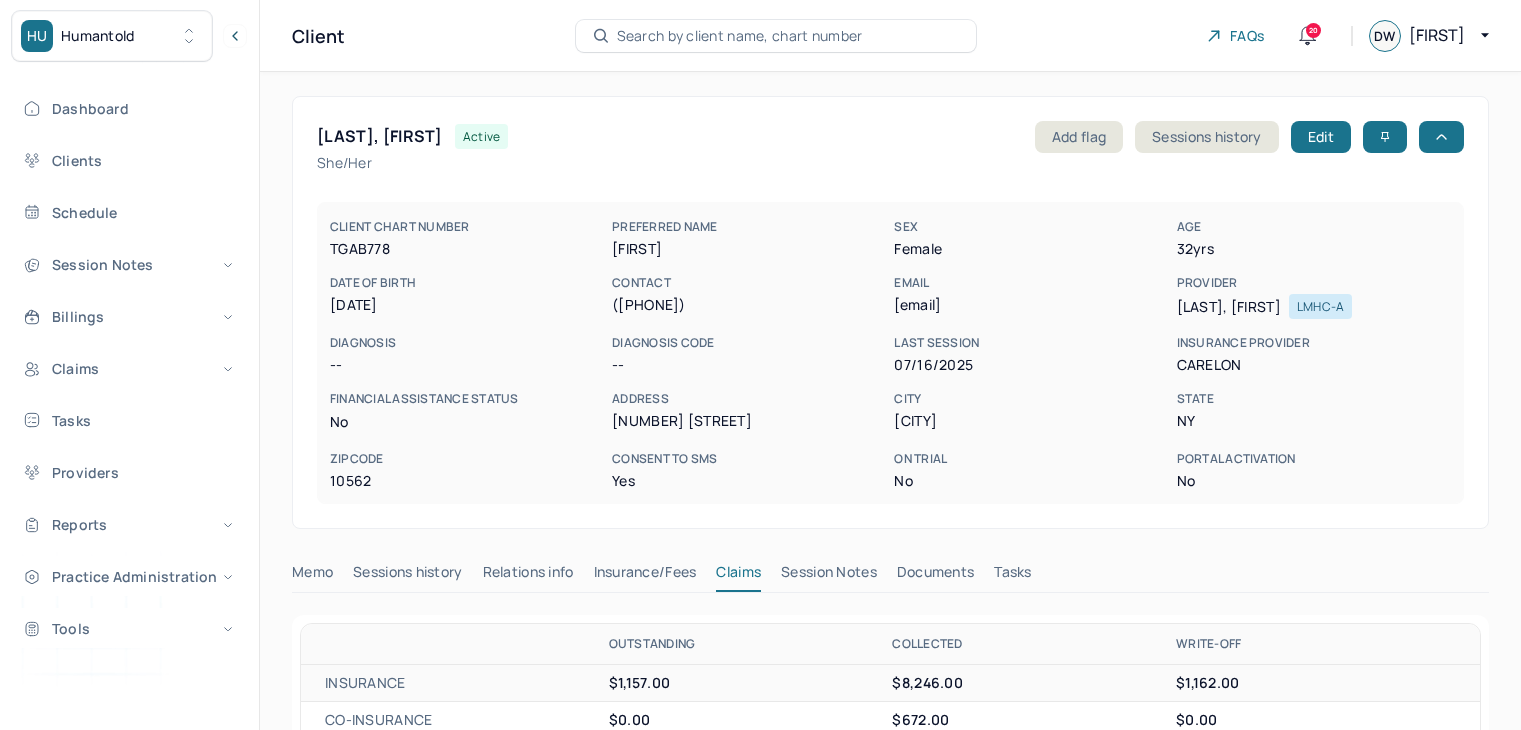 scroll, scrollTop: 0, scrollLeft: 0, axis: both 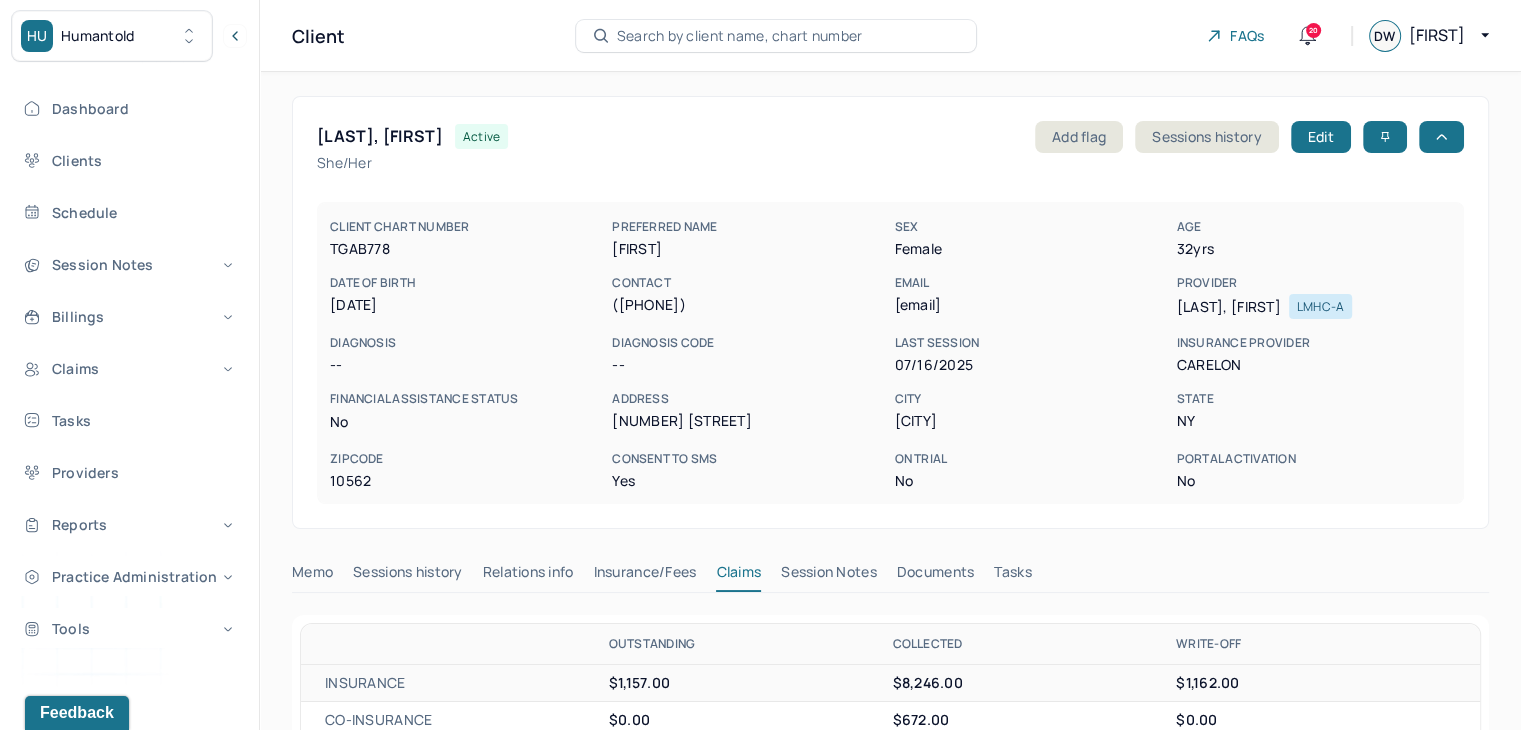 click on "Search by client name, chart number" at bounding box center [740, 36] 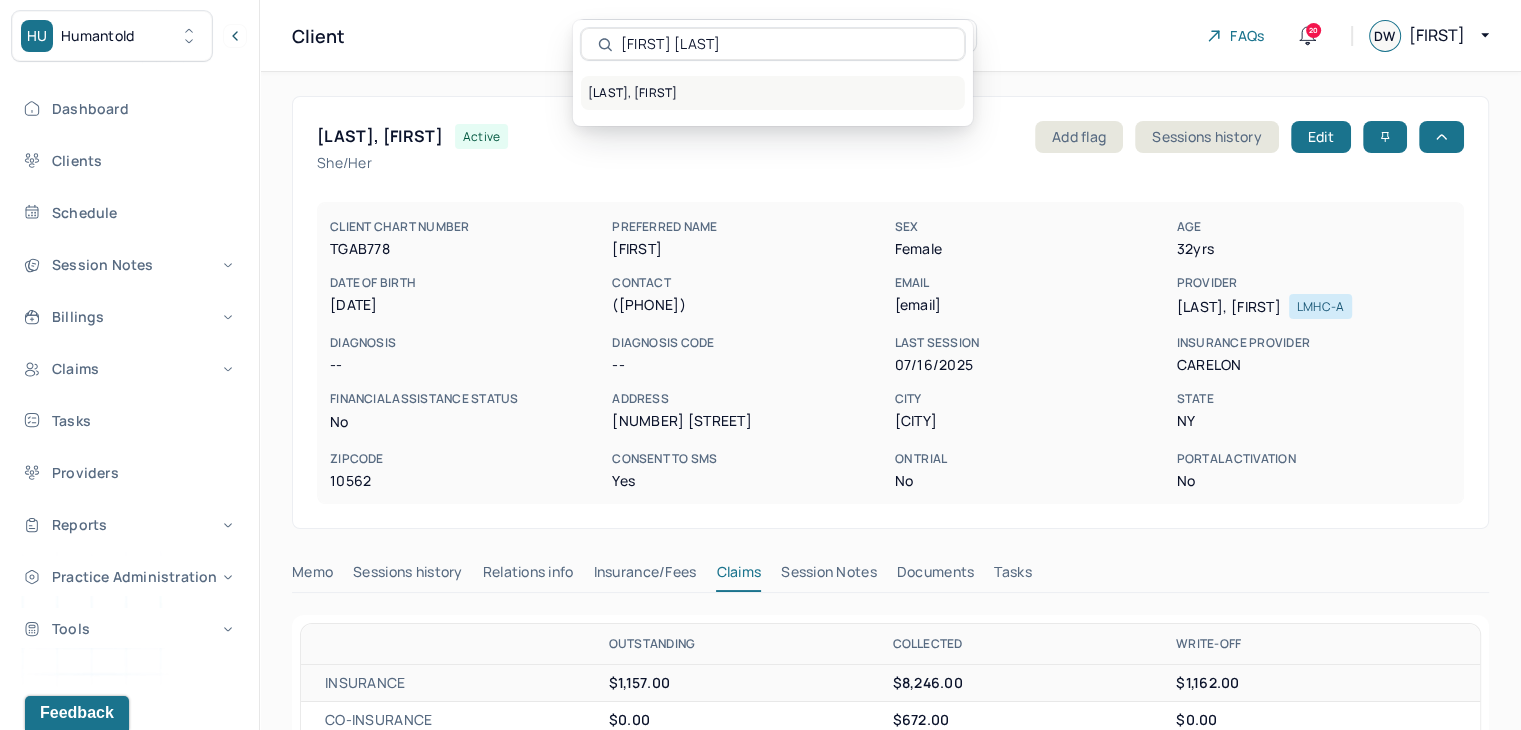 type on "[FIRST] [LAST]" 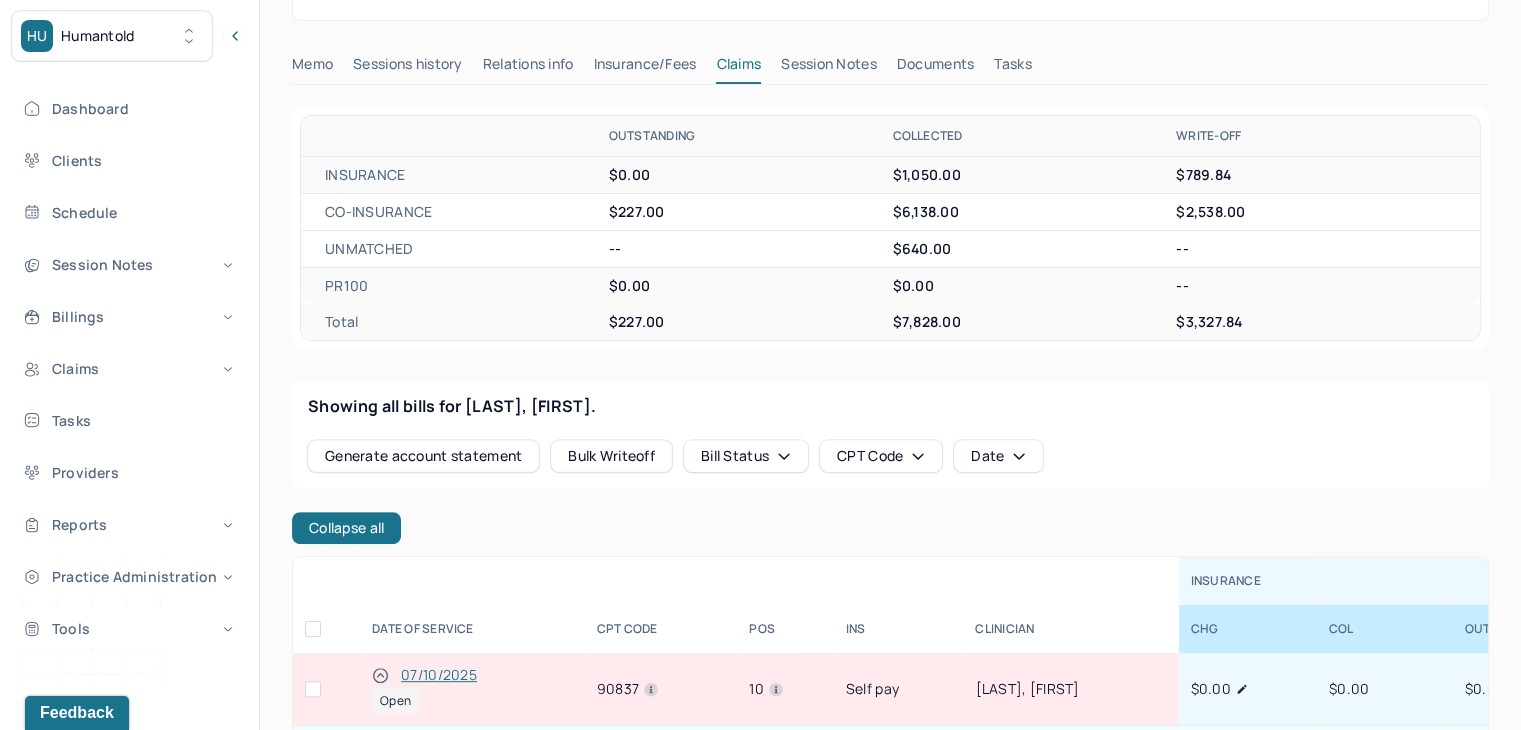 scroll, scrollTop: 600, scrollLeft: 0, axis: vertical 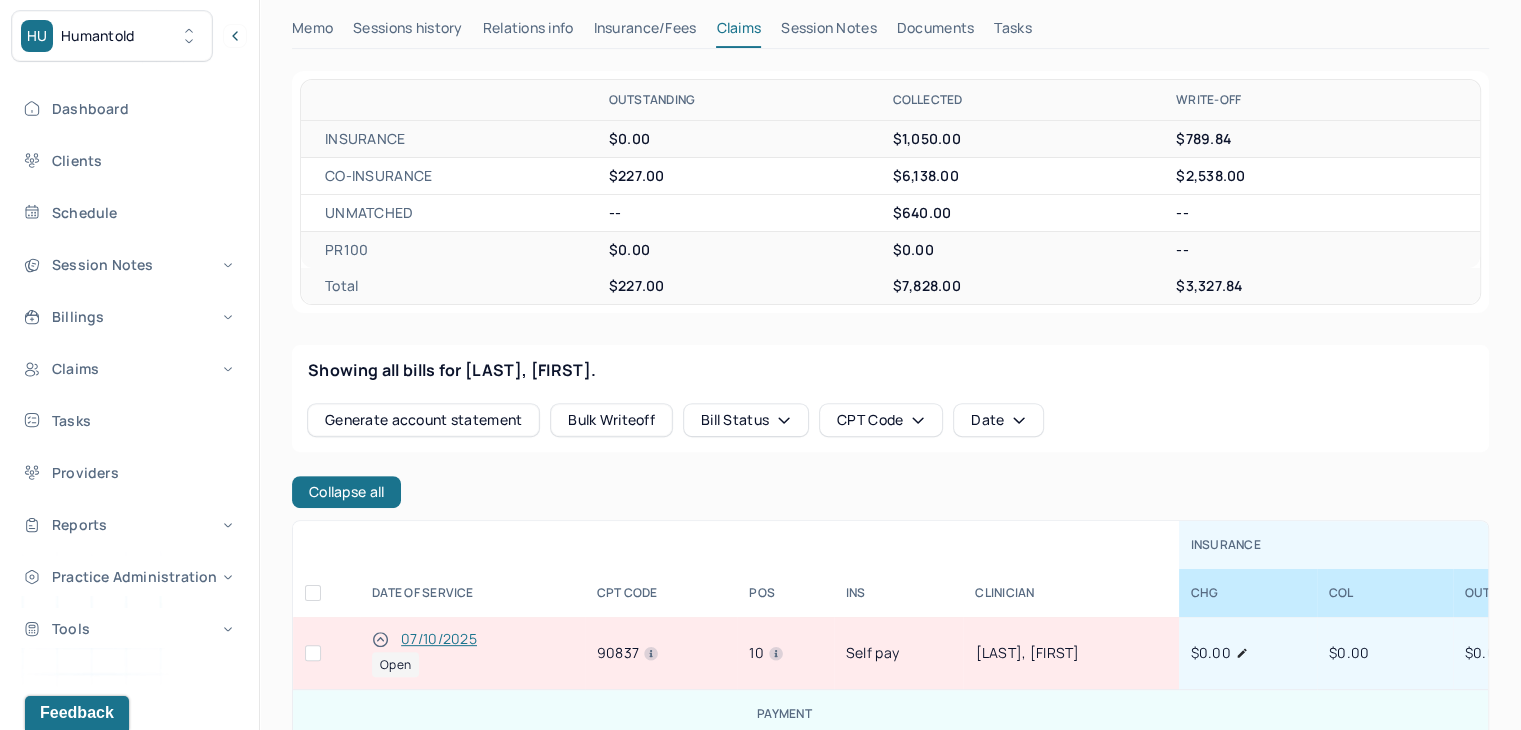 click at bounding box center (313, 653) 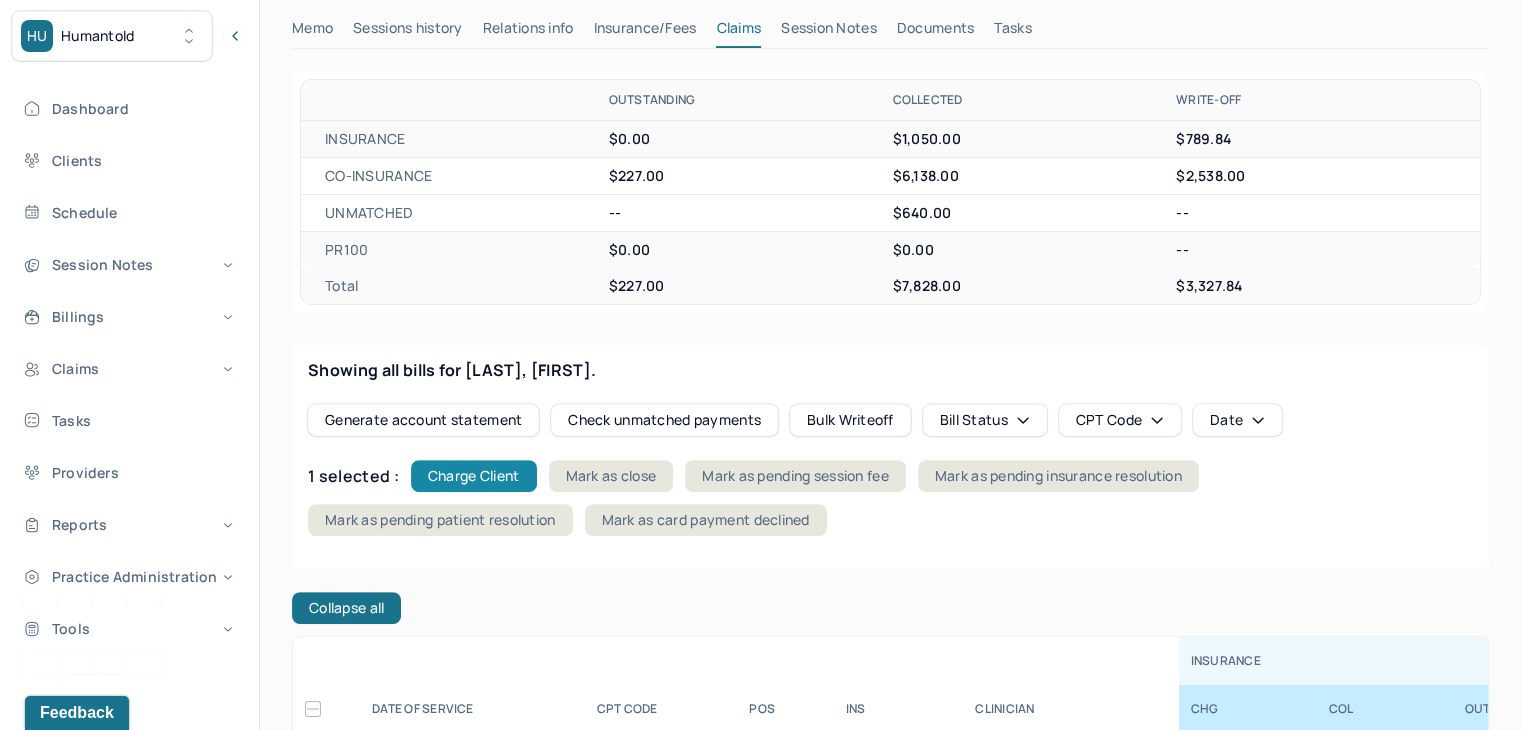 click on "Charge Client" at bounding box center (474, 476) 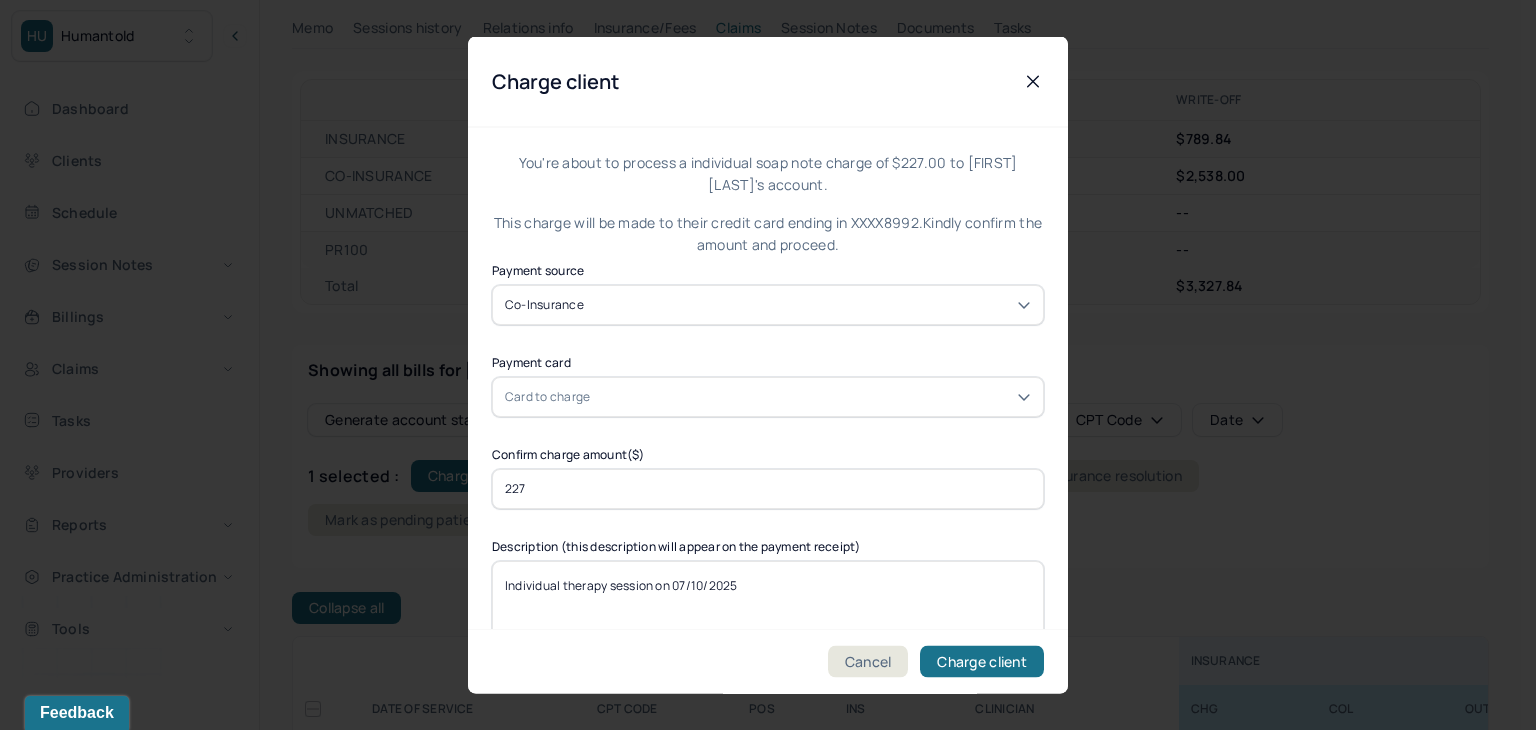click on "Card to charge" at bounding box center (768, 396) 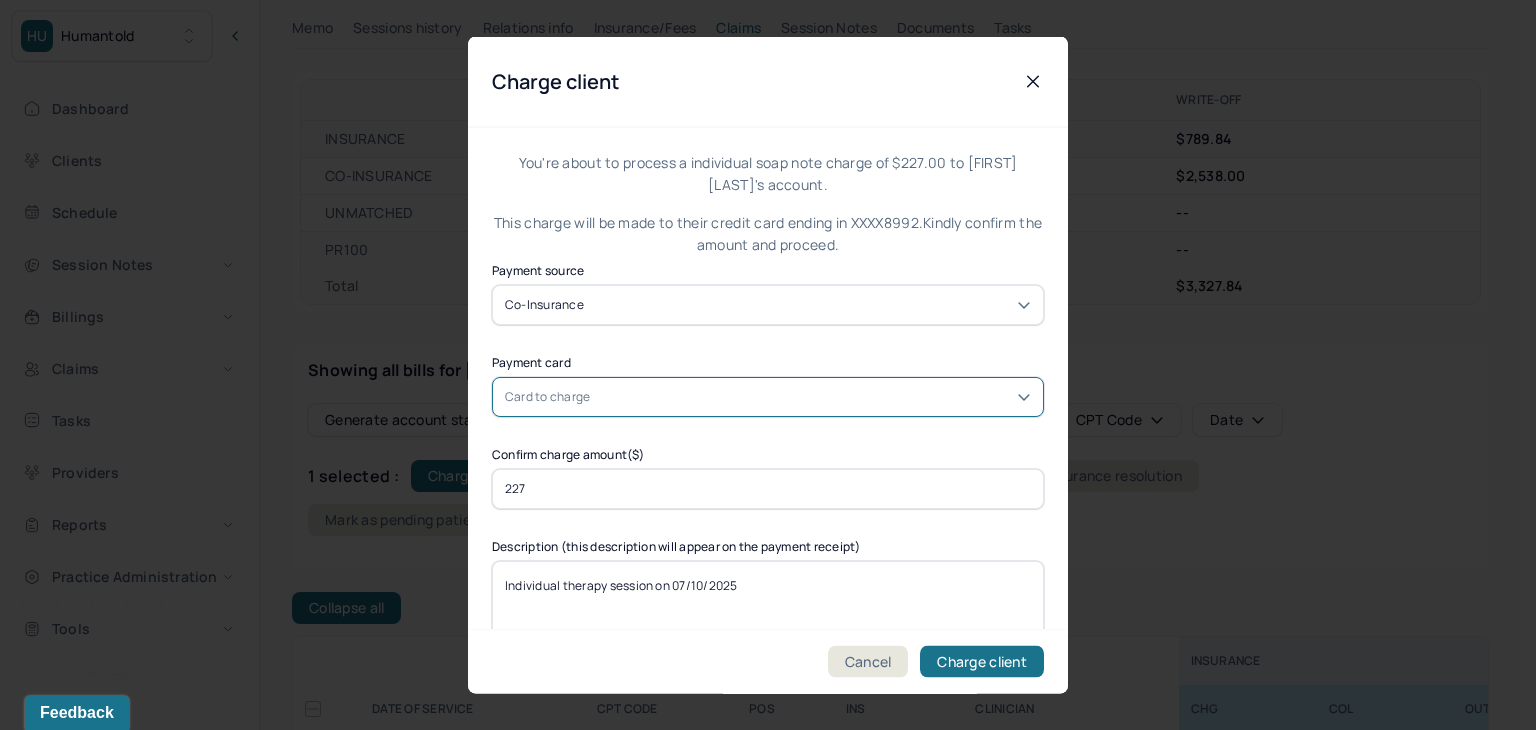click on "Card to charge" at bounding box center (768, 396) 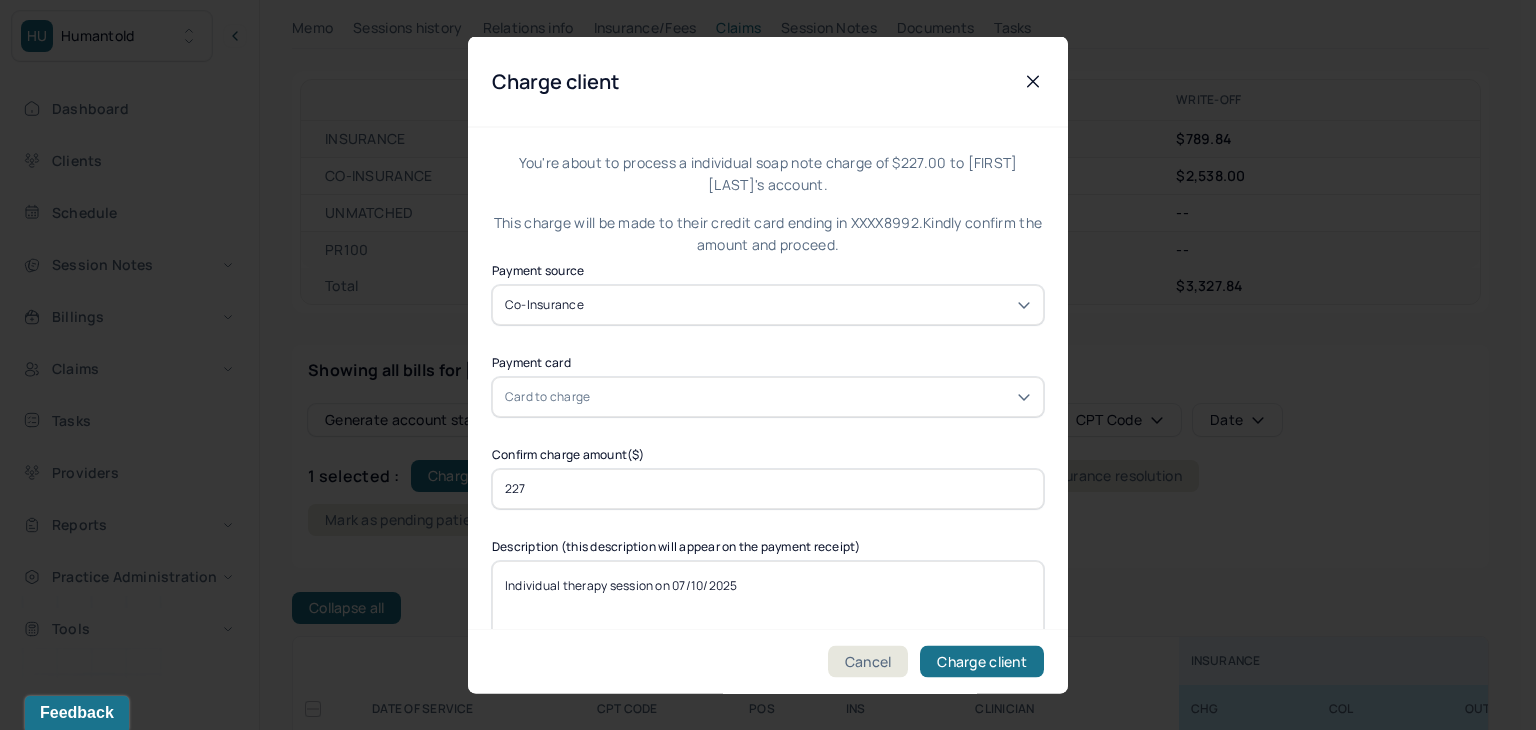 click 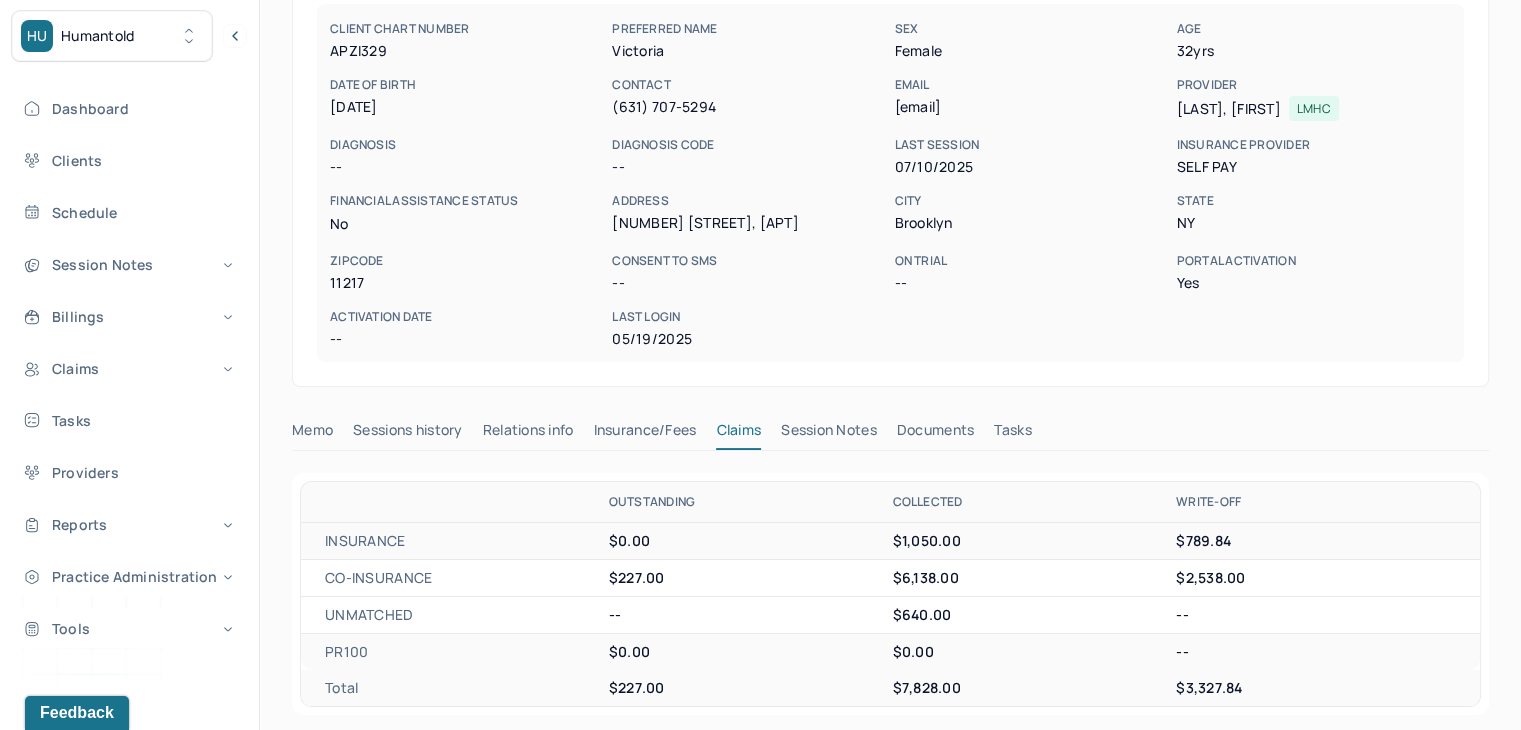 scroll, scrollTop: 0, scrollLeft: 0, axis: both 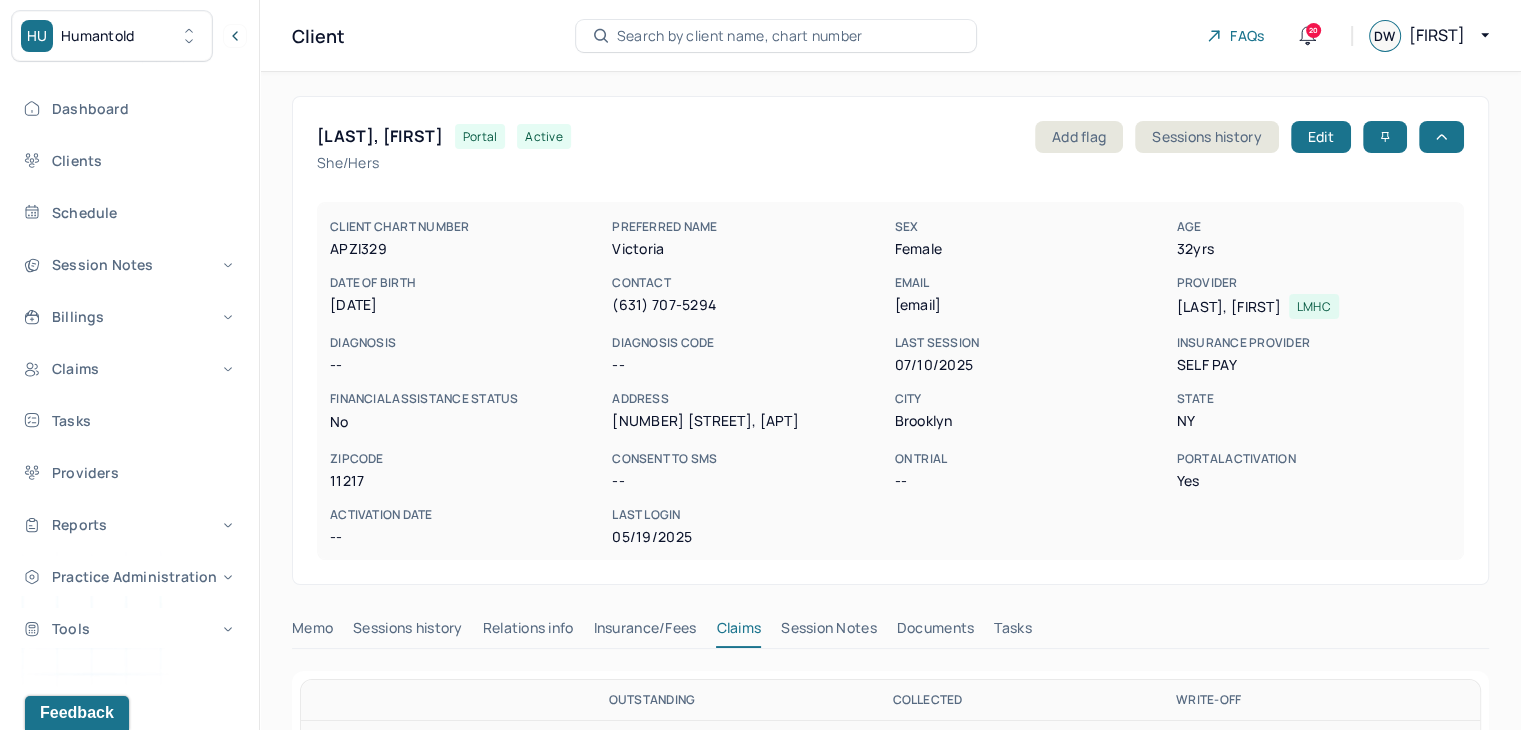 type 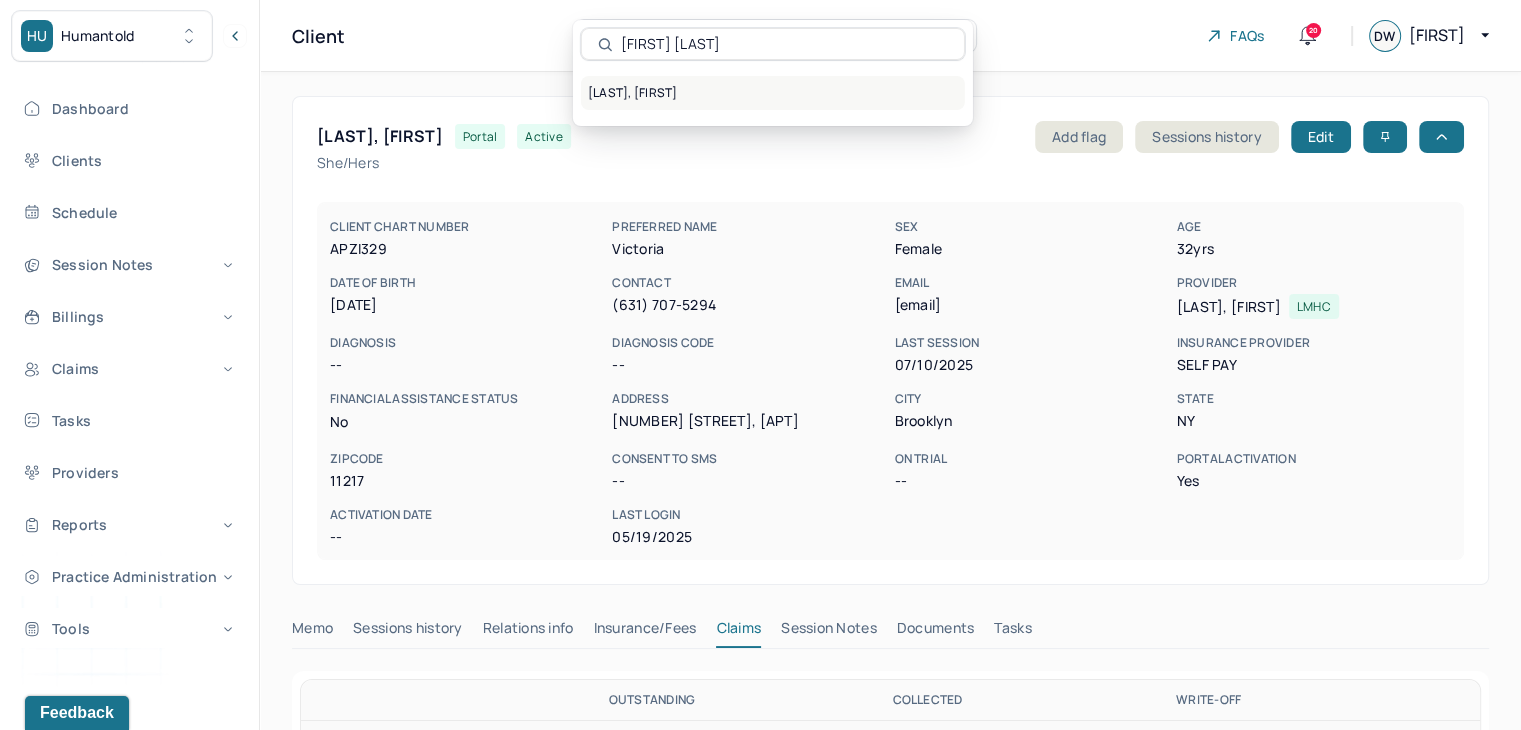 type on "[FIRST] [LAST]" 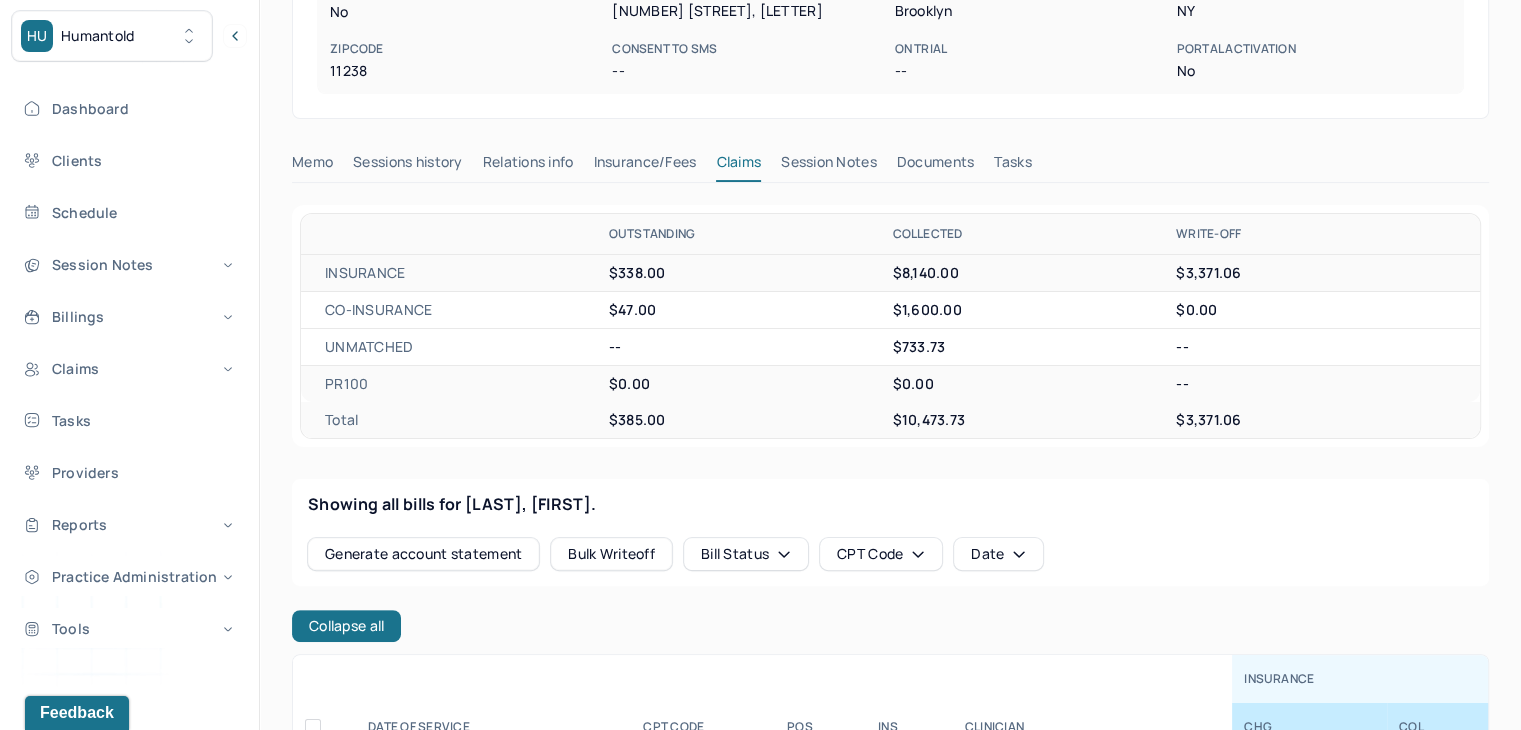 scroll, scrollTop: 500, scrollLeft: 0, axis: vertical 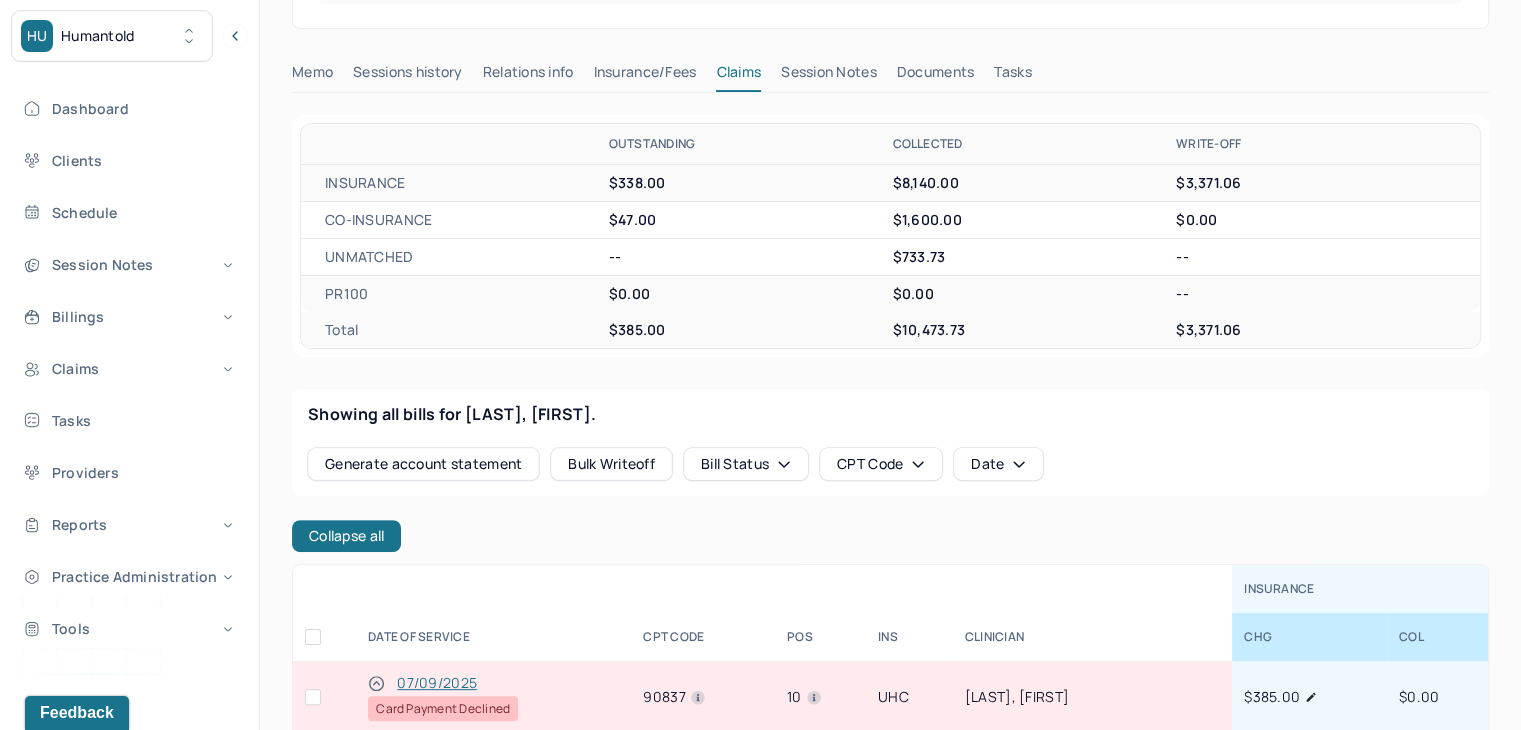 click at bounding box center [313, 697] 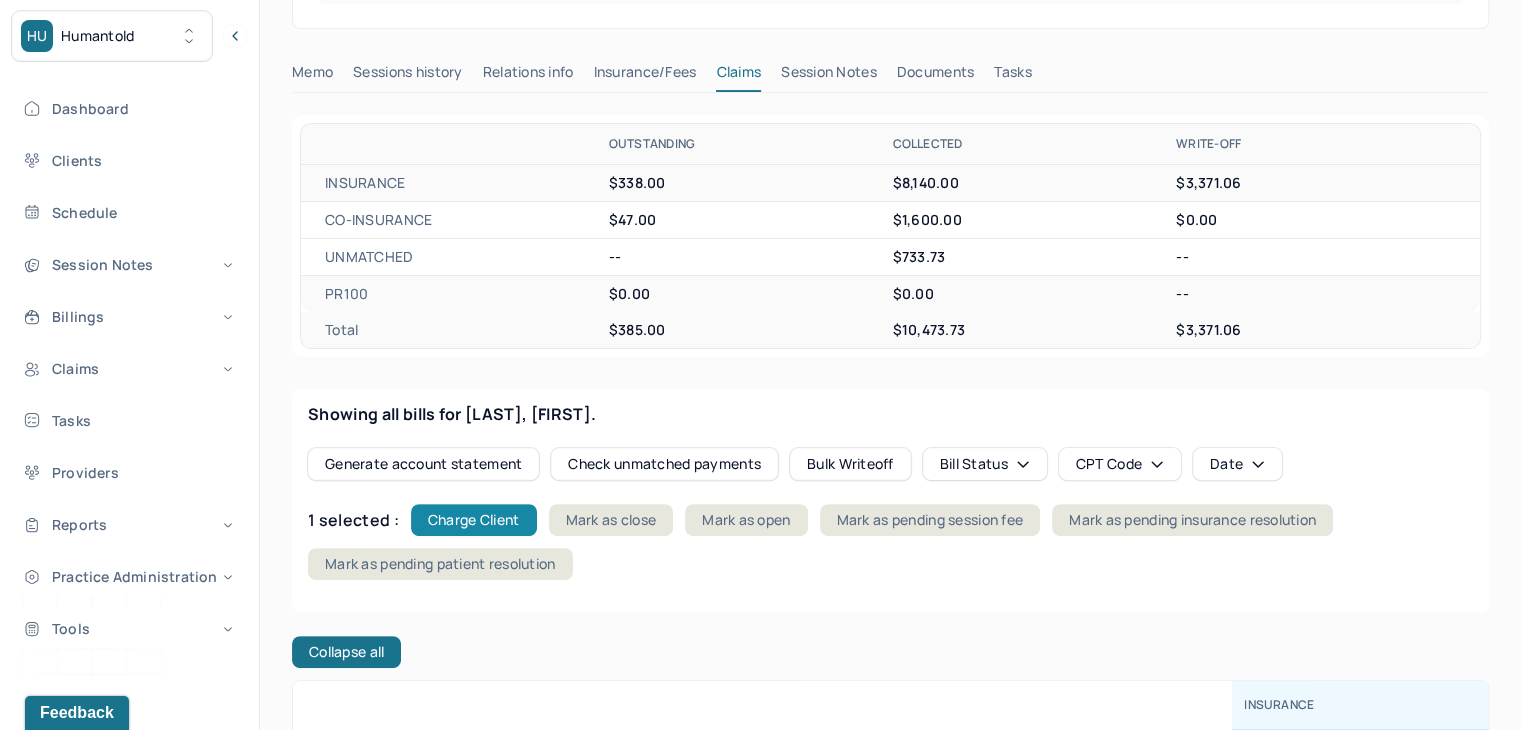click on "Charge Client" at bounding box center [474, 520] 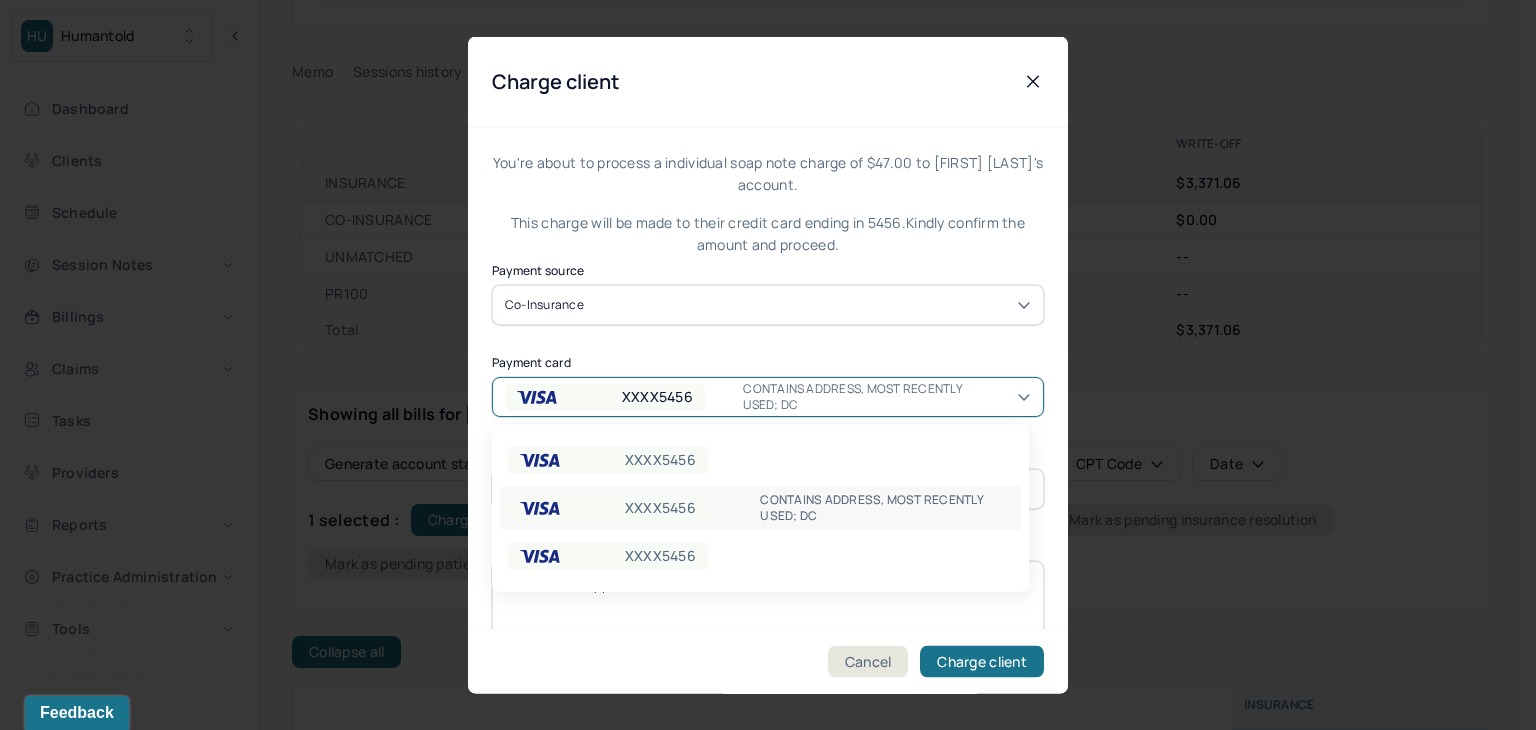 click on "CONTAINS ADDRESS, MOST RECENTLY USED; DC" at bounding box center [862, 396] 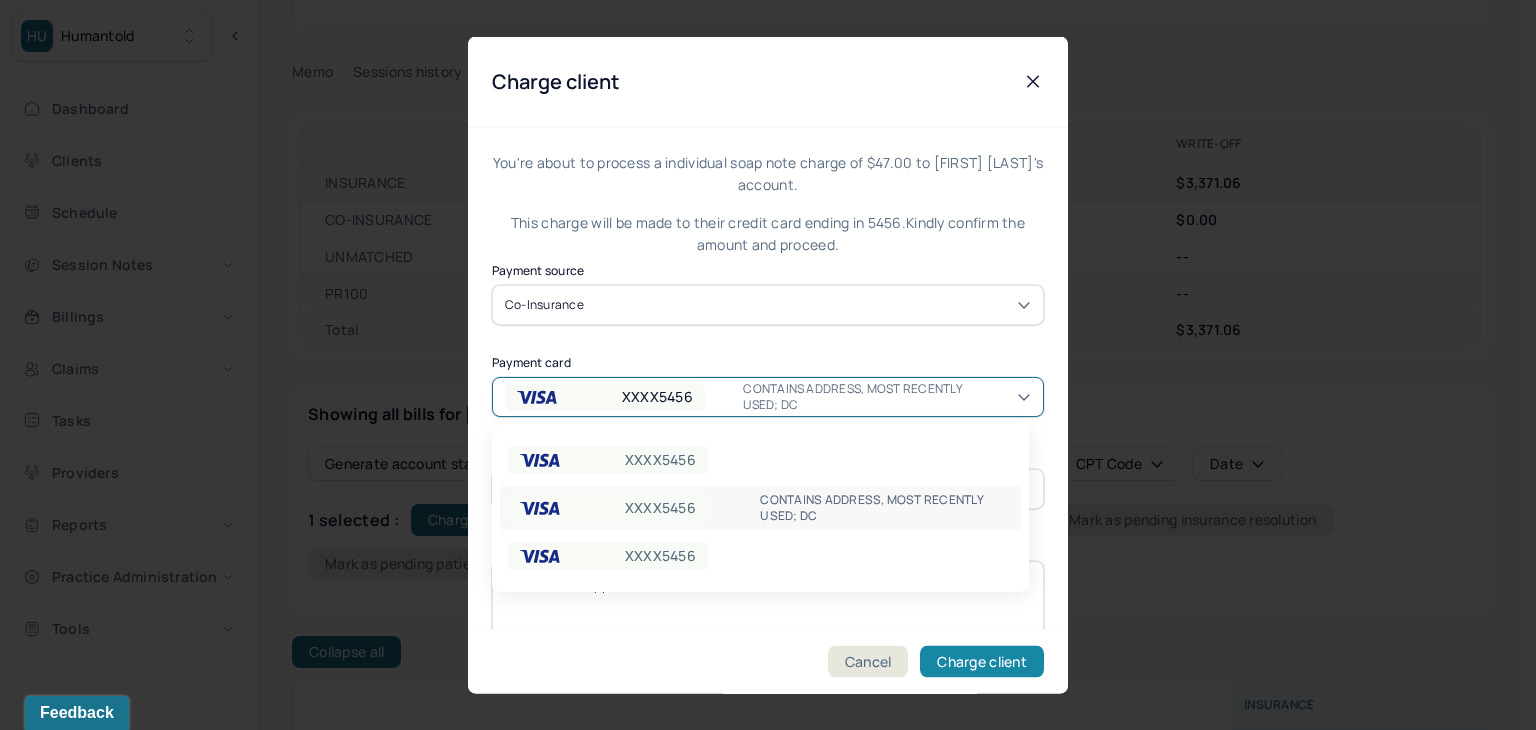 click on "Charge client" at bounding box center (982, 662) 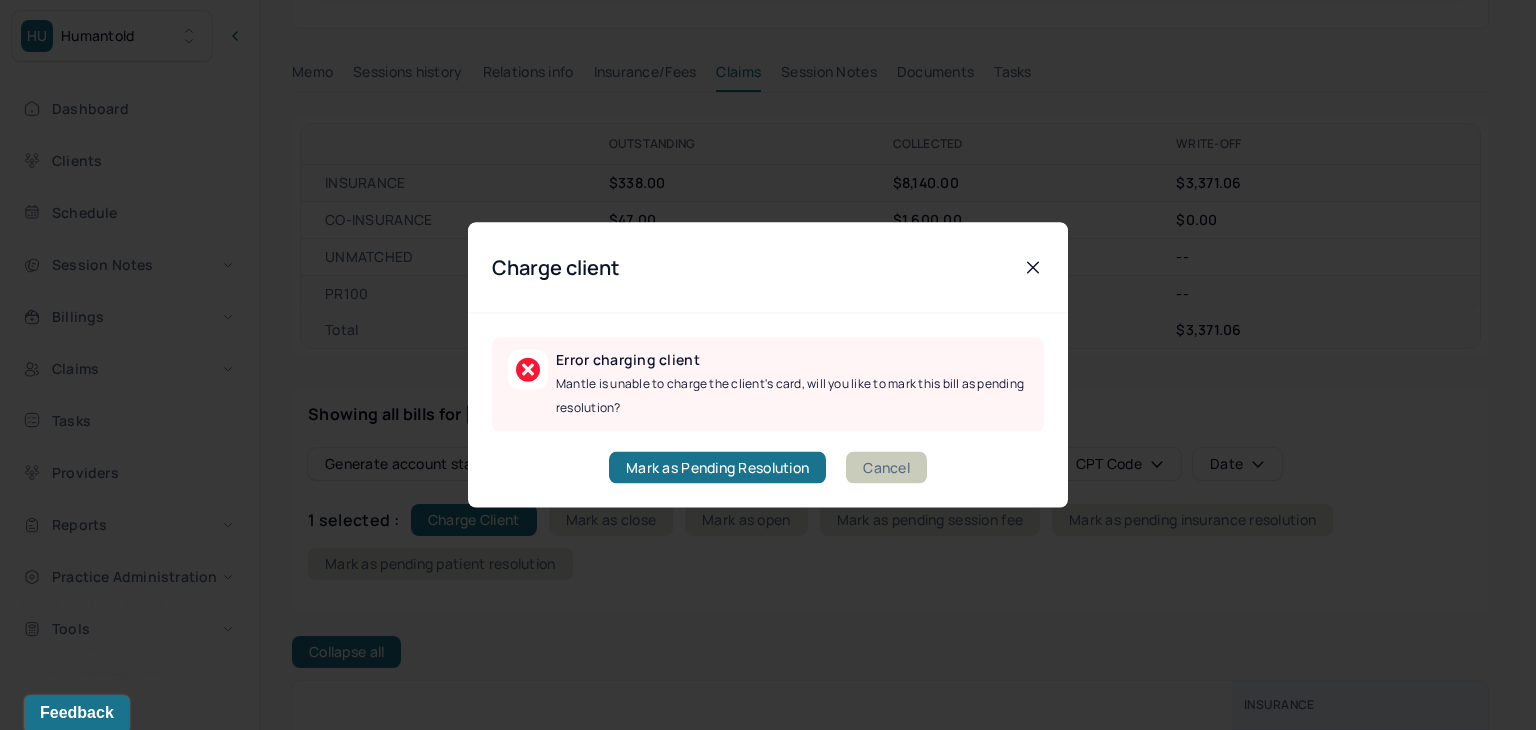 click on "Cancel" at bounding box center (886, 468) 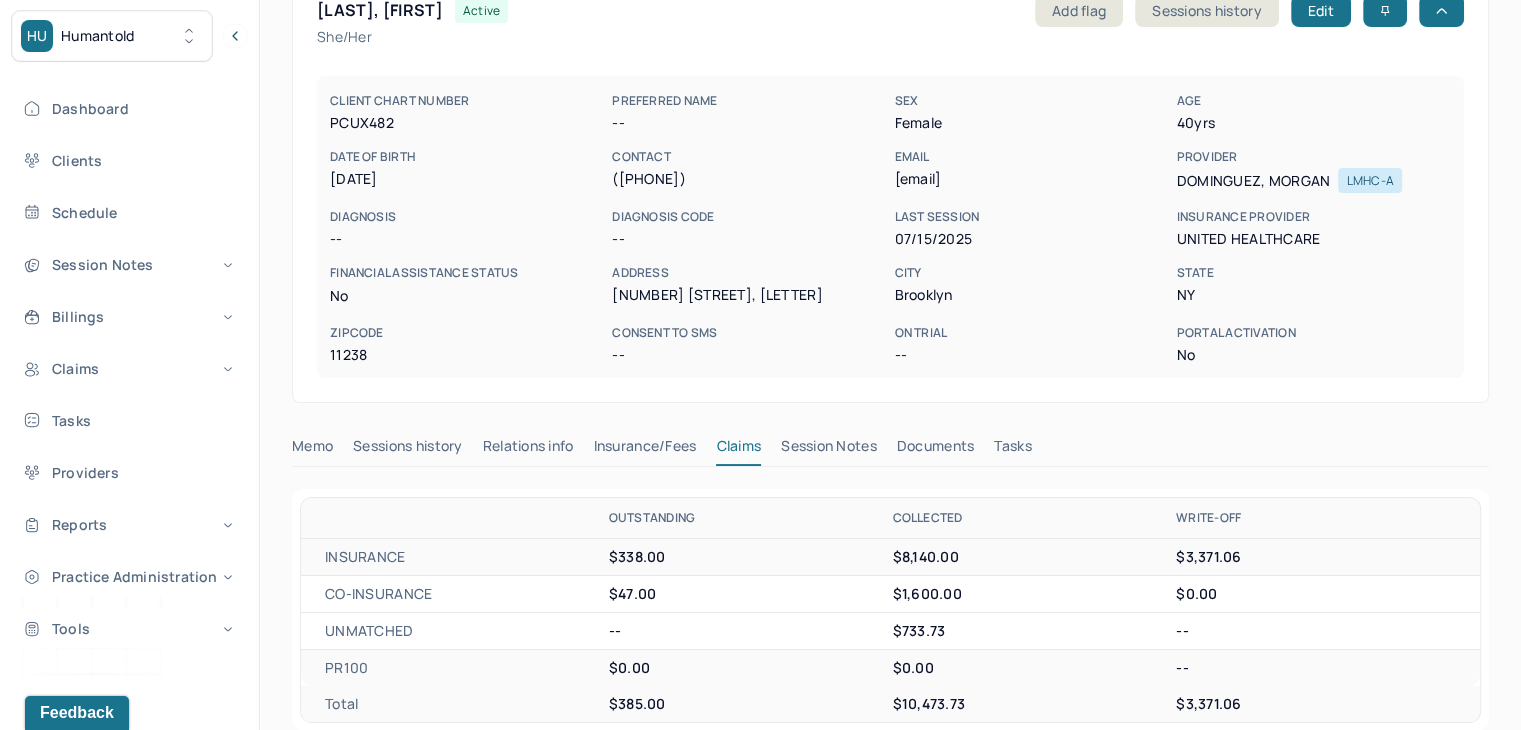 scroll, scrollTop: 0, scrollLeft: 0, axis: both 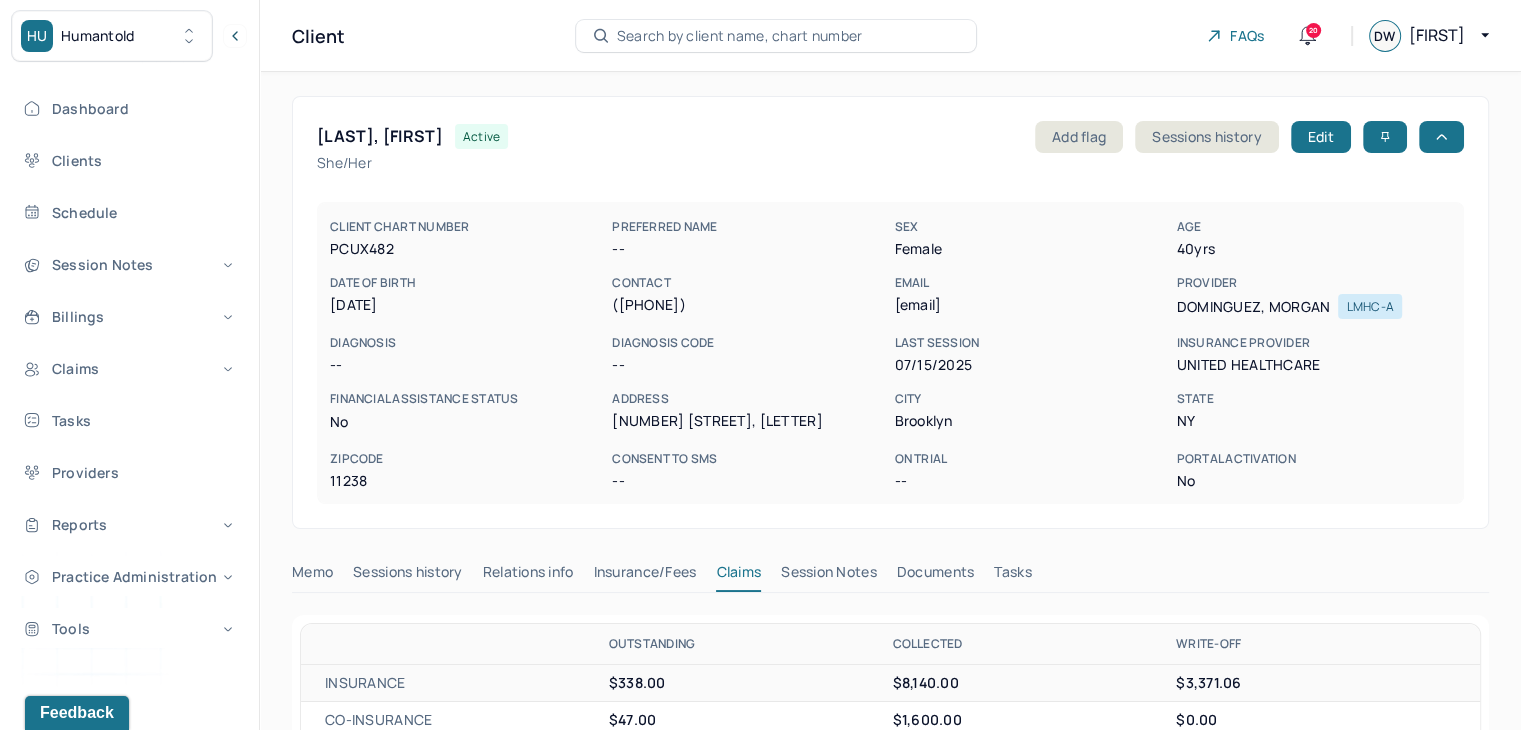 click on "Search by client name, chart number" at bounding box center [776, 36] 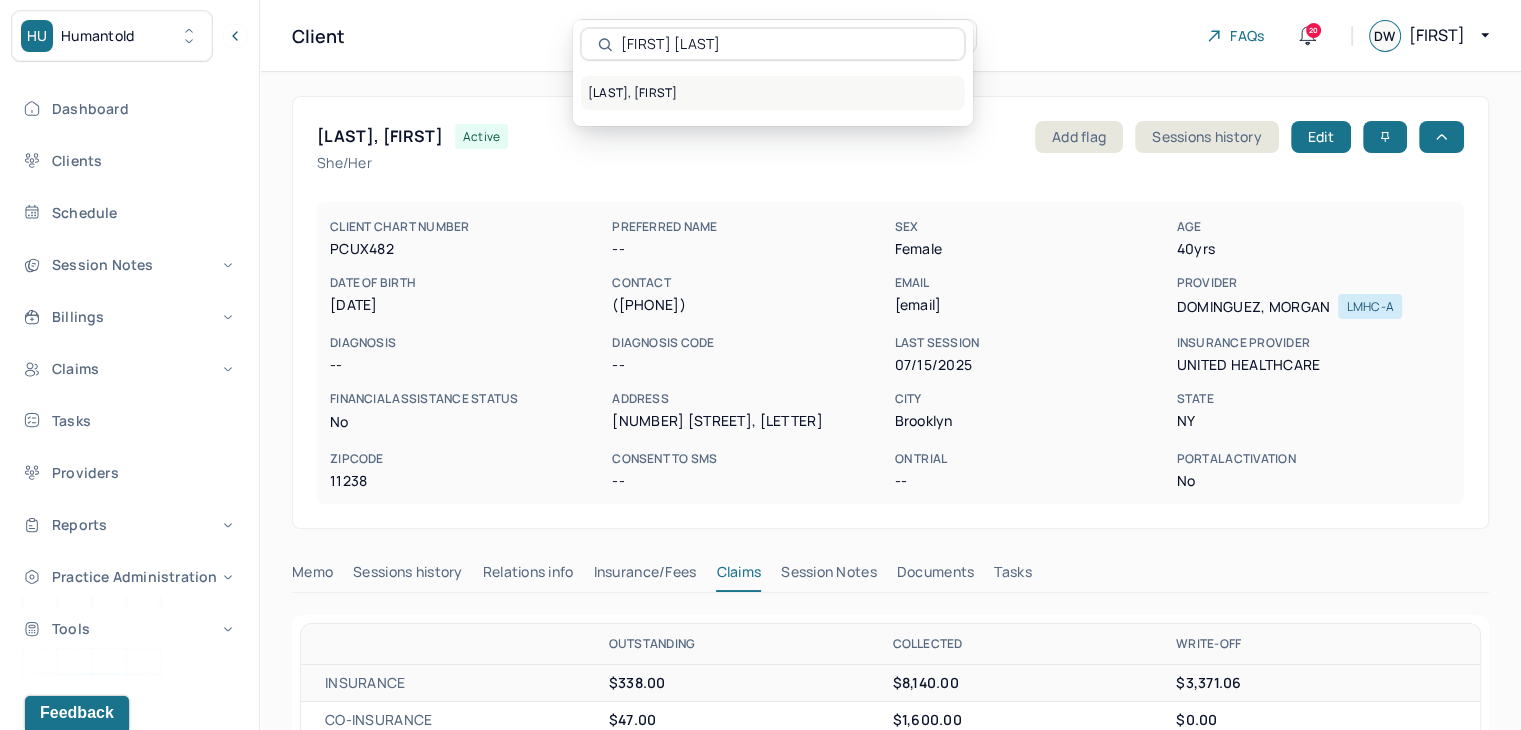 type on "[FIRST] [LAST]" 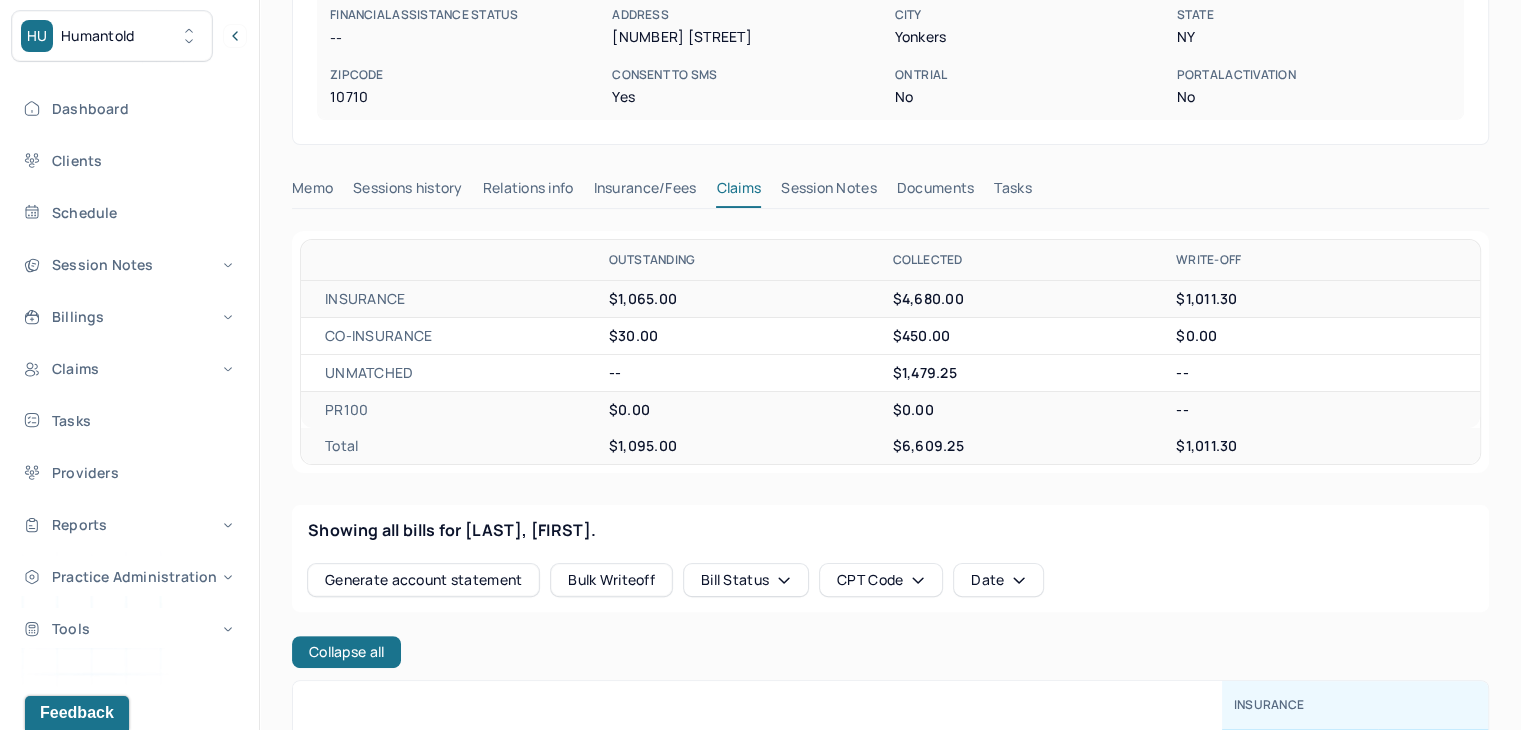 scroll, scrollTop: 600, scrollLeft: 0, axis: vertical 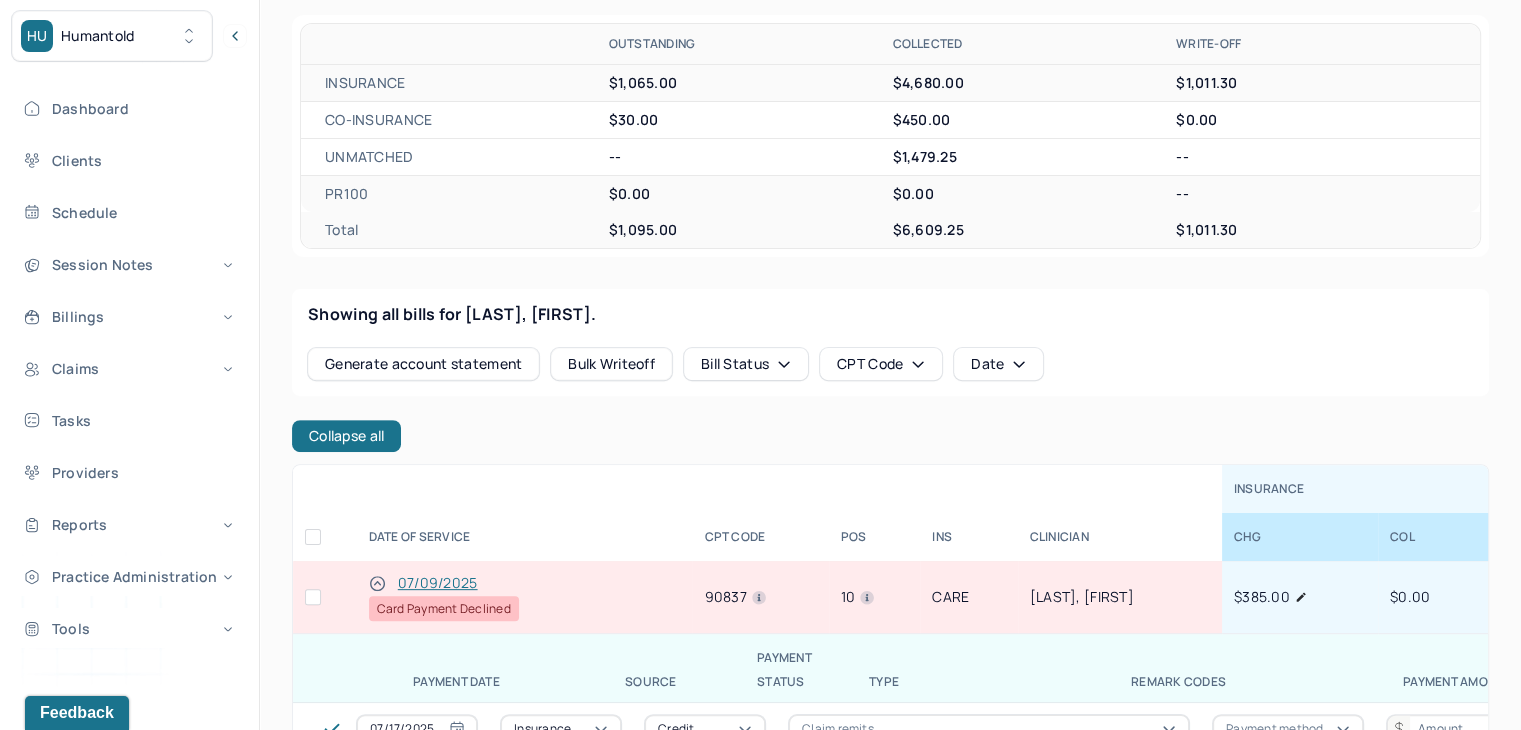 click at bounding box center [313, 597] 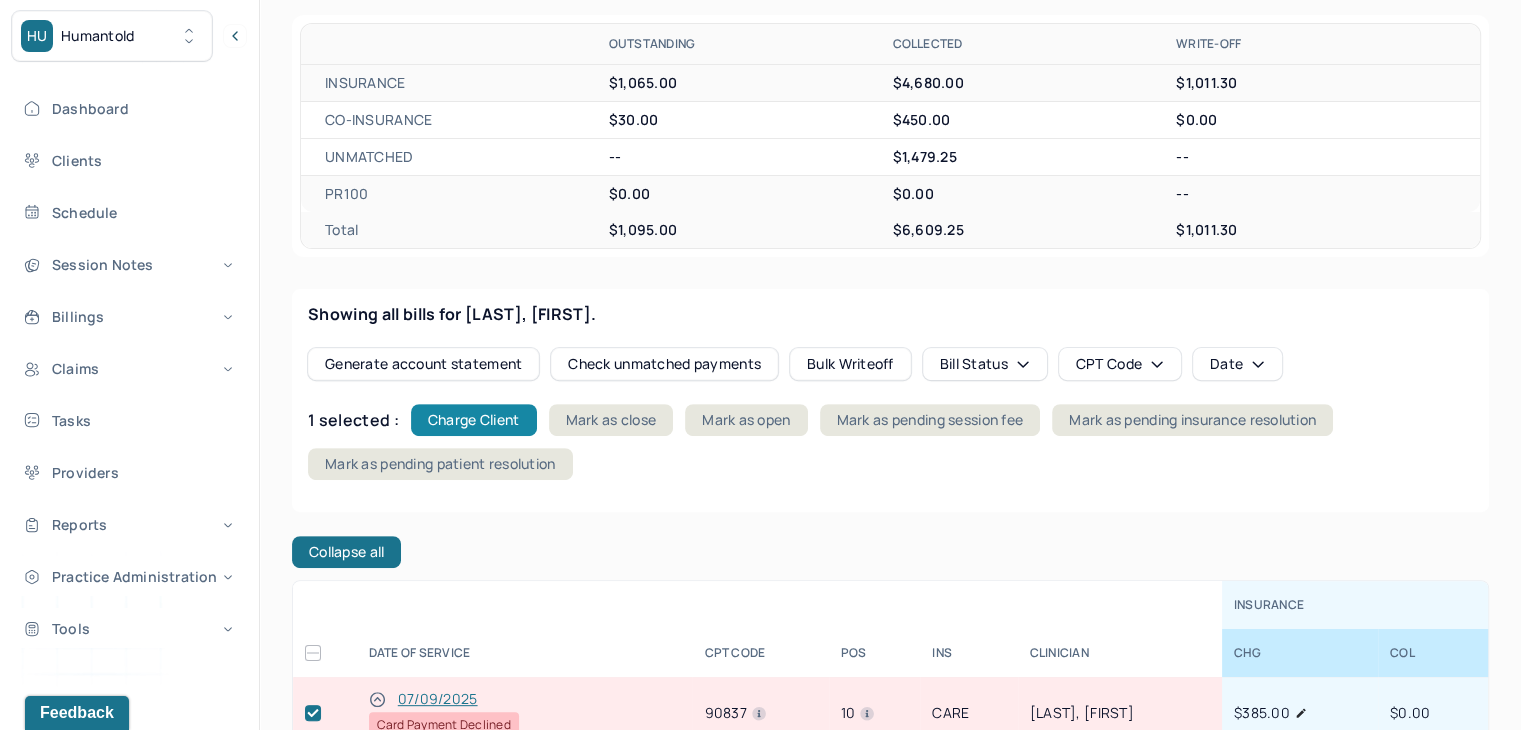 click on "Charge Client" at bounding box center (474, 420) 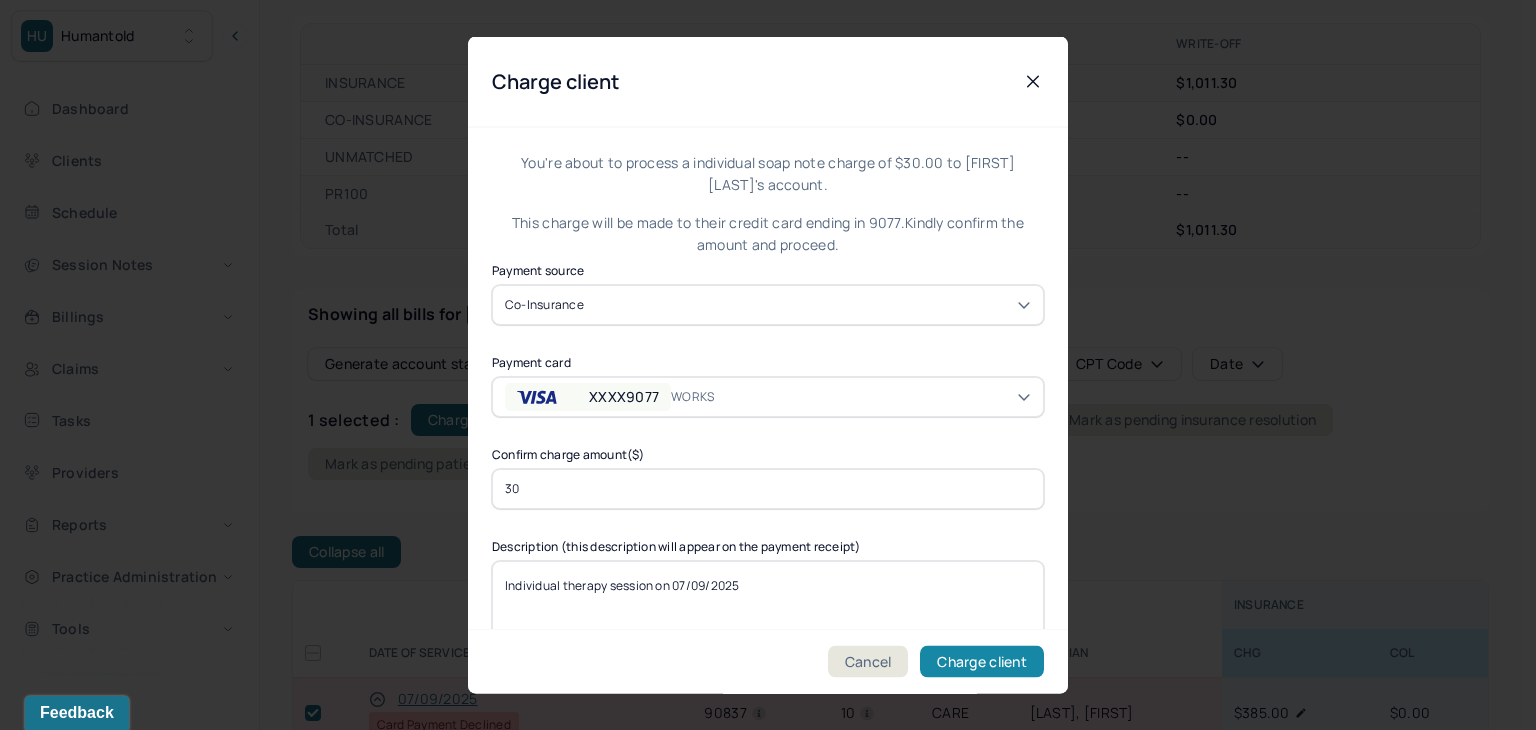 click on "Charge client" at bounding box center (982, 662) 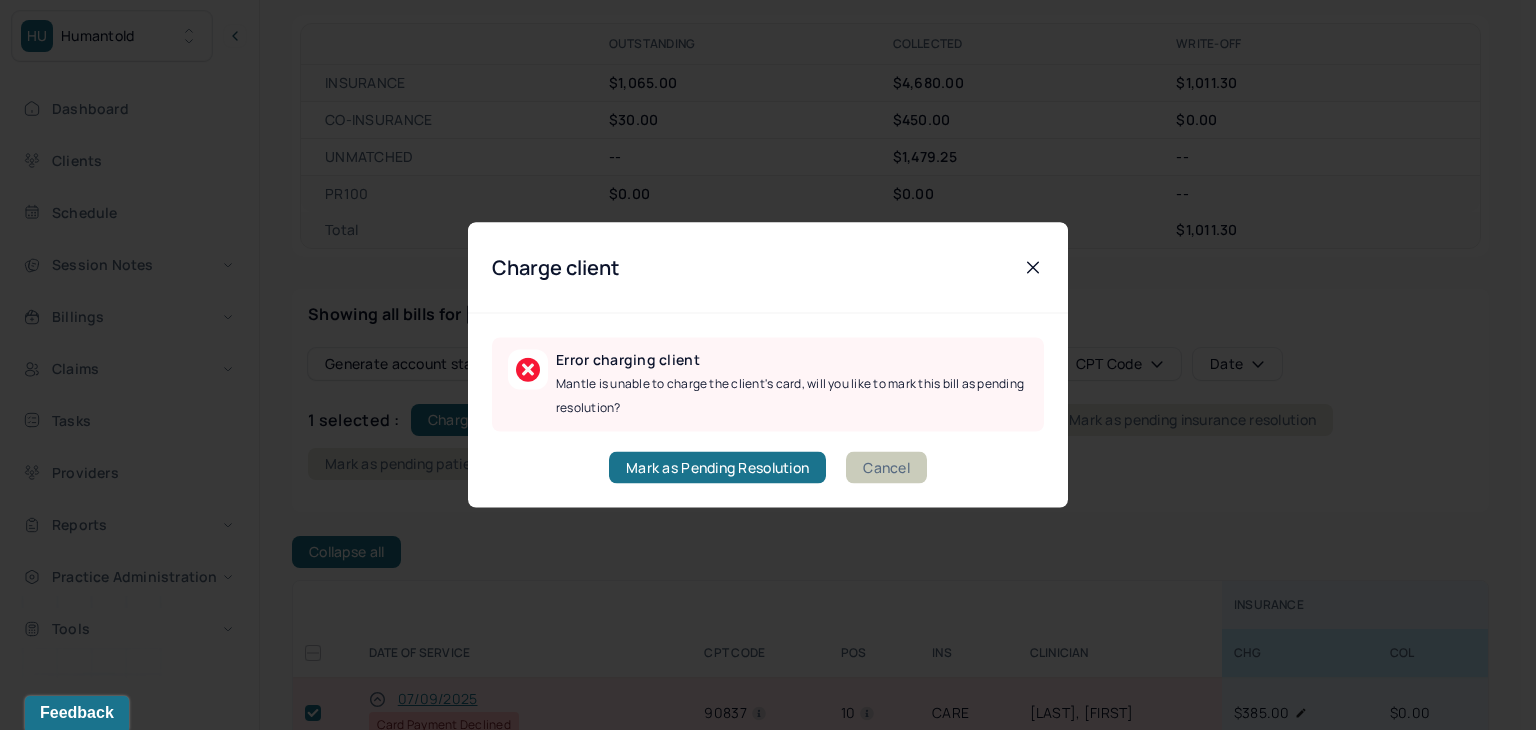 click on "Cancel" at bounding box center [886, 468] 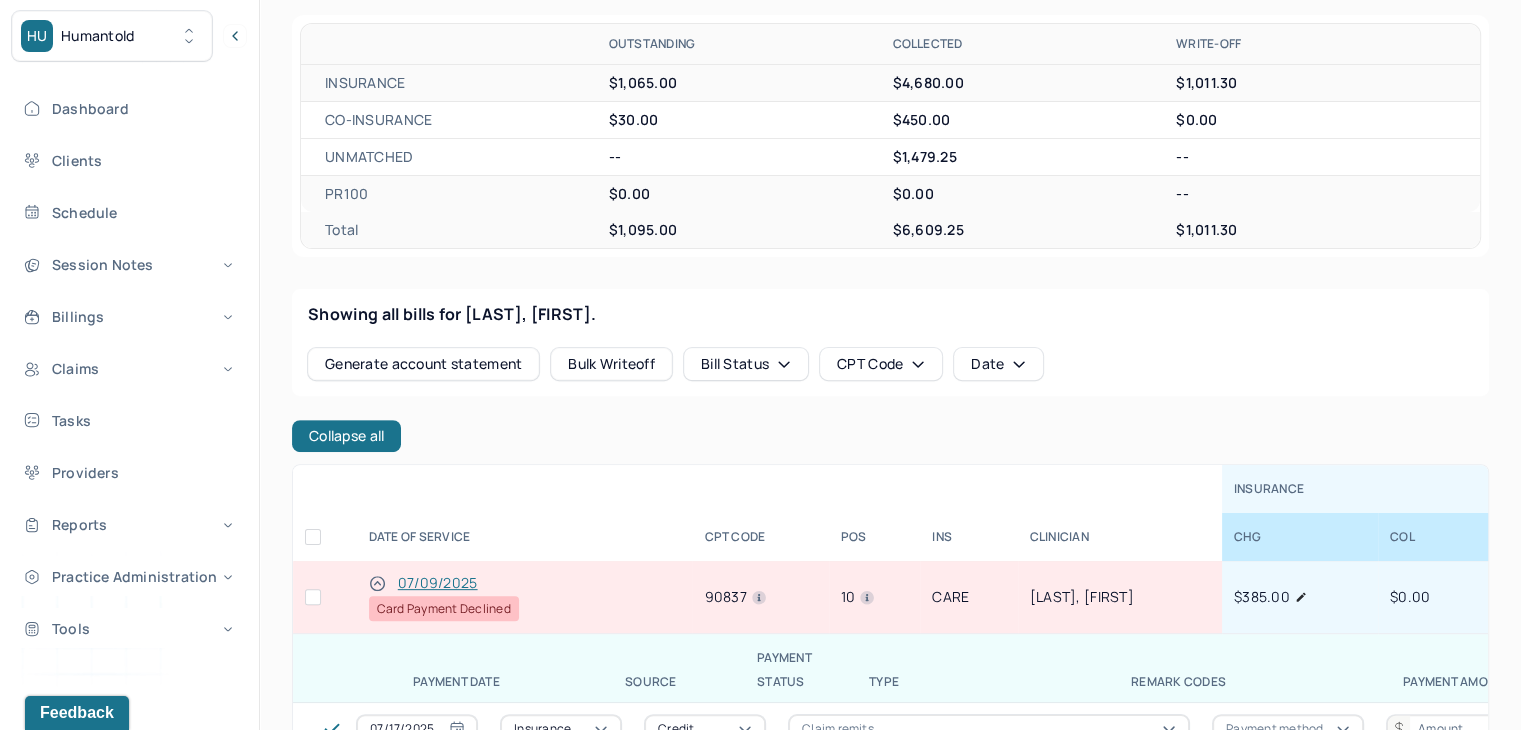 click at bounding box center (313, 597) 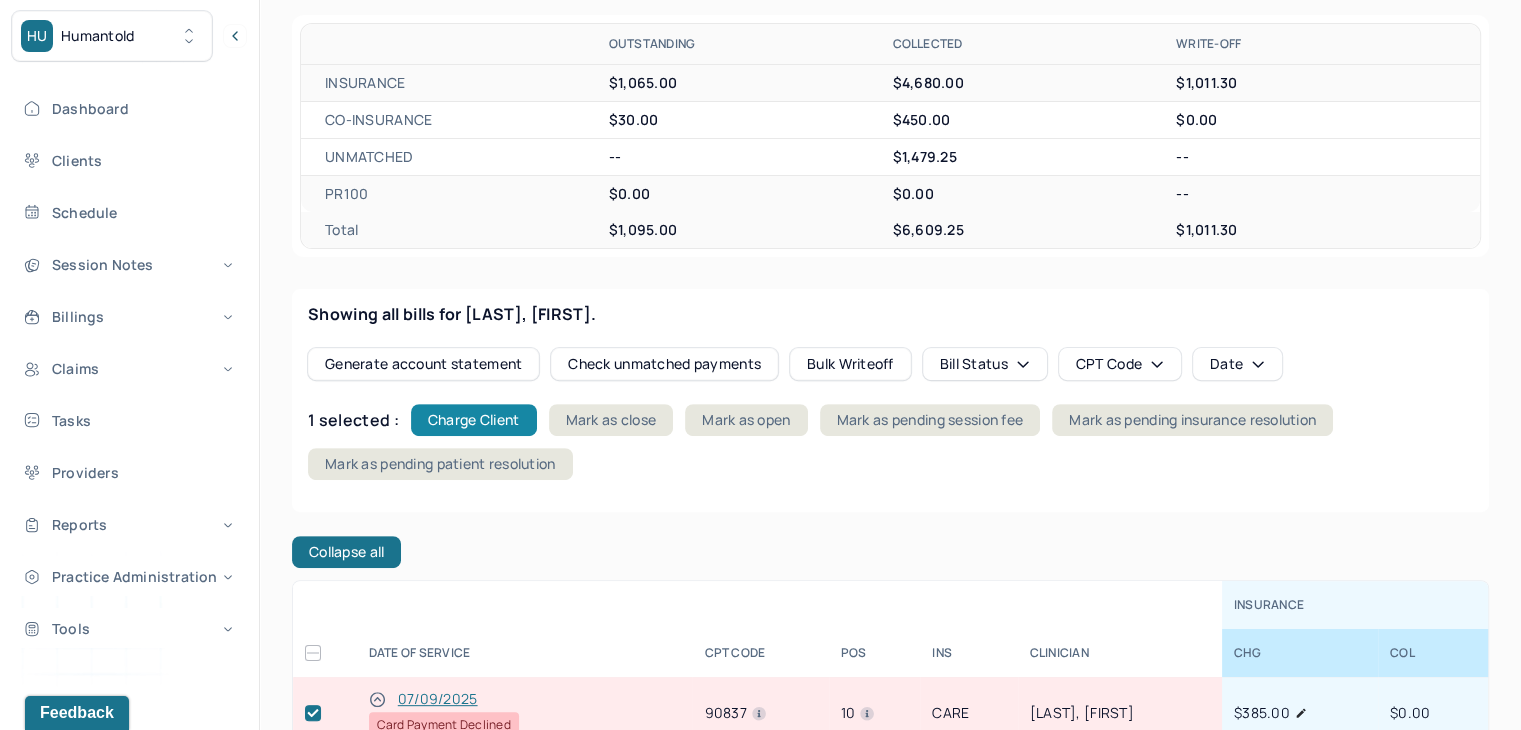 click on "Charge Client" at bounding box center (474, 420) 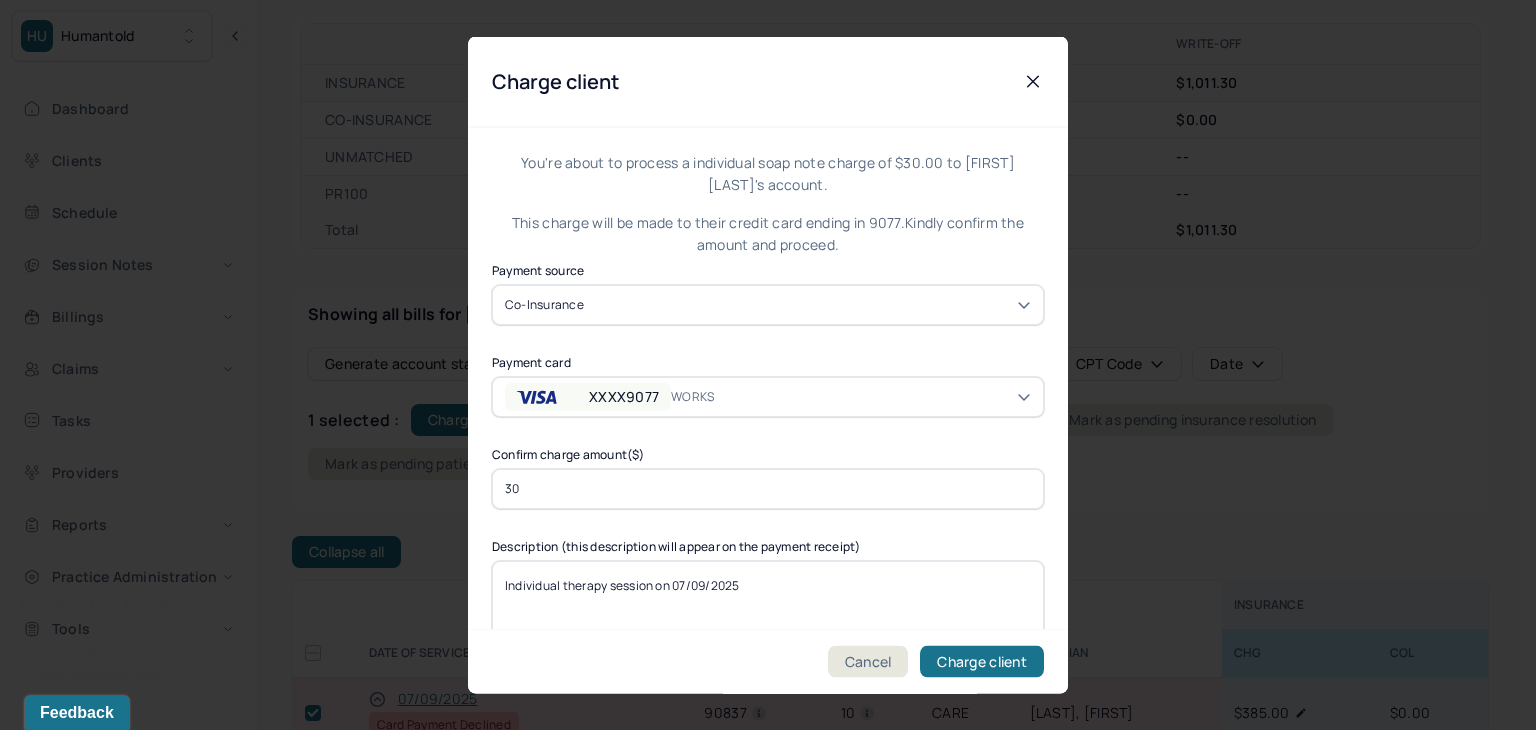 click on "WORKS" at bounding box center [709, 396] 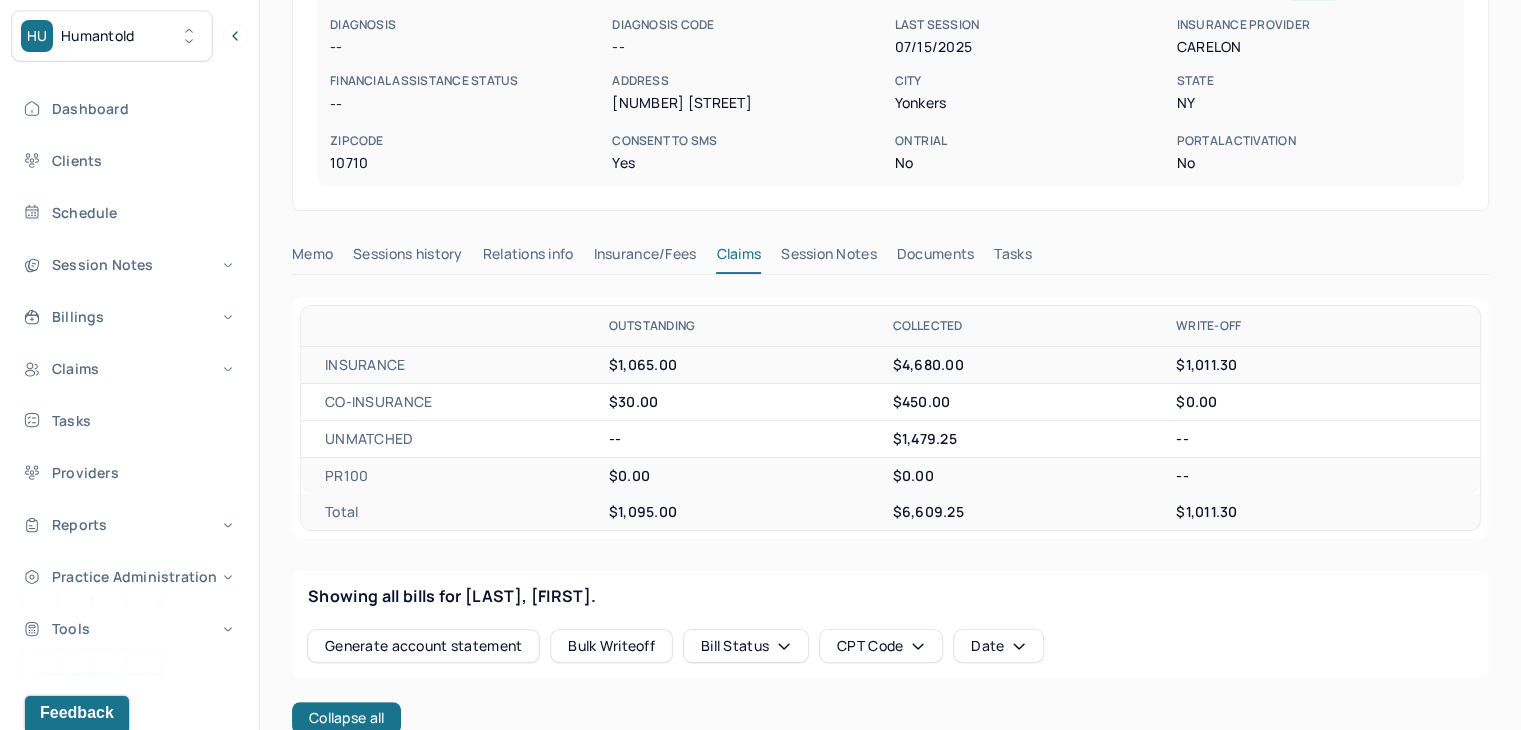 scroll, scrollTop: 0, scrollLeft: 0, axis: both 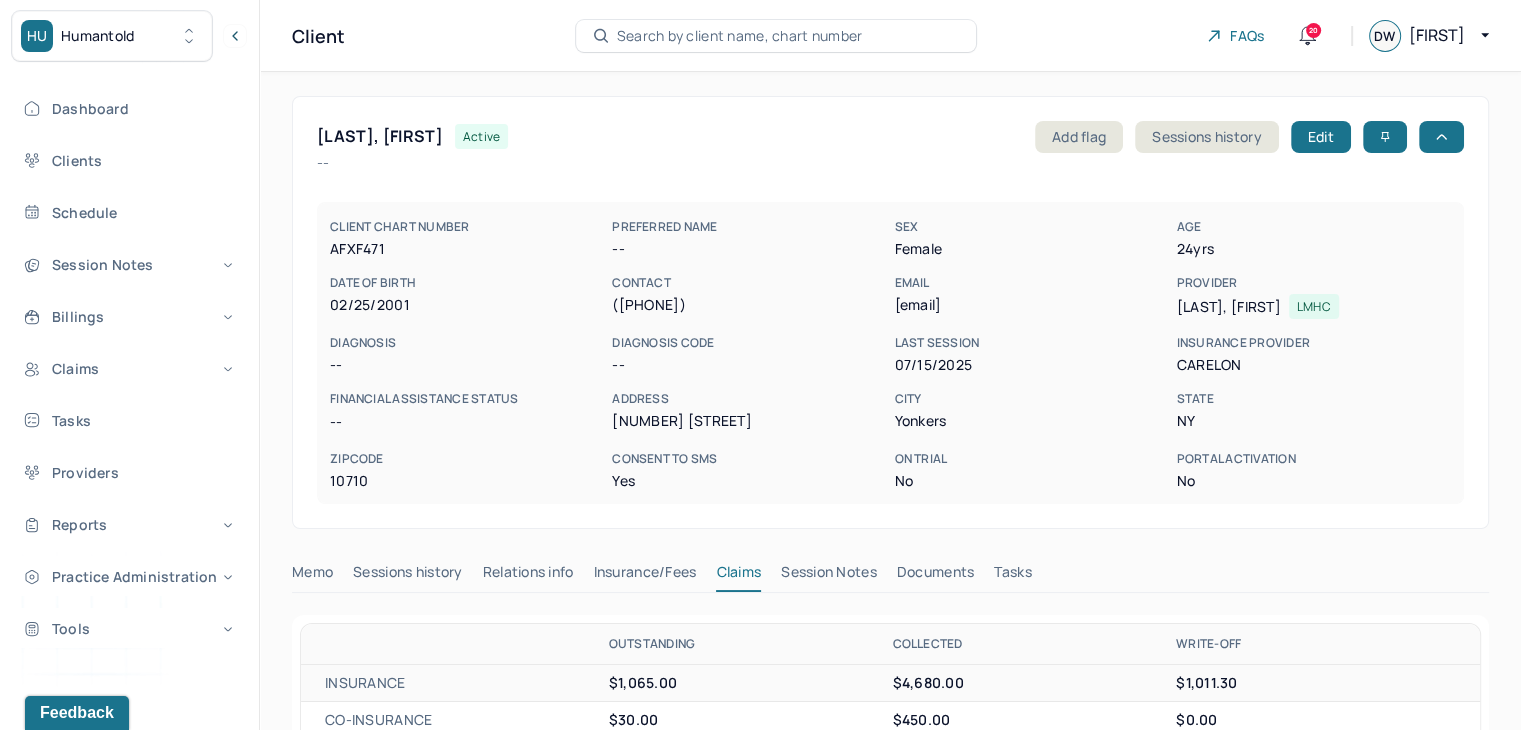 click on "Search by client name, chart number" at bounding box center [740, 36] 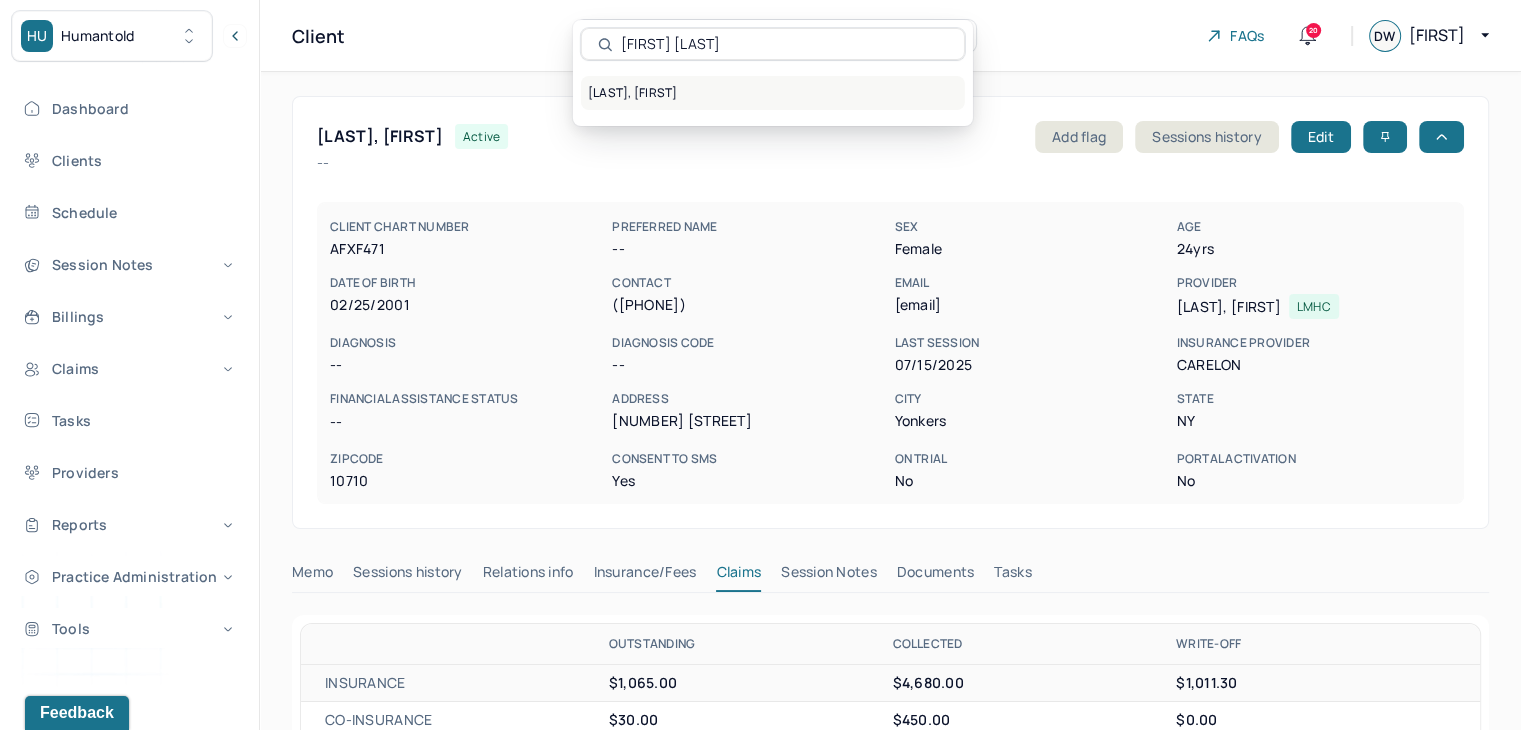 type on "[FIRST] [LAST]" 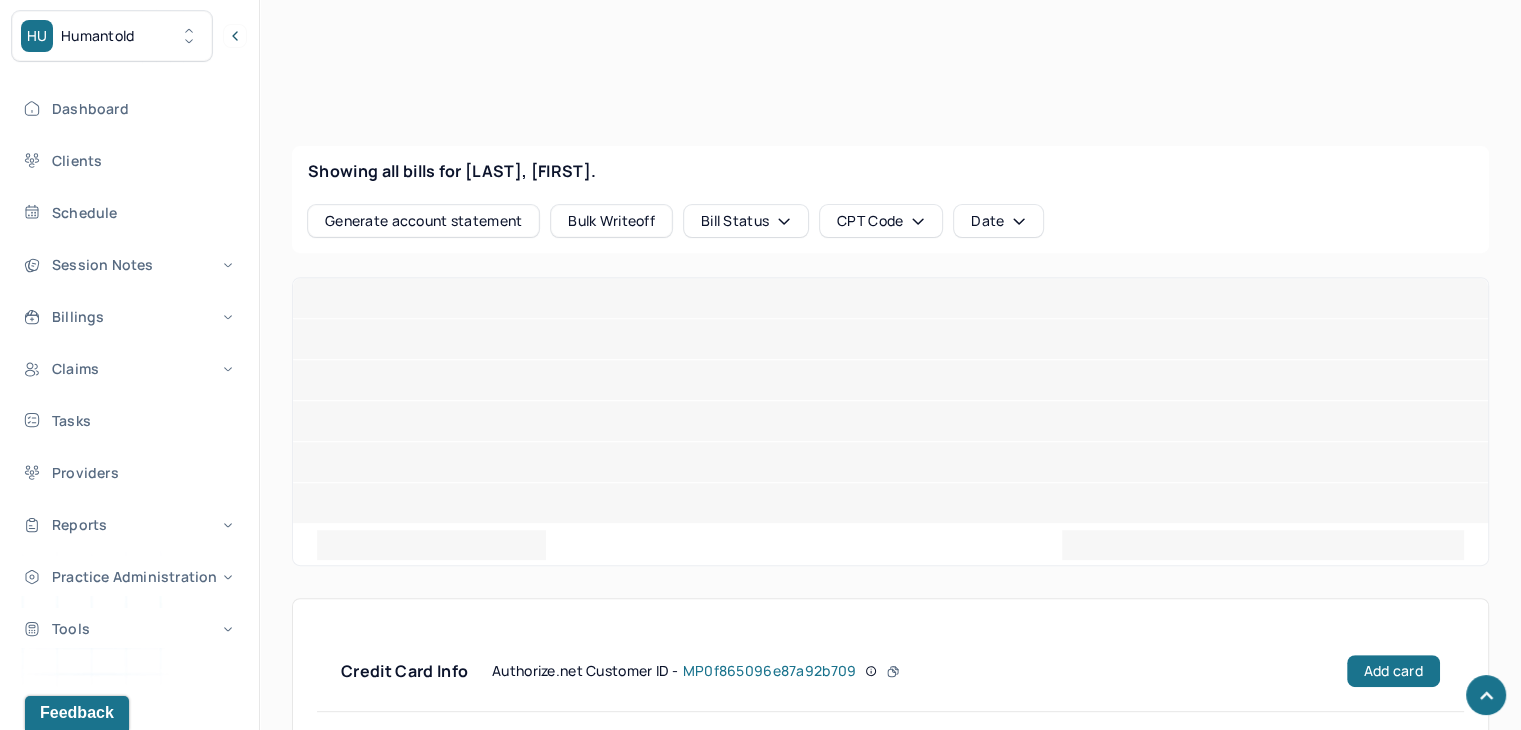 scroll, scrollTop: 741, scrollLeft: 0, axis: vertical 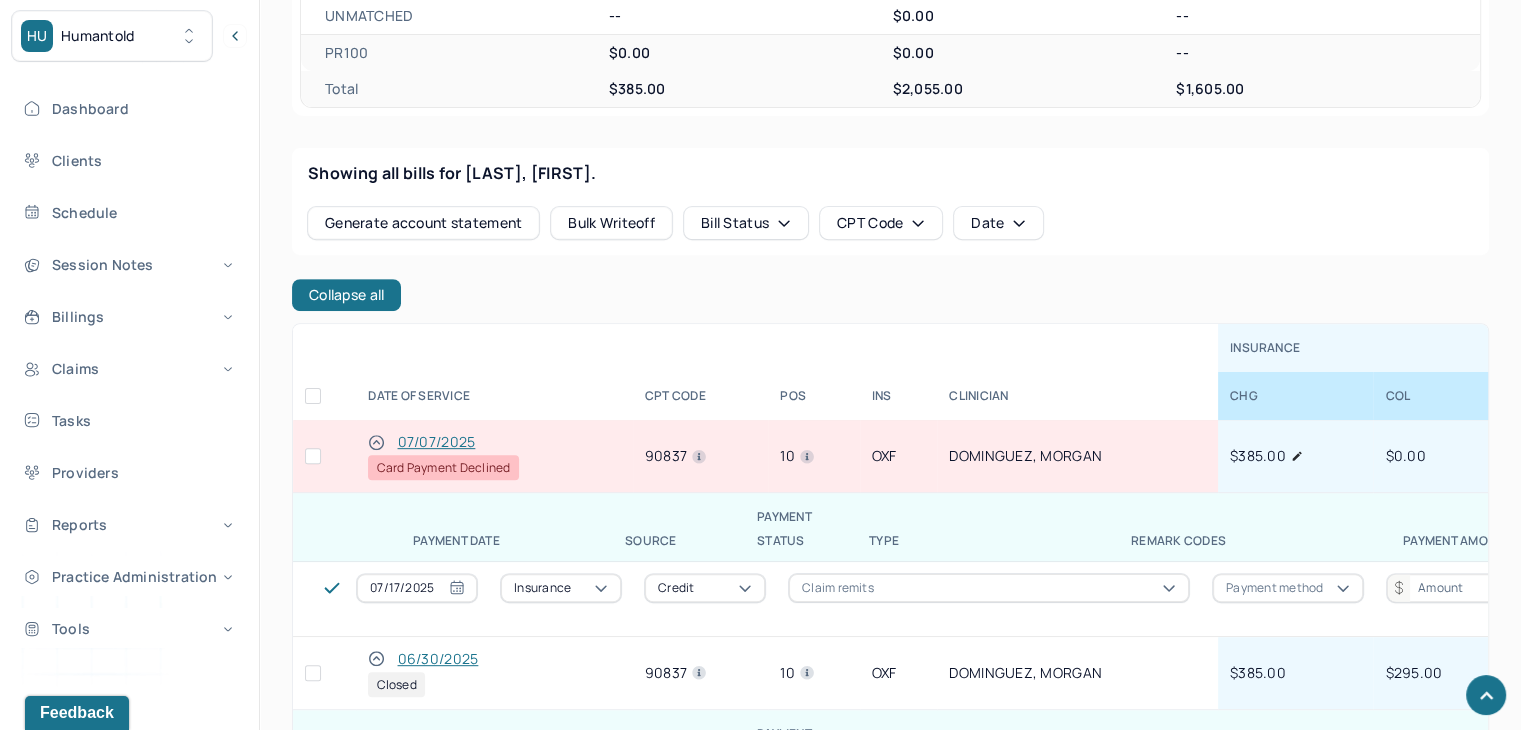 click at bounding box center [313, 456] 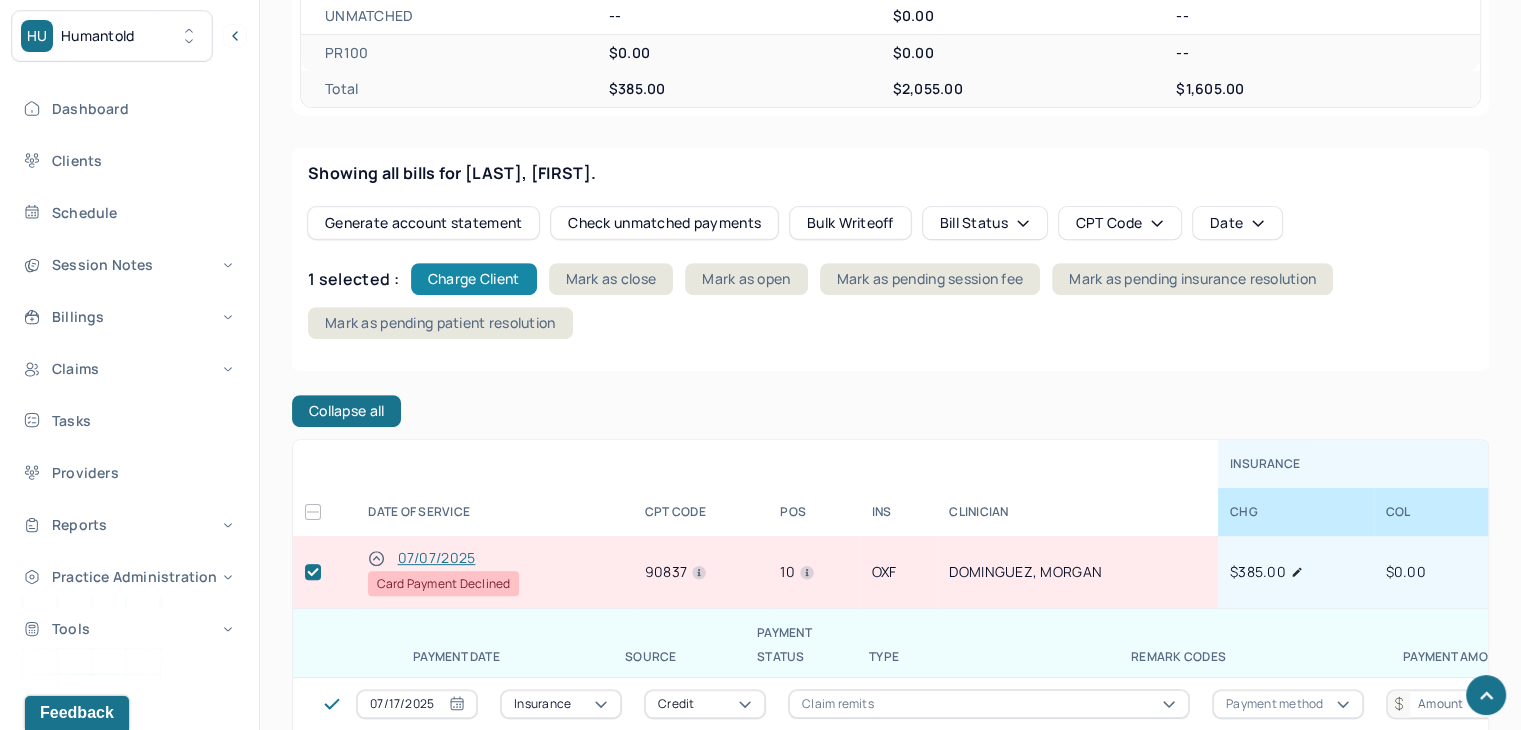 click on "Charge Client" at bounding box center (474, 279) 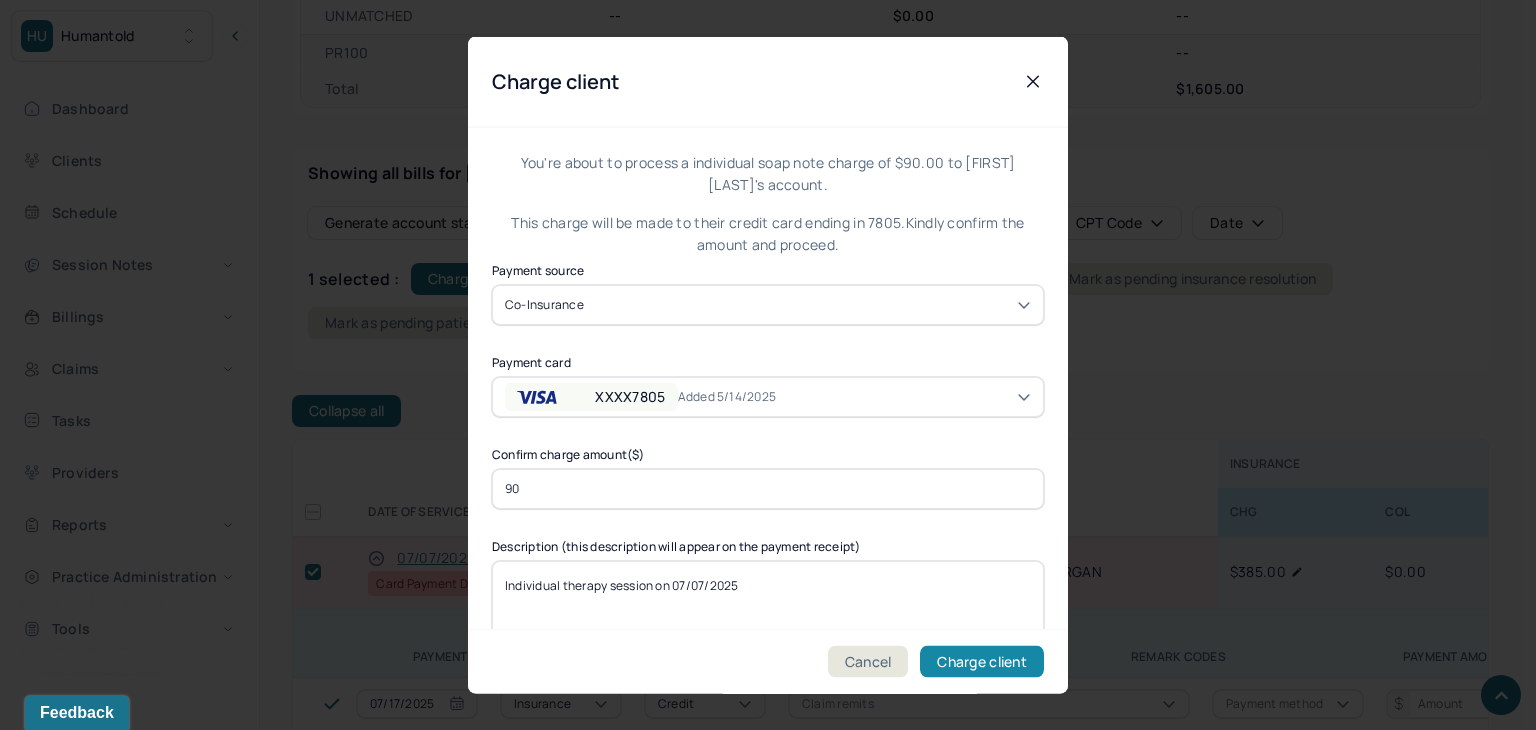 click on "Charge client" at bounding box center [982, 662] 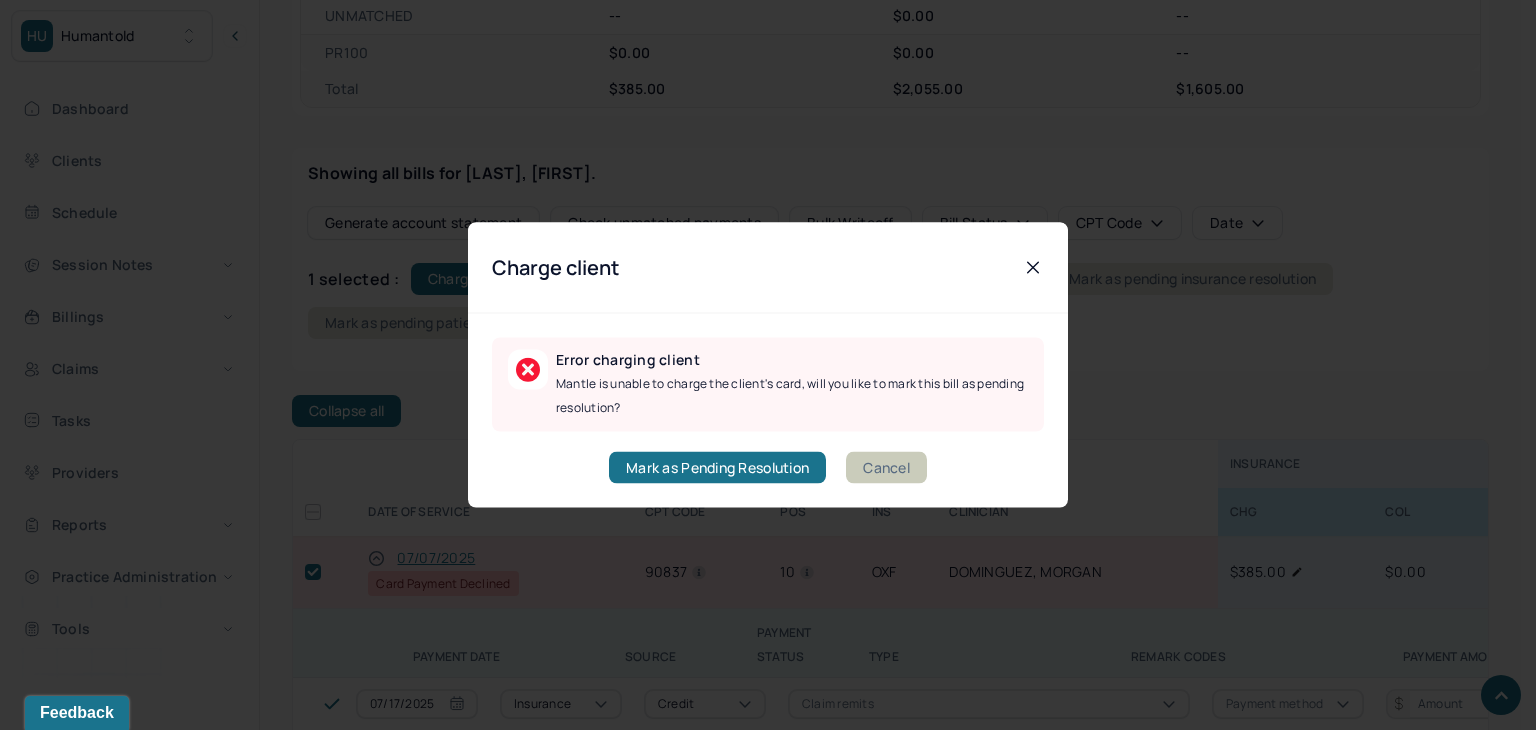 click on "Cancel" at bounding box center (886, 468) 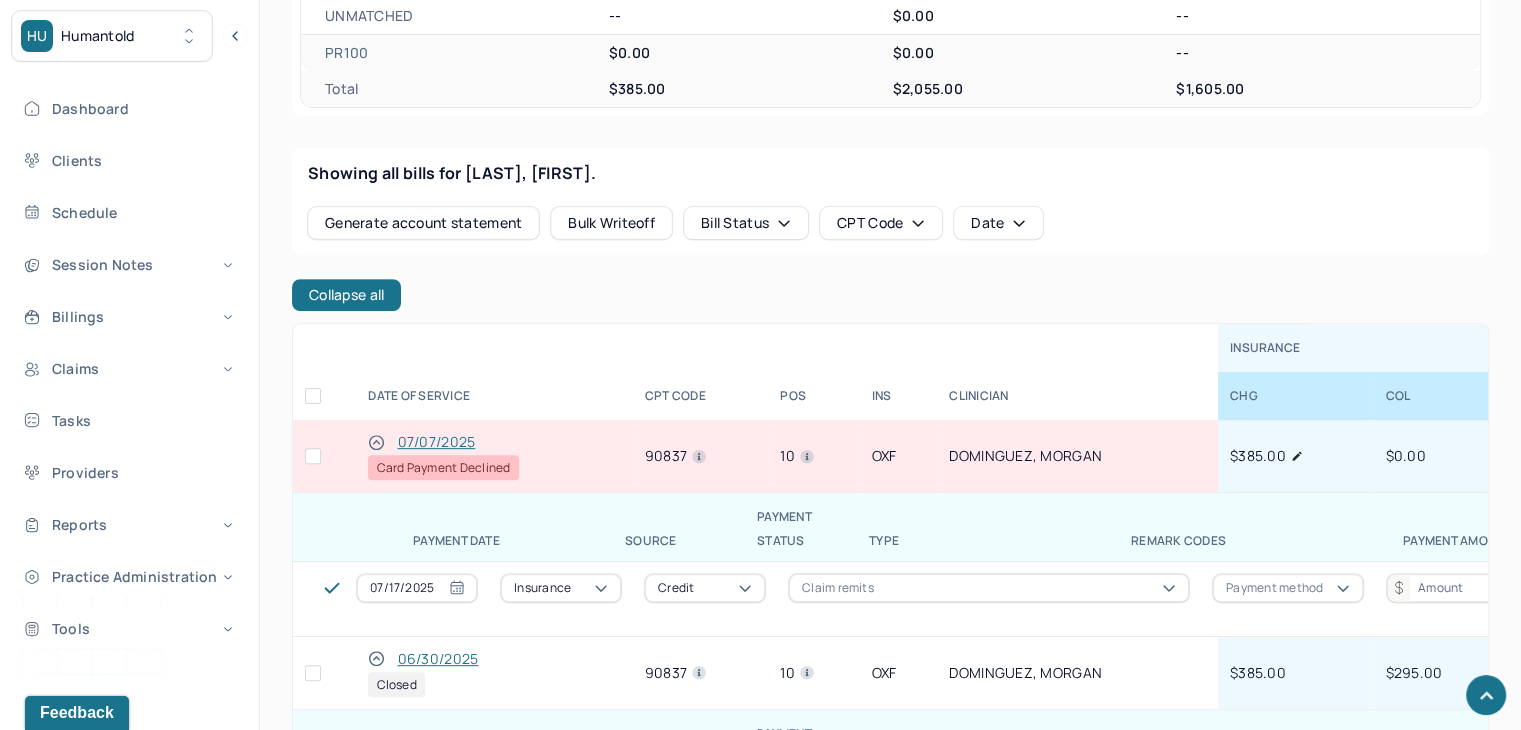 click at bounding box center (313, 456) 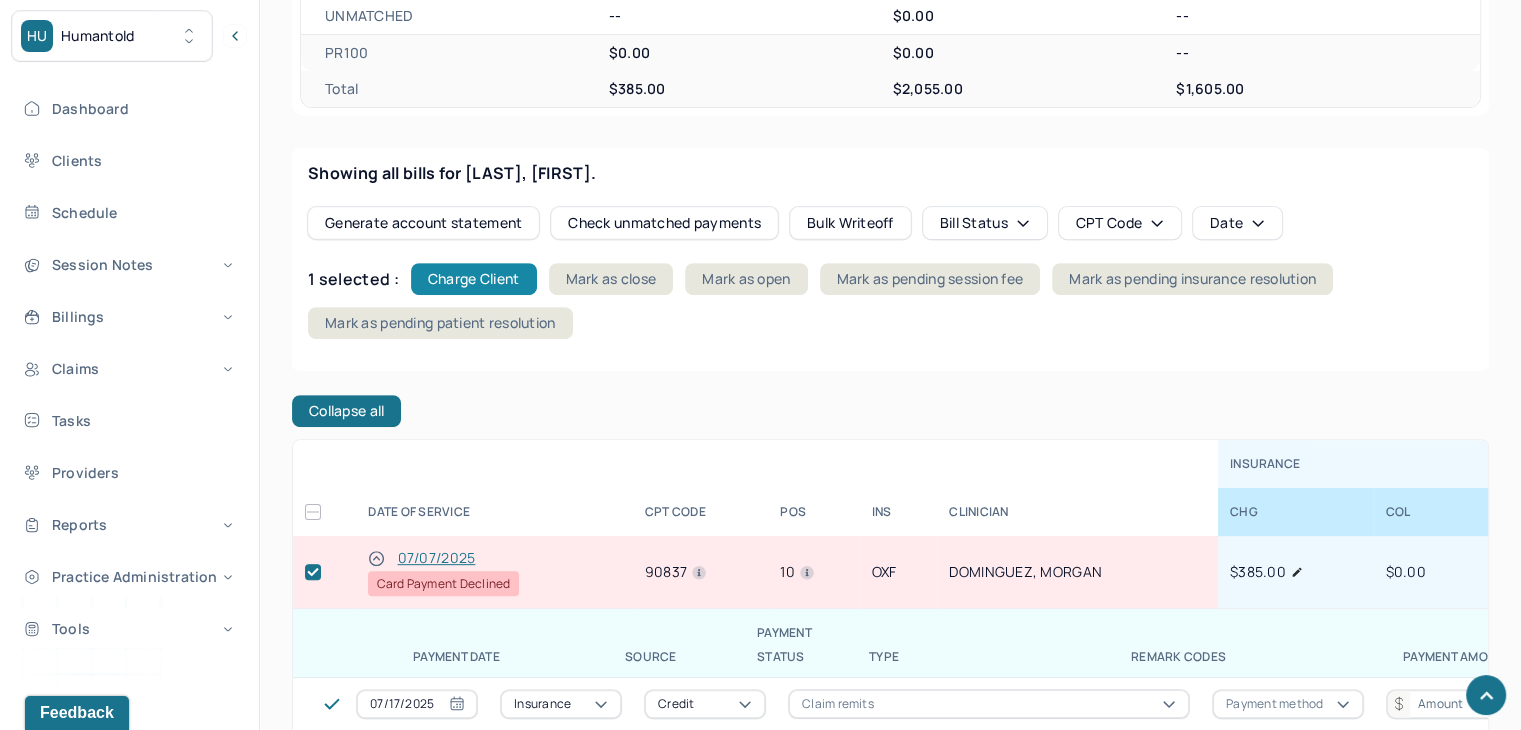 click on "Charge Client" at bounding box center [474, 279] 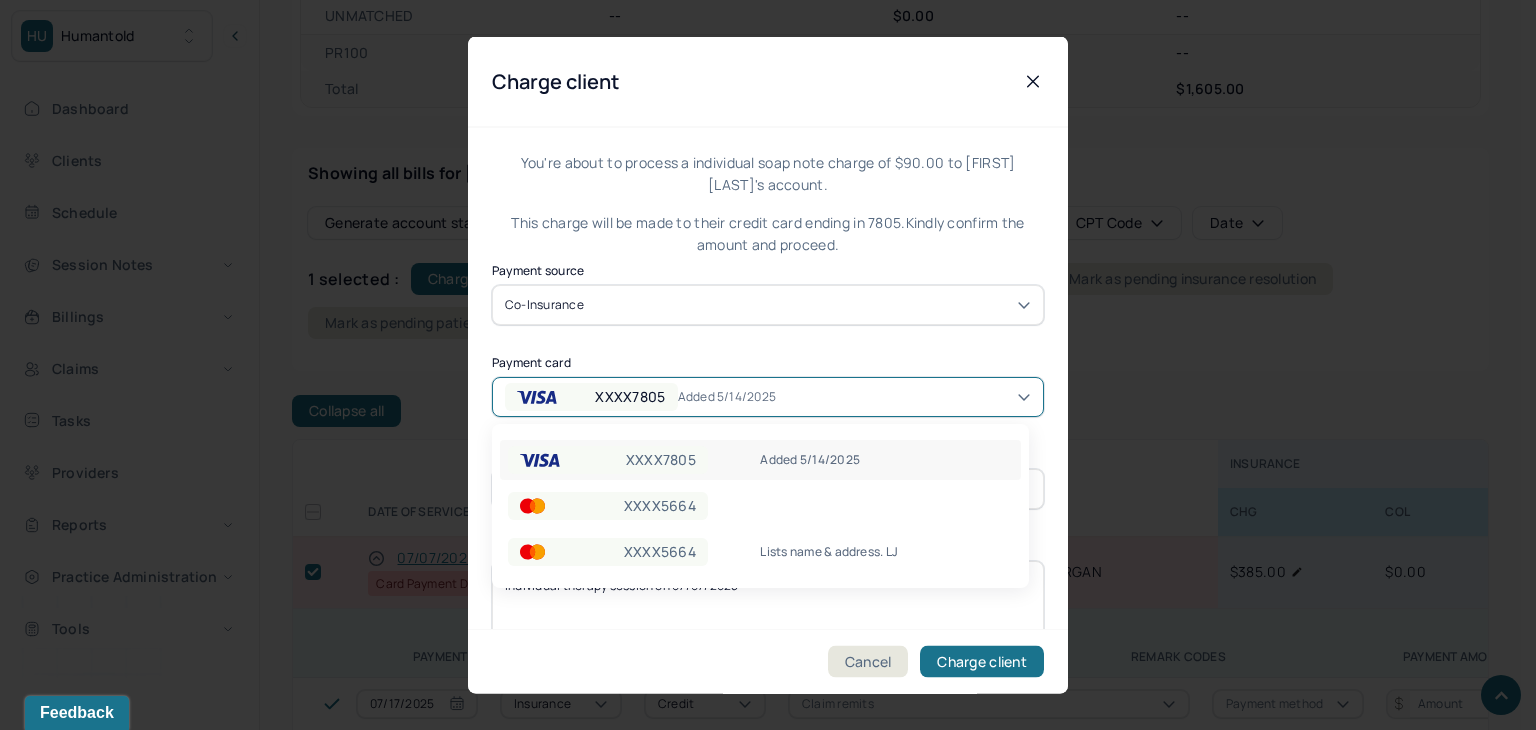 click on "XXXX7805" at bounding box center (591, 396) 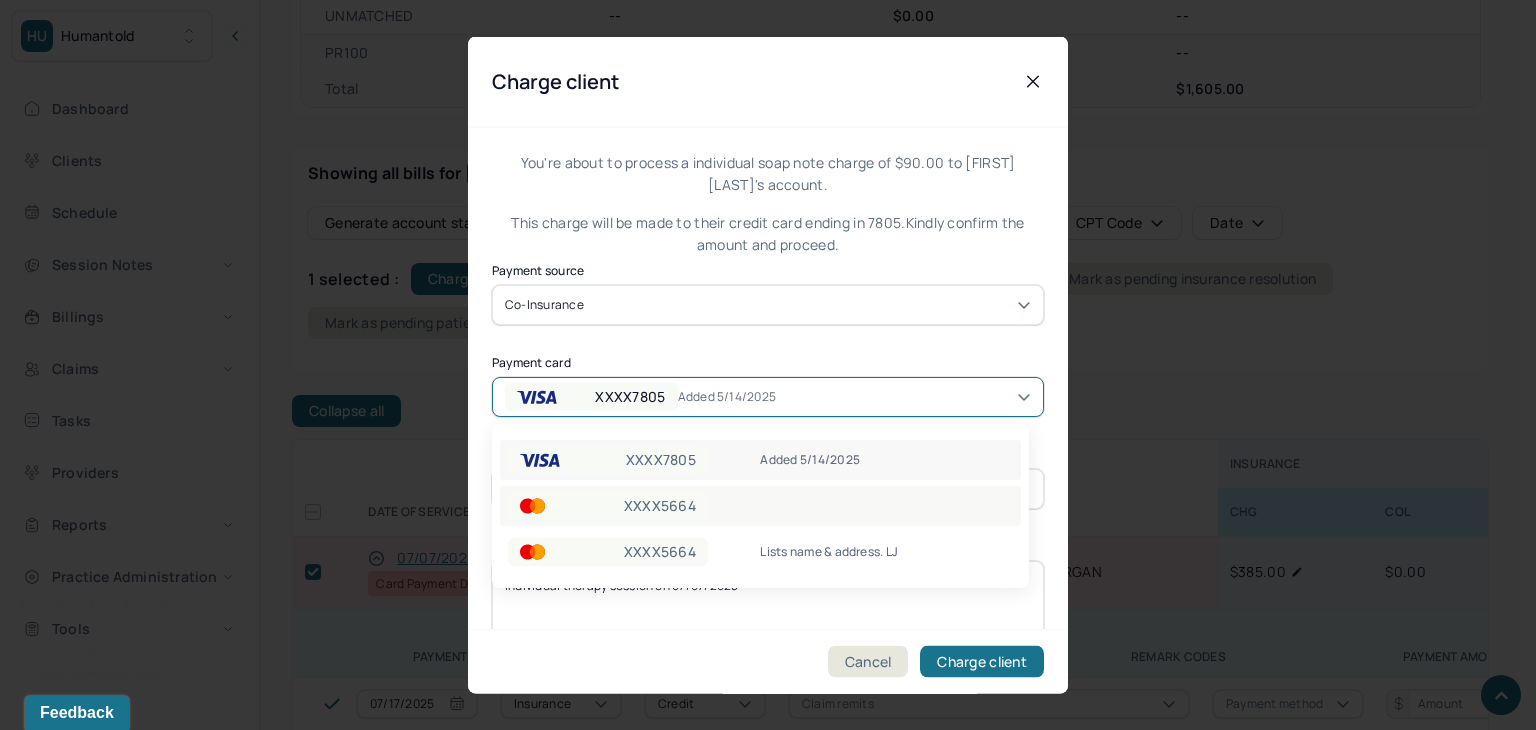 click on "XXXX5664" at bounding box center [660, 506] 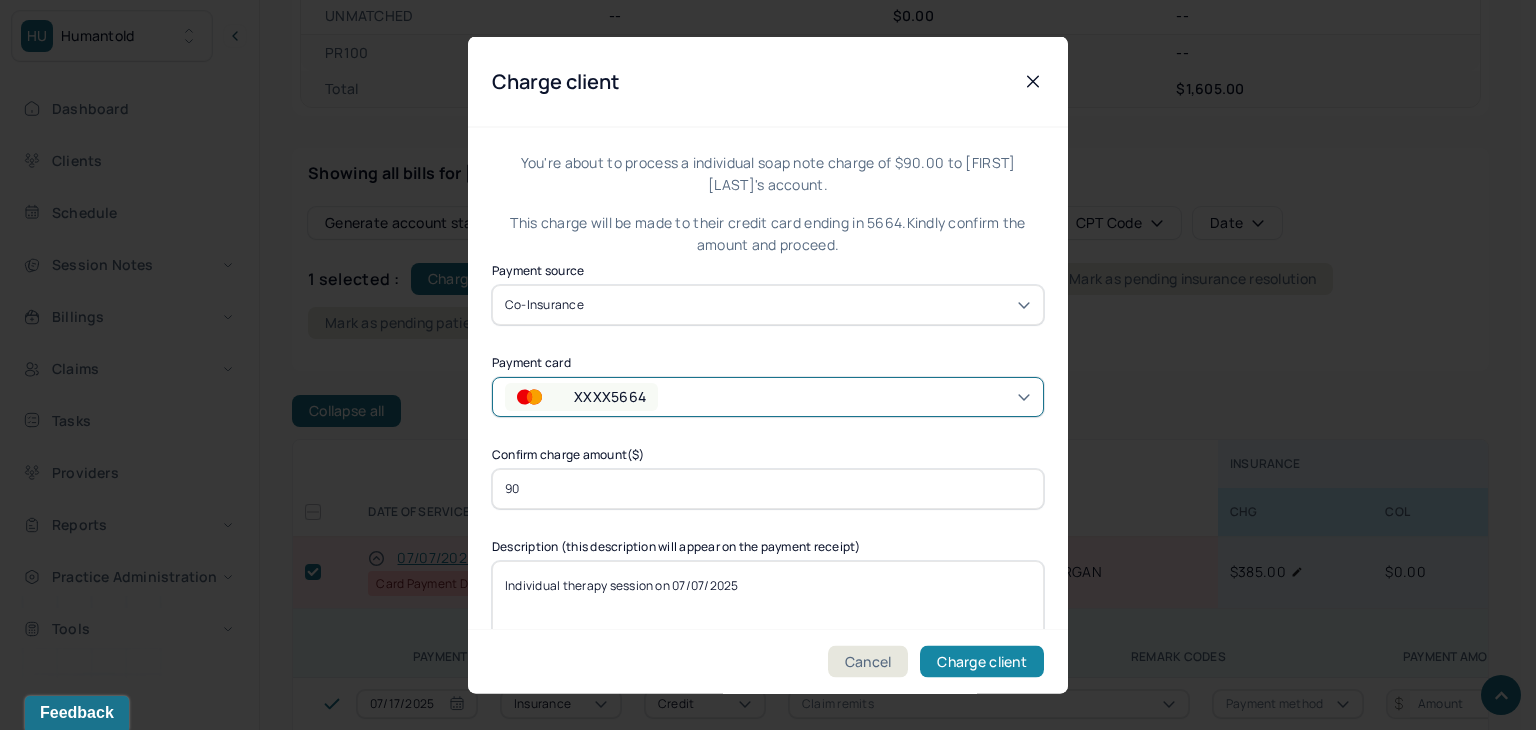 click on "Charge client" at bounding box center (982, 662) 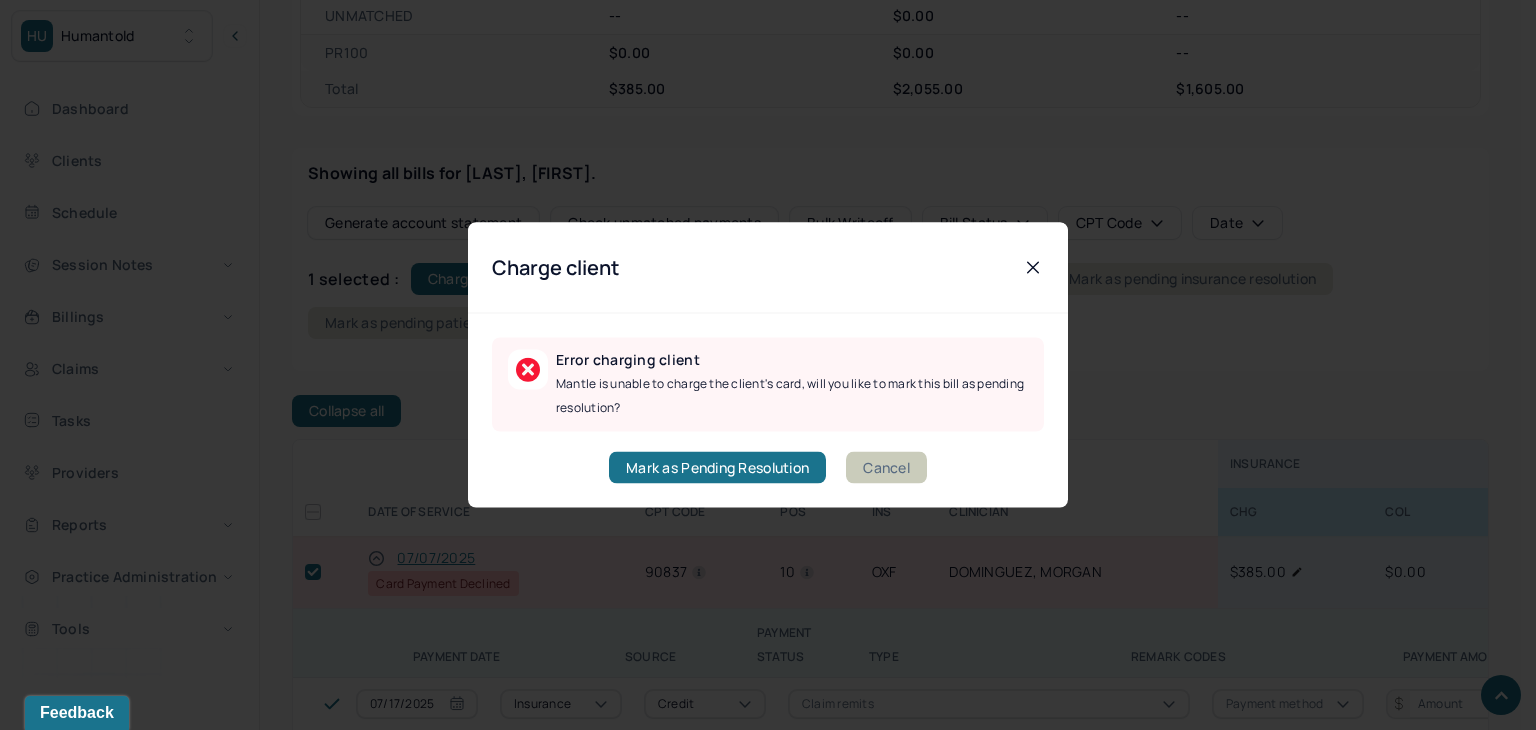 click on "Cancel" at bounding box center [886, 468] 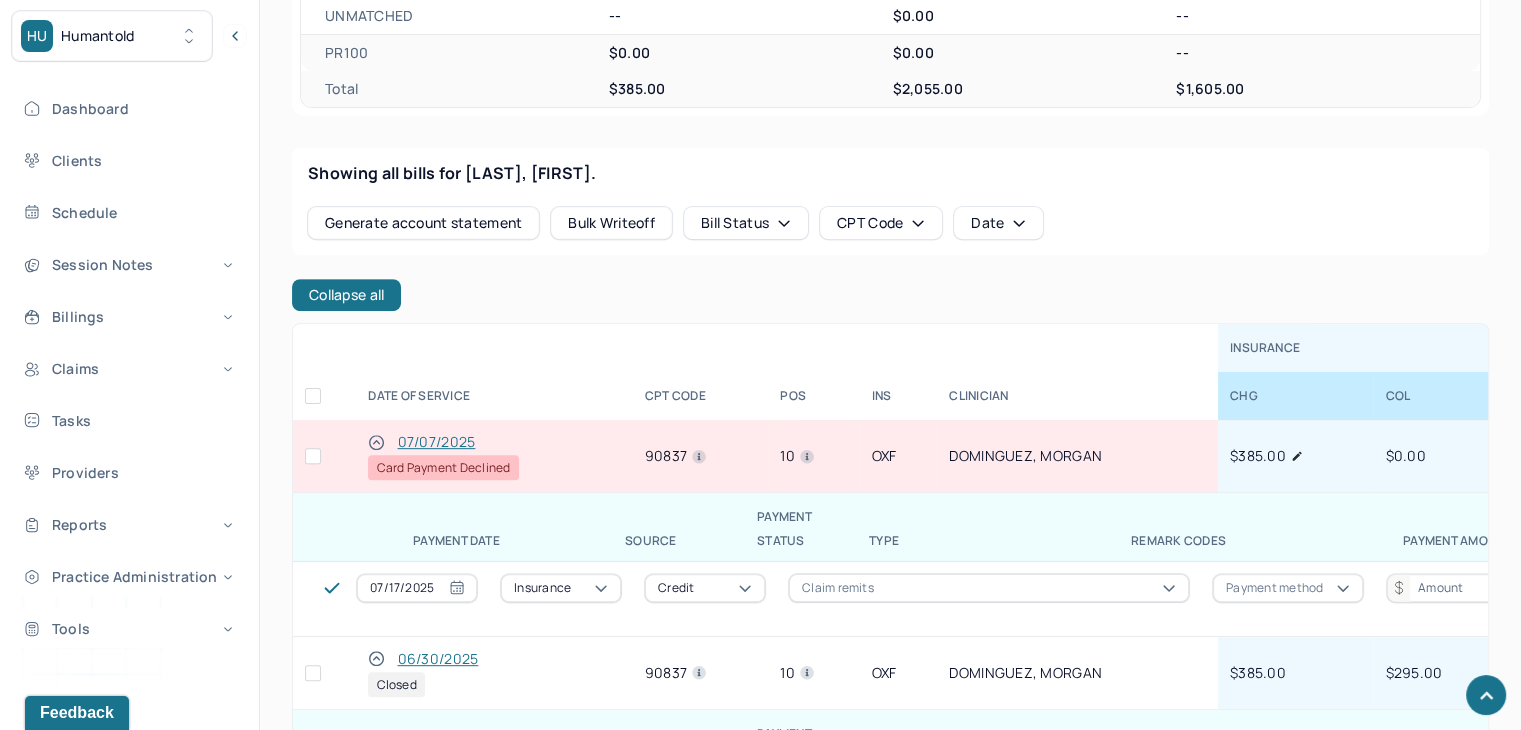 click at bounding box center (313, 456) 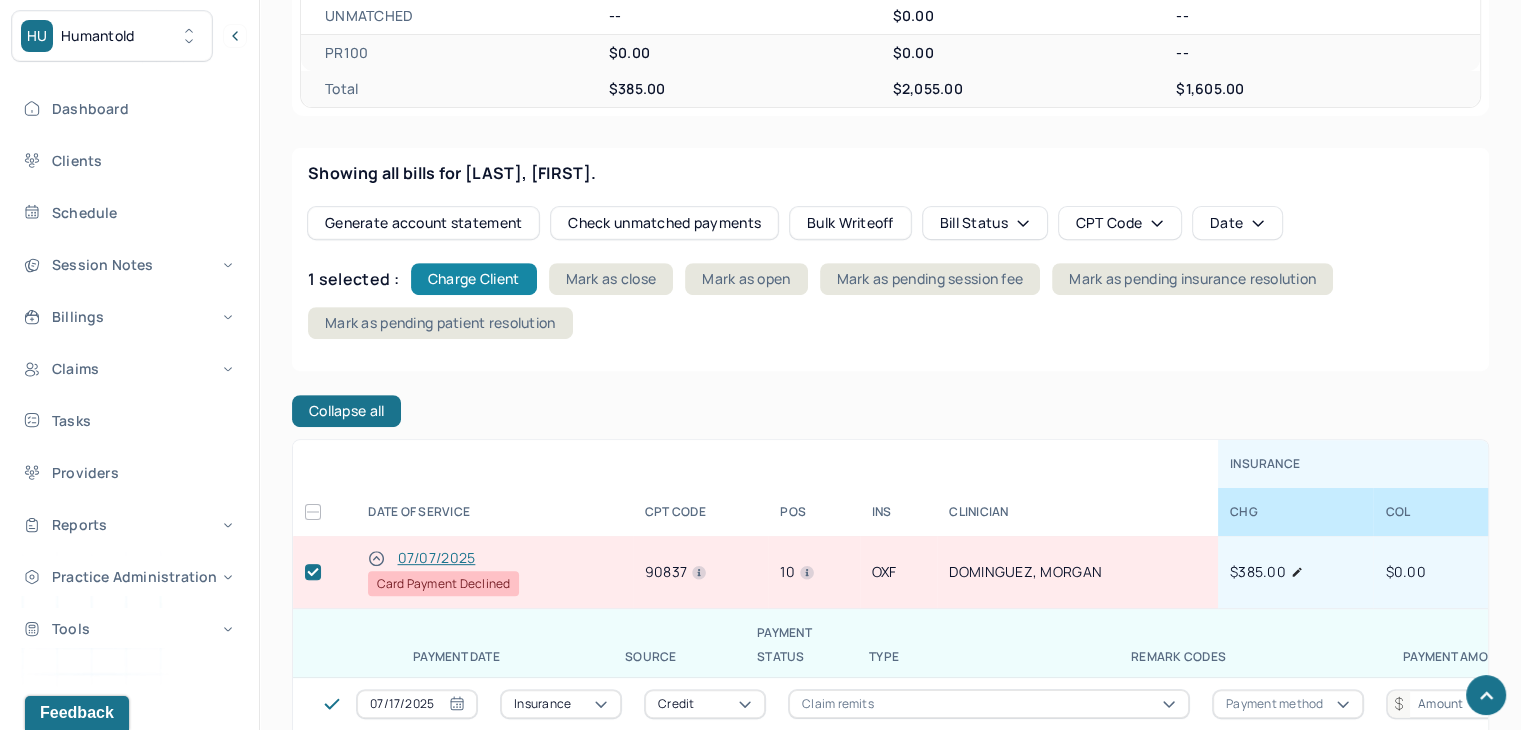 click on "Charge Client" at bounding box center [474, 279] 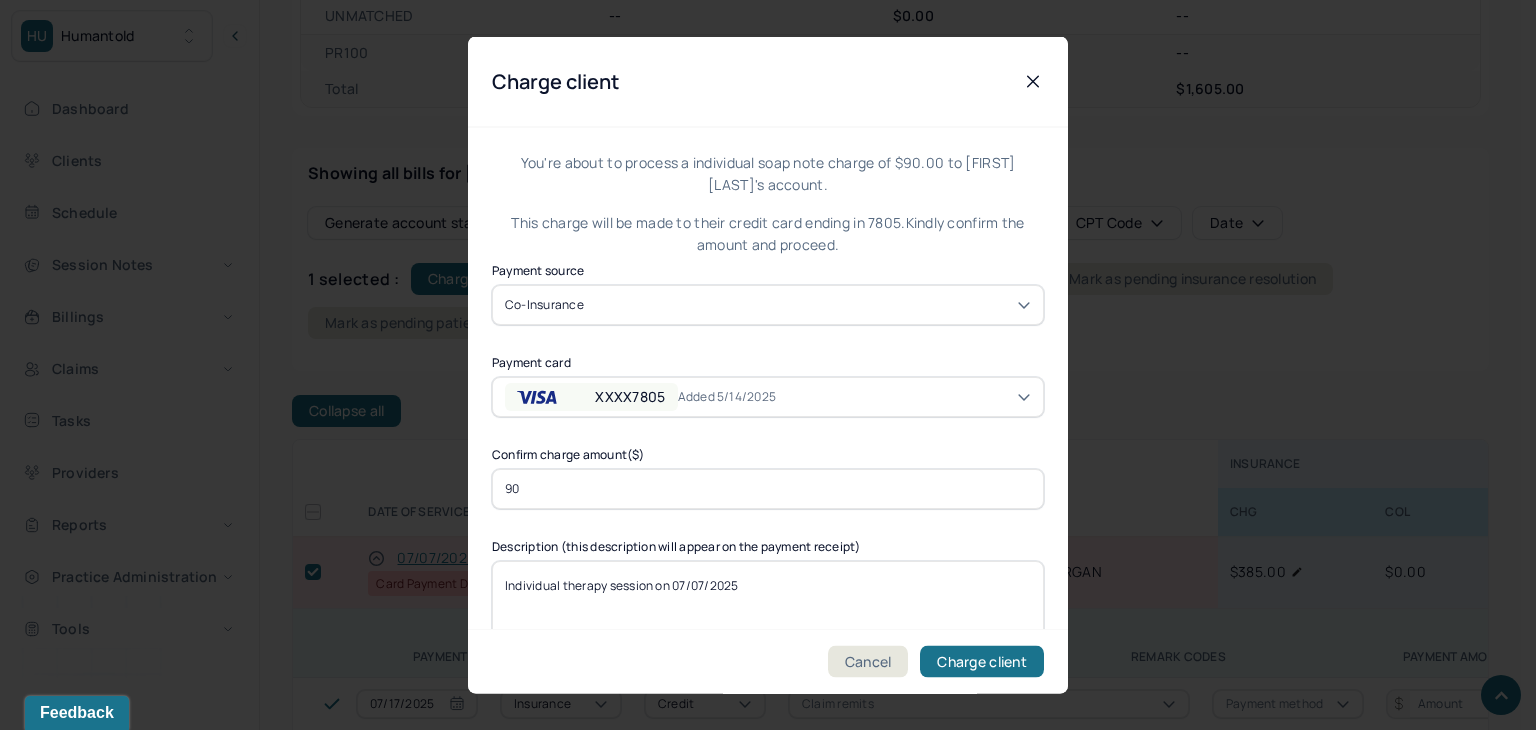 click on "XXXX7805" at bounding box center [630, 396] 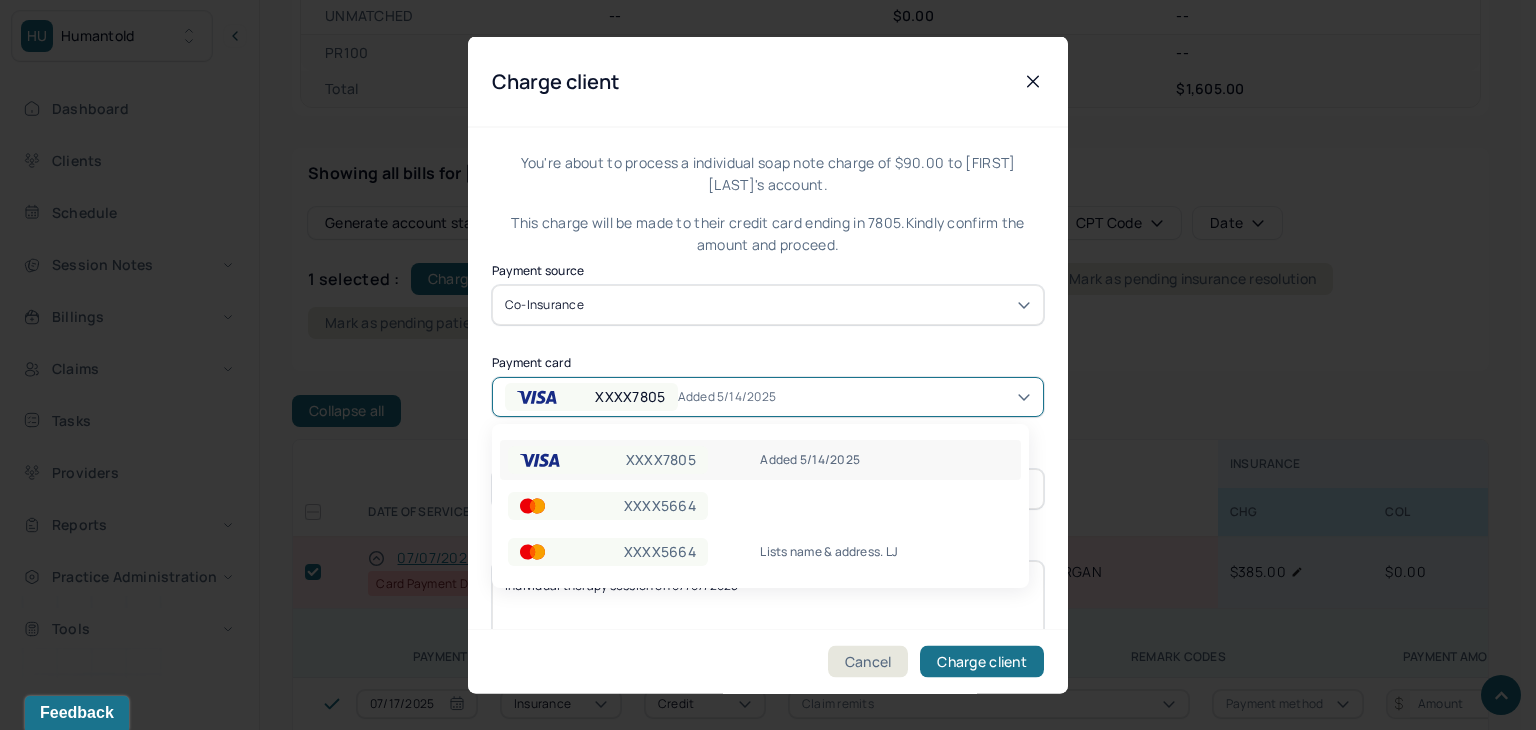 click 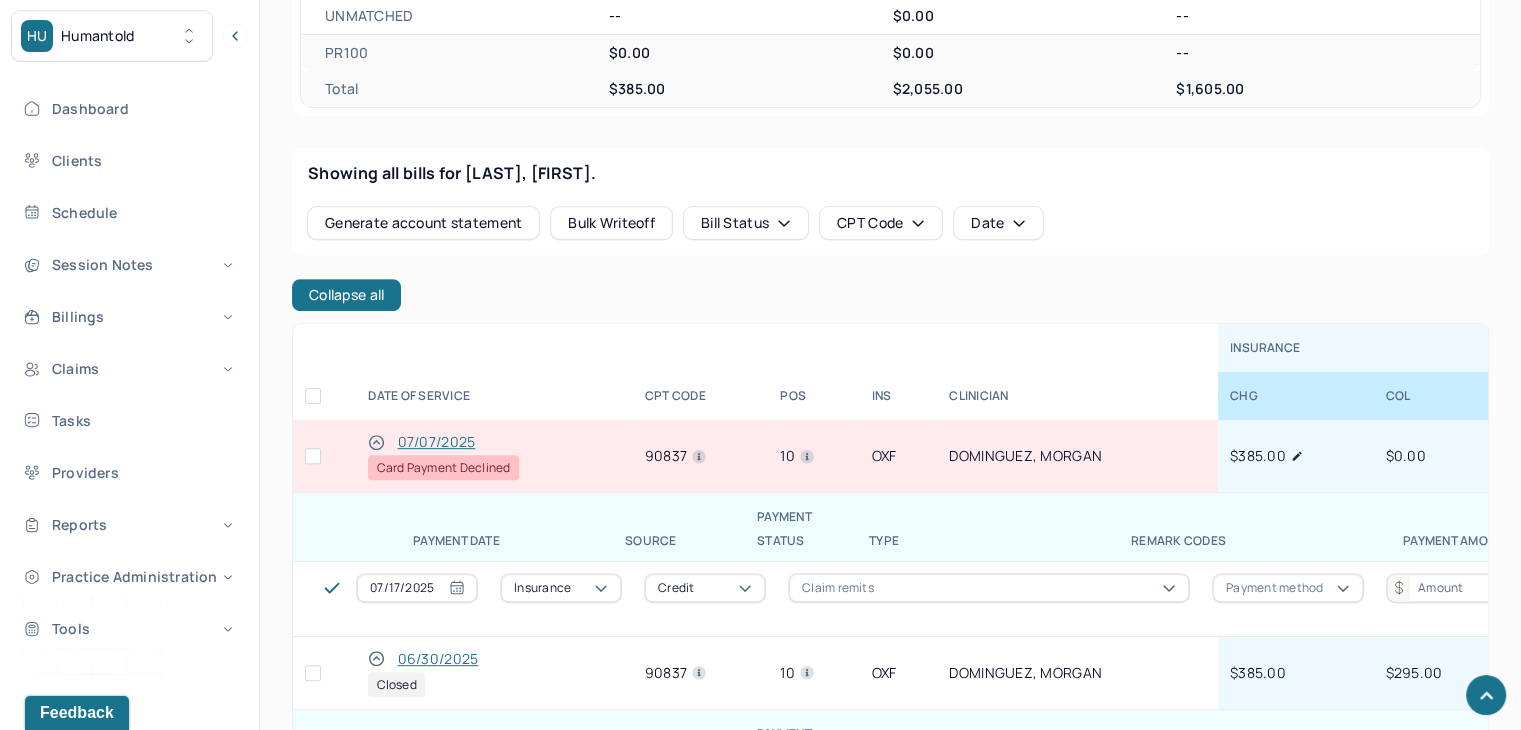 click at bounding box center [313, 456] 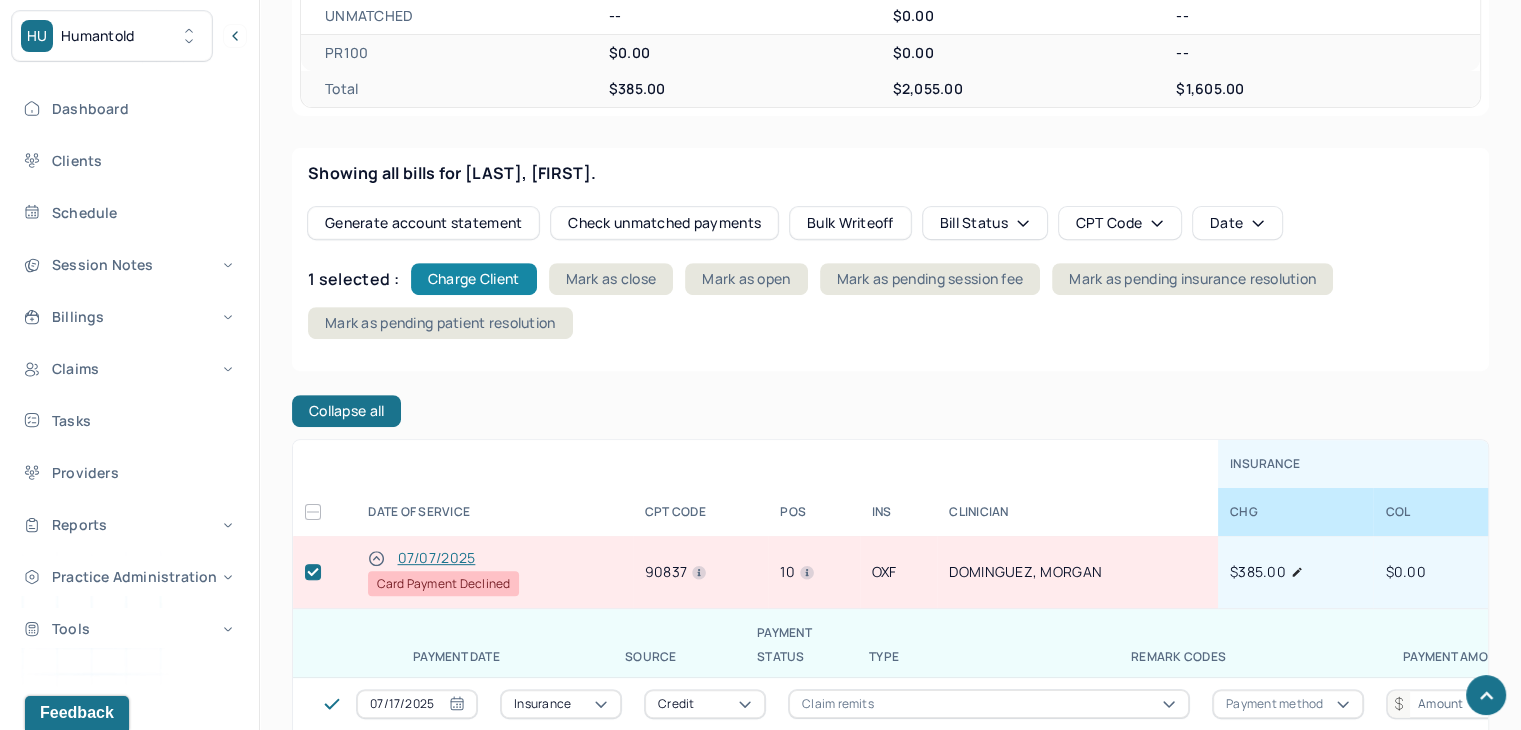 click on "Charge Client" at bounding box center [474, 279] 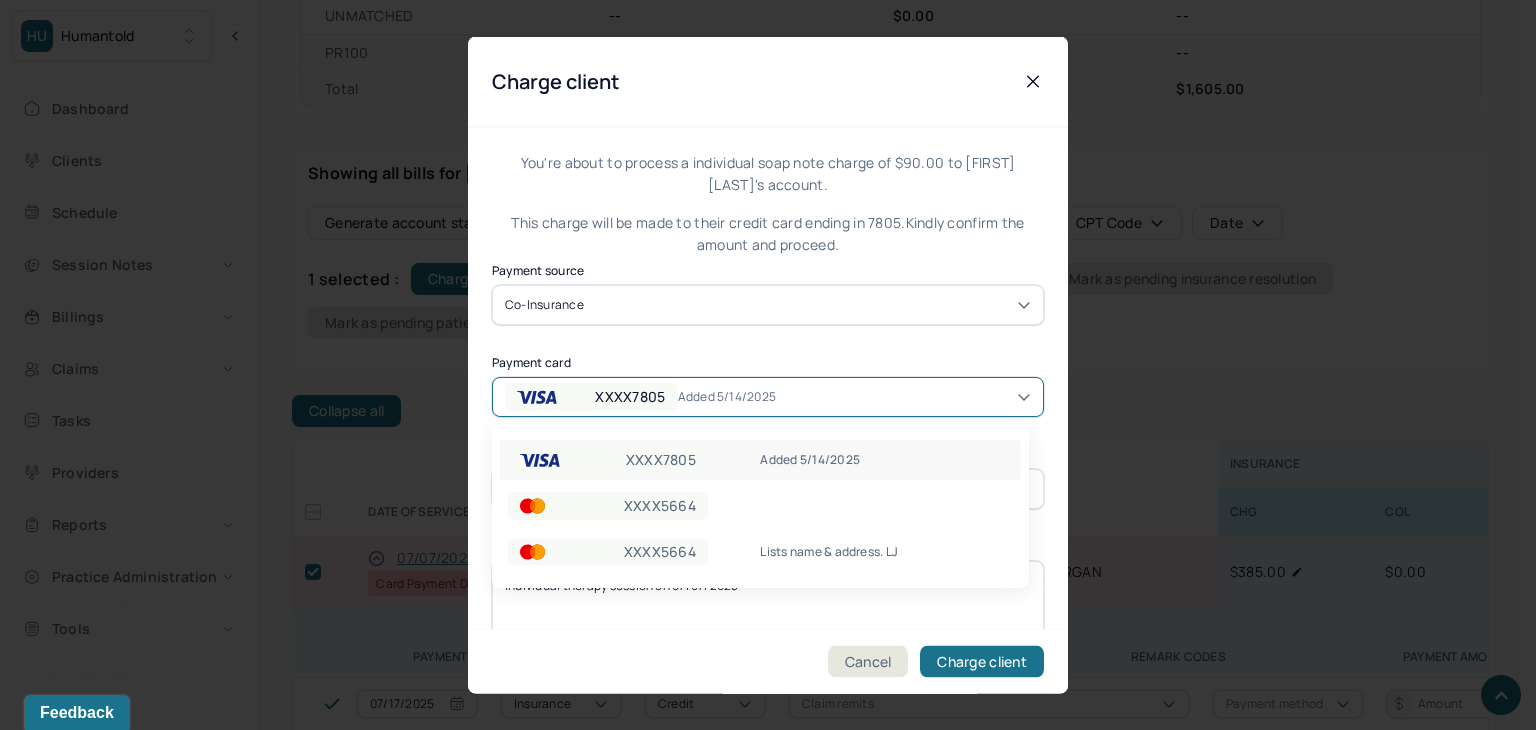 click on "XXXX7805" at bounding box center (630, 396) 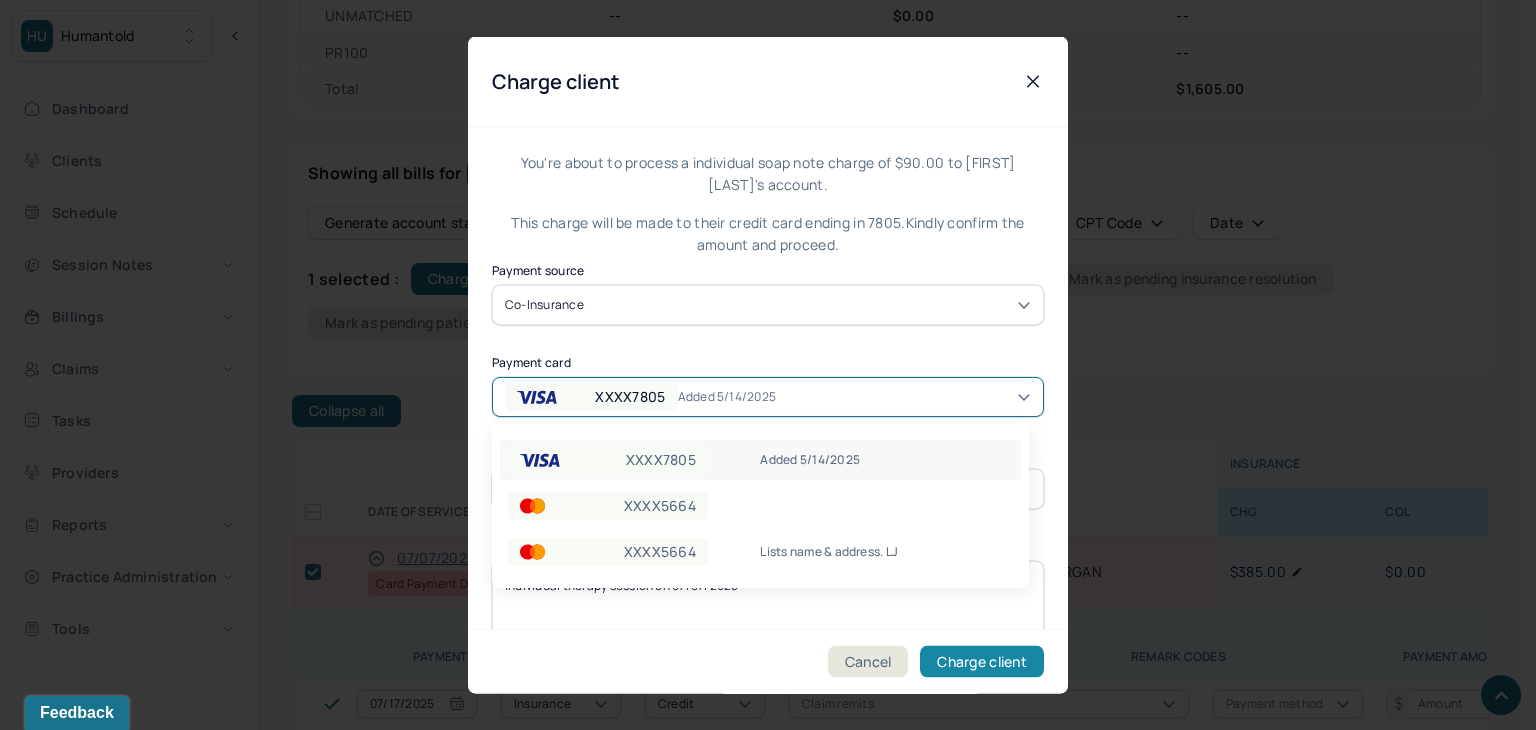 drag, startPoint x: 960, startPoint y: 671, endPoint x: 780, endPoint y: 623, distance: 186.2901 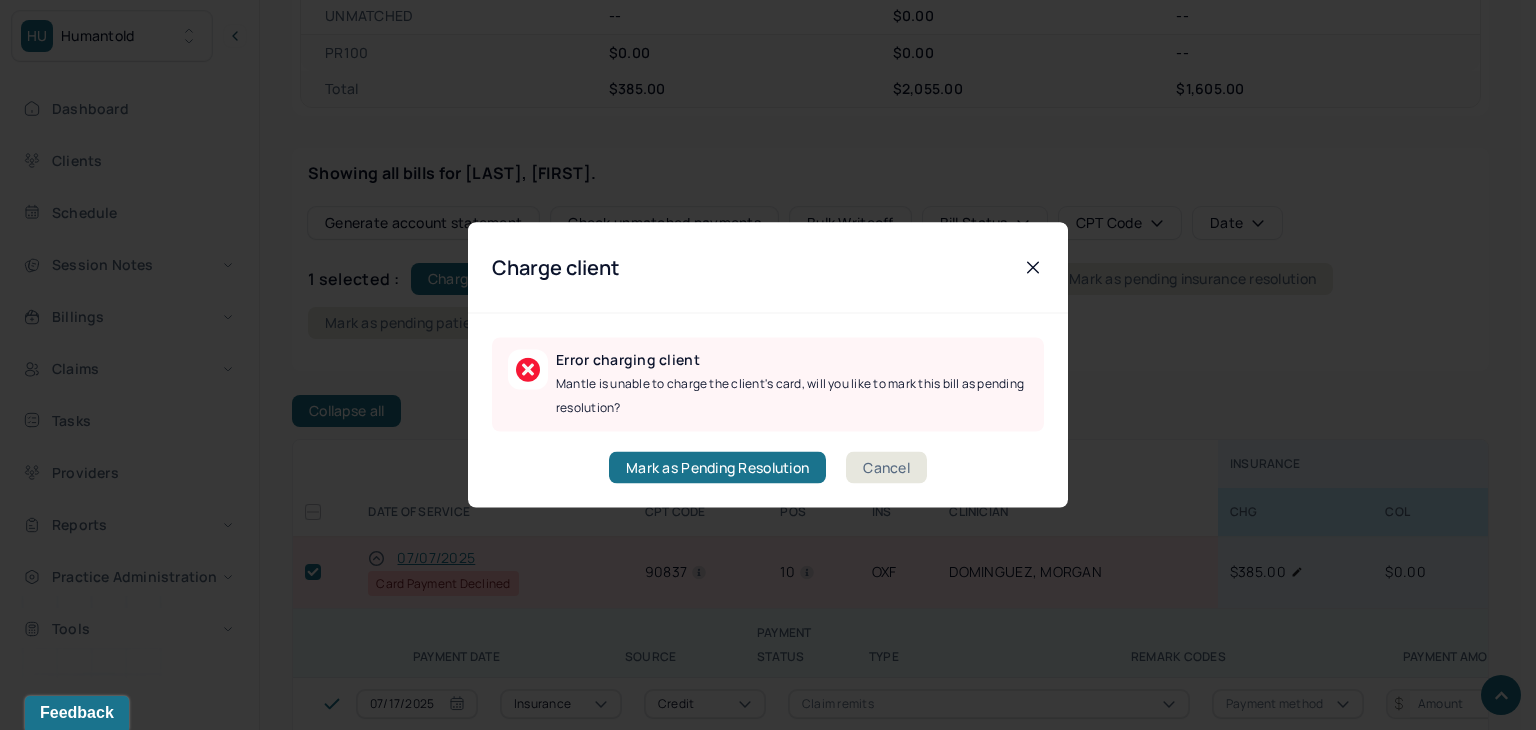 click on "Cancel" at bounding box center [886, 468] 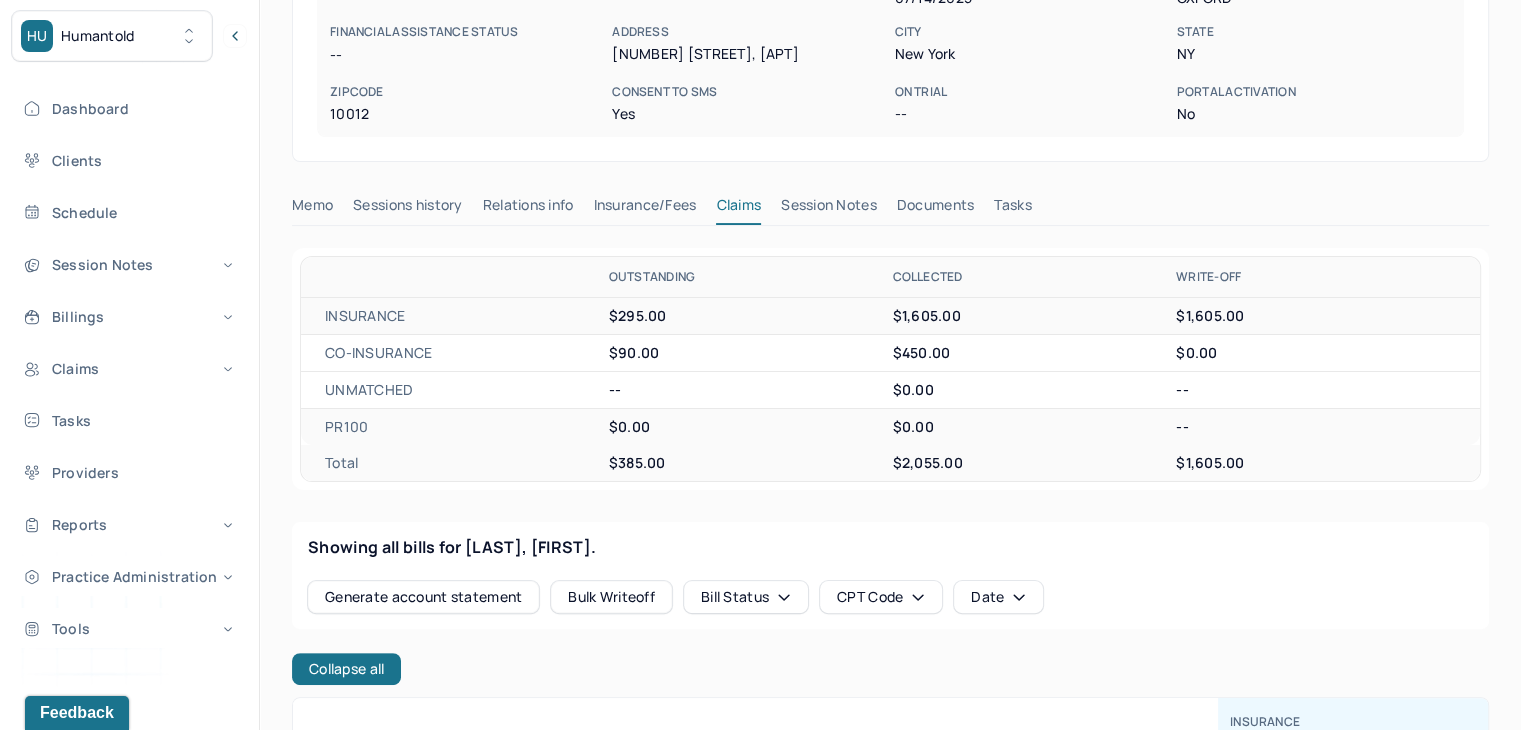 scroll, scrollTop: 0, scrollLeft: 0, axis: both 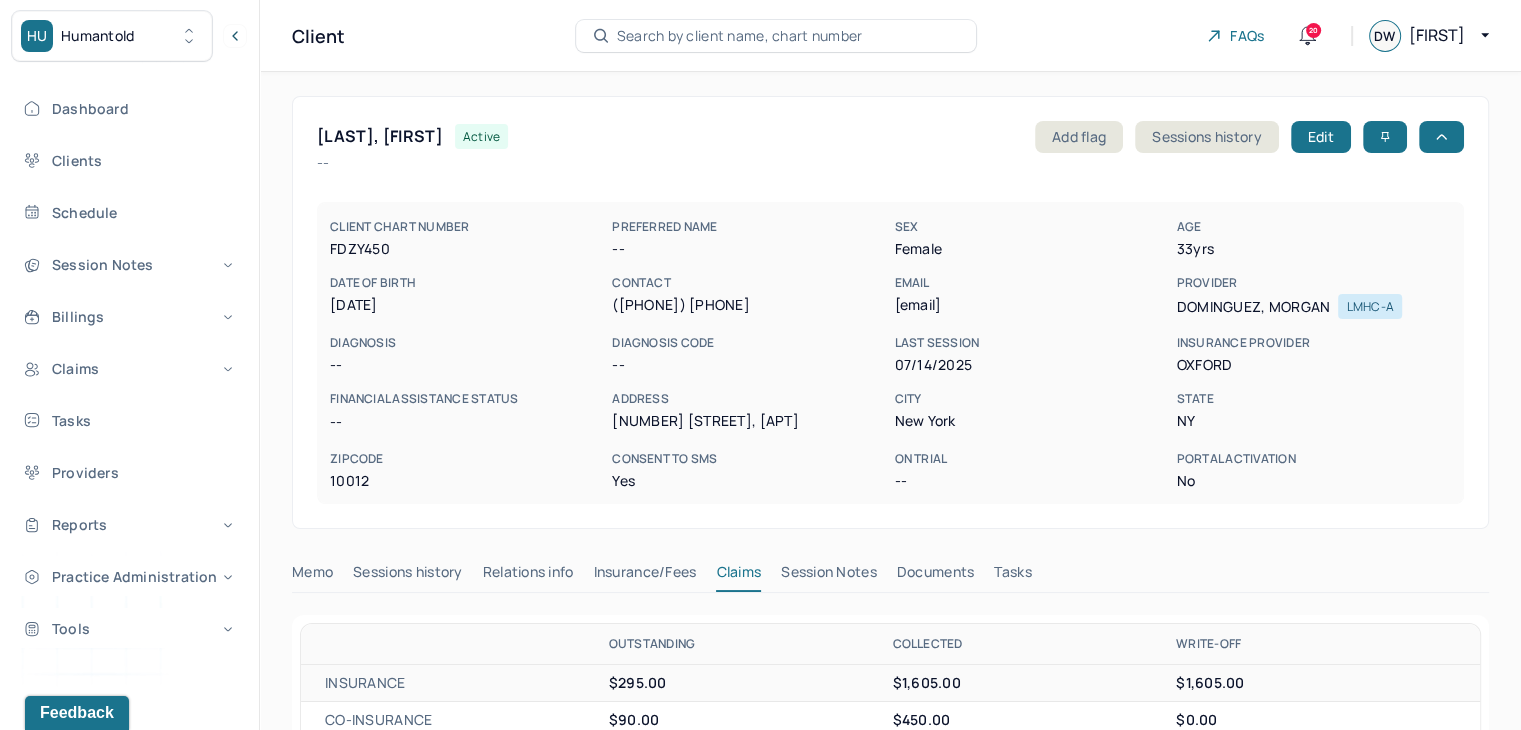 click on "Client   Search by client name, chart number     FAQs   20   DW [FIRST]" at bounding box center (890, 36) 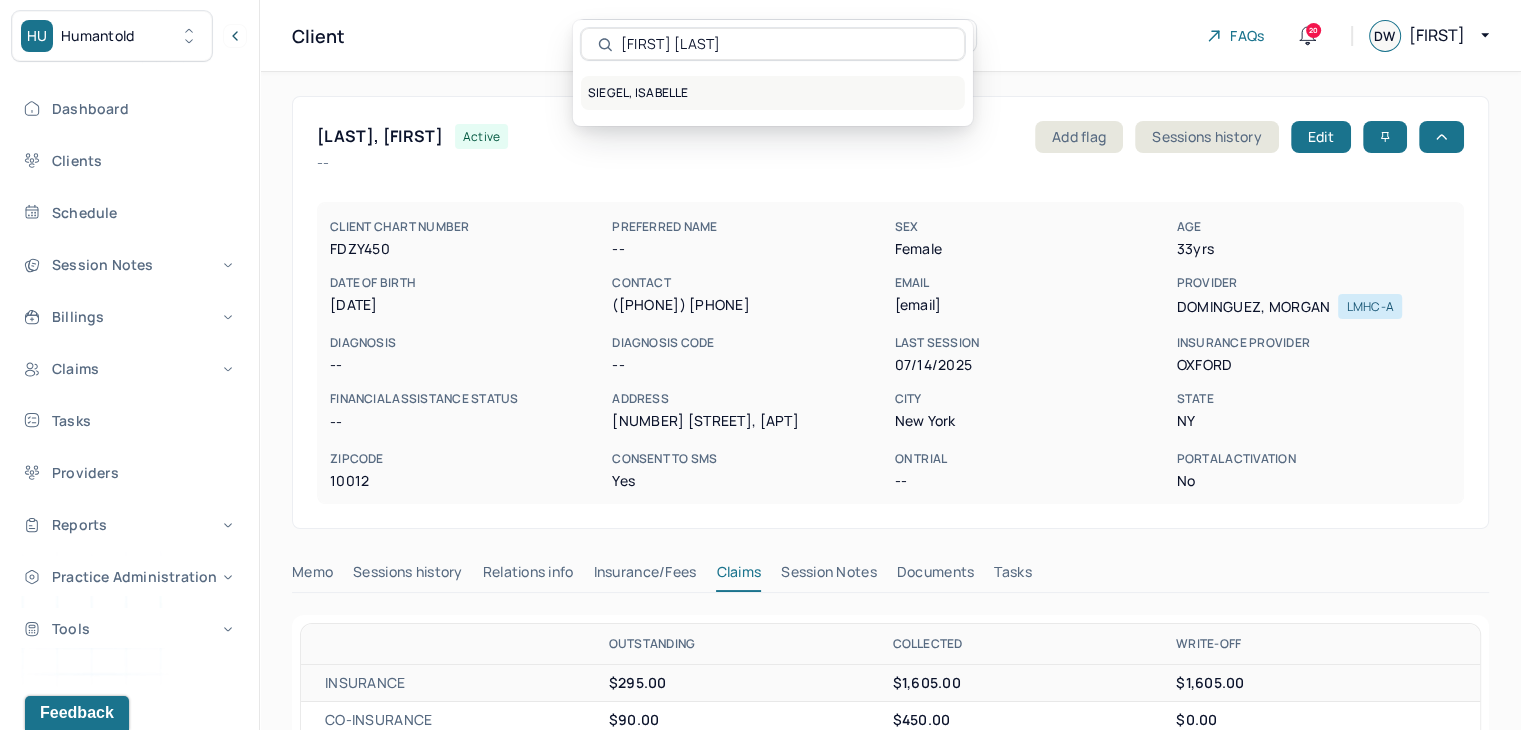 type on "[FIRST] [LAST]" 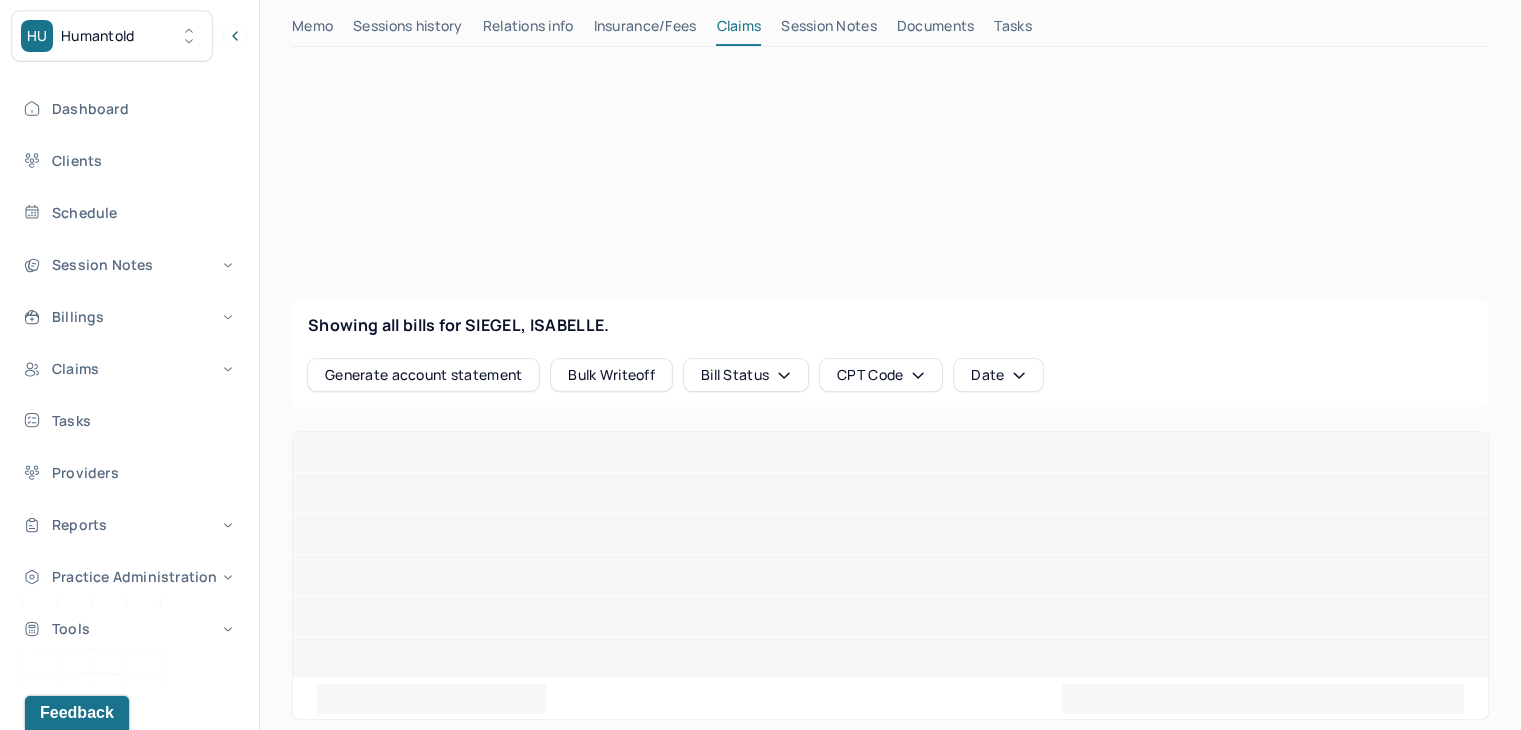 scroll, scrollTop: 600, scrollLeft: 0, axis: vertical 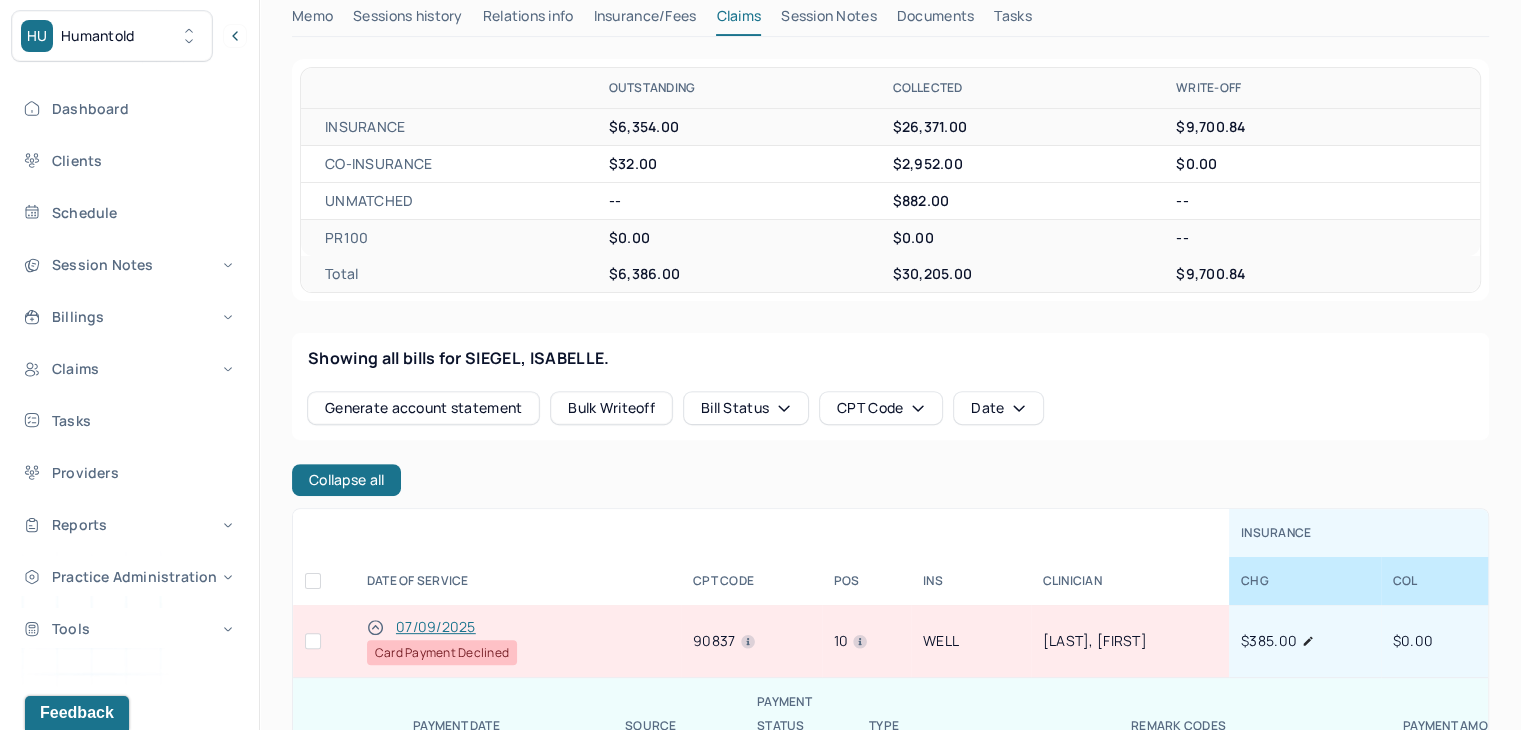 click at bounding box center [313, 641] 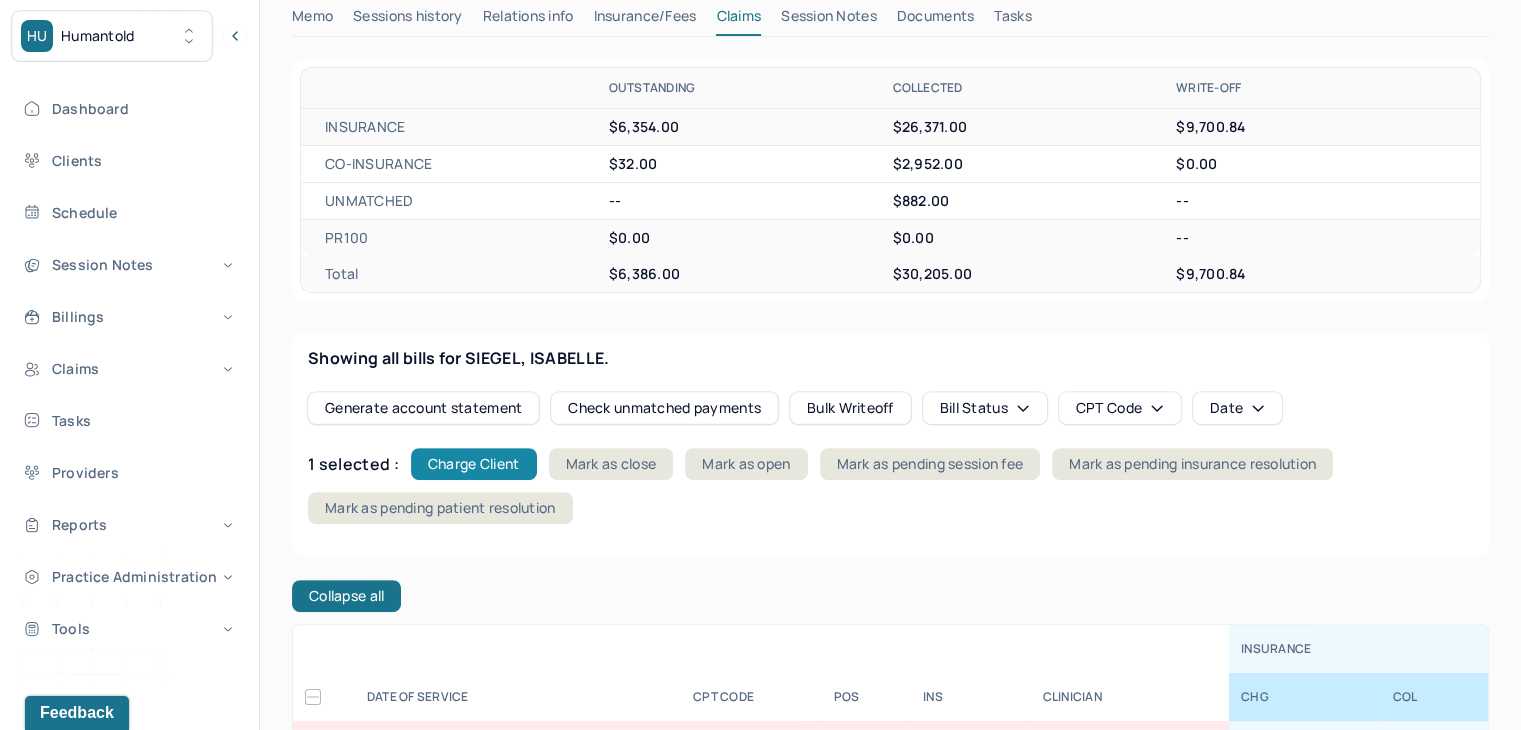 click on "Charge Client" at bounding box center (474, 464) 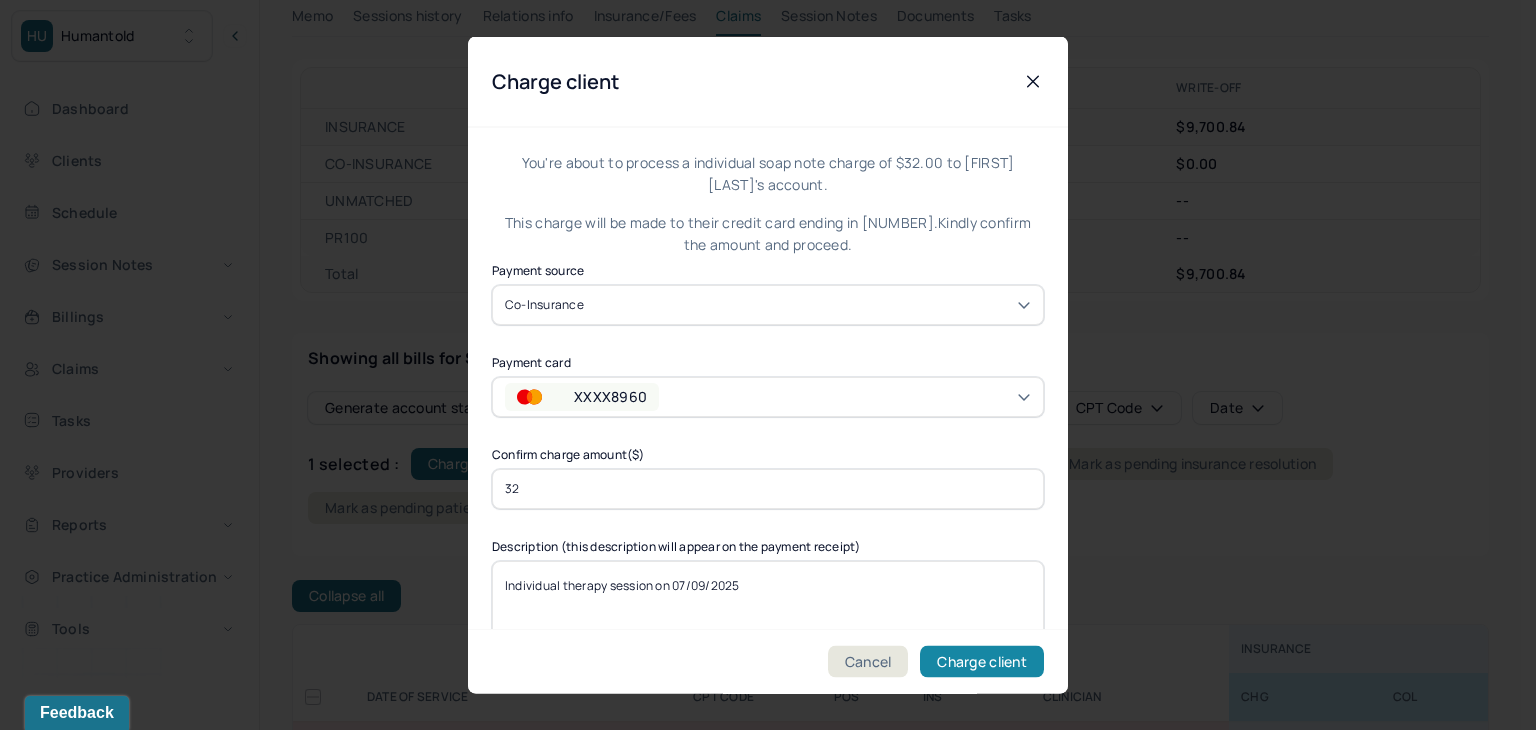 click on "Charge client" at bounding box center [982, 662] 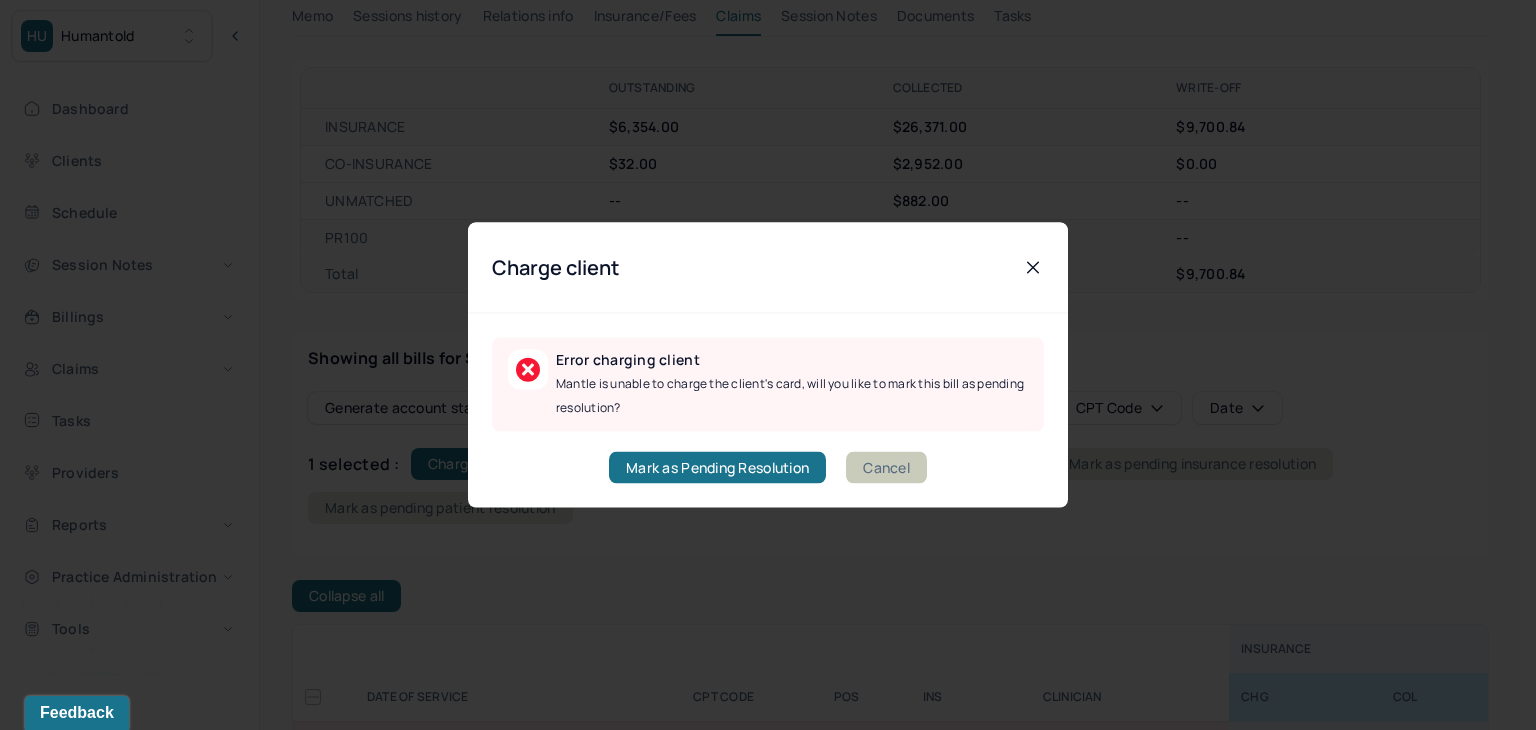 click on "Cancel" at bounding box center [886, 468] 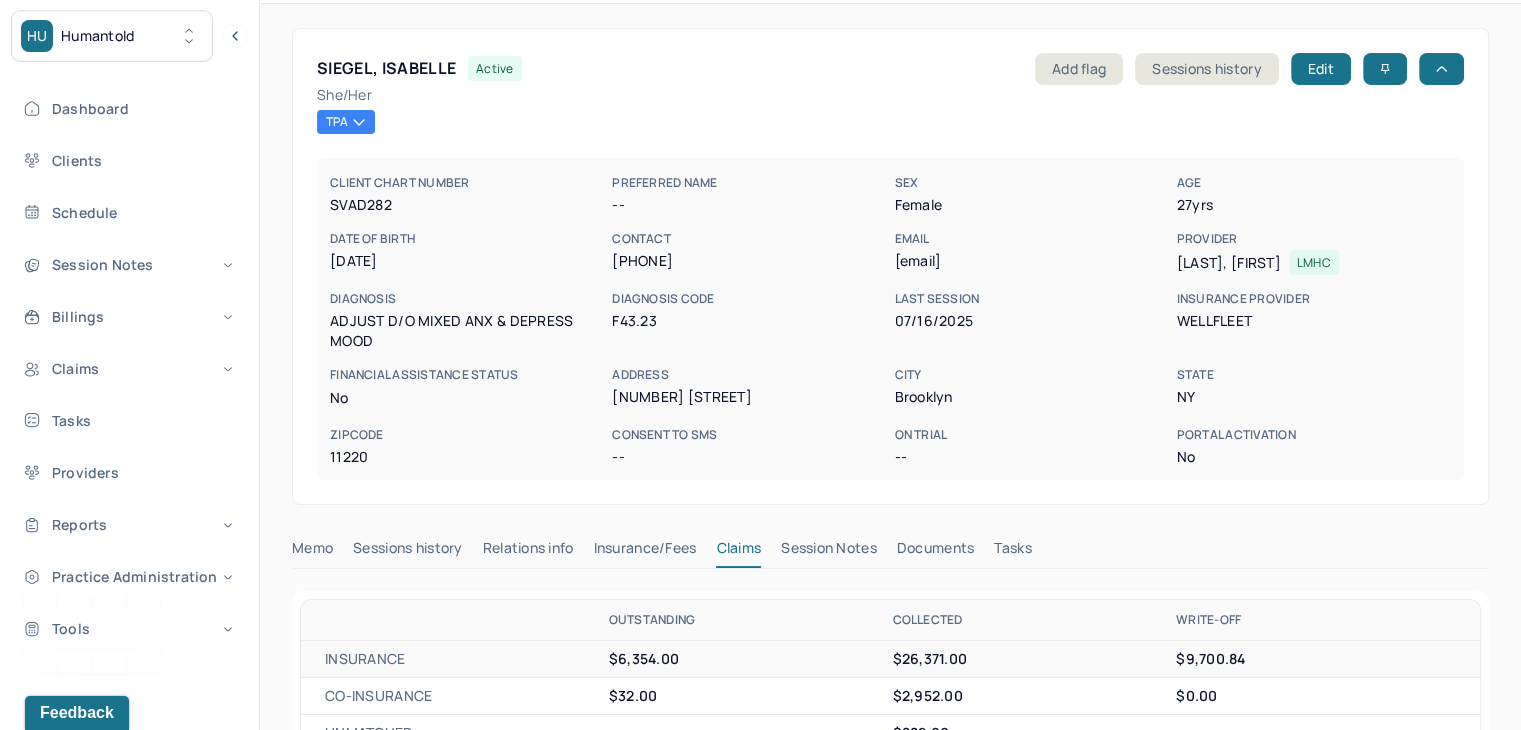 scroll, scrollTop: 0, scrollLeft: 0, axis: both 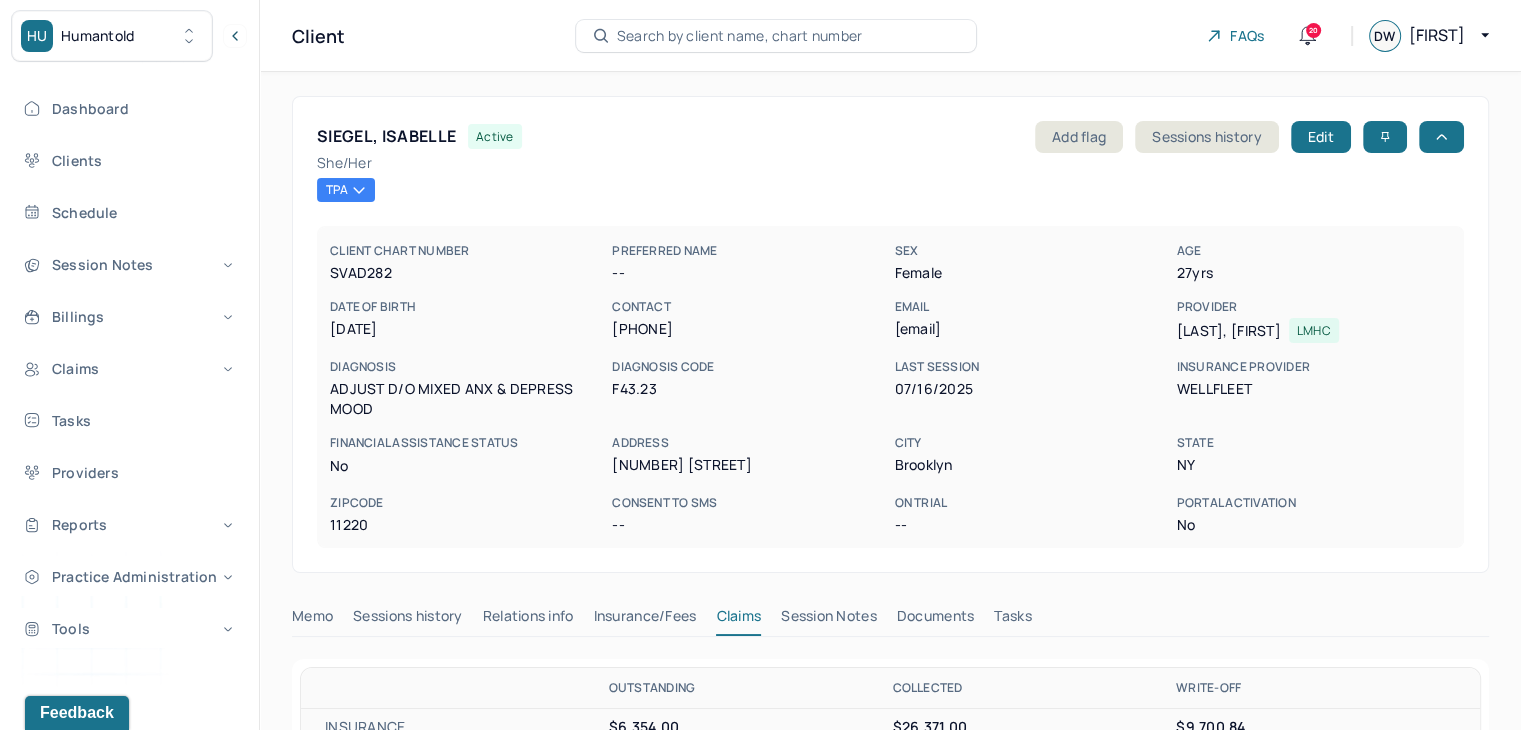 click on "Search by client name, chart number" at bounding box center (740, 36) 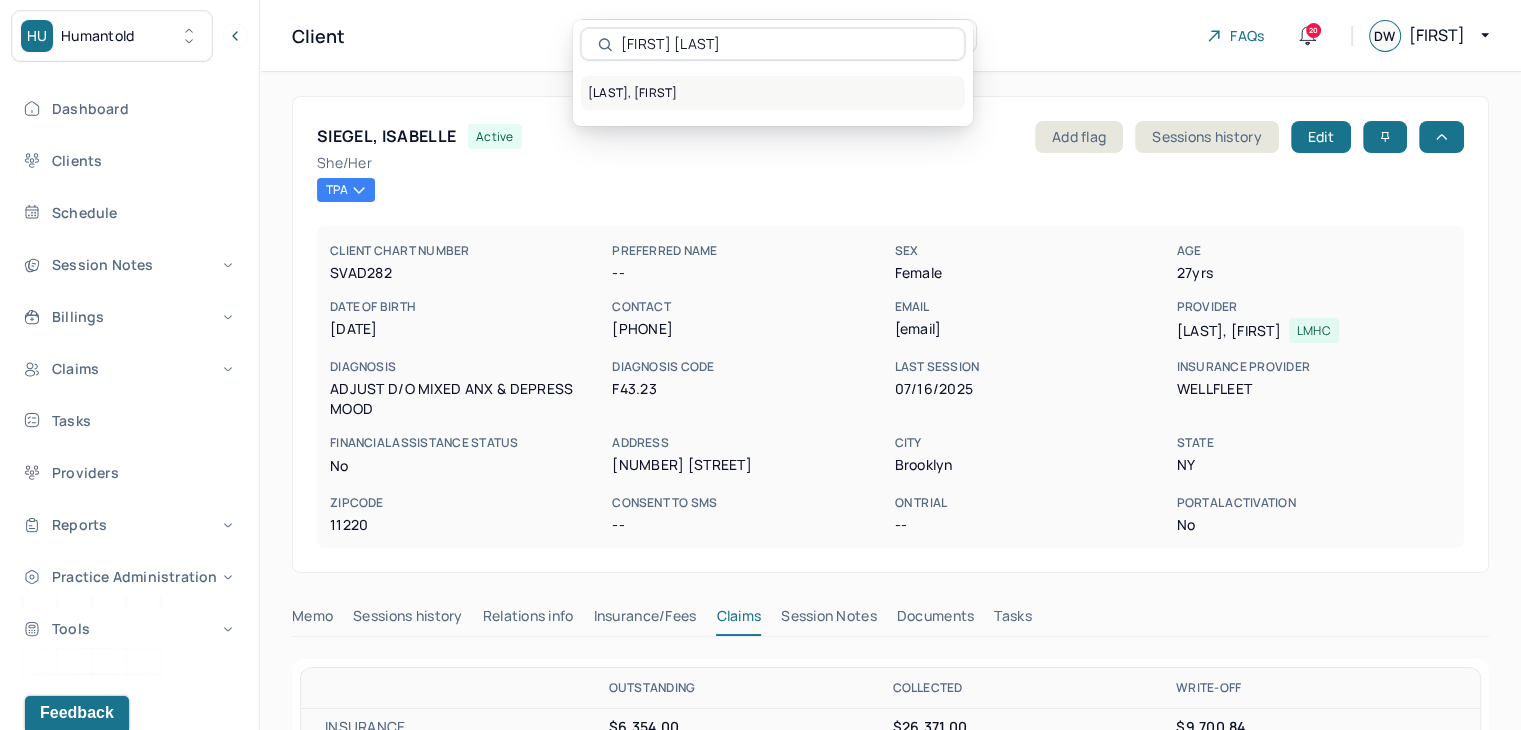 type on "[FIRST] [LAST]" 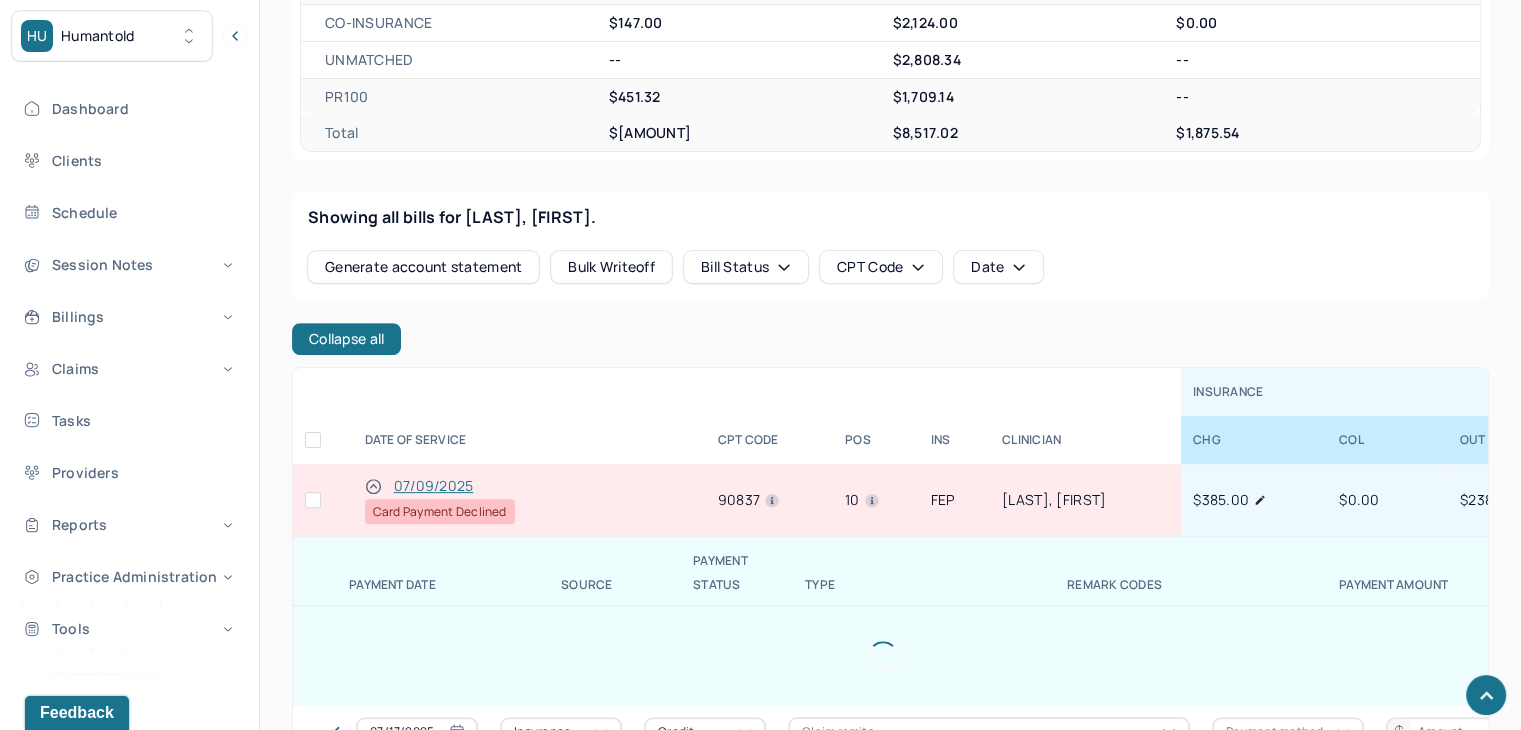 scroll, scrollTop: 700, scrollLeft: 0, axis: vertical 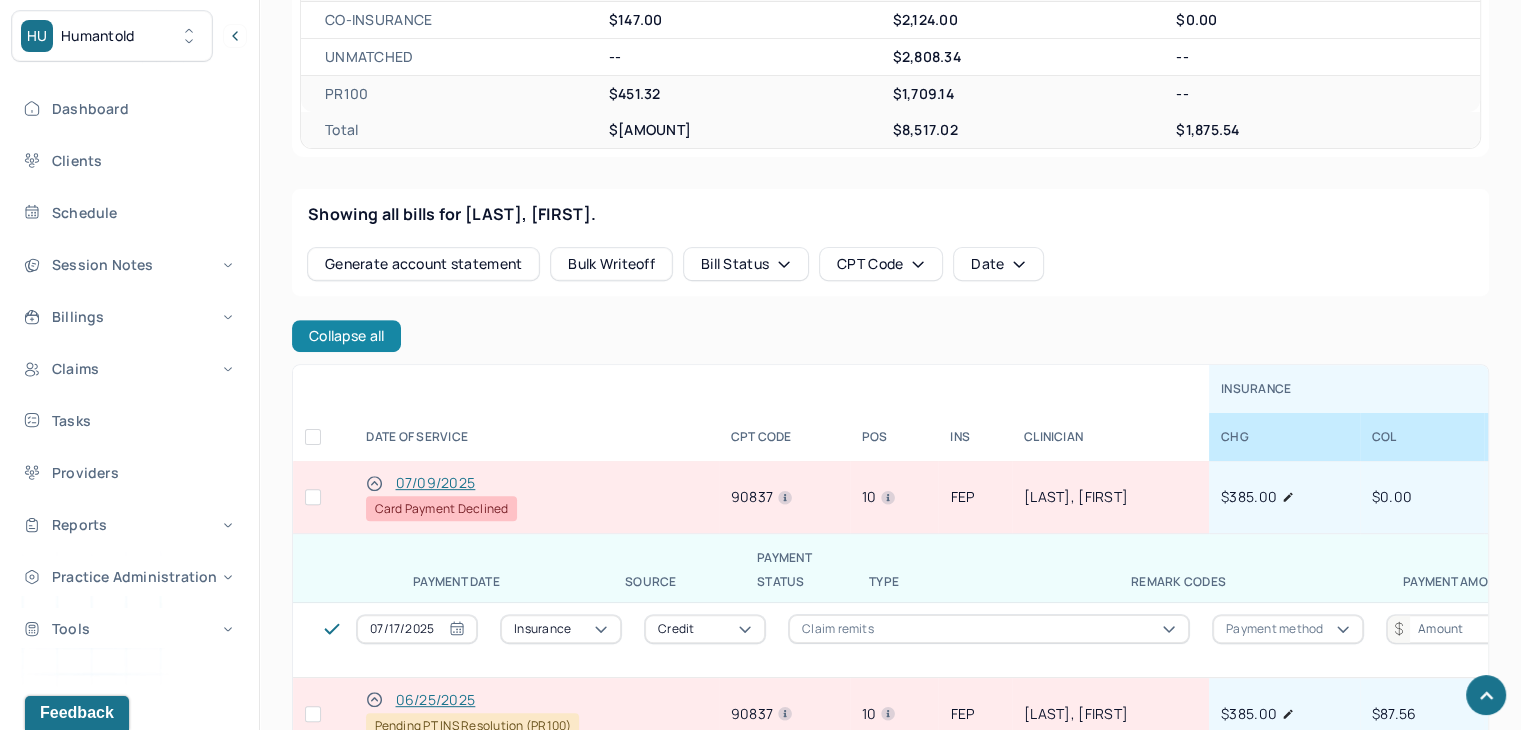 click on "Collapse all" at bounding box center (346, 336) 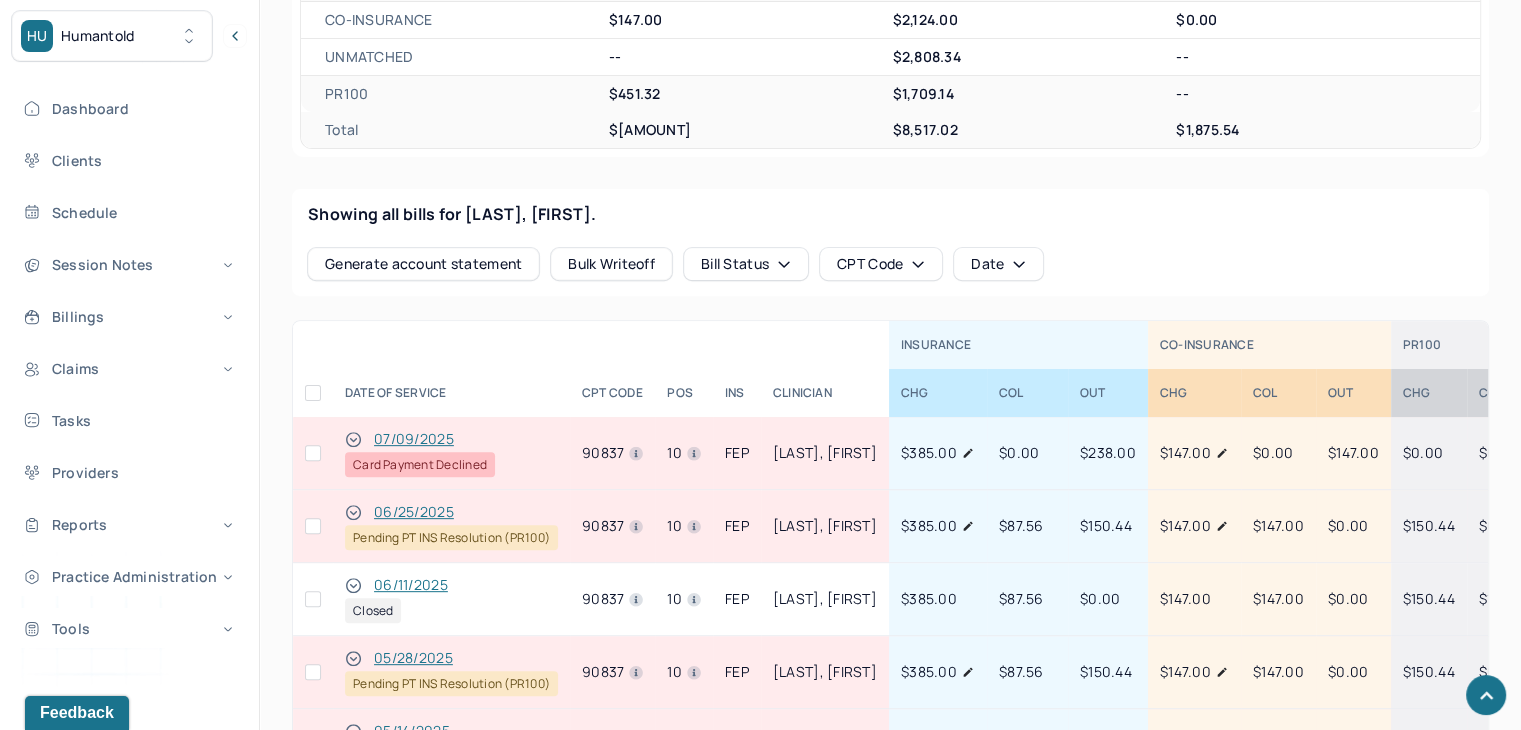 click at bounding box center (313, 453) 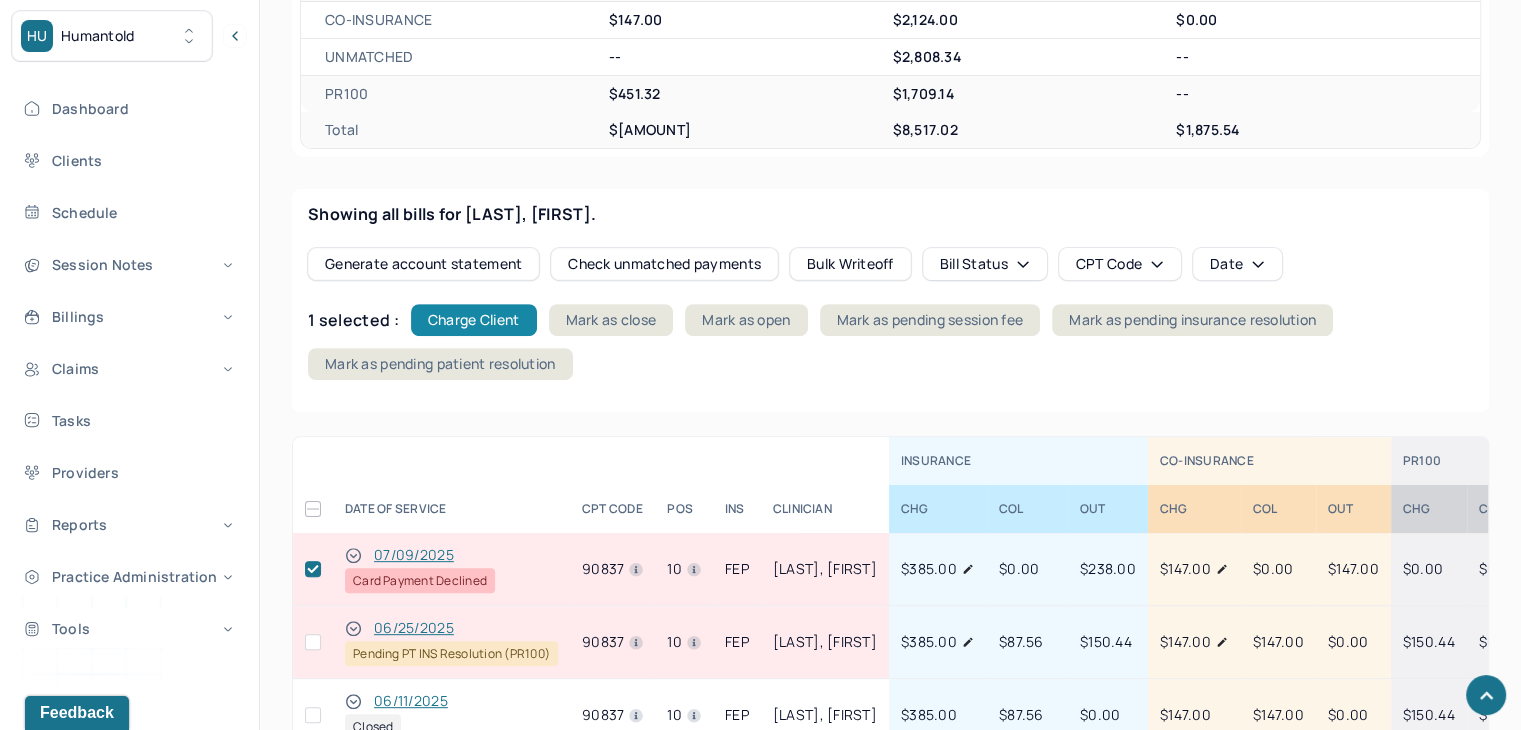 click on "Charge Client" at bounding box center (474, 320) 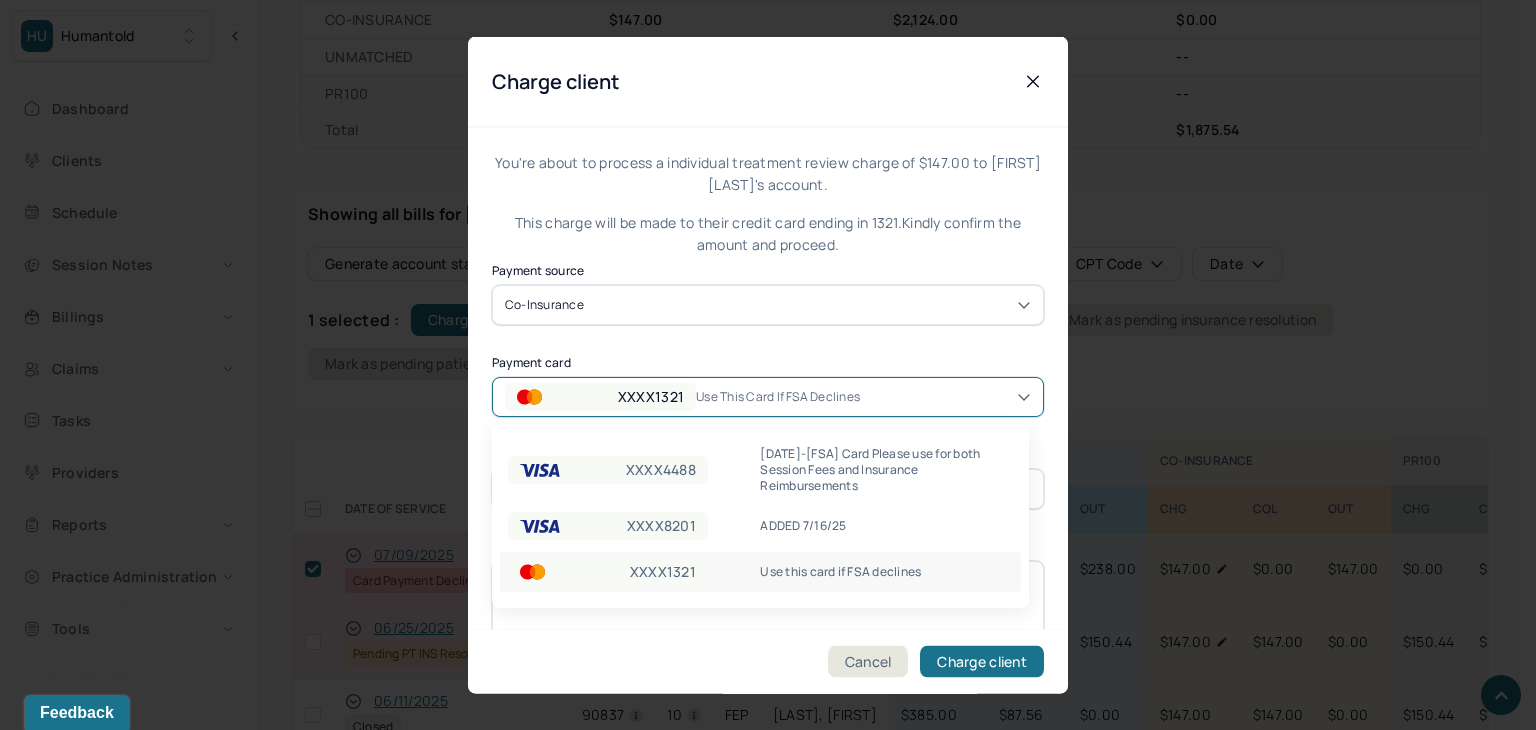 click on "Use this card if FSA declines" at bounding box center [782, 396] 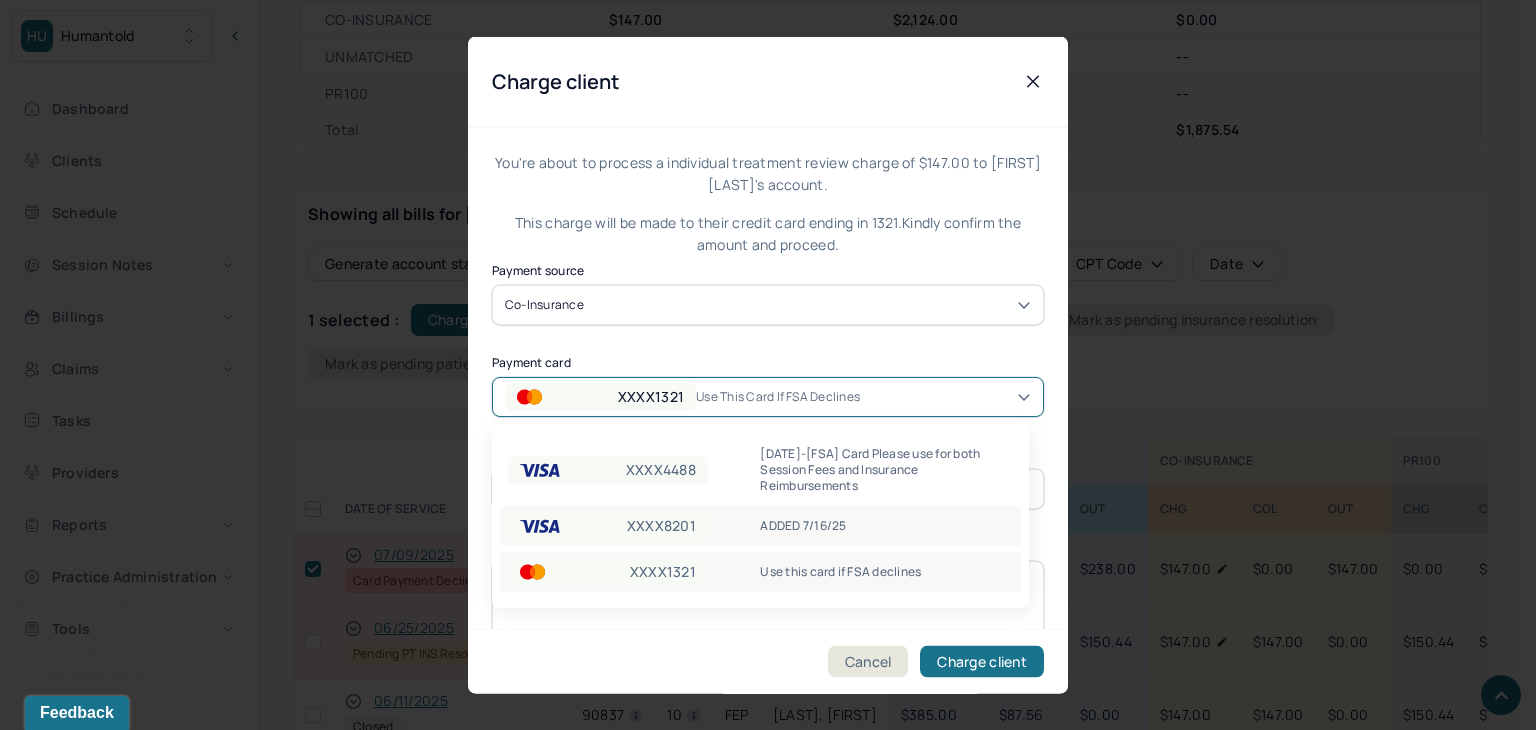 click on "ADDED 7/16/25" at bounding box center (886, 526) 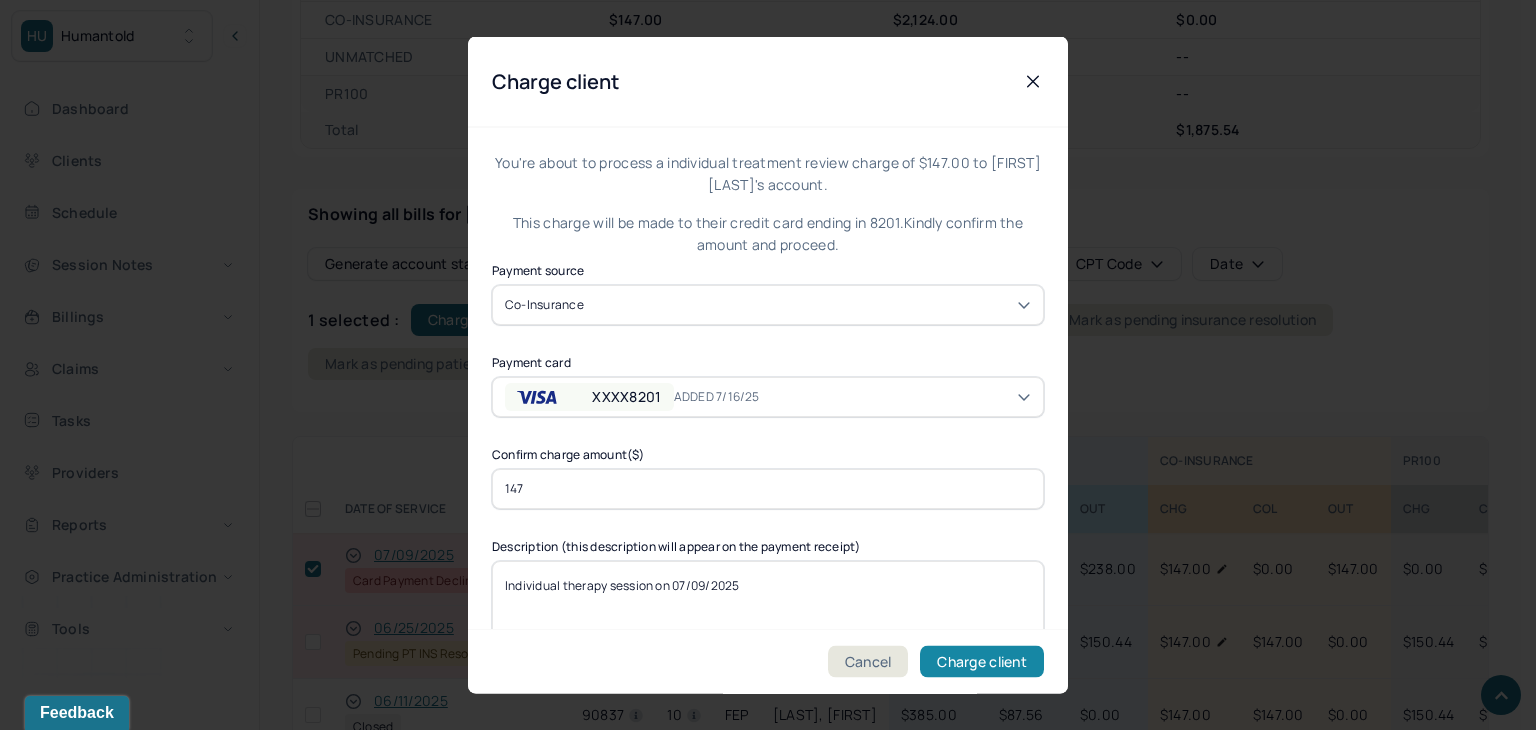 click on "Charge client" at bounding box center [982, 662] 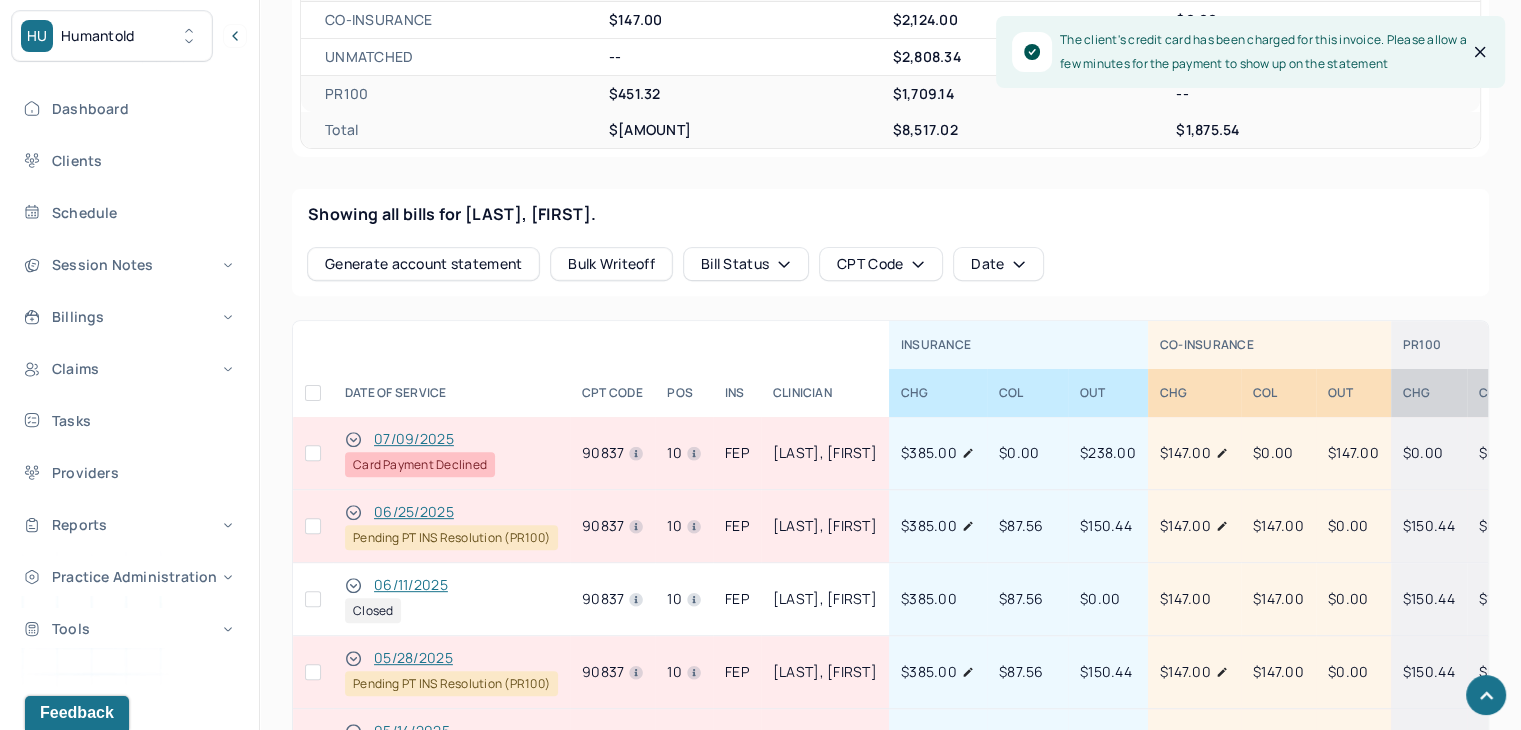 click at bounding box center [313, 453] 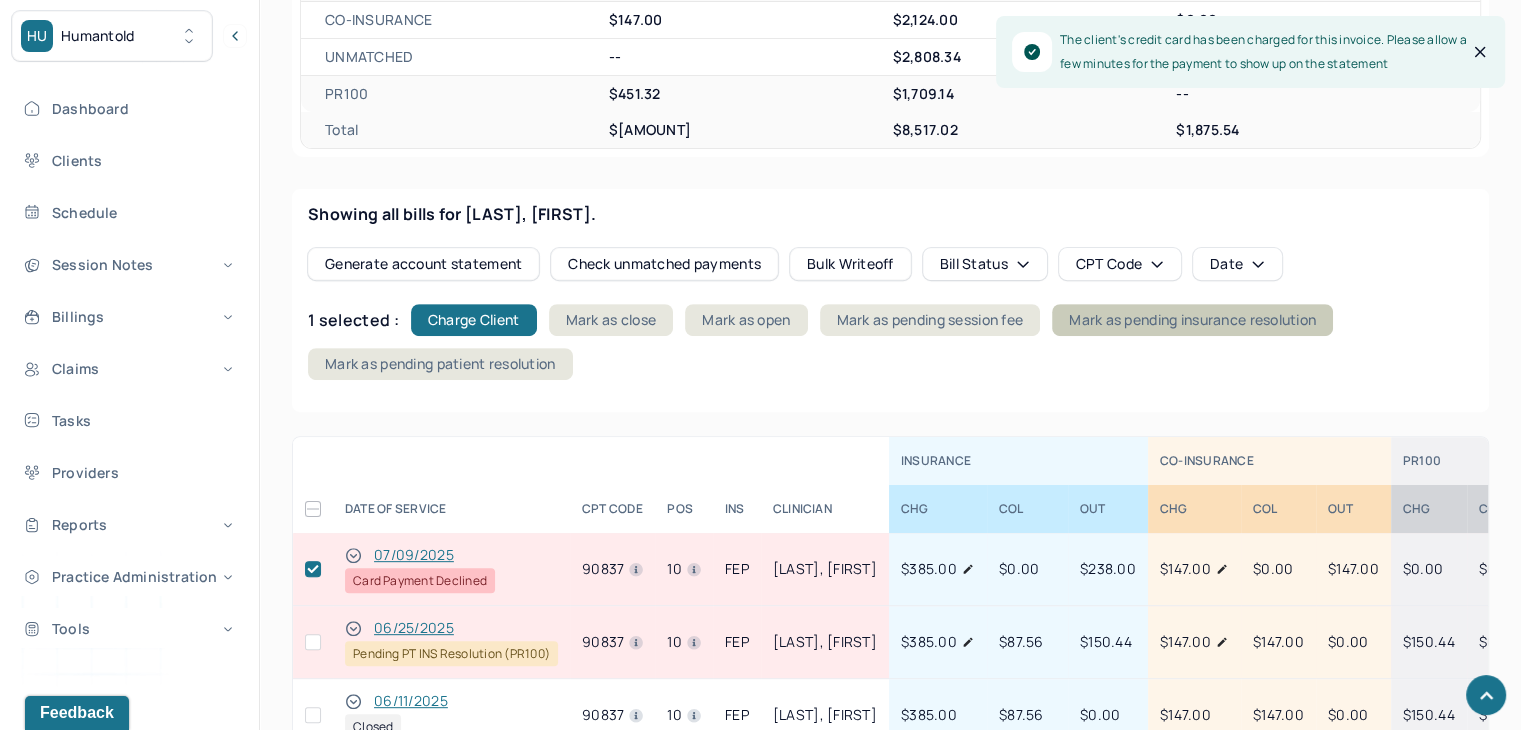 click on "Mark as pending insurance resolution" at bounding box center [1192, 320] 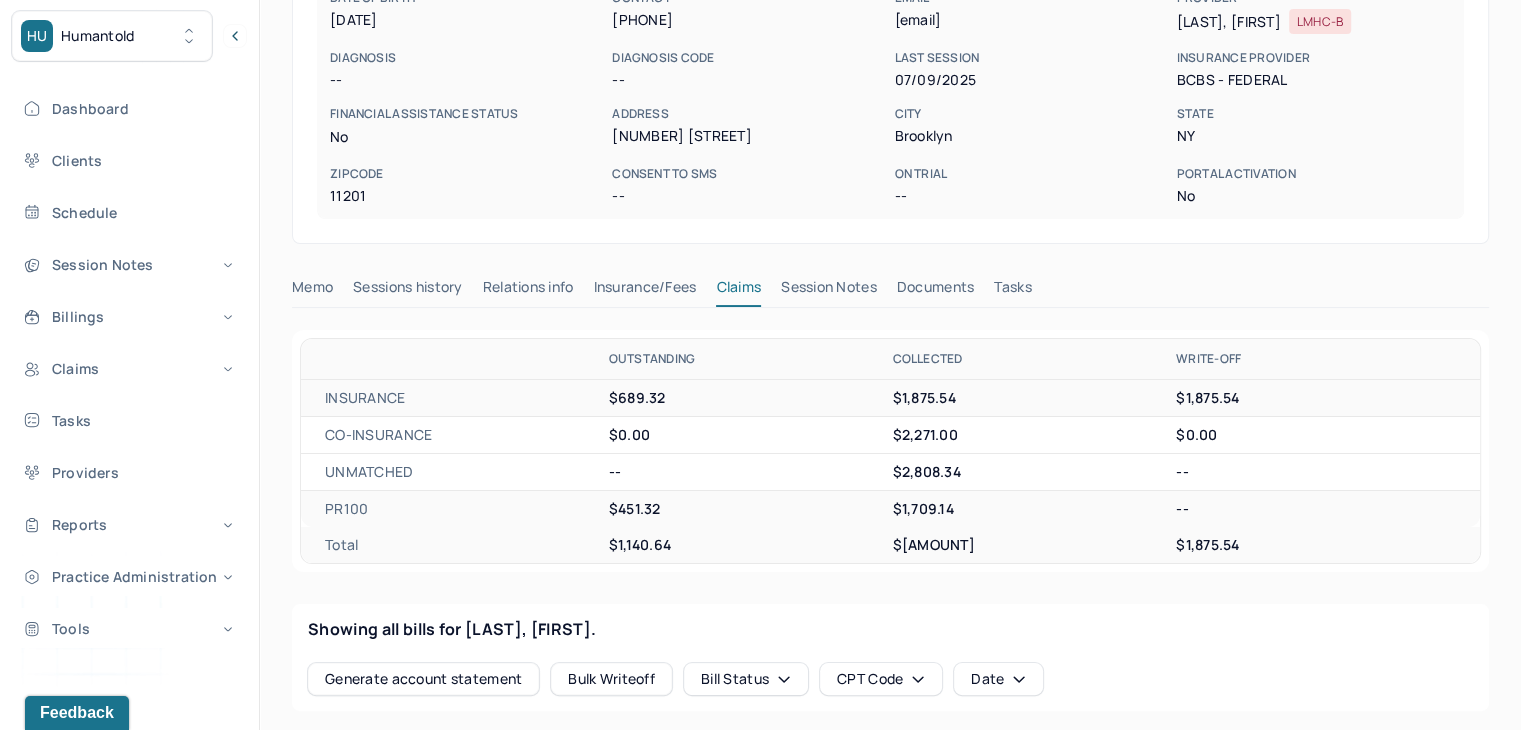 scroll, scrollTop: 0, scrollLeft: 0, axis: both 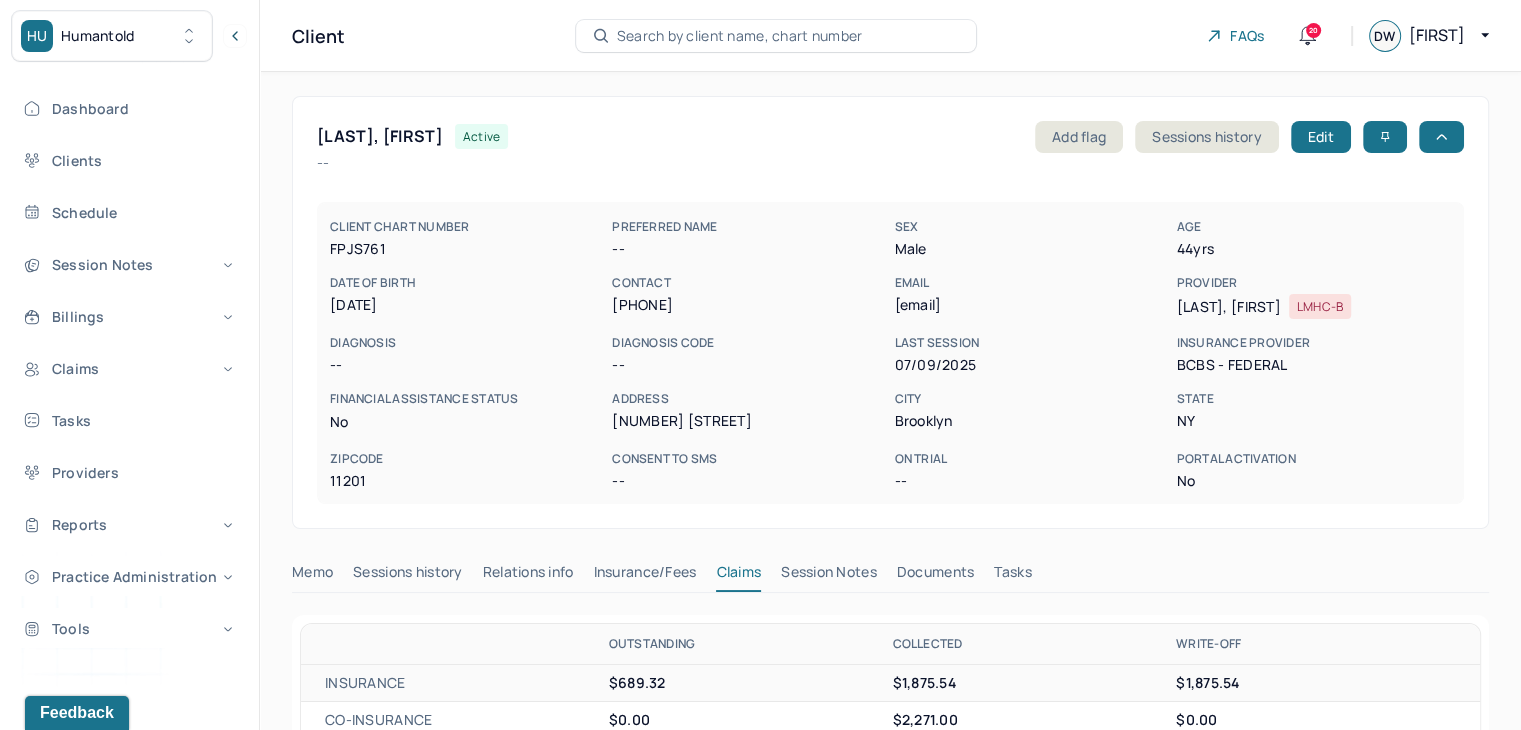 click on "Search by client name, chart number" at bounding box center [776, 36] 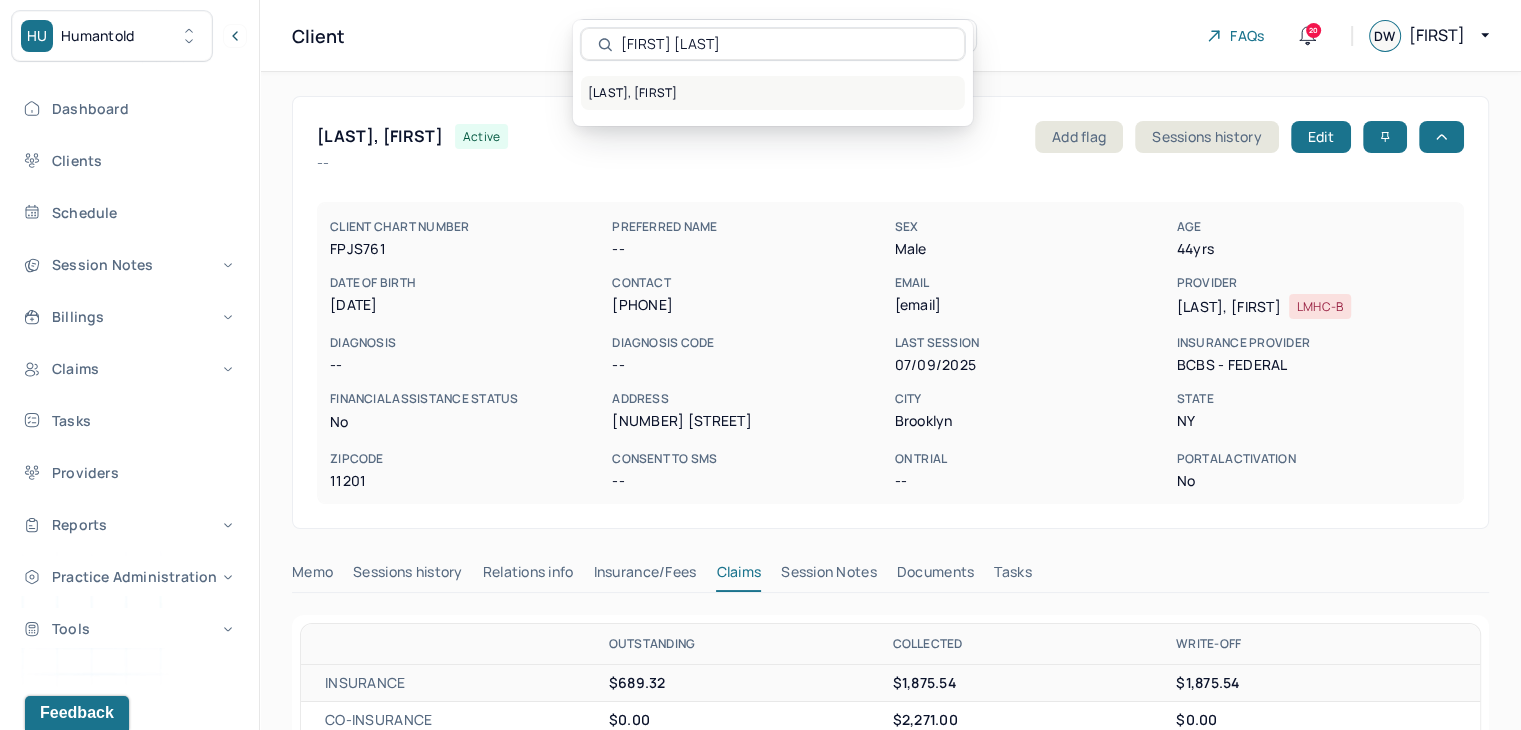 type on "[FIRST] [LAST]" 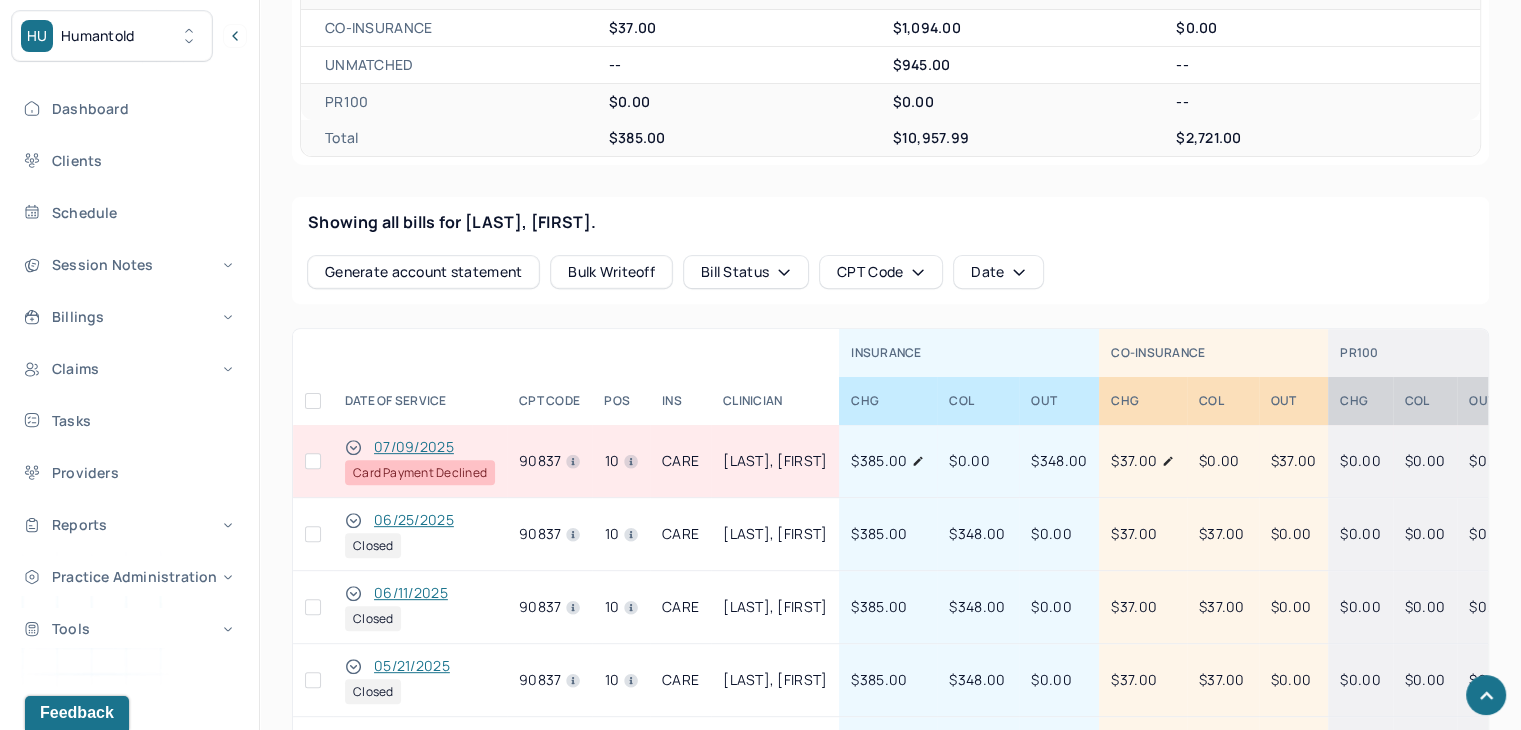 scroll, scrollTop: 700, scrollLeft: 0, axis: vertical 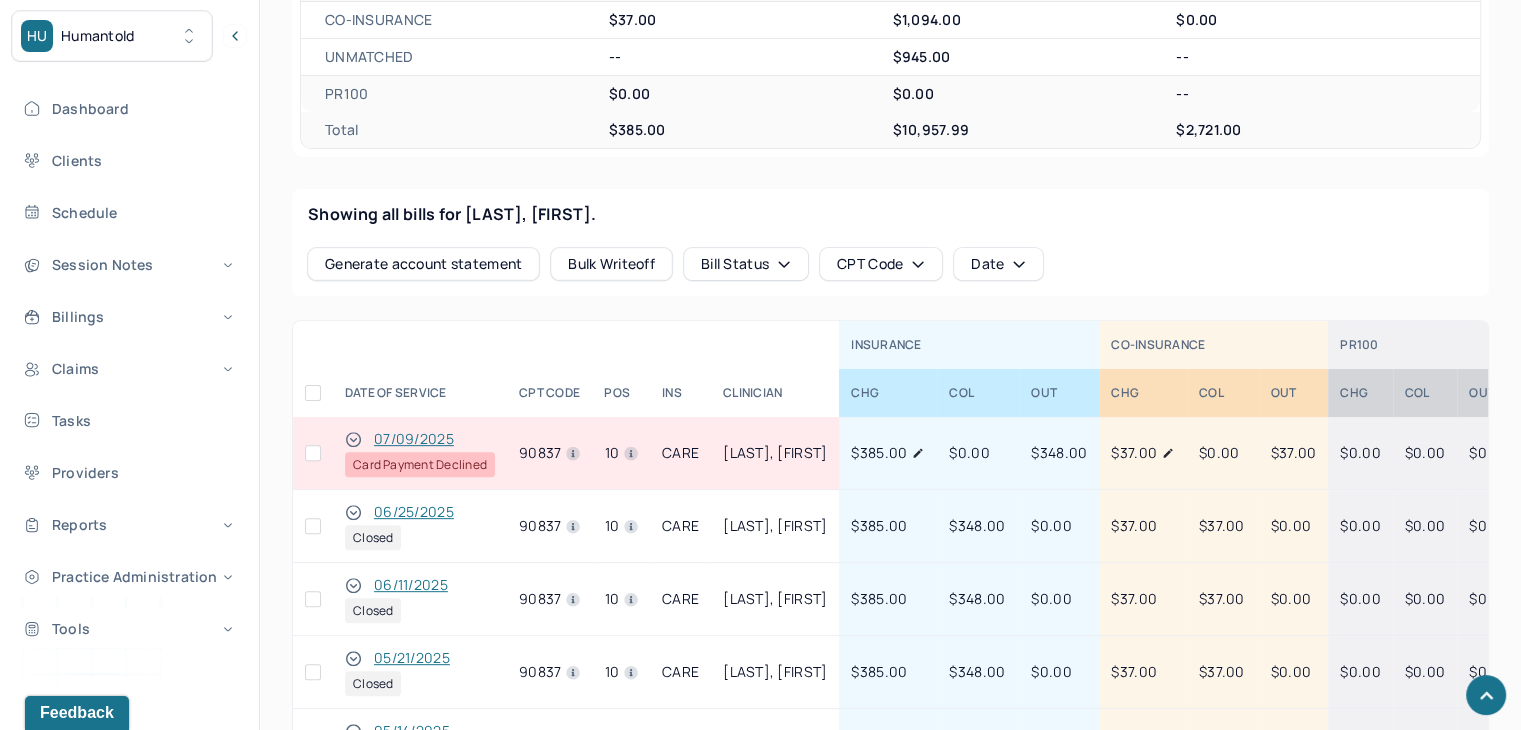click at bounding box center [313, 453] 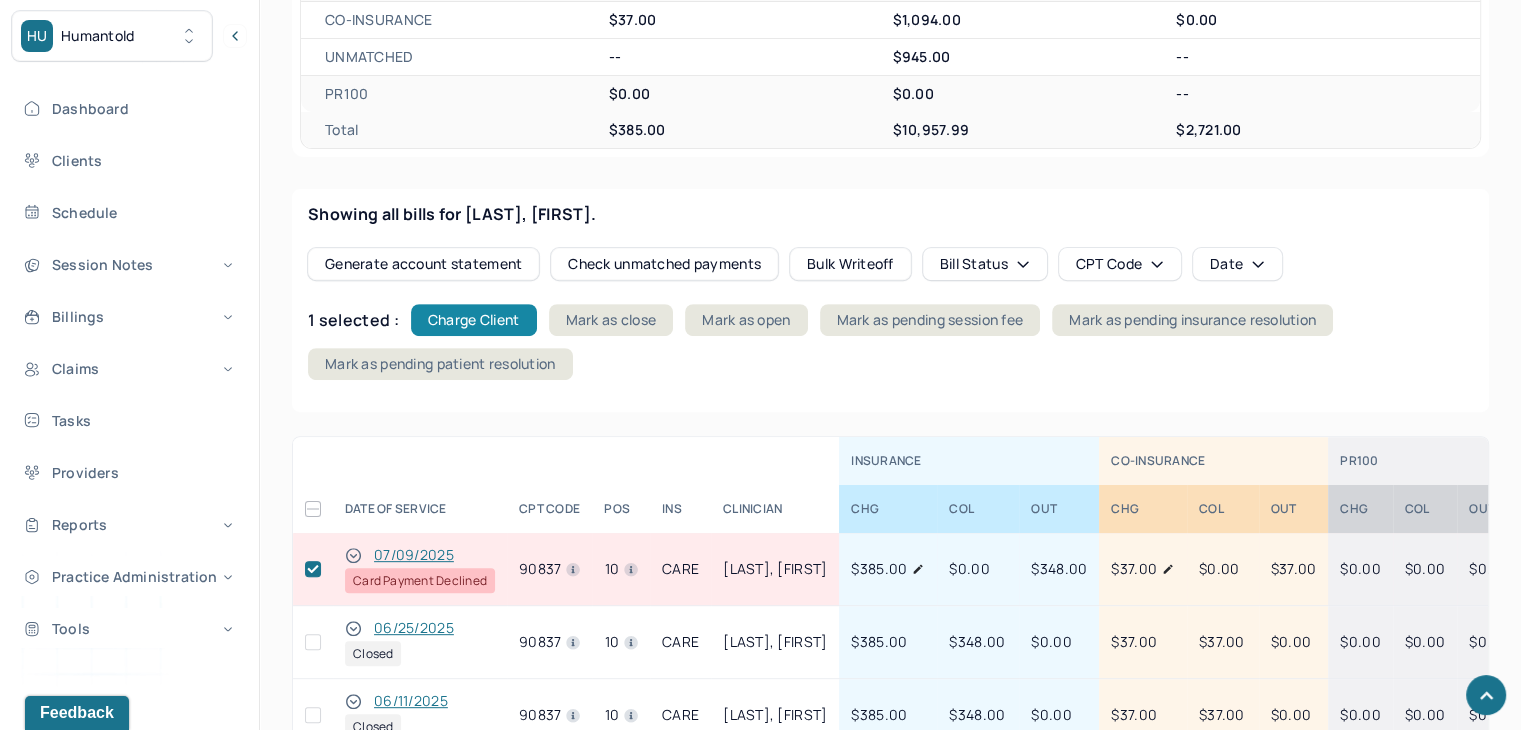 click on "Charge Client" at bounding box center (474, 320) 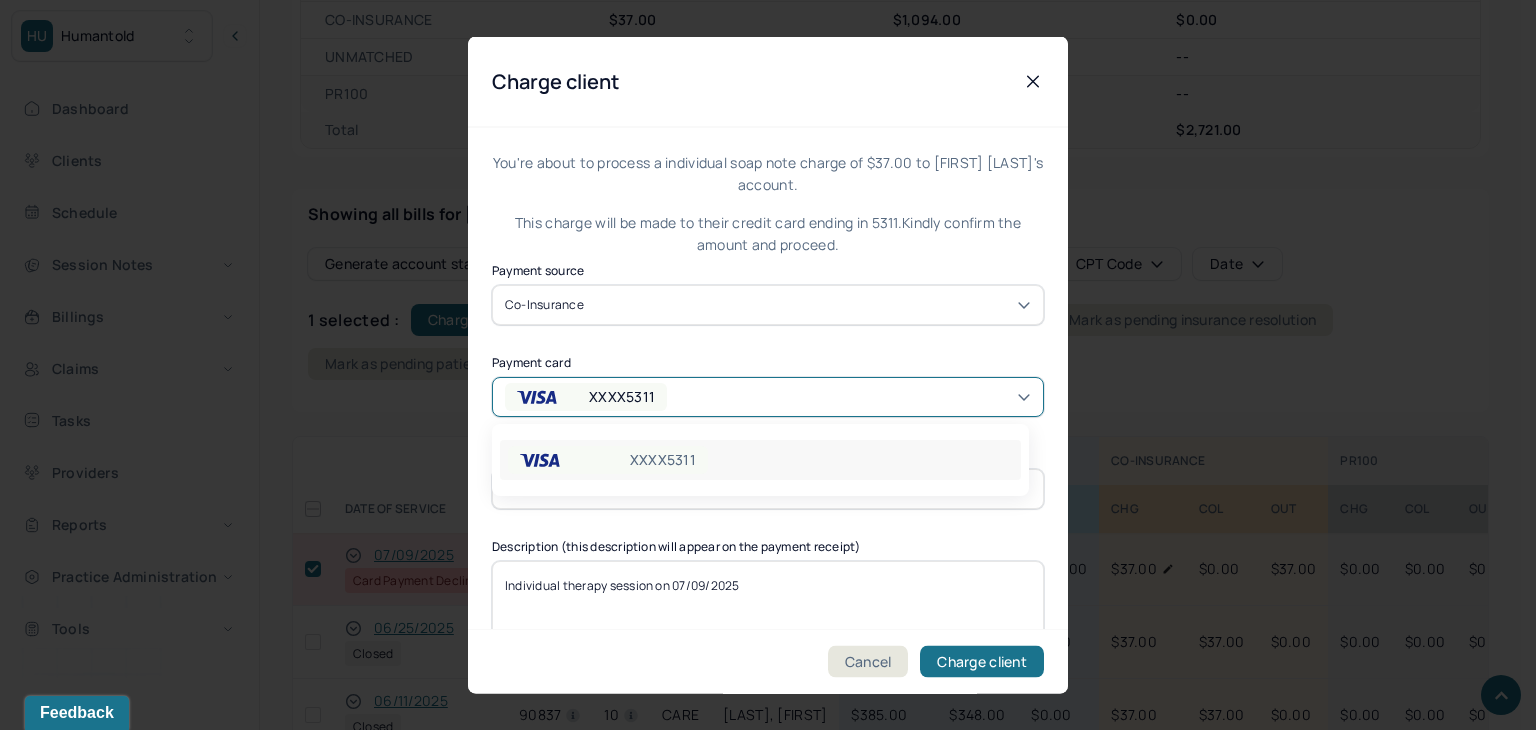 click on "XXXX5311" at bounding box center (622, 396) 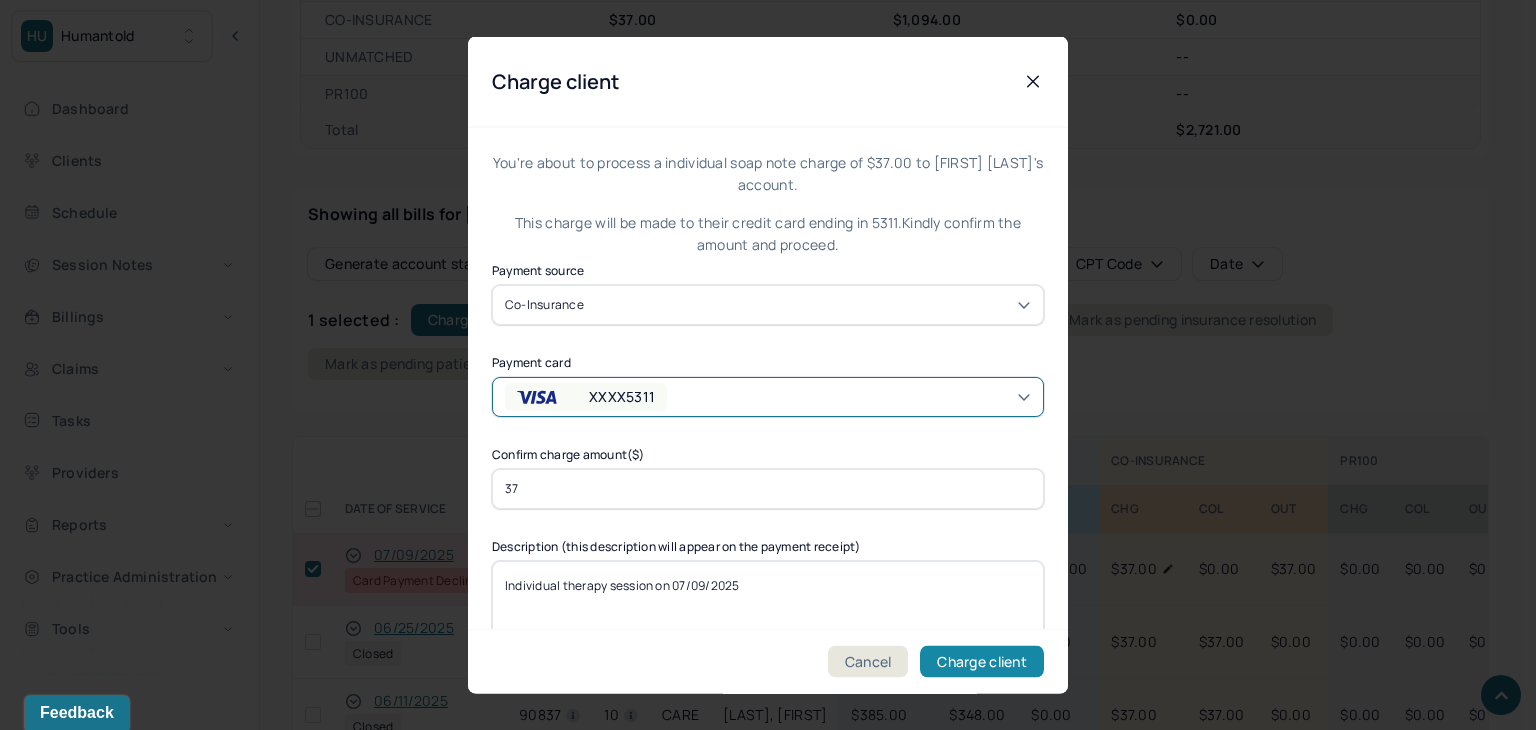click on "Charge client" at bounding box center [982, 662] 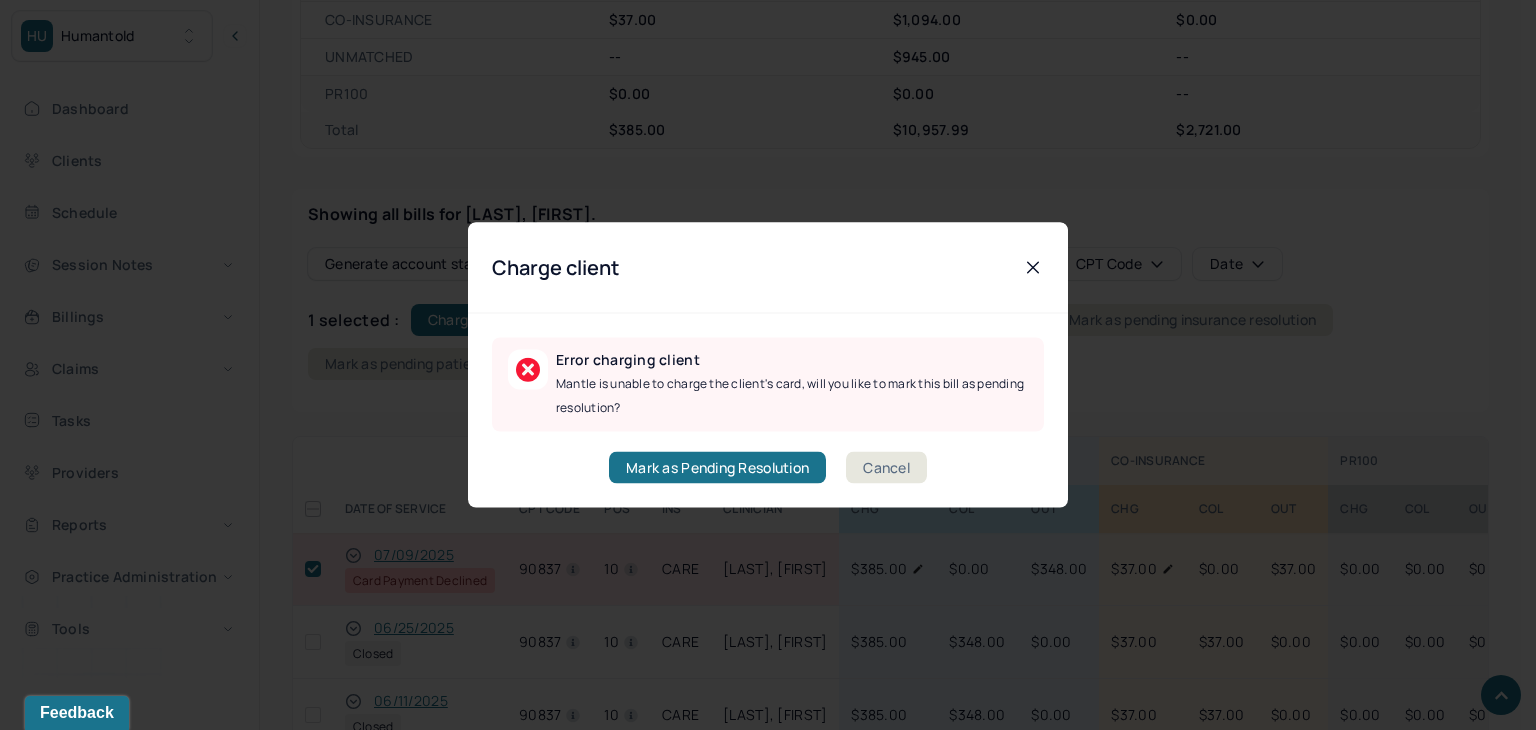 drag, startPoint x: 908, startPoint y: 475, endPoint x: 313, endPoint y: 617, distance: 611.7099 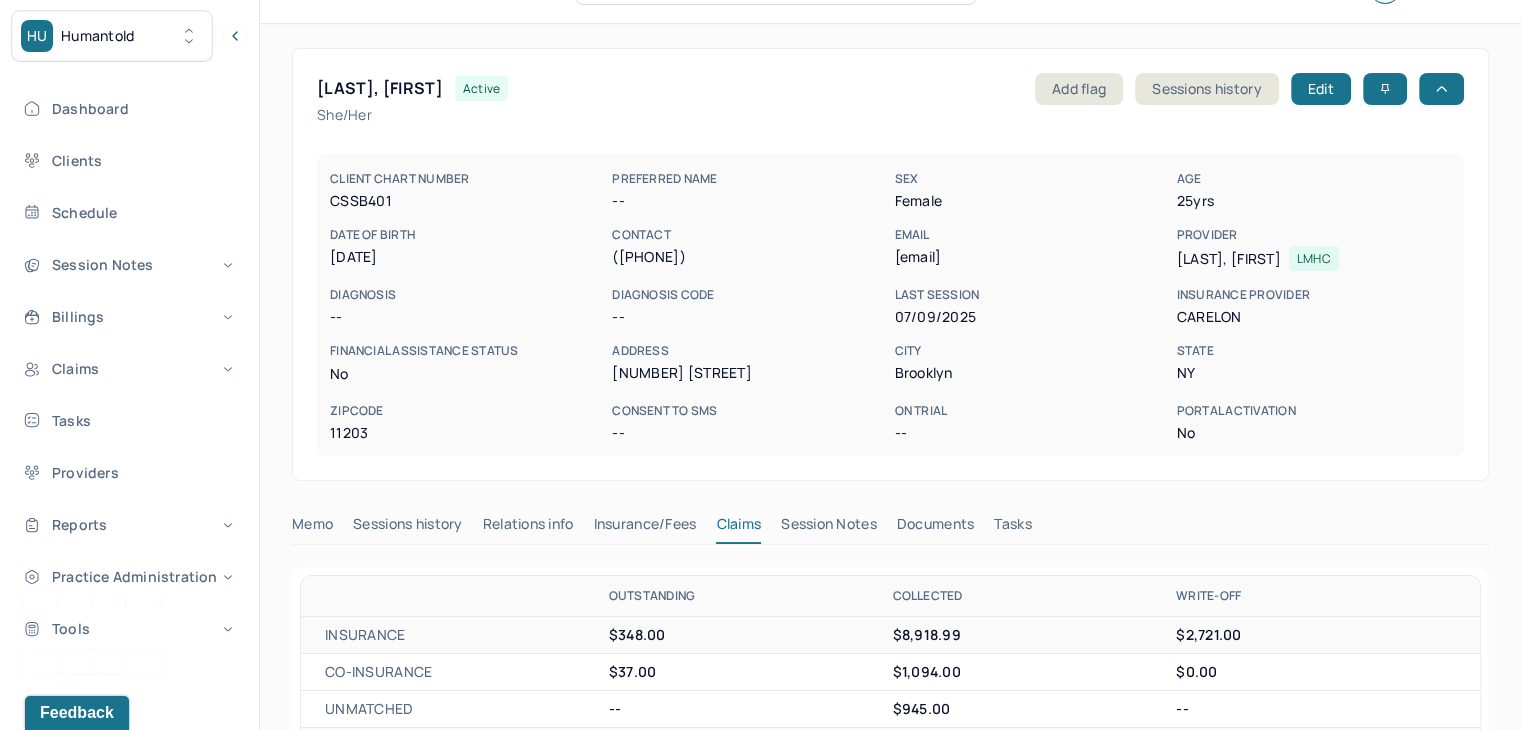 scroll, scrollTop: 0, scrollLeft: 0, axis: both 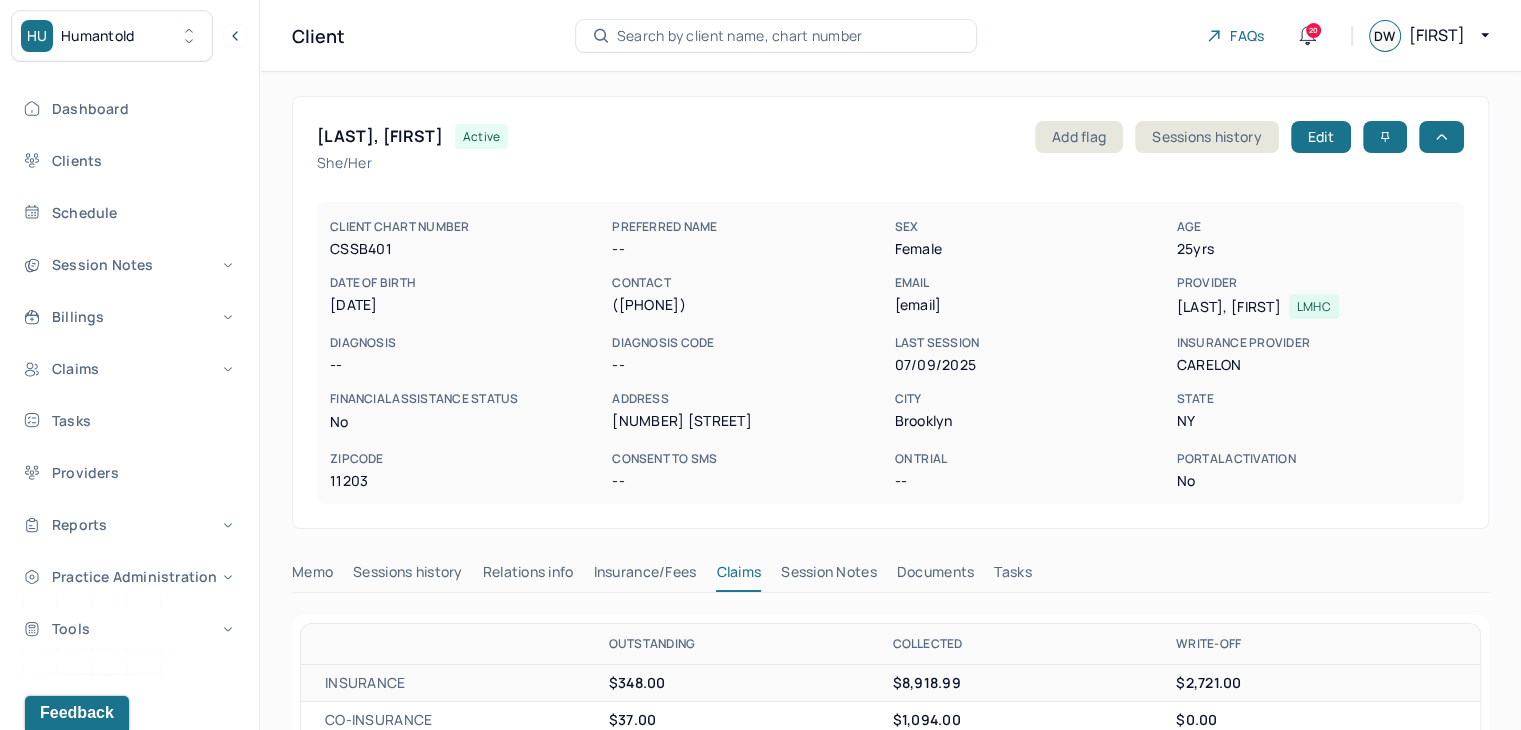 click on "Client   Search by client name, chart number     FAQs   20   DW [FIRST]" at bounding box center [890, 36] 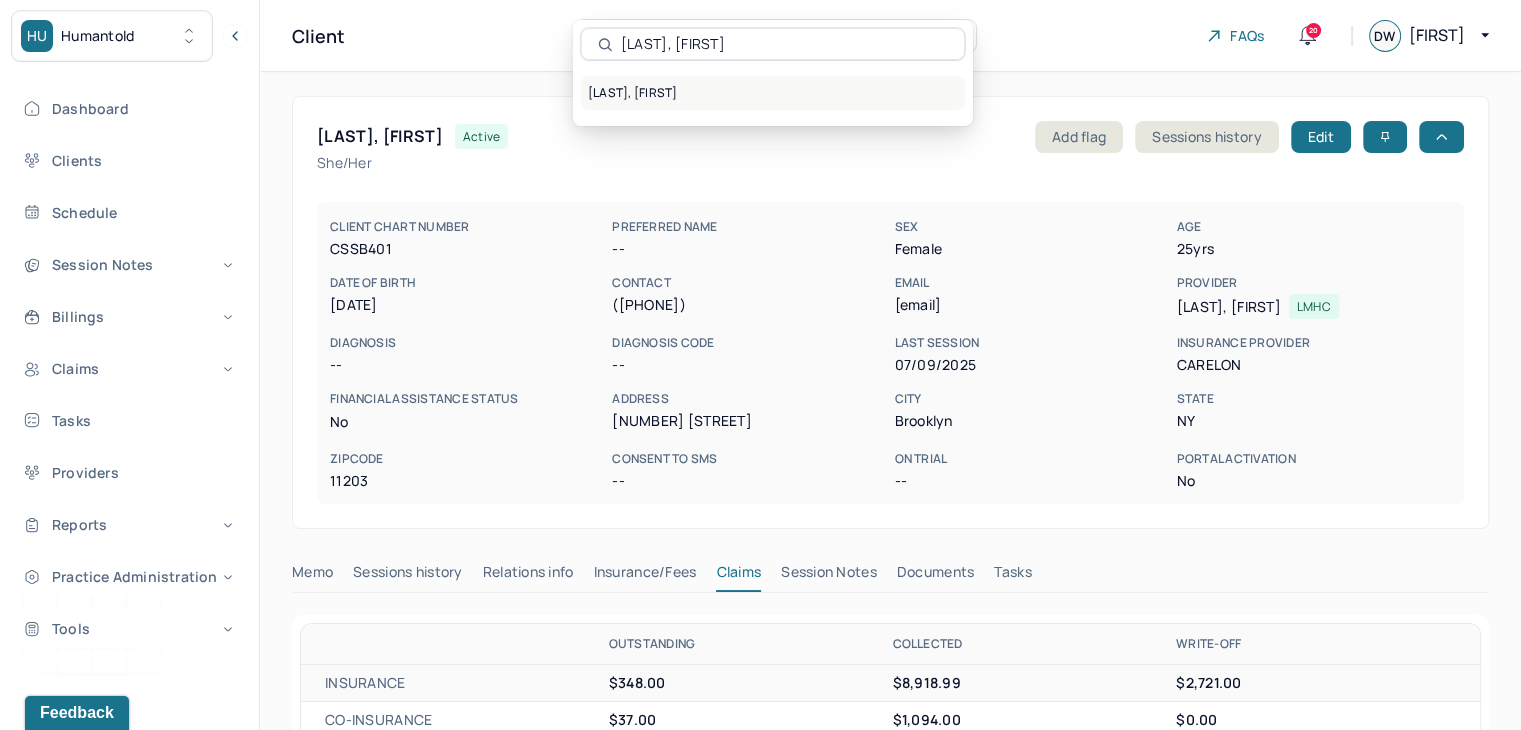 type on "[LAST], [FIRST]" 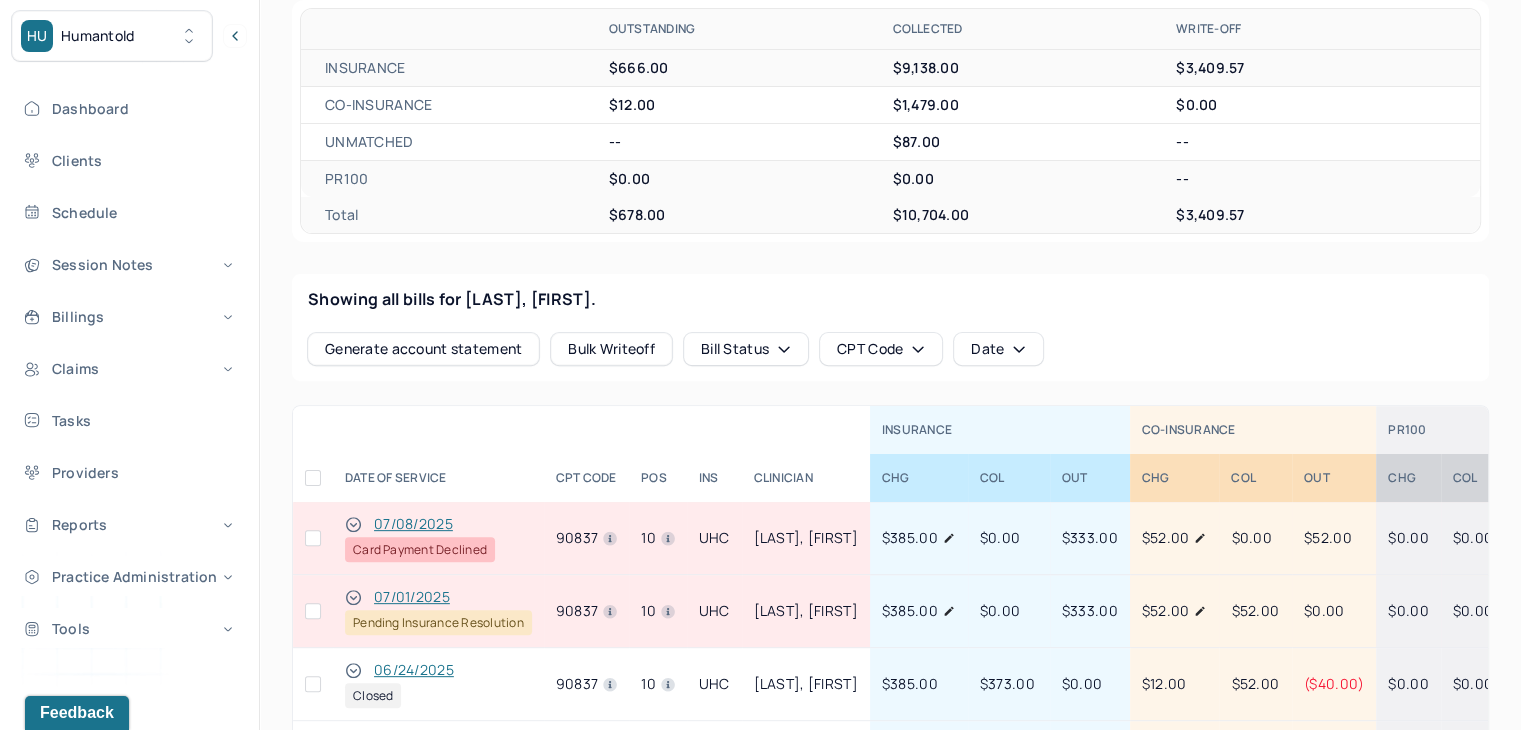 scroll, scrollTop: 700, scrollLeft: 0, axis: vertical 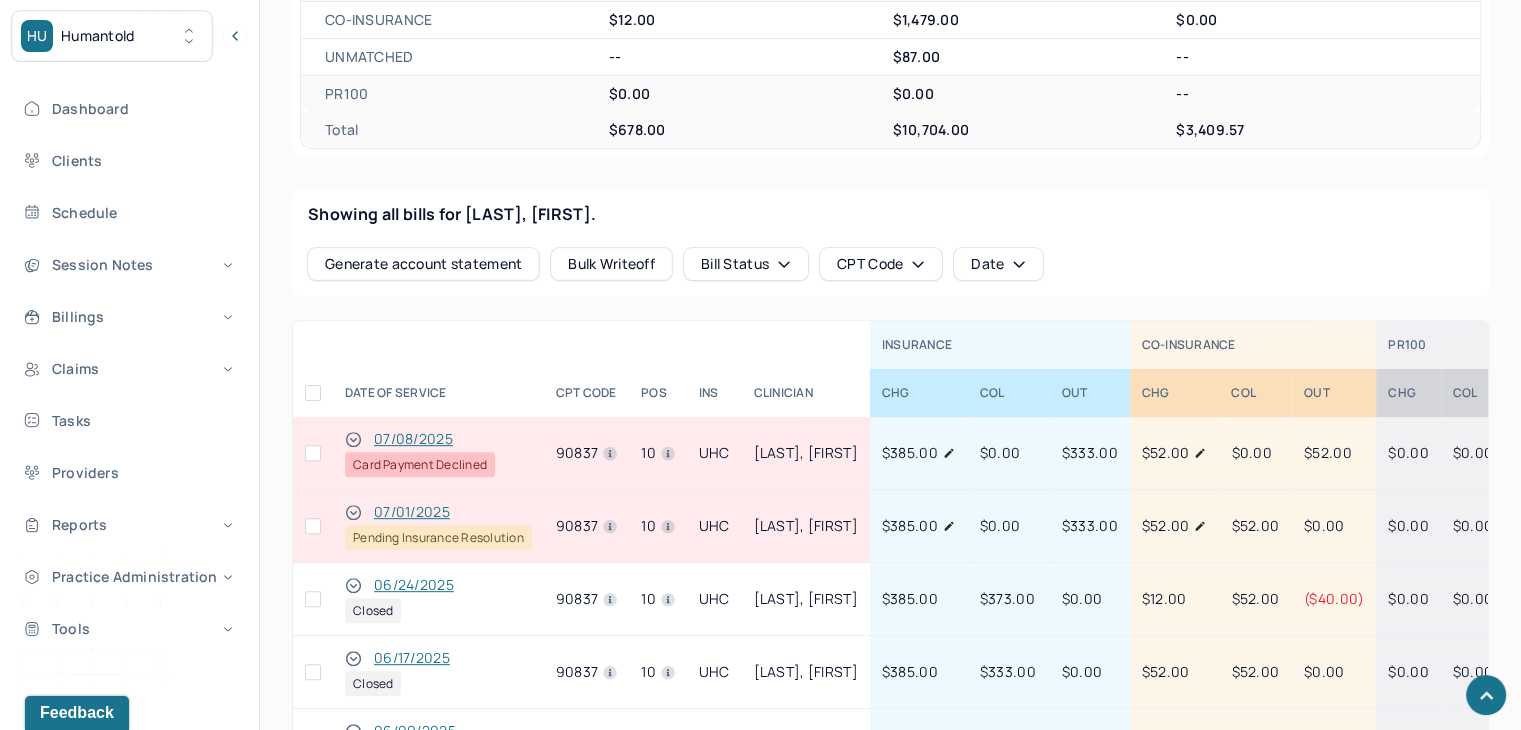 click at bounding box center (313, 453) 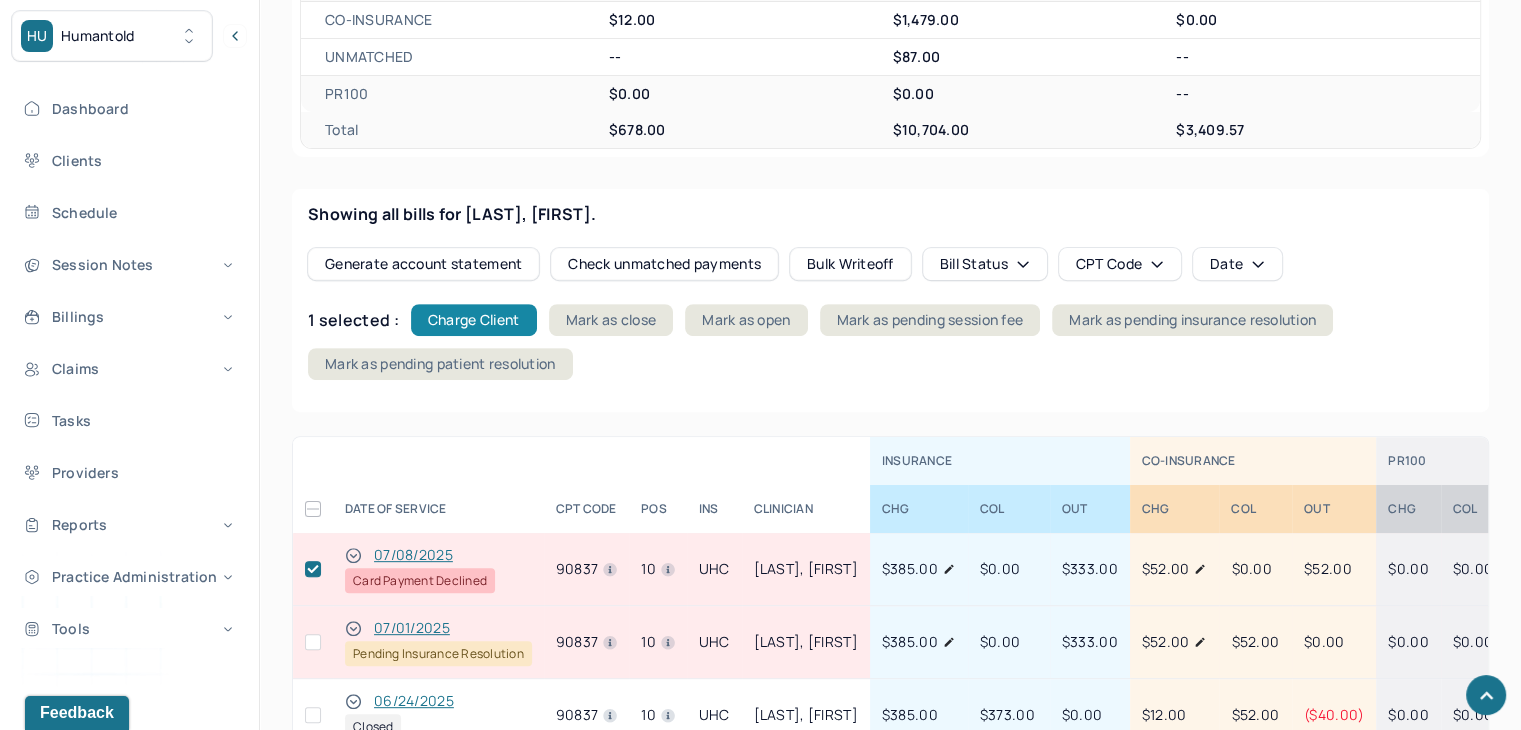click on "Charge Client" at bounding box center [474, 320] 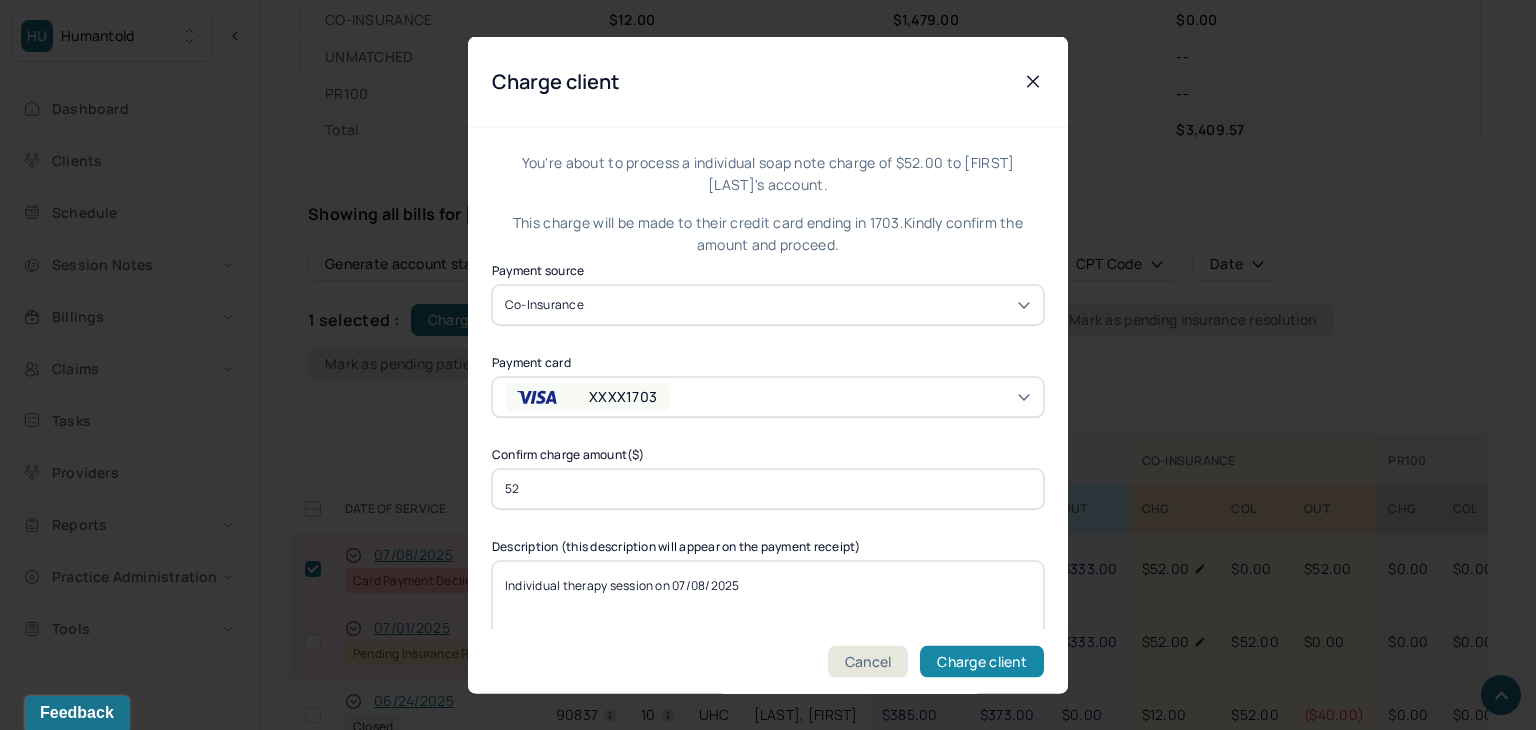 click on "Charge client" at bounding box center [982, 662] 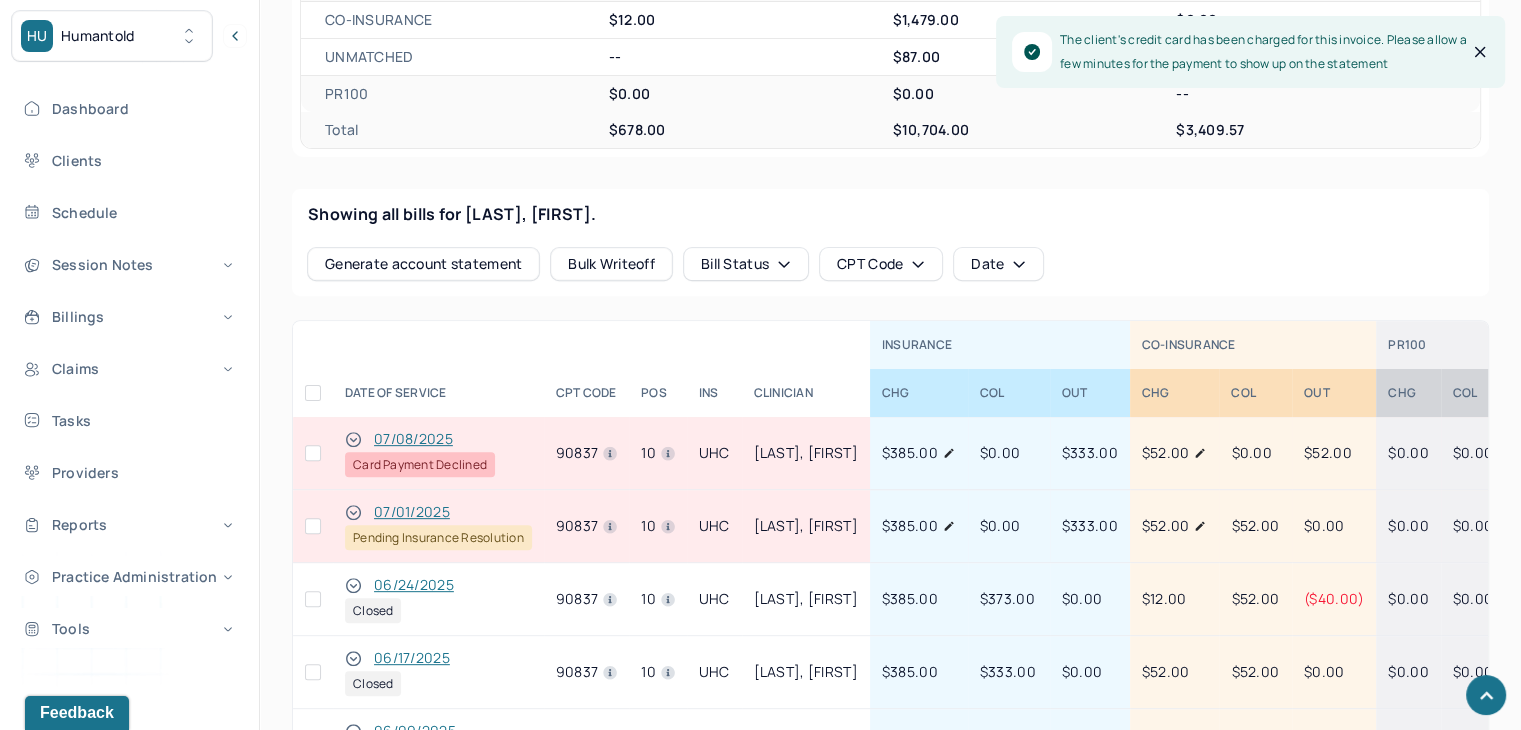 click at bounding box center (313, 453) 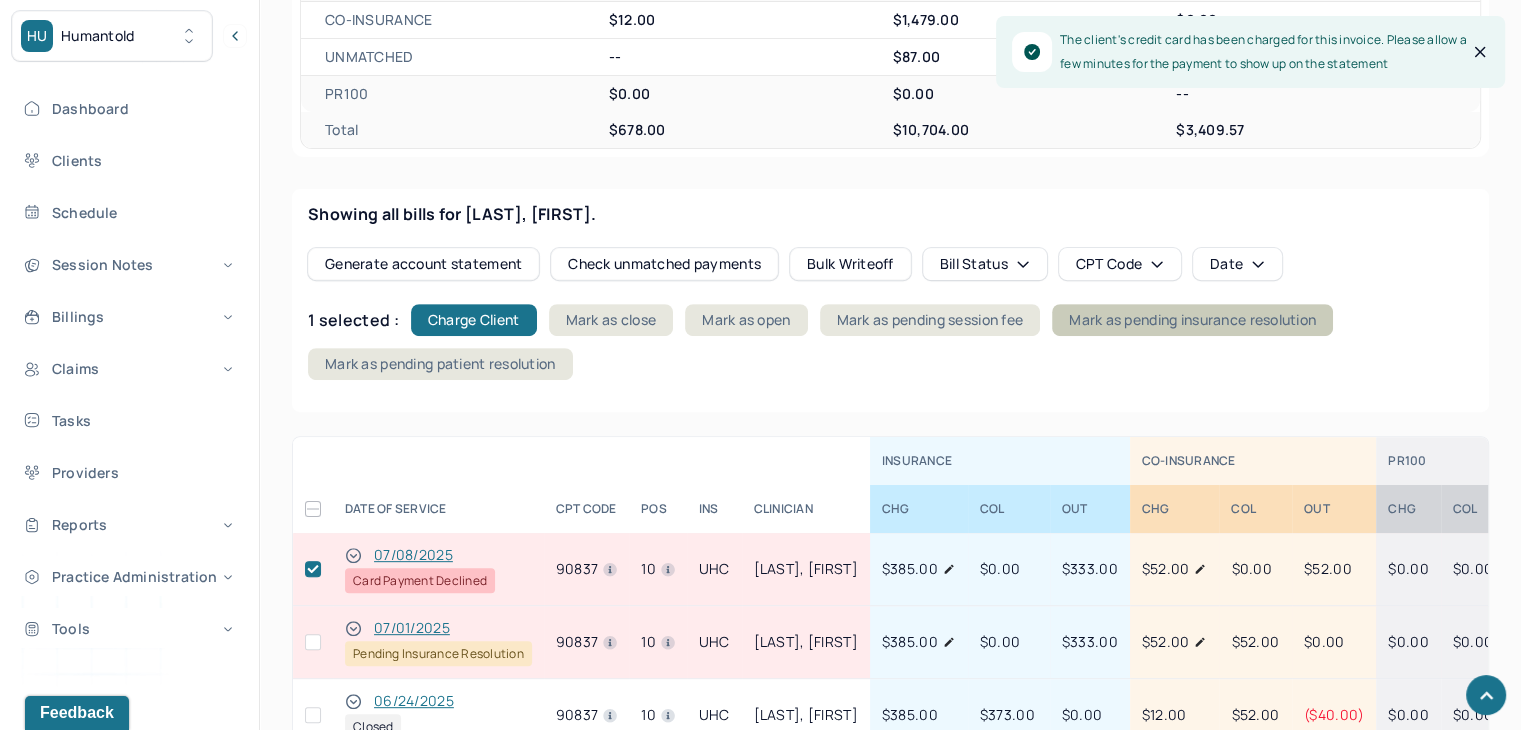 click on "Mark as pending insurance resolution" at bounding box center (1192, 320) 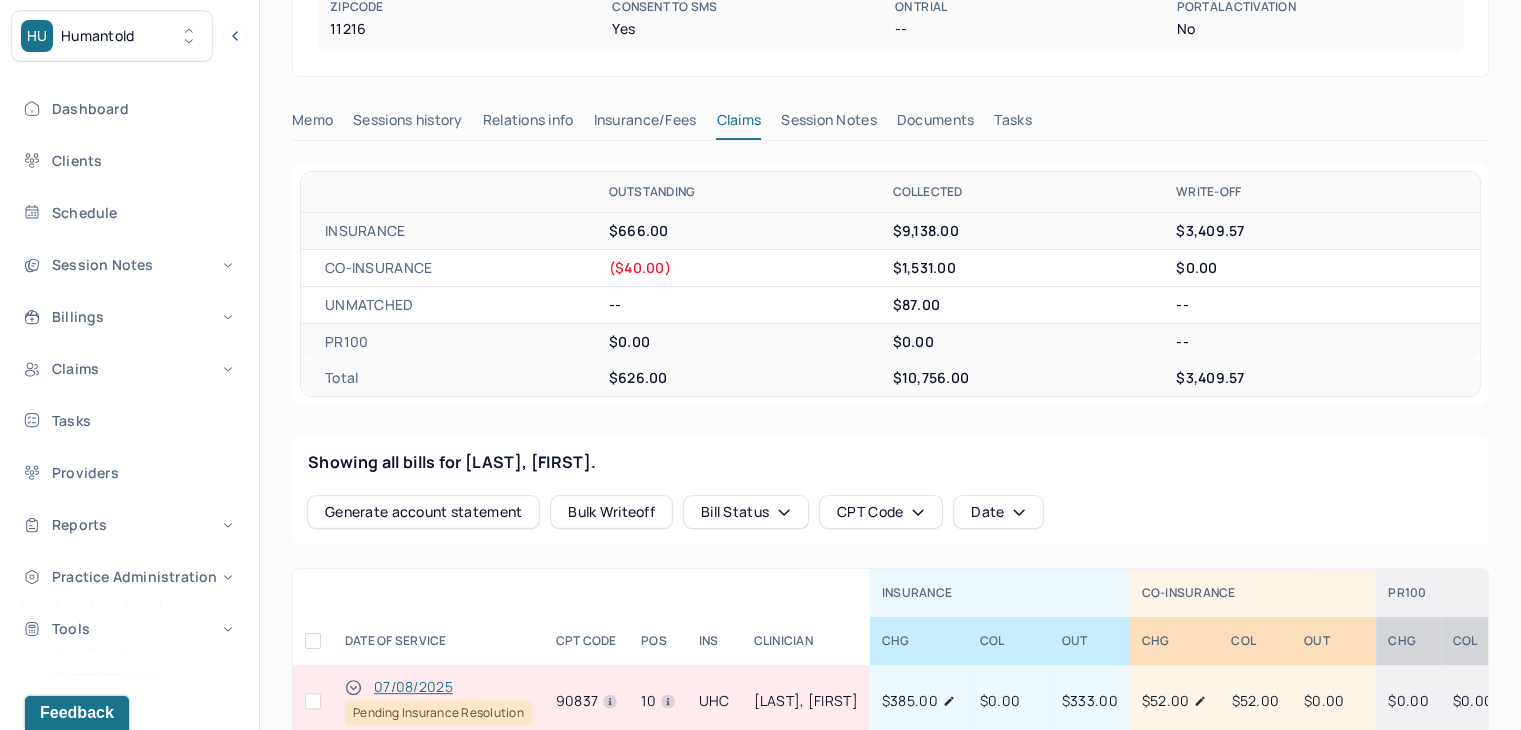 scroll, scrollTop: 600, scrollLeft: 0, axis: vertical 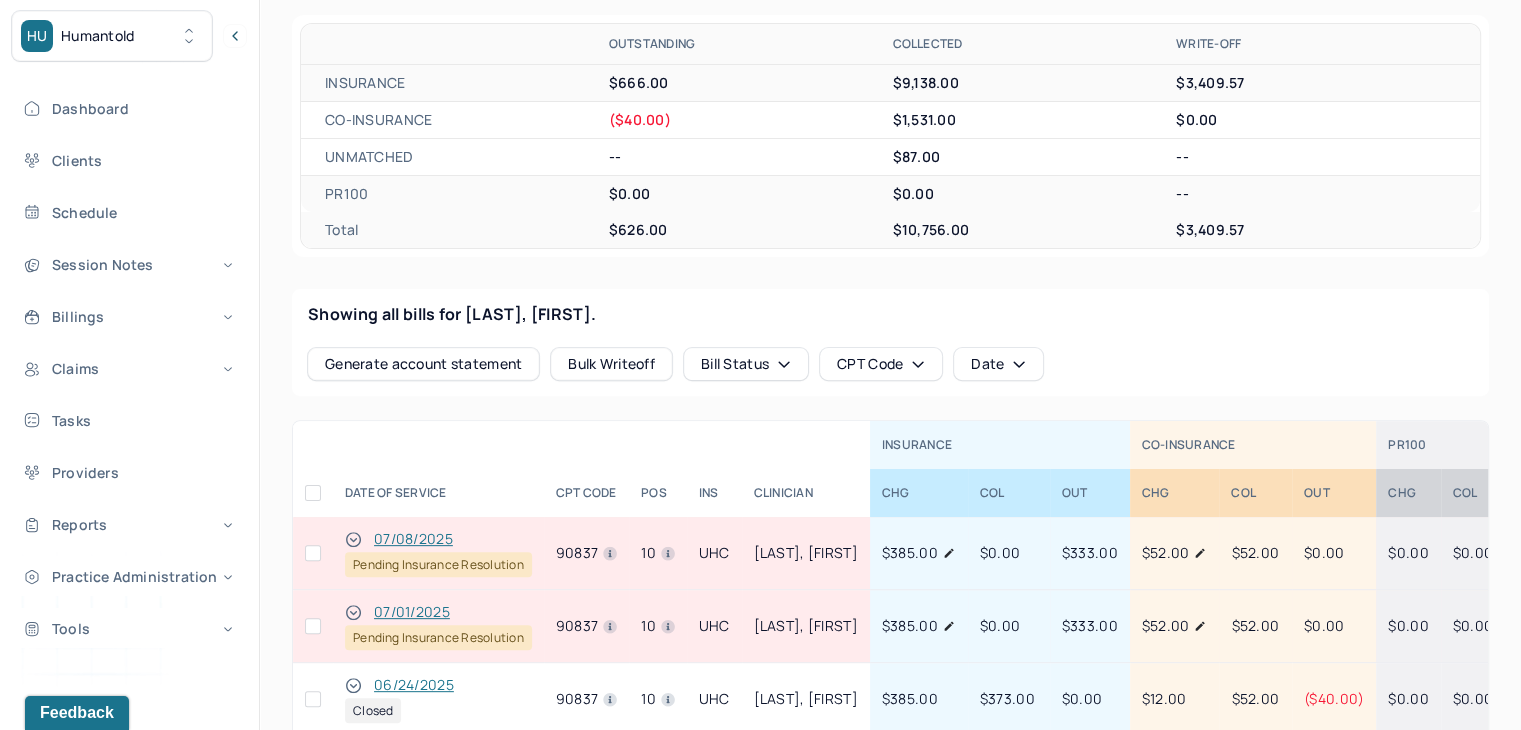 click 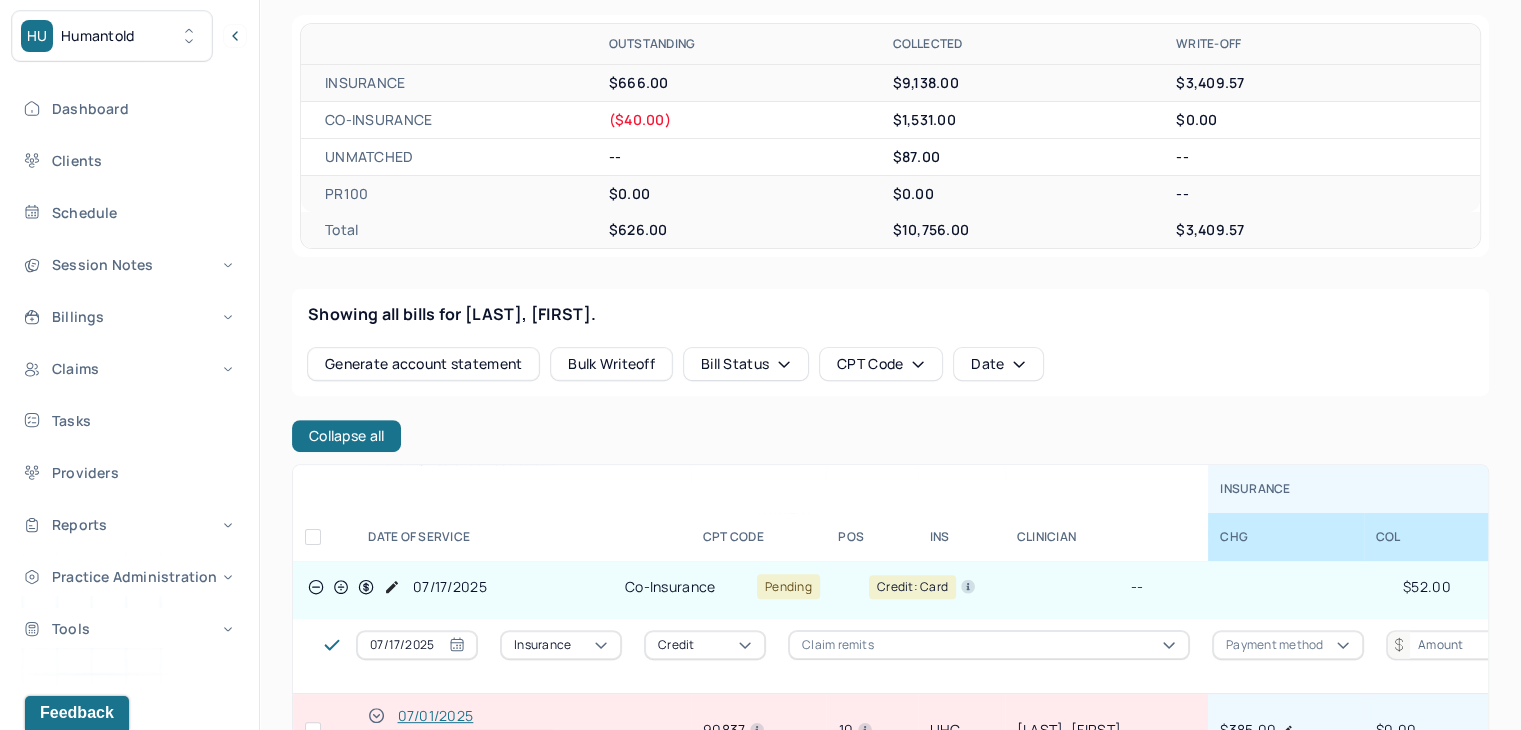 scroll, scrollTop: 0, scrollLeft: 0, axis: both 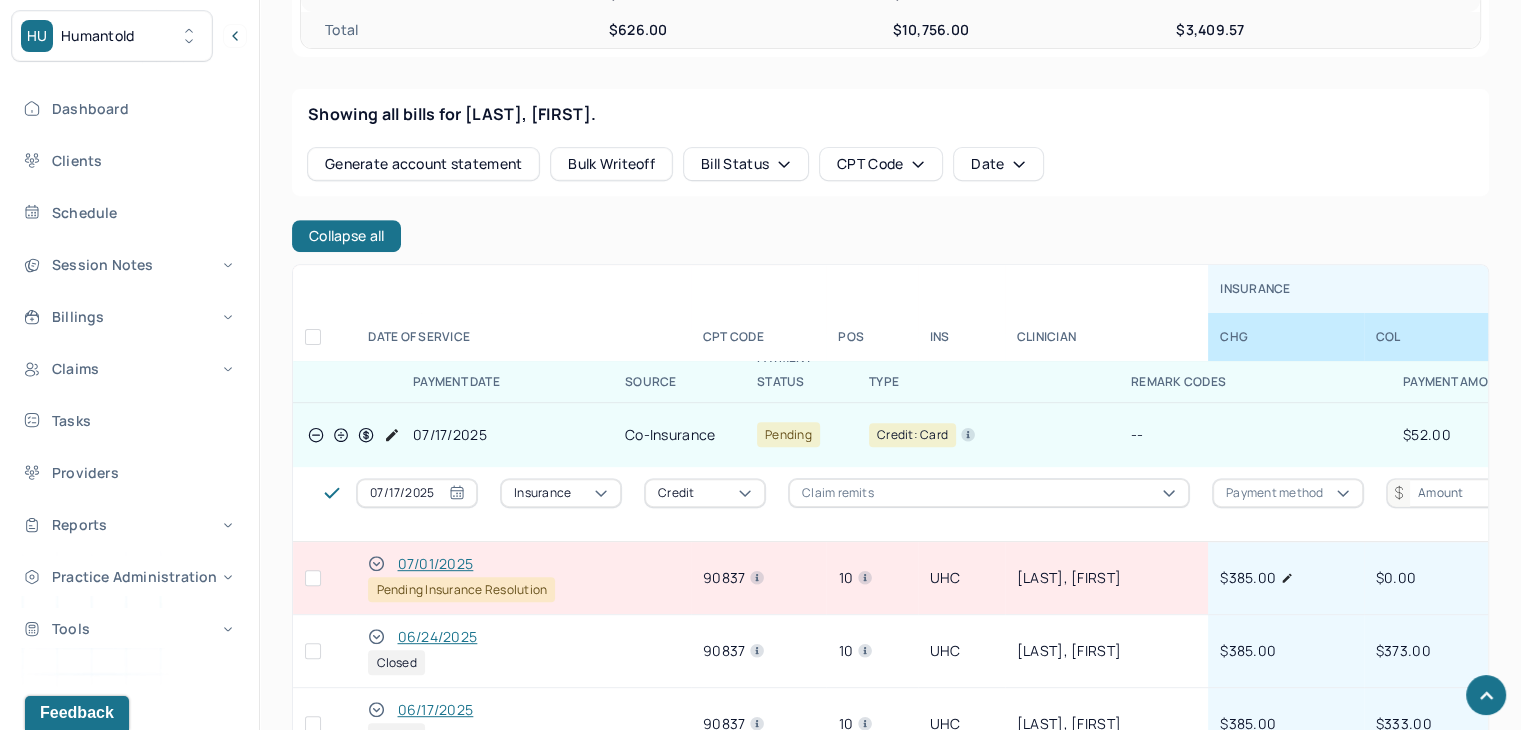 click 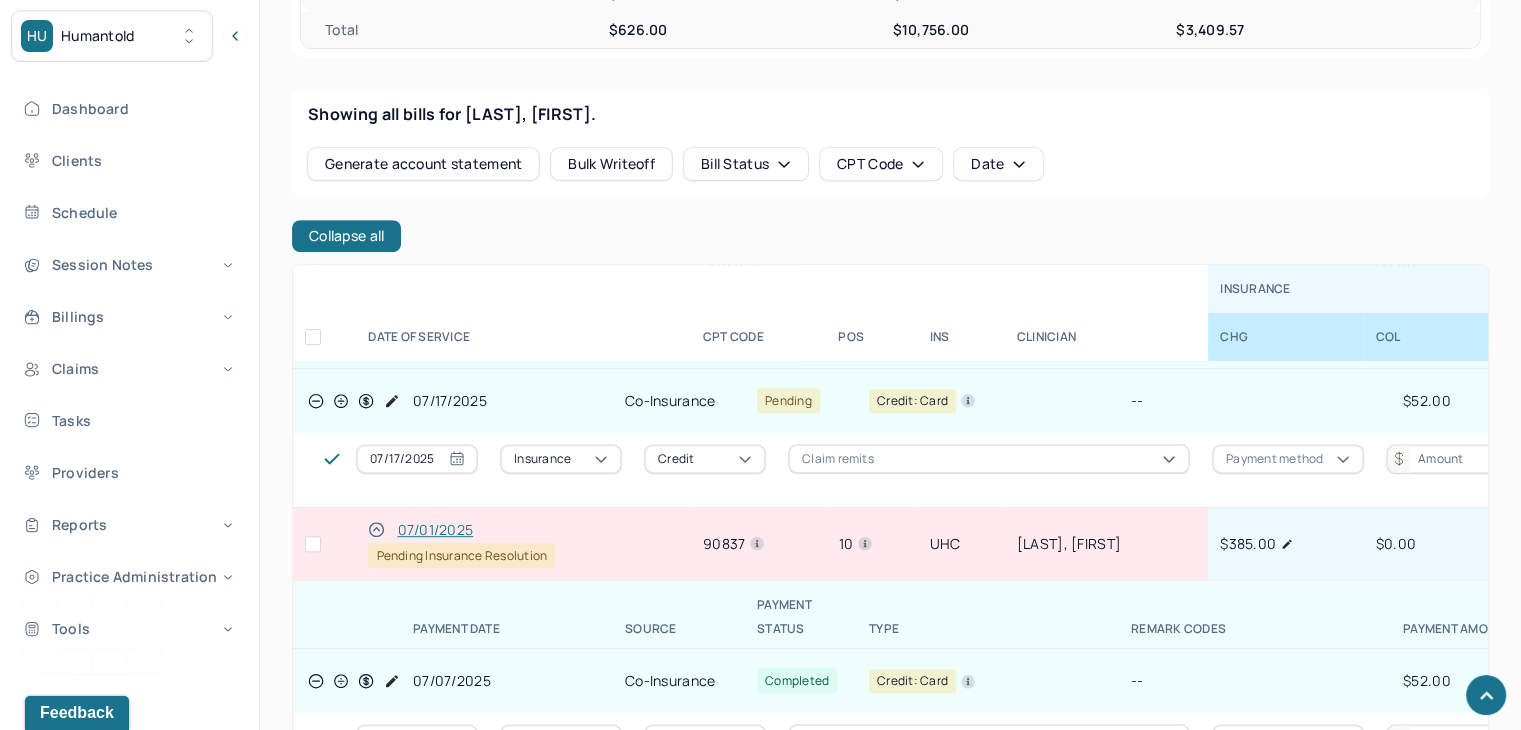 scroll, scrollTop: 100, scrollLeft: 0, axis: vertical 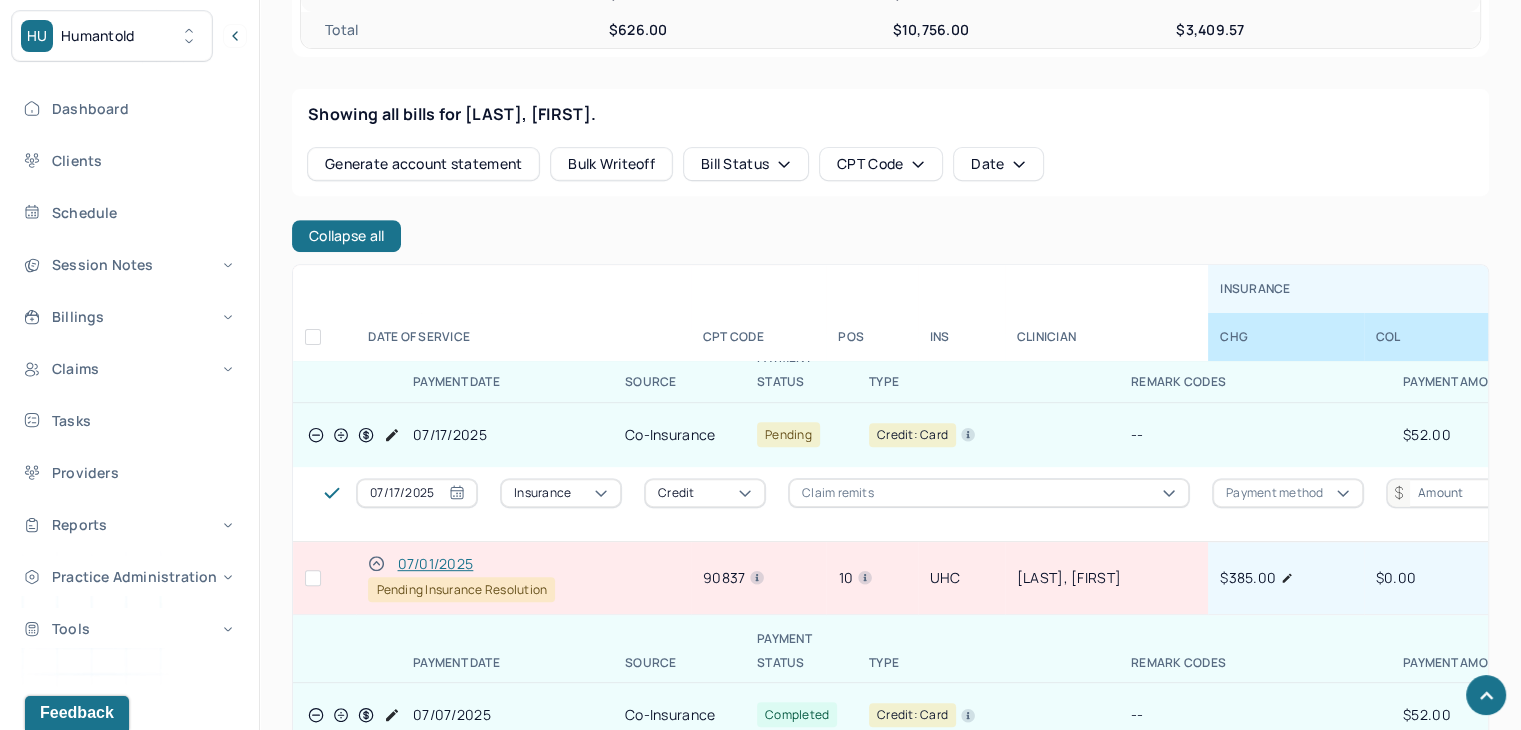 click 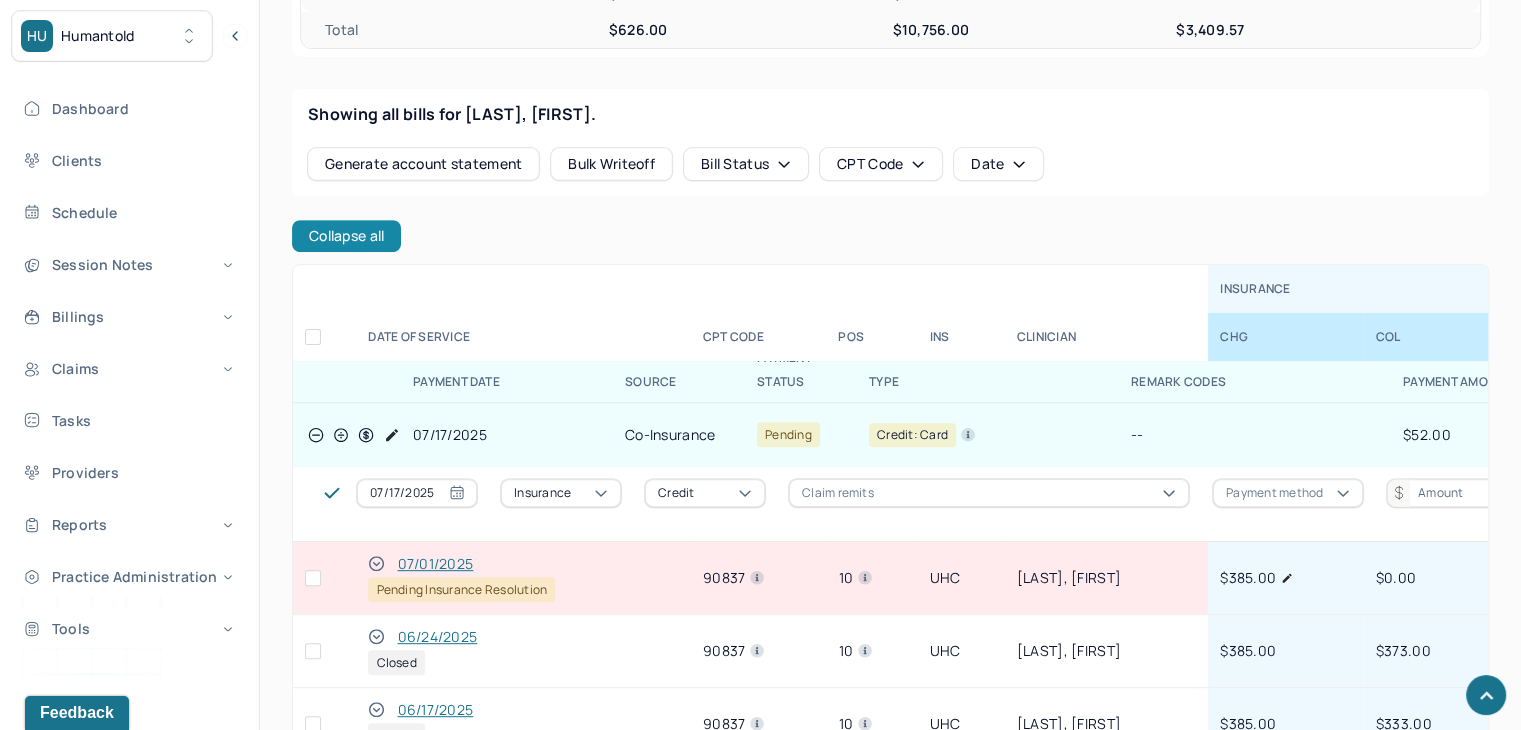 click on "Collapse all" at bounding box center [346, 236] 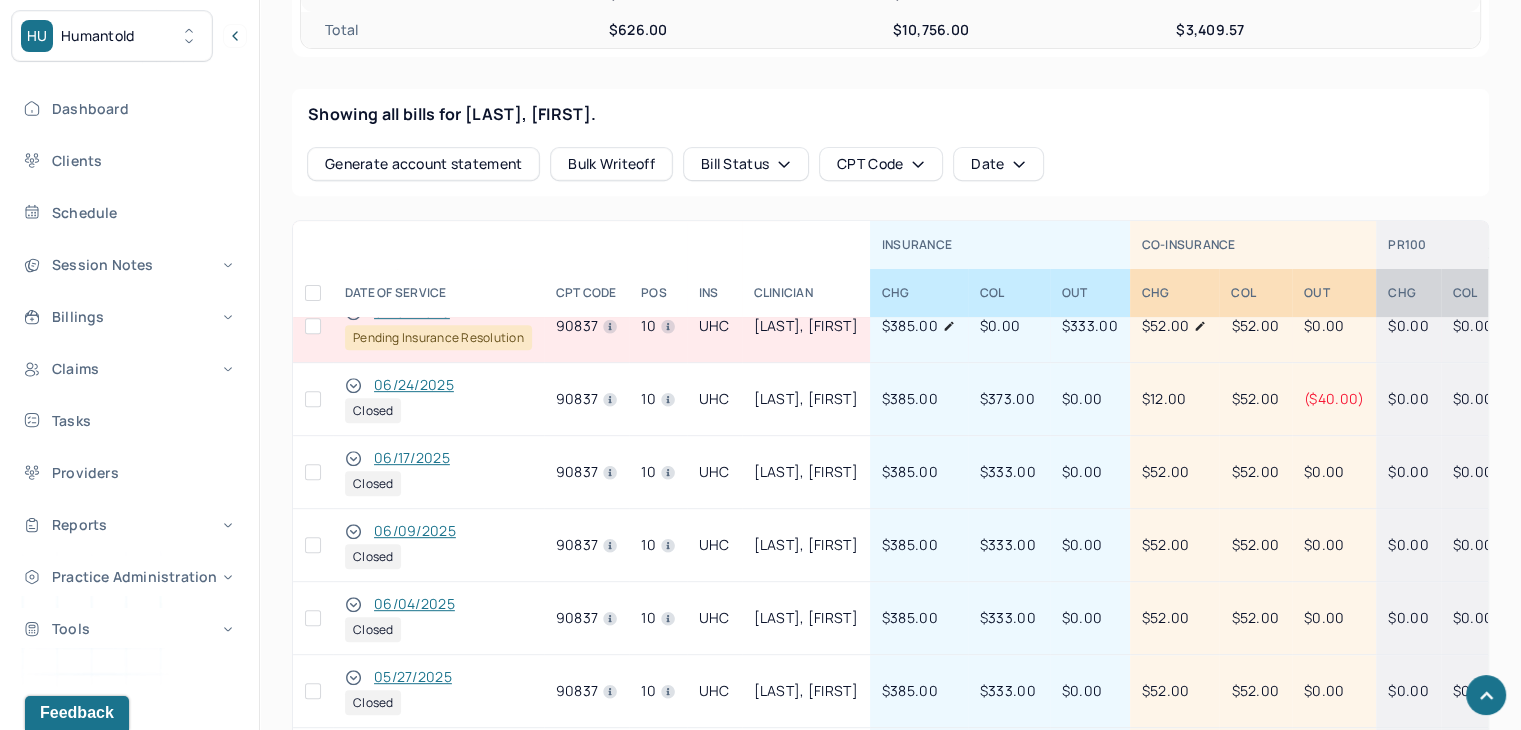 click 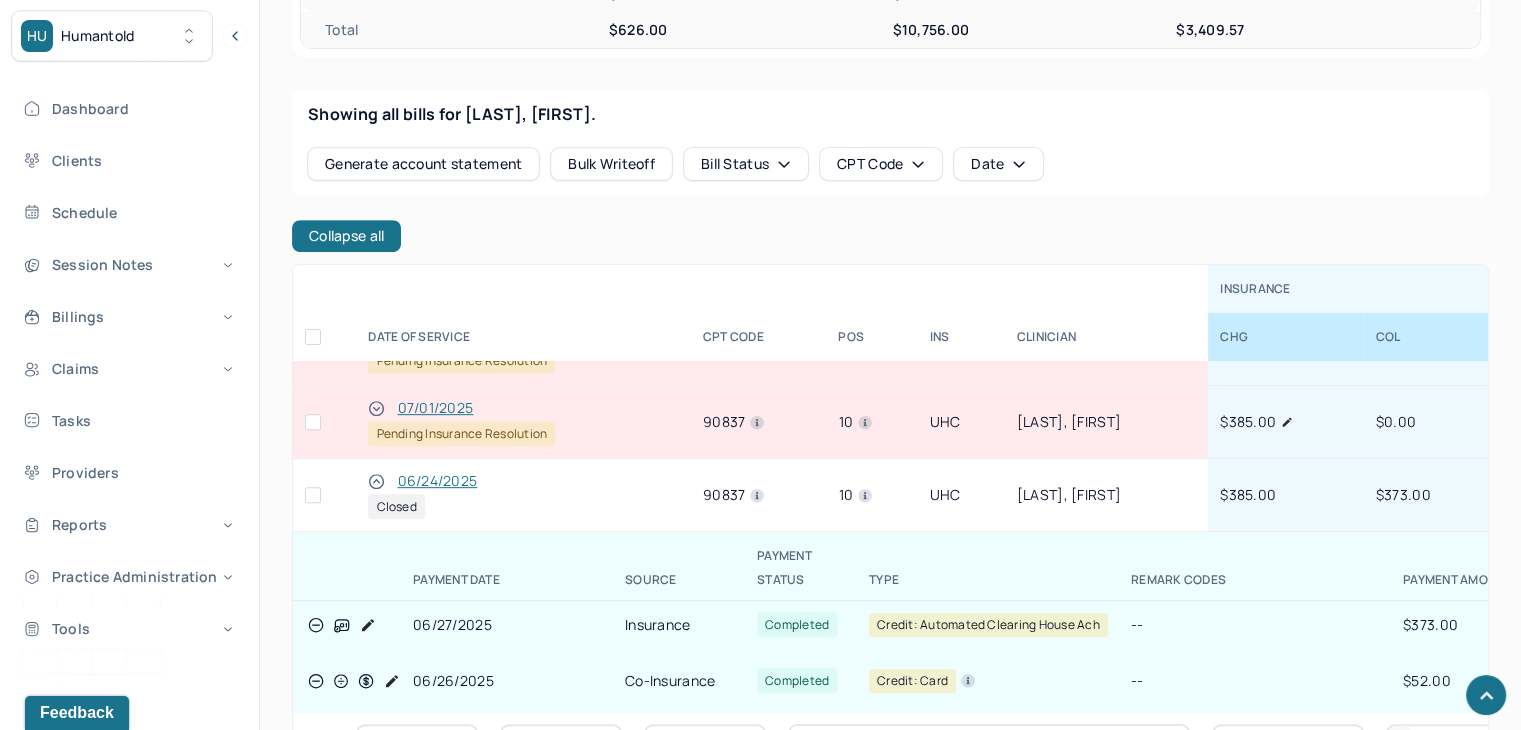 scroll, scrollTop: 0, scrollLeft: 0, axis: both 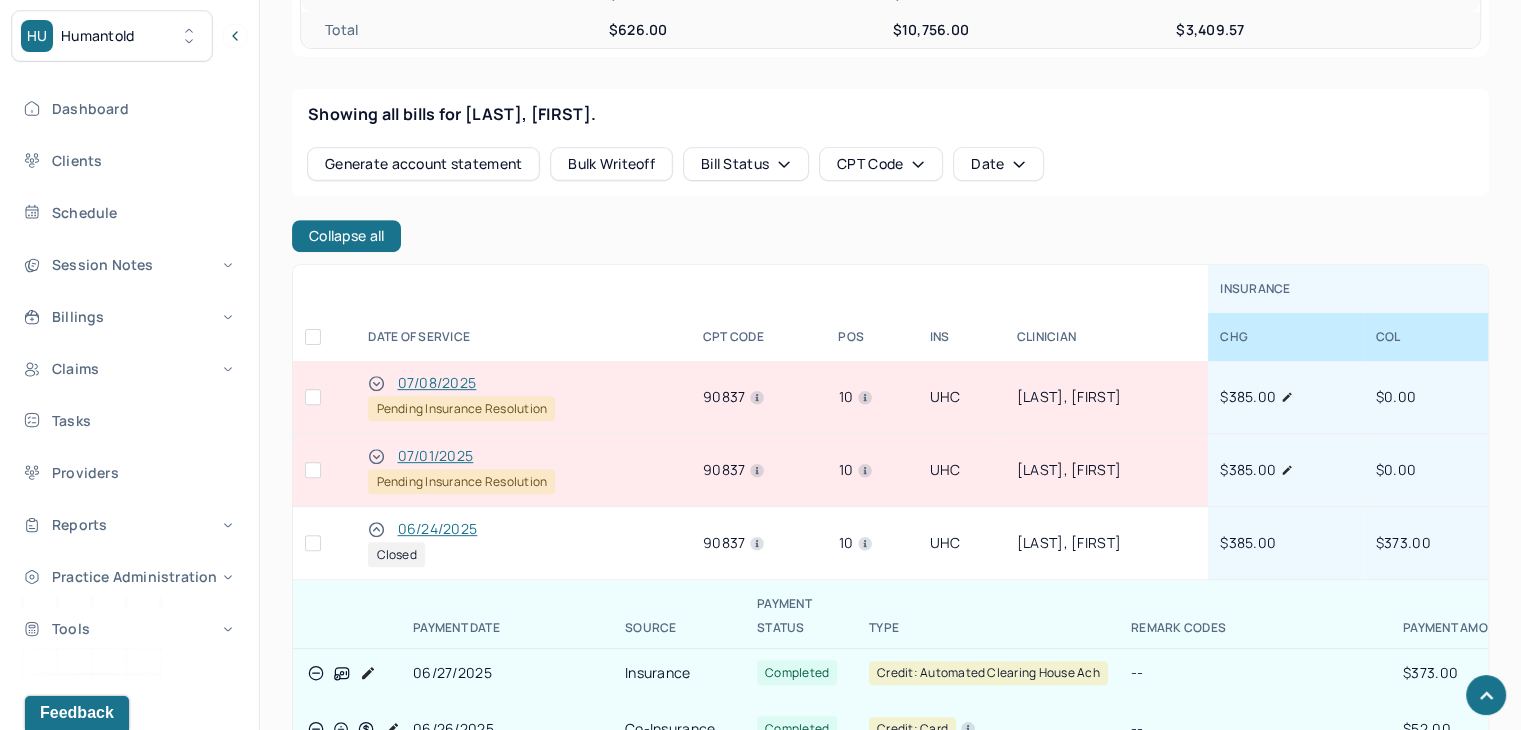 click 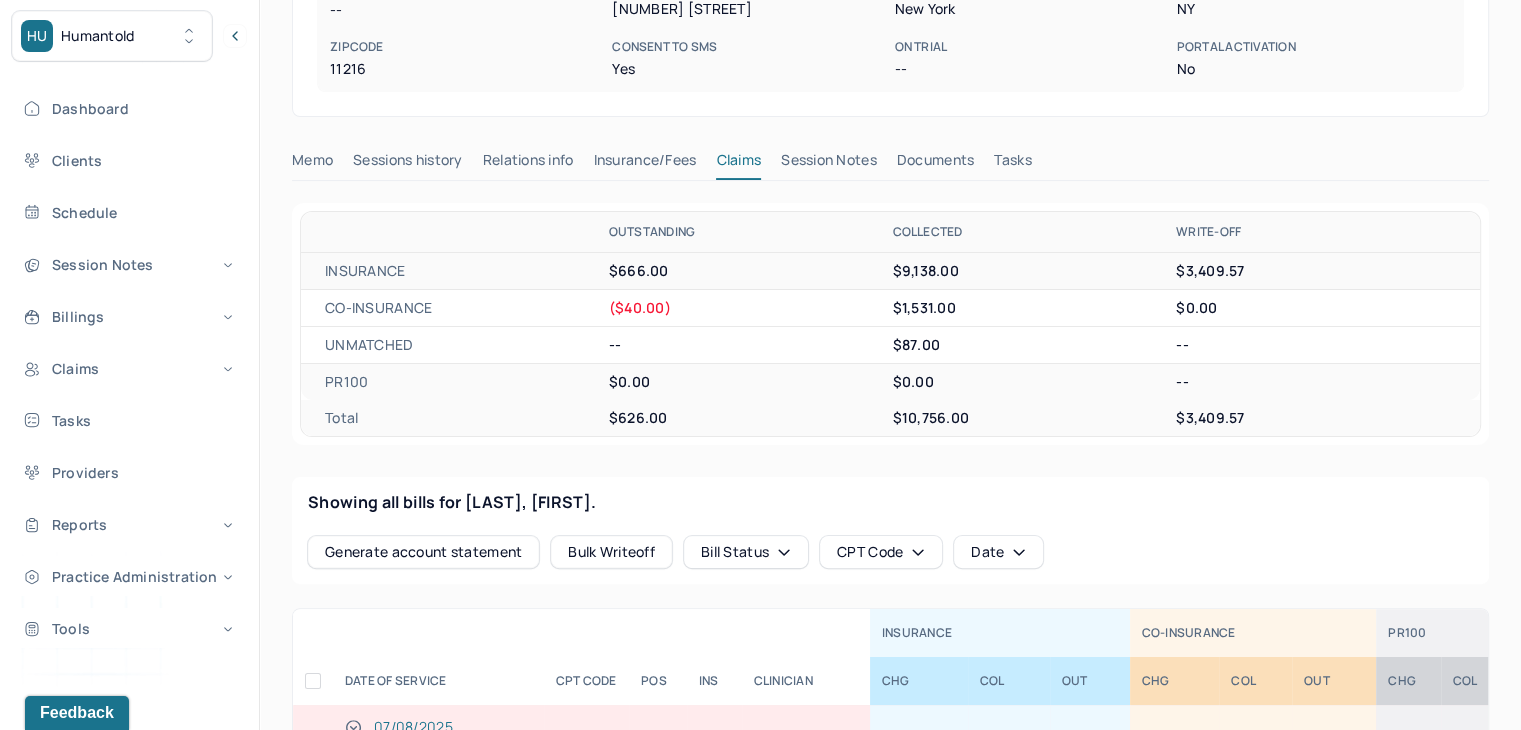 scroll, scrollTop: 400, scrollLeft: 0, axis: vertical 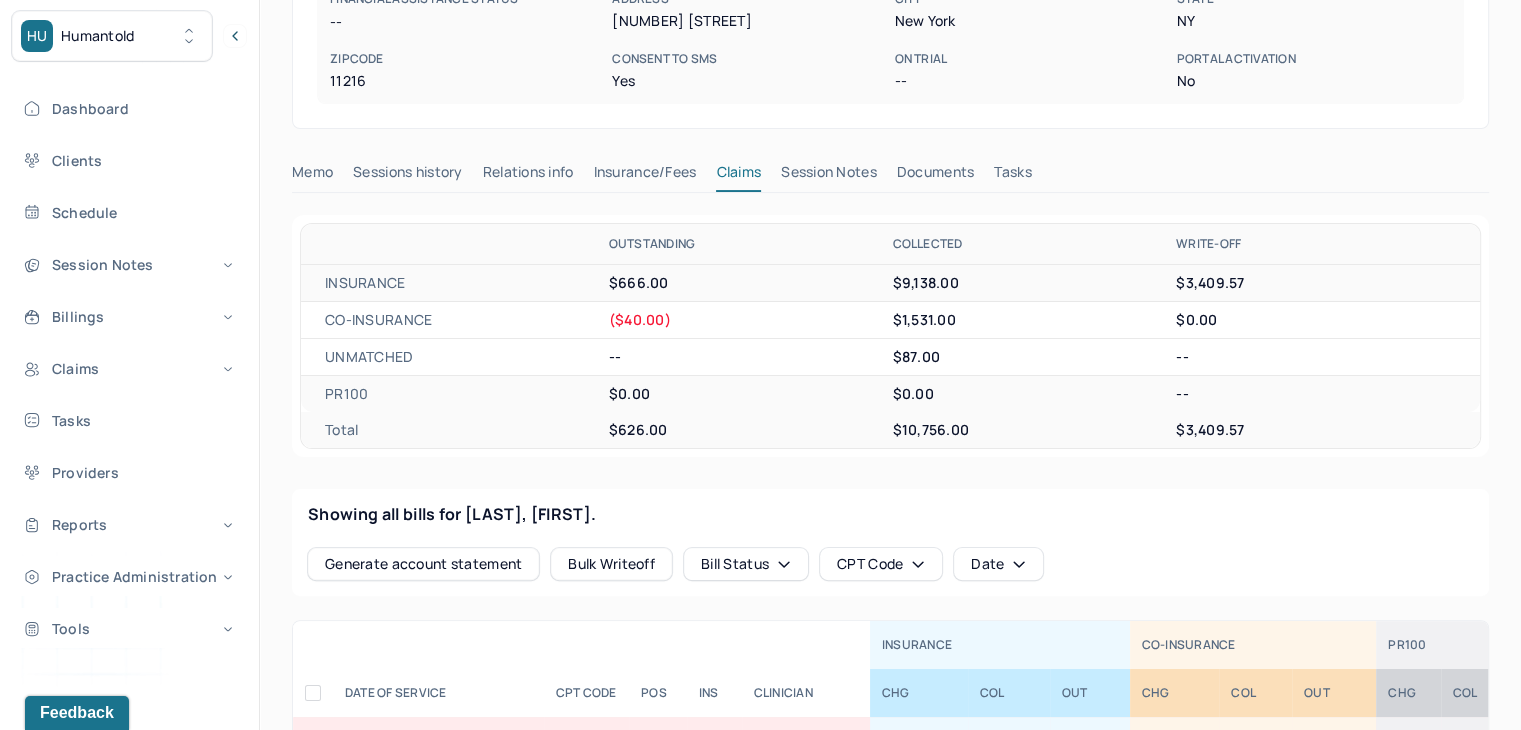 click on "Insurance/Fees" at bounding box center (645, 176) 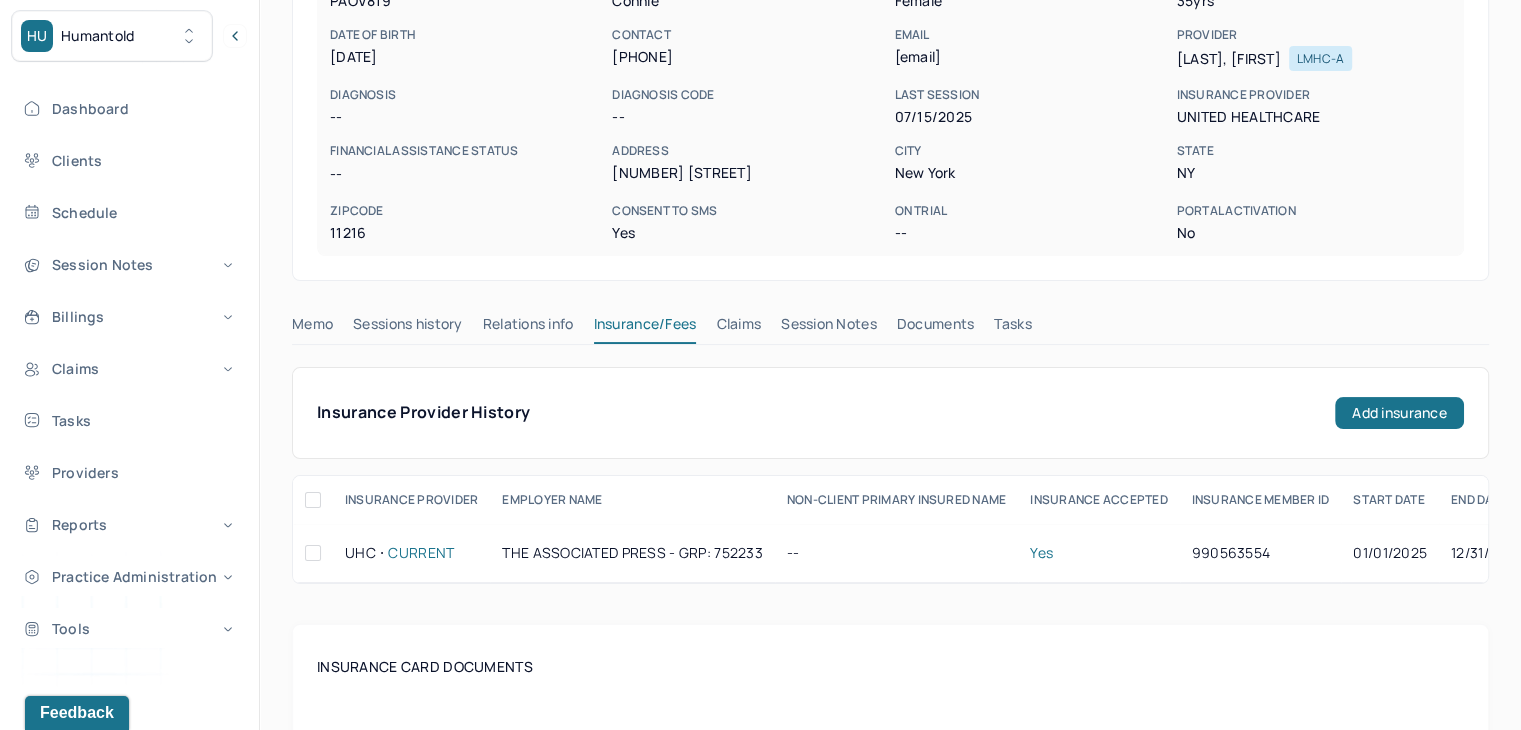 scroll, scrollTop: 200, scrollLeft: 0, axis: vertical 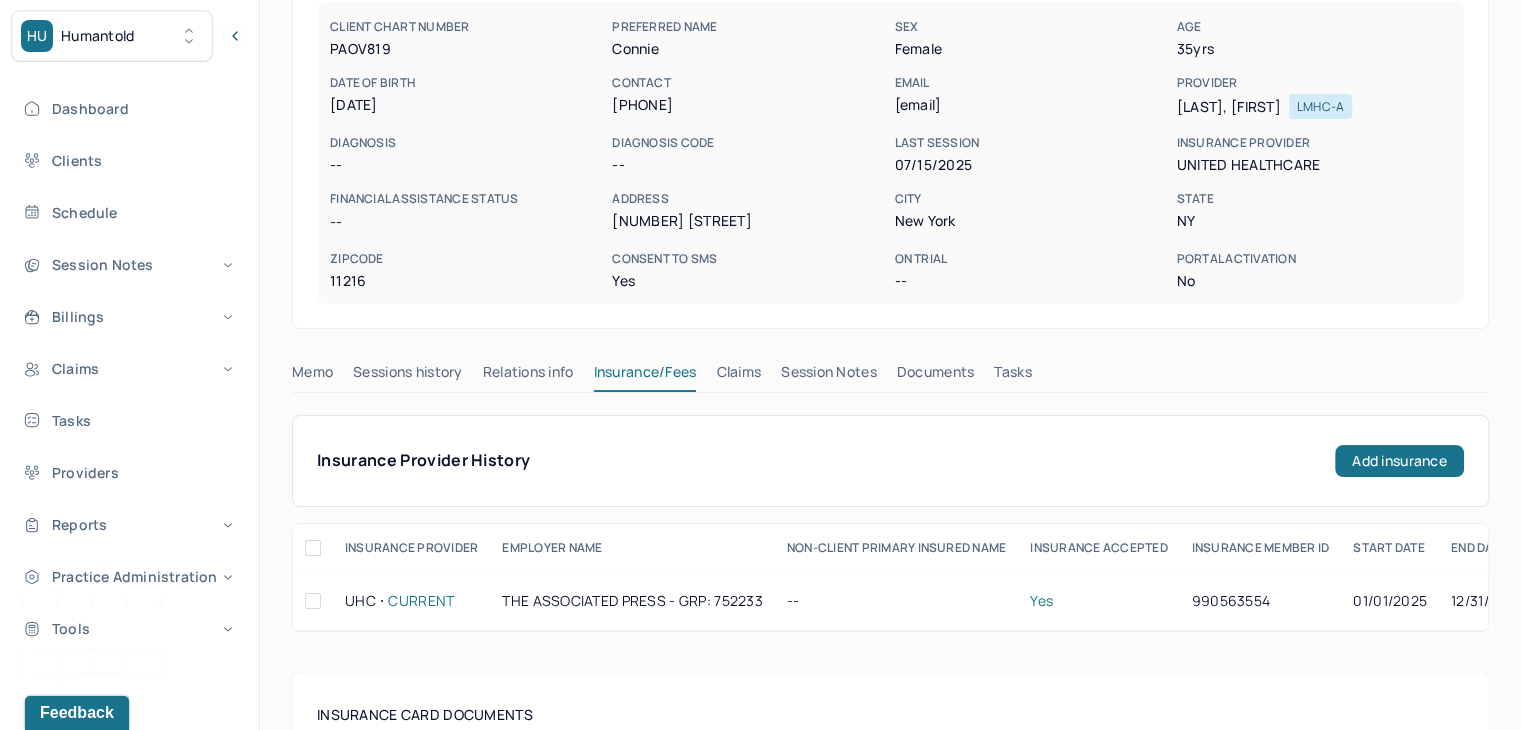 click on "Claims" at bounding box center [738, 376] 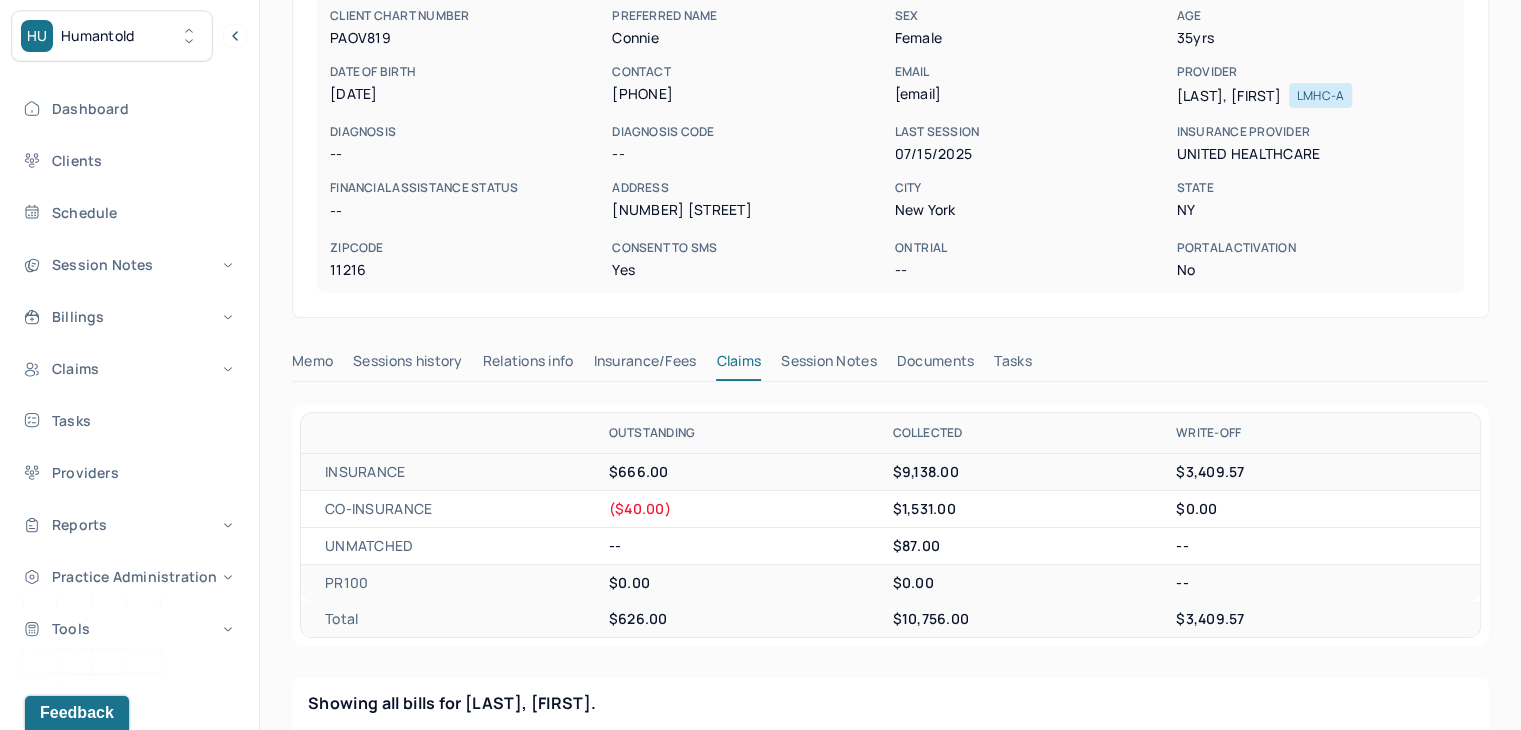 scroll, scrollTop: 0, scrollLeft: 0, axis: both 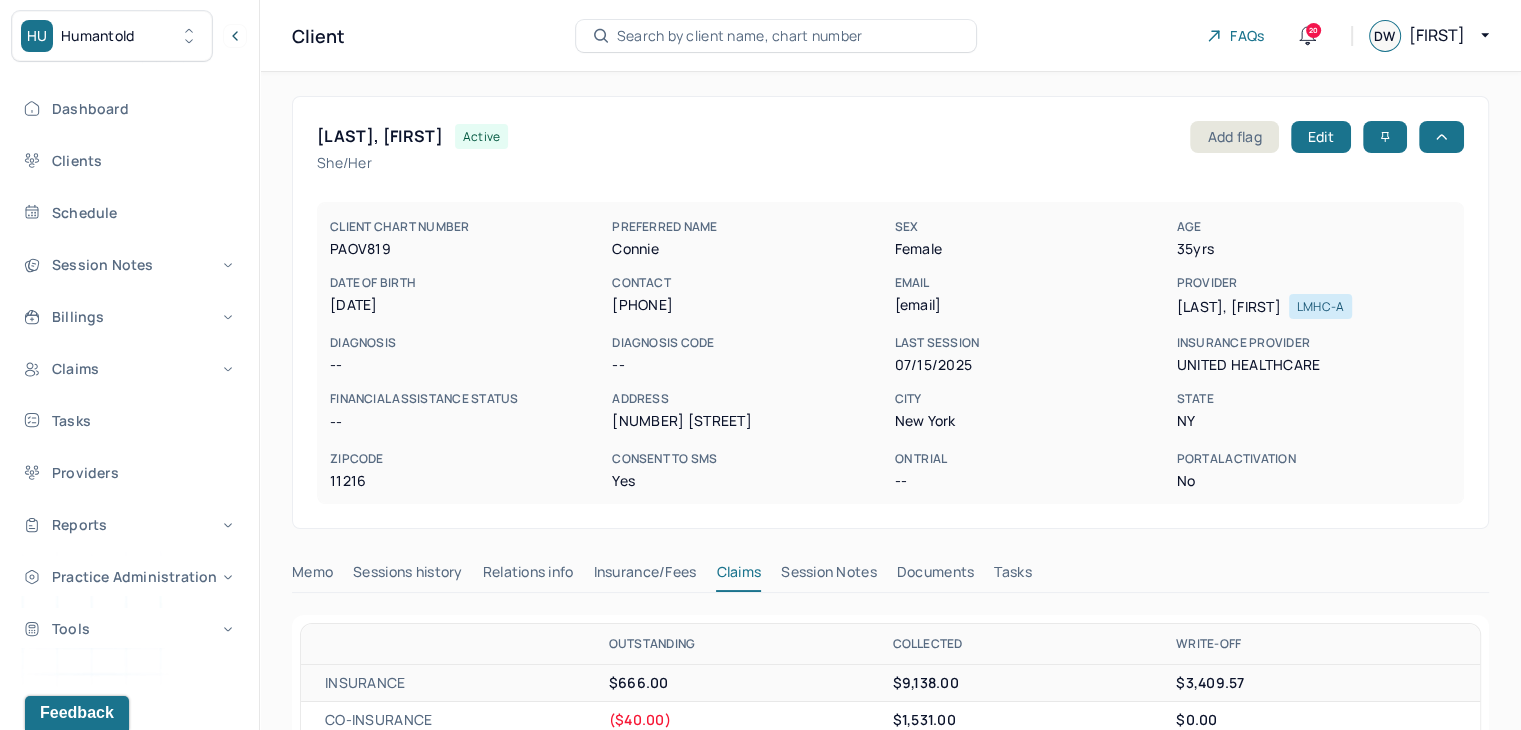 click on "Search by client name, chart number" at bounding box center (740, 36) 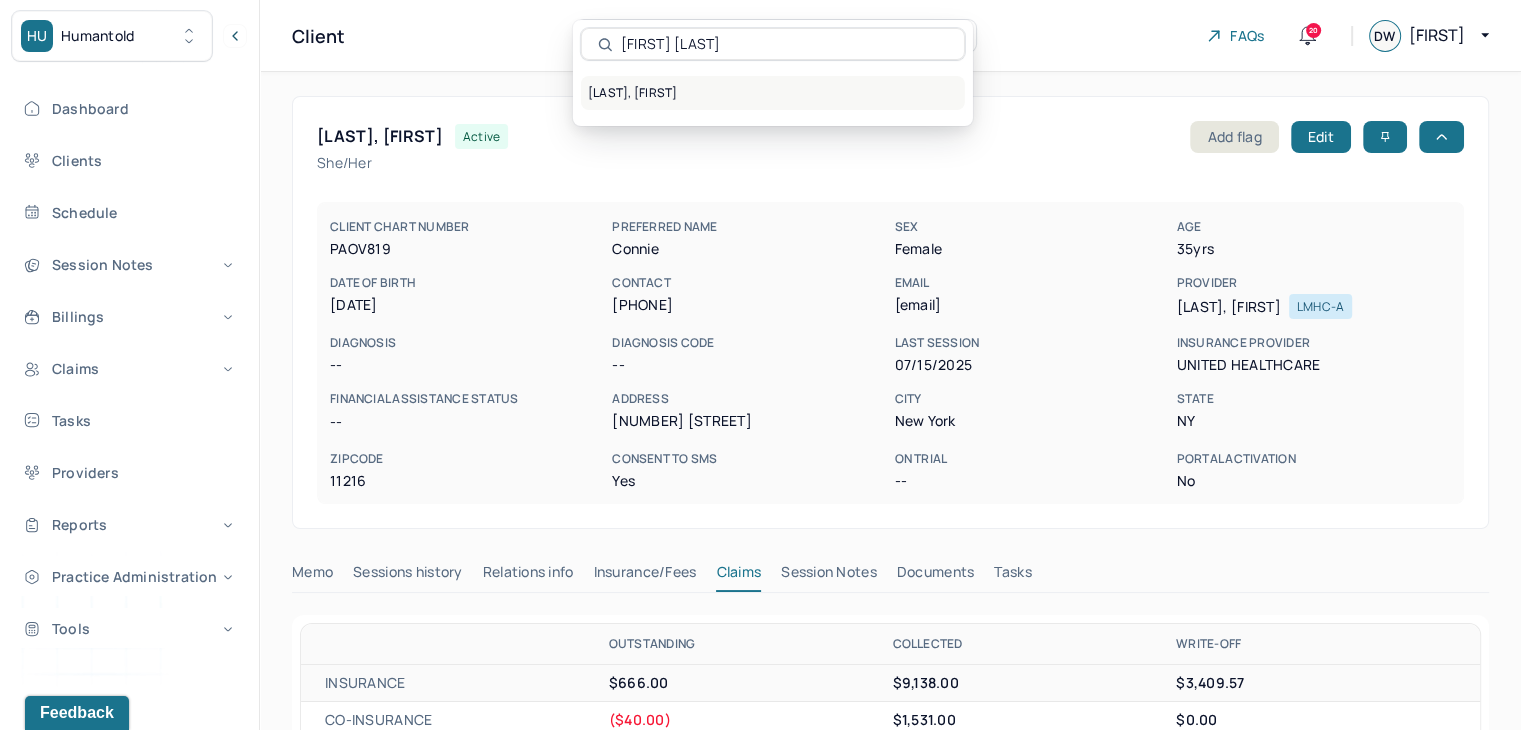 type on "[FIRST] [LAST]" 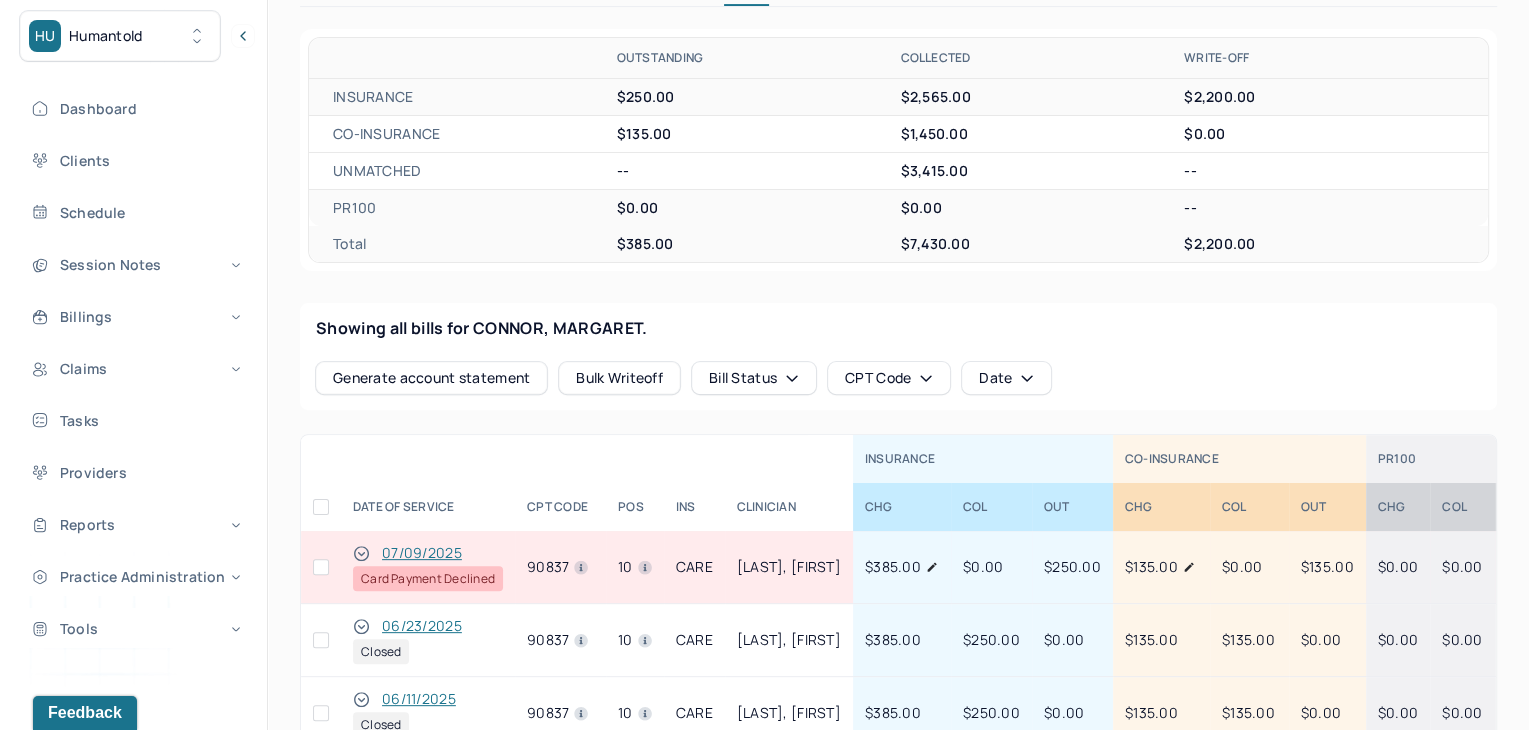 scroll, scrollTop: 600, scrollLeft: 0, axis: vertical 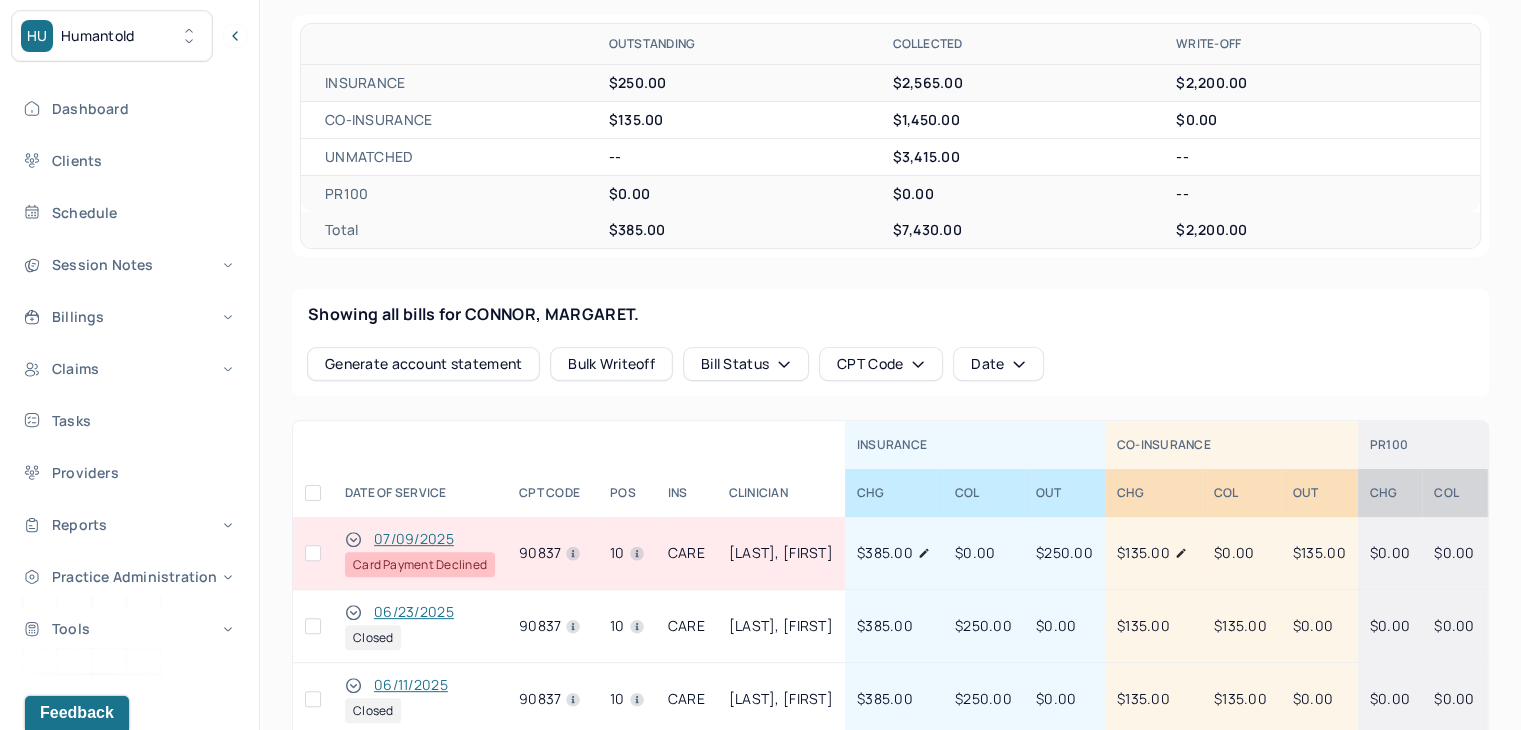click at bounding box center (313, 553) 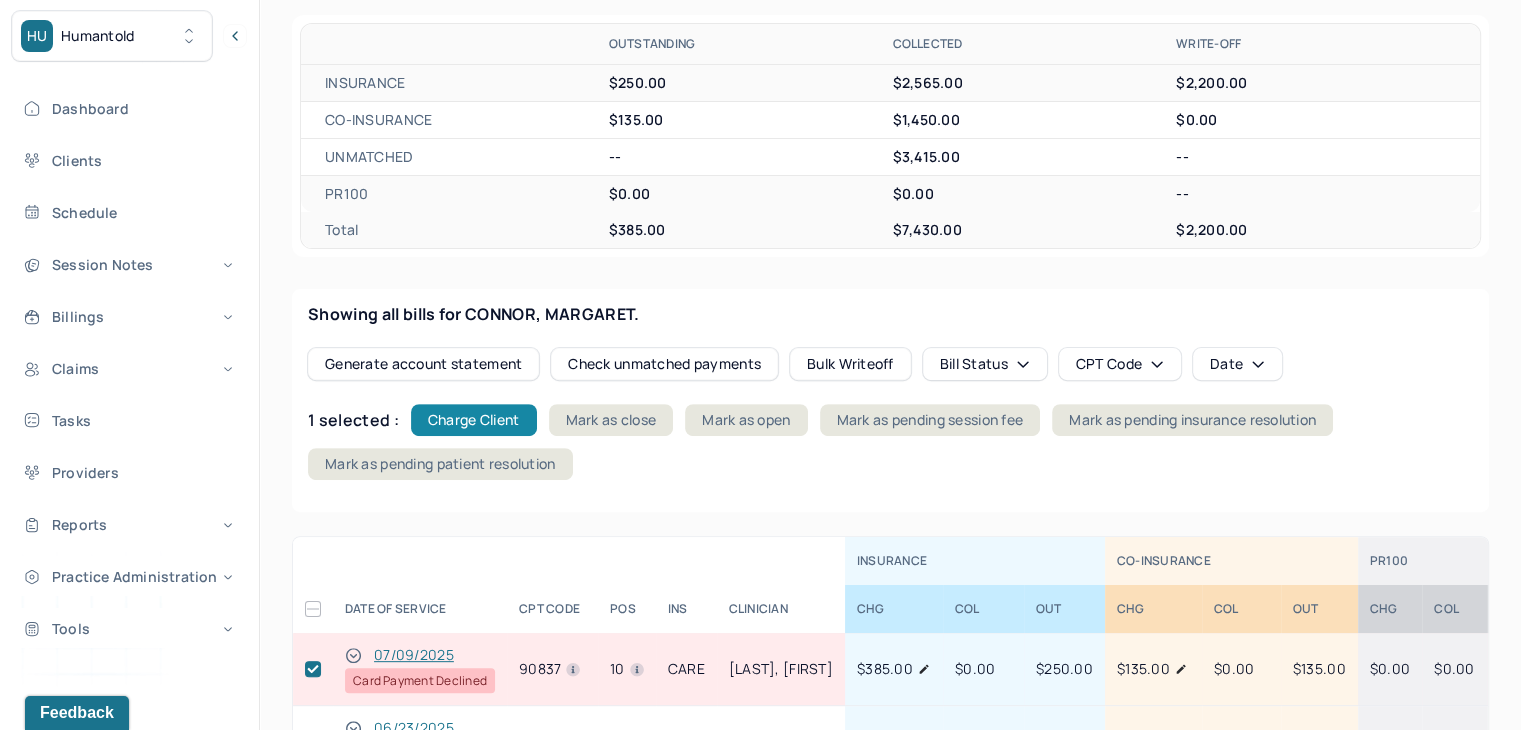click on "Charge Client" at bounding box center (474, 420) 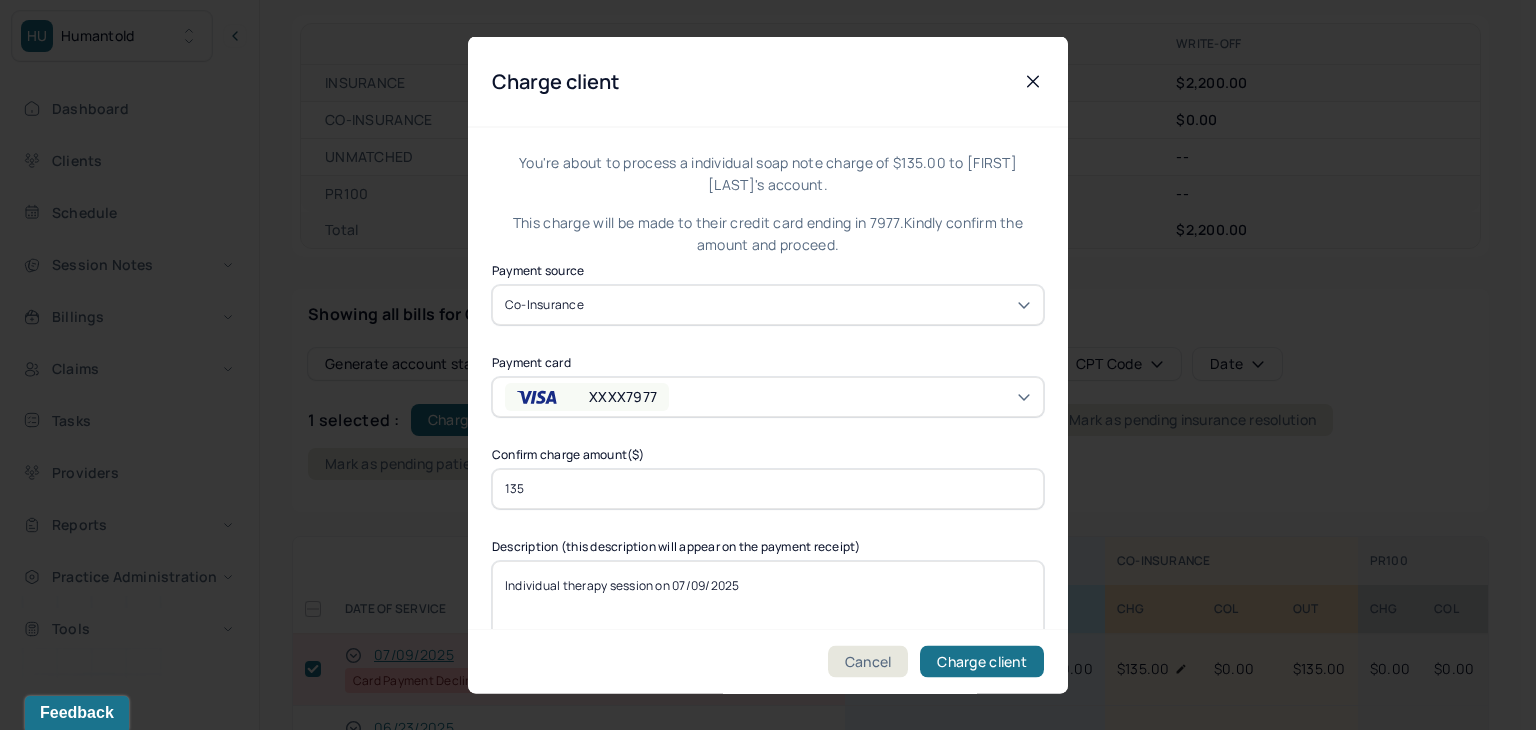 click on "XXXX7977" at bounding box center (623, 396) 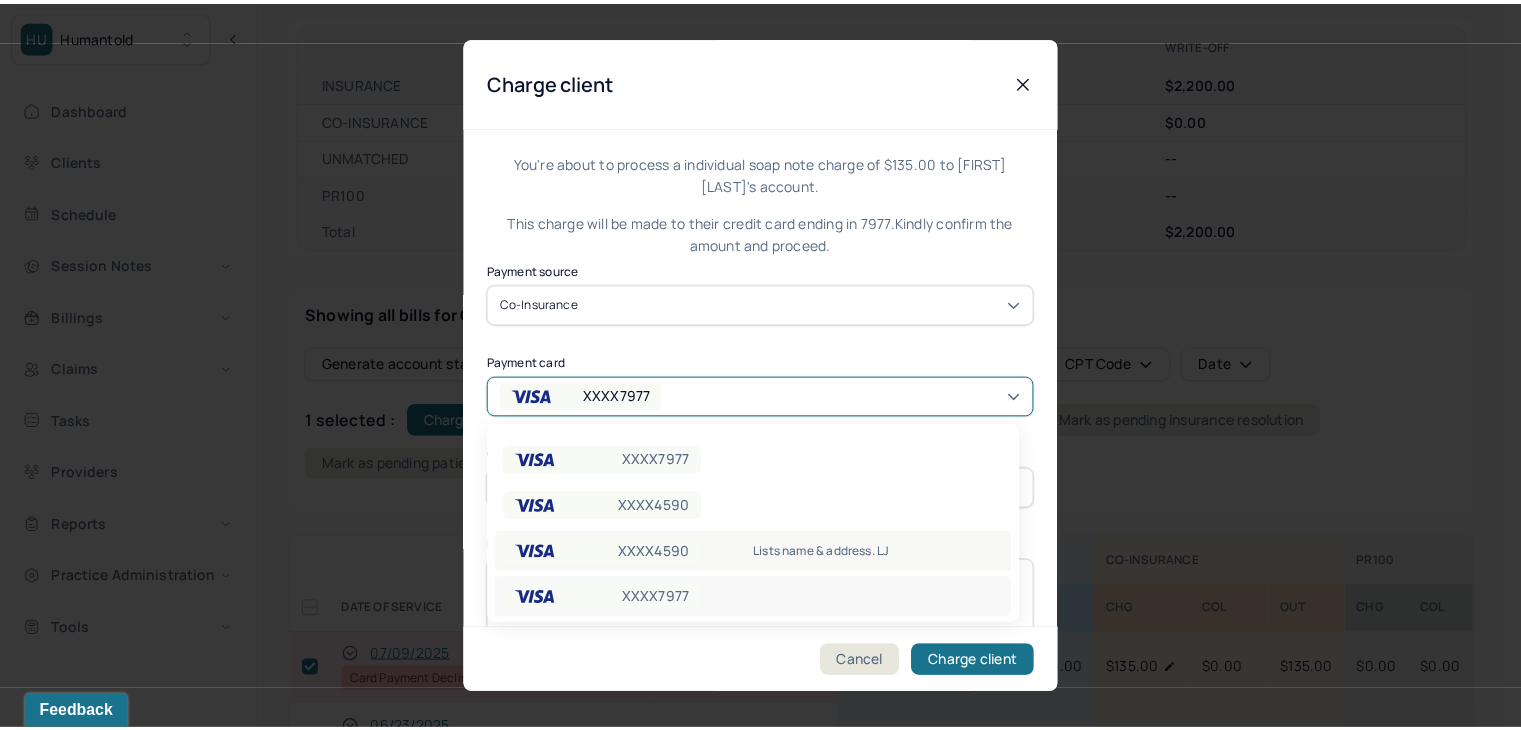 scroll, scrollTop: 60, scrollLeft: 0, axis: vertical 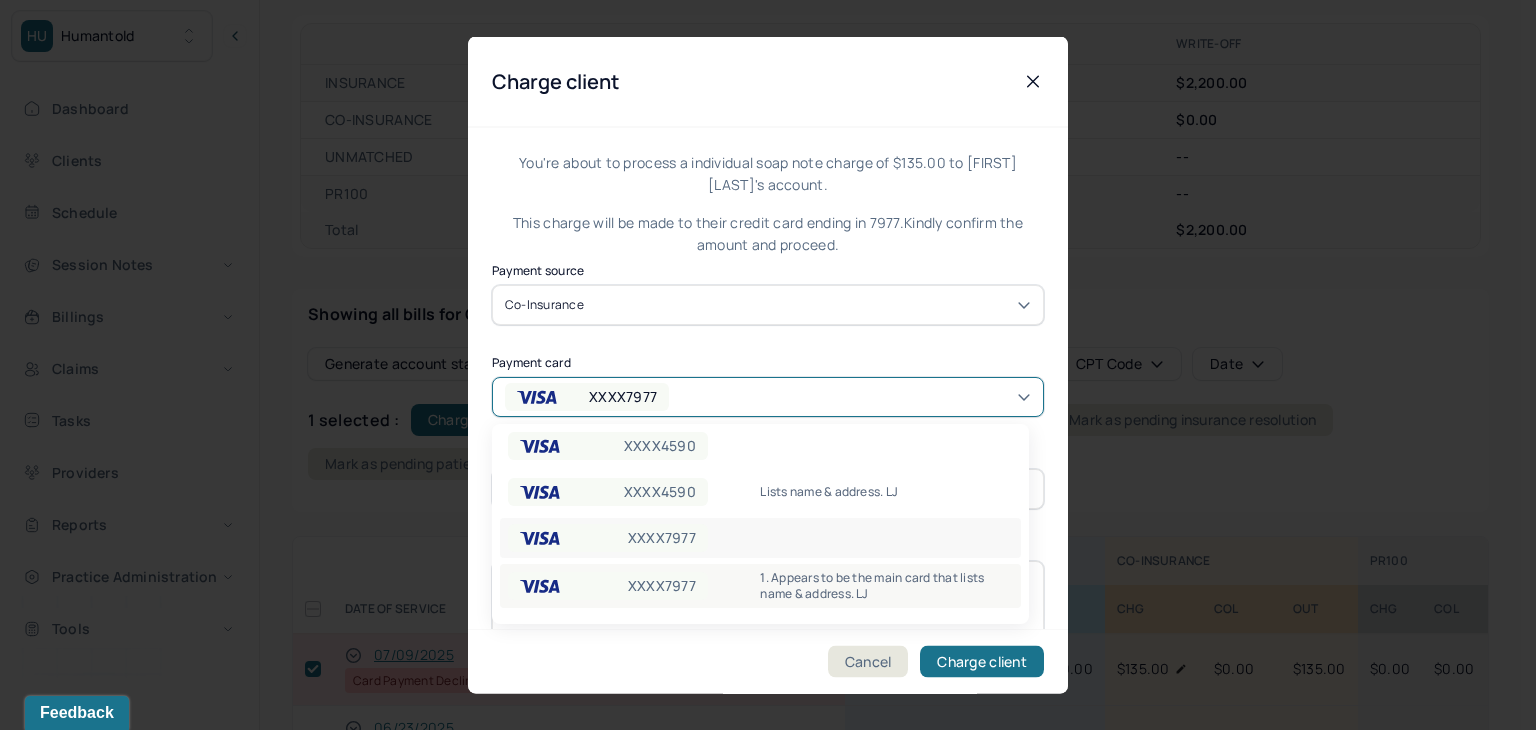 click on "XXXX7977 1. Appears to be the main card that lists name & address. LJ" at bounding box center (760, 586) 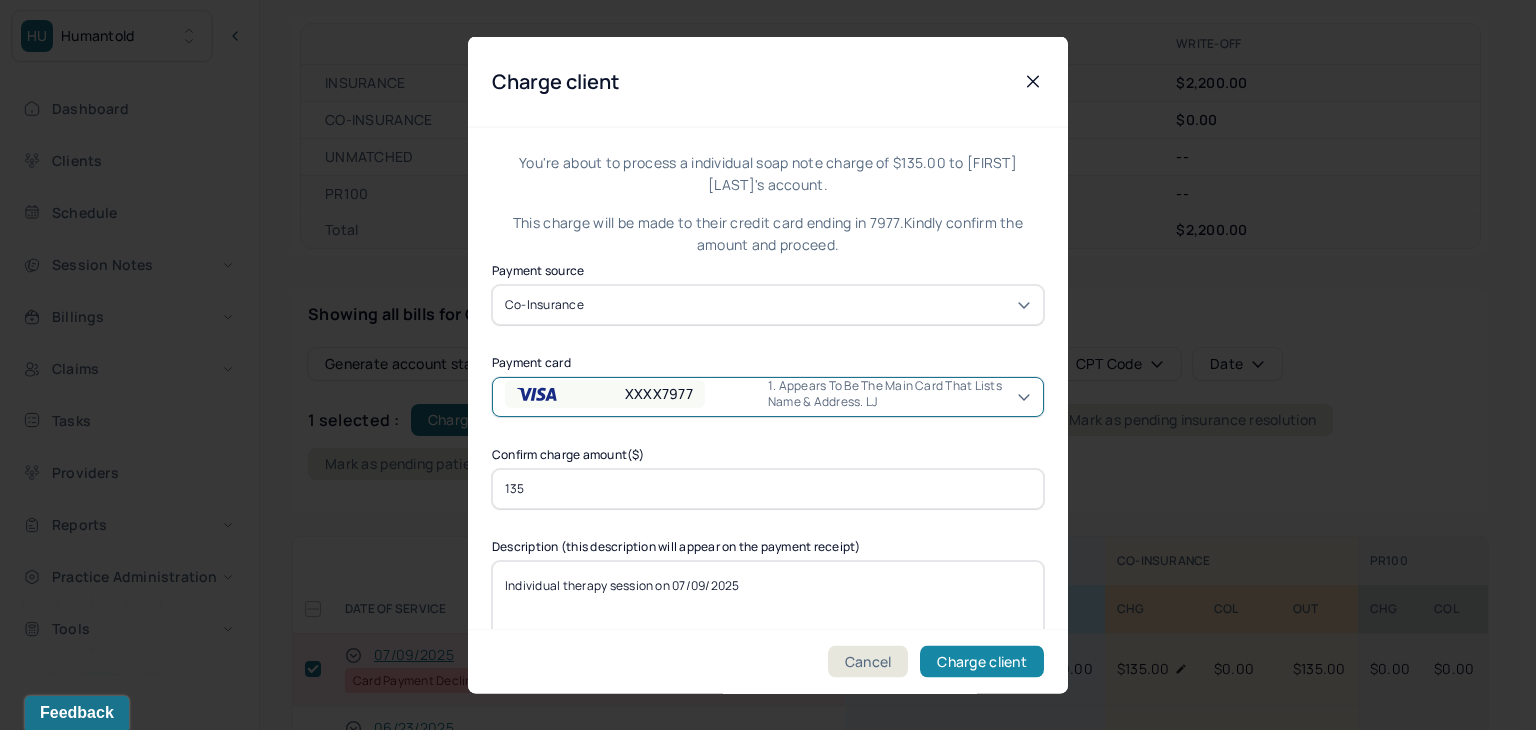 click on "Charge client" at bounding box center [982, 662] 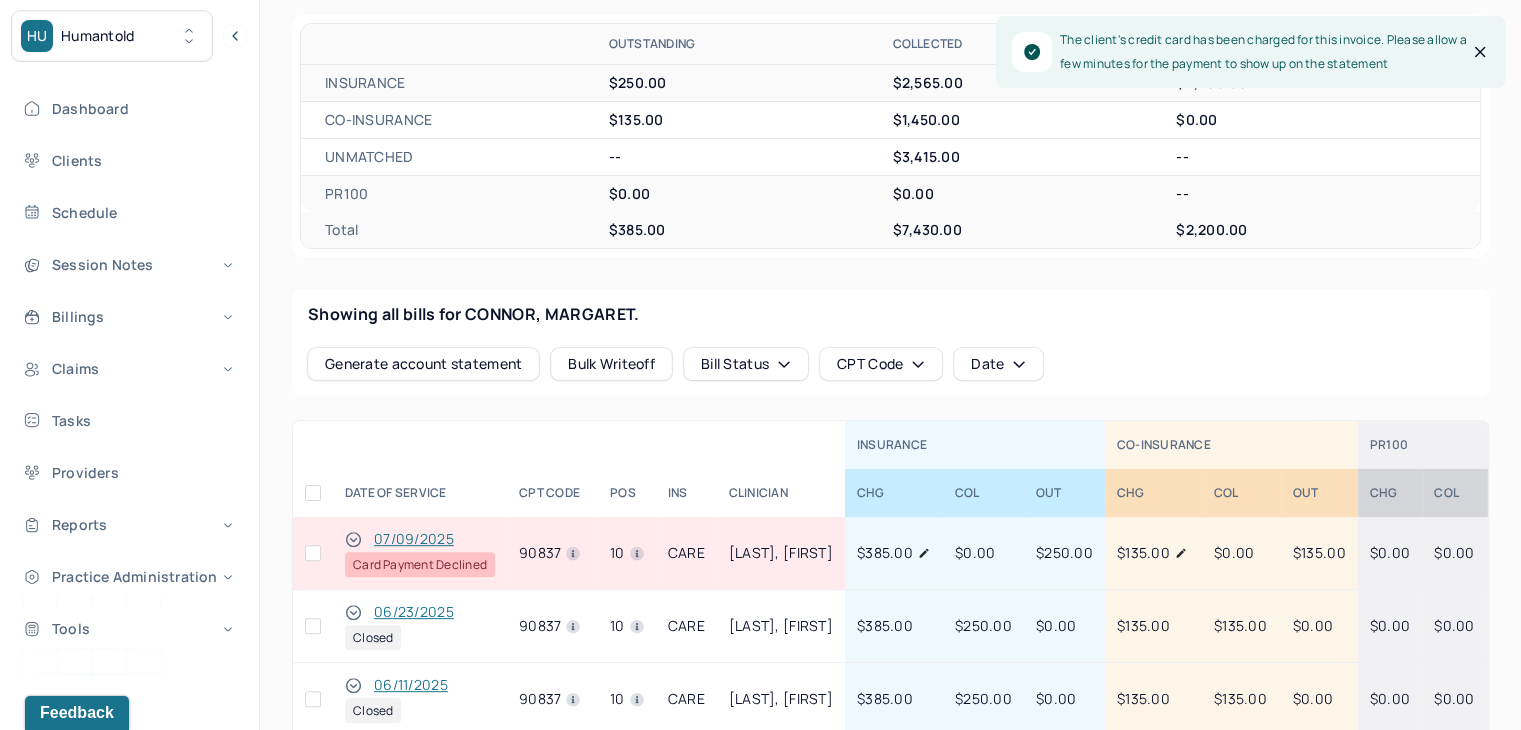 click at bounding box center [313, 553] 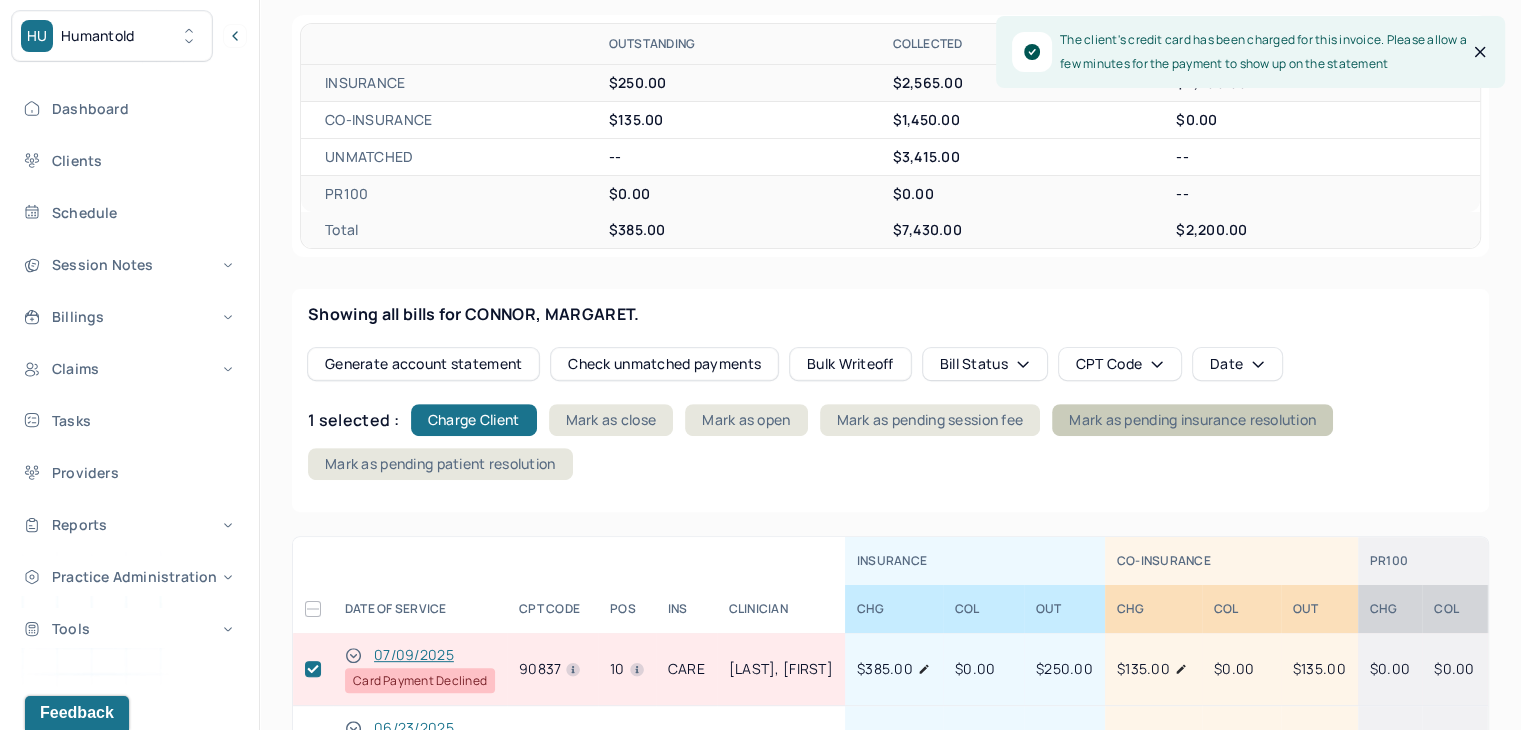 click on "Mark as pending insurance resolution" at bounding box center (1192, 420) 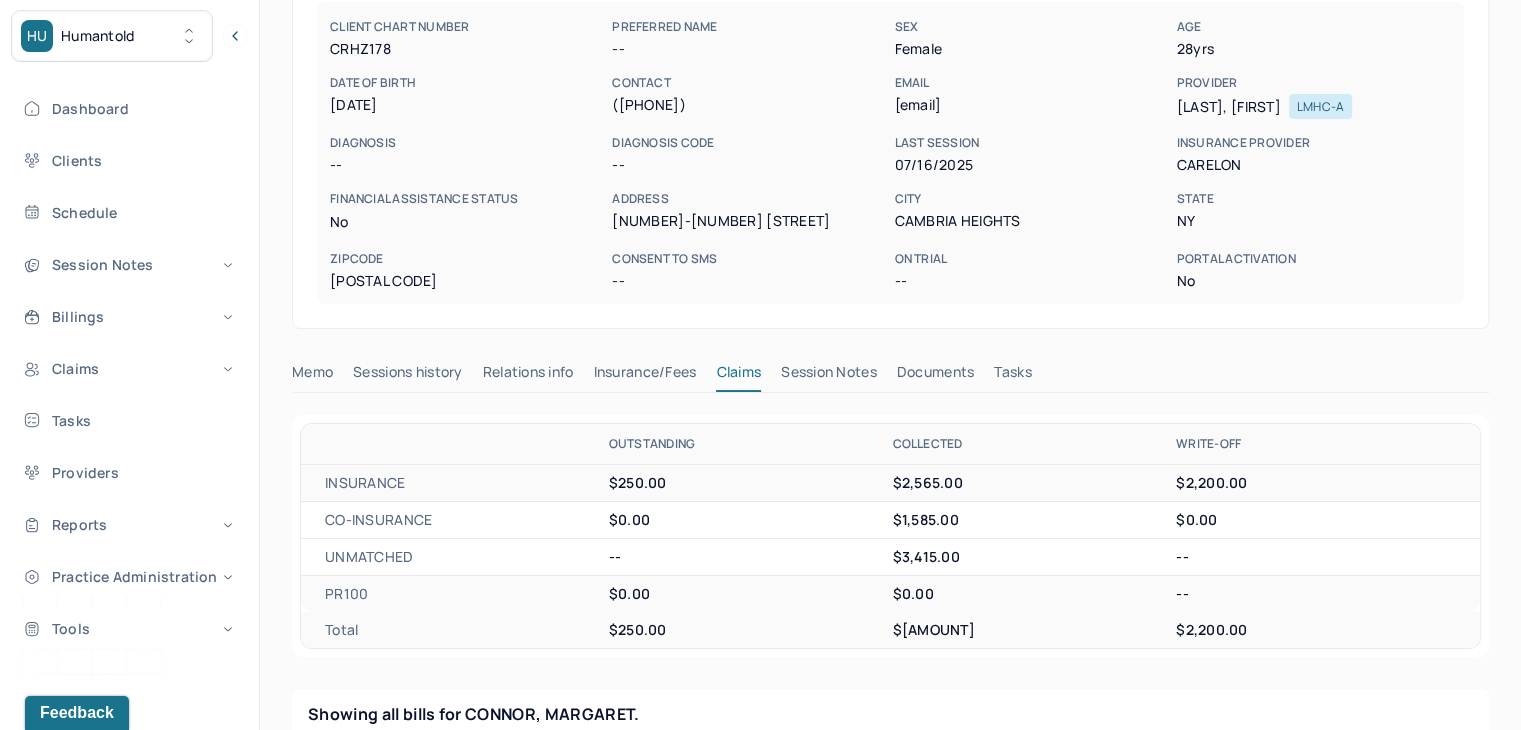 scroll, scrollTop: 0, scrollLeft: 0, axis: both 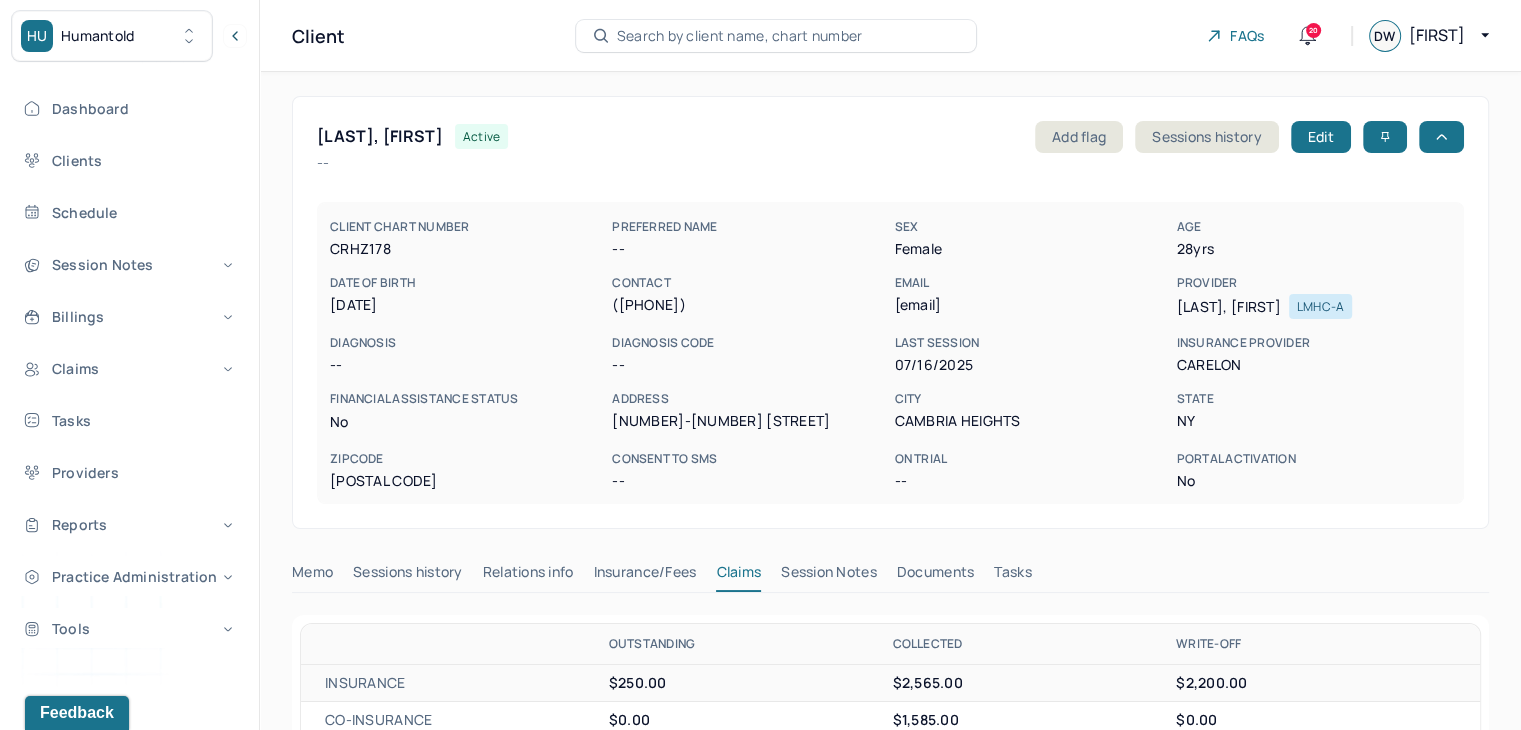 click on "Search by client name, chart number" at bounding box center [740, 36] 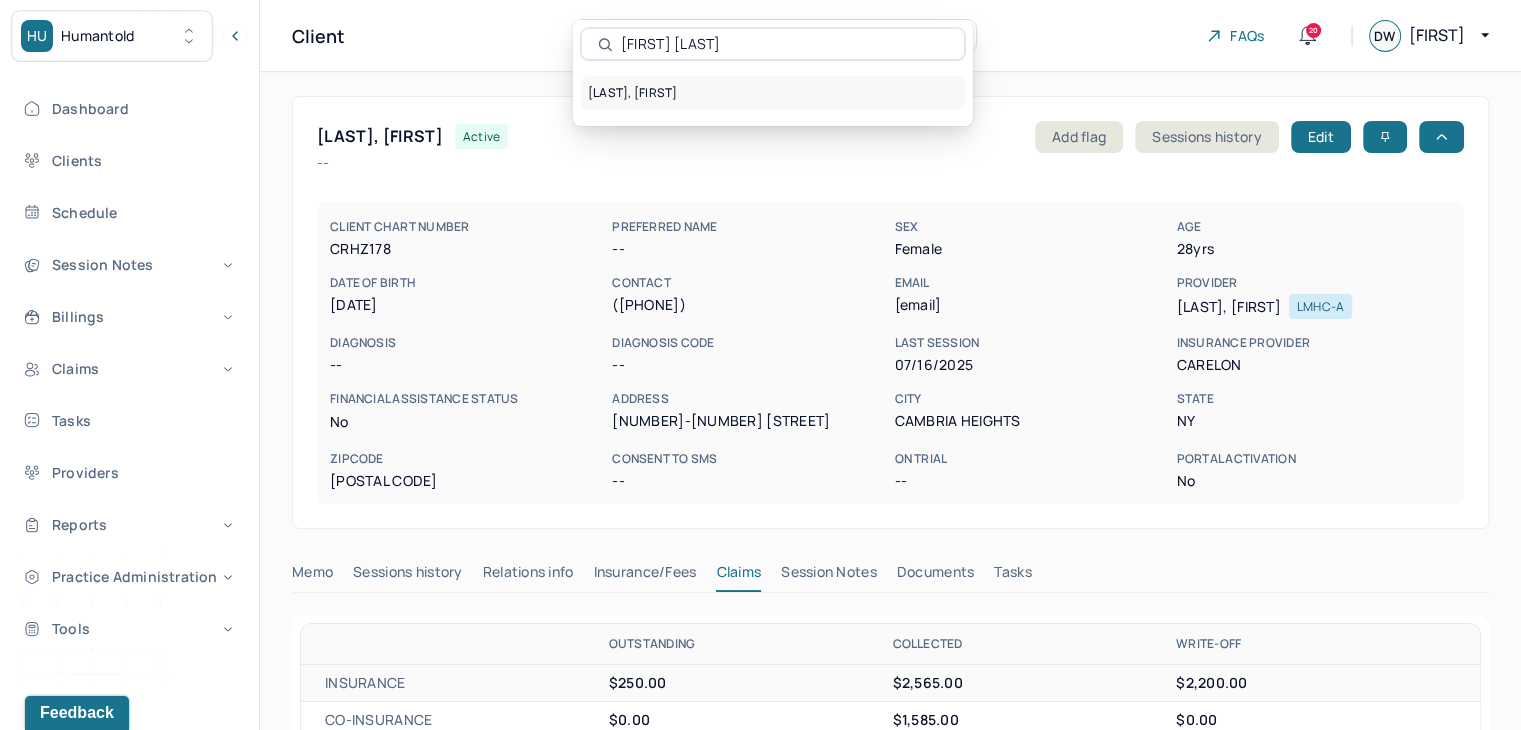 type on "[FIRST] [LAST]" 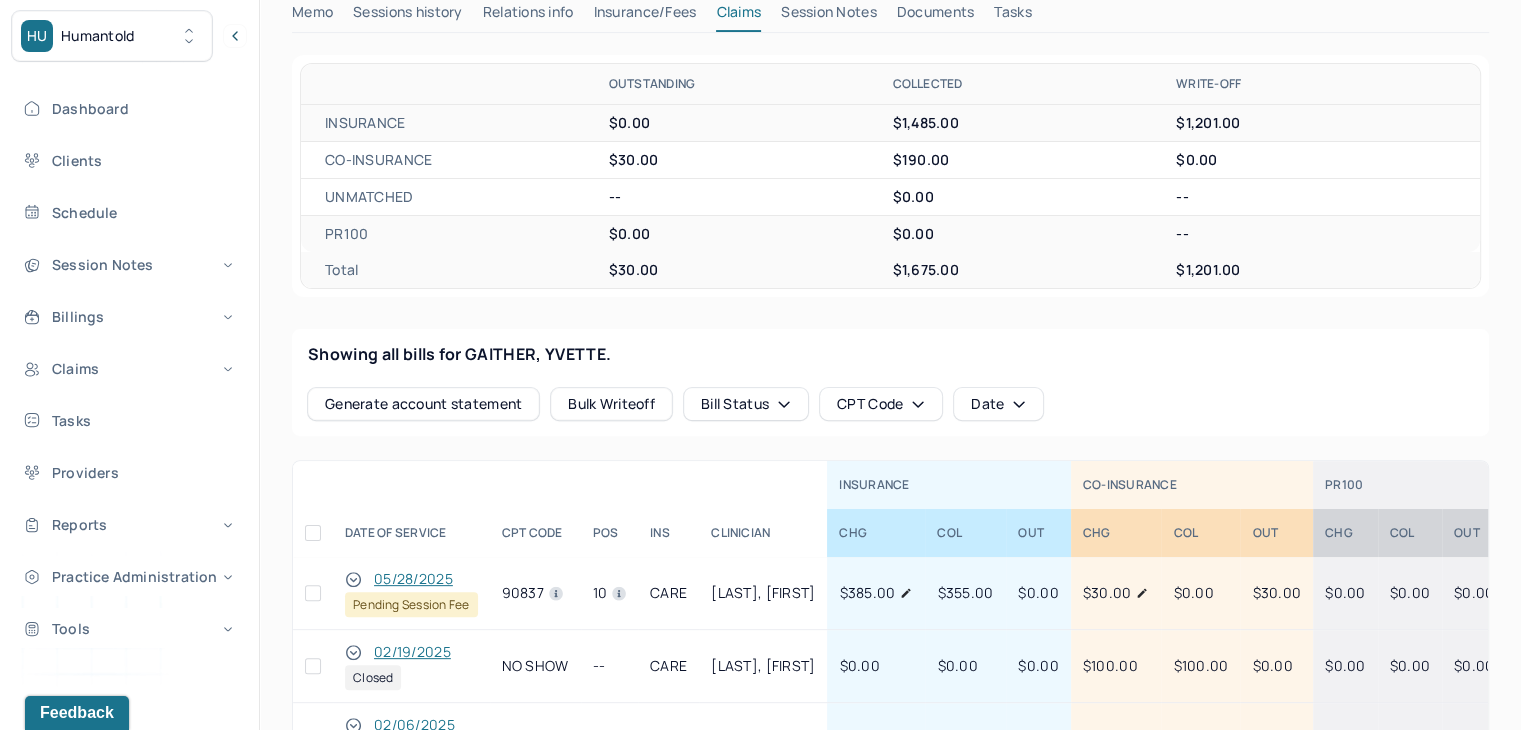 scroll, scrollTop: 600, scrollLeft: 0, axis: vertical 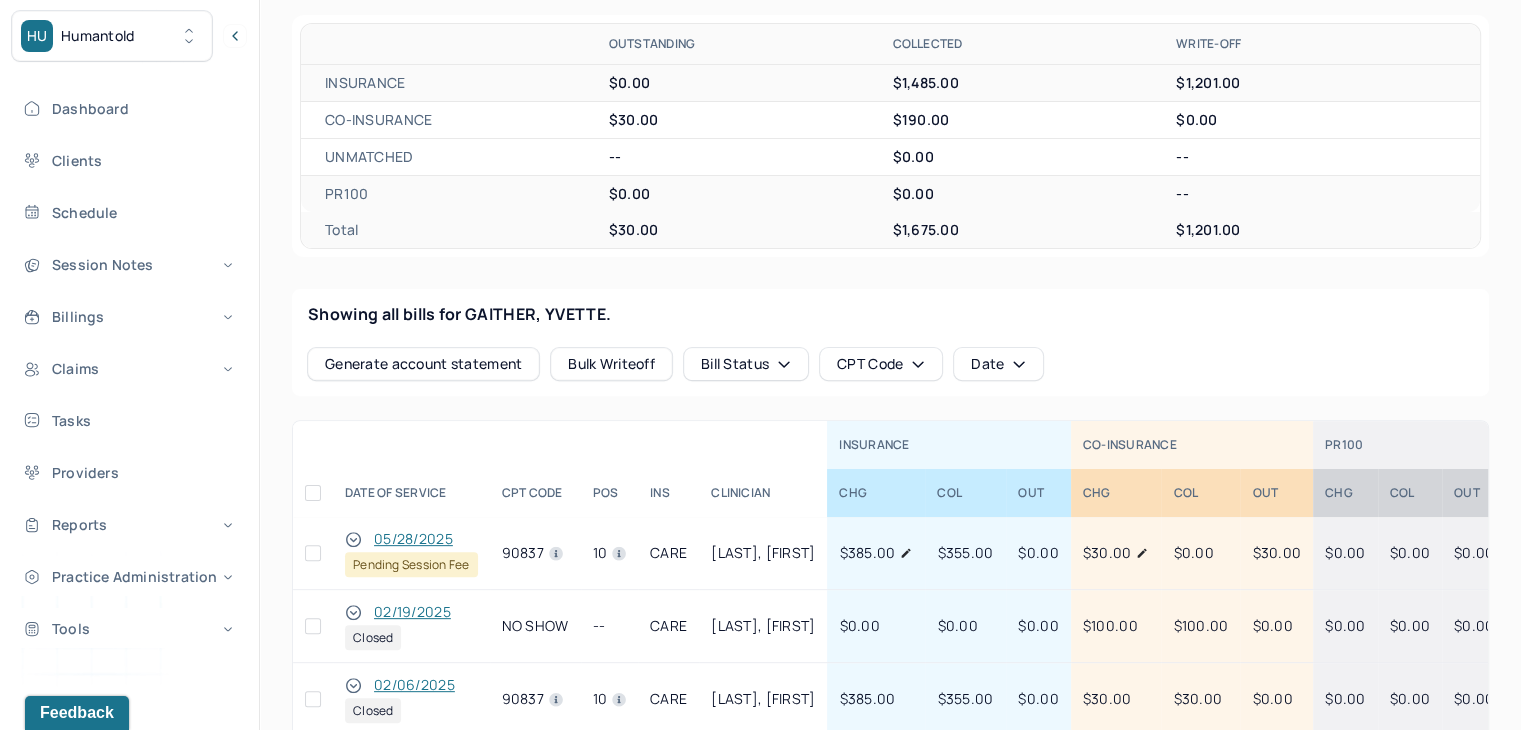 click at bounding box center [313, 553] 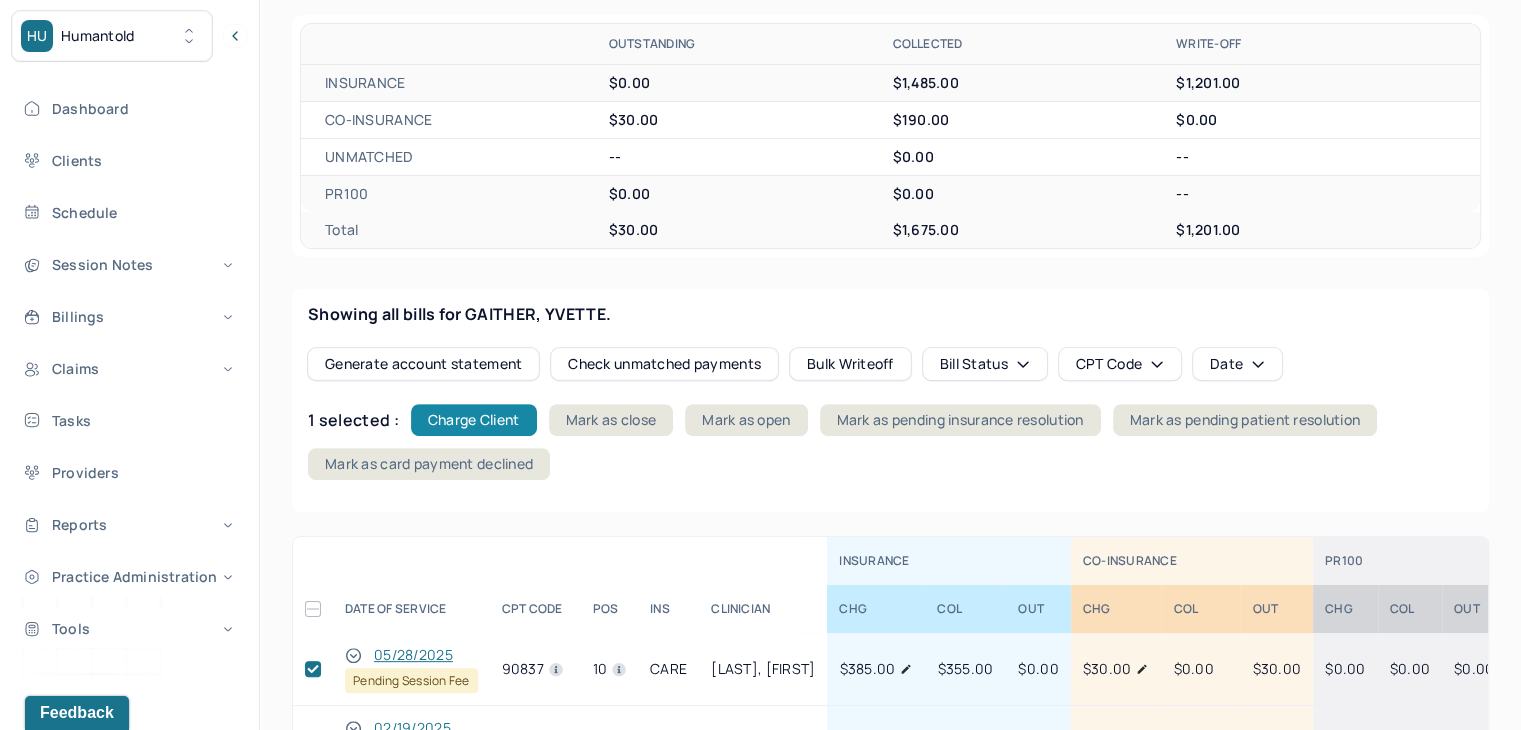 click on "Charge Client" at bounding box center (474, 420) 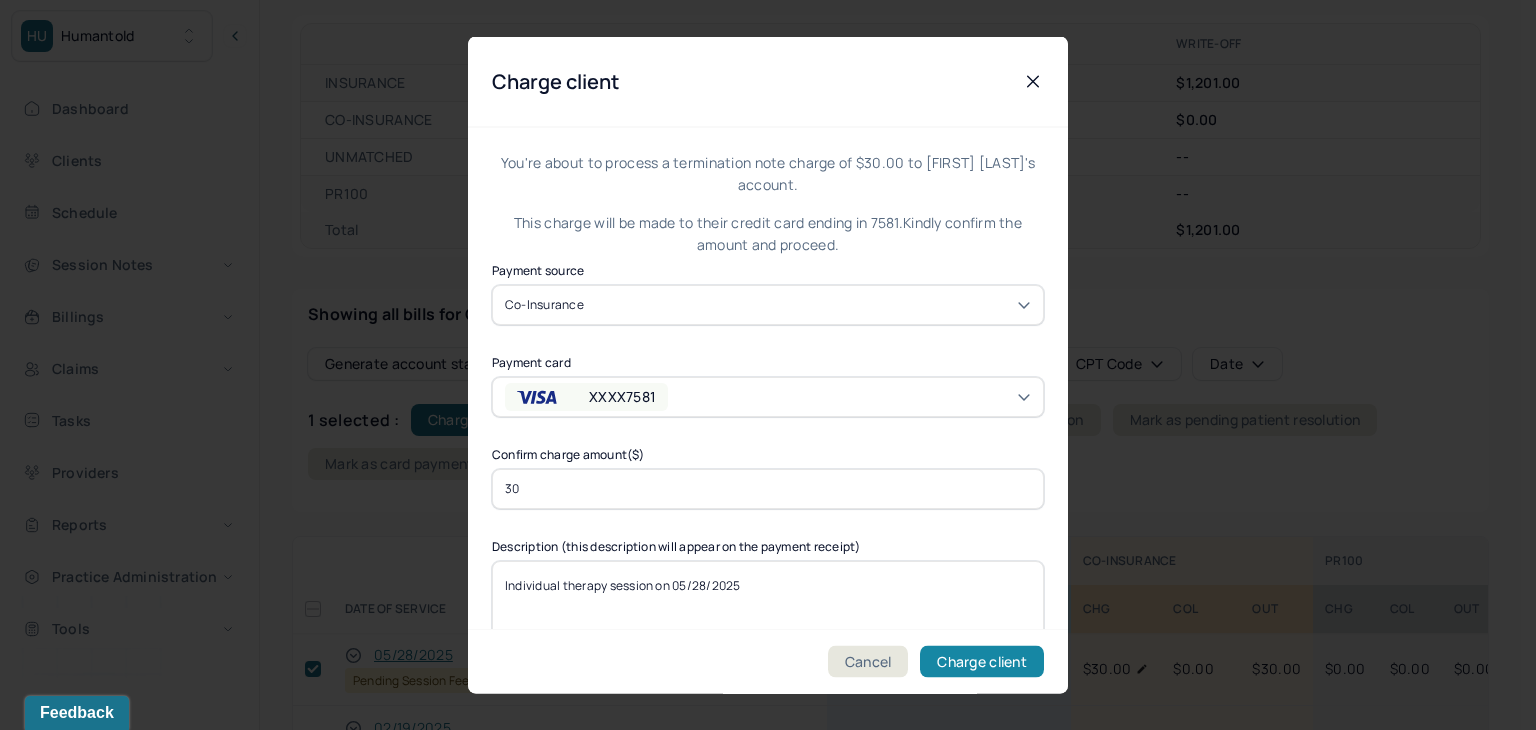 click on "Charge client" at bounding box center (982, 662) 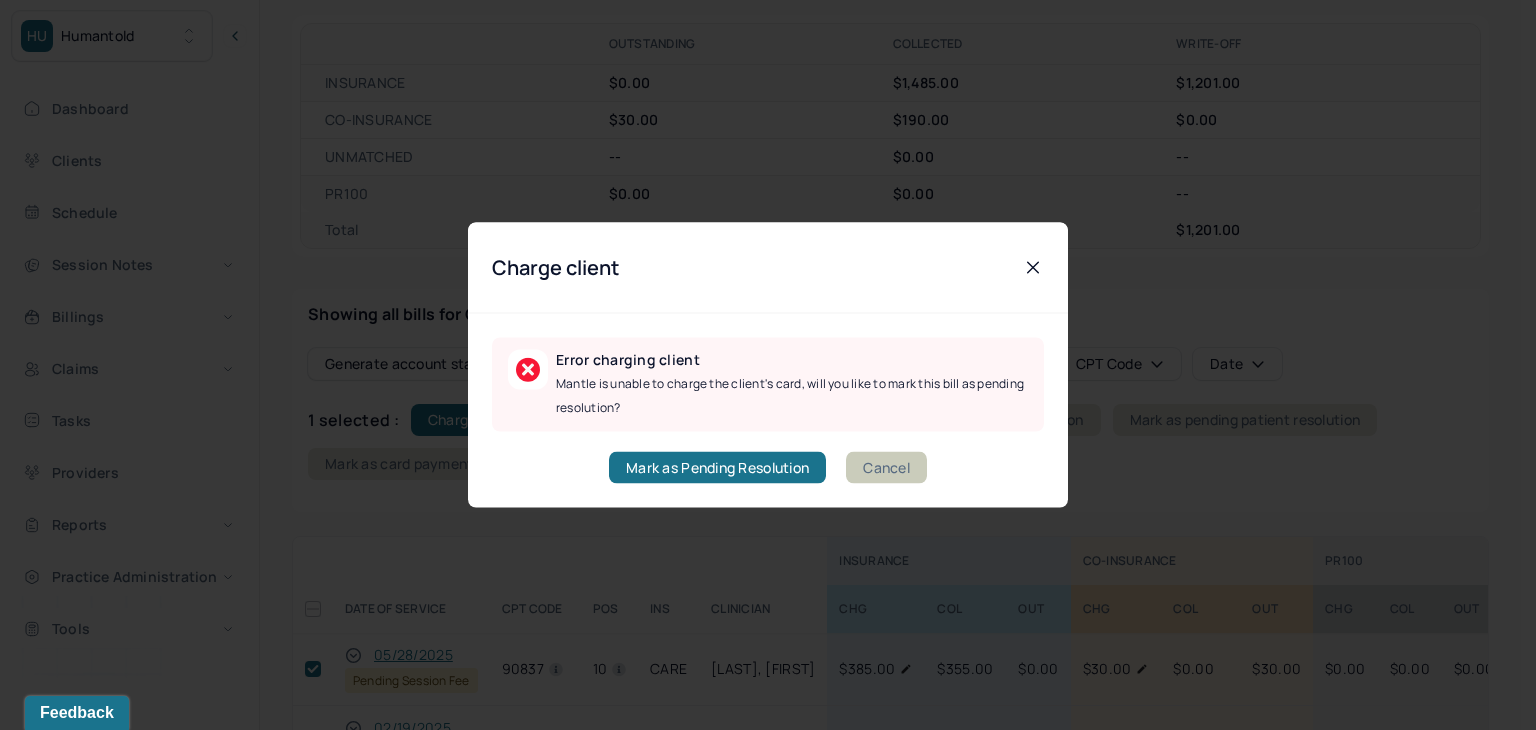 click on "Cancel" at bounding box center [886, 468] 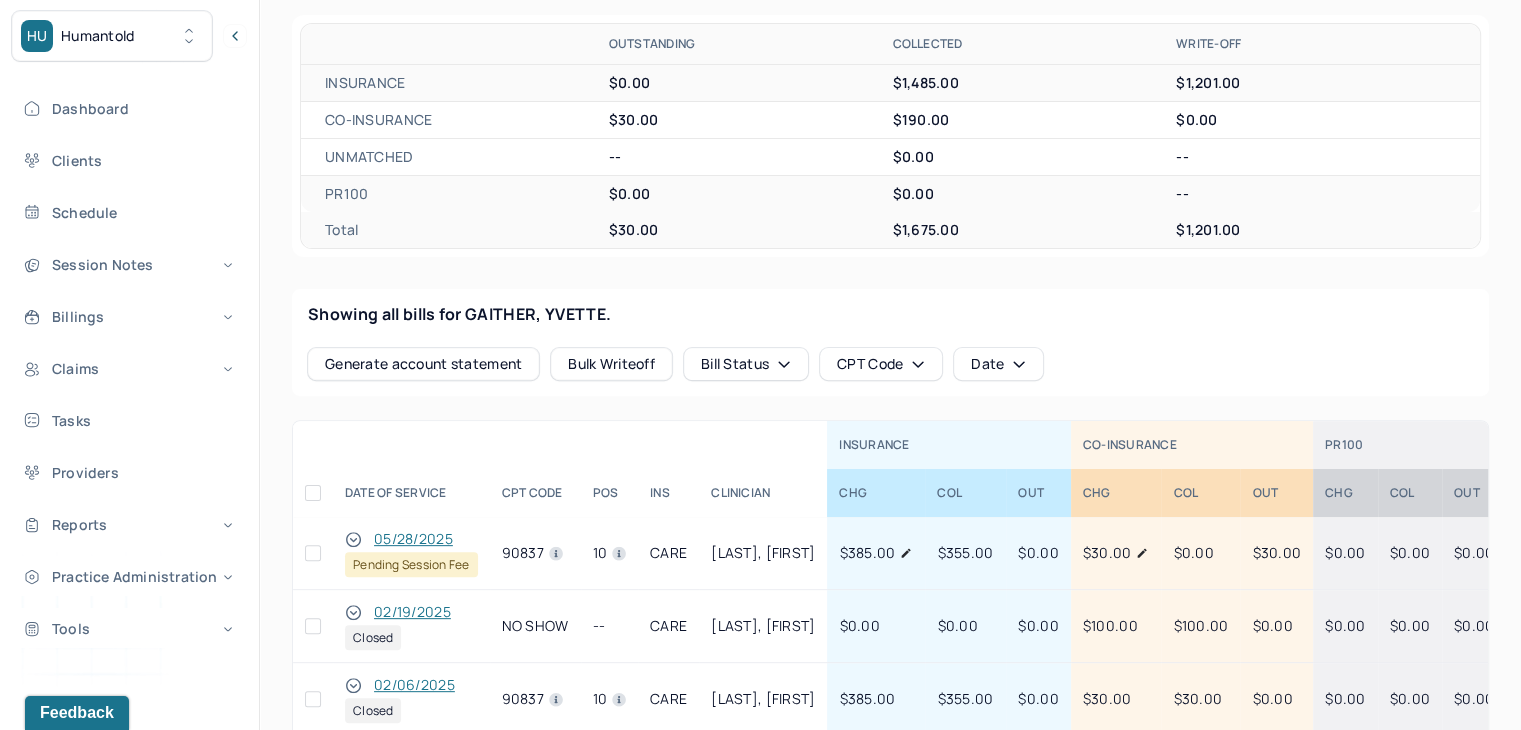 click at bounding box center [313, 553] 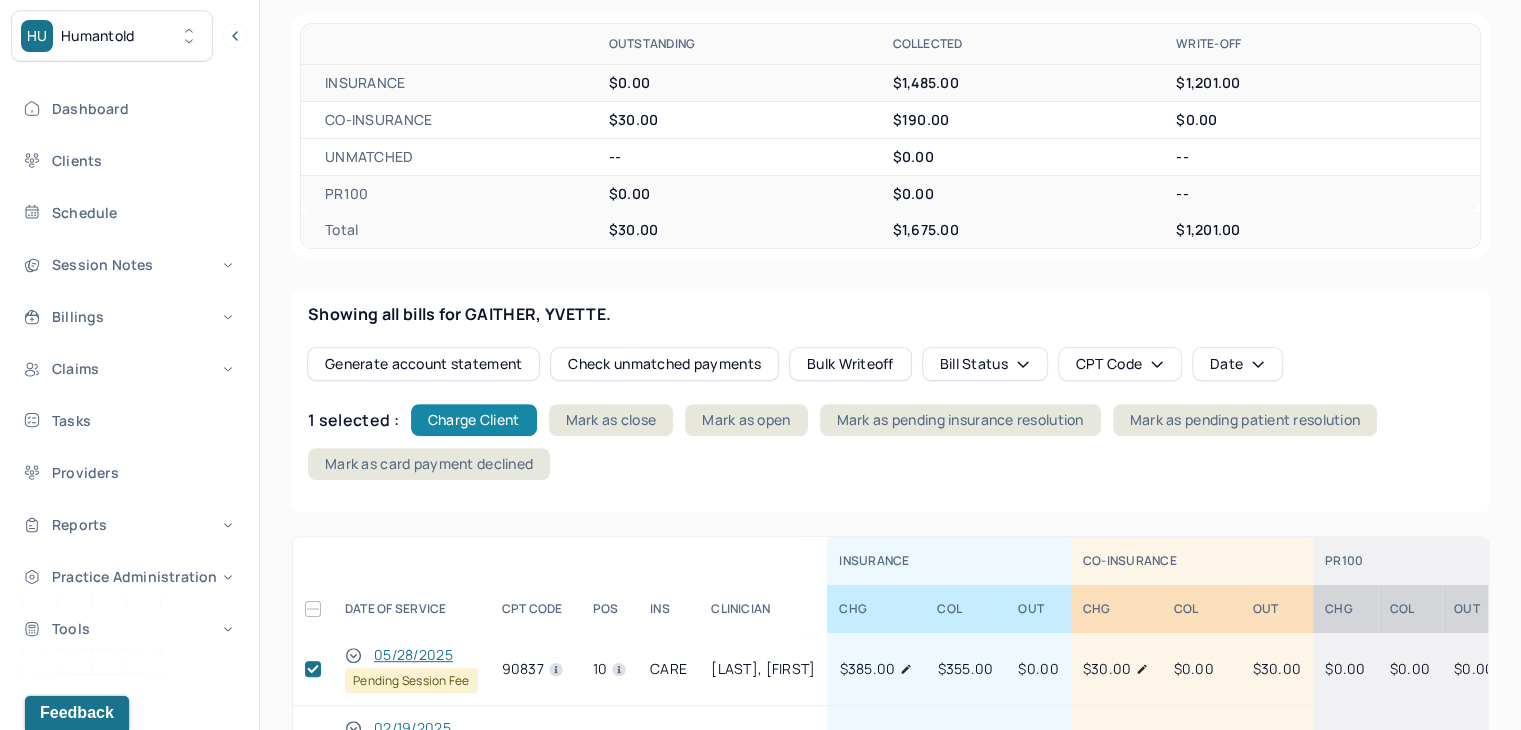 click on "Charge Client" at bounding box center [474, 420] 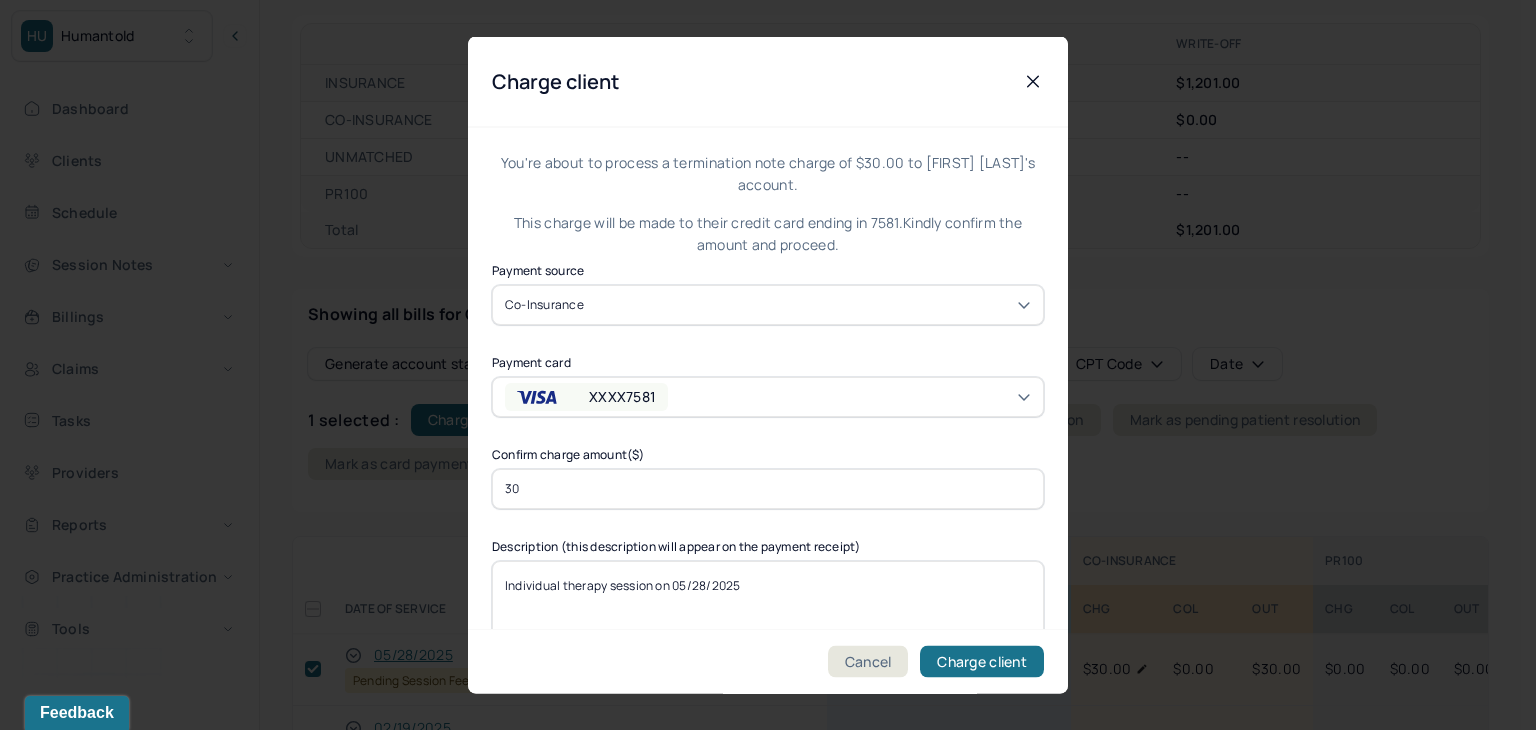click on "XXXX7581" at bounding box center [586, 396] 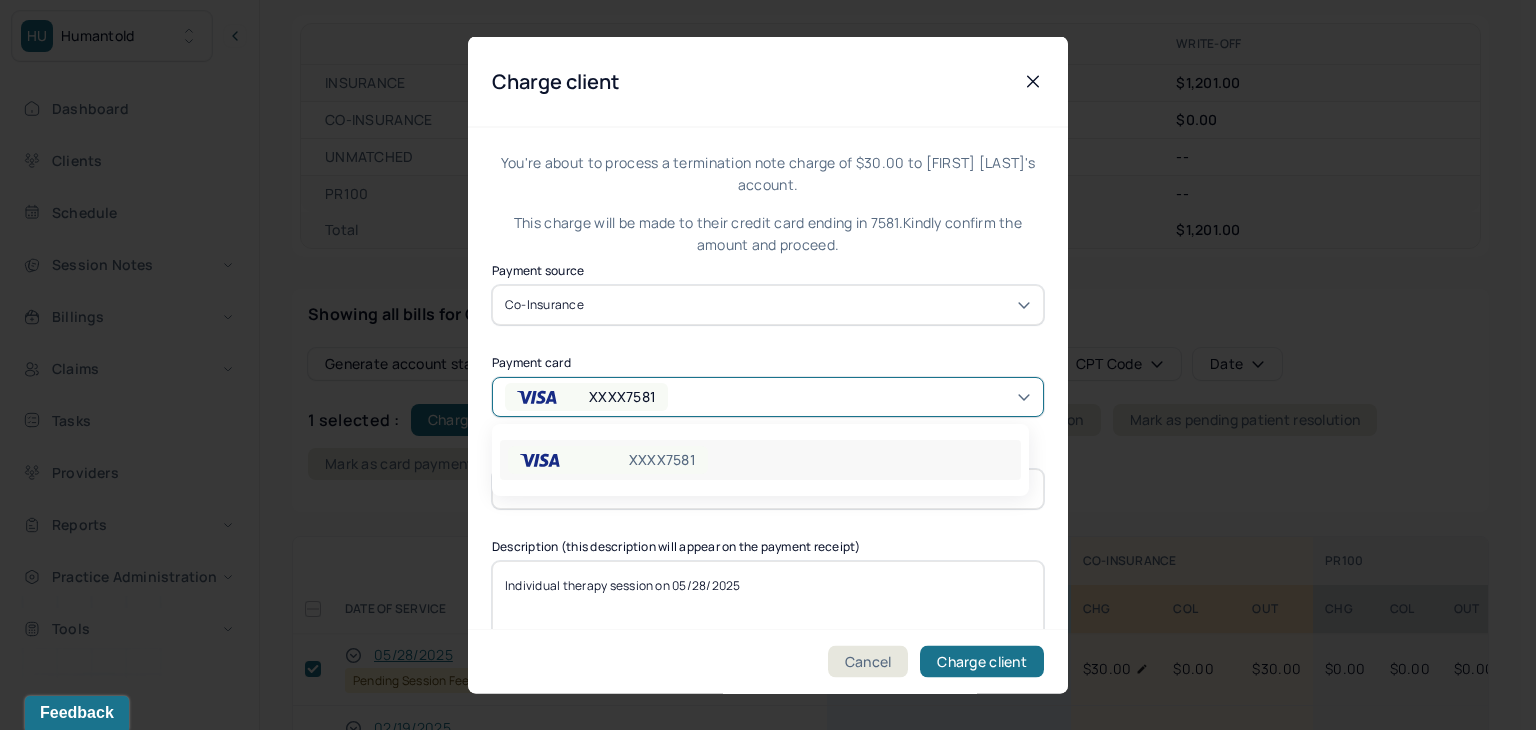 click 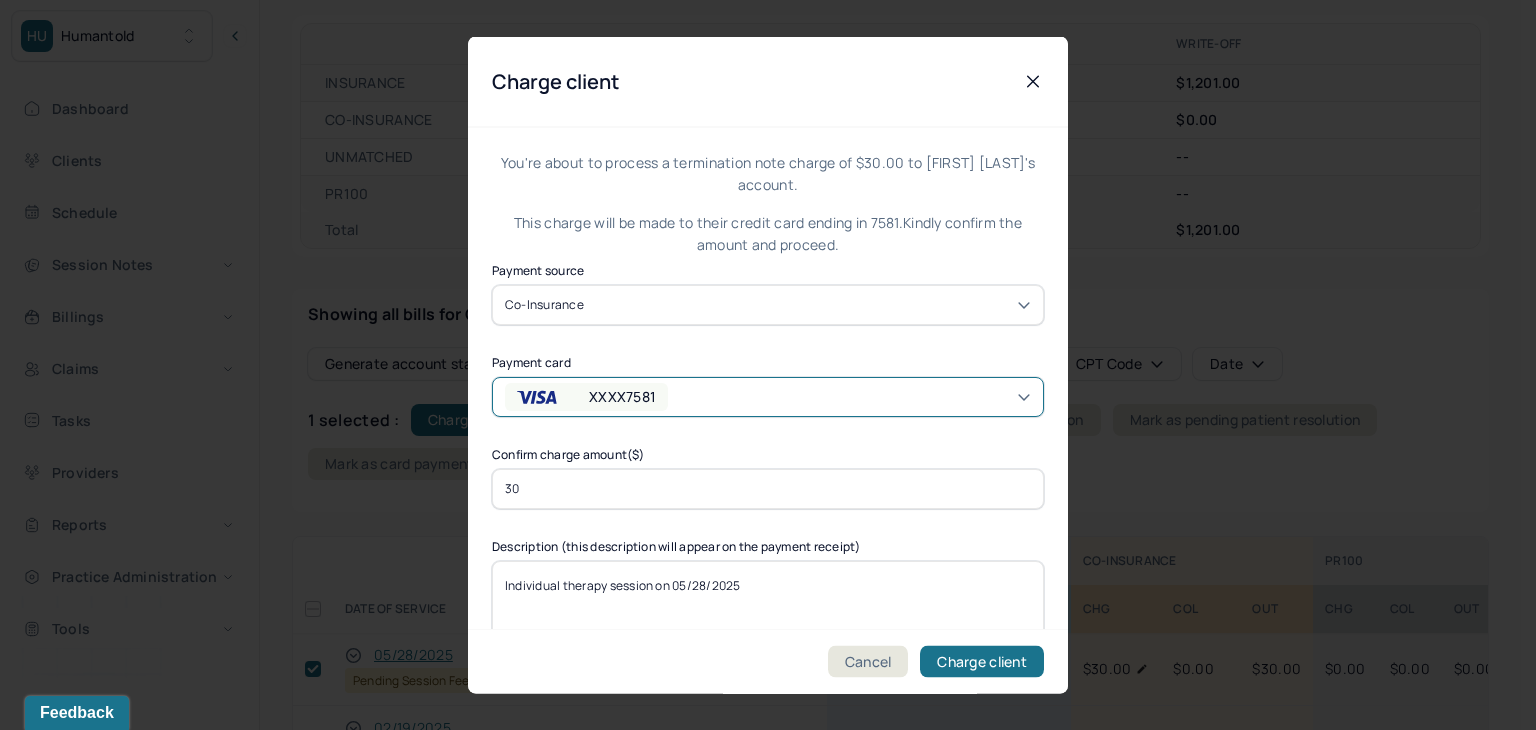 click on "Charge client" at bounding box center (768, 82) 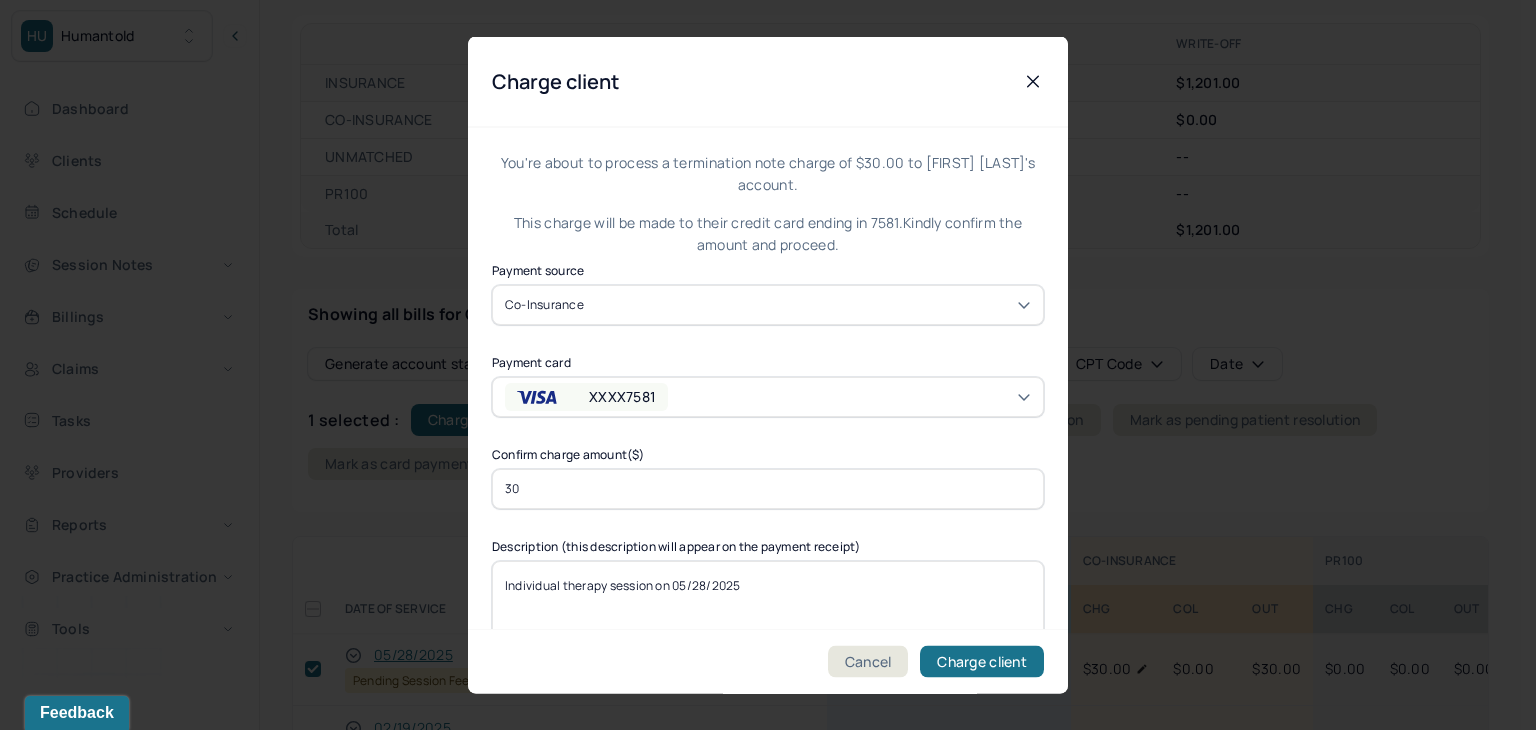 click on "Charge client" at bounding box center (768, 82) 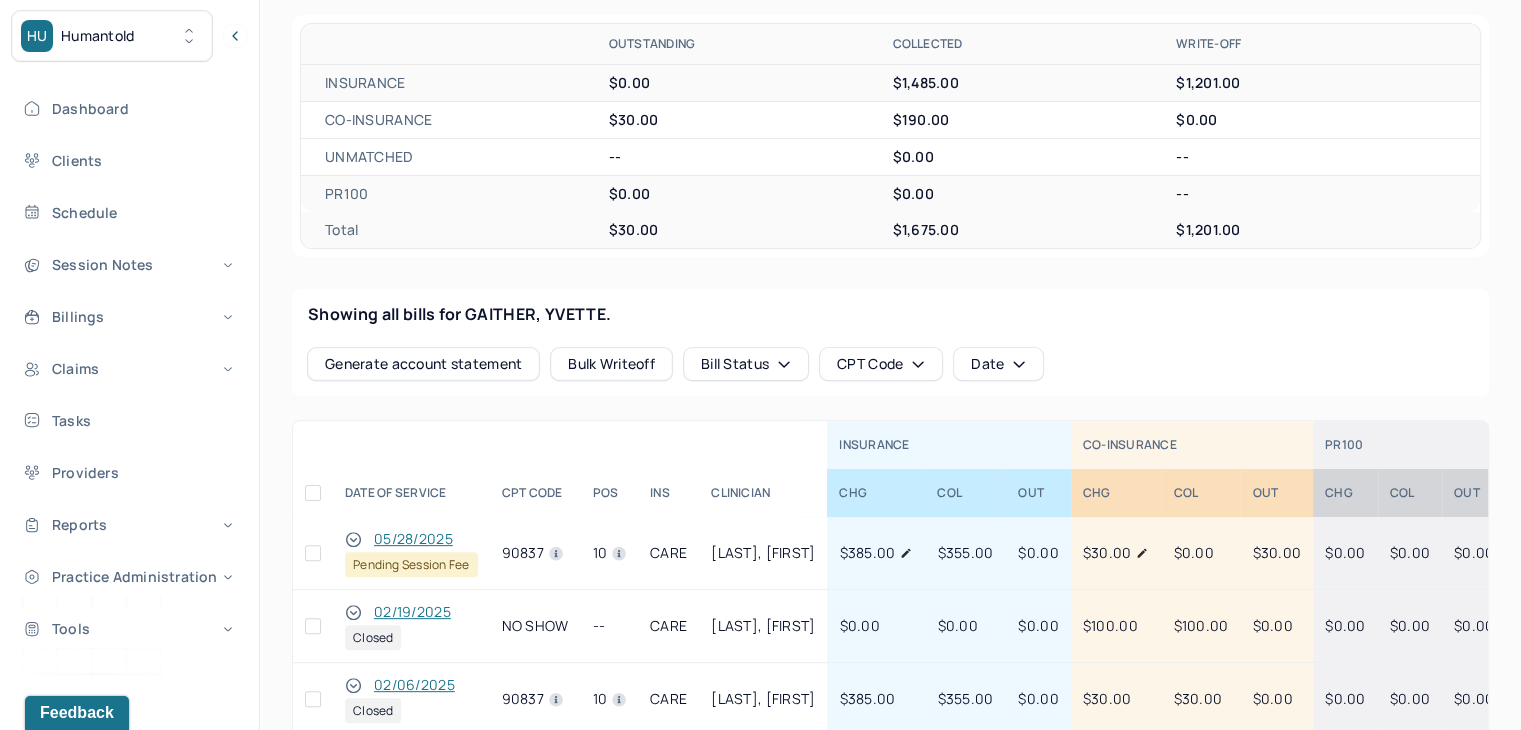 click at bounding box center [353, 539] 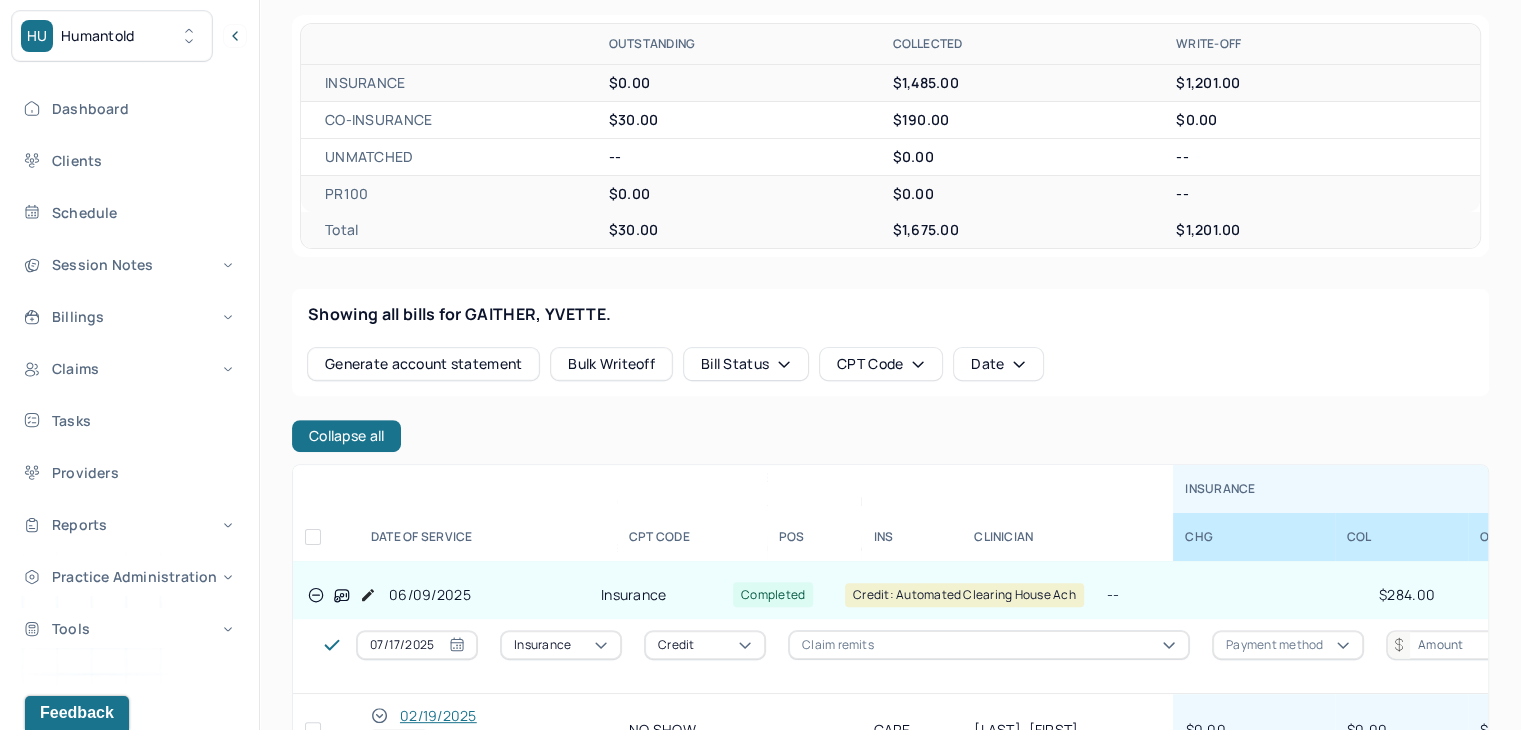 scroll, scrollTop: 100, scrollLeft: 0, axis: vertical 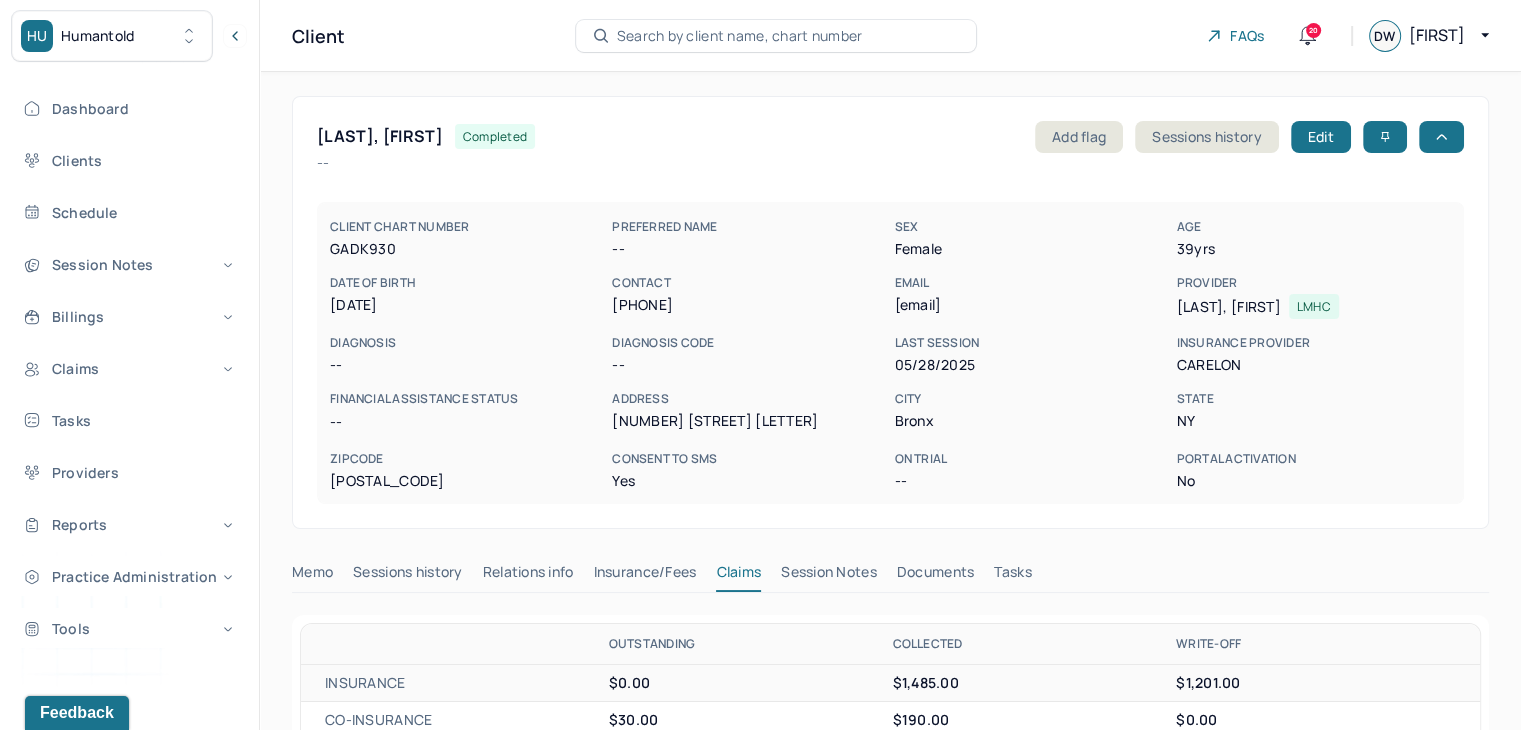click on "Search by client name, chart number" at bounding box center (740, 36) 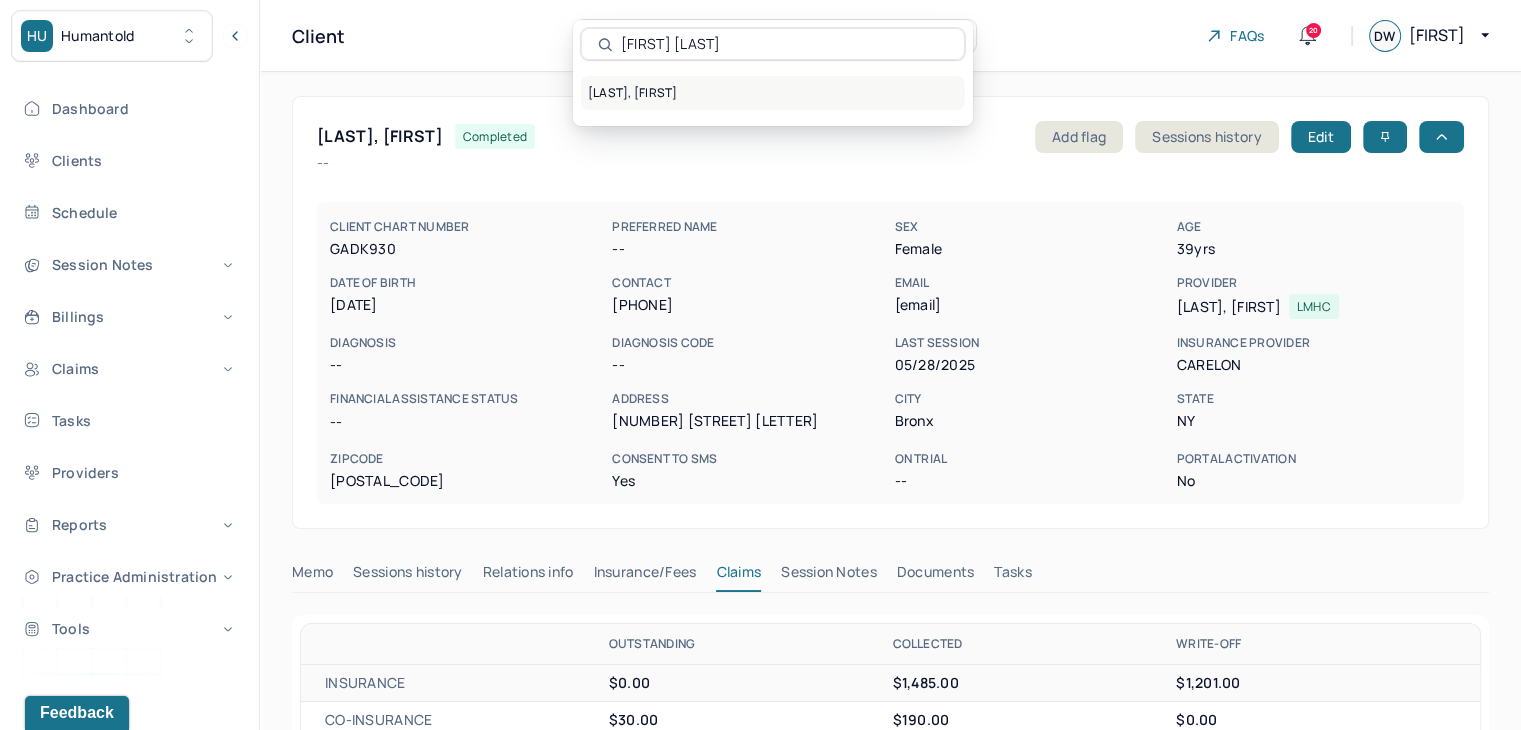 type on "[FIRST] [LAST]" 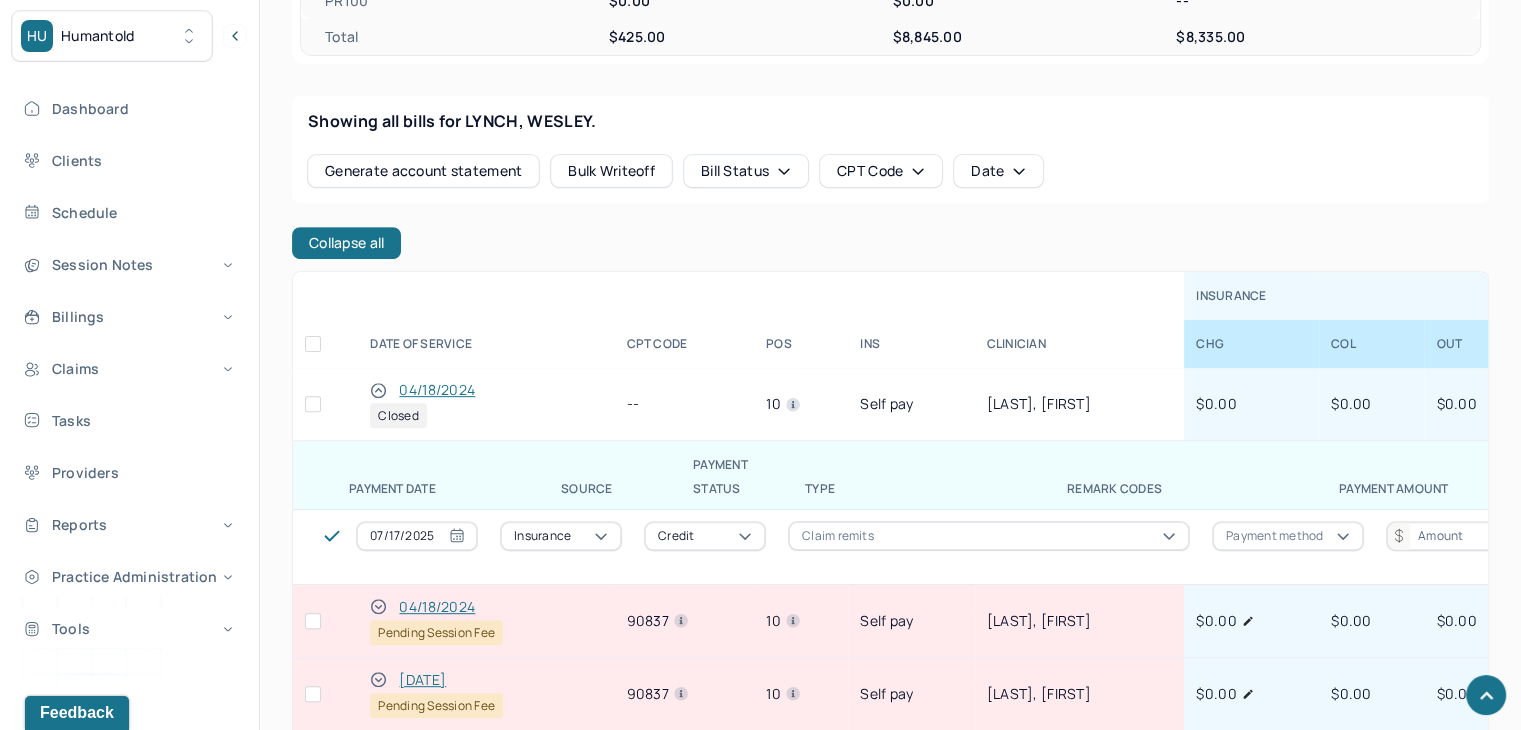scroll, scrollTop: 800, scrollLeft: 0, axis: vertical 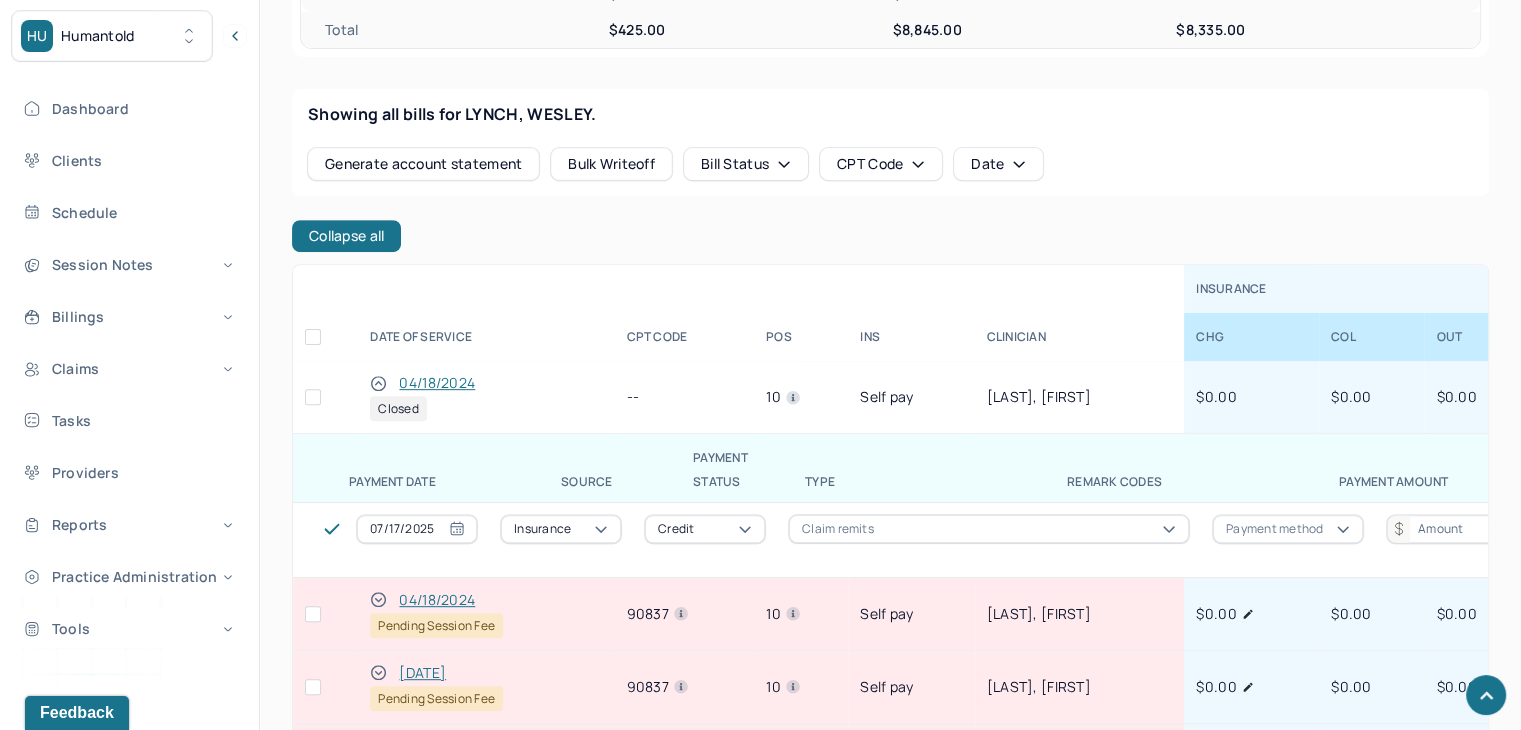 click at bounding box center (313, 614) 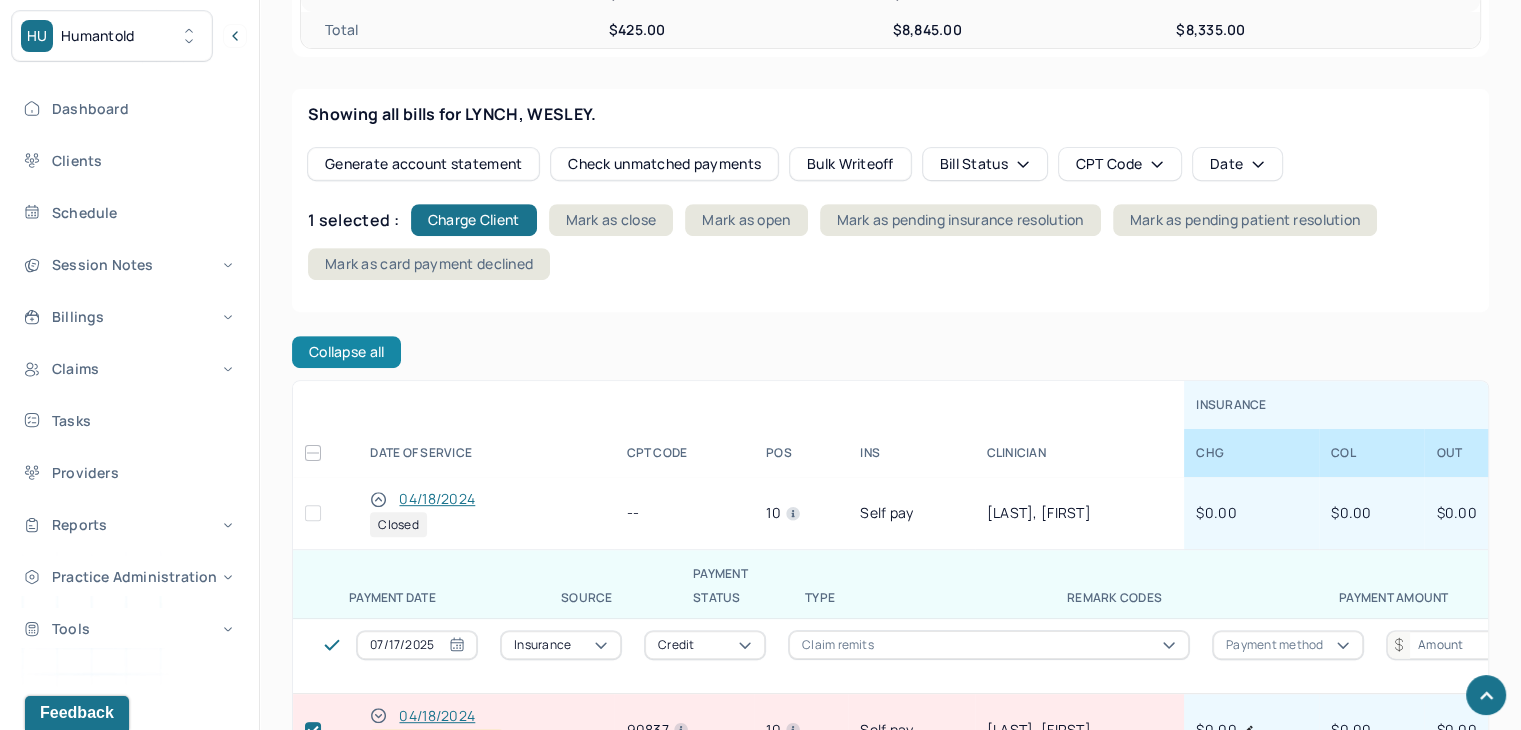 click on "Collapse all" at bounding box center (346, 352) 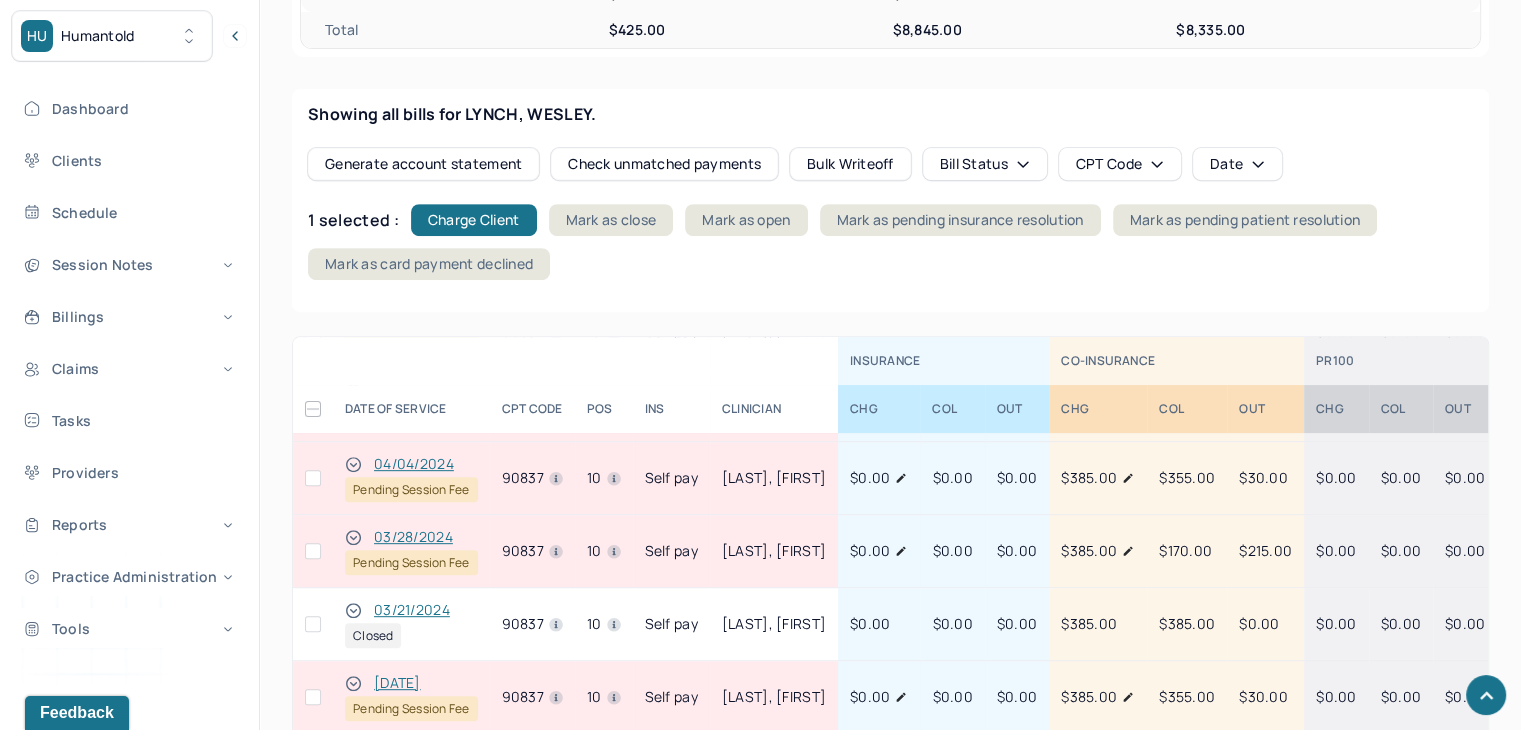 scroll, scrollTop: 400, scrollLeft: 0, axis: vertical 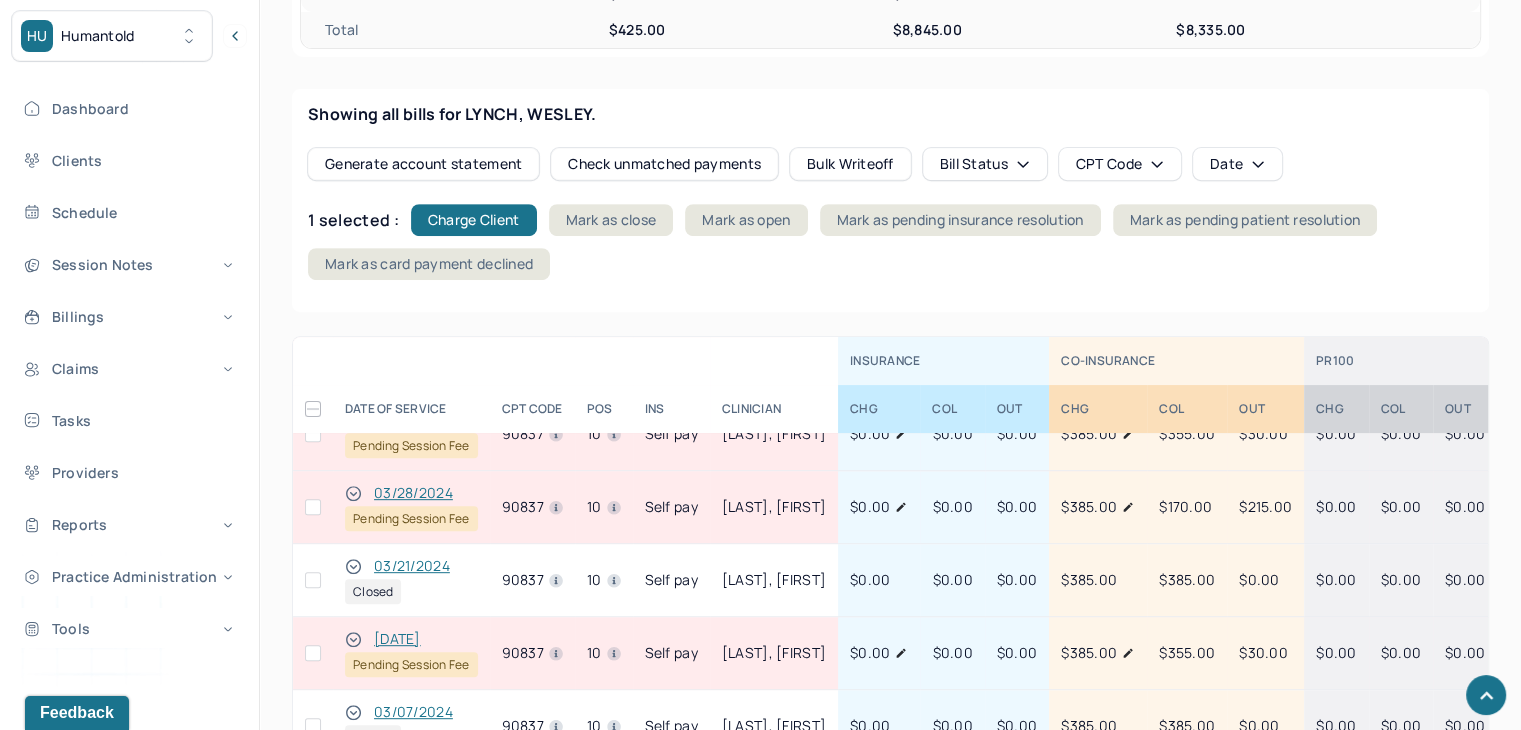 click at bounding box center [313, 653] 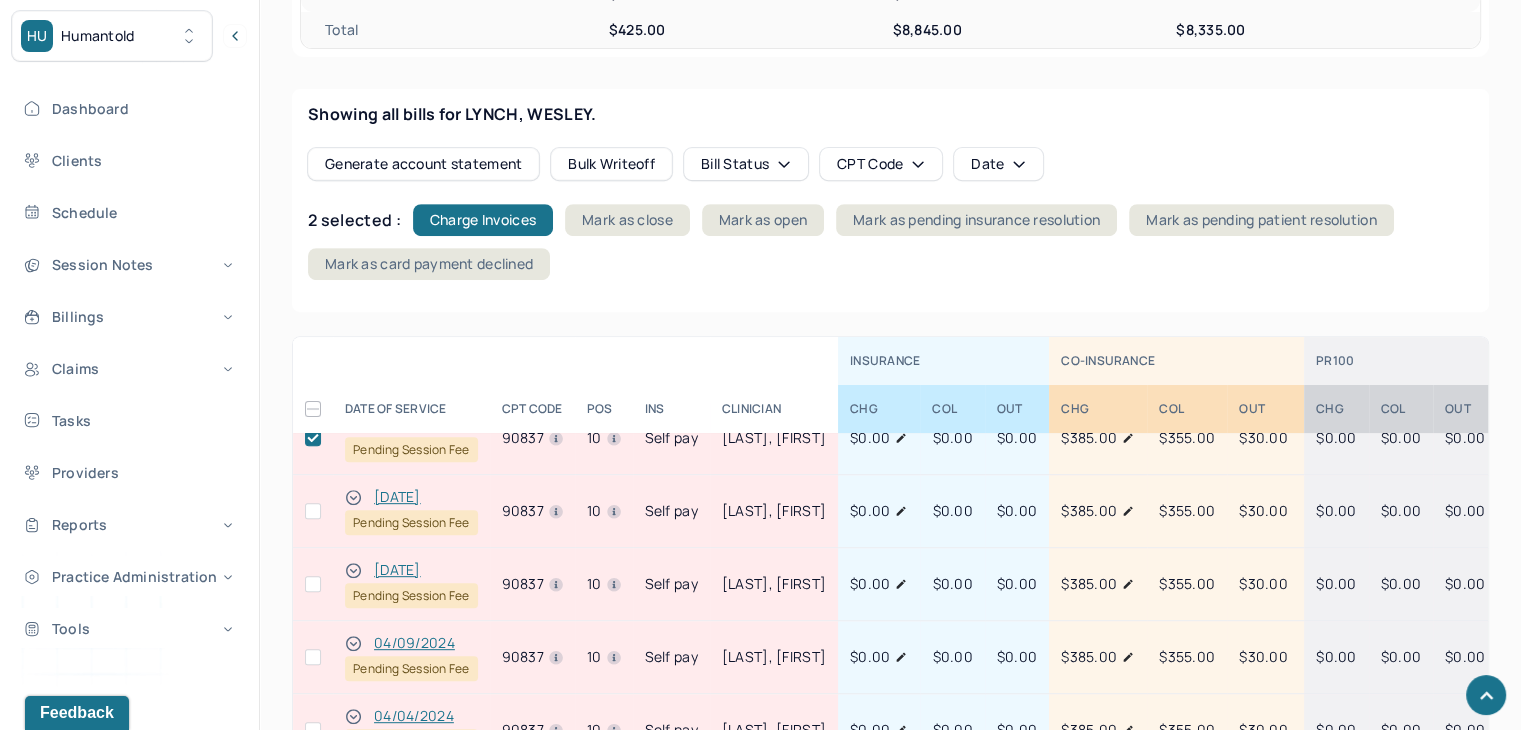 scroll, scrollTop: 100, scrollLeft: 0, axis: vertical 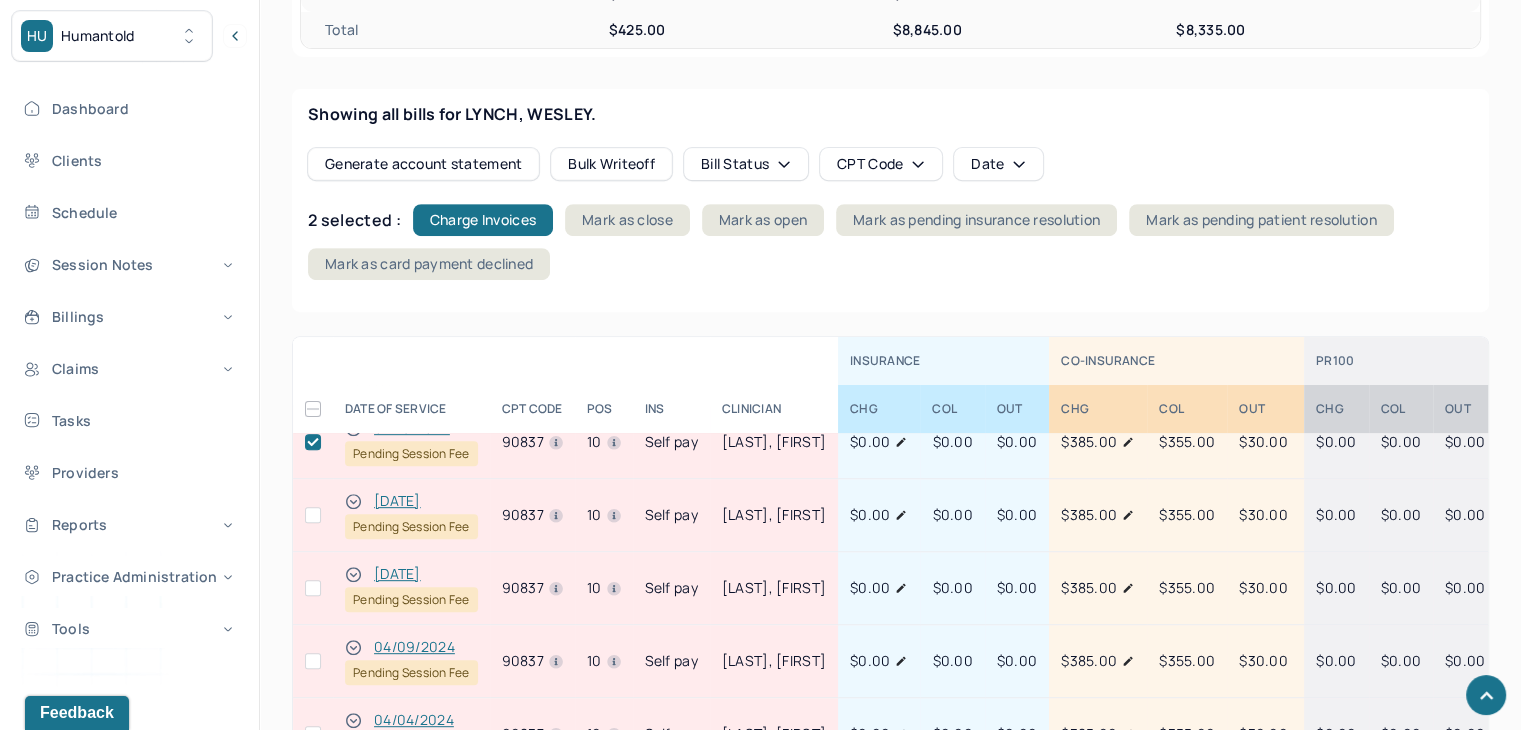 click 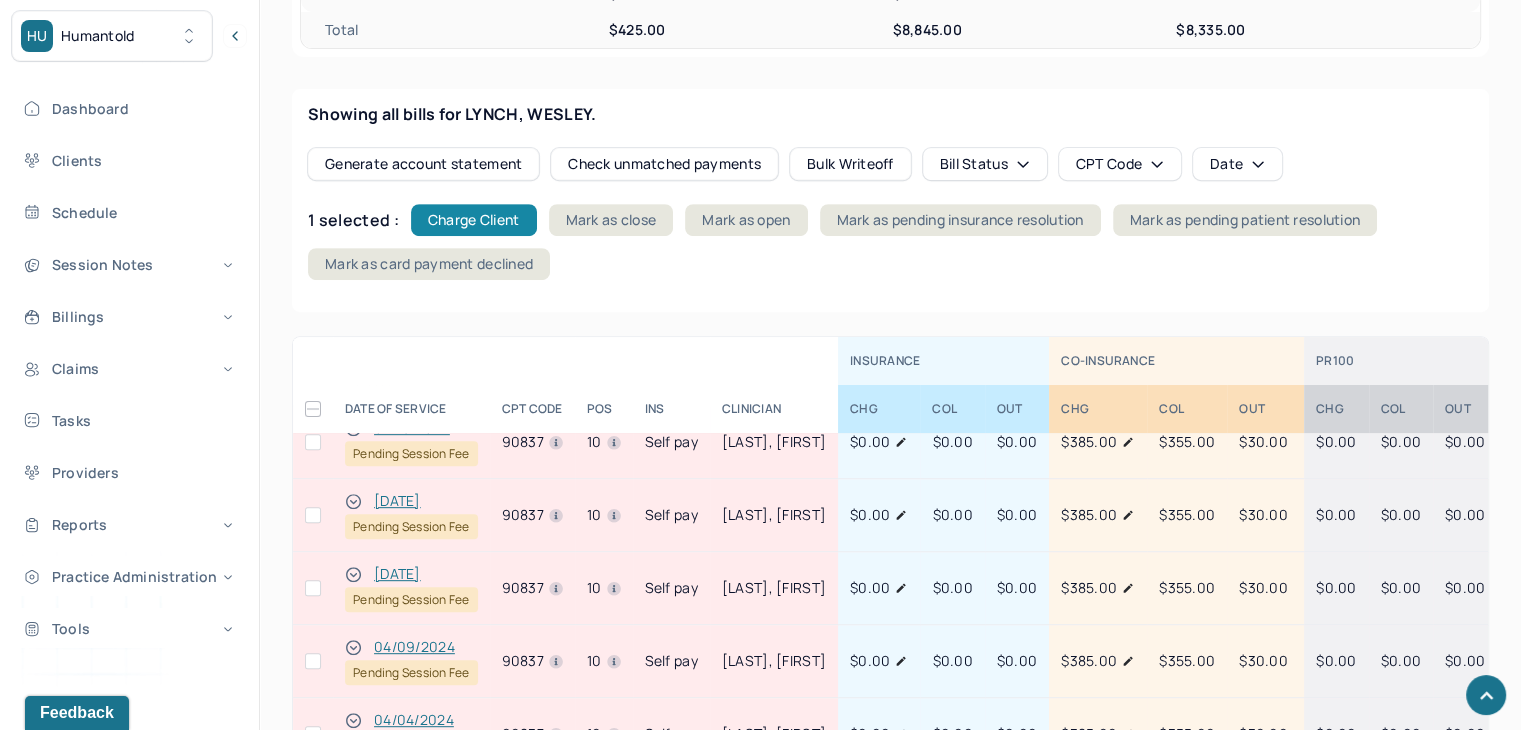click on "Charge Client" at bounding box center (474, 220) 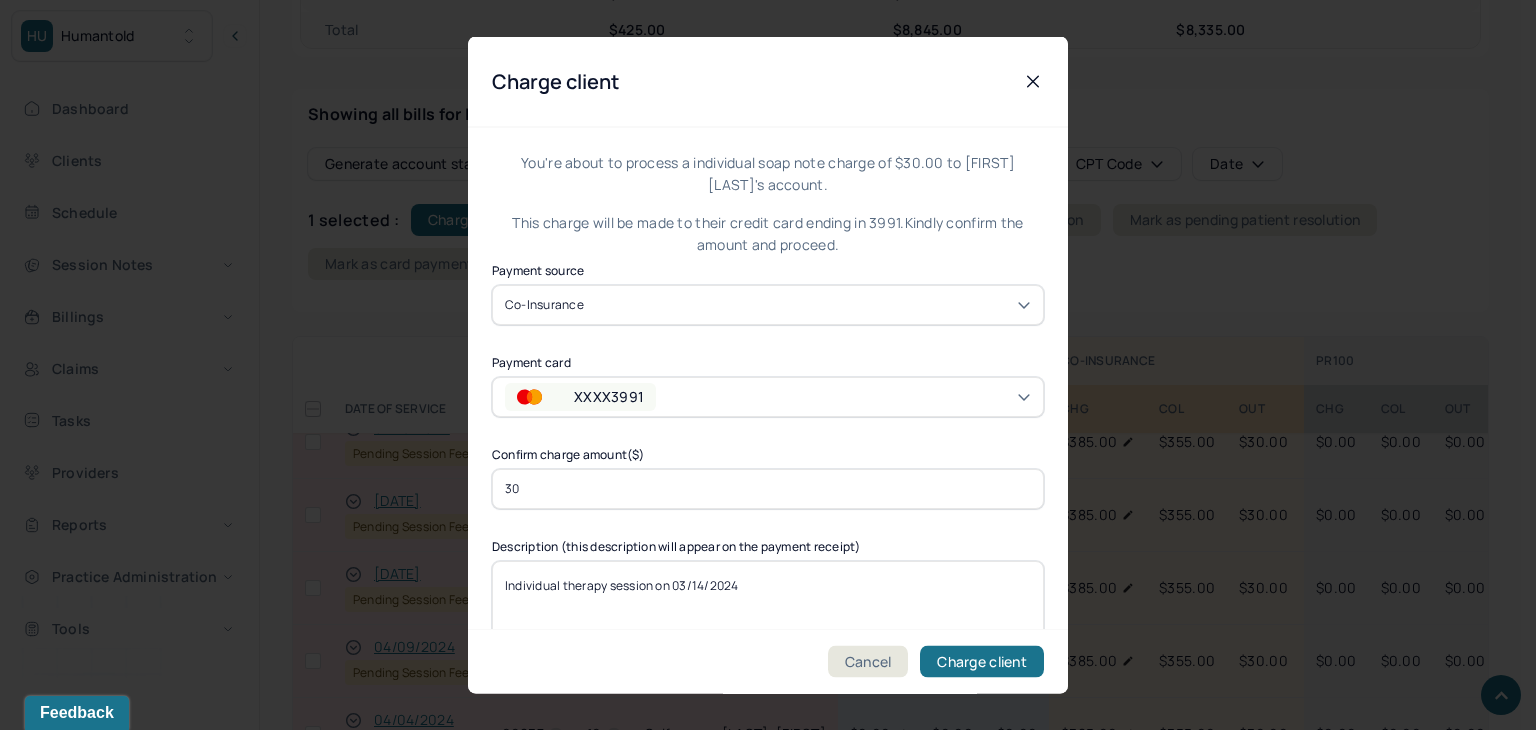 click on "XXXX3991" at bounding box center (609, 396) 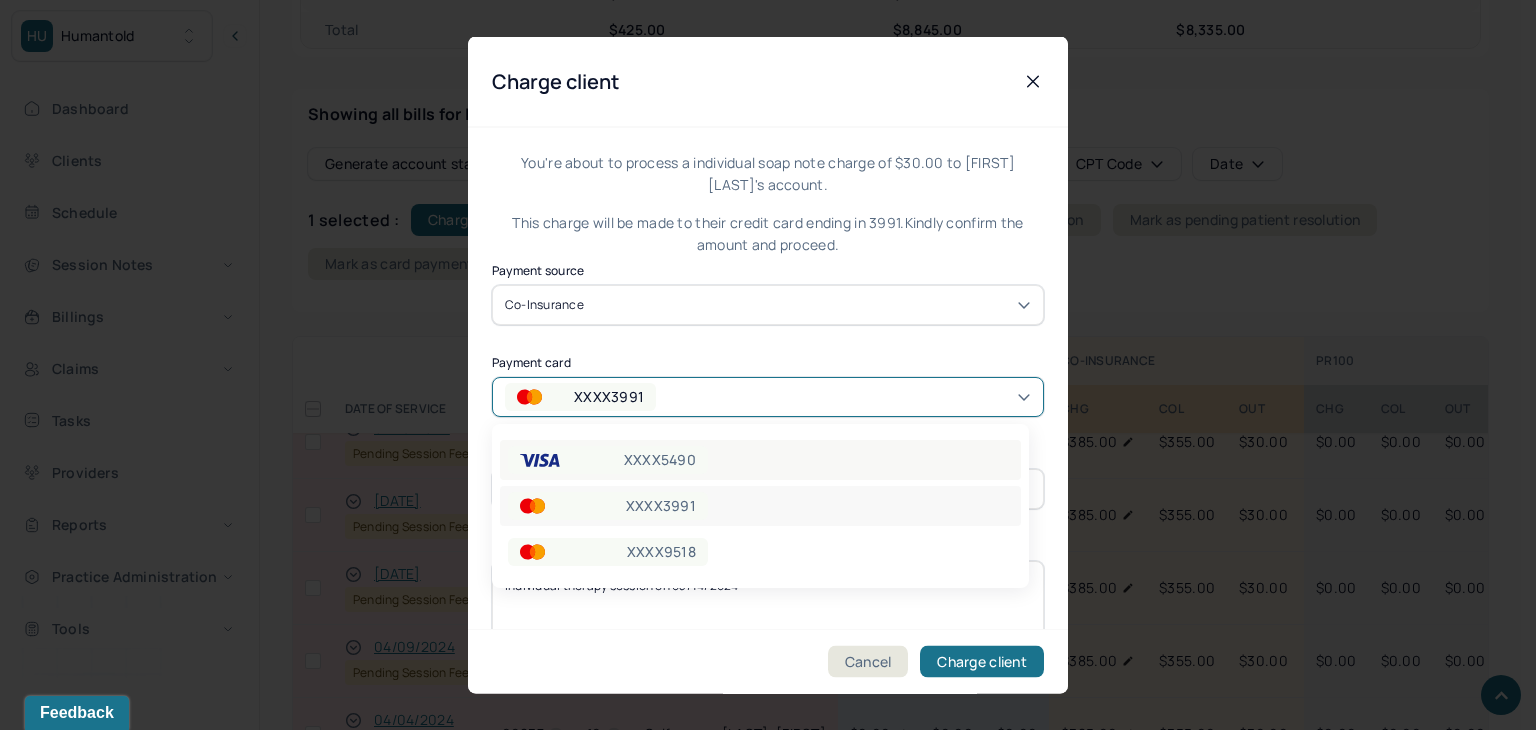 click on "XXXX5490" at bounding box center (660, 460) 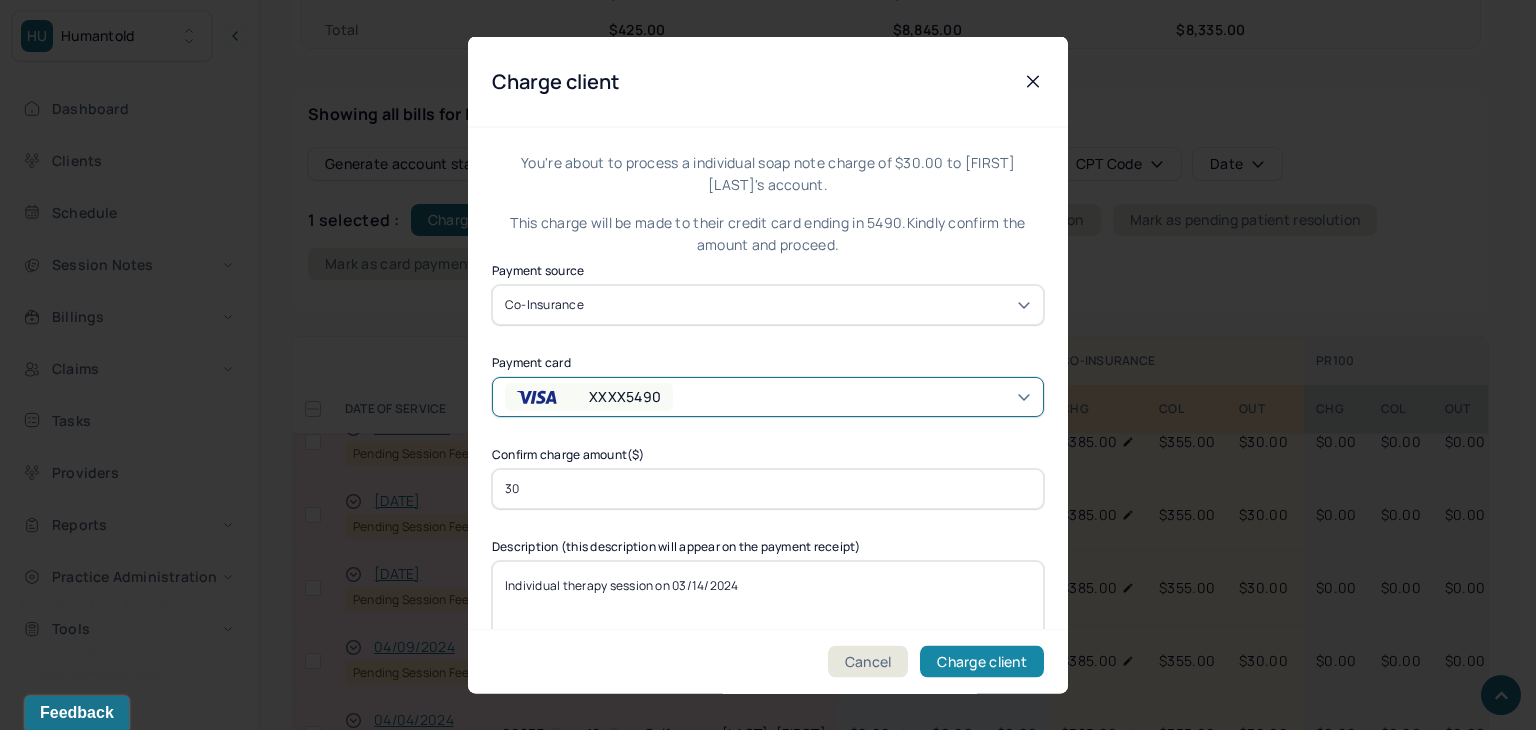 click on "Charge client" at bounding box center [982, 662] 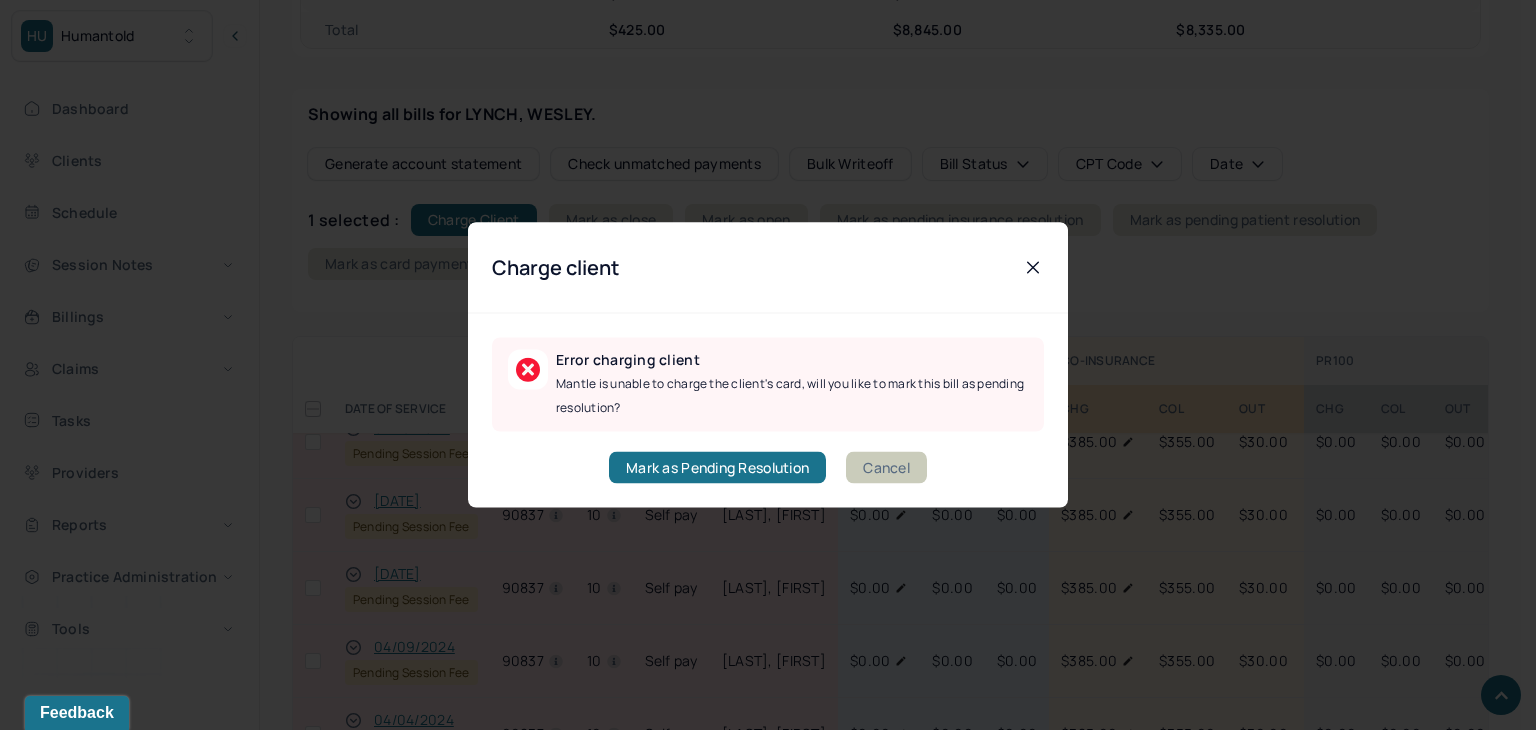 click on "Cancel" at bounding box center (886, 468) 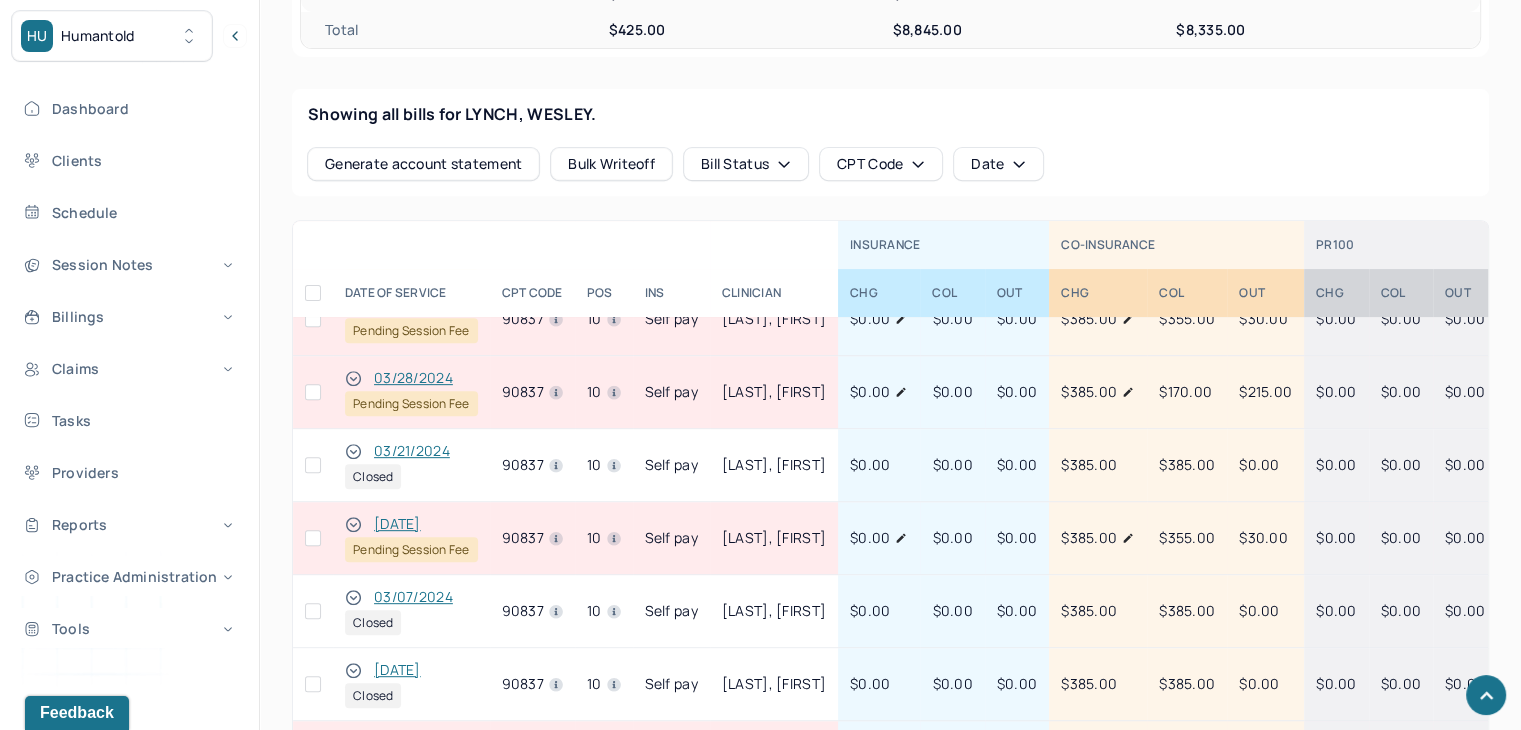 scroll, scrollTop: 400, scrollLeft: 0, axis: vertical 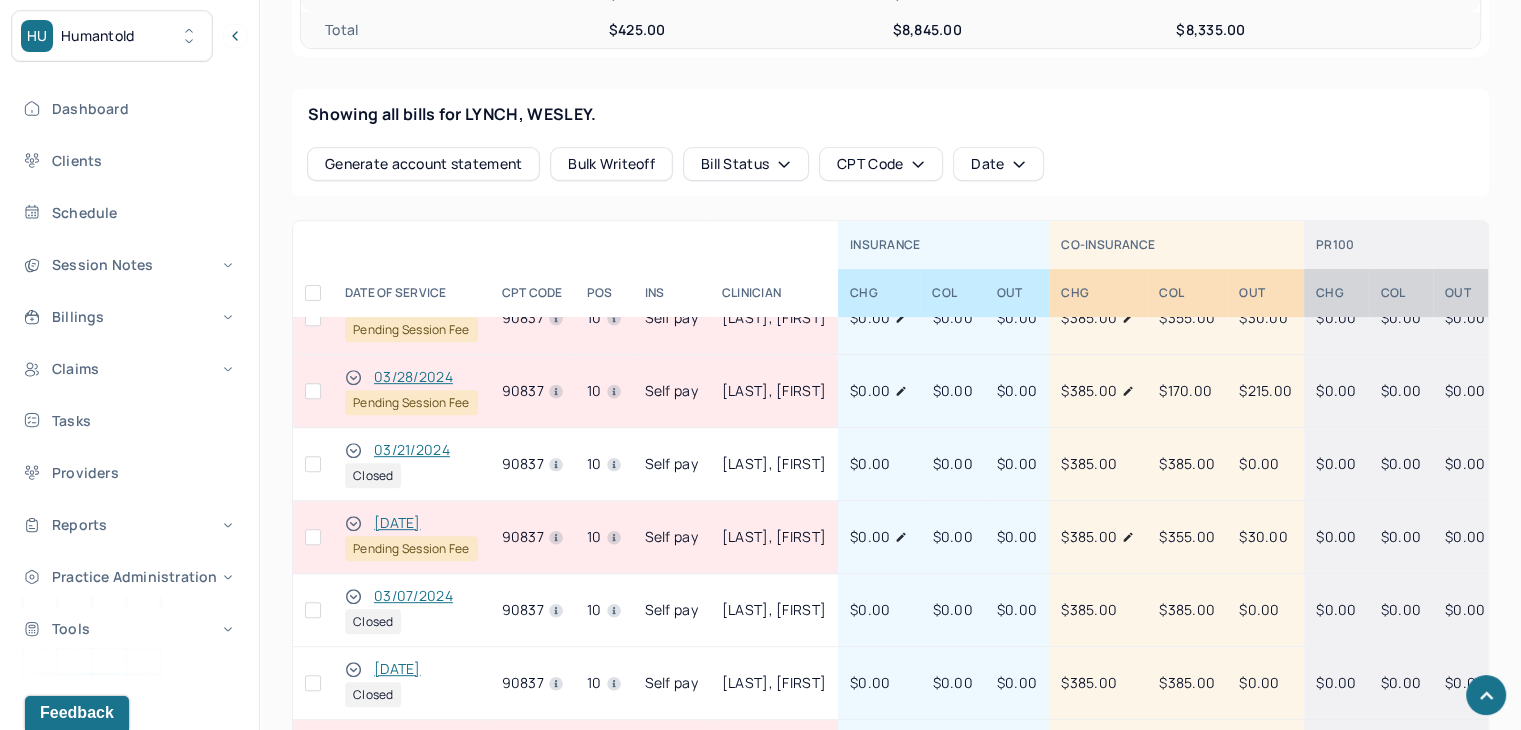 click at bounding box center (313, 537) 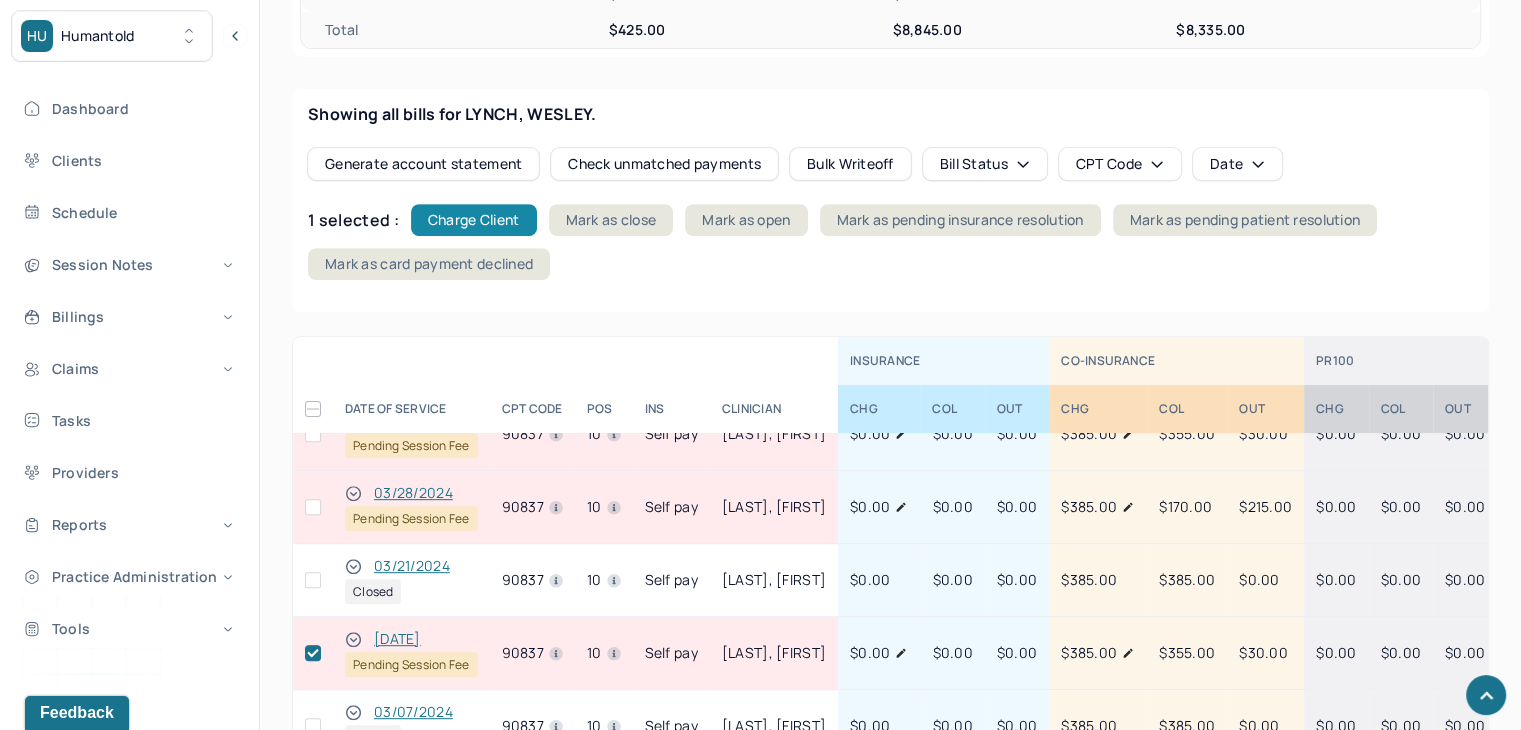 click on "Charge Client" at bounding box center [474, 220] 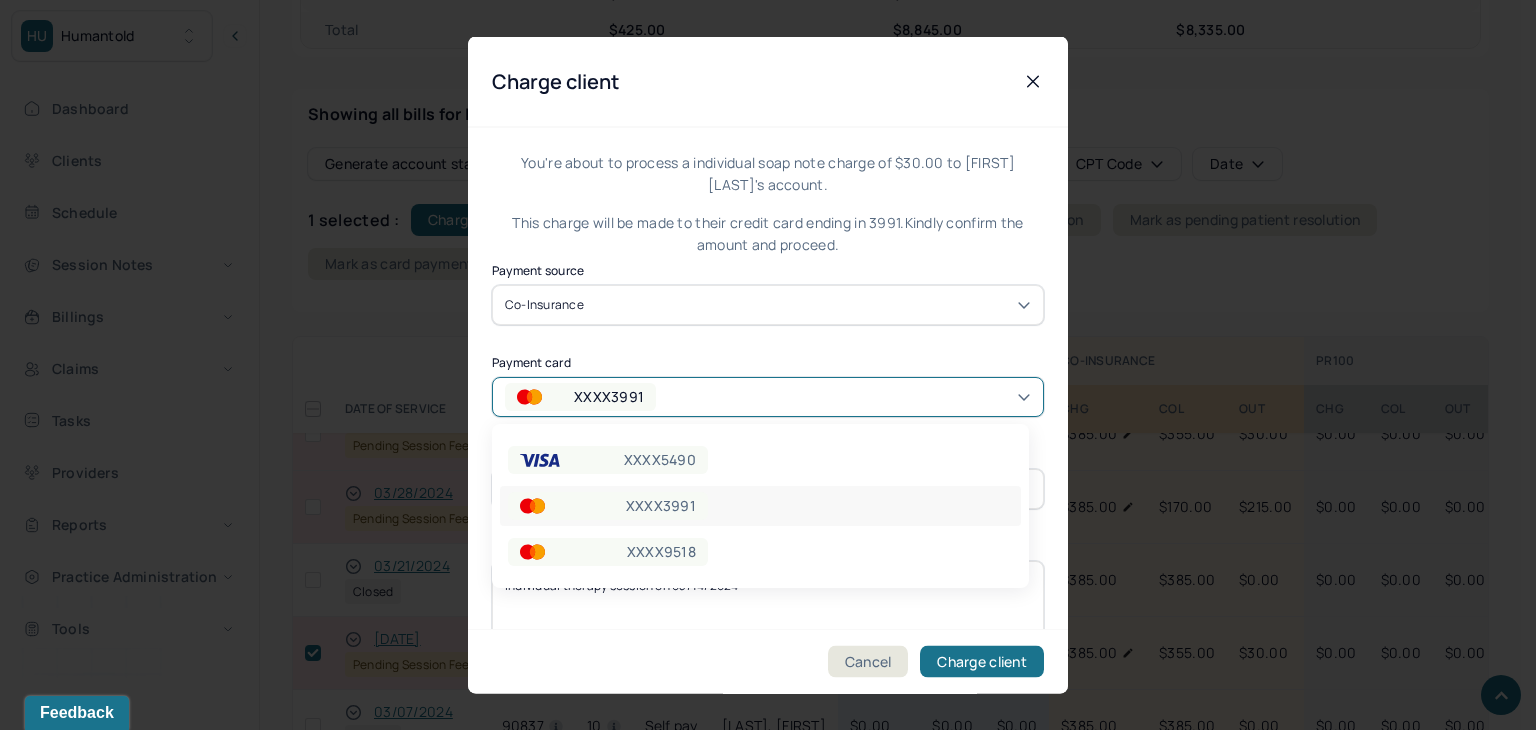 click on "XXXX3991" at bounding box center [609, 396] 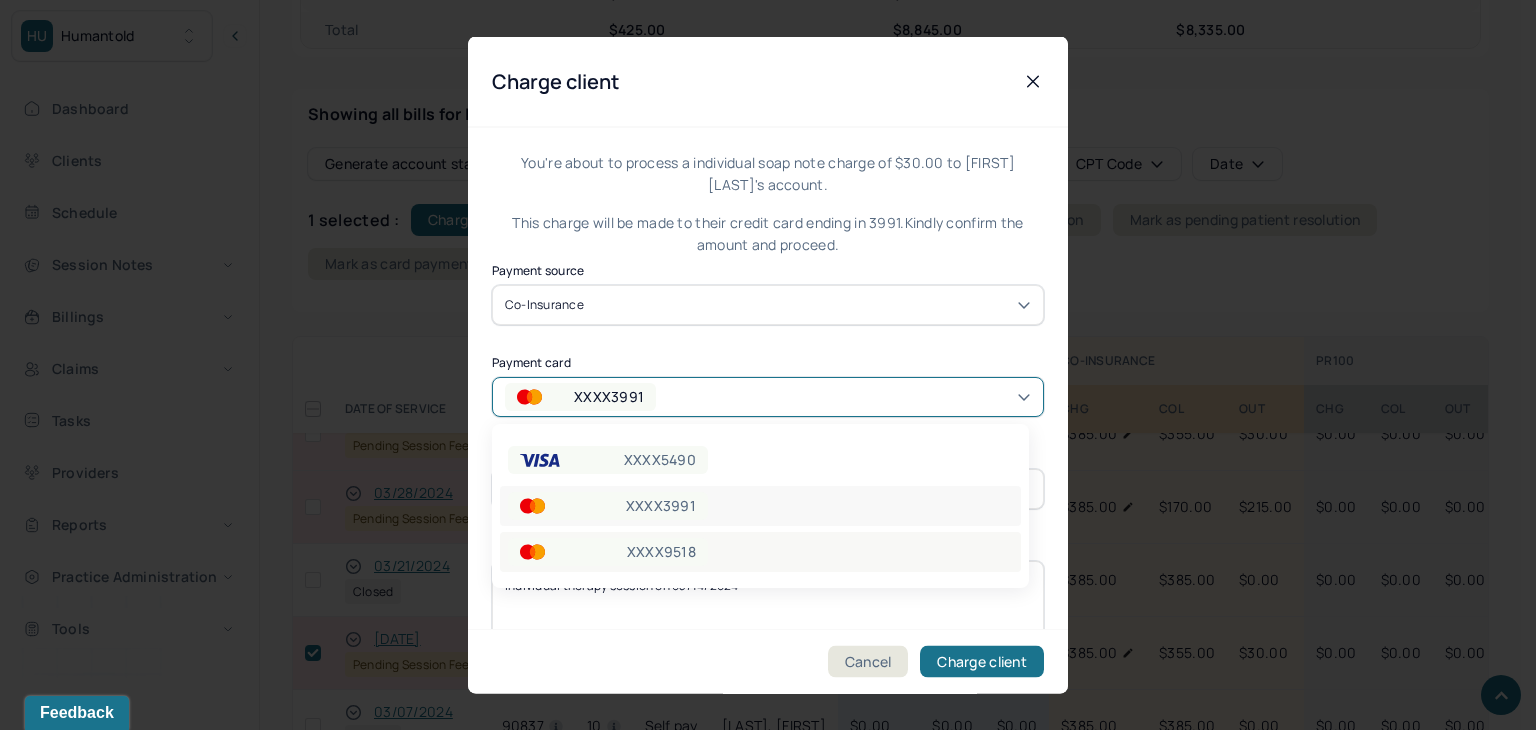 click on "XXXX9518" at bounding box center [608, 552] 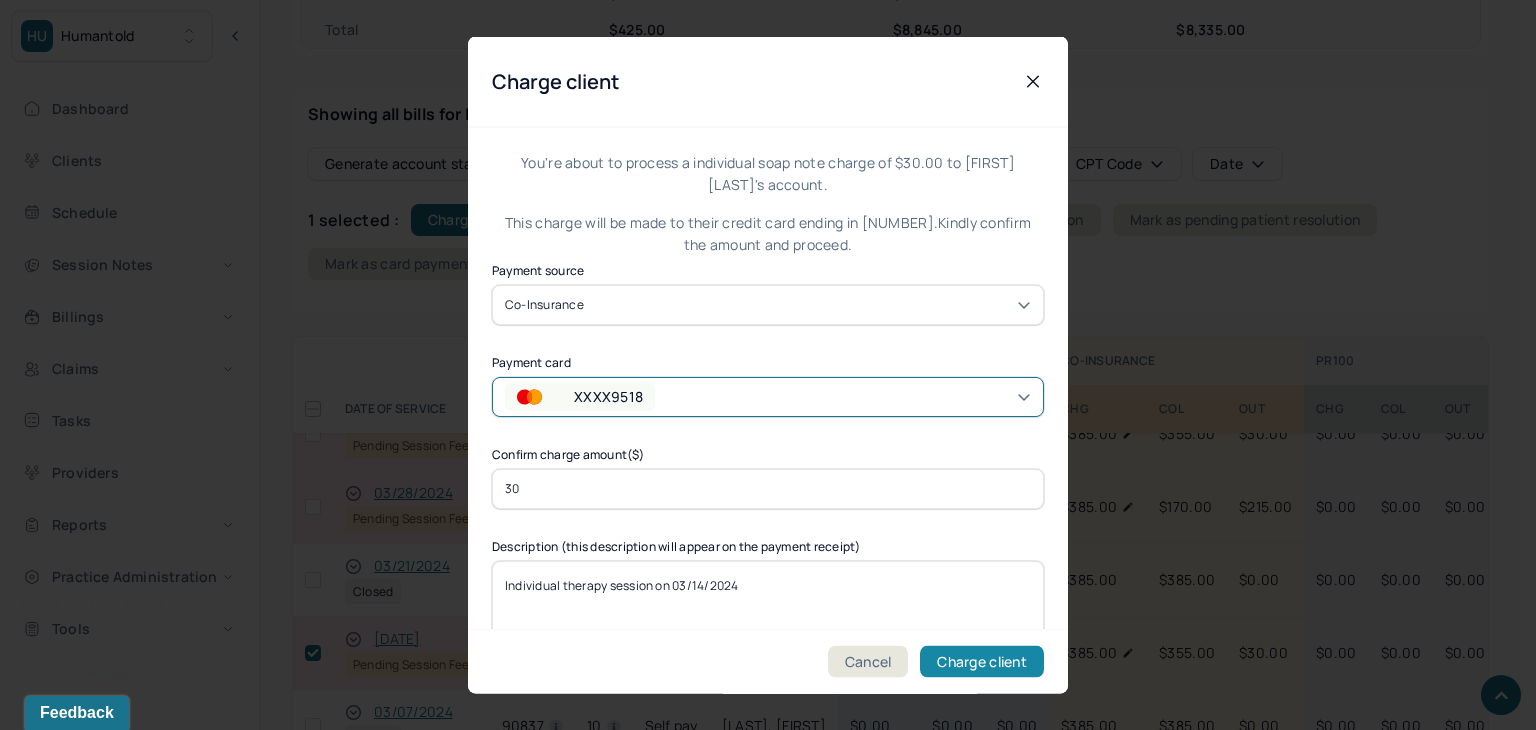 click on "Charge client" at bounding box center [982, 662] 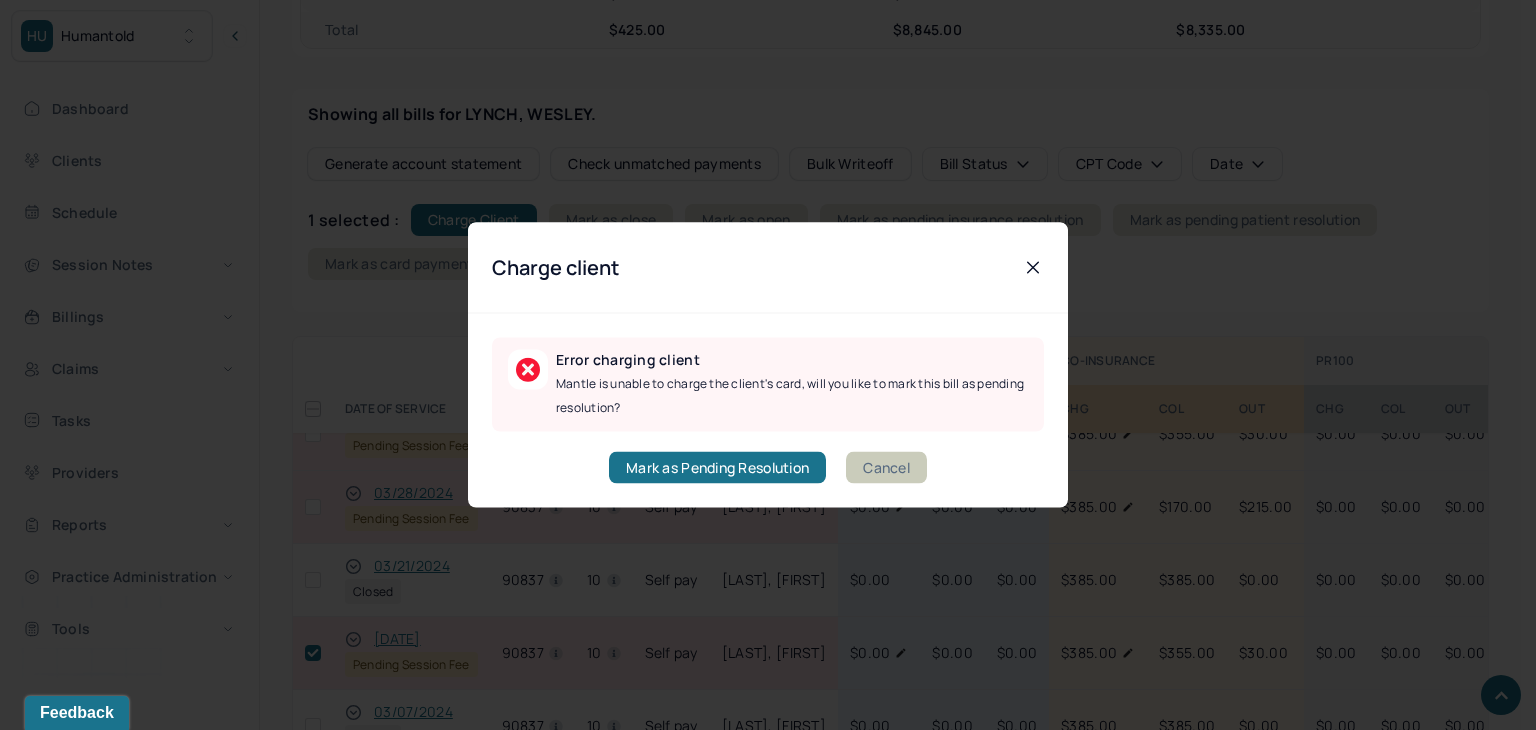click on "Cancel" at bounding box center [886, 468] 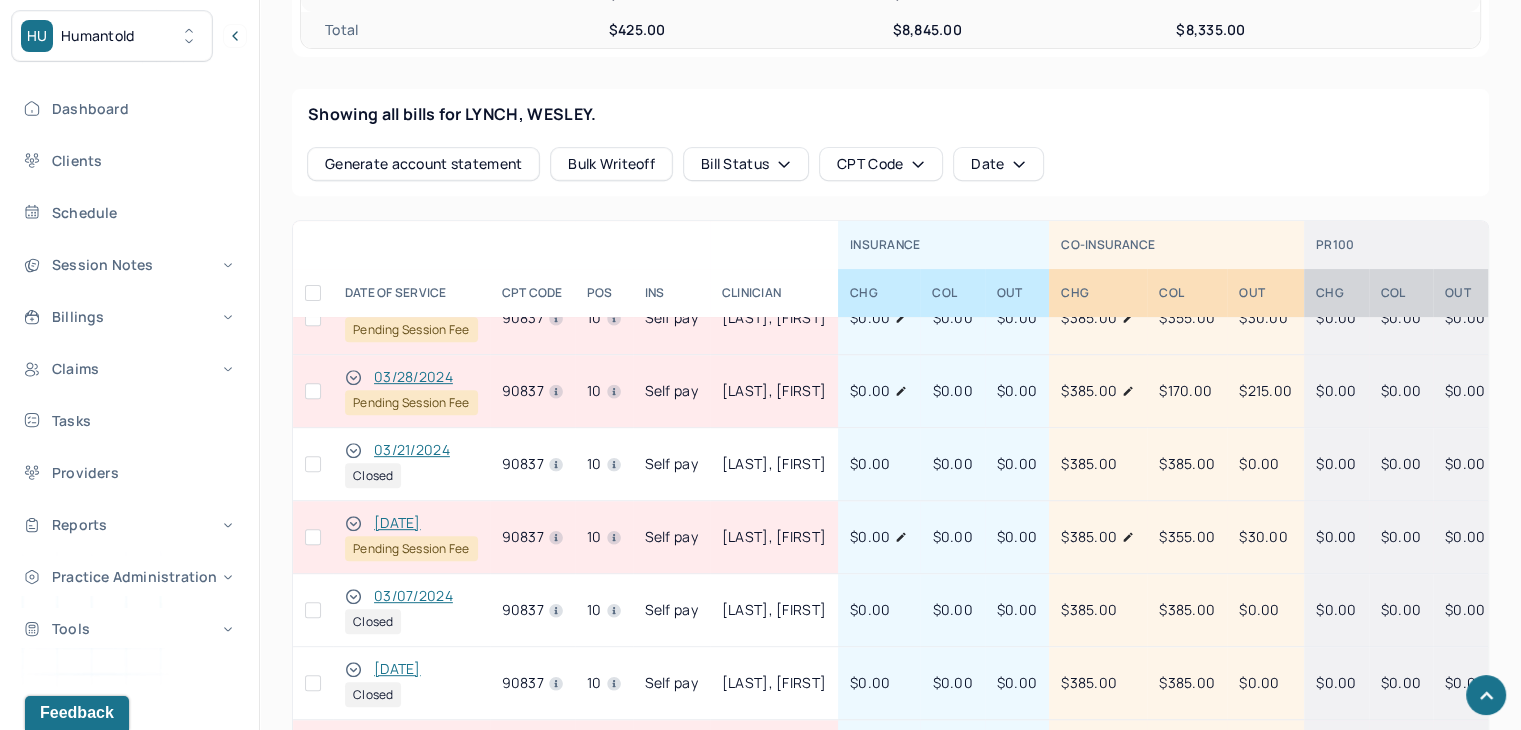 click at bounding box center [313, 537] 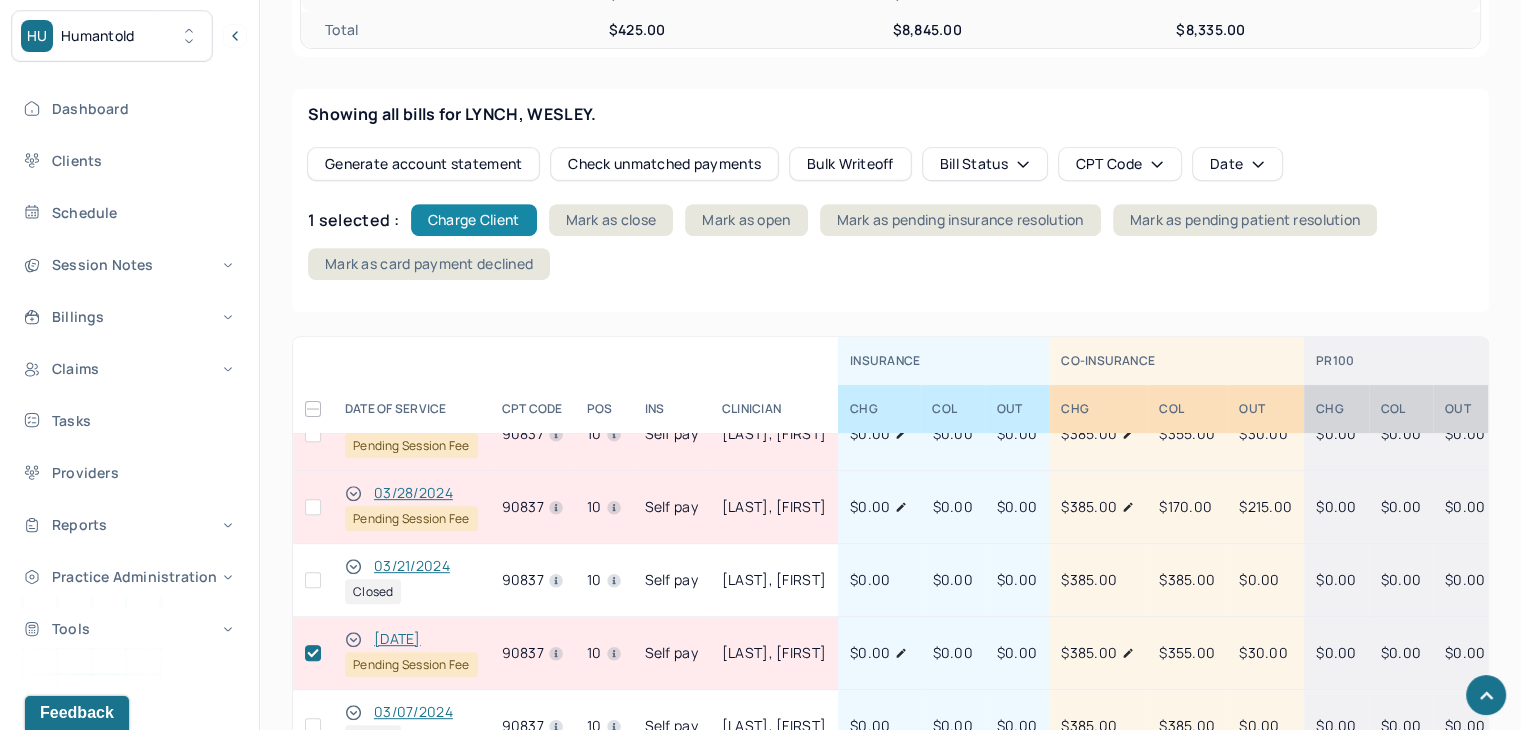 click on "Charge Client" at bounding box center [474, 220] 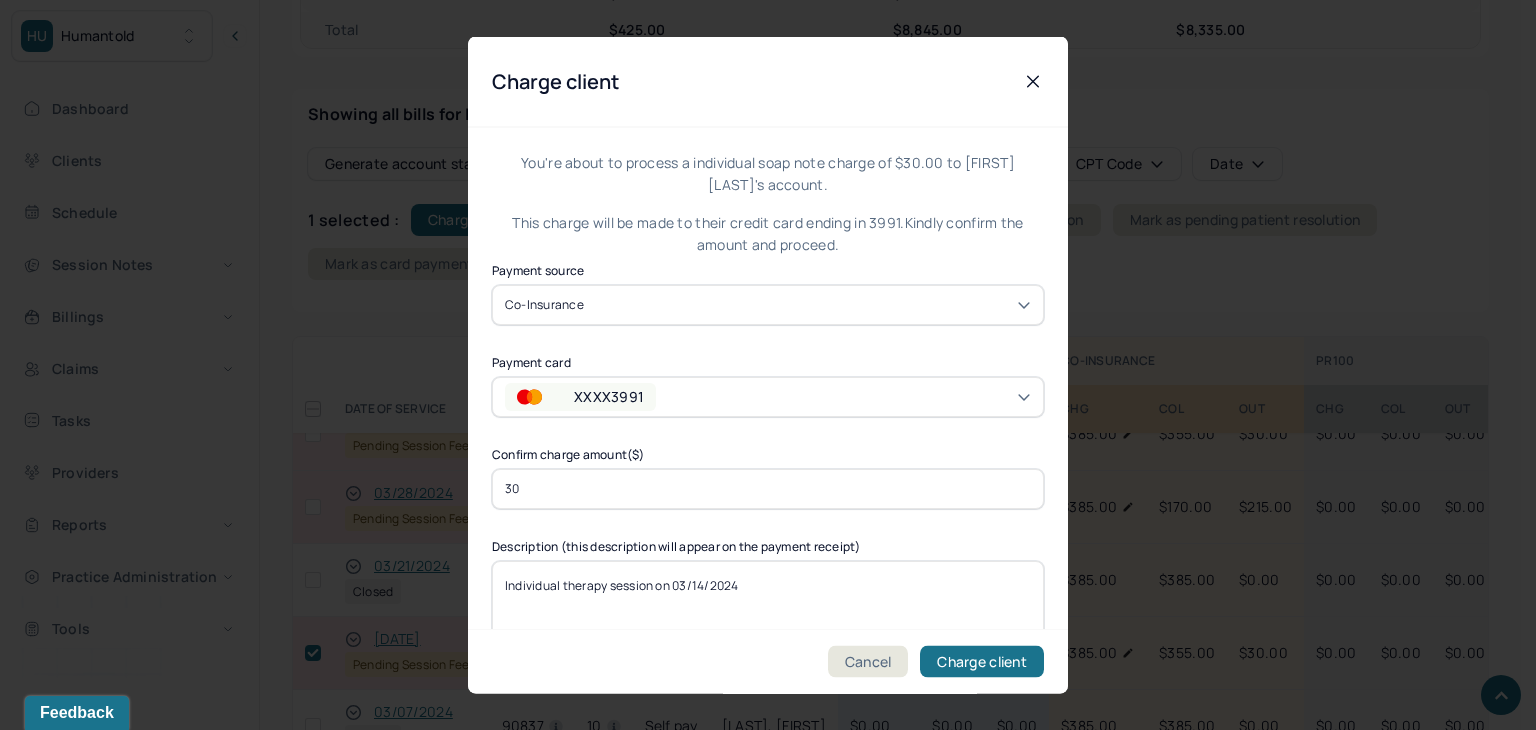 click on "XXXX3991" at bounding box center (605, 396) 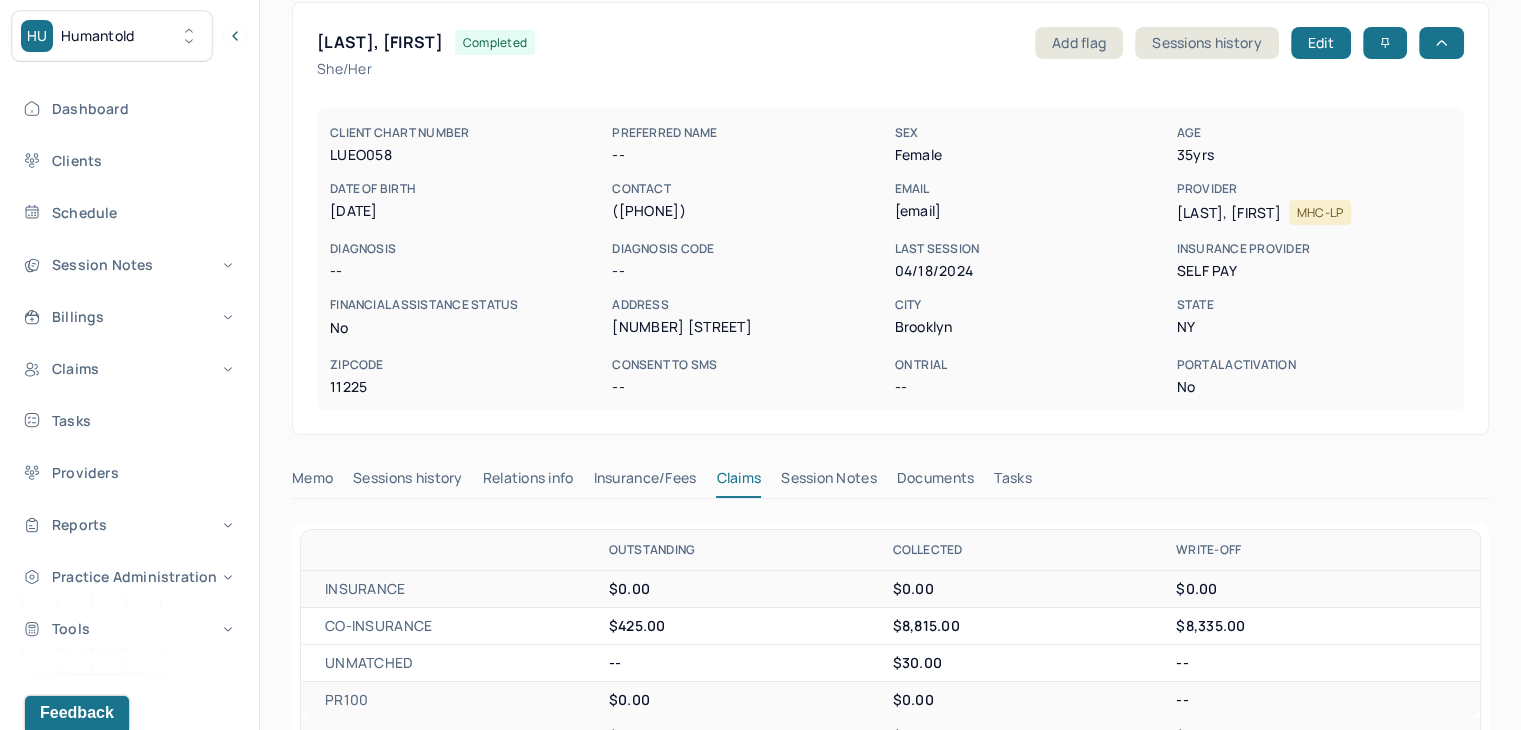 scroll, scrollTop: 0, scrollLeft: 0, axis: both 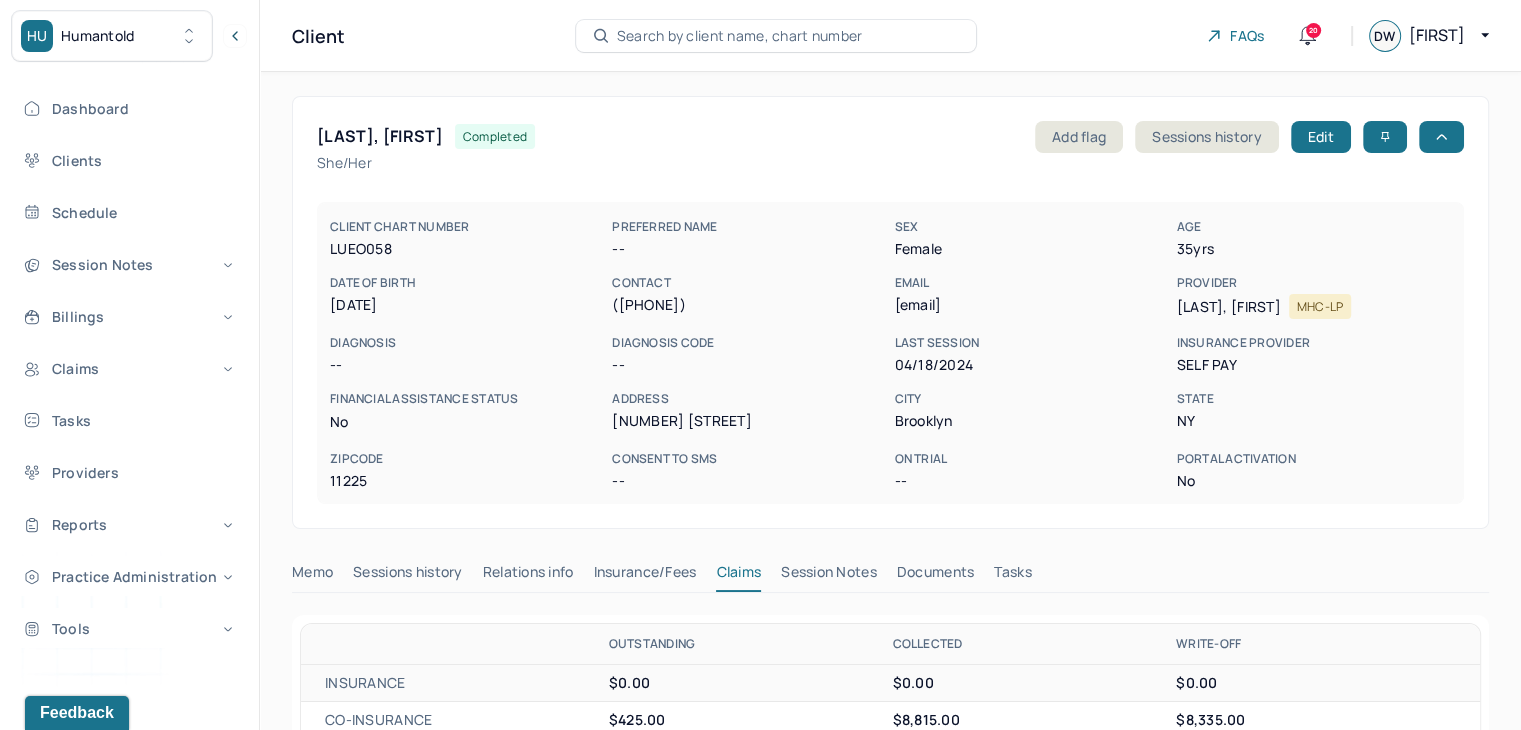 click on "Search by client name, chart number" at bounding box center (740, 36) 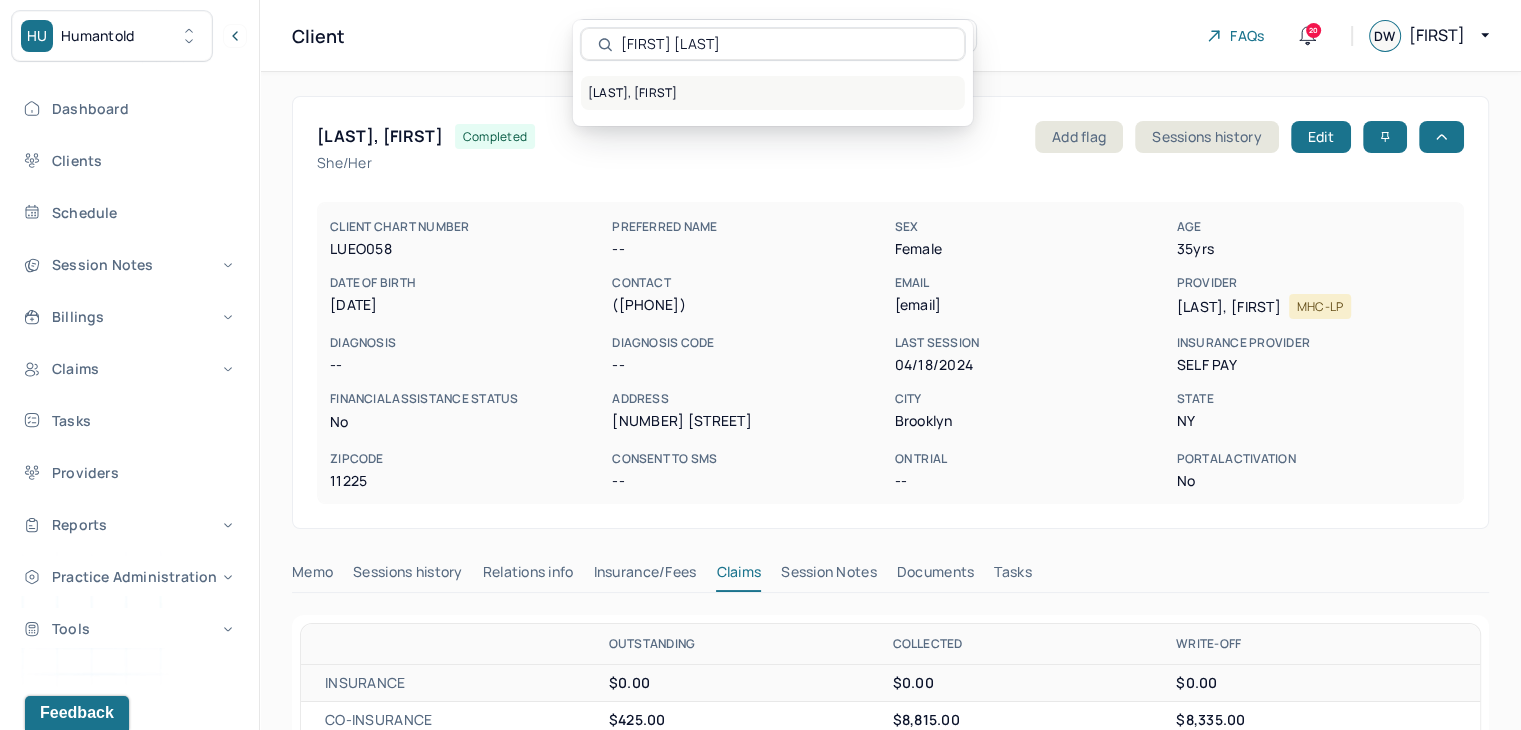type on "[FIRST] [LAST]" 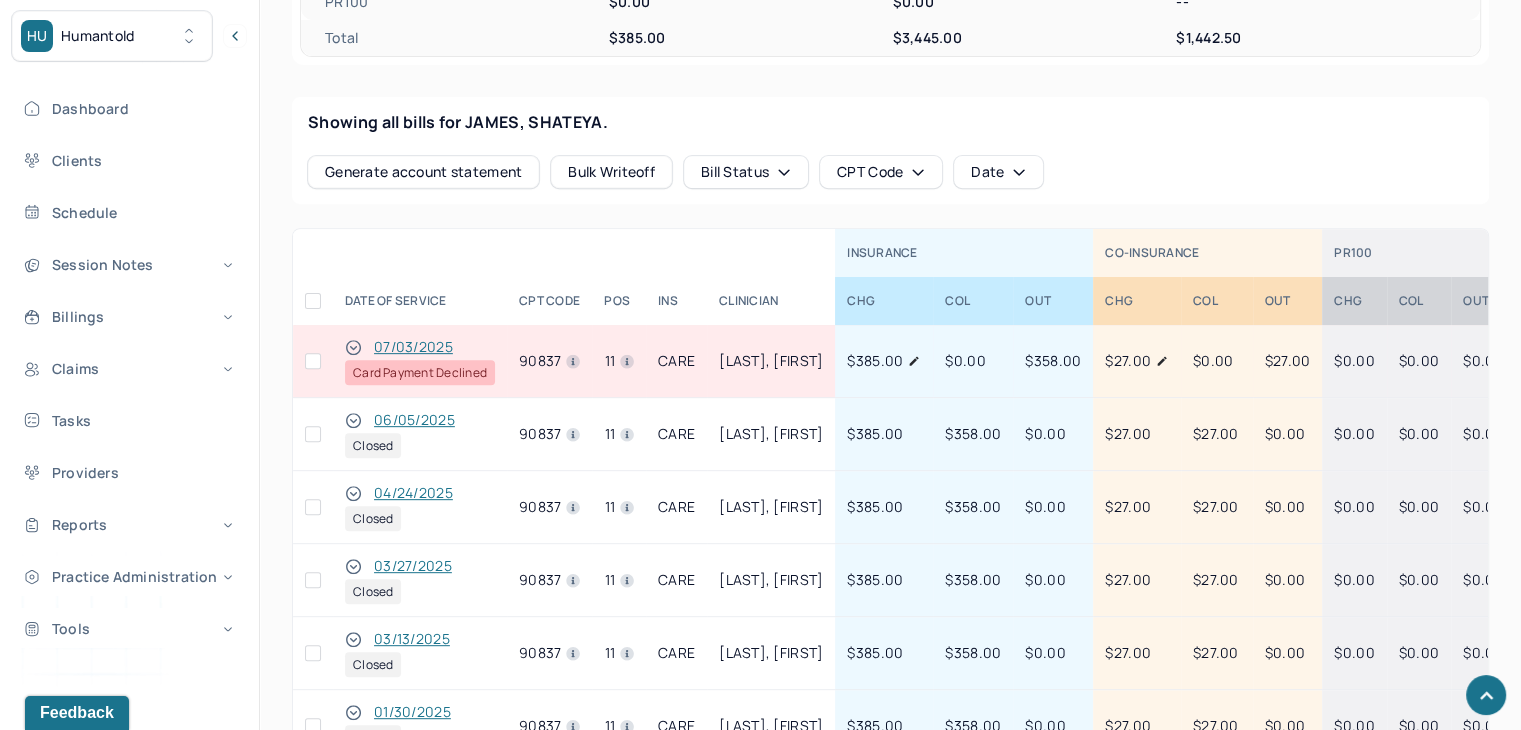 scroll, scrollTop: 800, scrollLeft: 0, axis: vertical 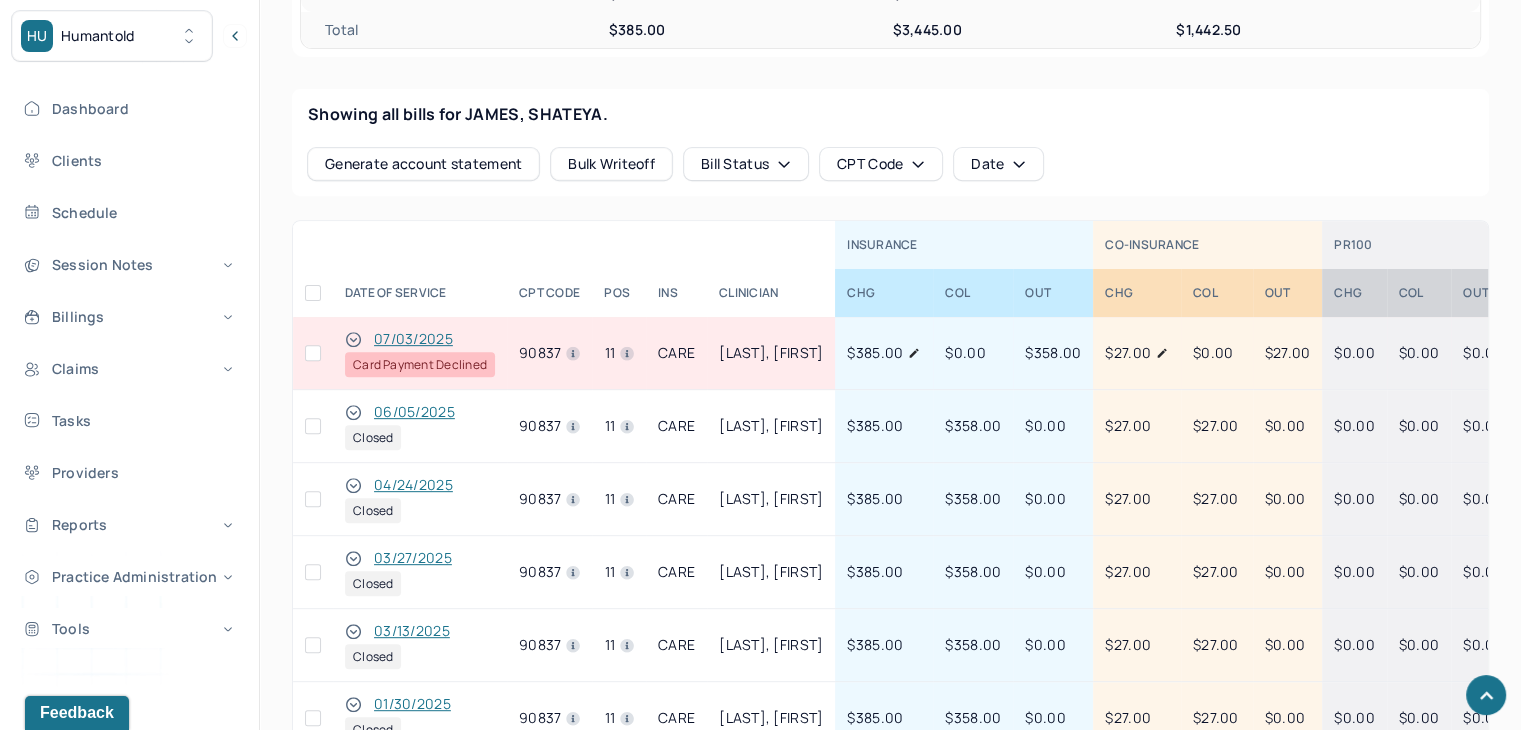 click at bounding box center (313, 353) 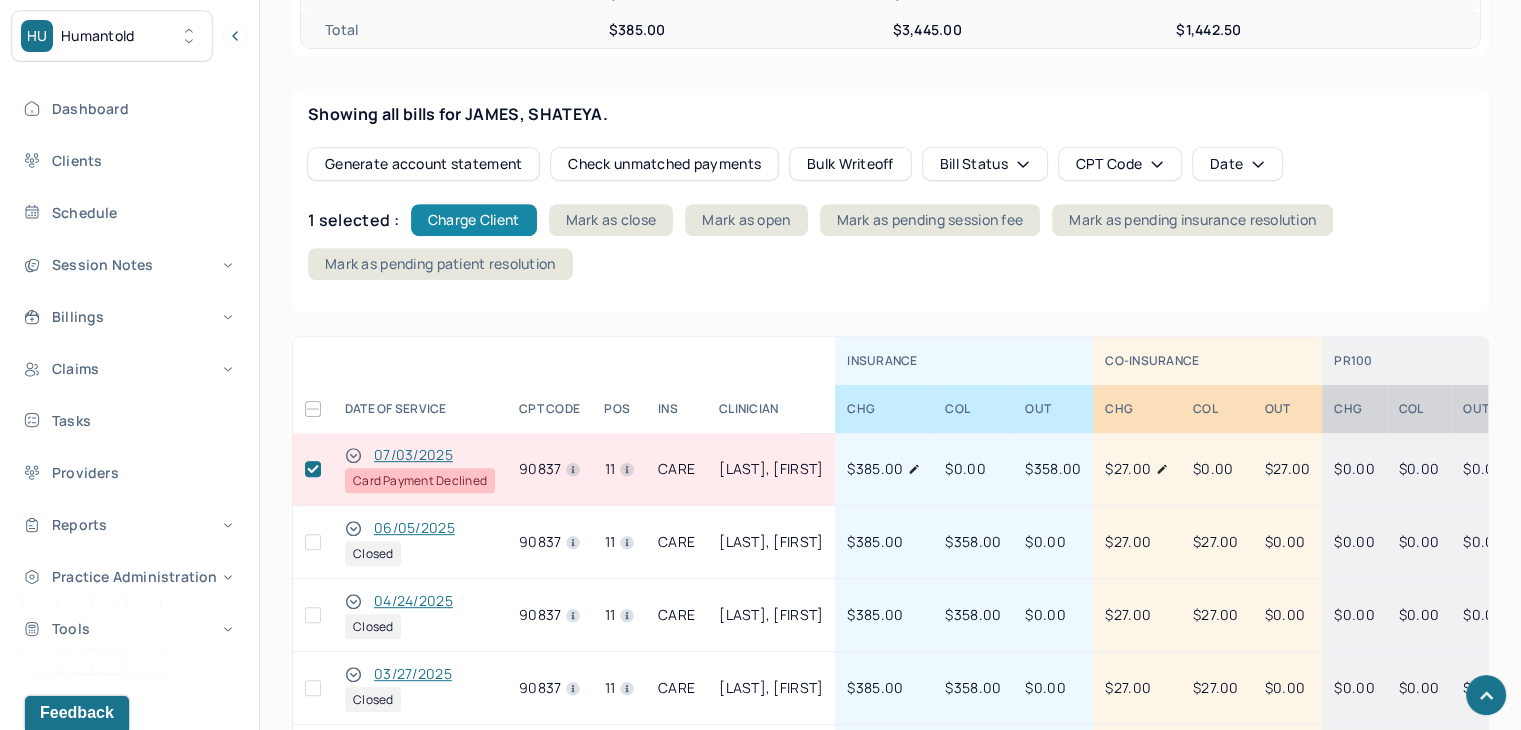 click on "Charge Client" at bounding box center (474, 220) 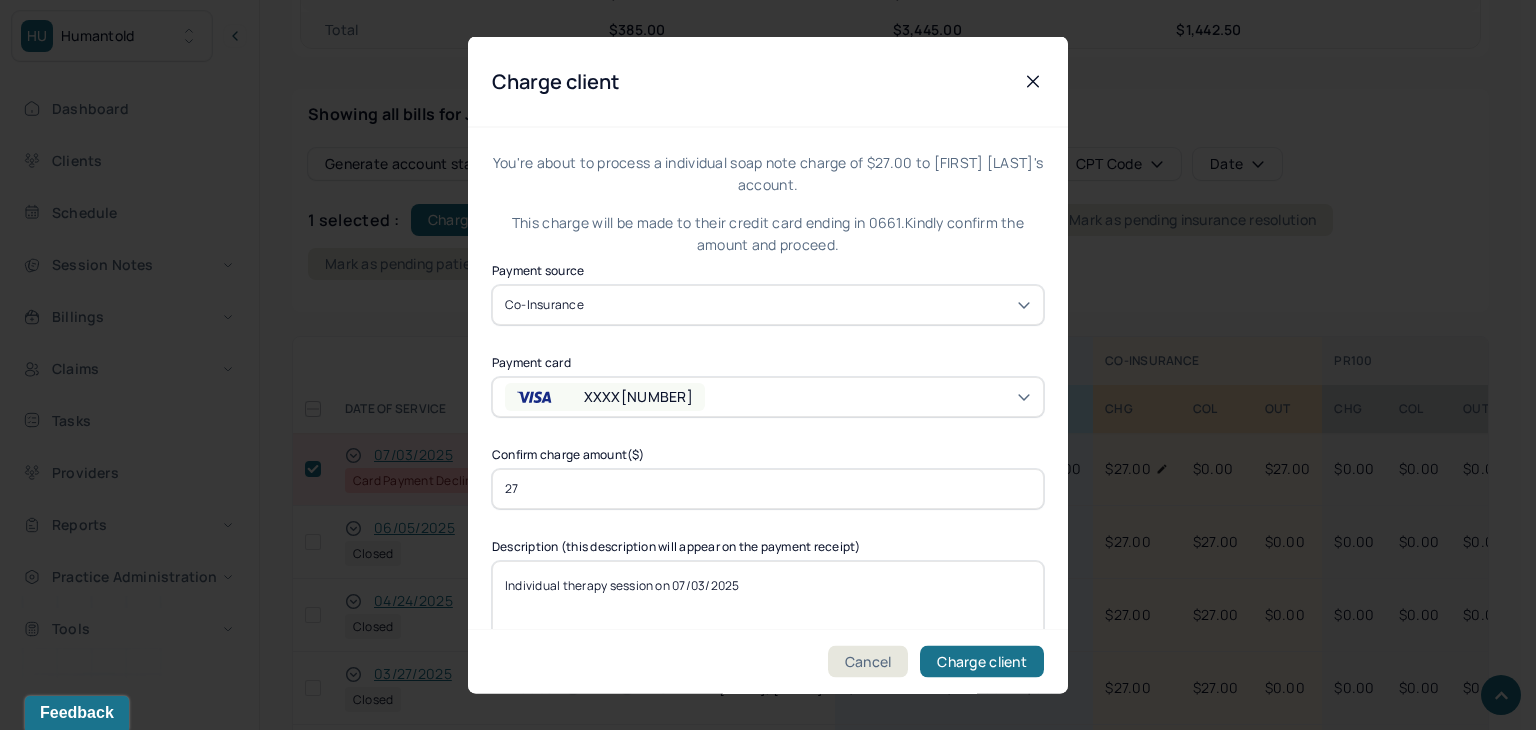 click on "XXXX[NUMBER]" at bounding box center (638, 396) 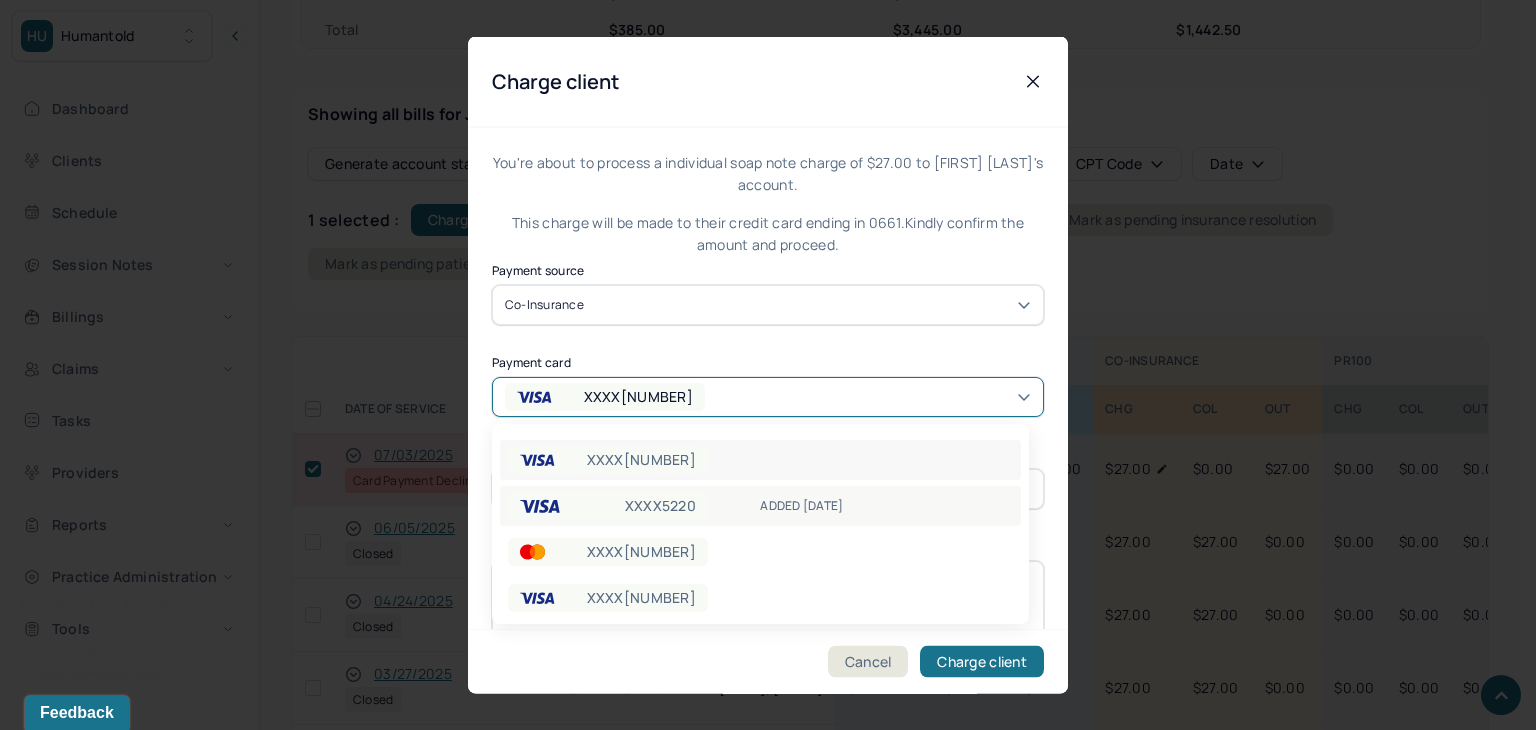 click on "XXXX5220" at bounding box center [660, 506] 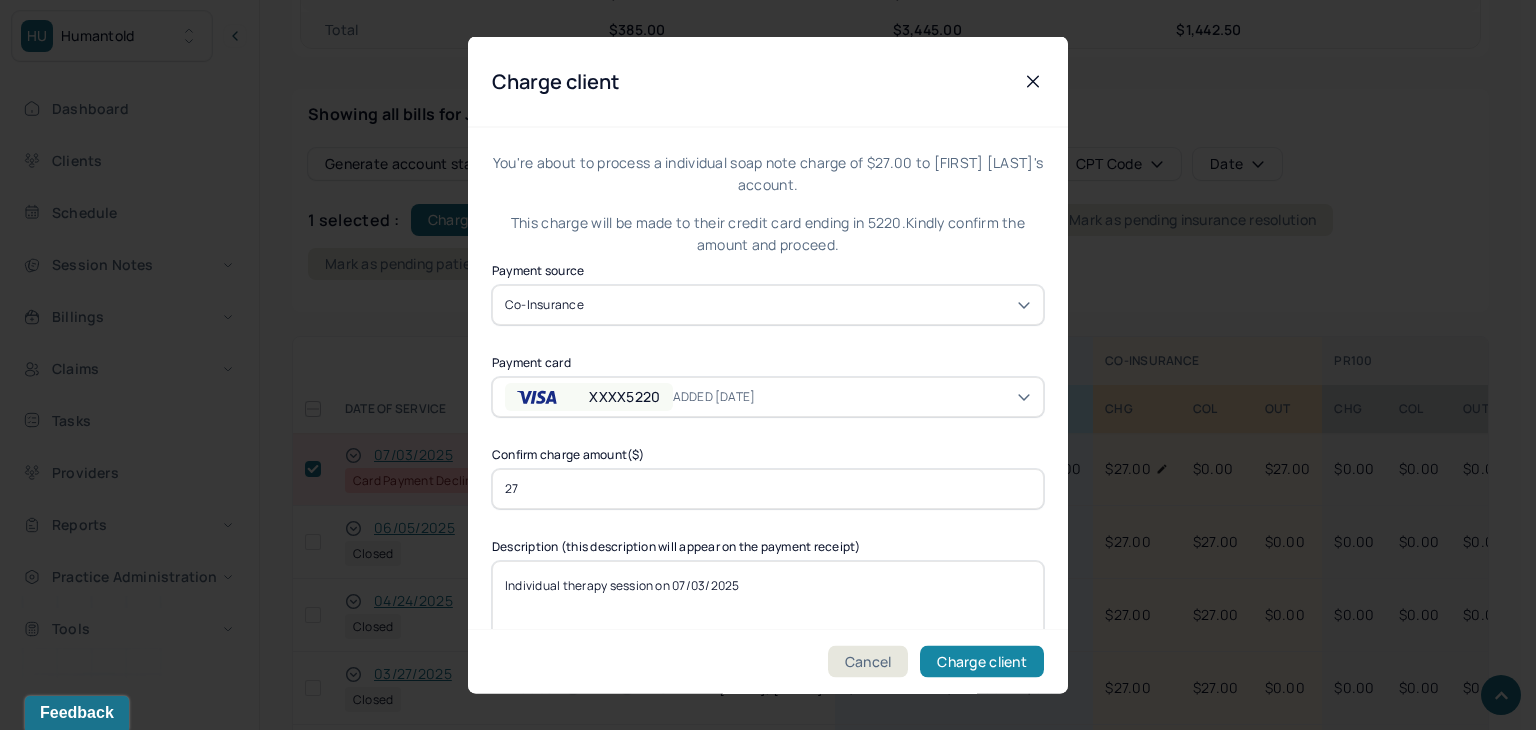 click on "Charge client" at bounding box center (982, 662) 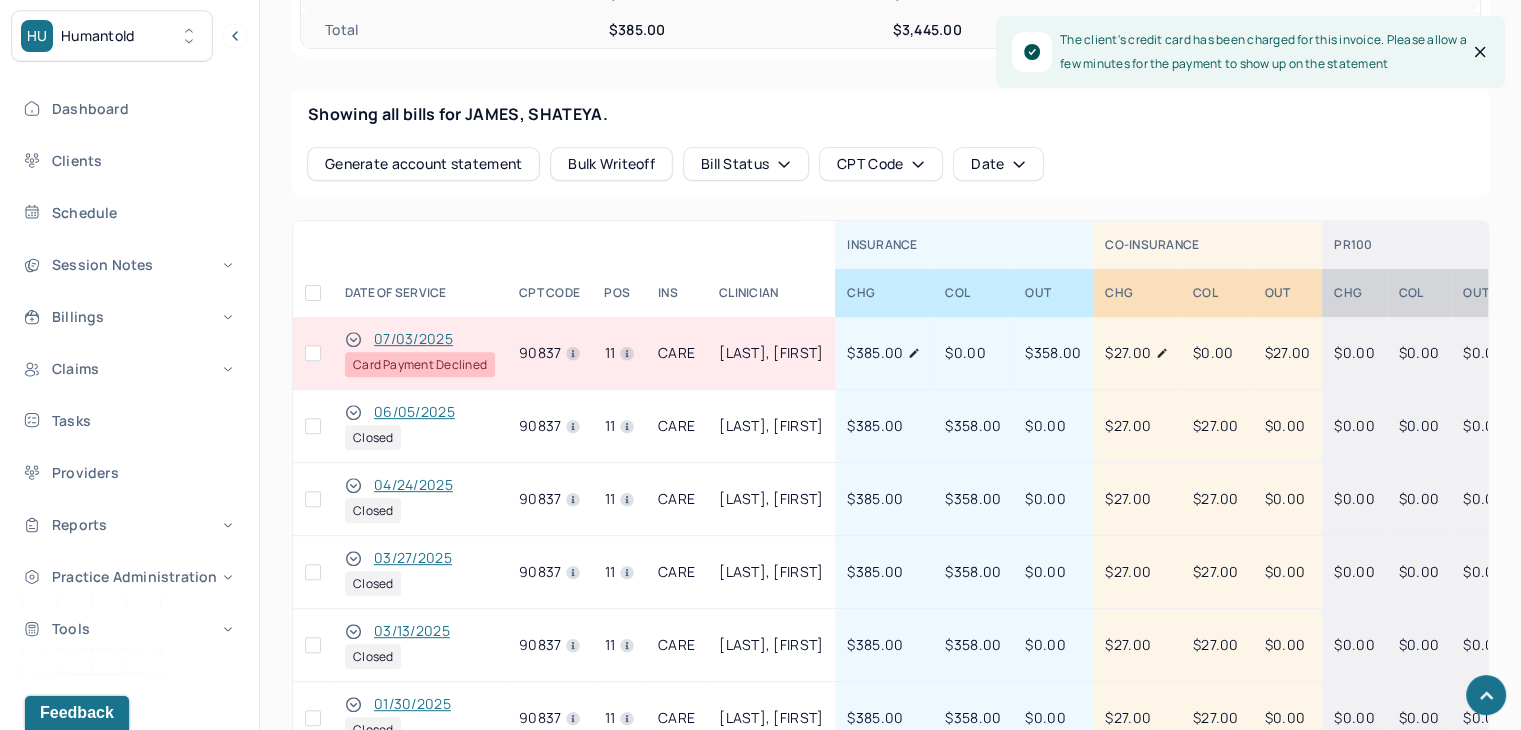 click at bounding box center (313, 353) 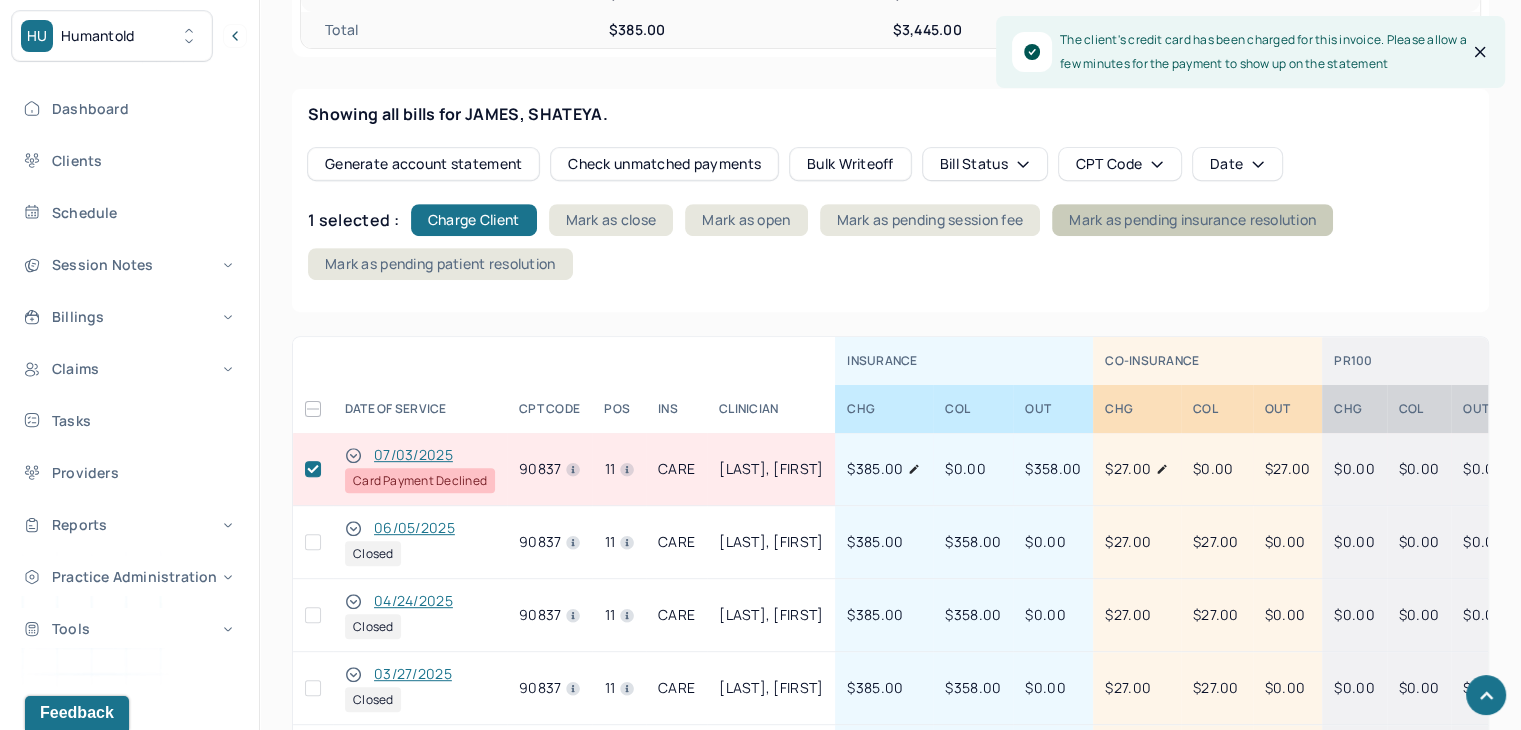 click on "Mark as pending insurance resolution" at bounding box center (1192, 220) 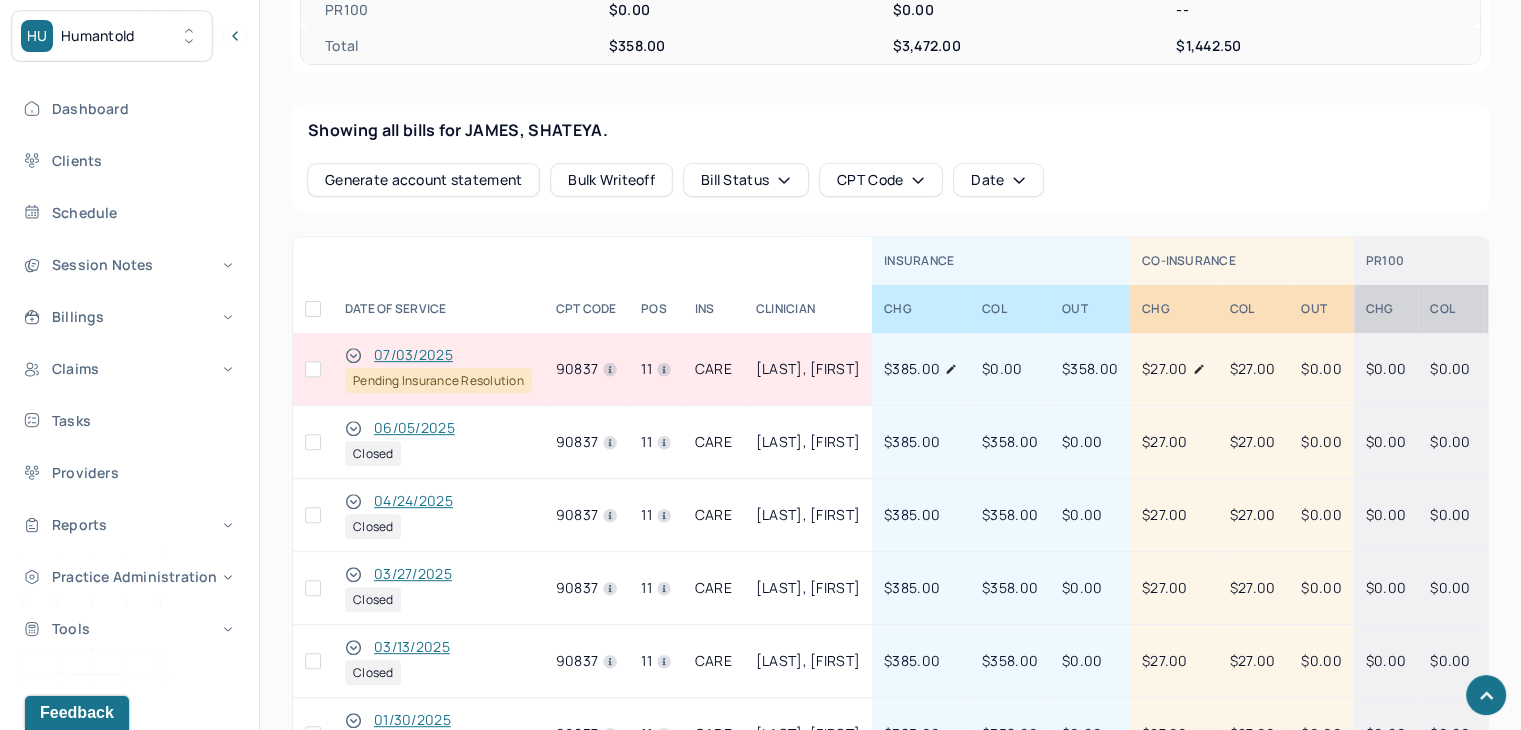 scroll, scrollTop: 0, scrollLeft: 0, axis: both 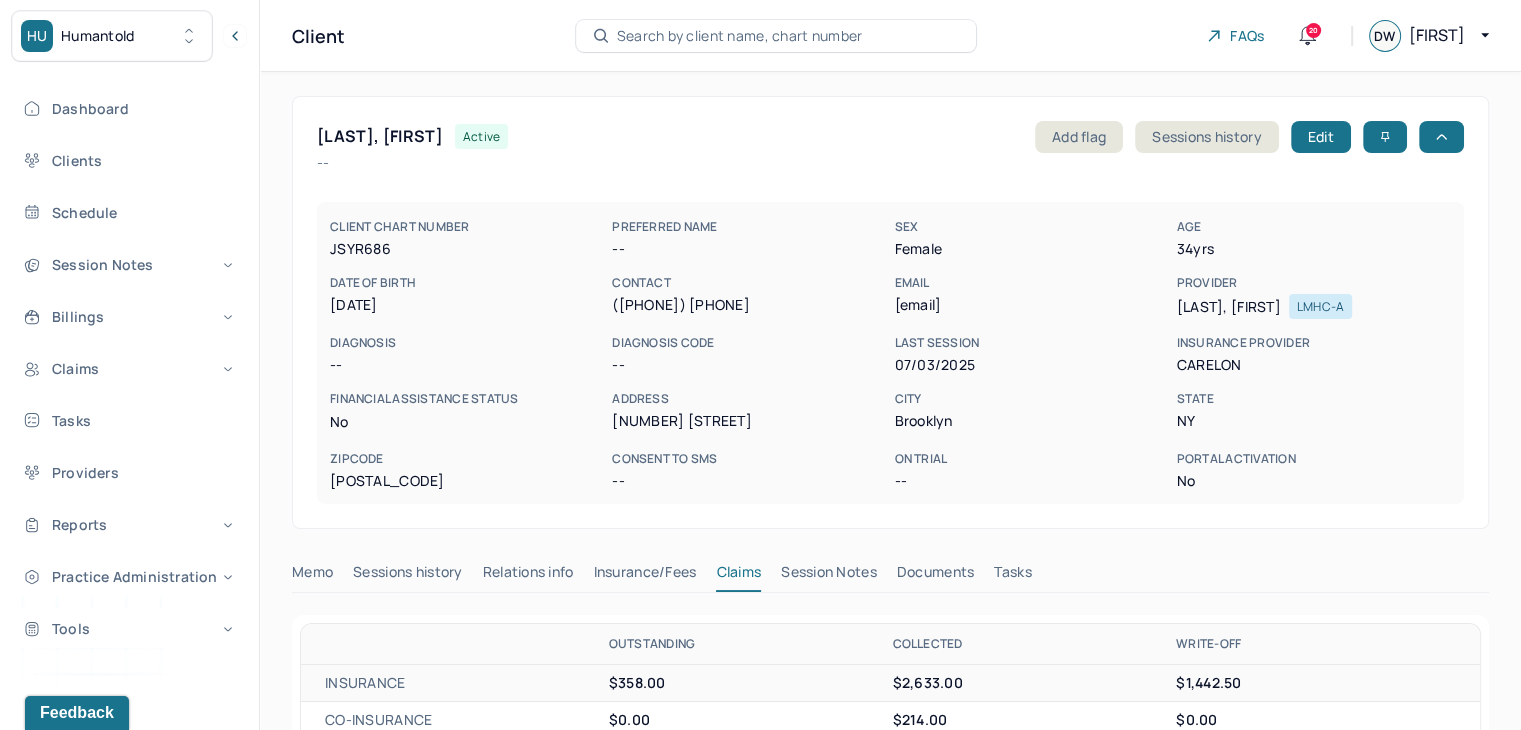 click on "Search by client name, chart number" at bounding box center (740, 36) 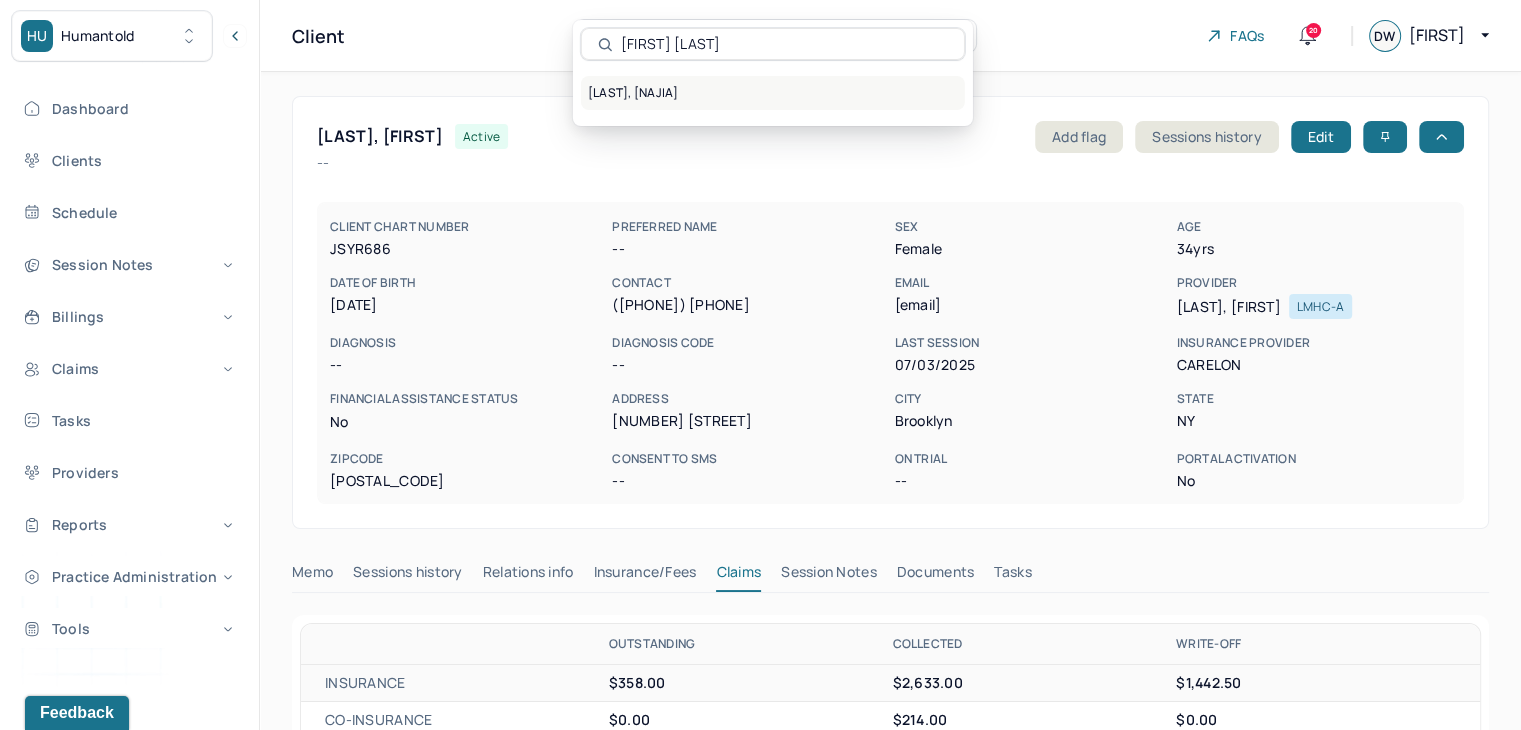 type on "[FIRST] [LAST]" 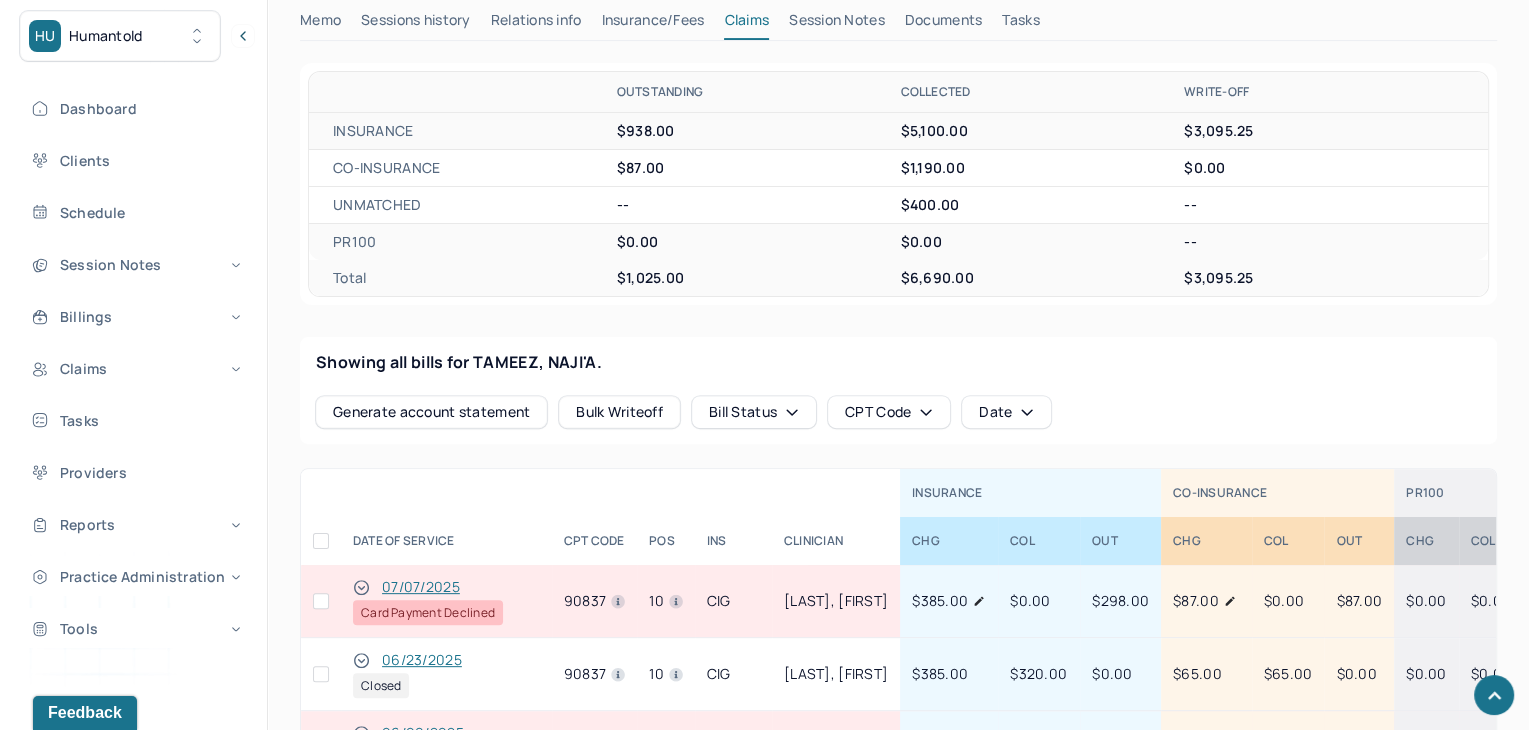 scroll, scrollTop: 636, scrollLeft: 0, axis: vertical 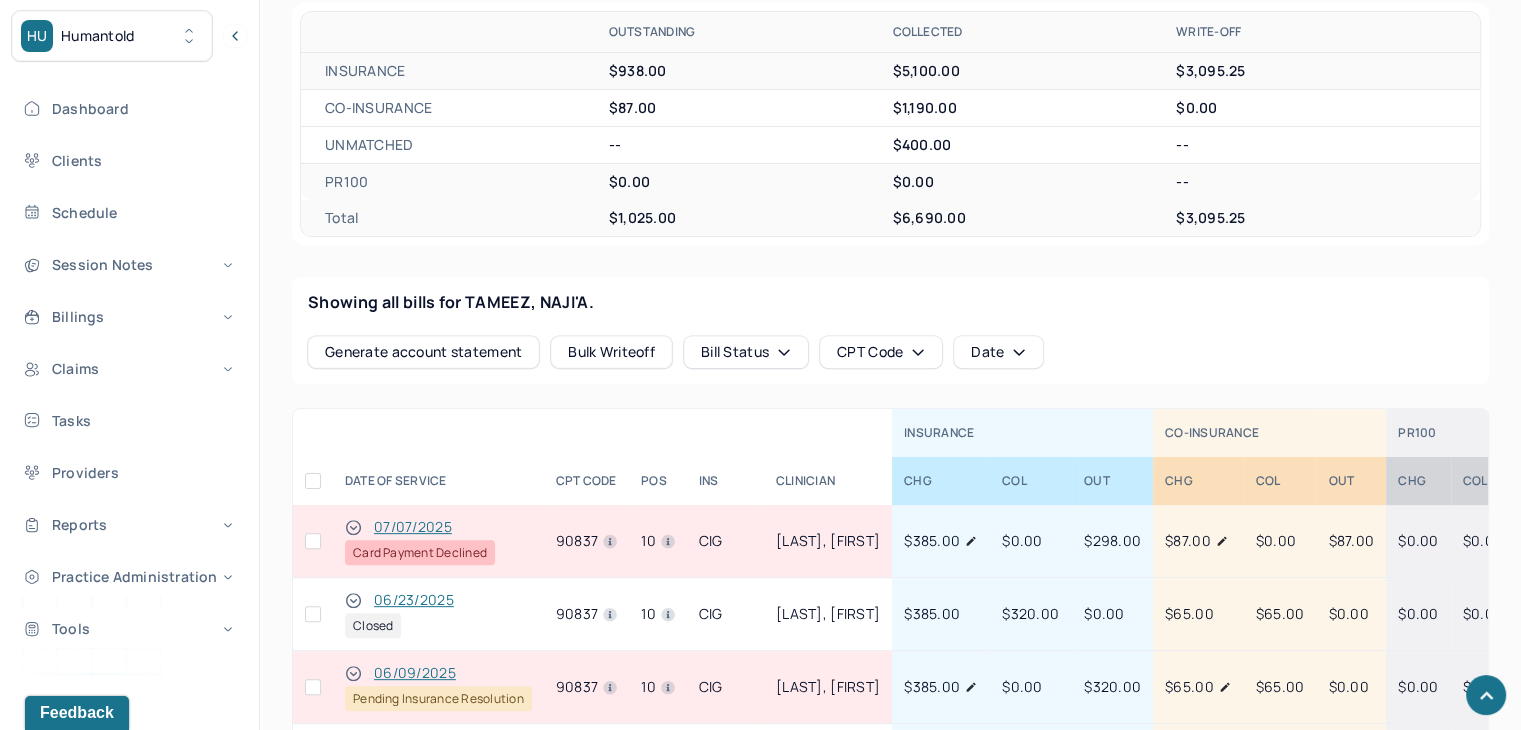 click at bounding box center [313, 541] 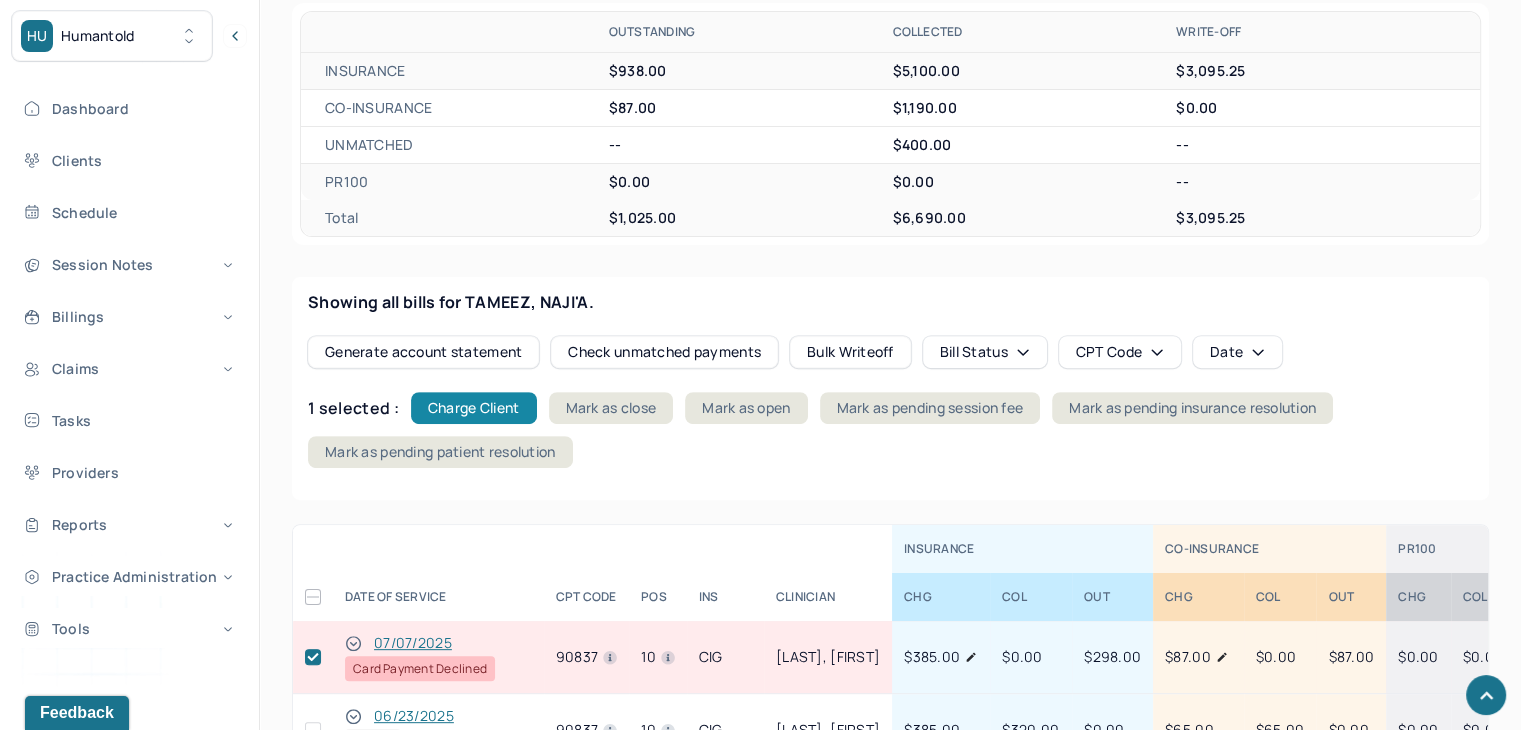 click on "Charge Client" at bounding box center (474, 408) 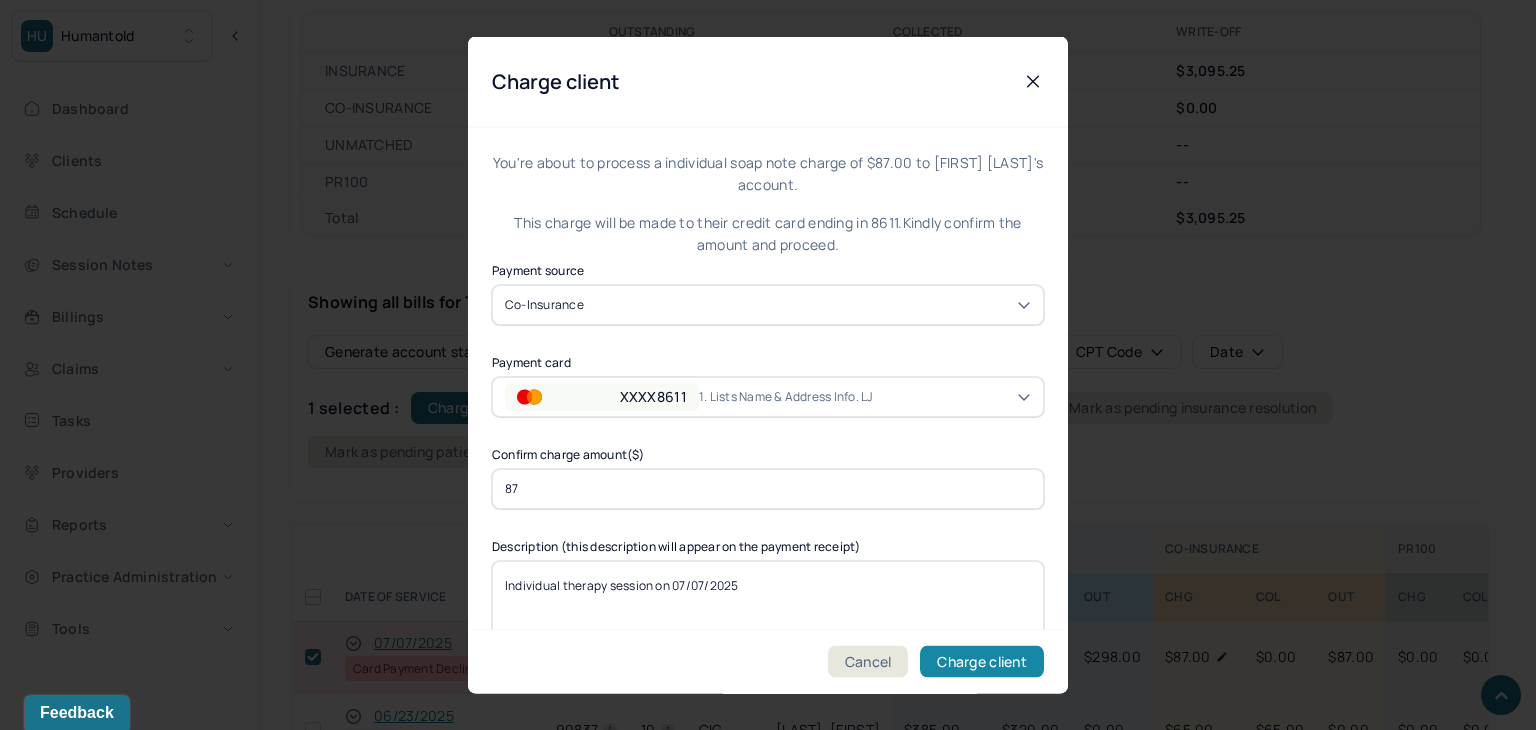 click on "Charge client" at bounding box center [982, 662] 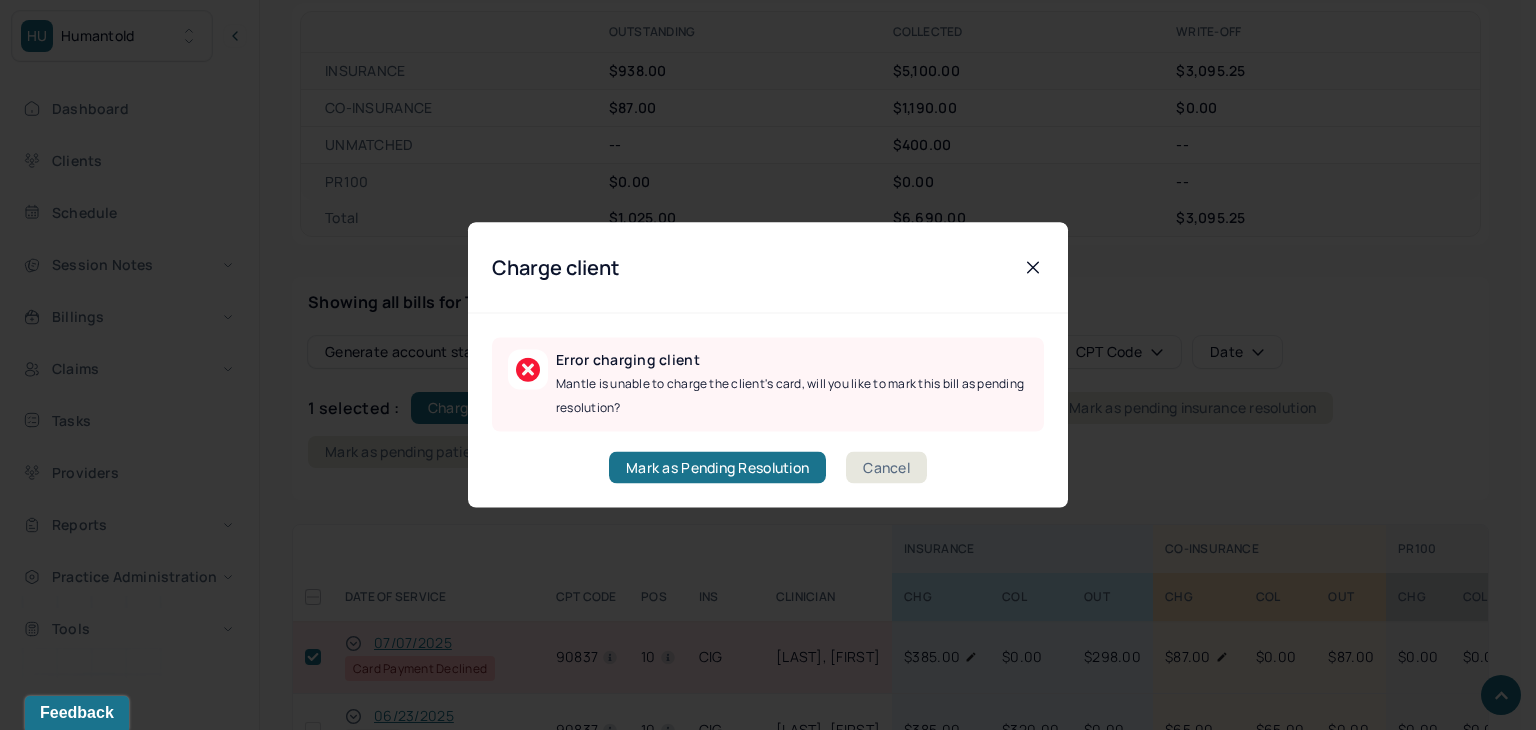 click on "Error charging client Mantle is unable to charge the client's card, will you like to mark this bill as pending resolution?   Mark as Pending Resolution     Cancel" at bounding box center (768, 411) 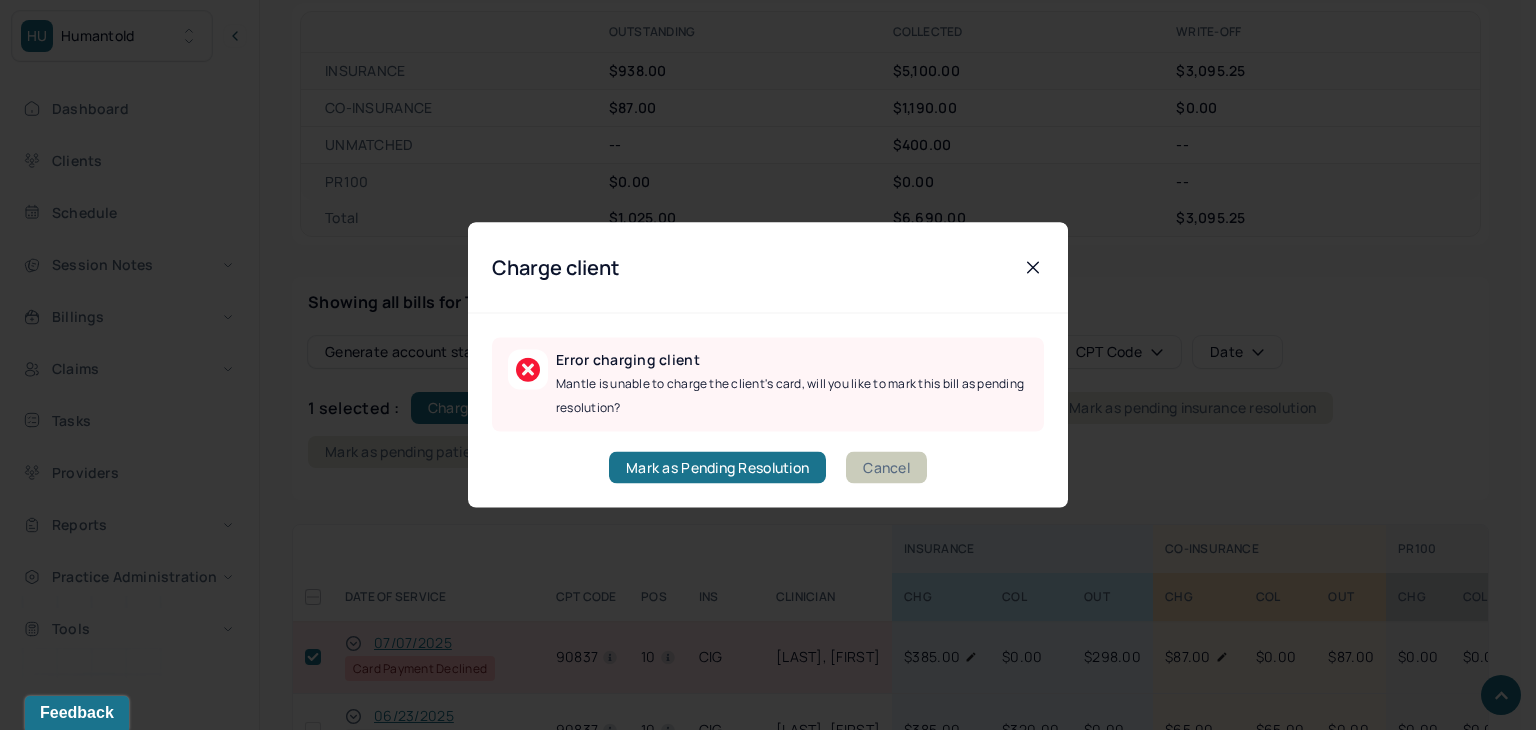 click on "Cancel" at bounding box center (886, 468) 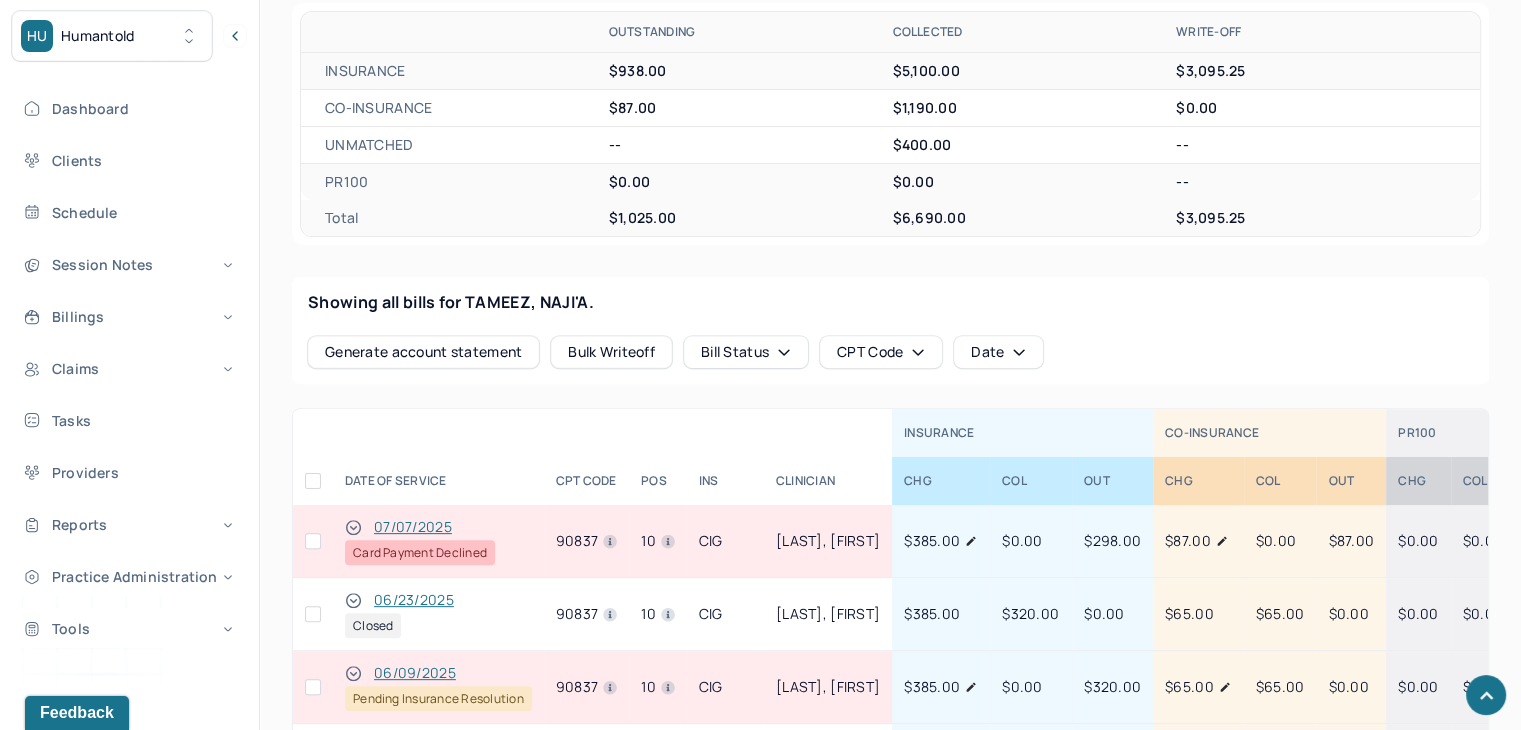 click at bounding box center (313, 541) 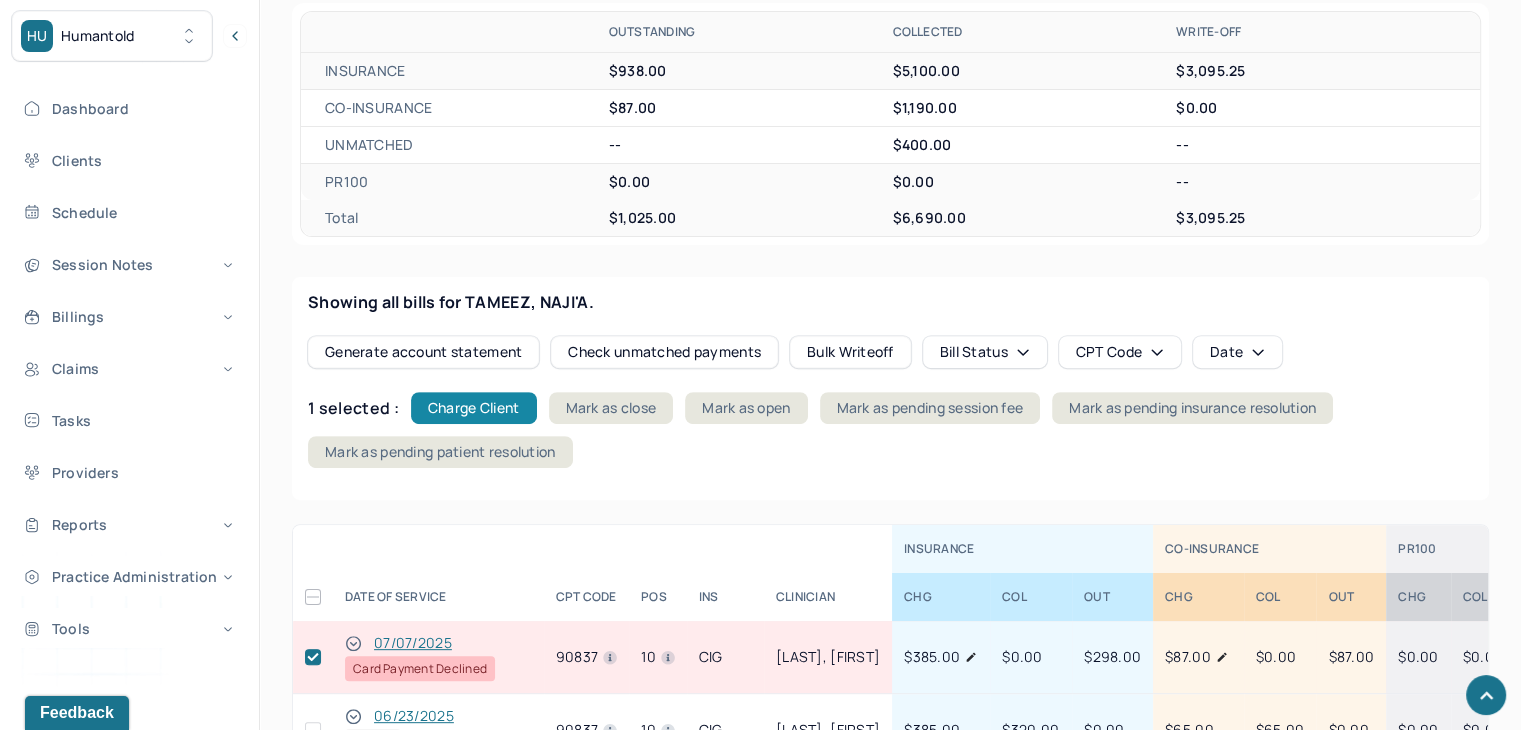 click on "Charge Client" at bounding box center [474, 408] 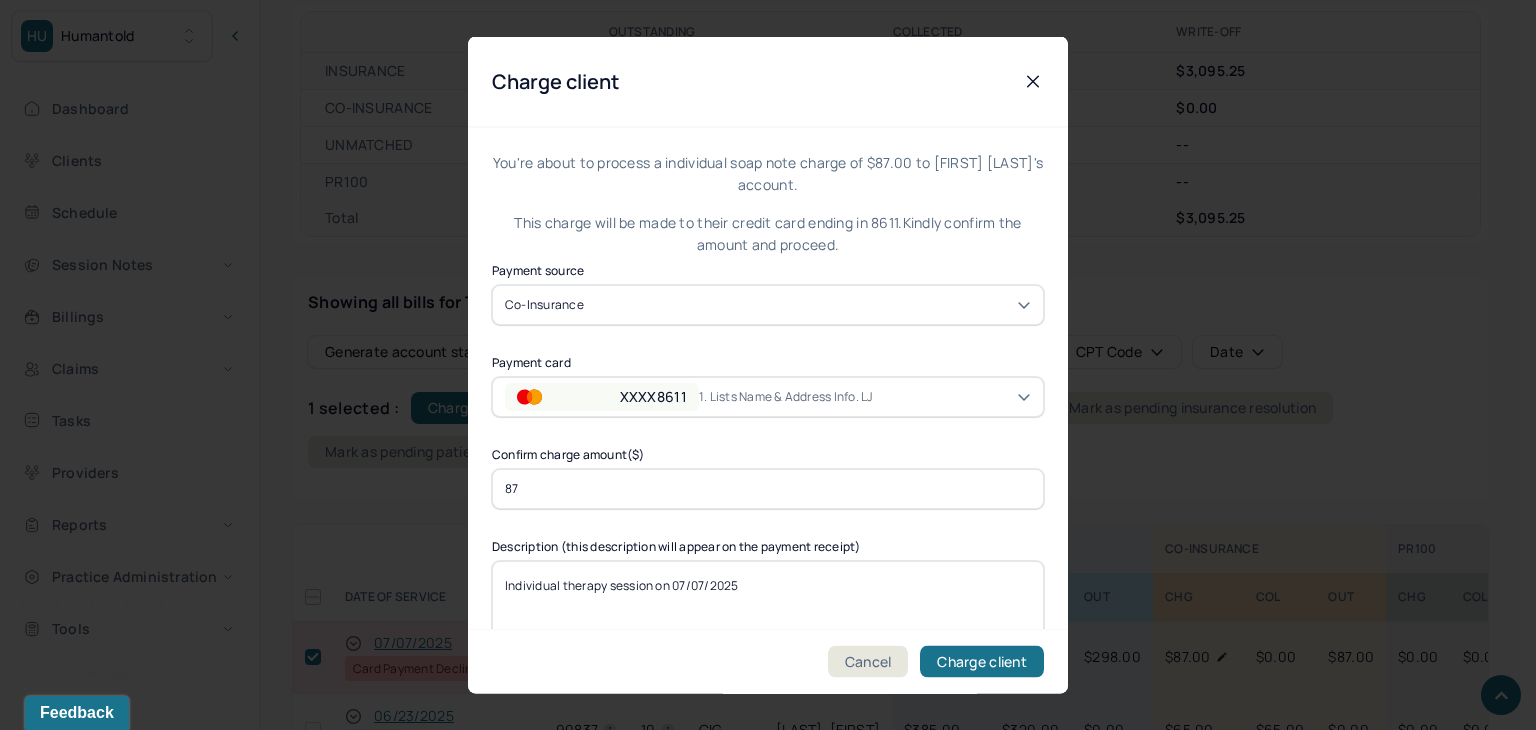 drag, startPoint x: 522, startPoint y: 497, endPoint x: 476, endPoint y: 501, distance: 46.173584 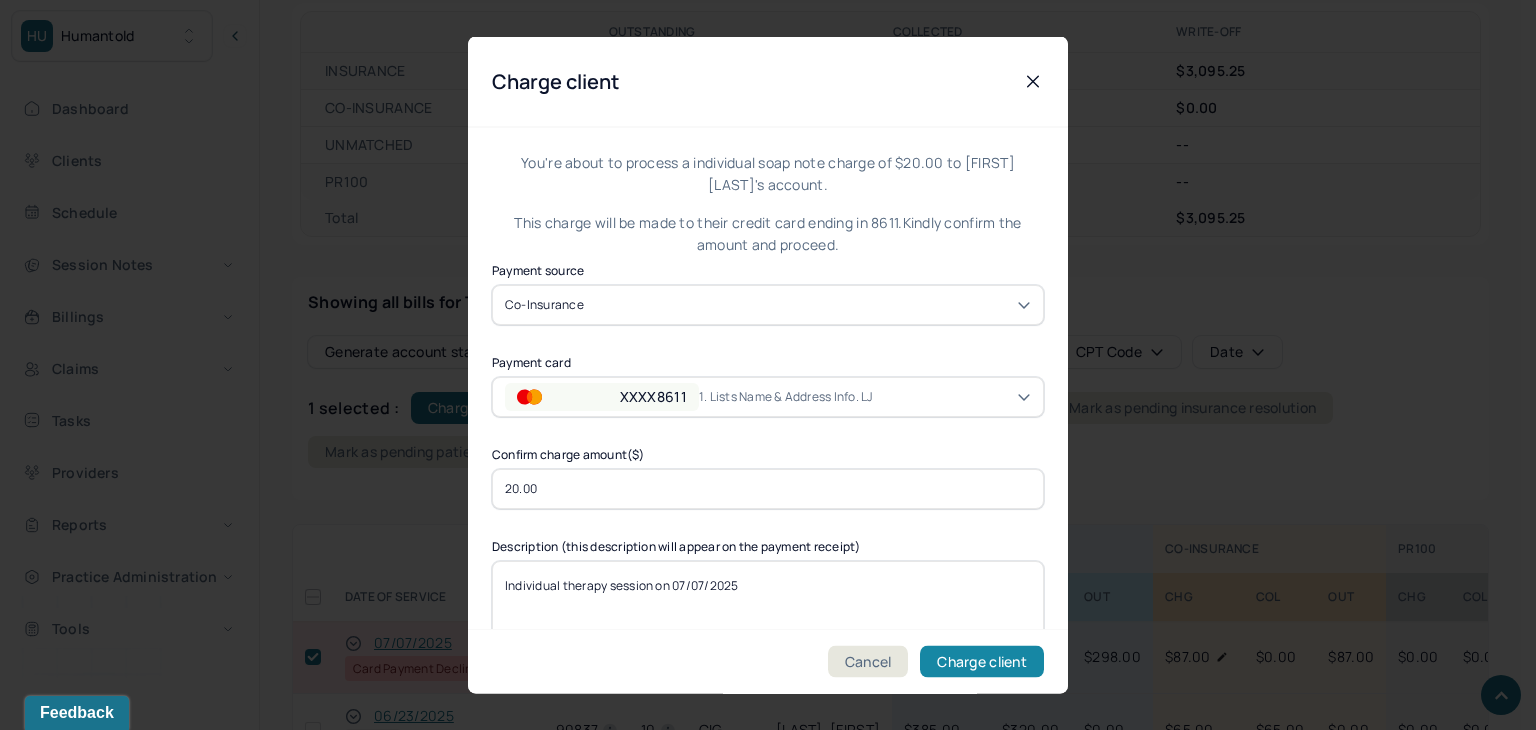 type on "20.00" 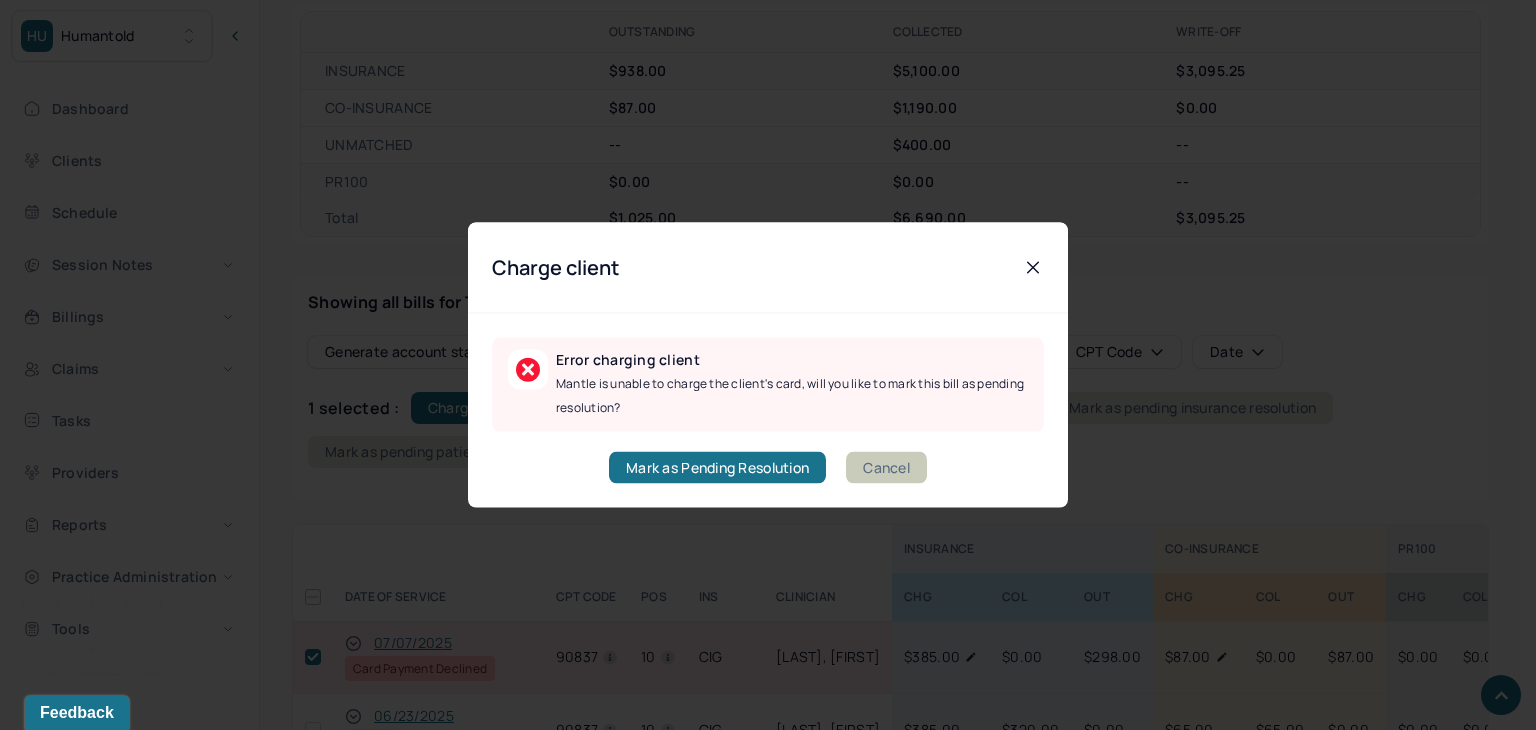 click on "Cancel" at bounding box center (886, 468) 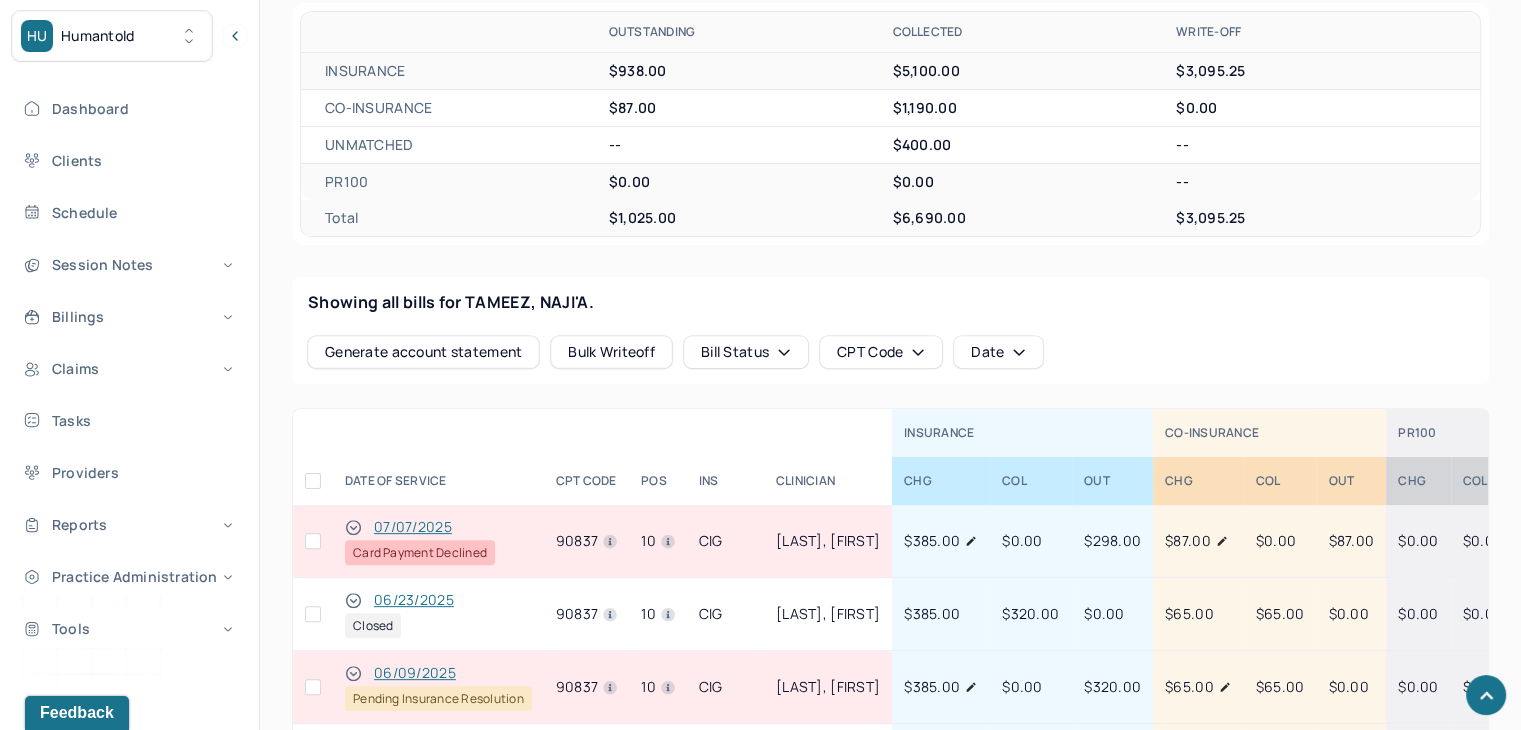 click at bounding box center (313, 541) 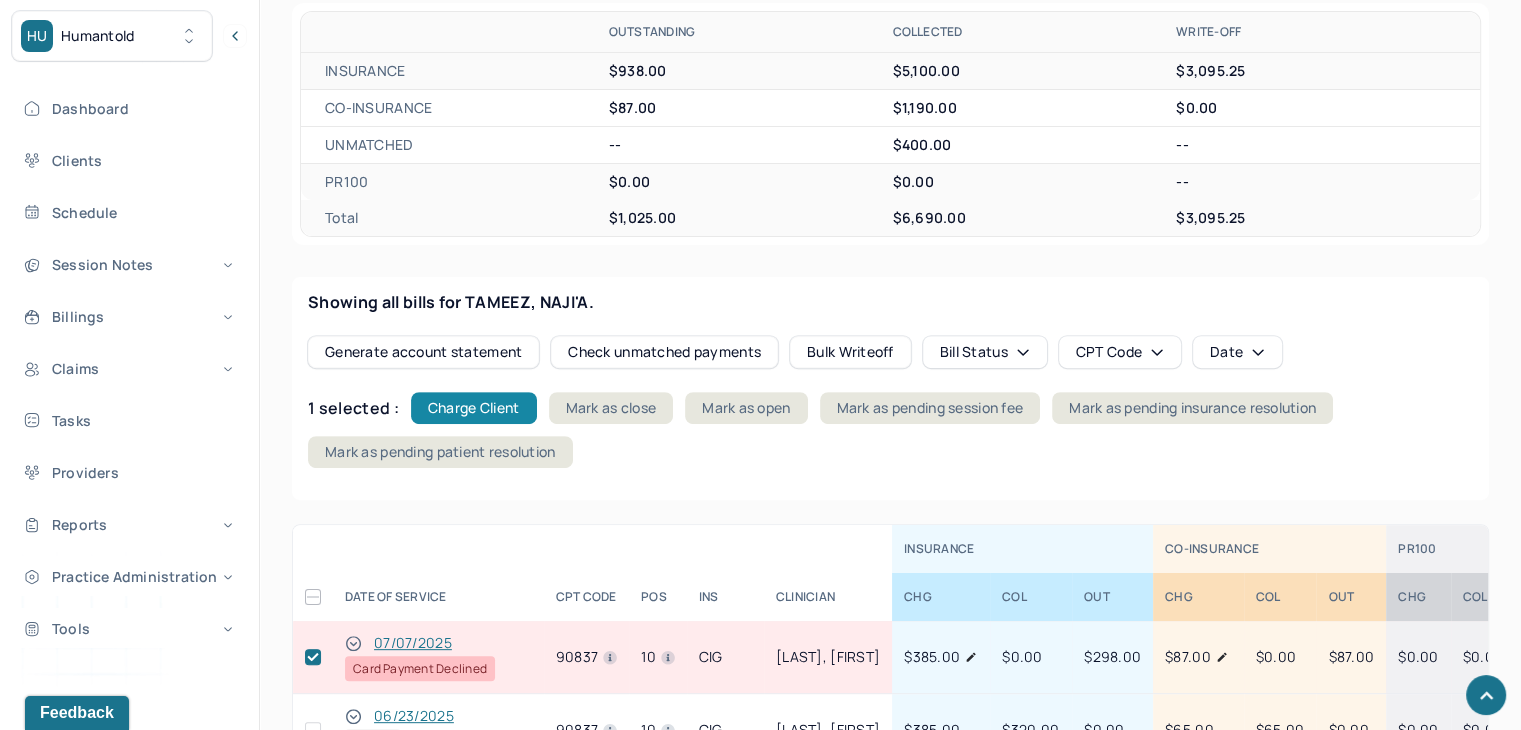 click on "Charge Client" at bounding box center (474, 408) 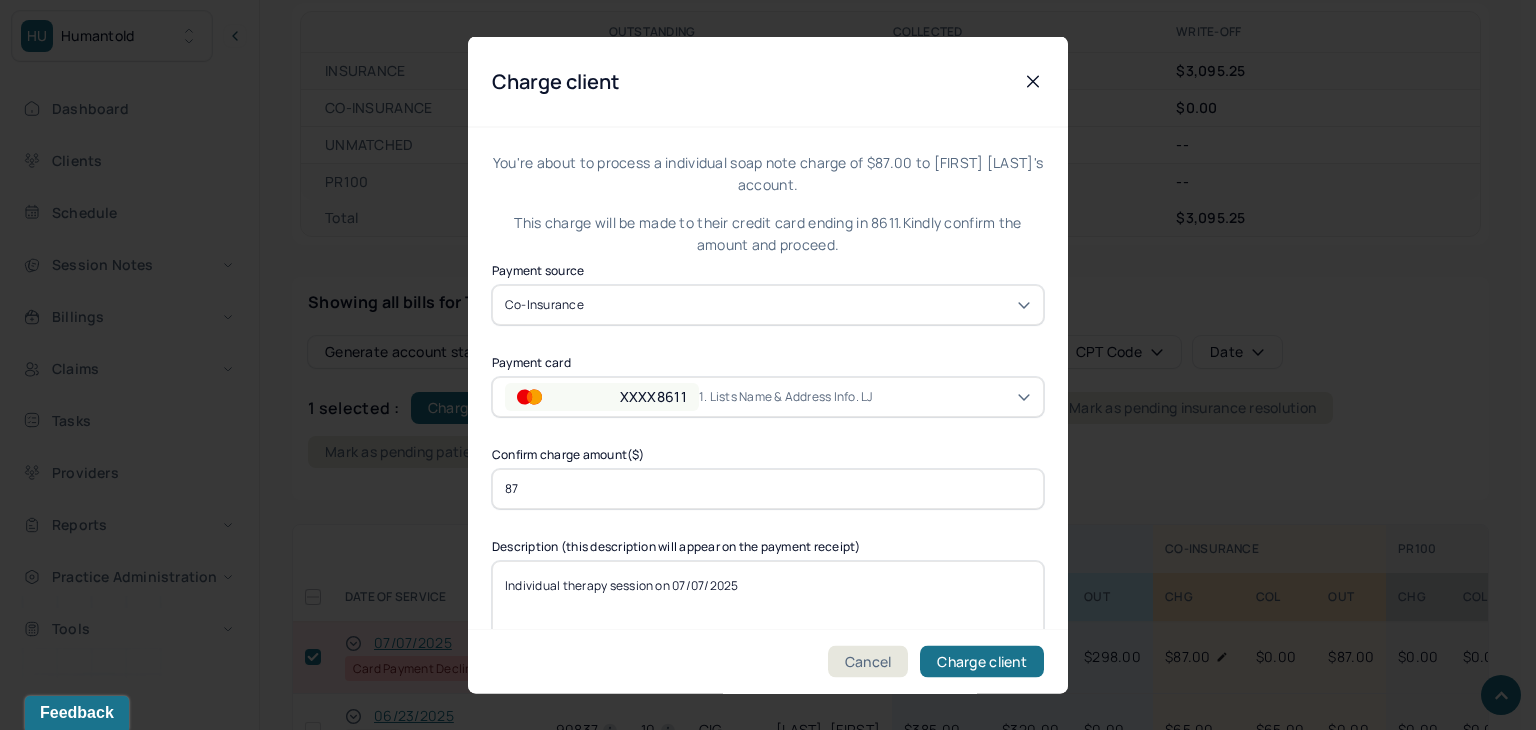click on "XXXX8611 1. Lists name & address info. LJ" at bounding box center (768, 396) 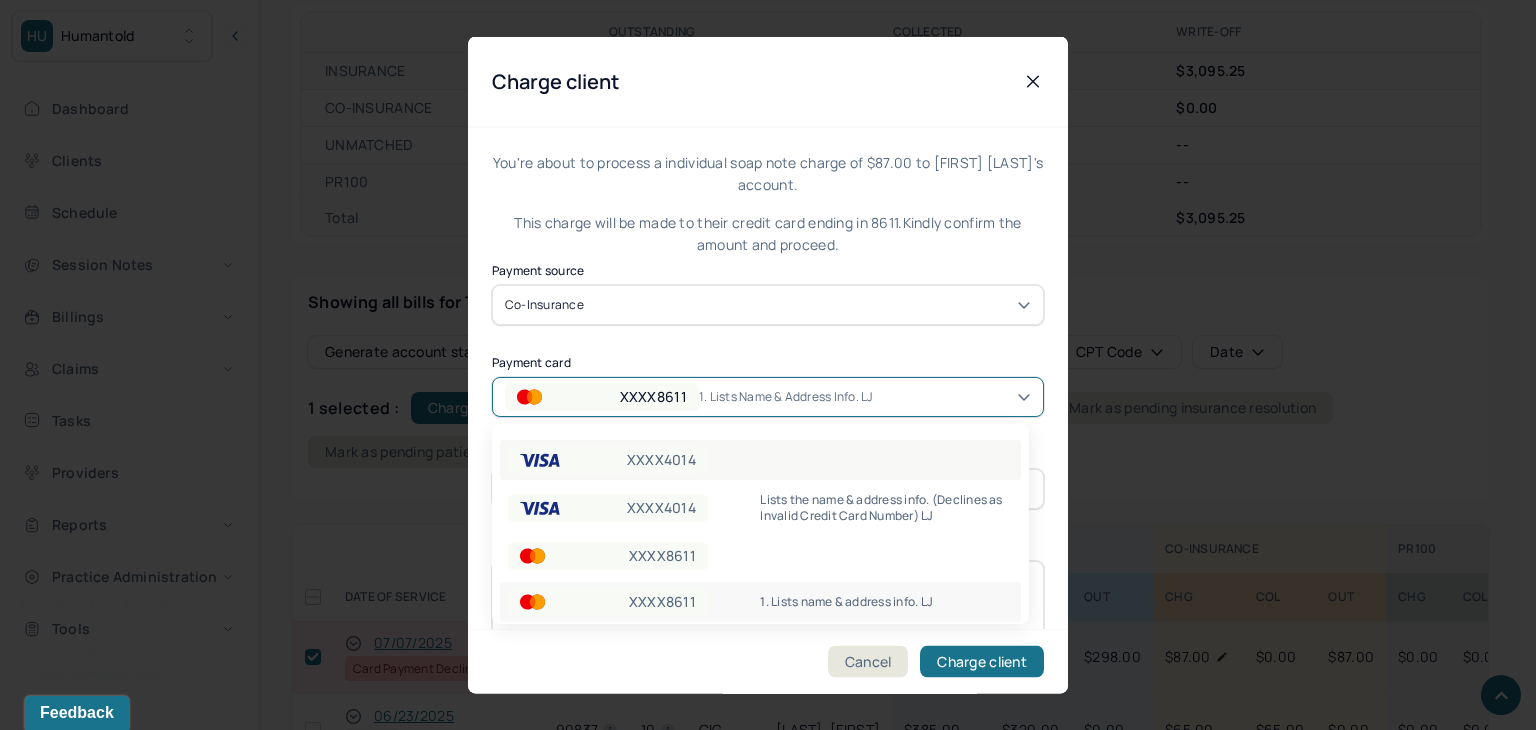 click on "XXXX4014" at bounding box center (608, 460) 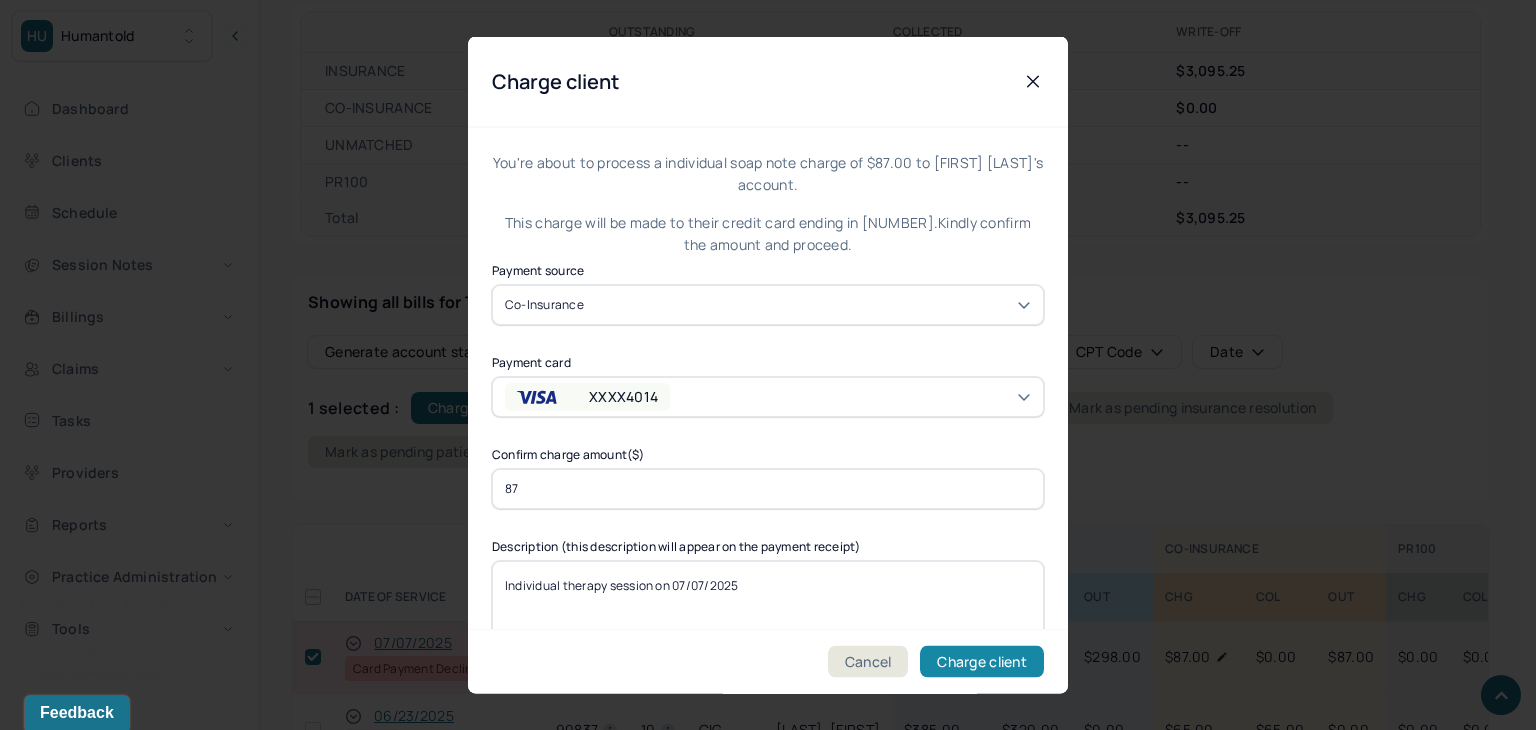 click on "Charge client" at bounding box center [982, 662] 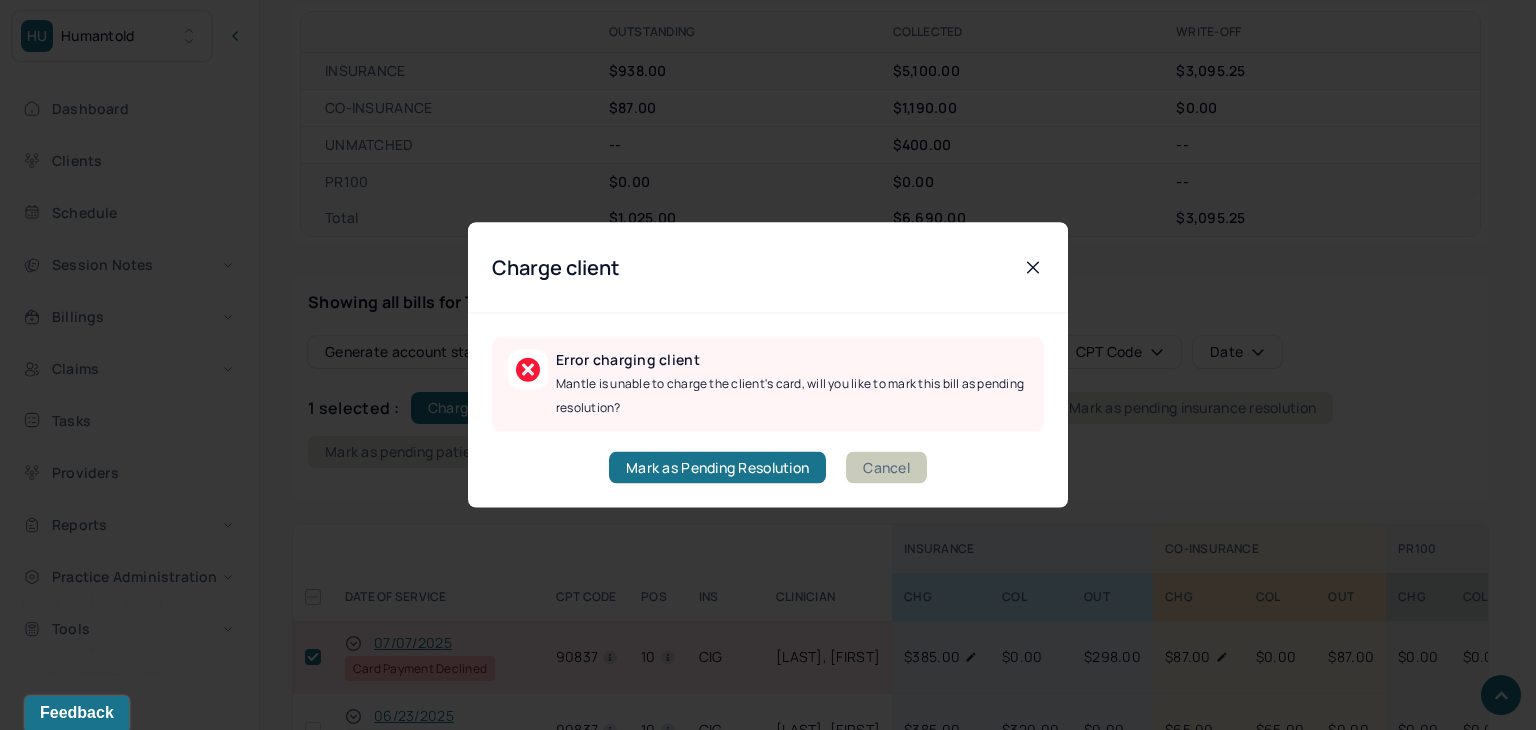click on "Cancel" at bounding box center [886, 468] 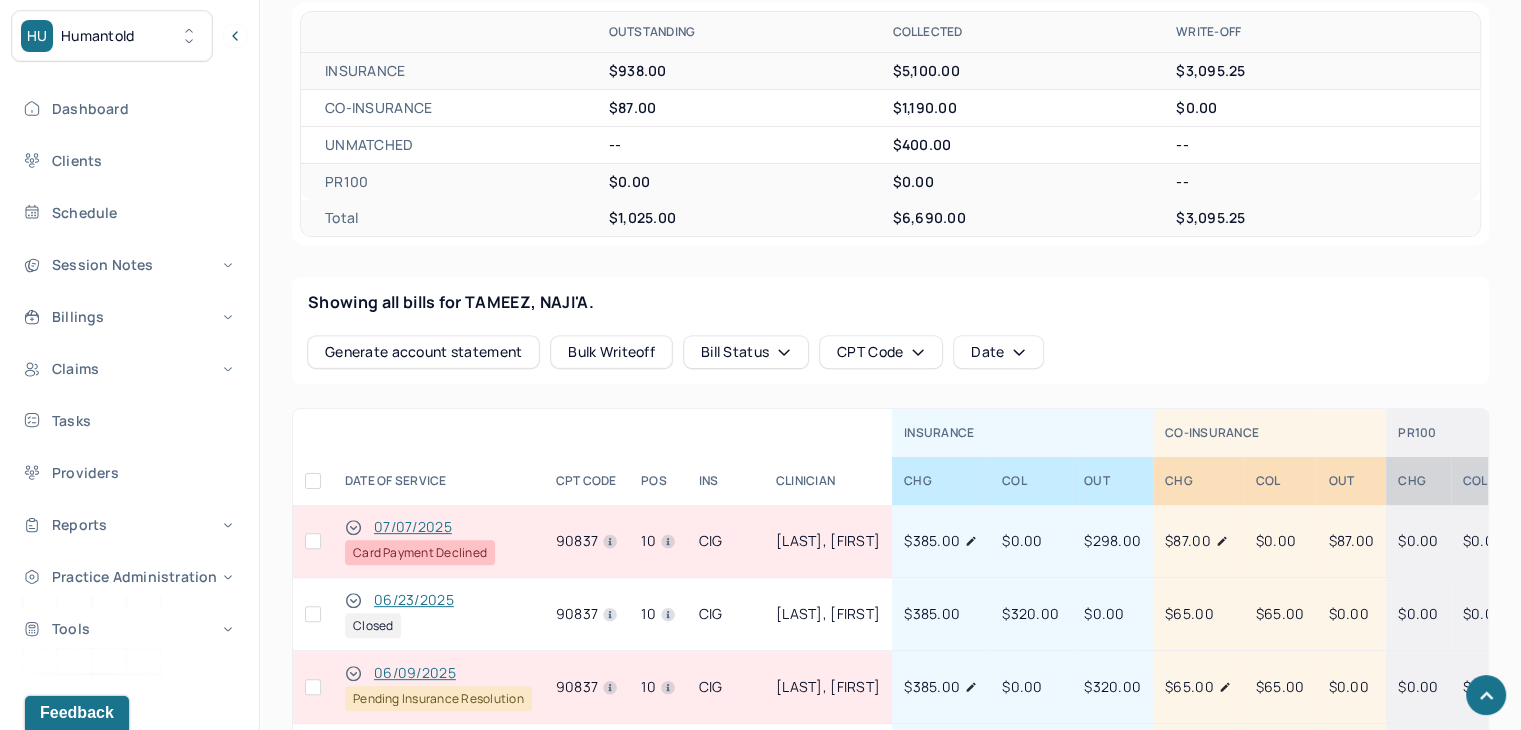 click at bounding box center (313, 541) 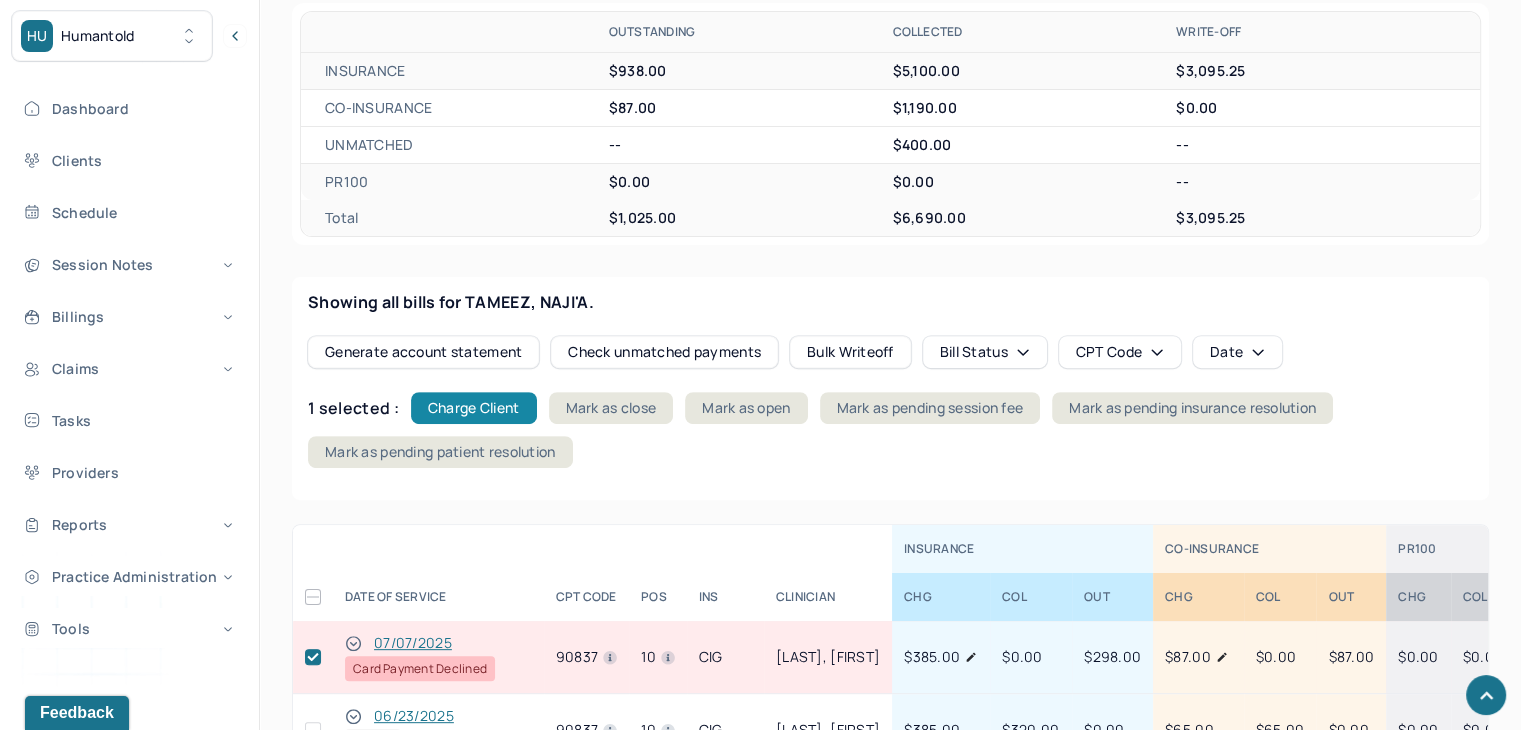 click on "Charge Client" at bounding box center (474, 408) 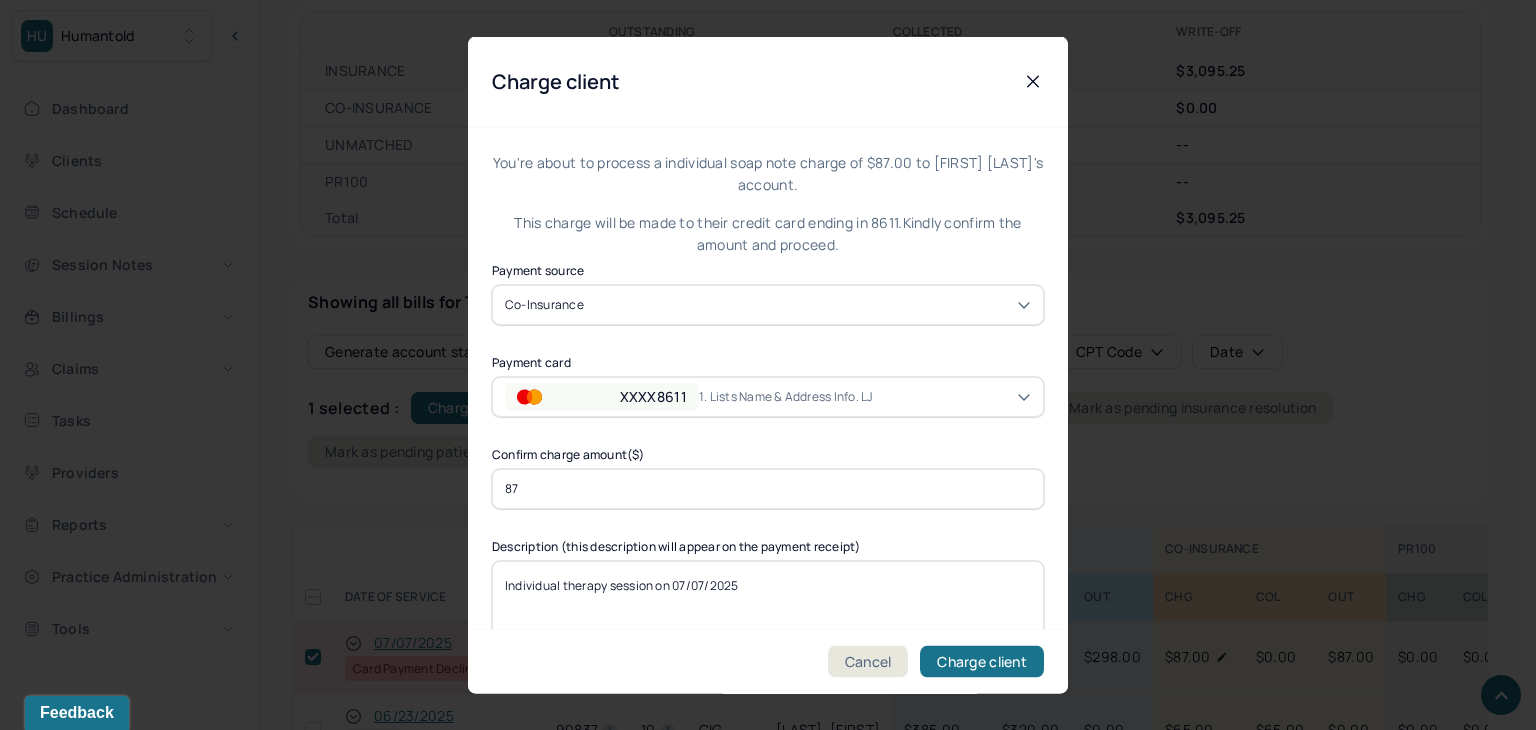 drag, startPoint x: 561, startPoint y: 476, endPoint x: 492, endPoint y: 486, distance: 69.72087 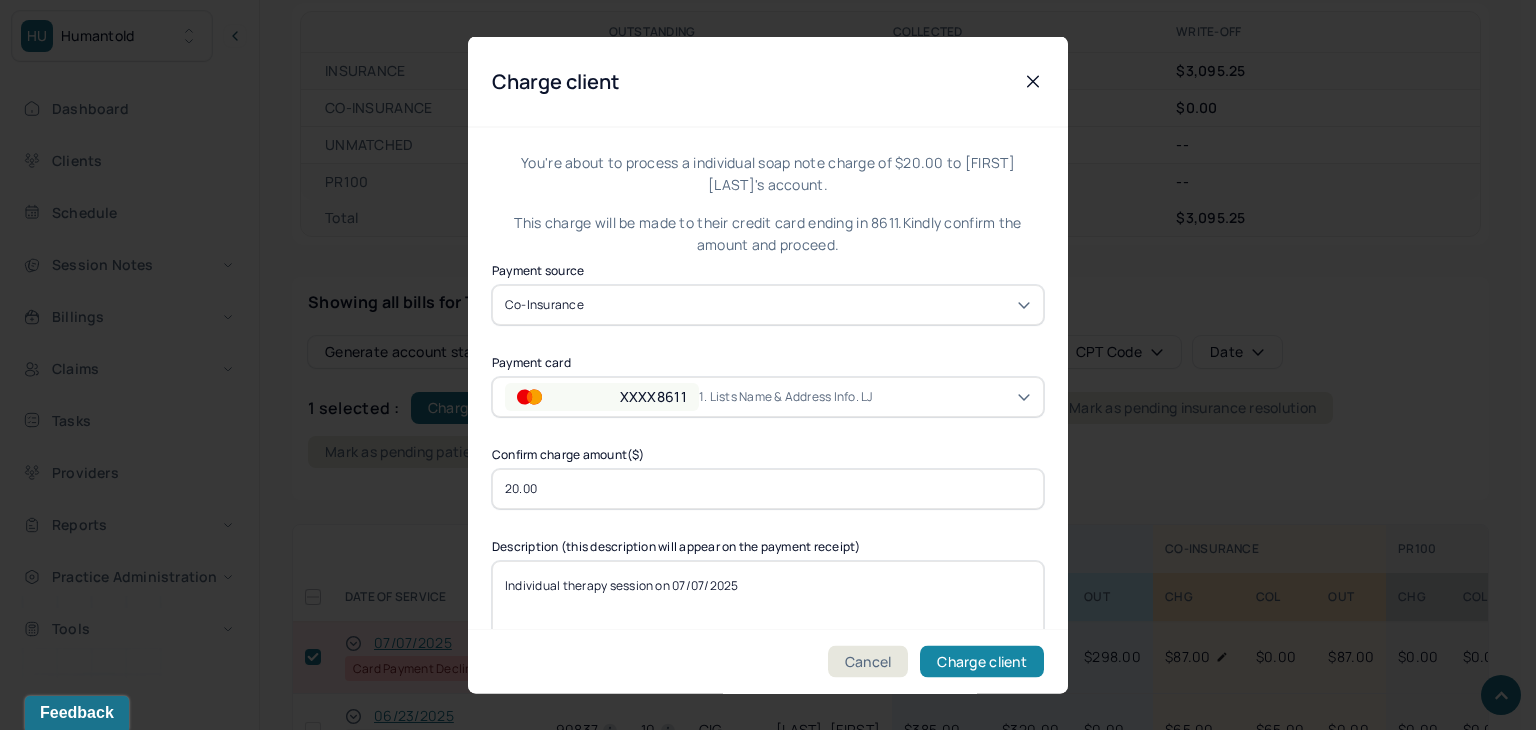 type on "20.00" 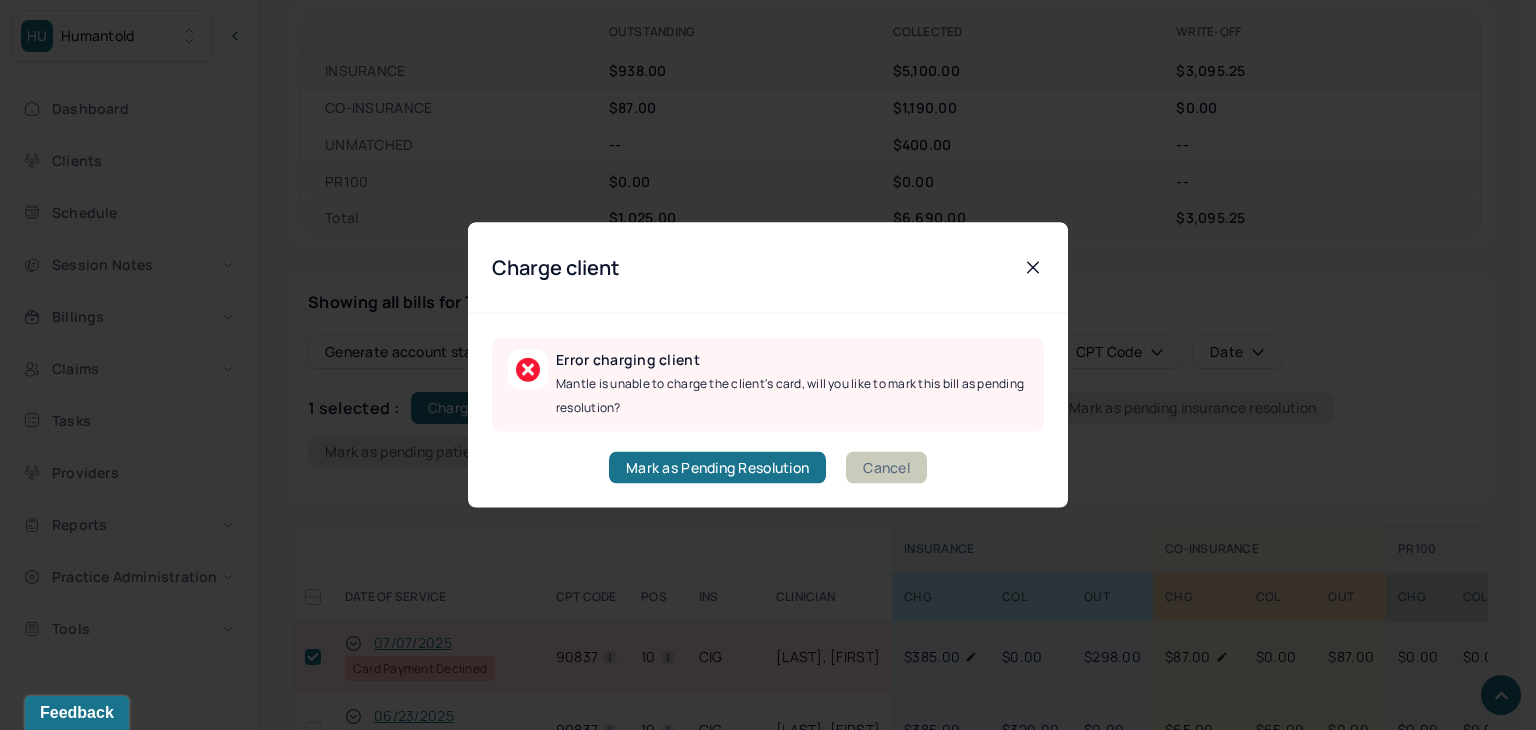 click on "Cancel" at bounding box center (886, 468) 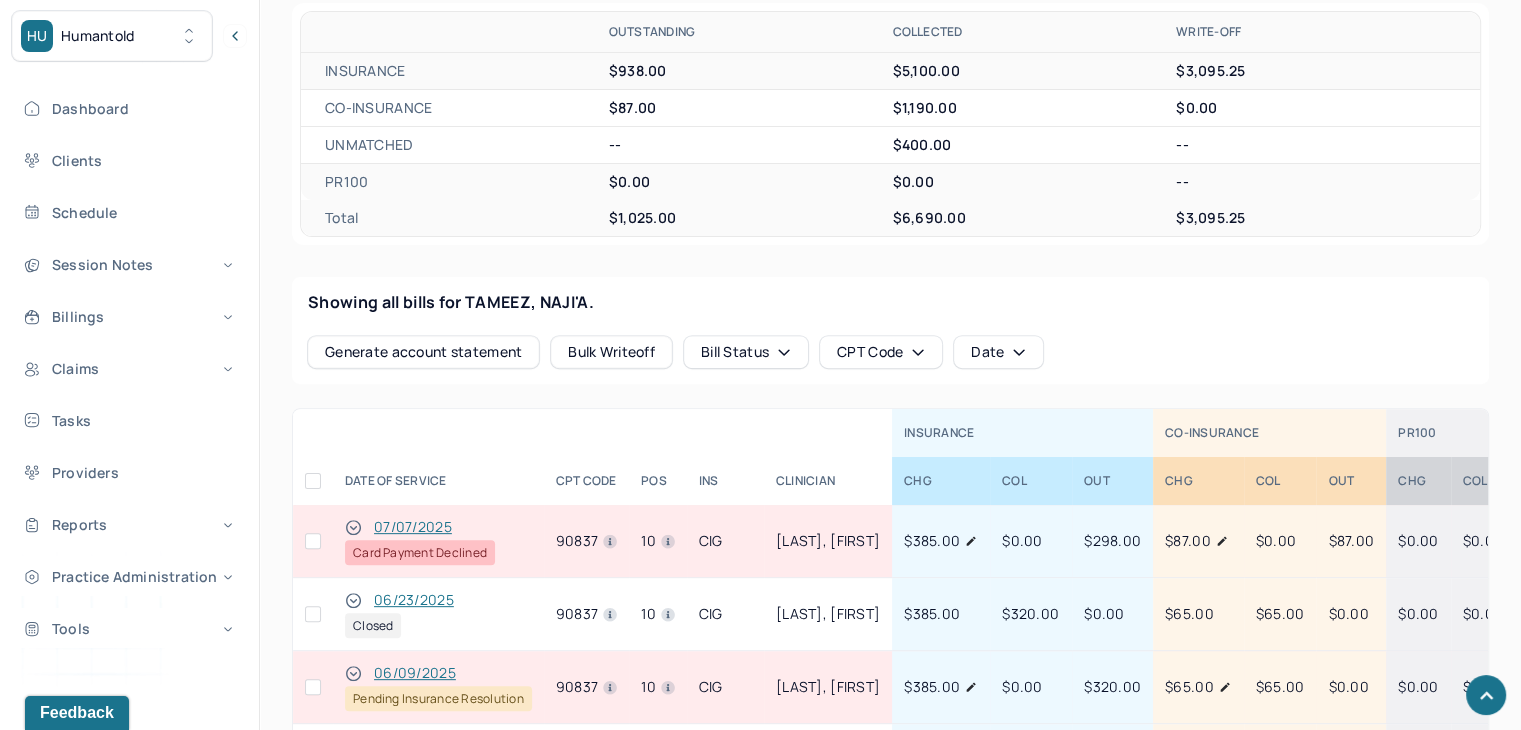 click at bounding box center (313, 541) 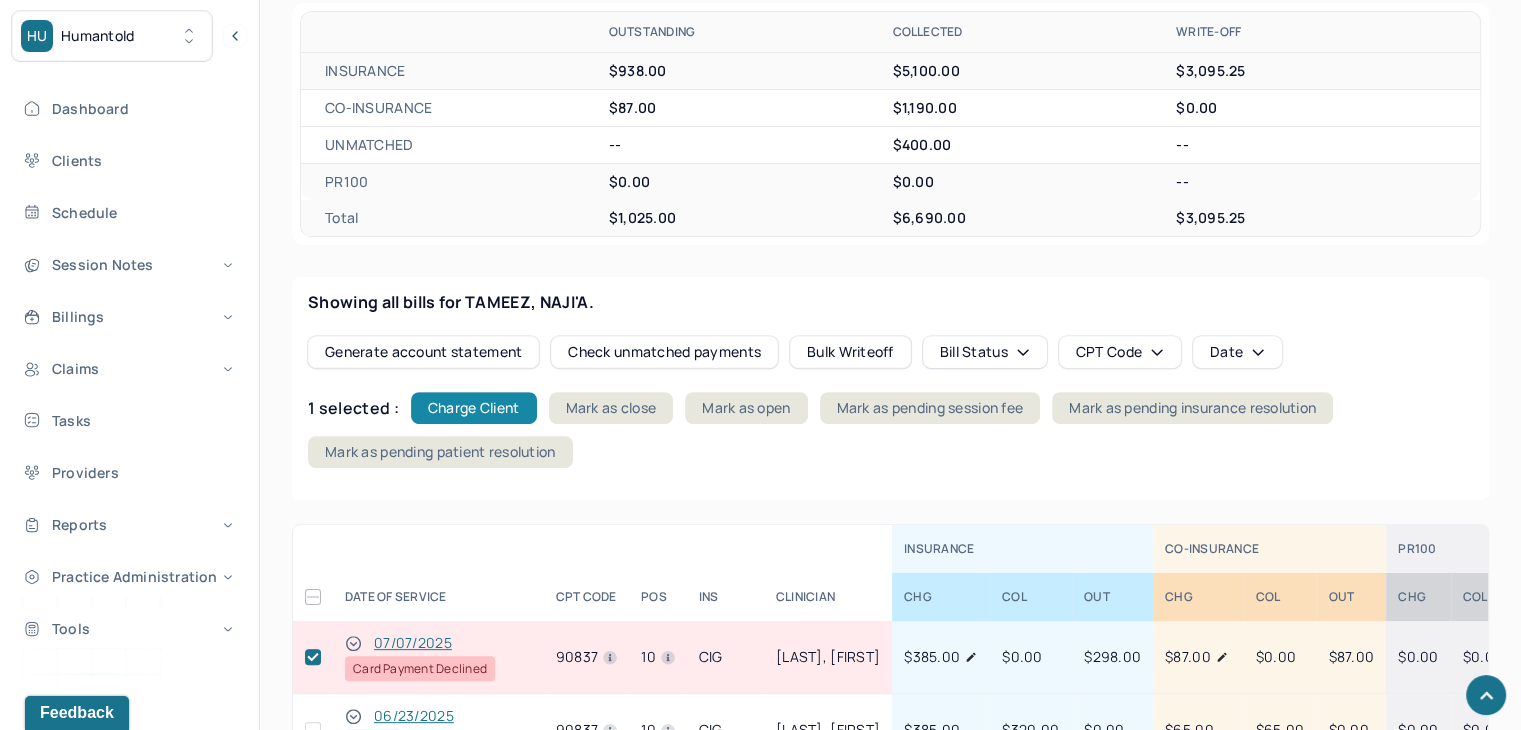 click on "Charge Client" at bounding box center (474, 408) 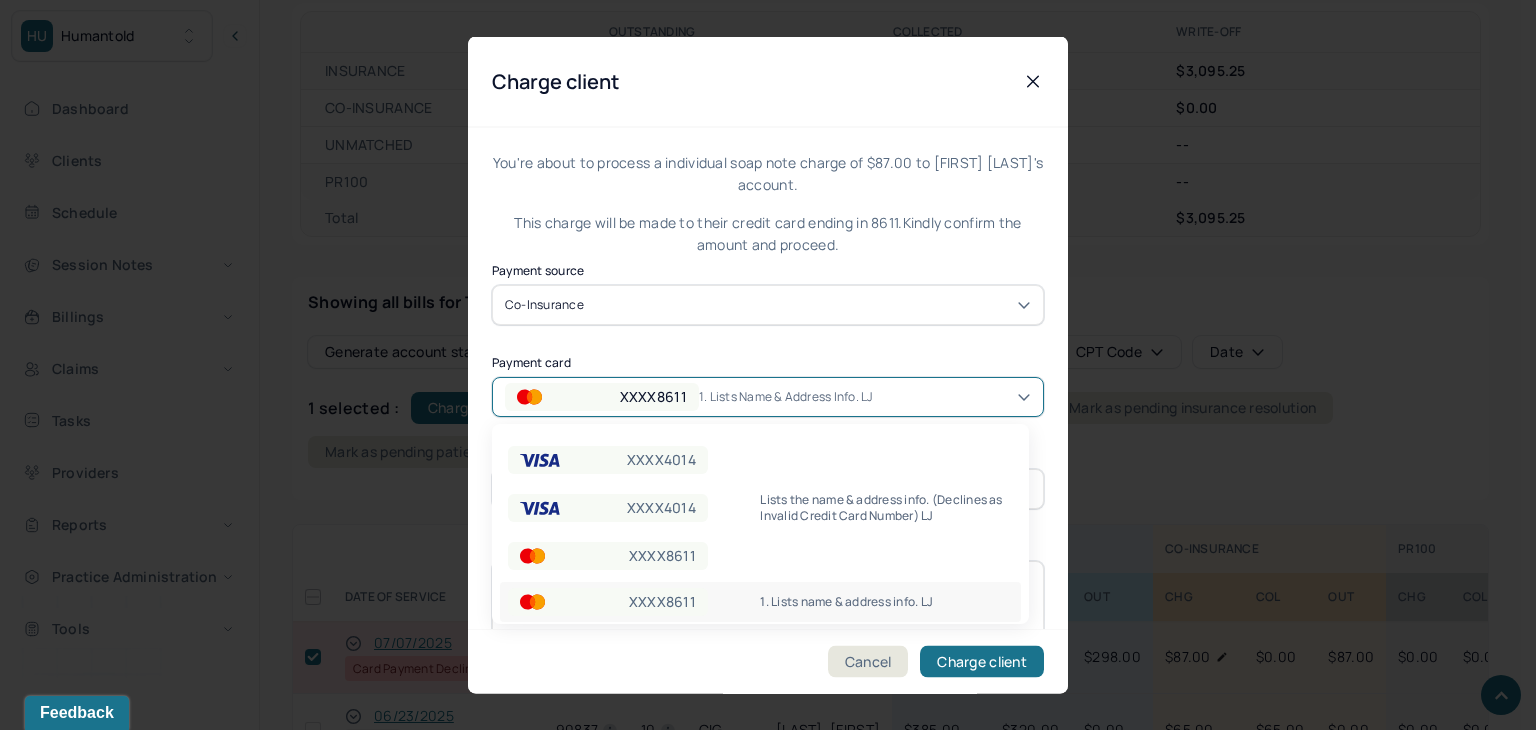 click on "XXXX8611" at bounding box center (653, 396) 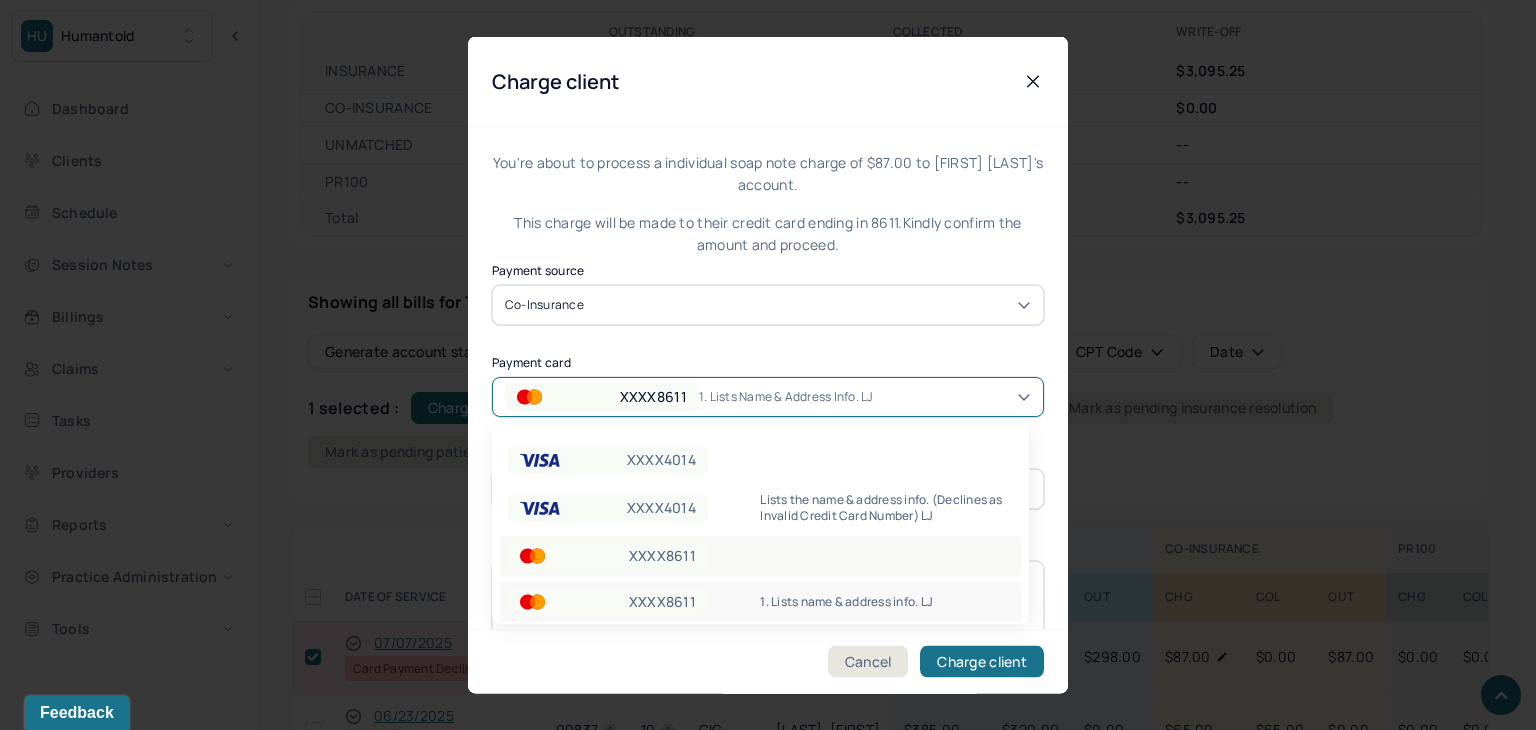 scroll, scrollTop: 80, scrollLeft: 0, axis: vertical 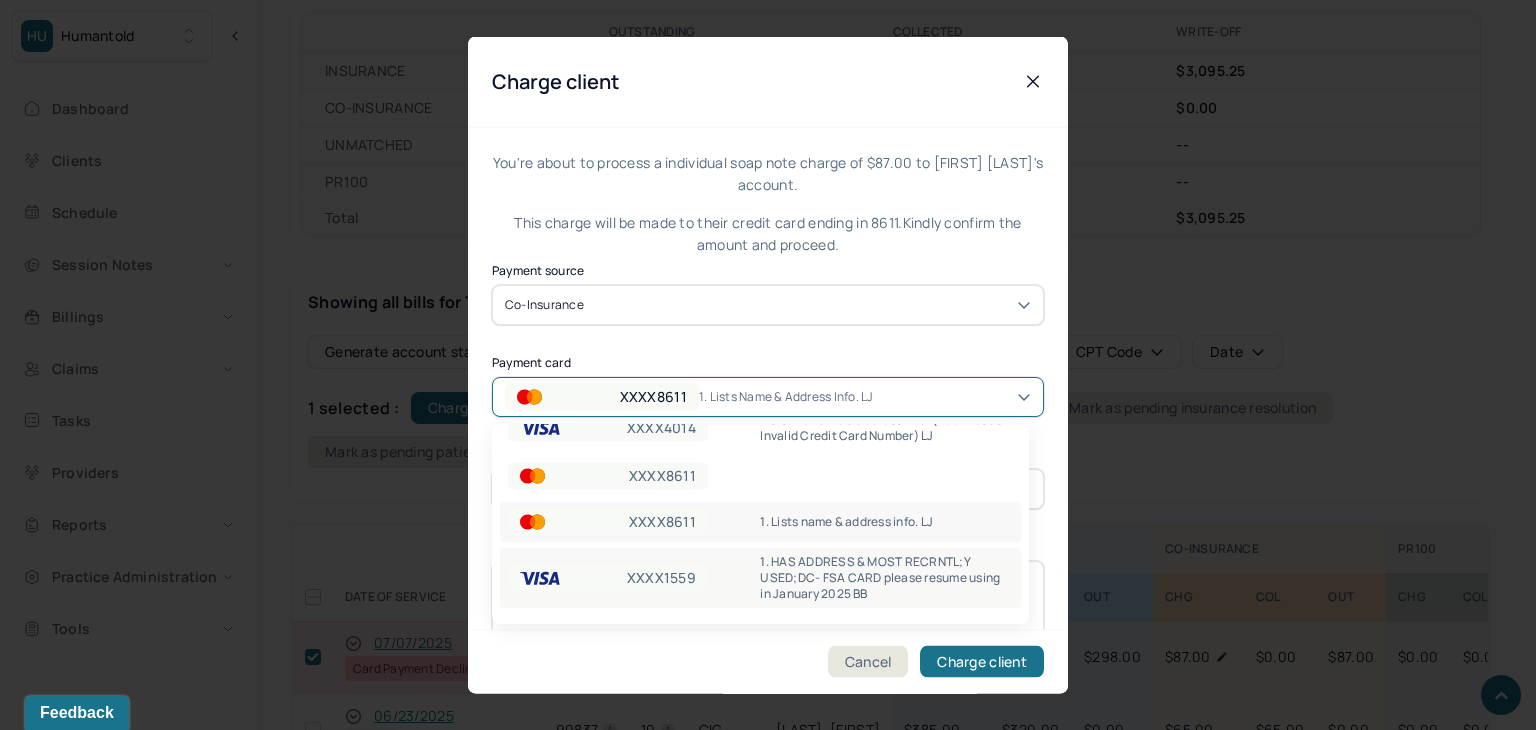 click on "XXXX1559 1. HAS ADDRESS & MOST RECRNTL;Y USED;DC- FSA CARD please resume using in January 2025 BB" at bounding box center (760, 578) 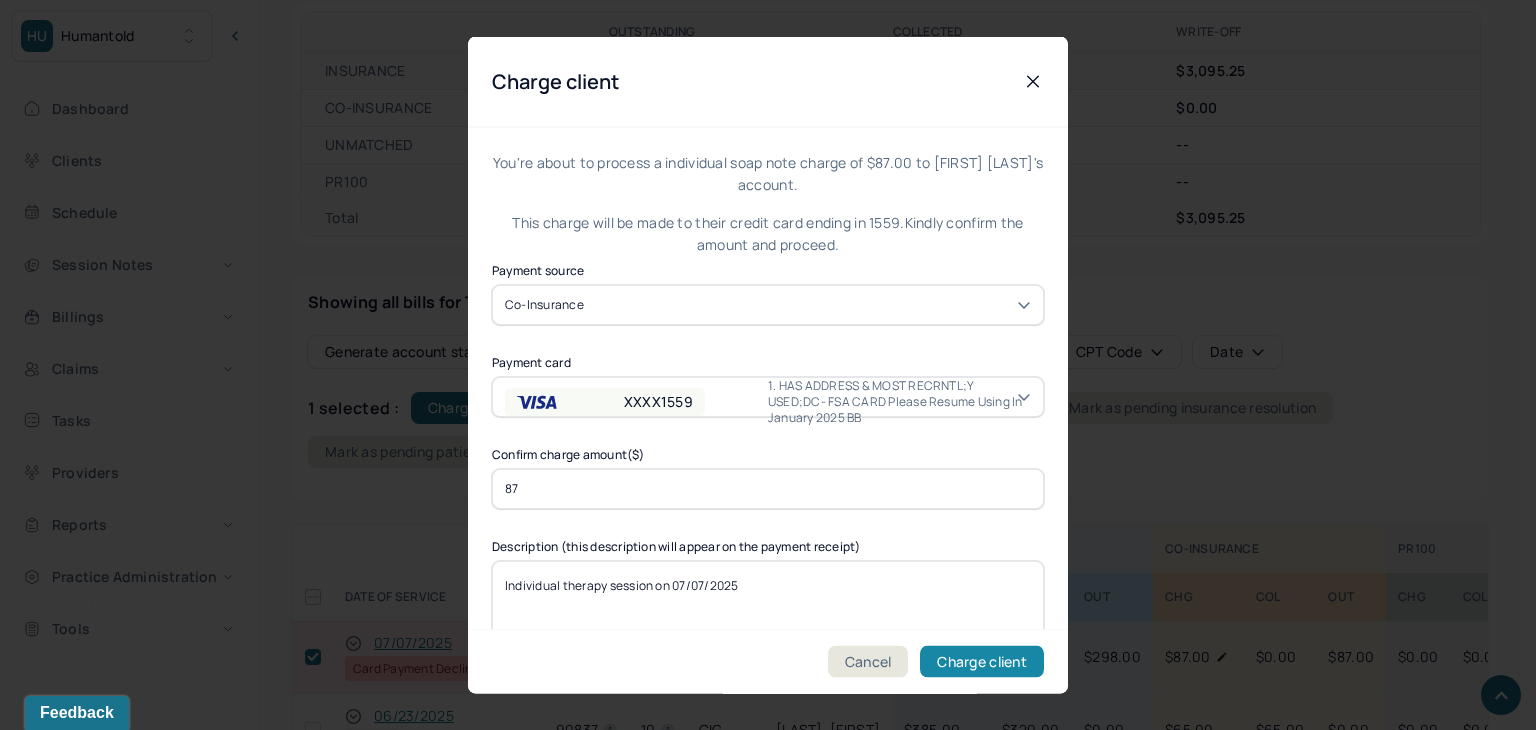 click on "Charge client" at bounding box center (982, 662) 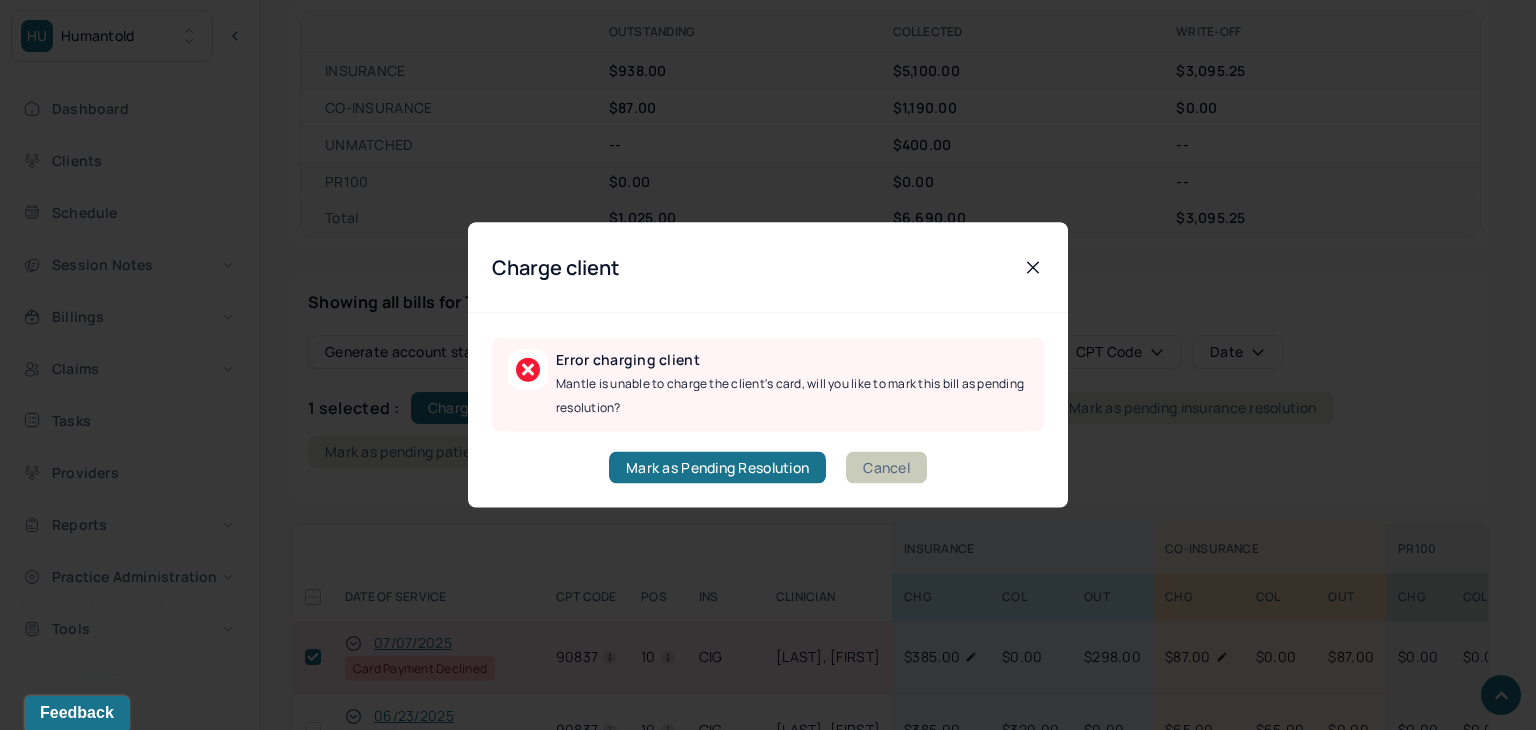 click on "Cancel" at bounding box center (886, 468) 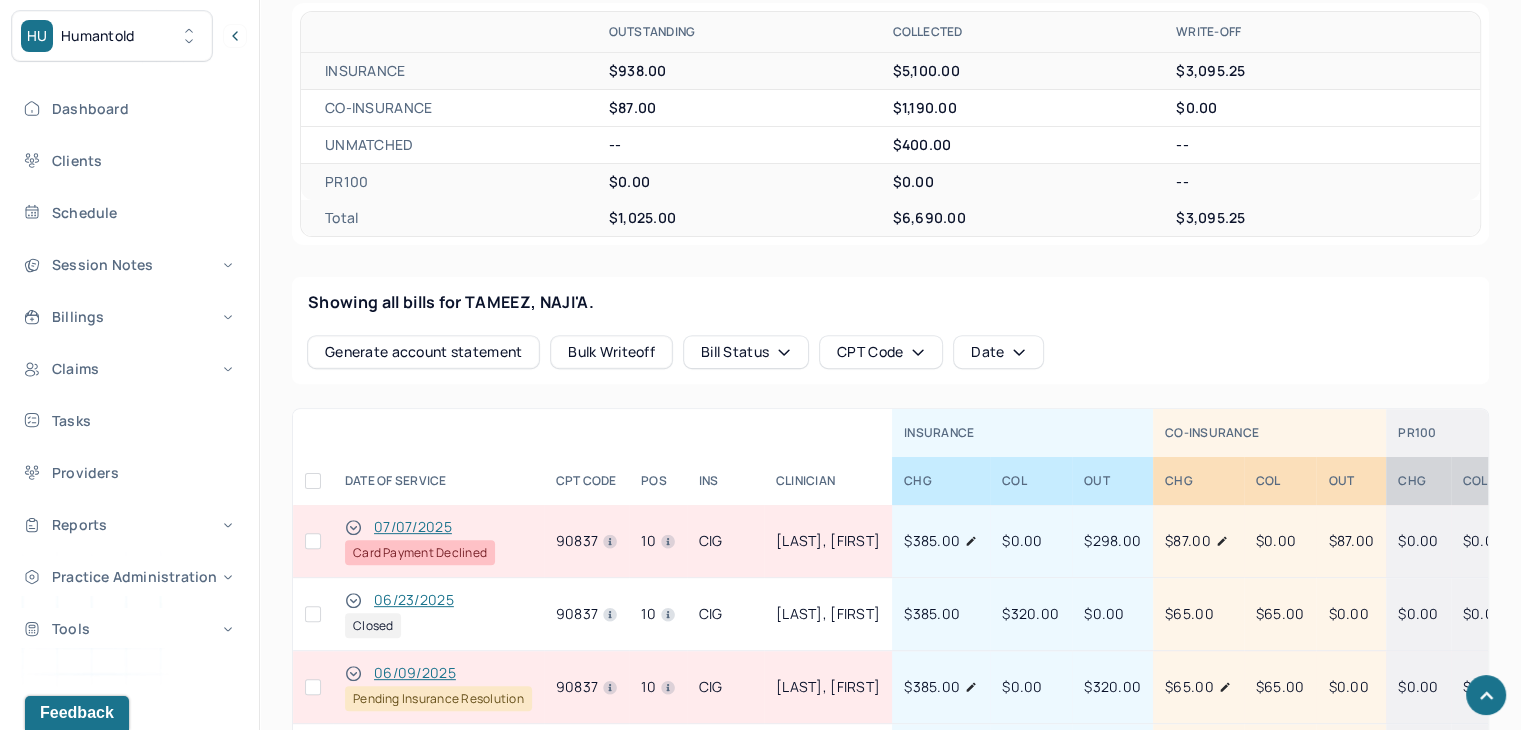 click at bounding box center [313, 541] 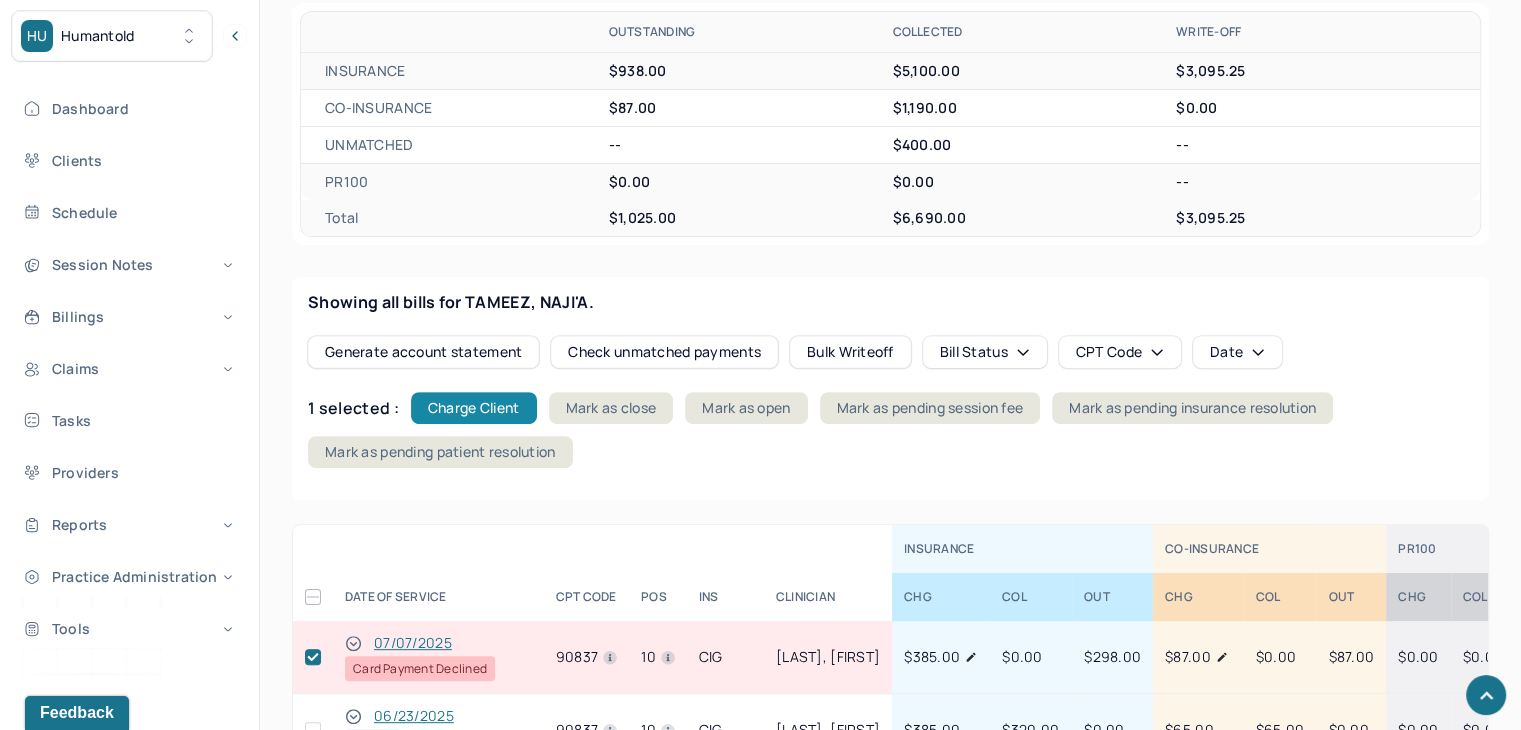 click on "Charge Client" at bounding box center [474, 408] 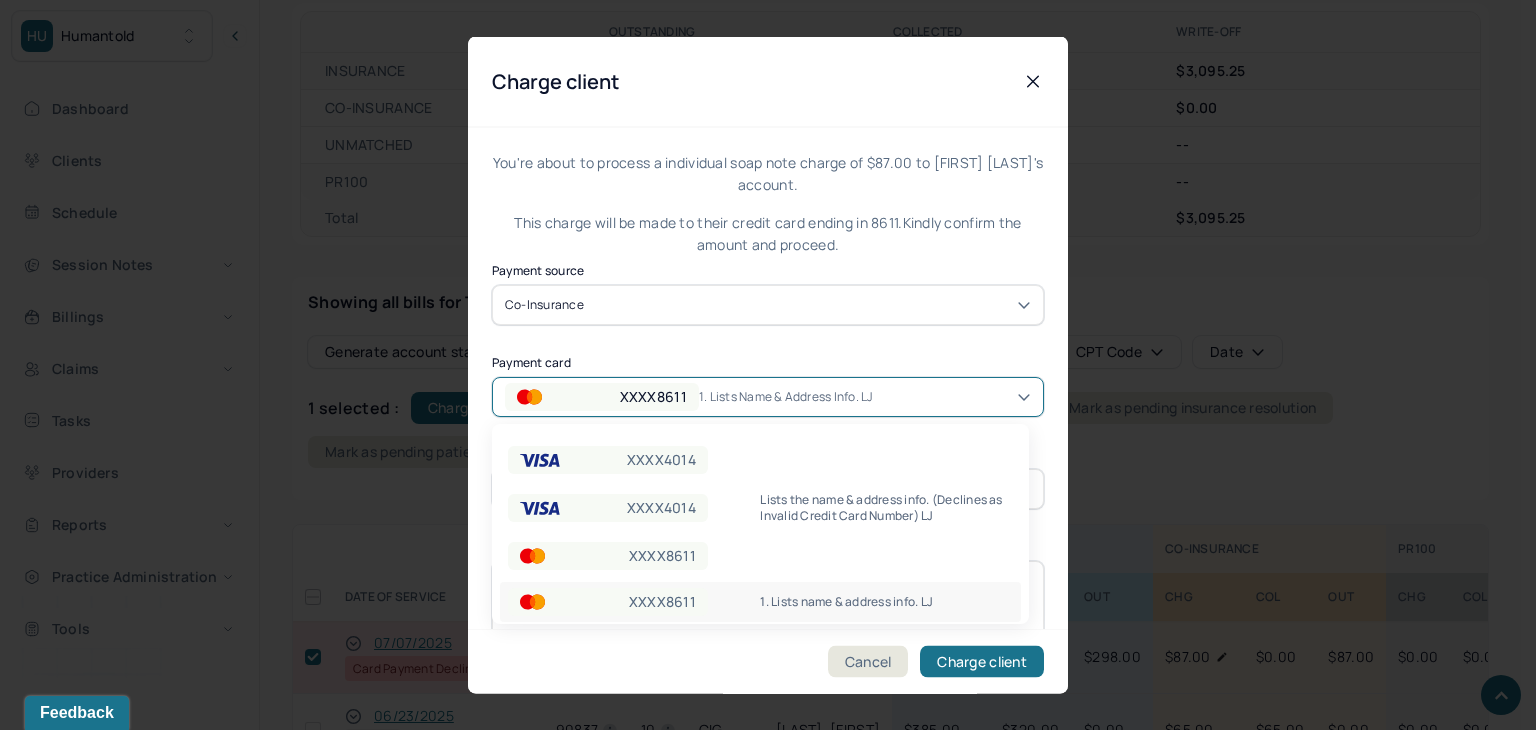 click on "1. Lists name & address info. LJ" at bounding box center [789, 396] 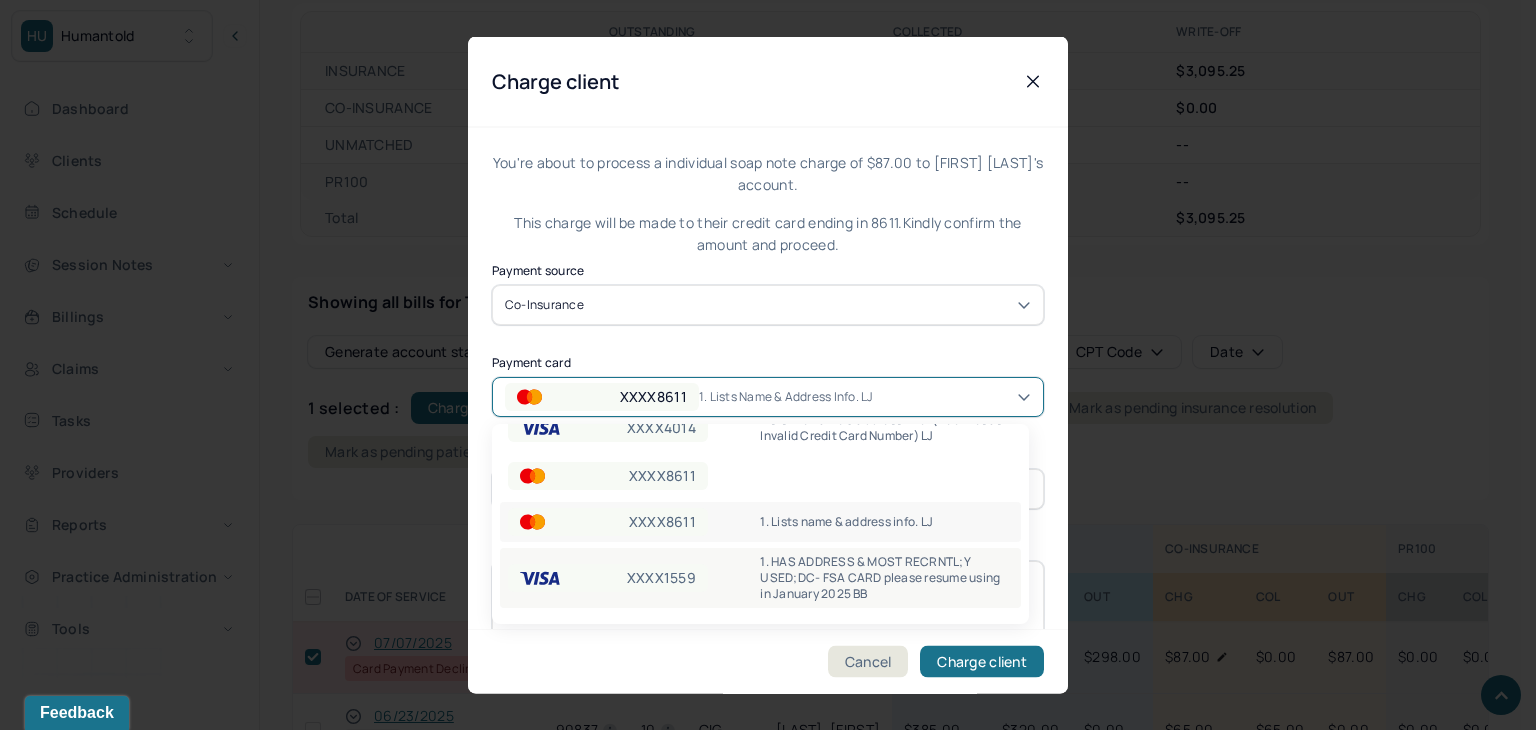 click on "1. HAS ADDRESS & MOST RECRNTL;Y USED;DC- FSA CARD please resume using in January 2025 BB" at bounding box center (886, 578) 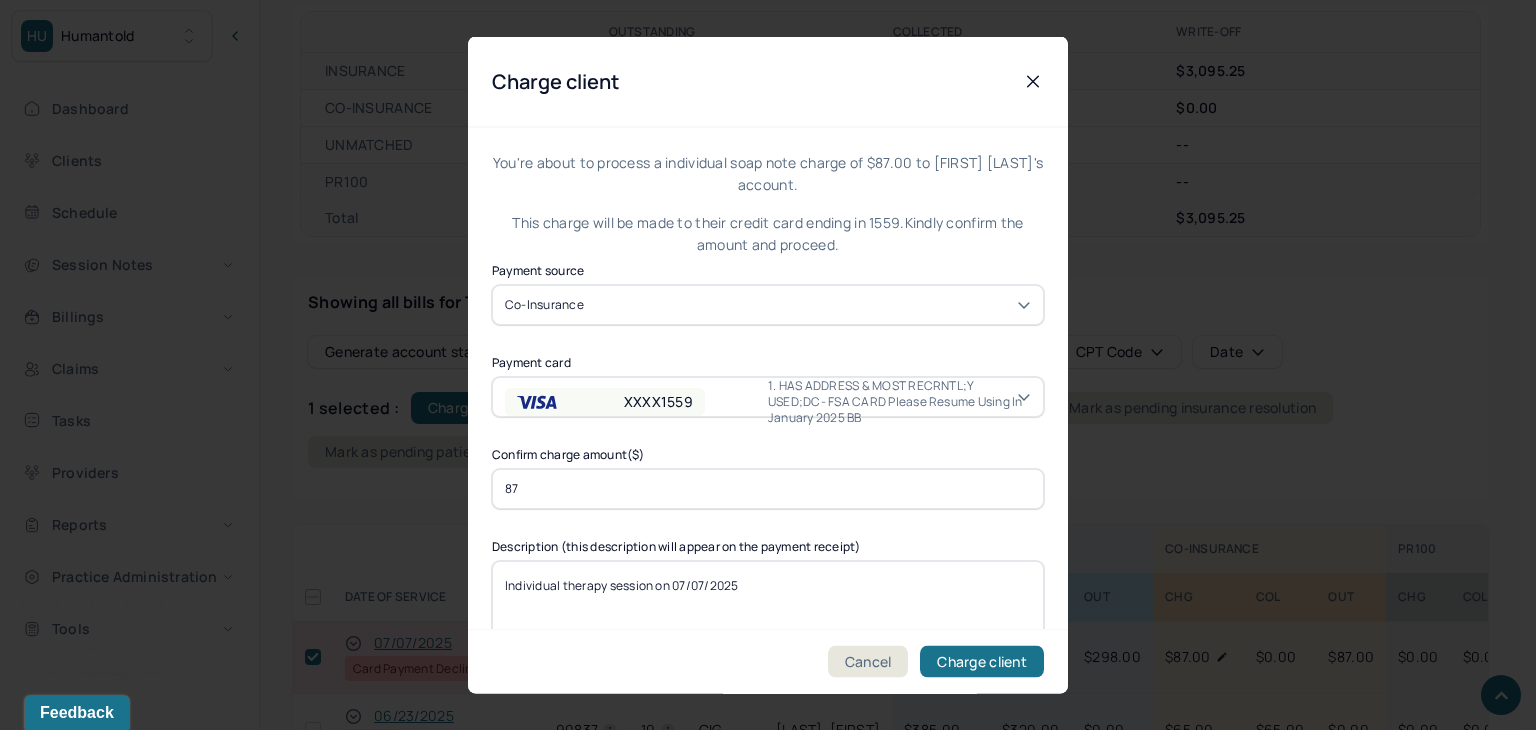 drag, startPoint x: 569, startPoint y: 489, endPoint x: 473, endPoint y: 481, distance: 96.332756 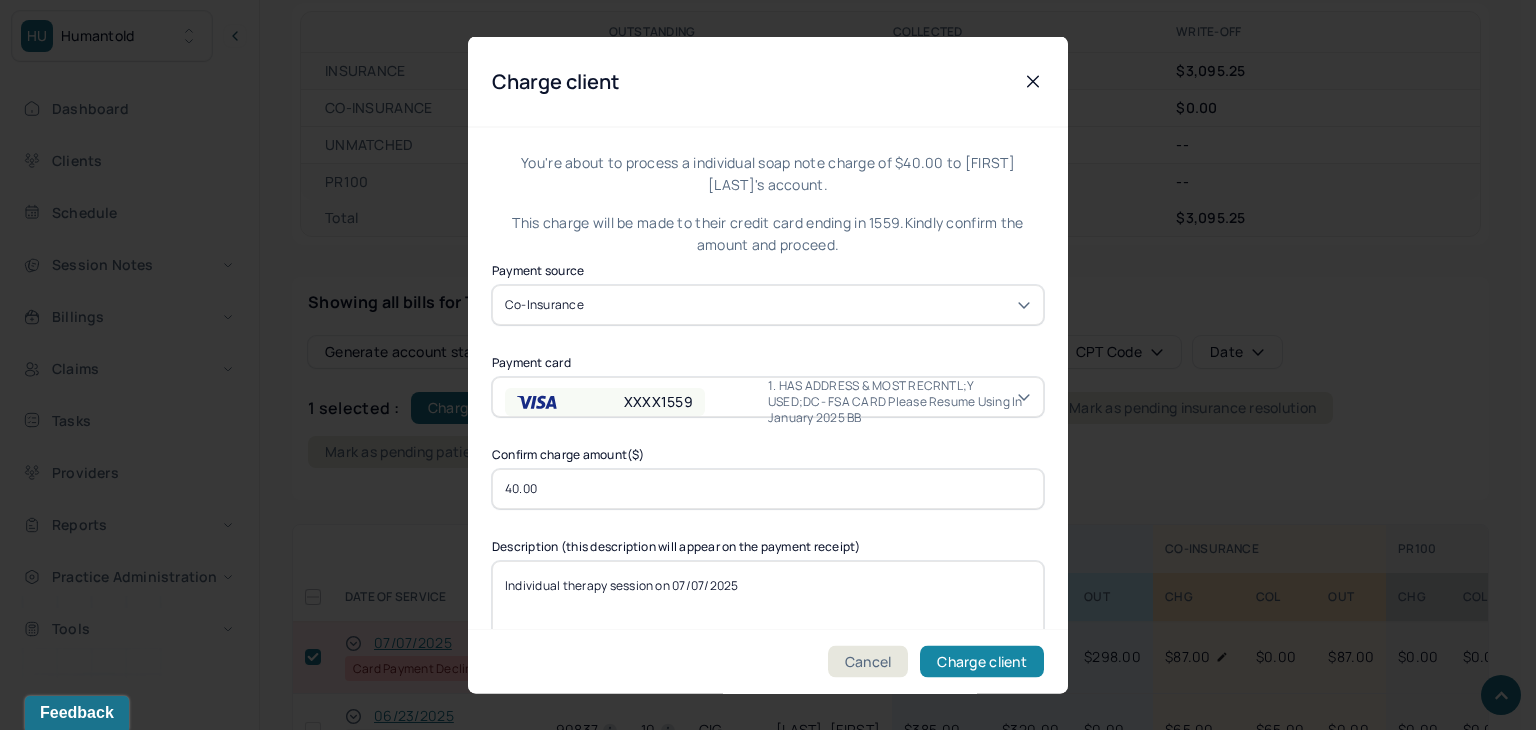 type on "40.00" 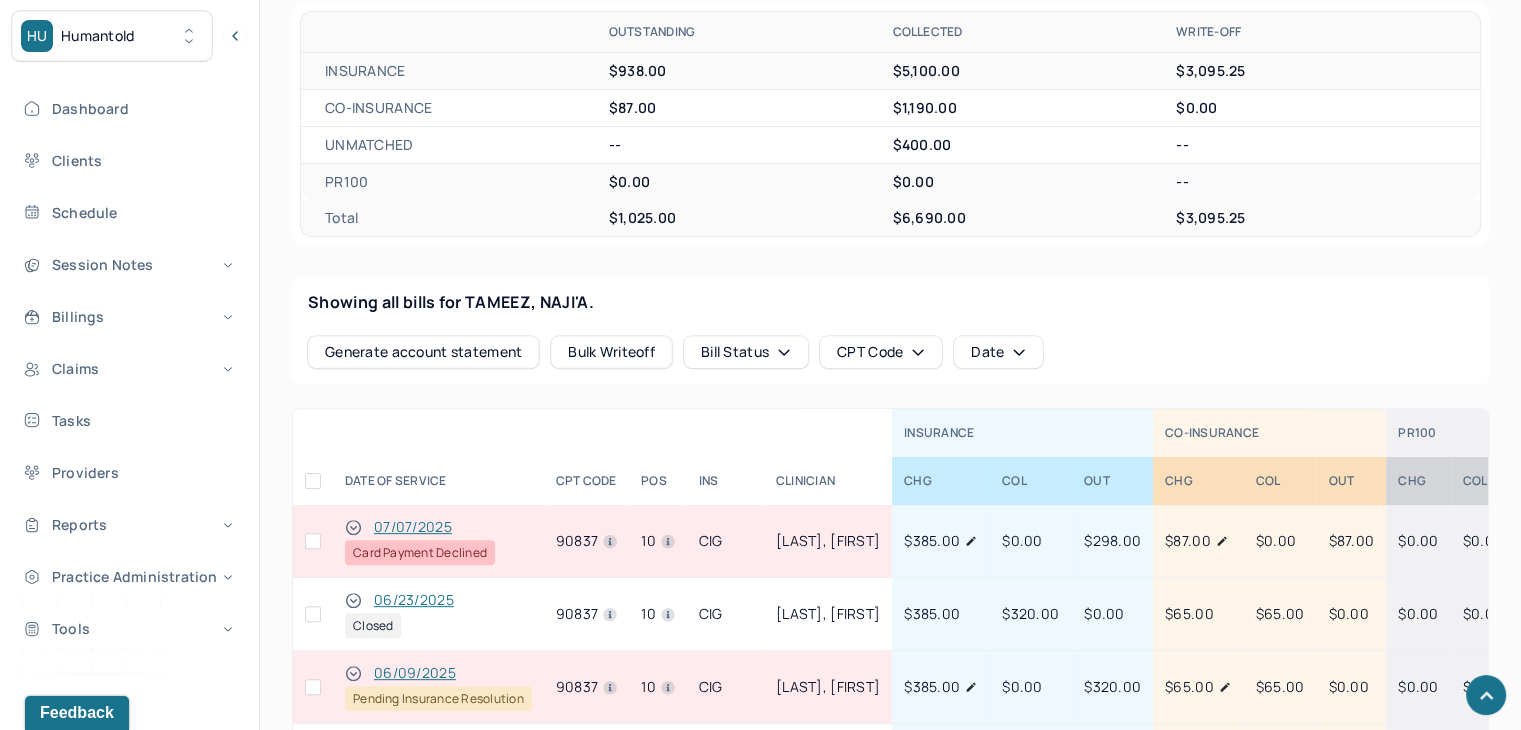 click at bounding box center (313, 541) 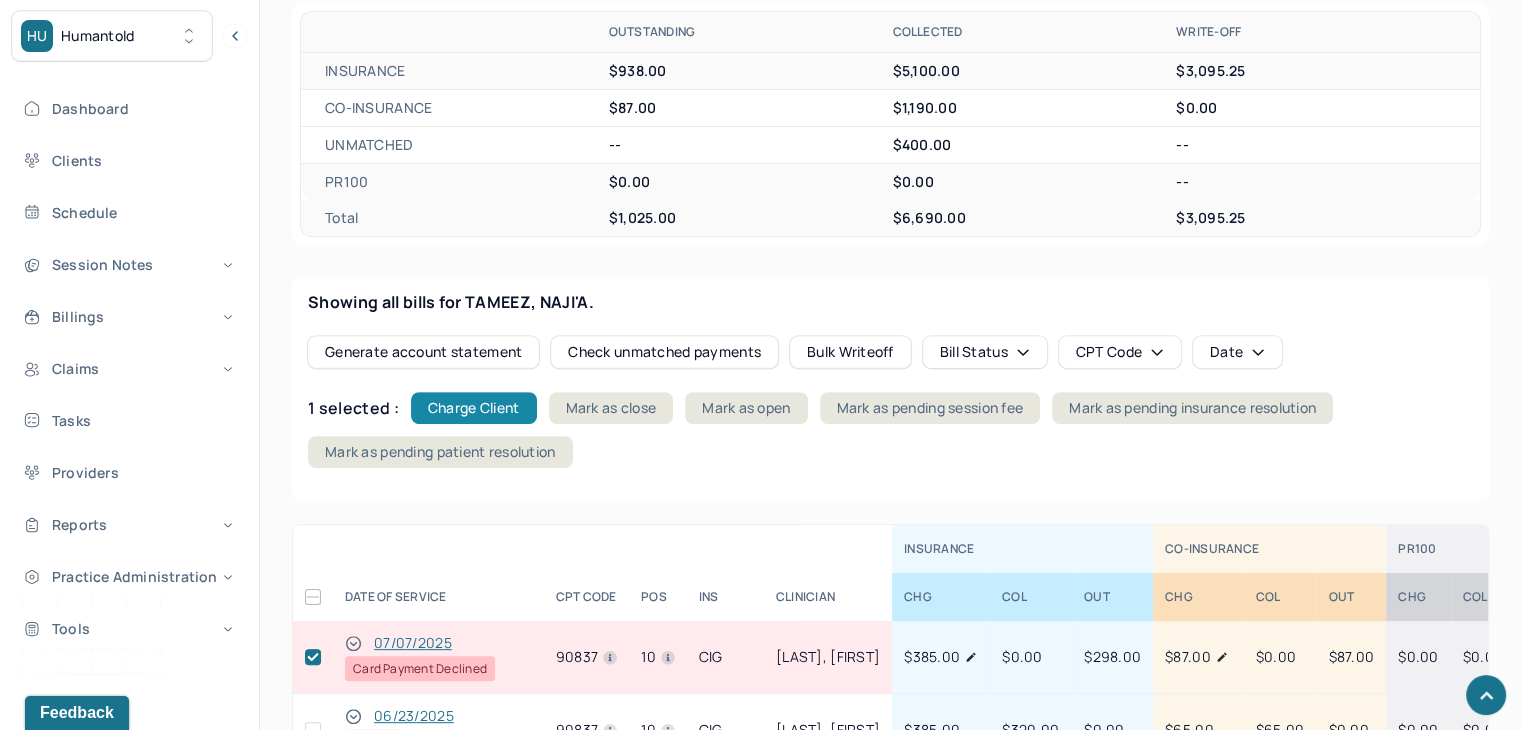 click on "Charge Client" at bounding box center [474, 408] 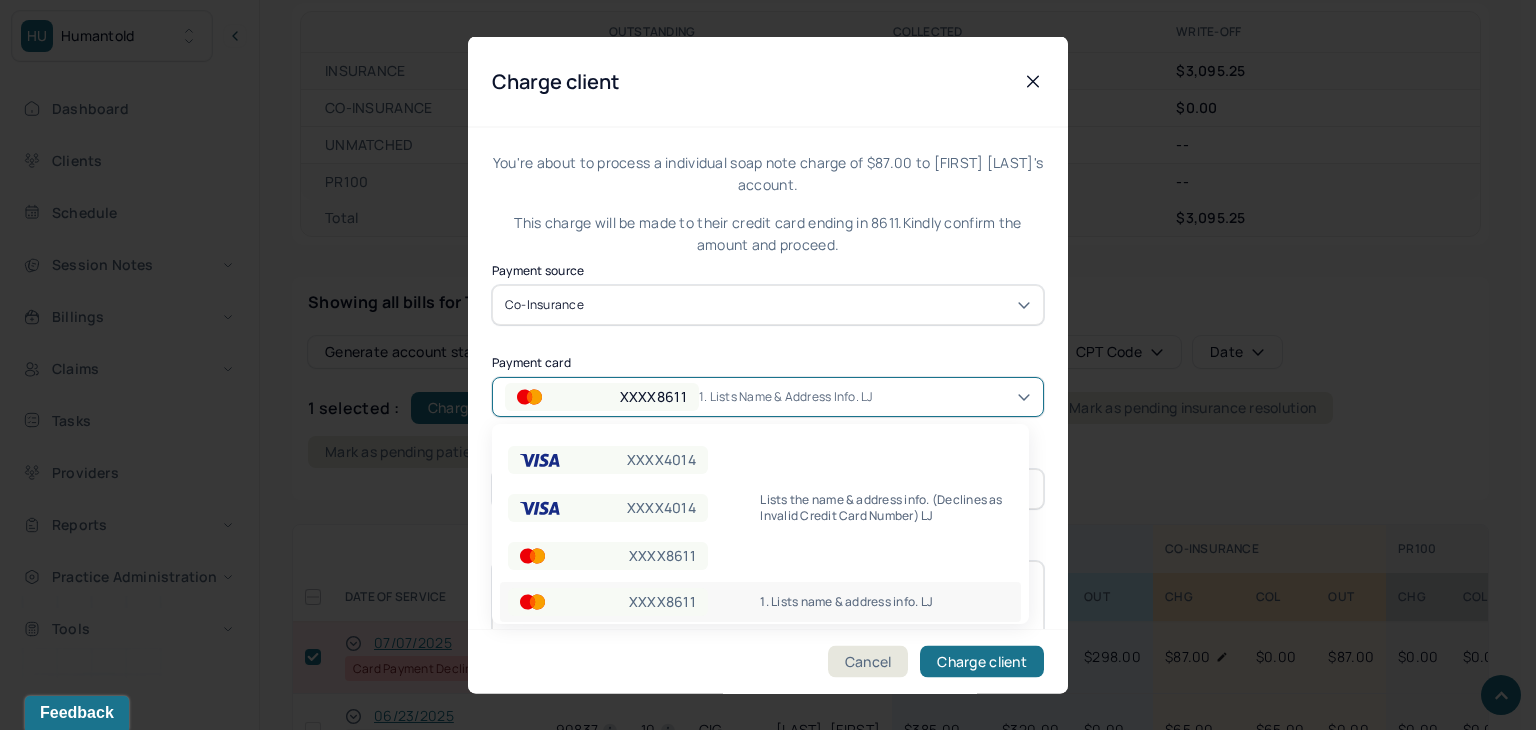 click on "XXXX8611" at bounding box center (653, 396) 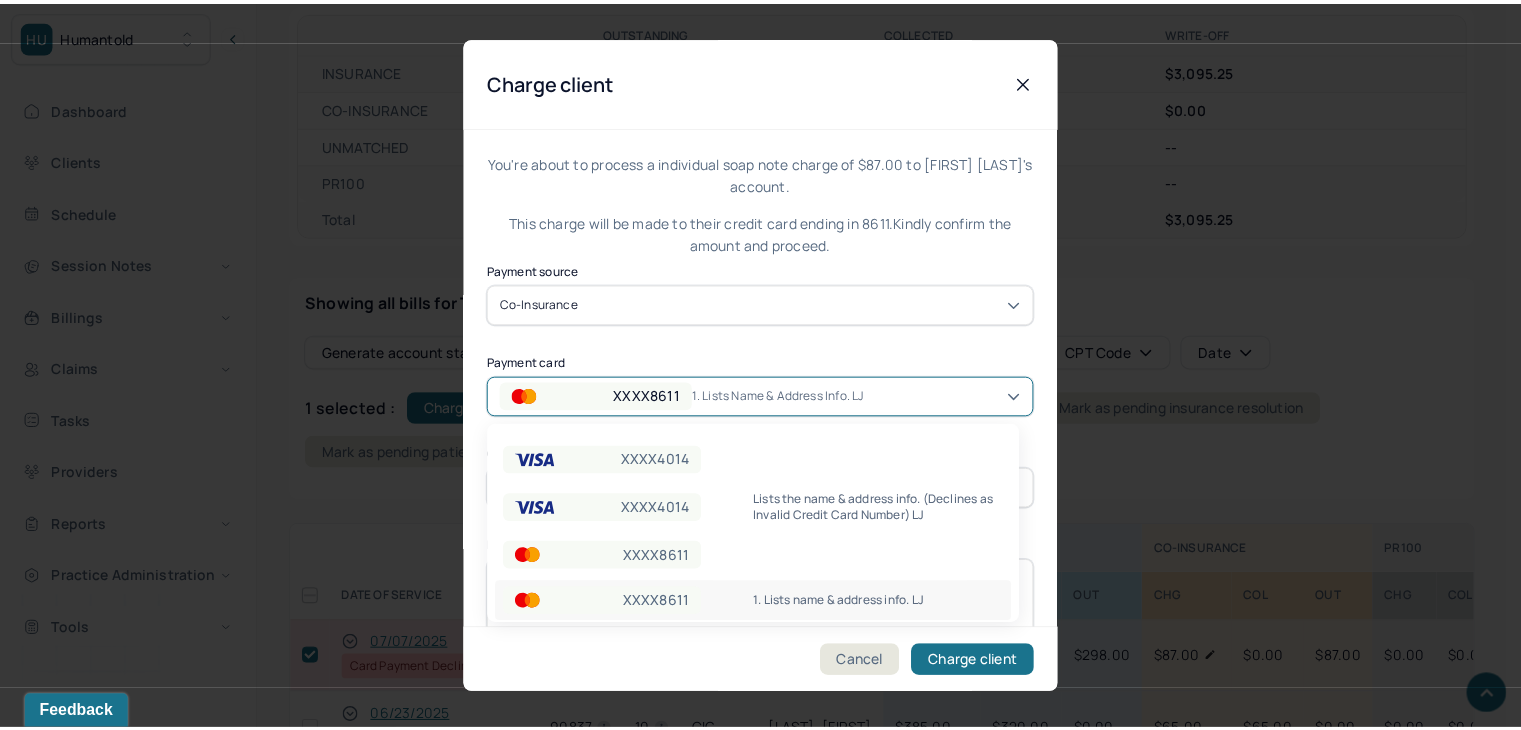 scroll, scrollTop: 80, scrollLeft: 0, axis: vertical 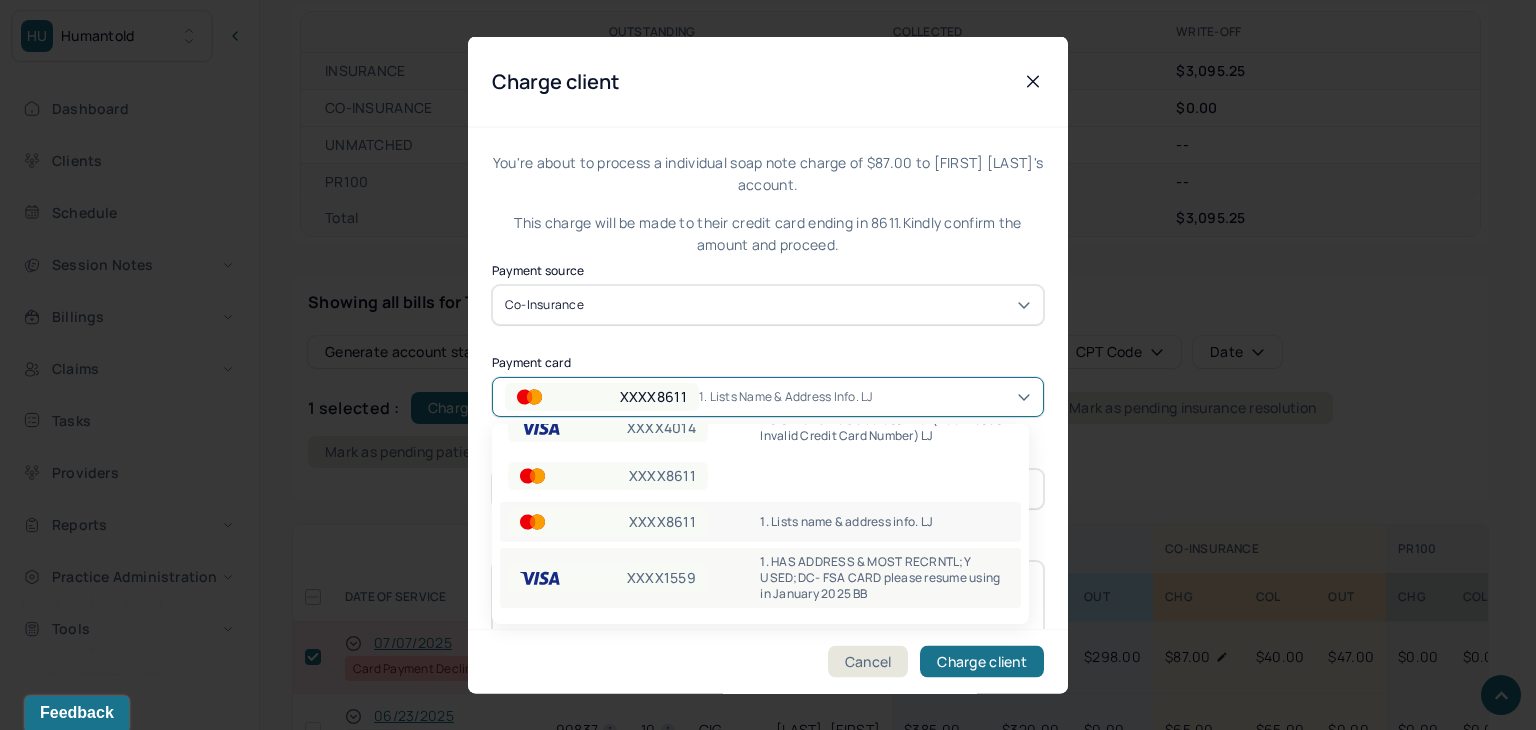click on "1. HAS ADDRESS & MOST RECRNTL;Y USED;DC- FSA CARD please resume using in January 2025 BB" at bounding box center (886, 578) 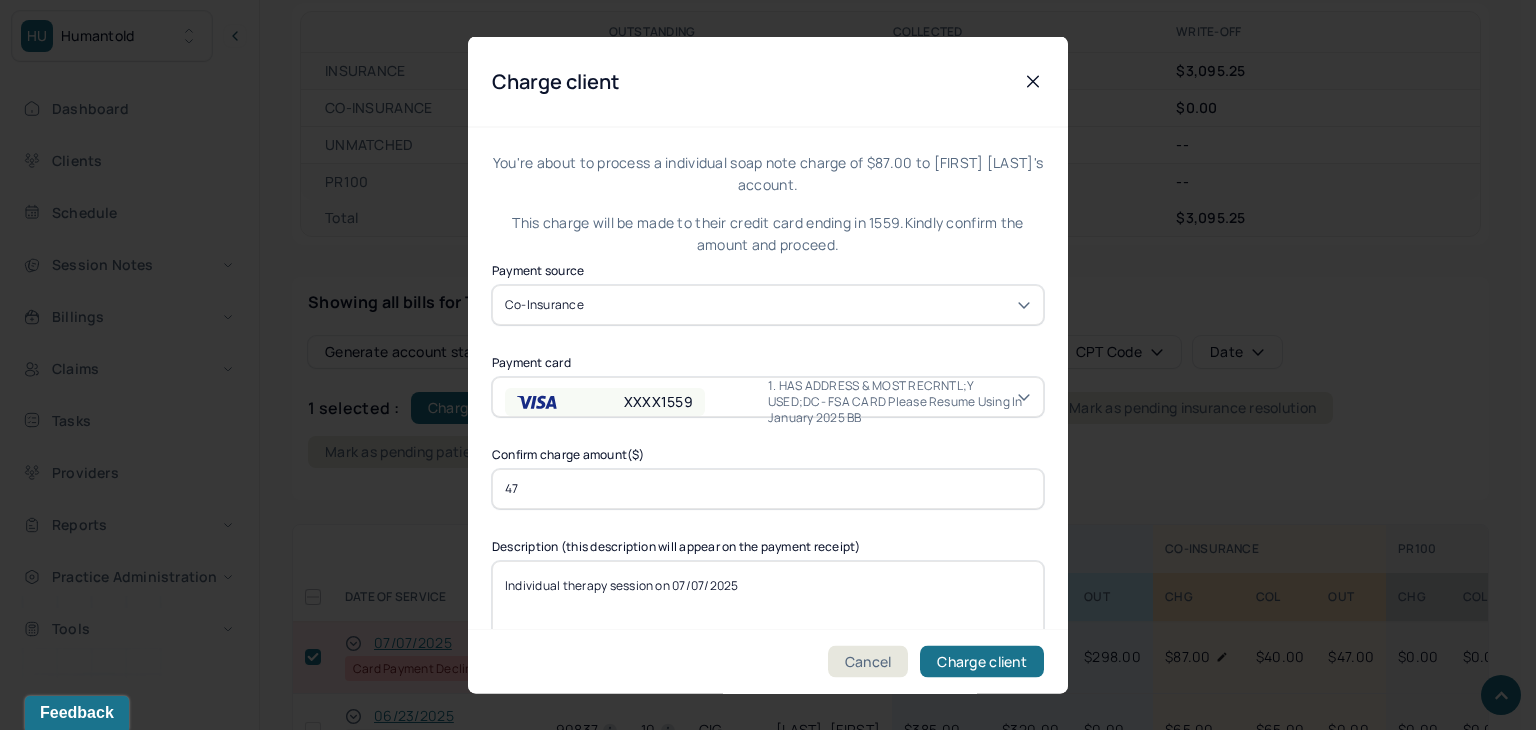 drag, startPoint x: 536, startPoint y: 490, endPoint x: 480, endPoint y: 485, distance: 56.22277 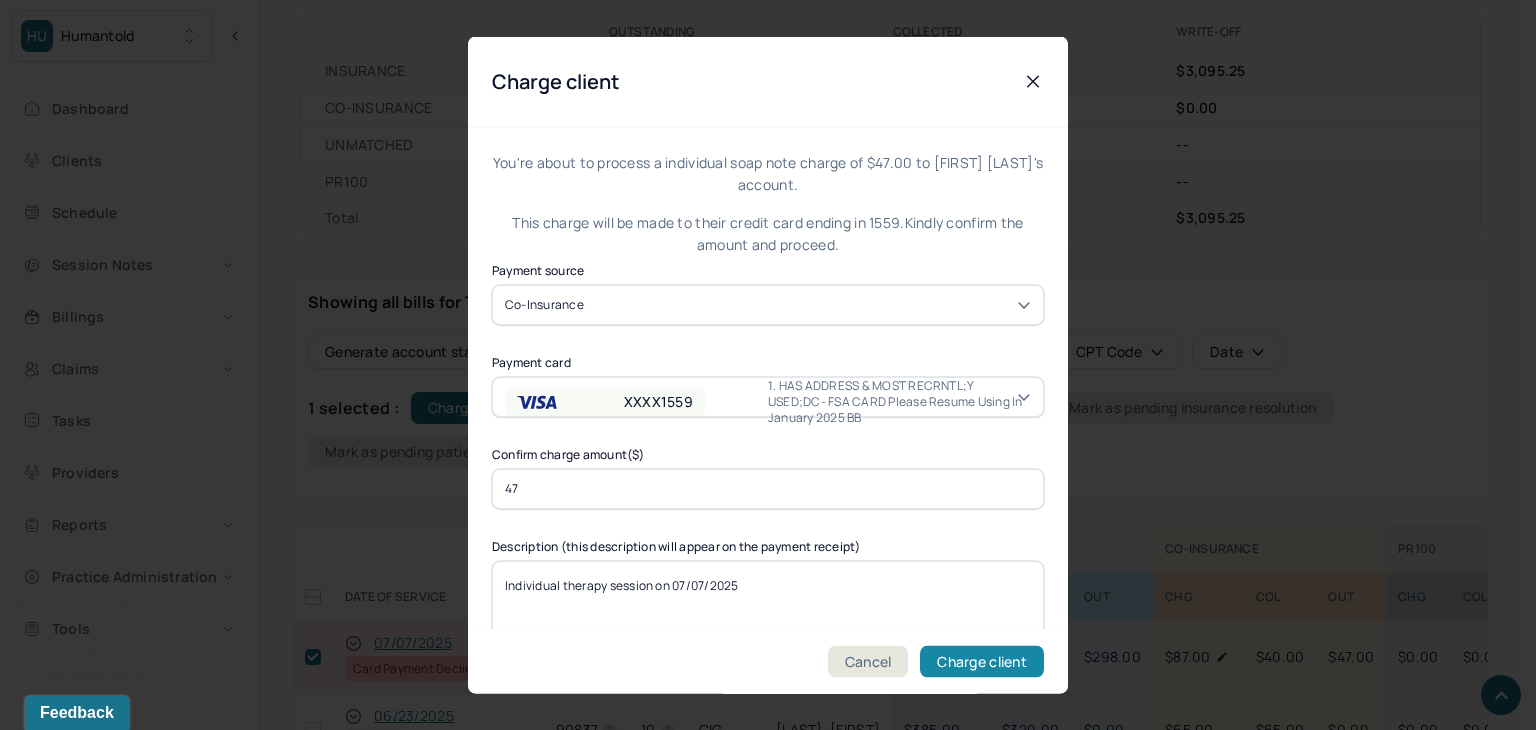 type on "47" 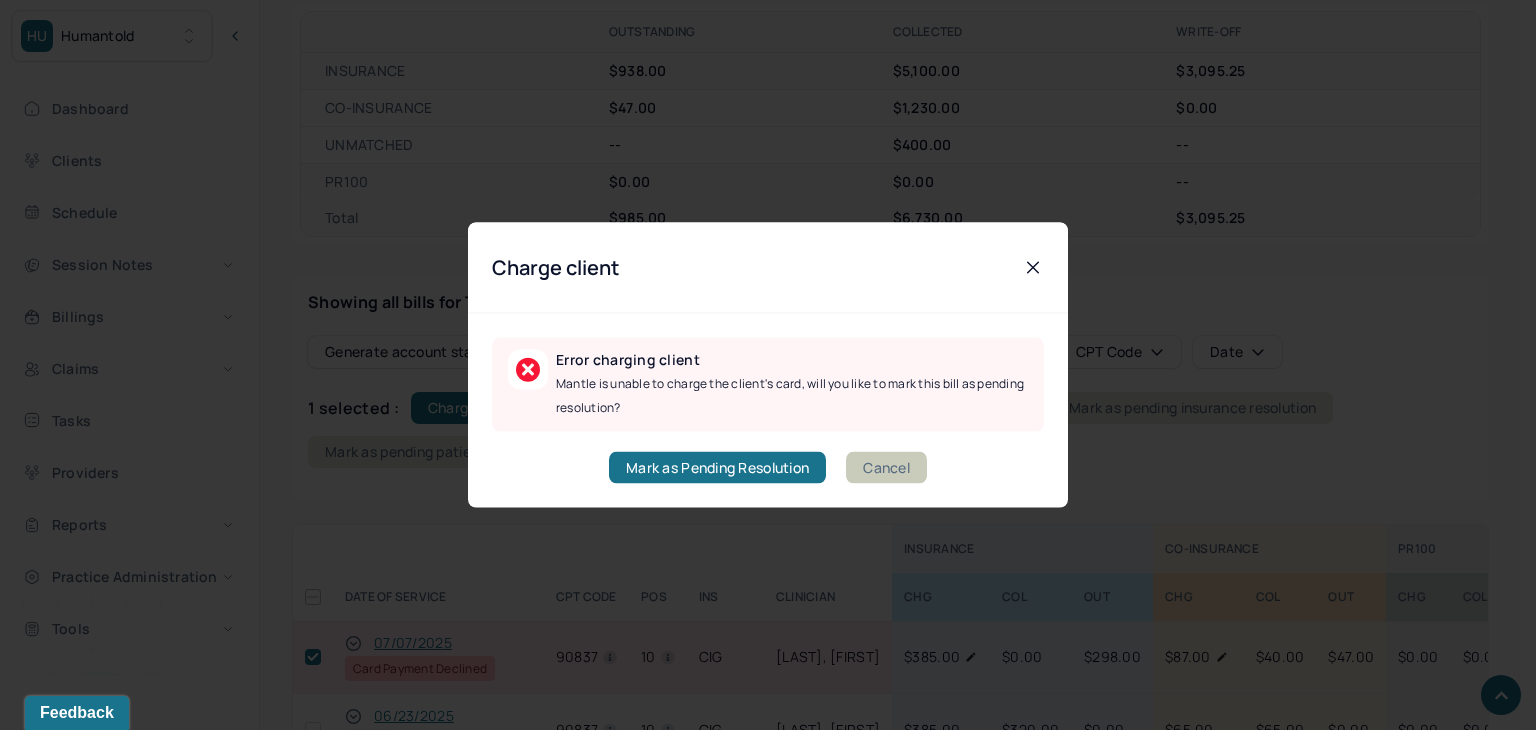 click on "Cancel" at bounding box center [886, 468] 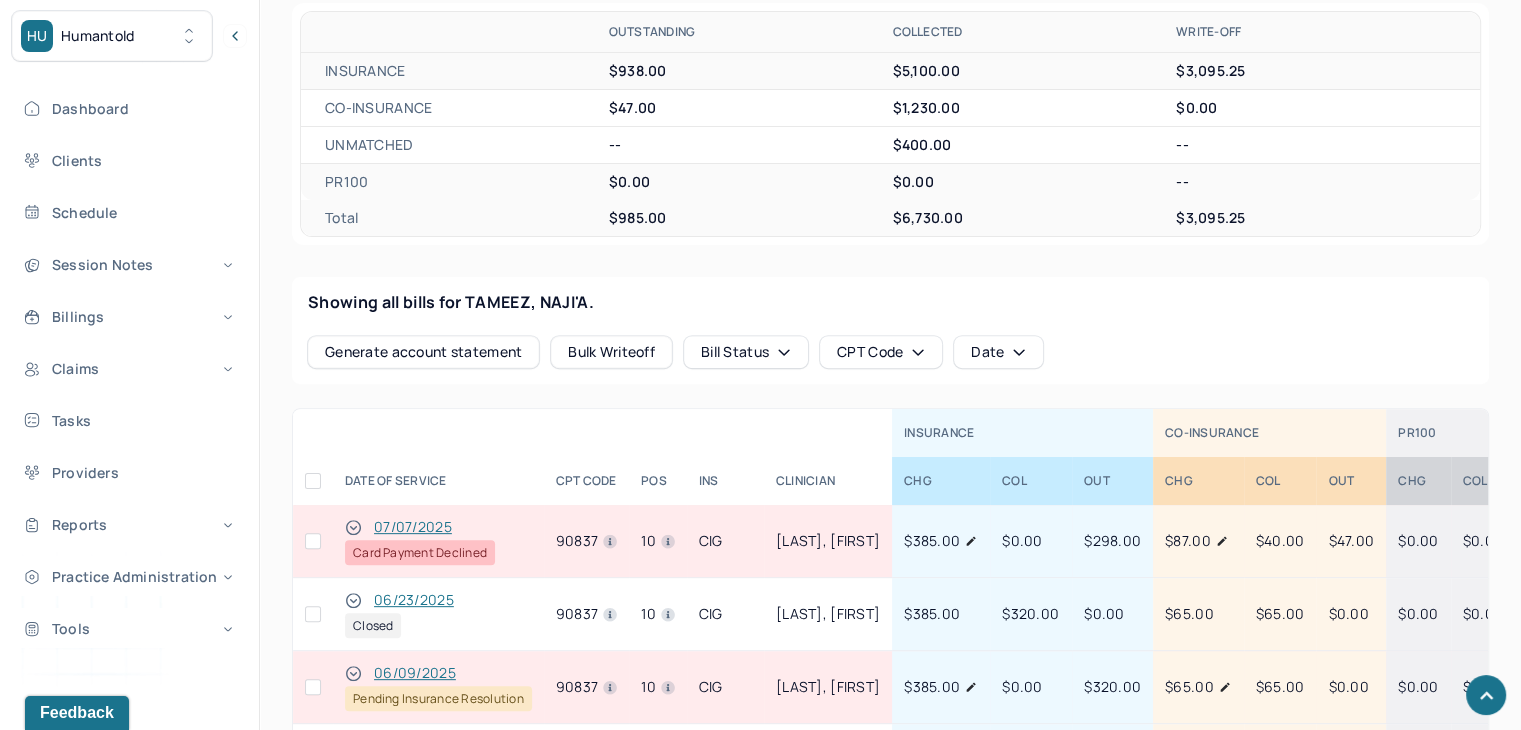 click at bounding box center (313, 541) 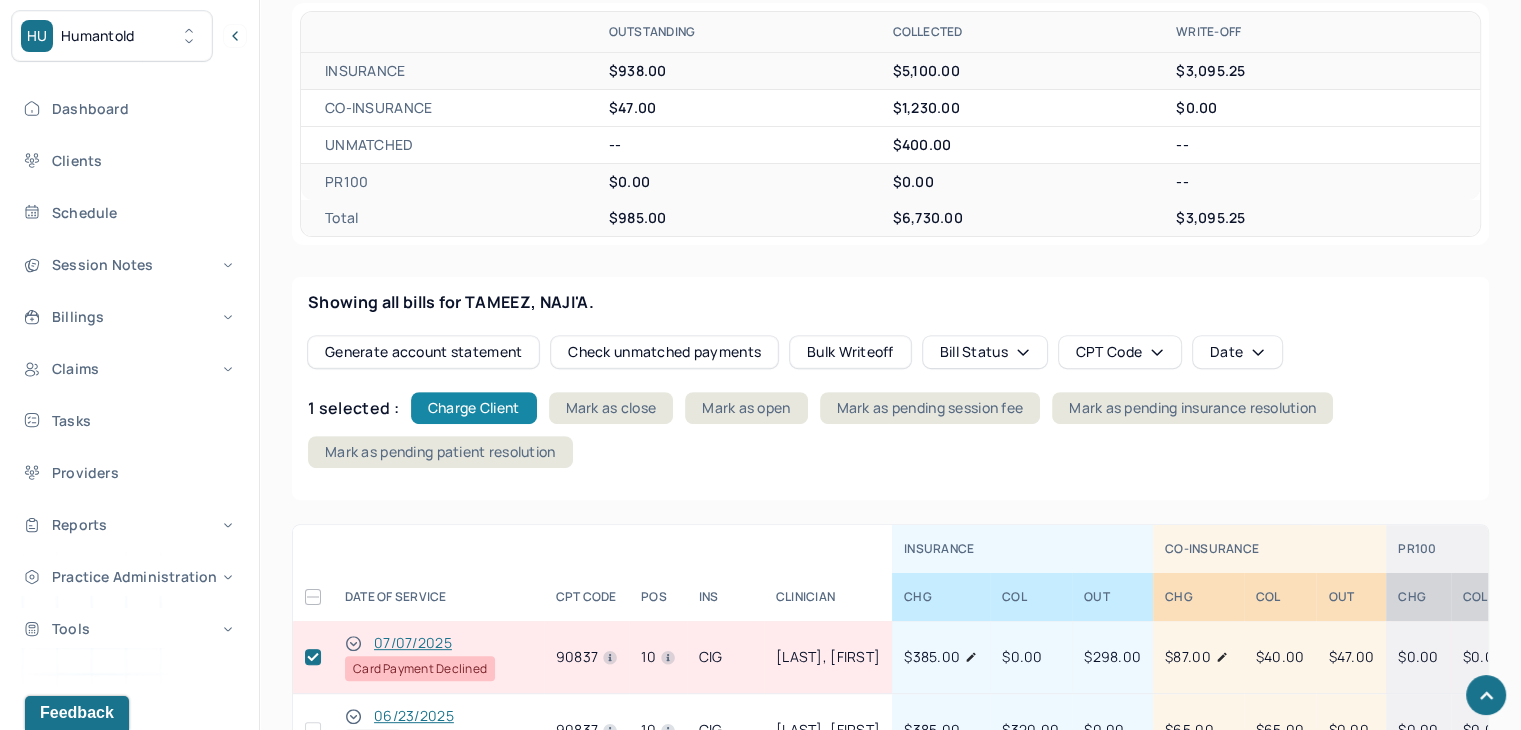 click on "Charge Client" at bounding box center [474, 408] 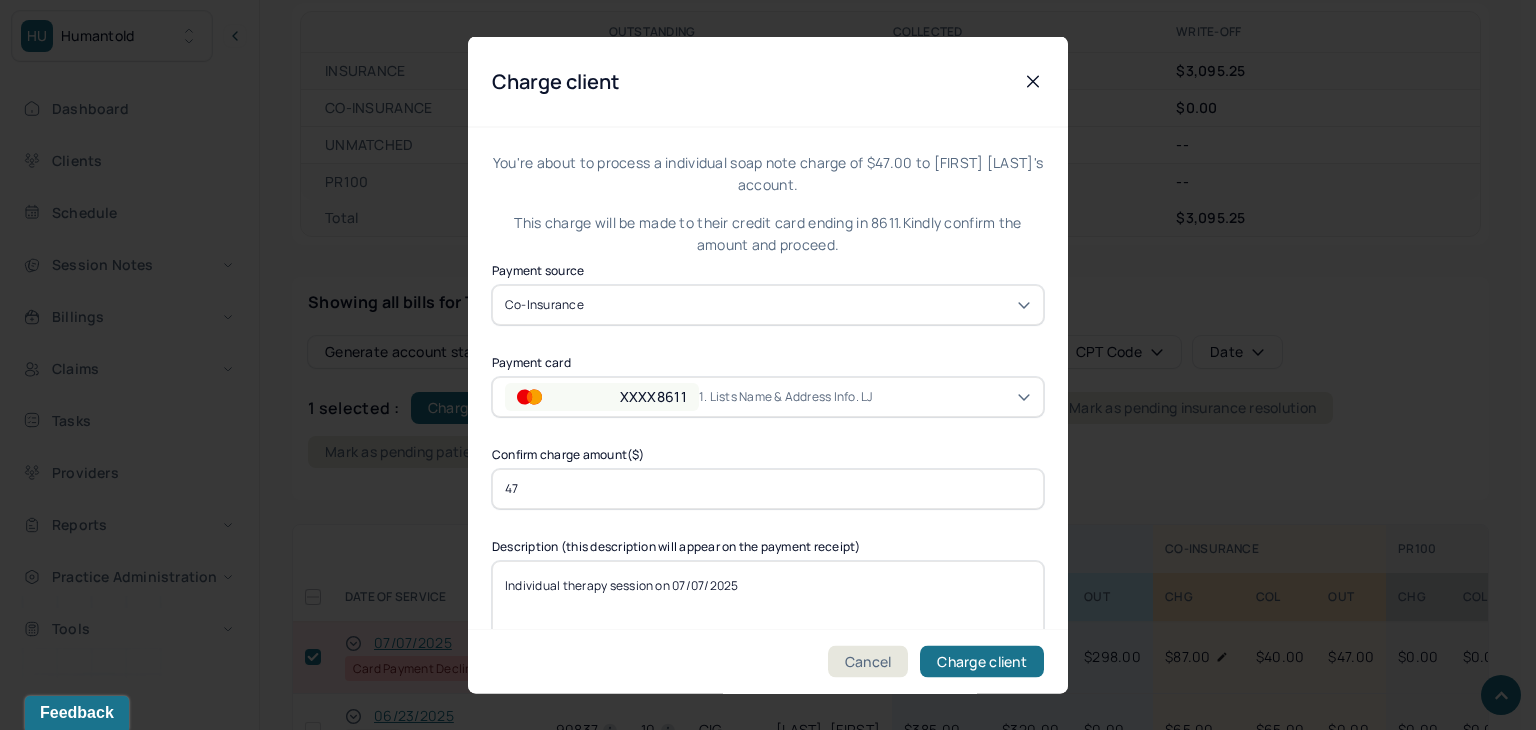 drag, startPoint x: 535, startPoint y: 490, endPoint x: 483, endPoint y: 496, distance: 52.34501 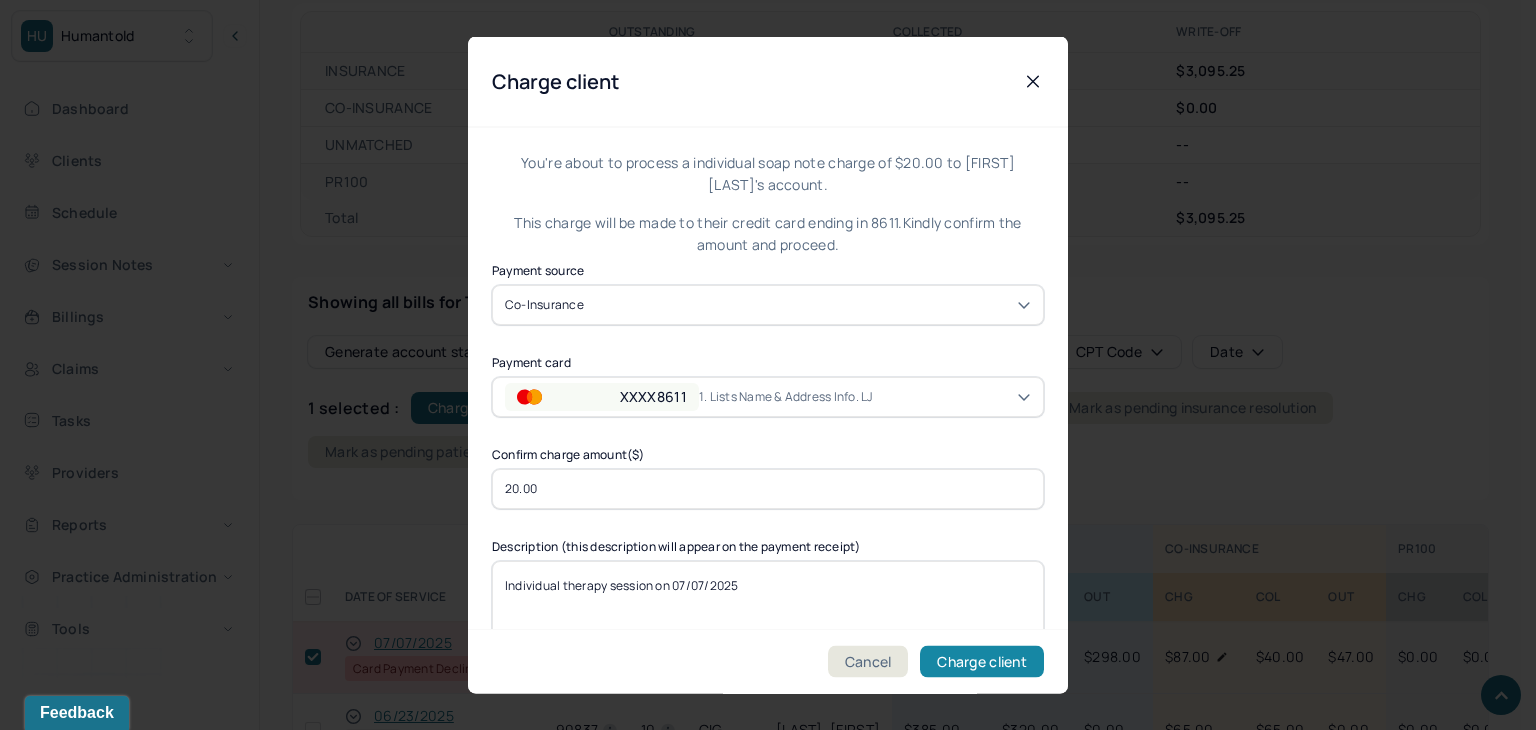 type on "20.00" 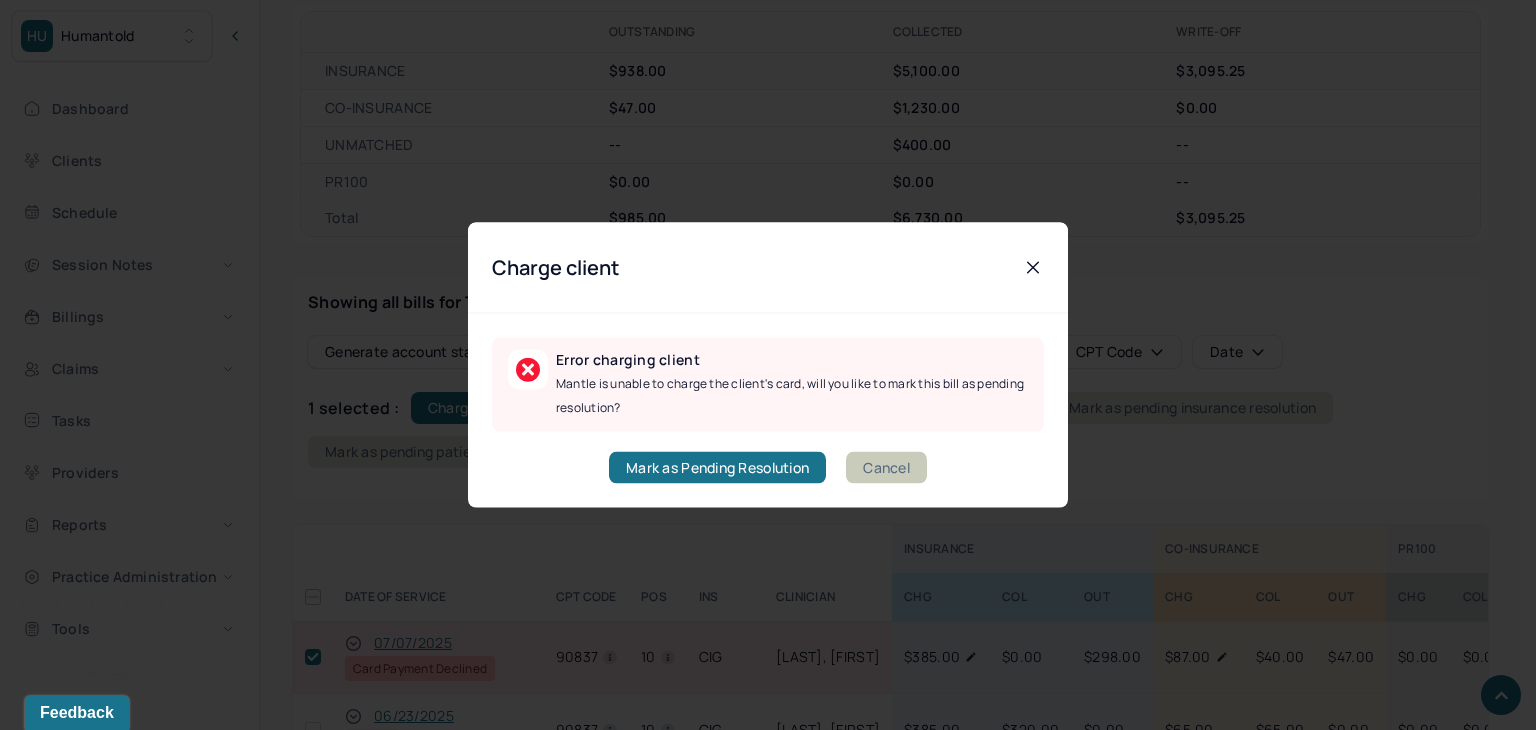 click on "Cancel" at bounding box center [886, 468] 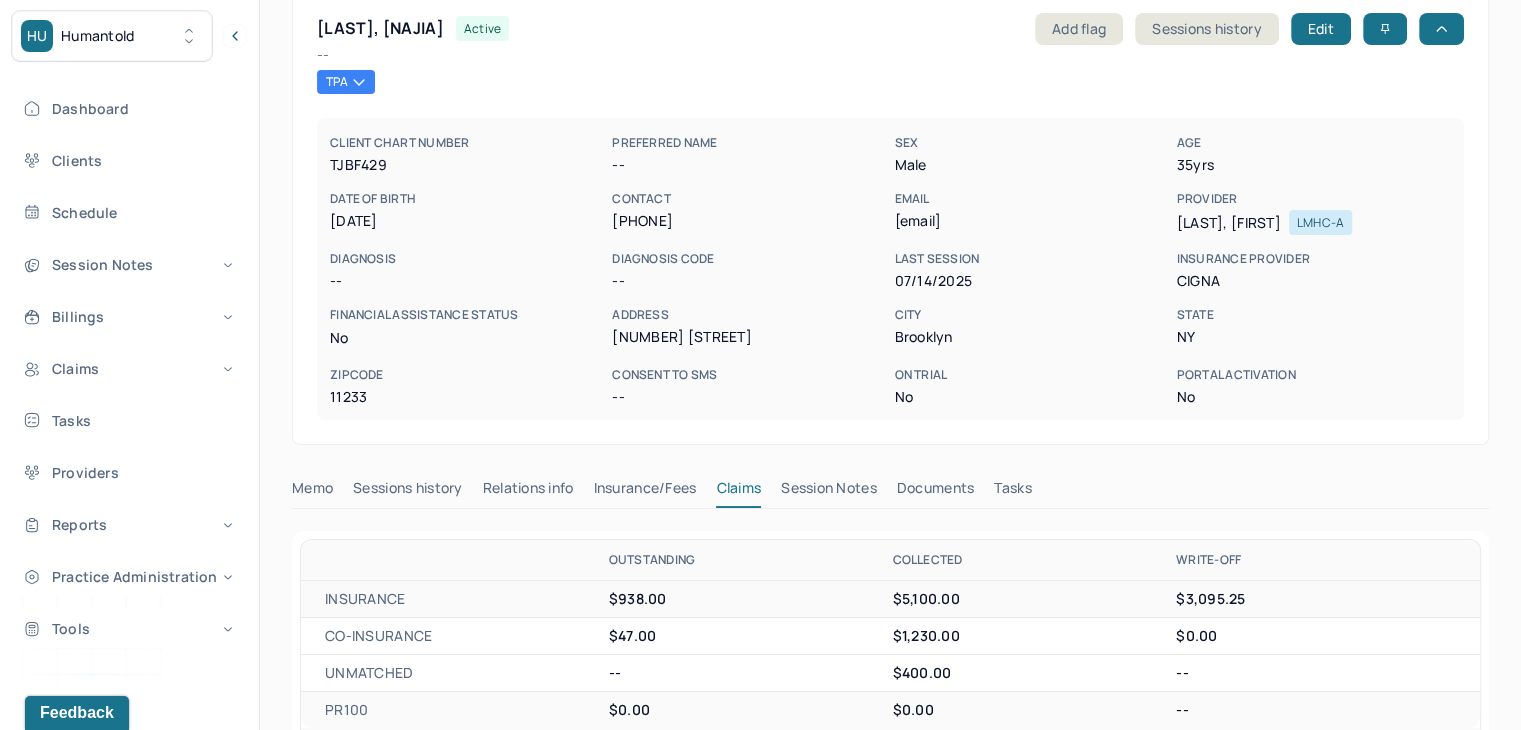 scroll, scrollTop: 0, scrollLeft: 0, axis: both 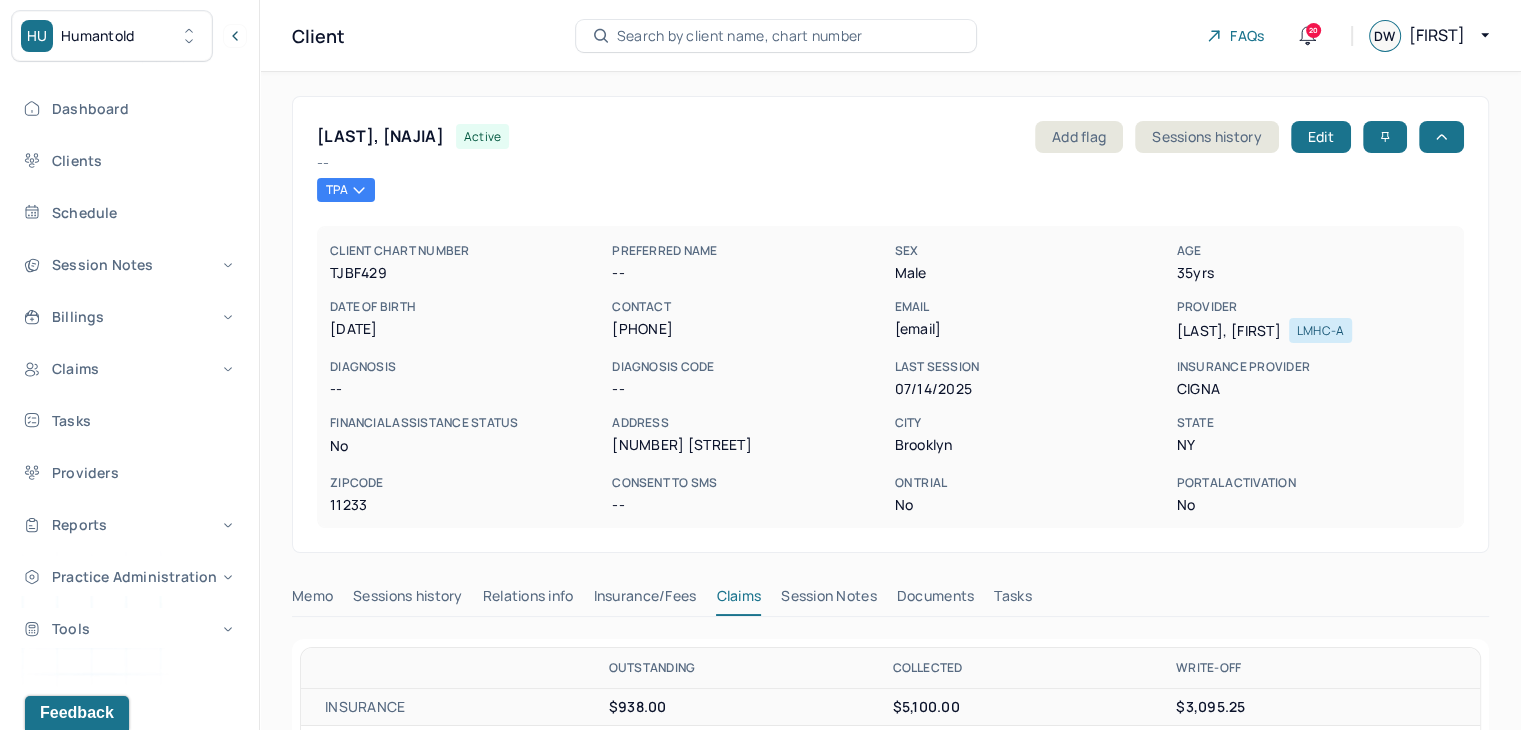 click on "Client   Search by client name, chart number     FAQs   20   DW [FIRST]" at bounding box center [890, 36] 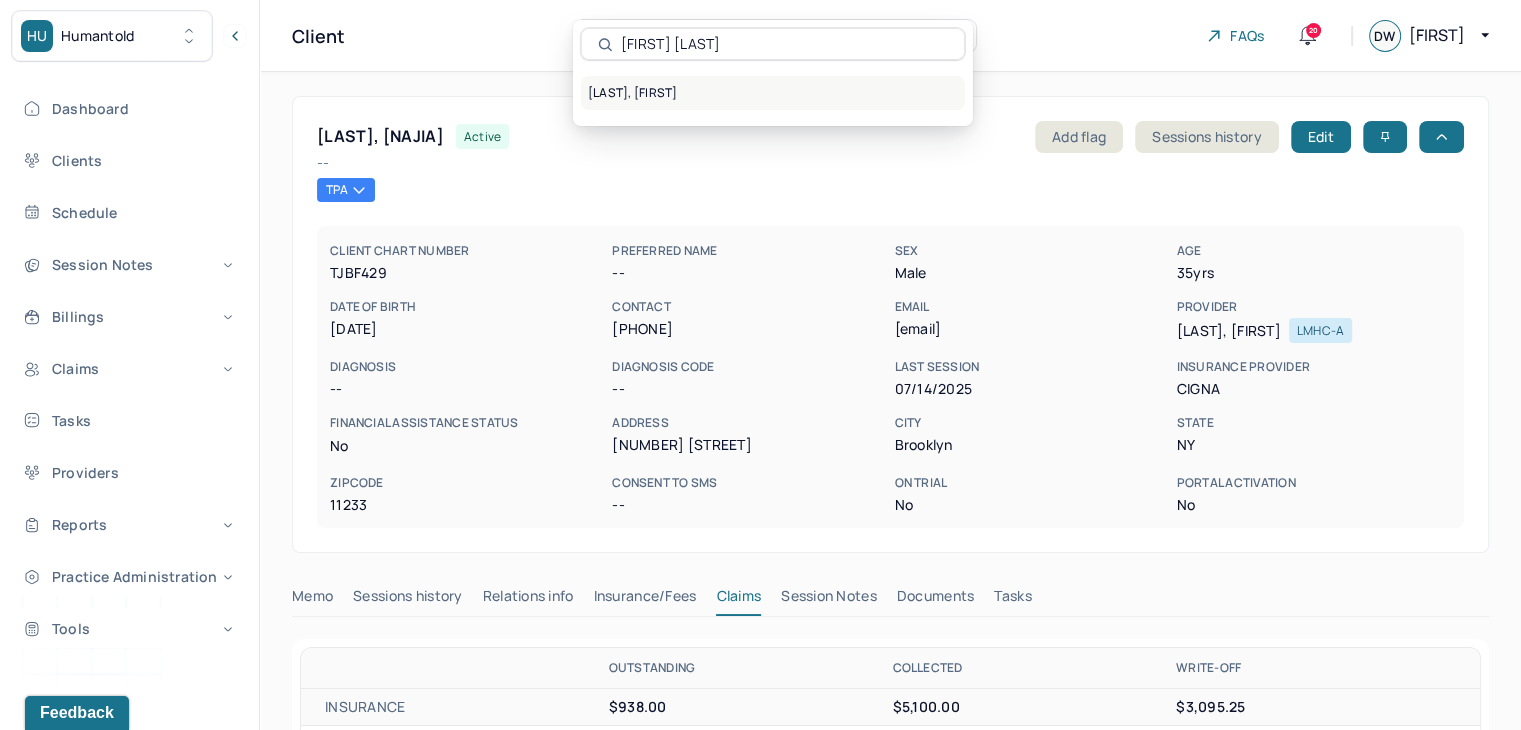type on "[FIRST] [LAST]" 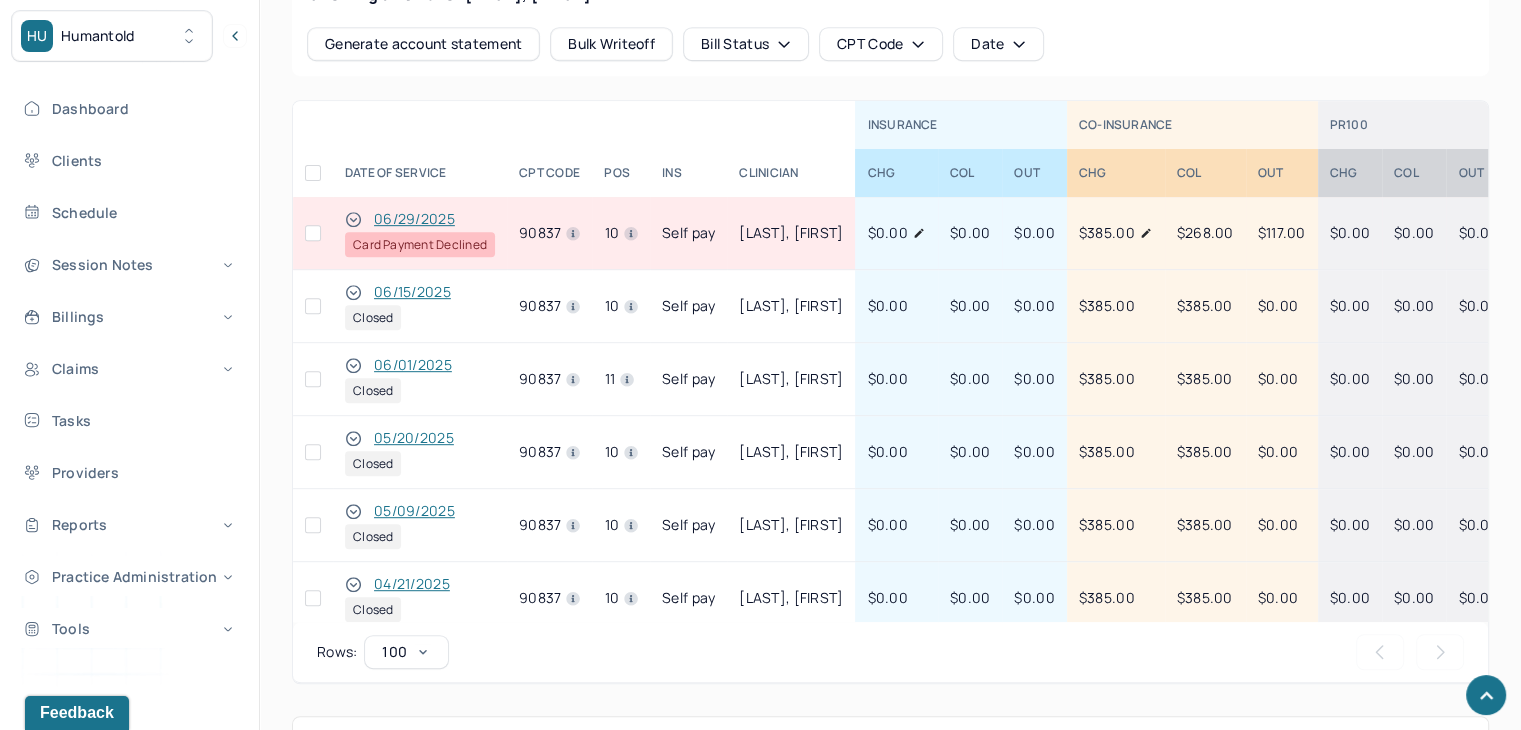 scroll, scrollTop: 1033, scrollLeft: 0, axis: vertical 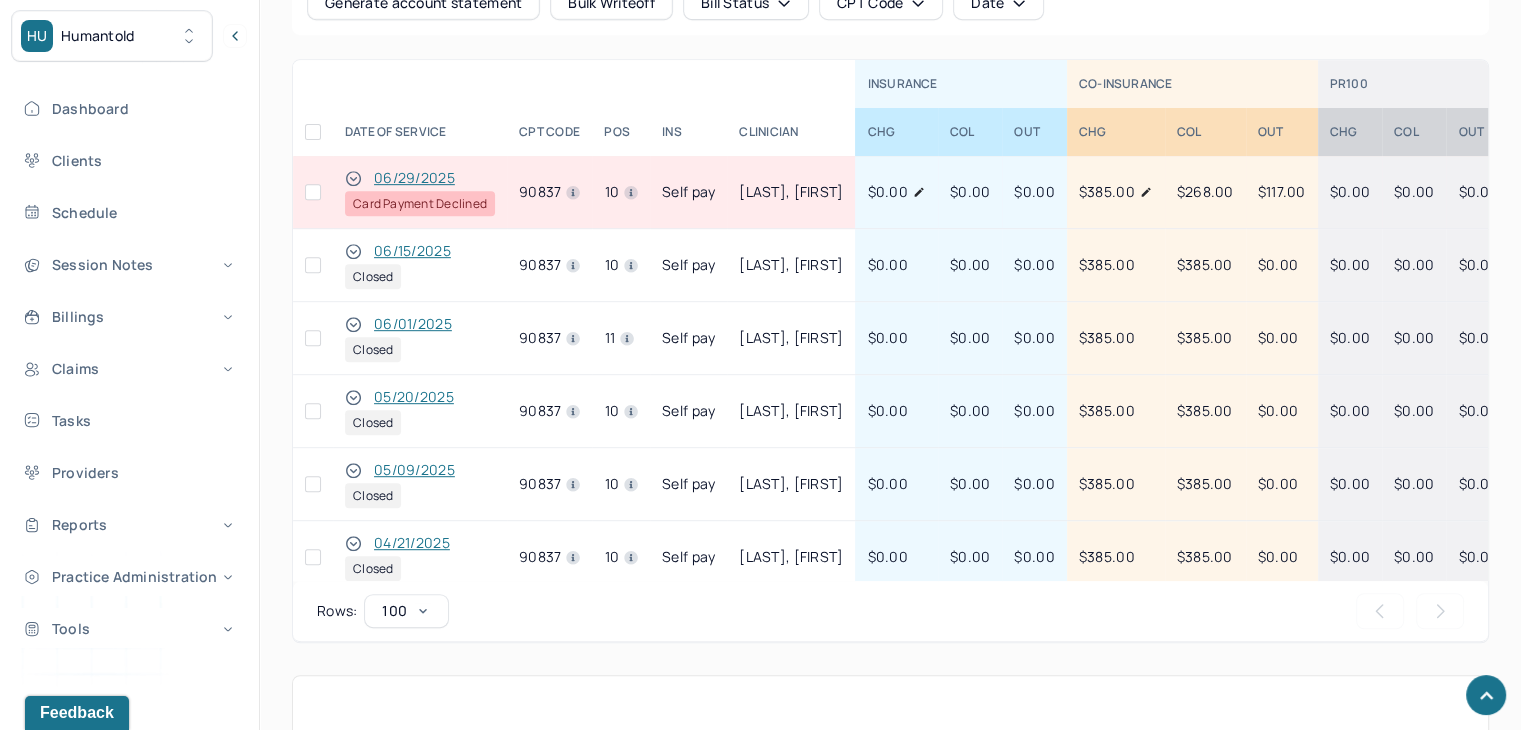 click at bounding box center (313, 192) 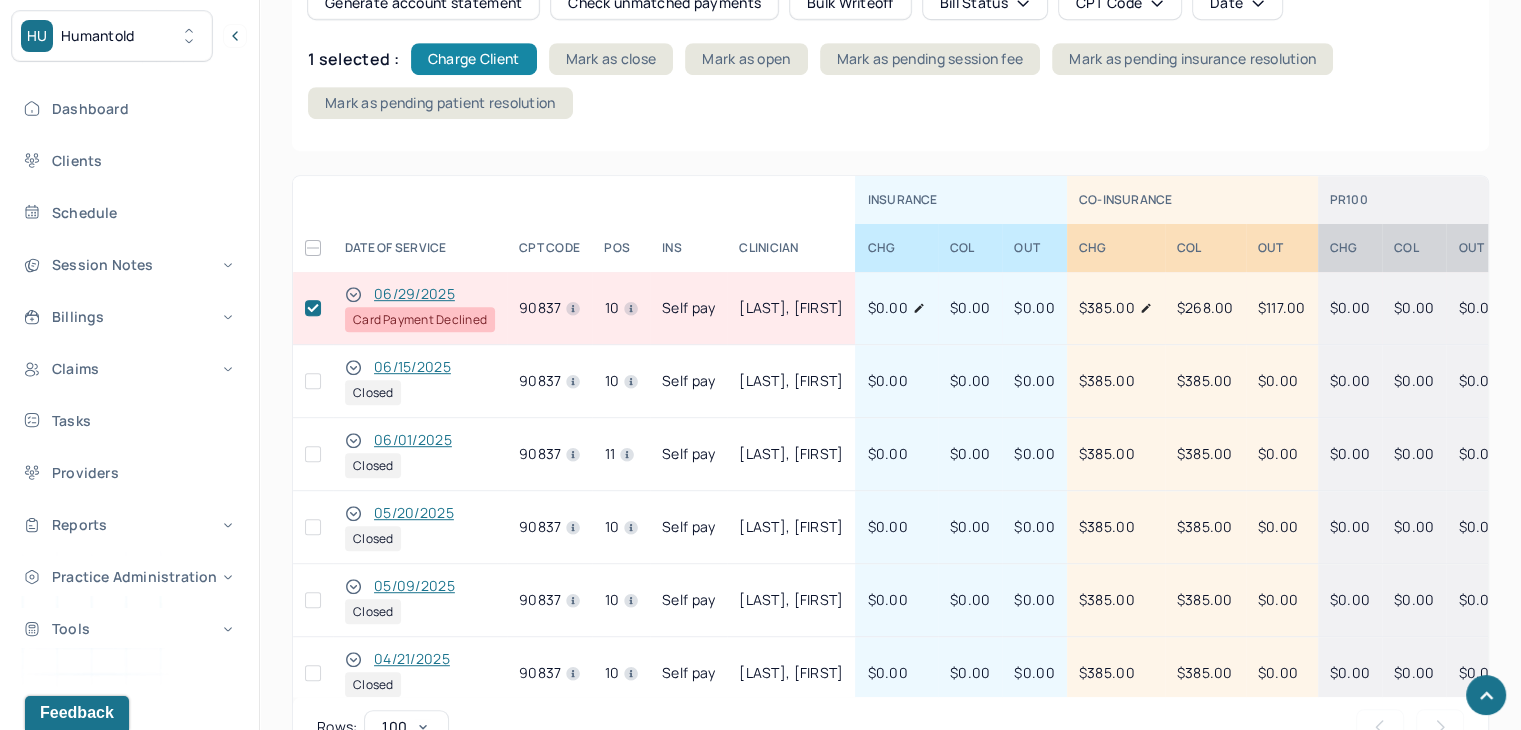 click on "Charge Client" at bounding box center (474, 59) 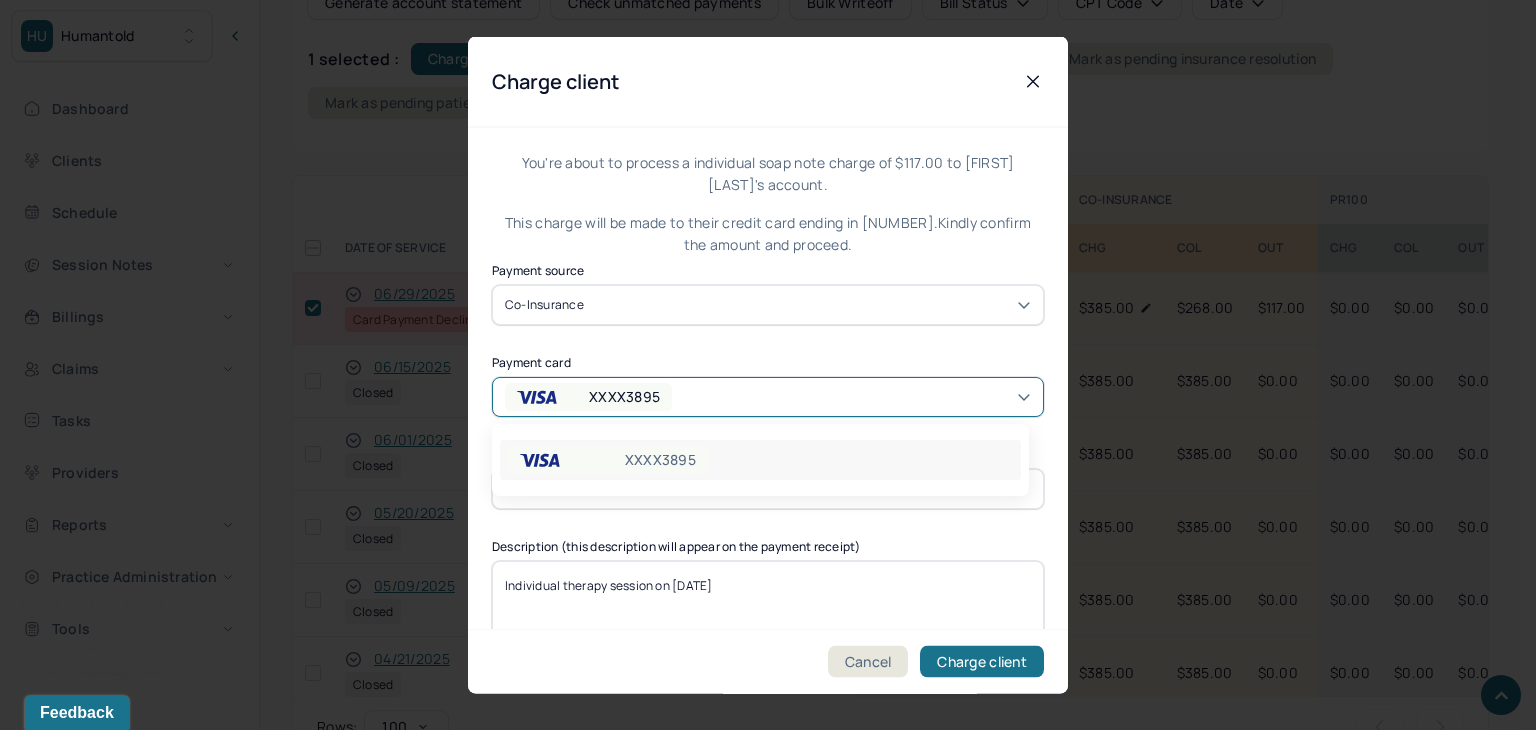 click on "XXXX3895" at bounding box center [624, 396] 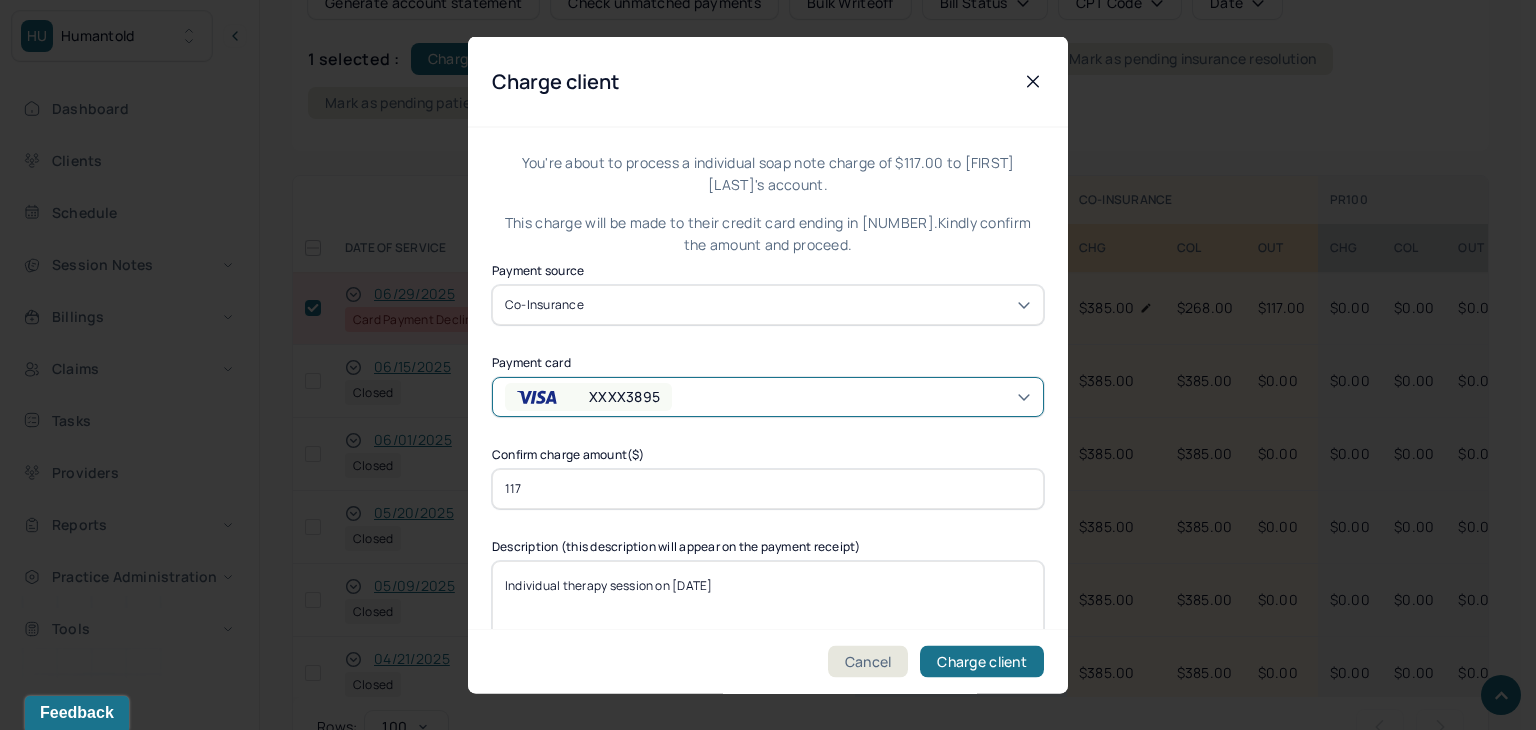 click on "XXXX3895" at bounding box center (624, 396) 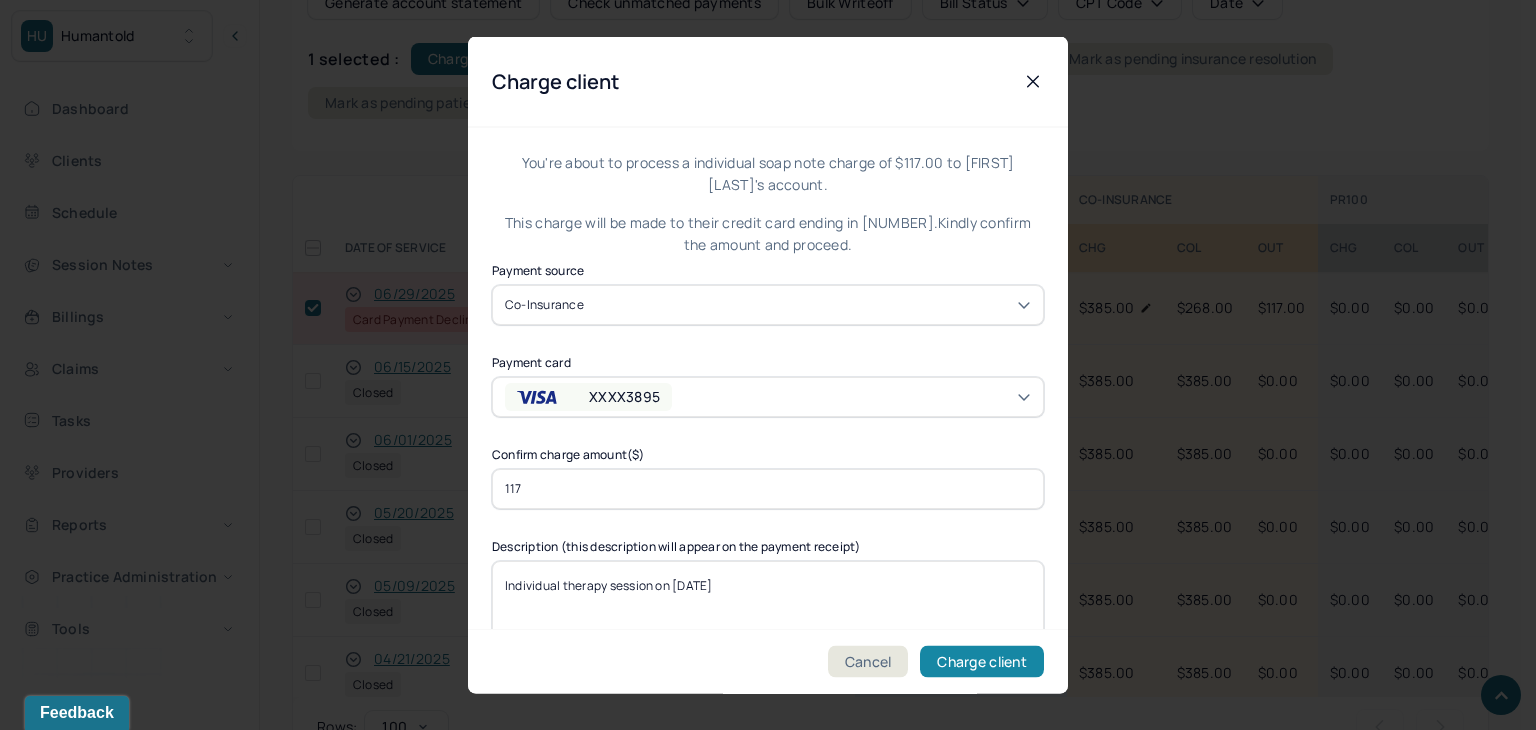 click on "Charge client" at bounding box center [982, 662] 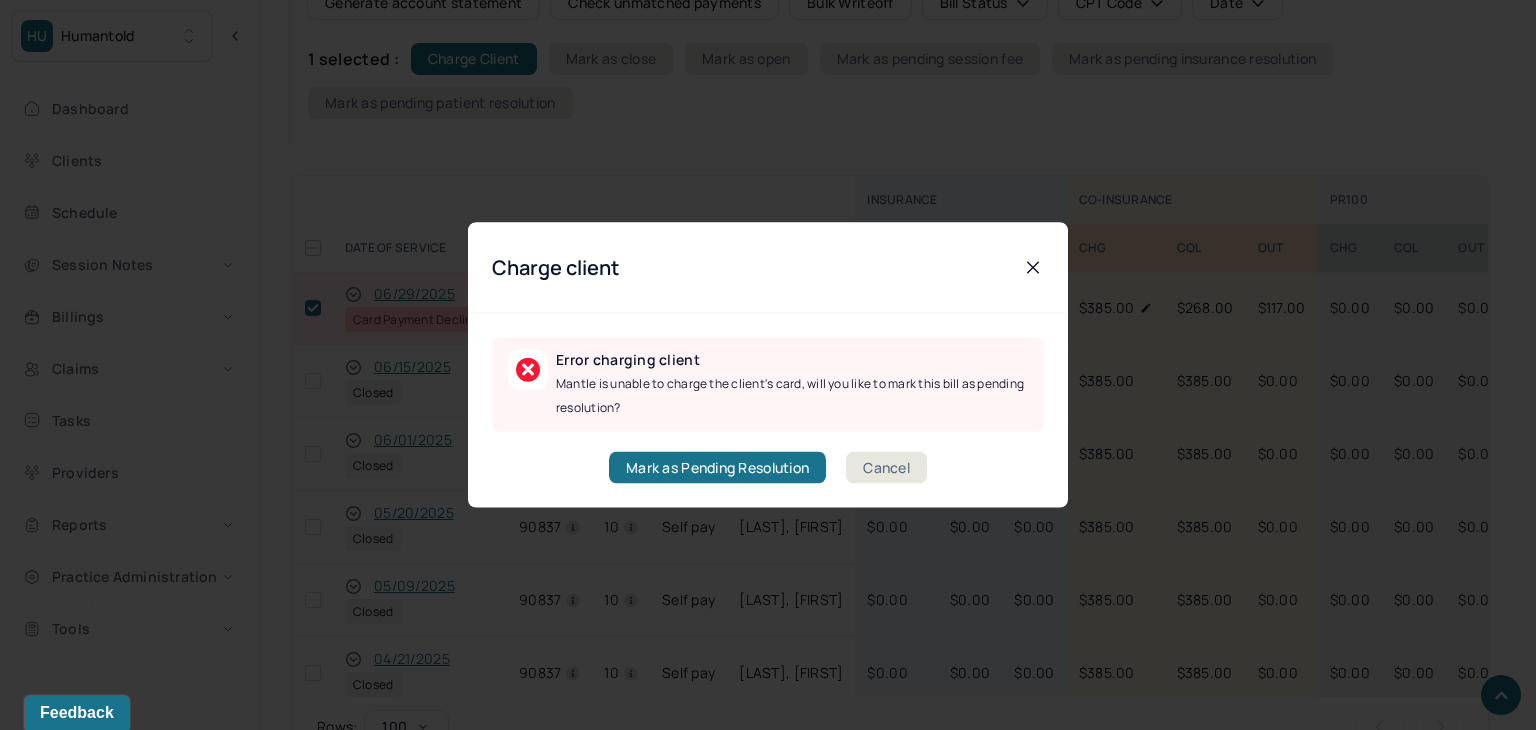 click on "Cancel" at bounding box center (886, 468) 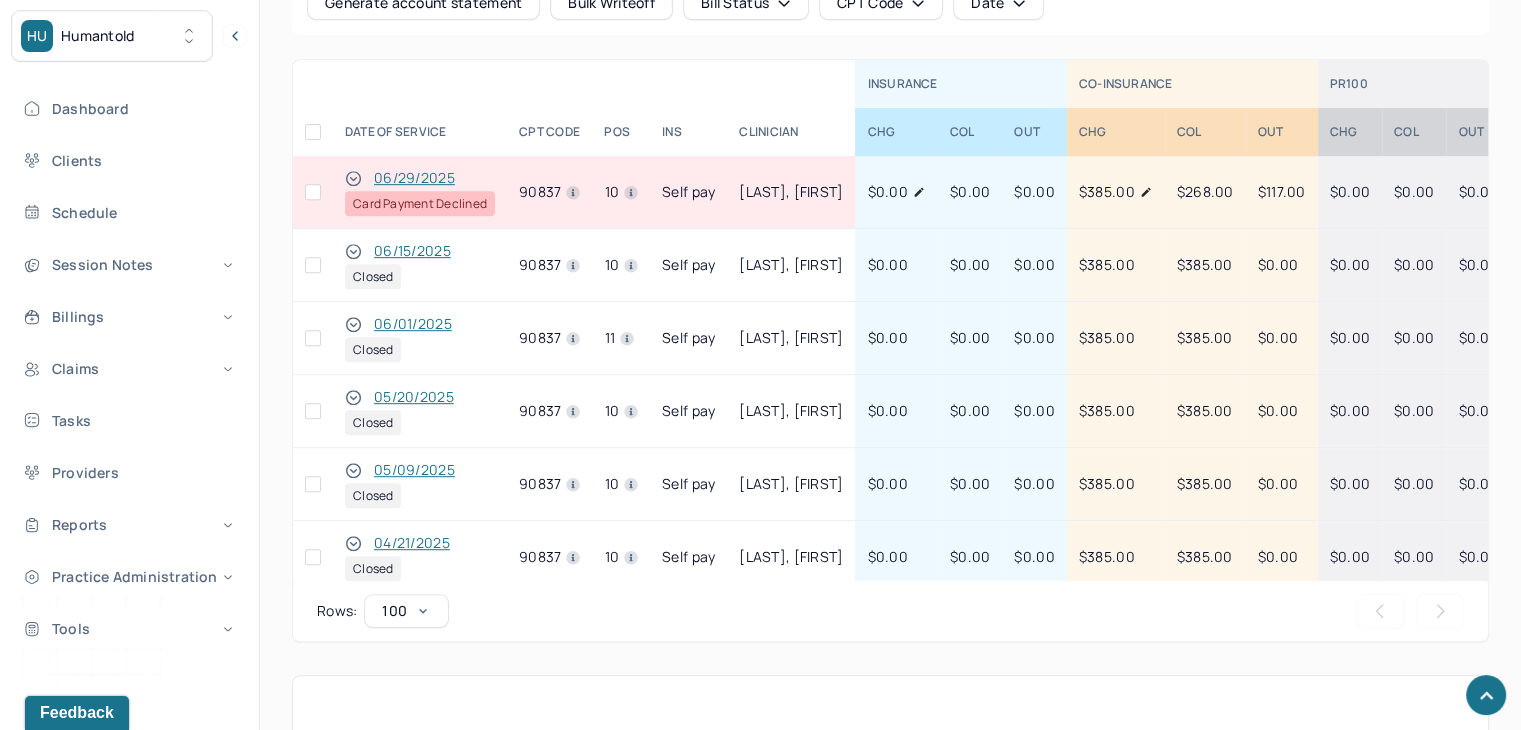 click at bounding box center [313, 192] 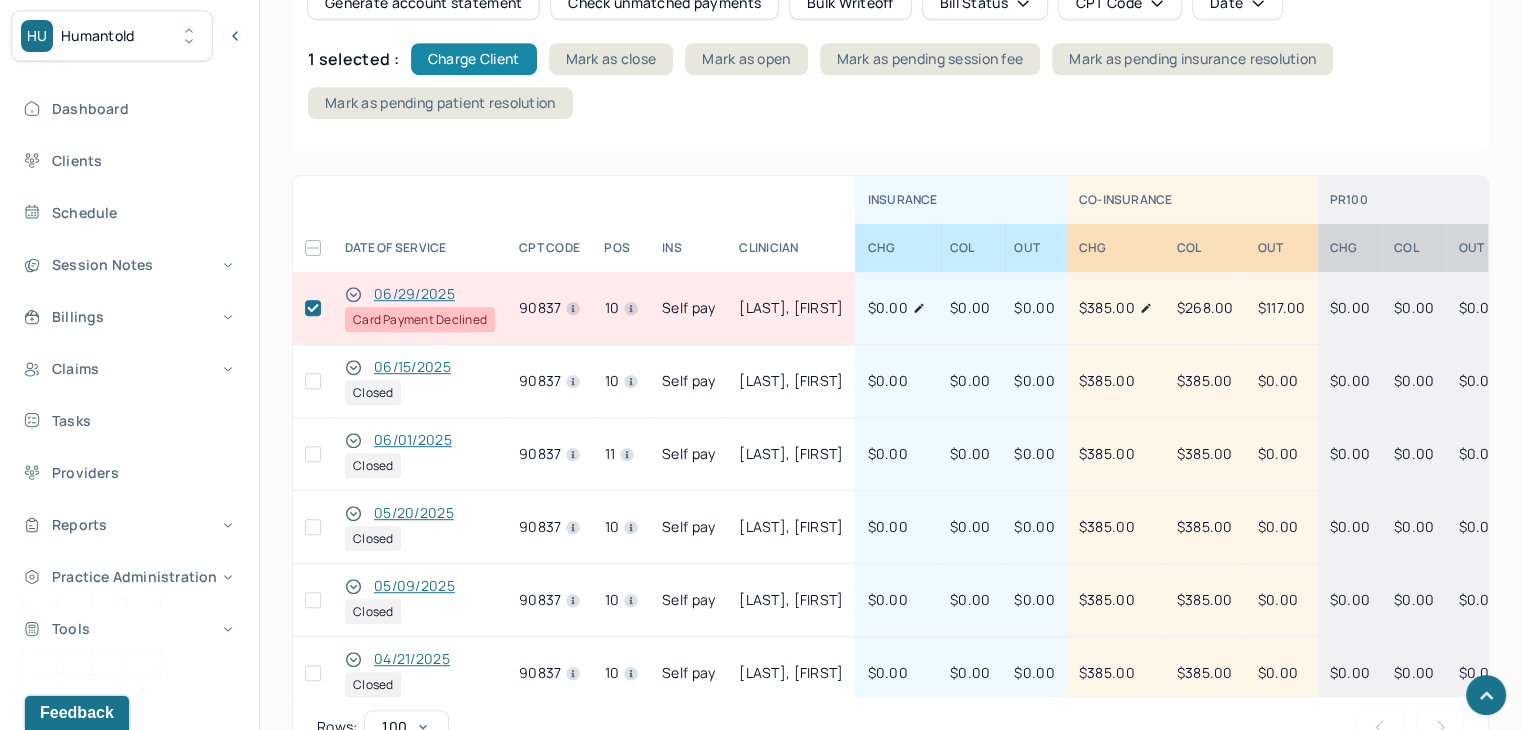 click on "Charge Client" at bounding box center [474, 59] 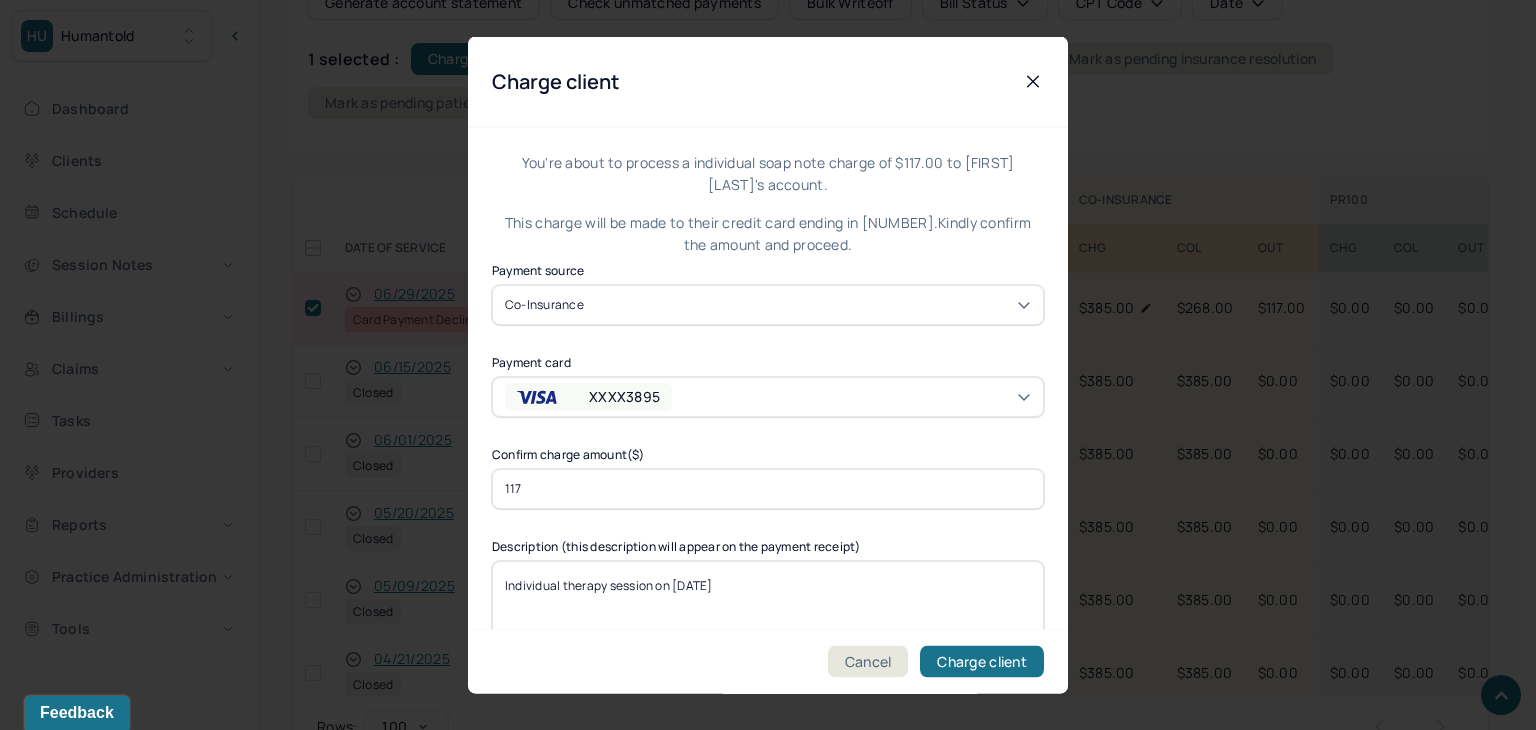 drag, startPoint x: 556, startPoint y: 491, endPoint x: 467, endPoint y: 471, distance: 91.21951 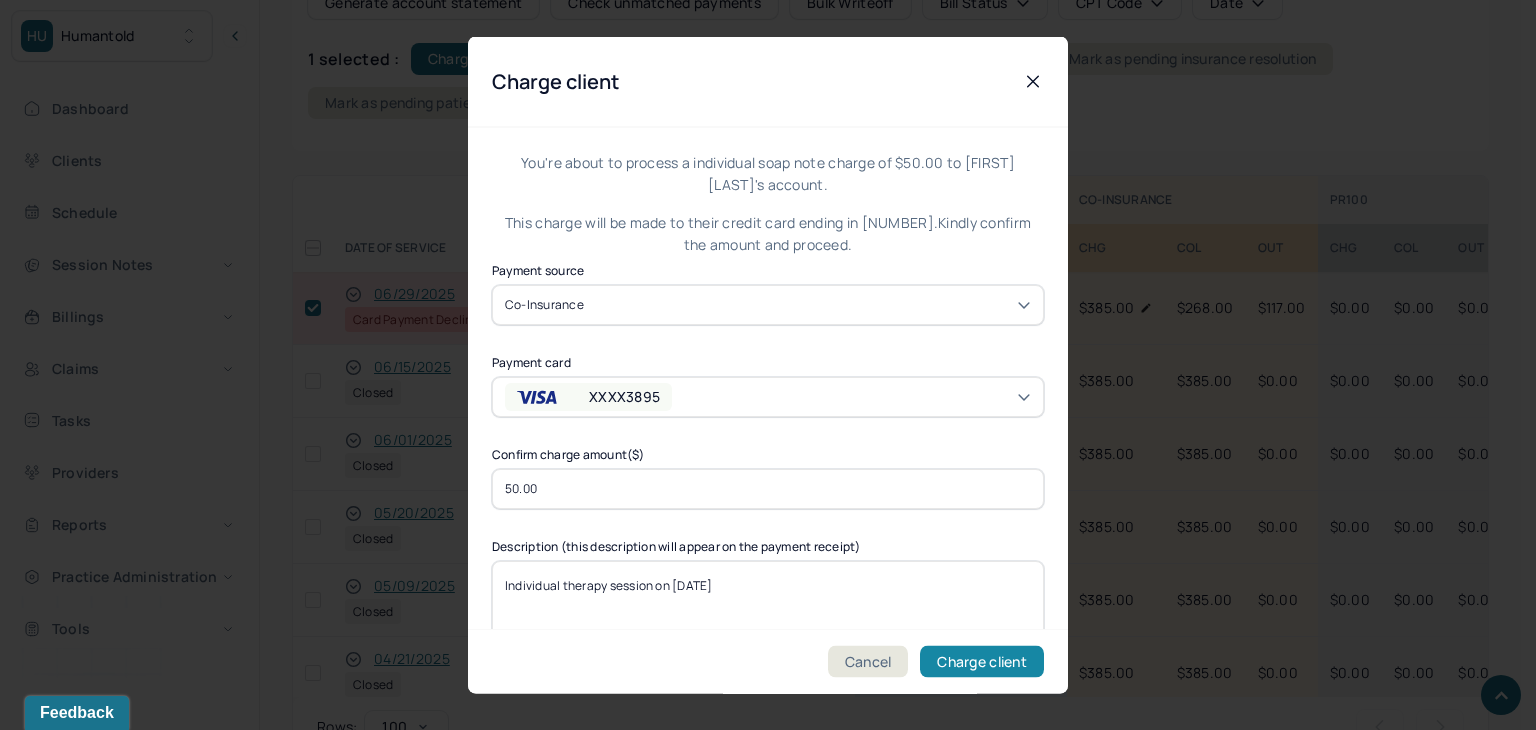 type on "50.00" 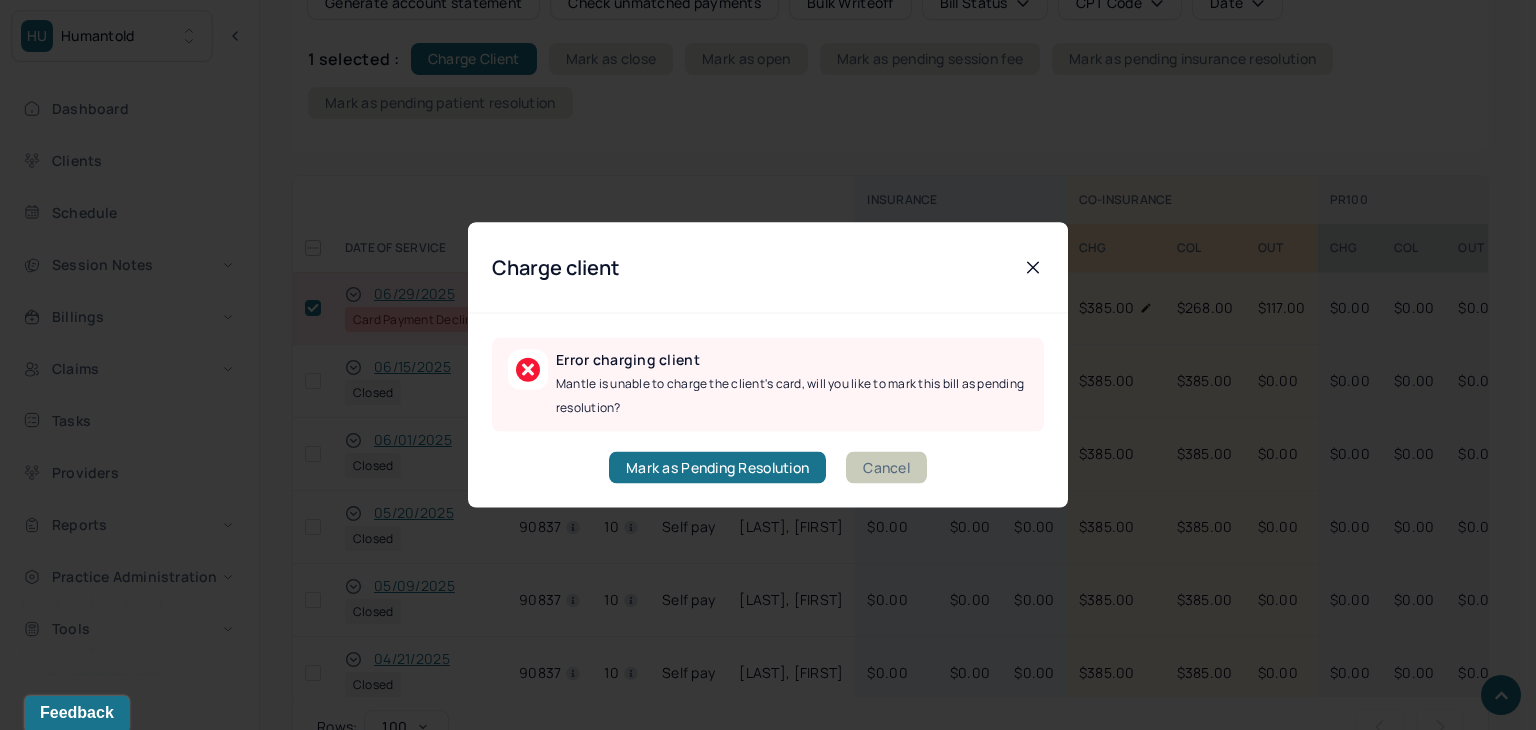 click on "Cancel" at bounding box center (886, 468) 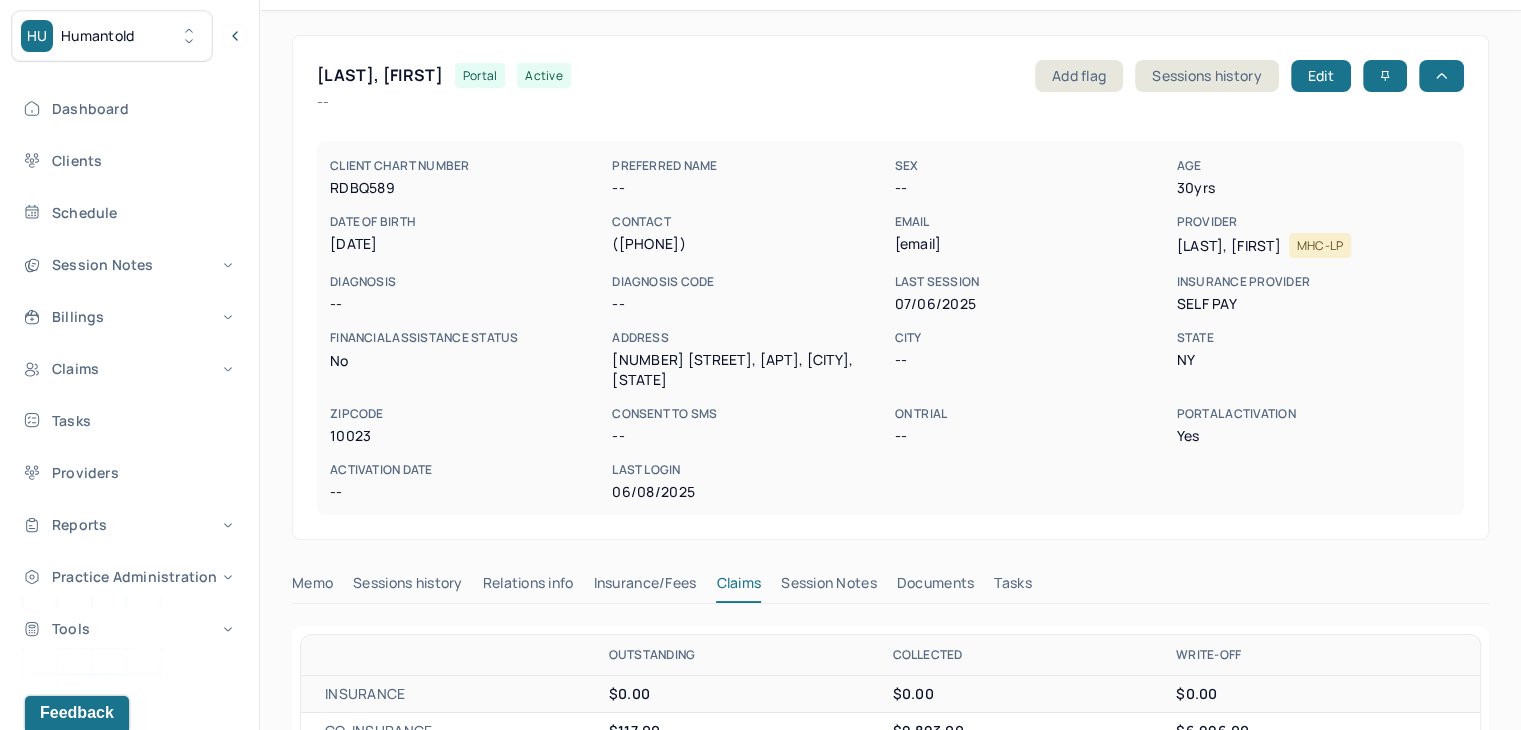 scroll, scrollTop: 0, scrollLeft: 0, axis: both 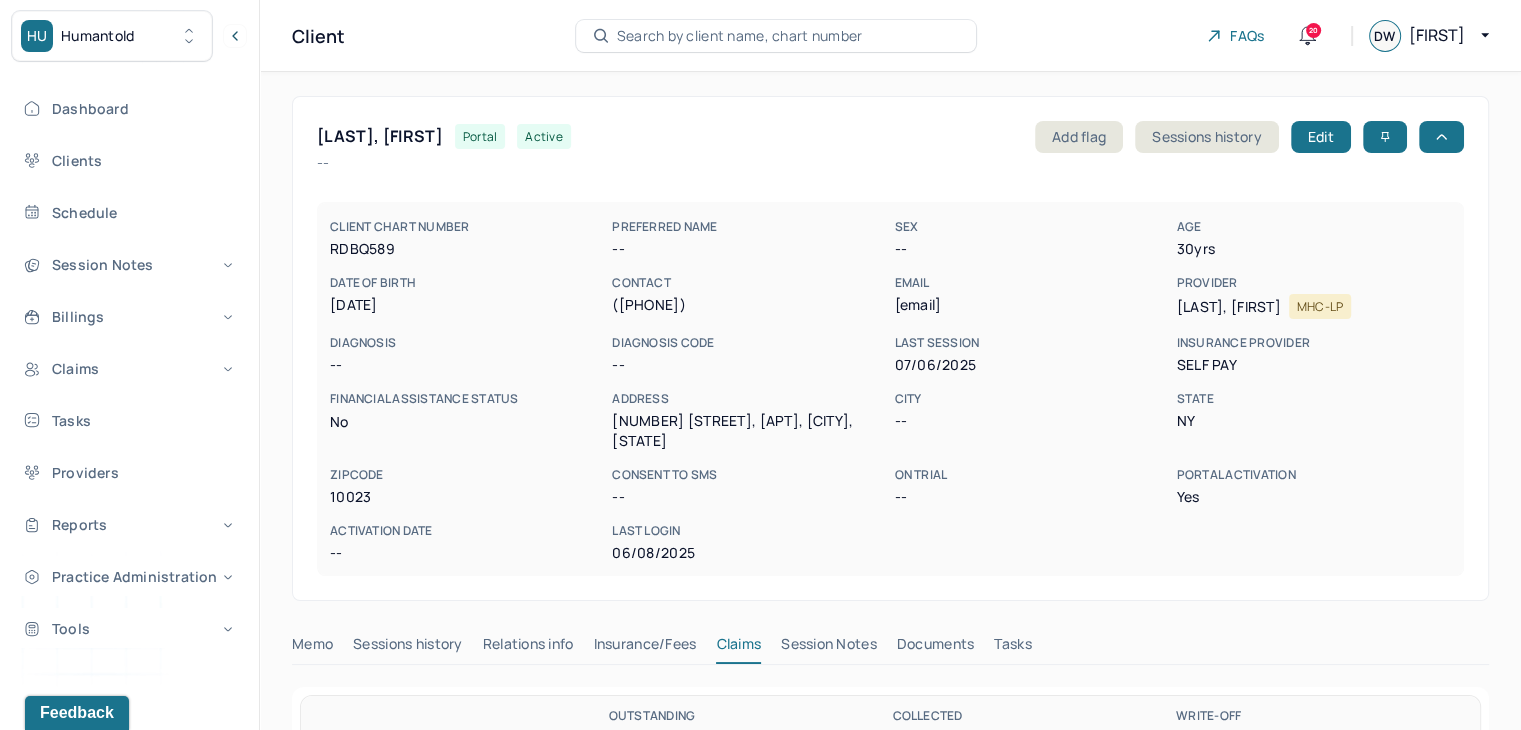 click on "Search by client name, chart number" at bounding box center (776, 36) 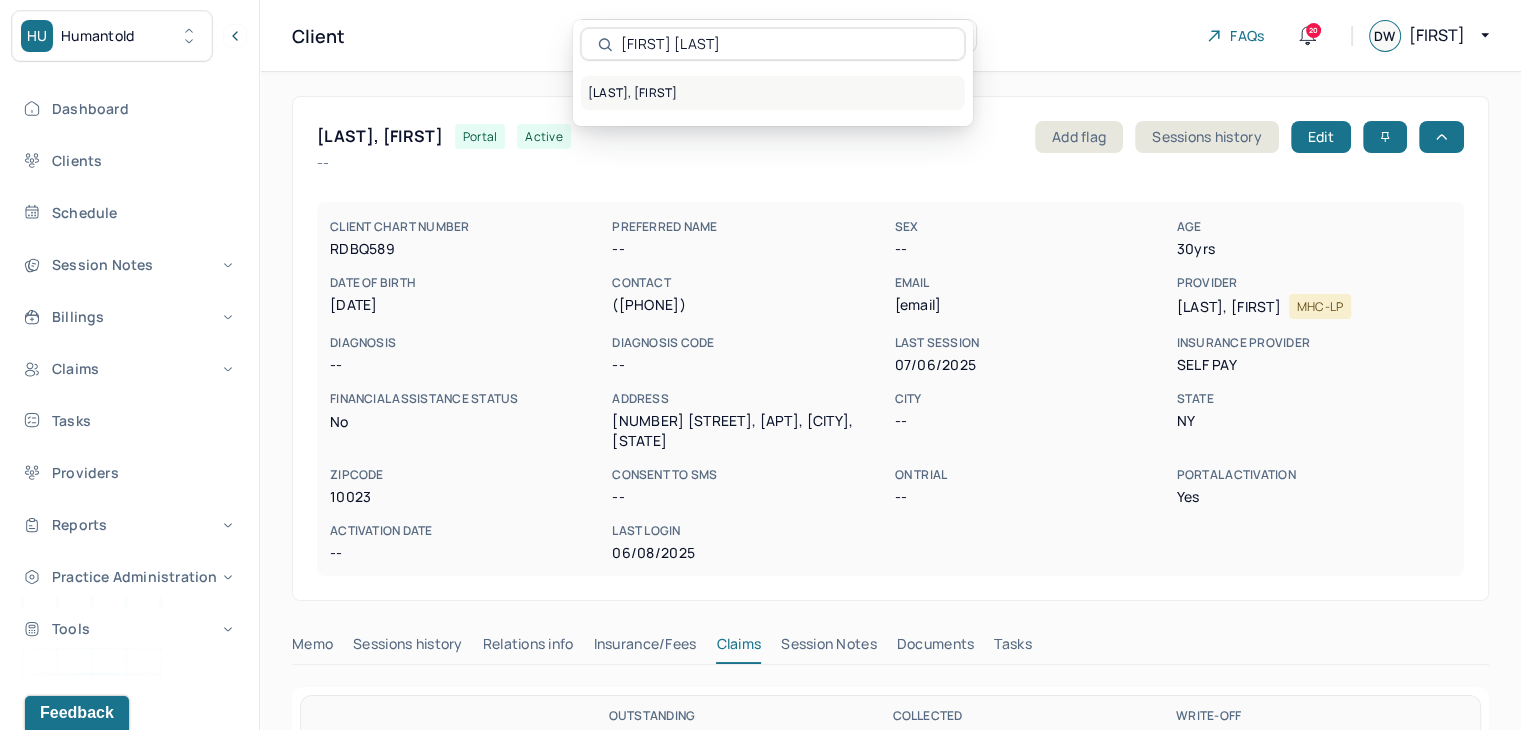 type on "[FIRST] [LAST]" 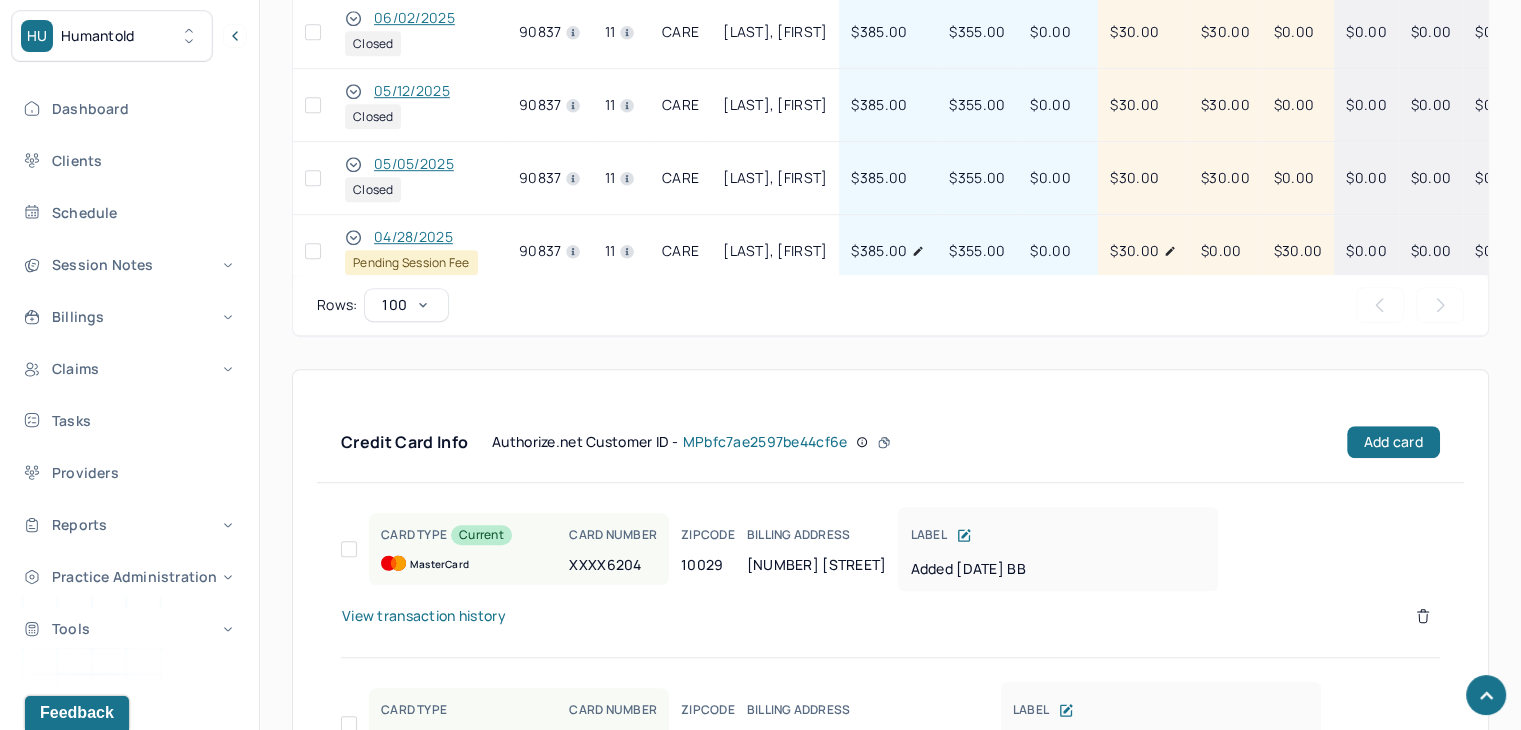 scroll, scrollTop: 820, scrollLeft: 0, axis: vertical 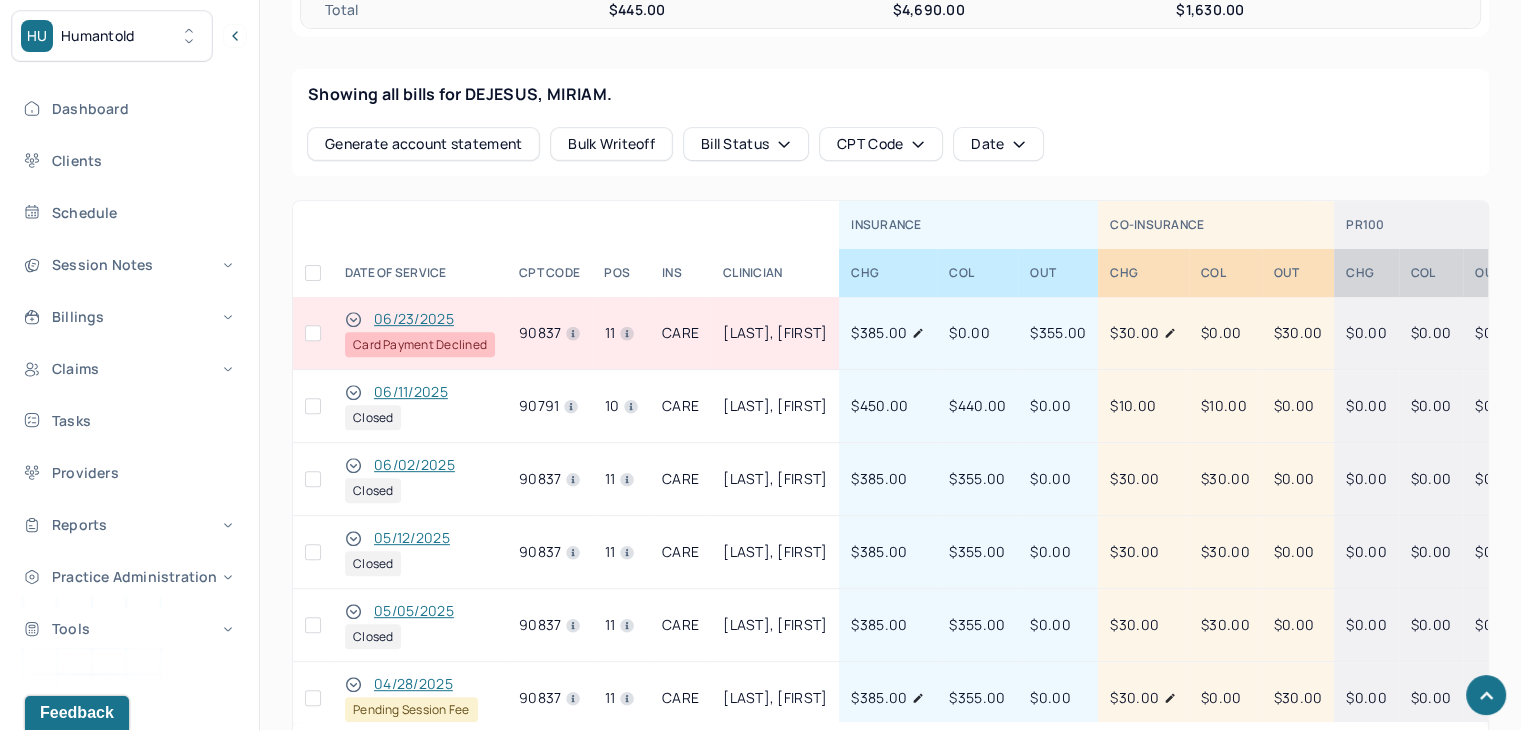 click at bounding box center (313, 333) 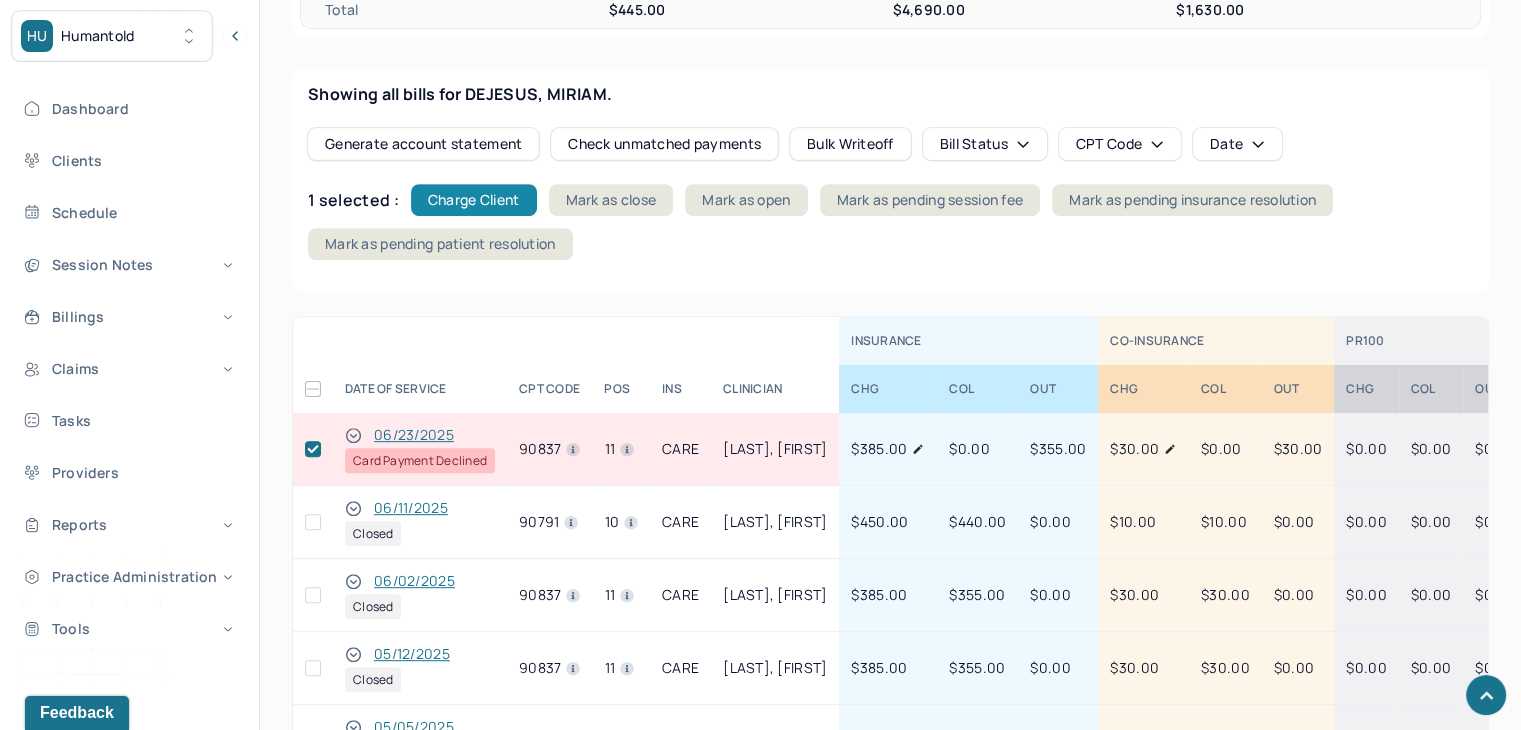 click on "Charge Client" at bounding box center [474, 200] 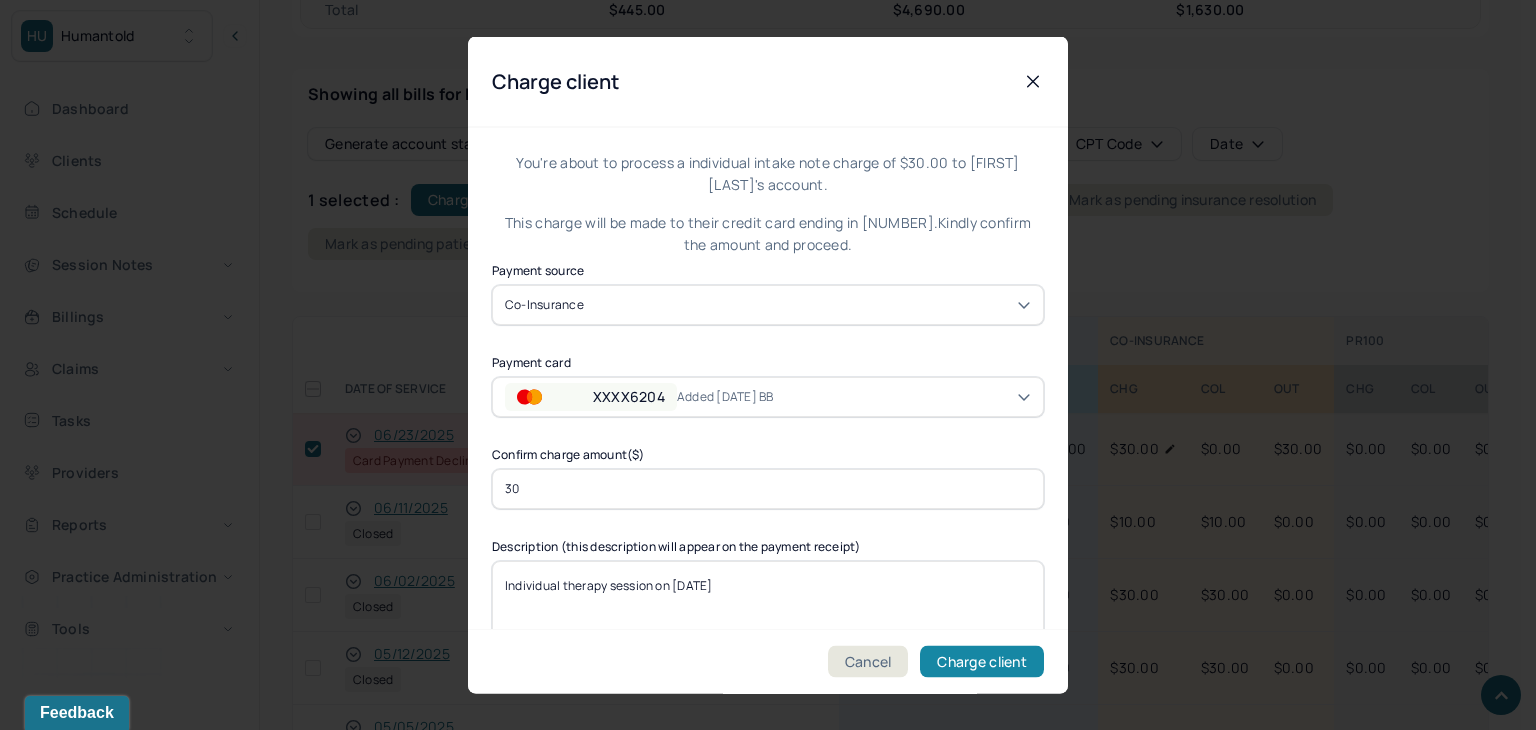 click on "Cancel     Charge client" at bounding box center [768, 661] 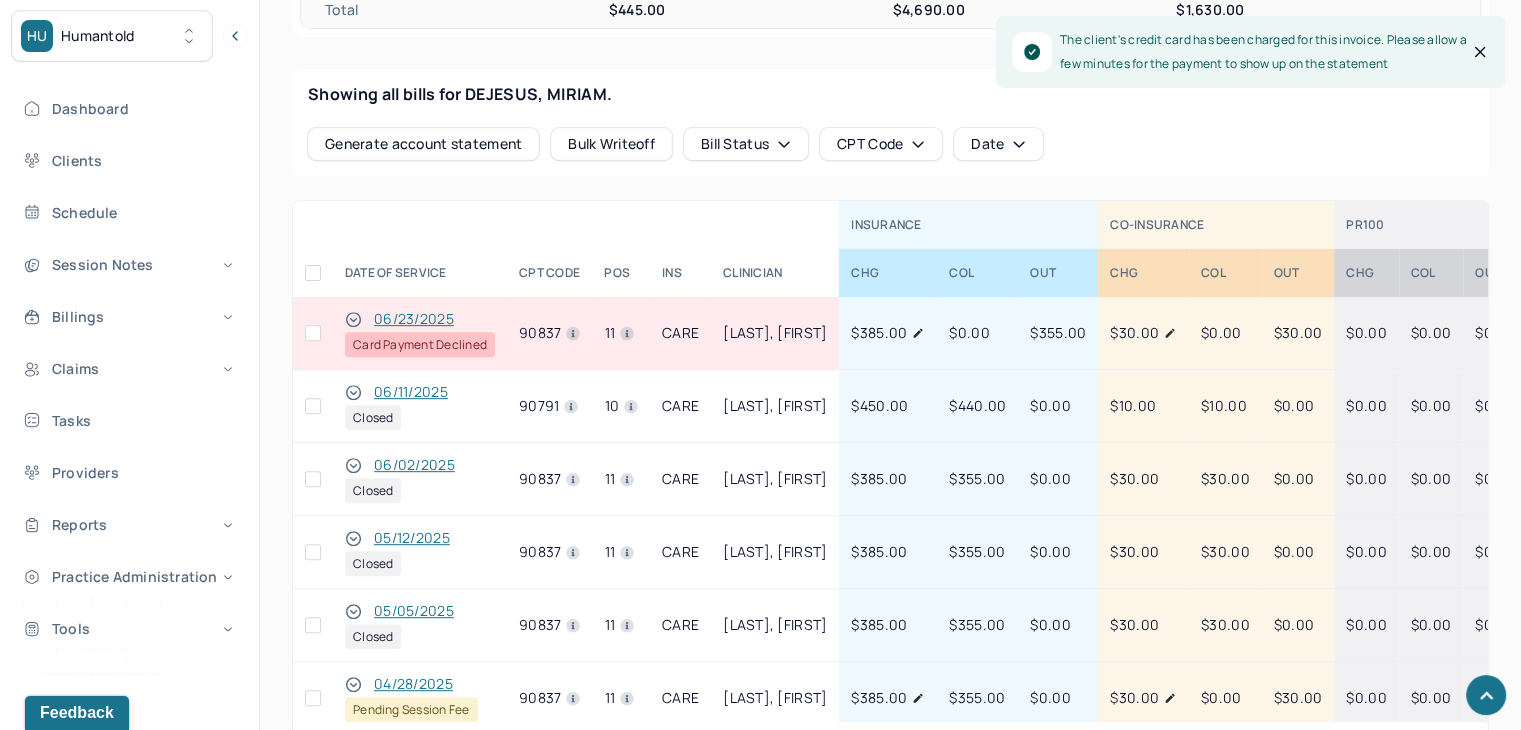 click at bounding box center [313, 333] 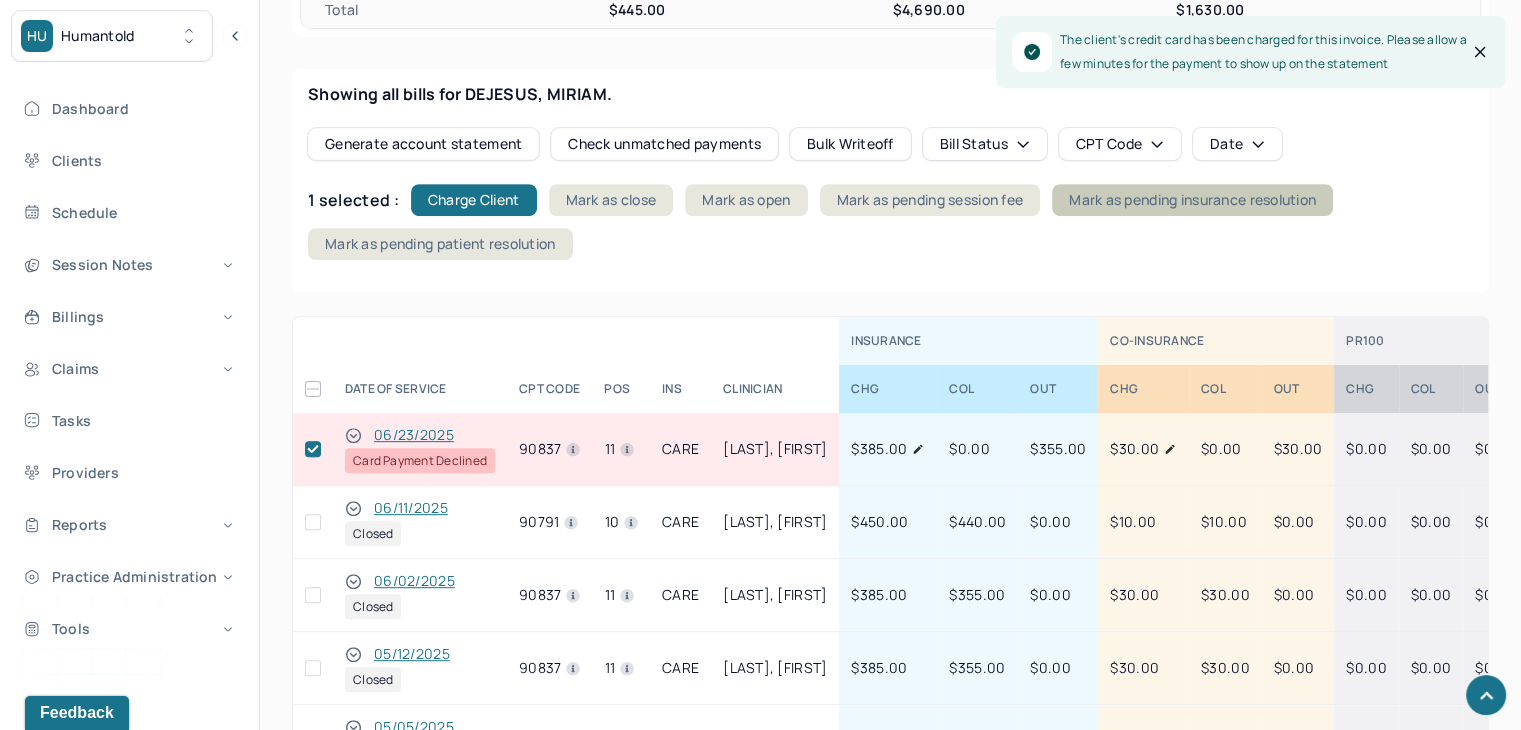 click on "Mark as pending insurance resolution" at bounding box center (1192, 200) 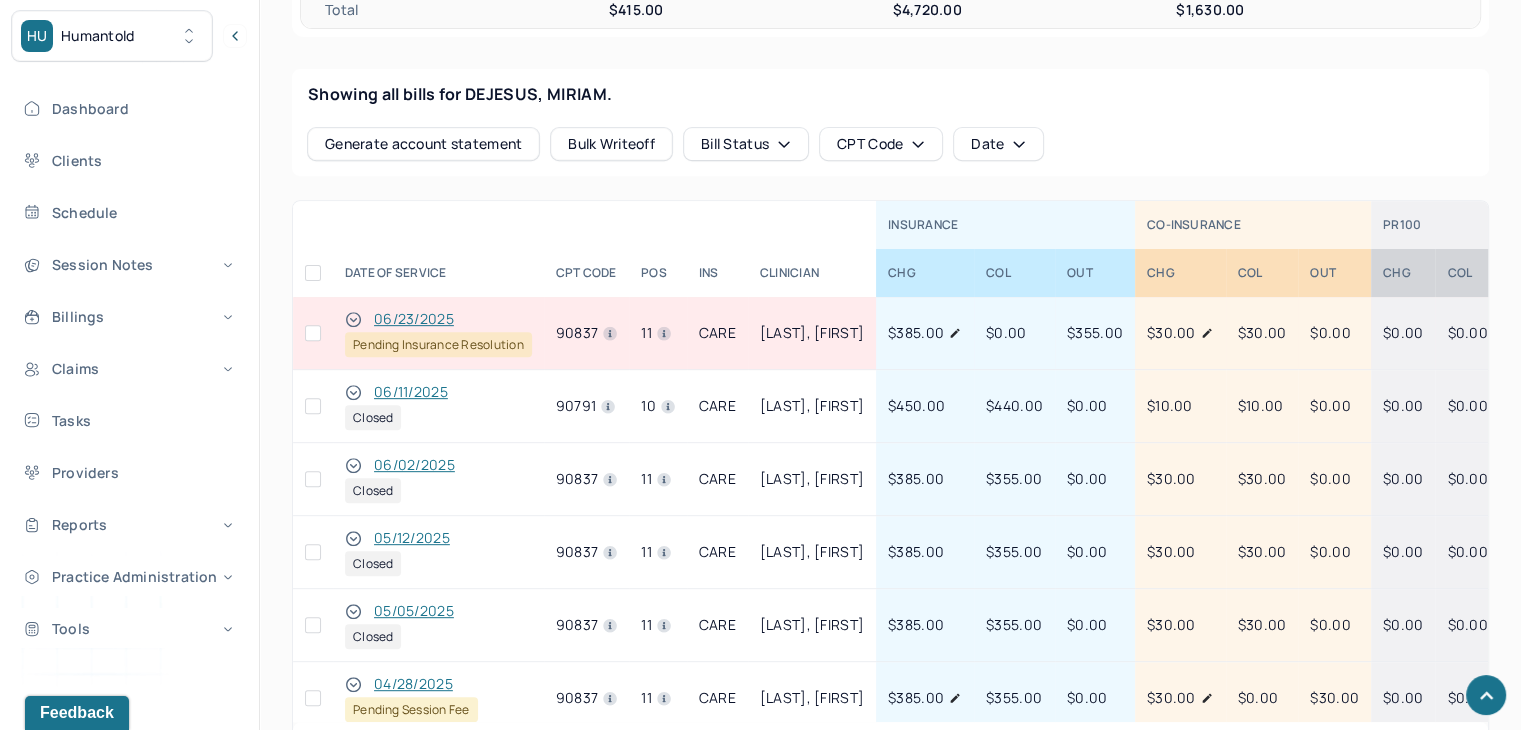 click 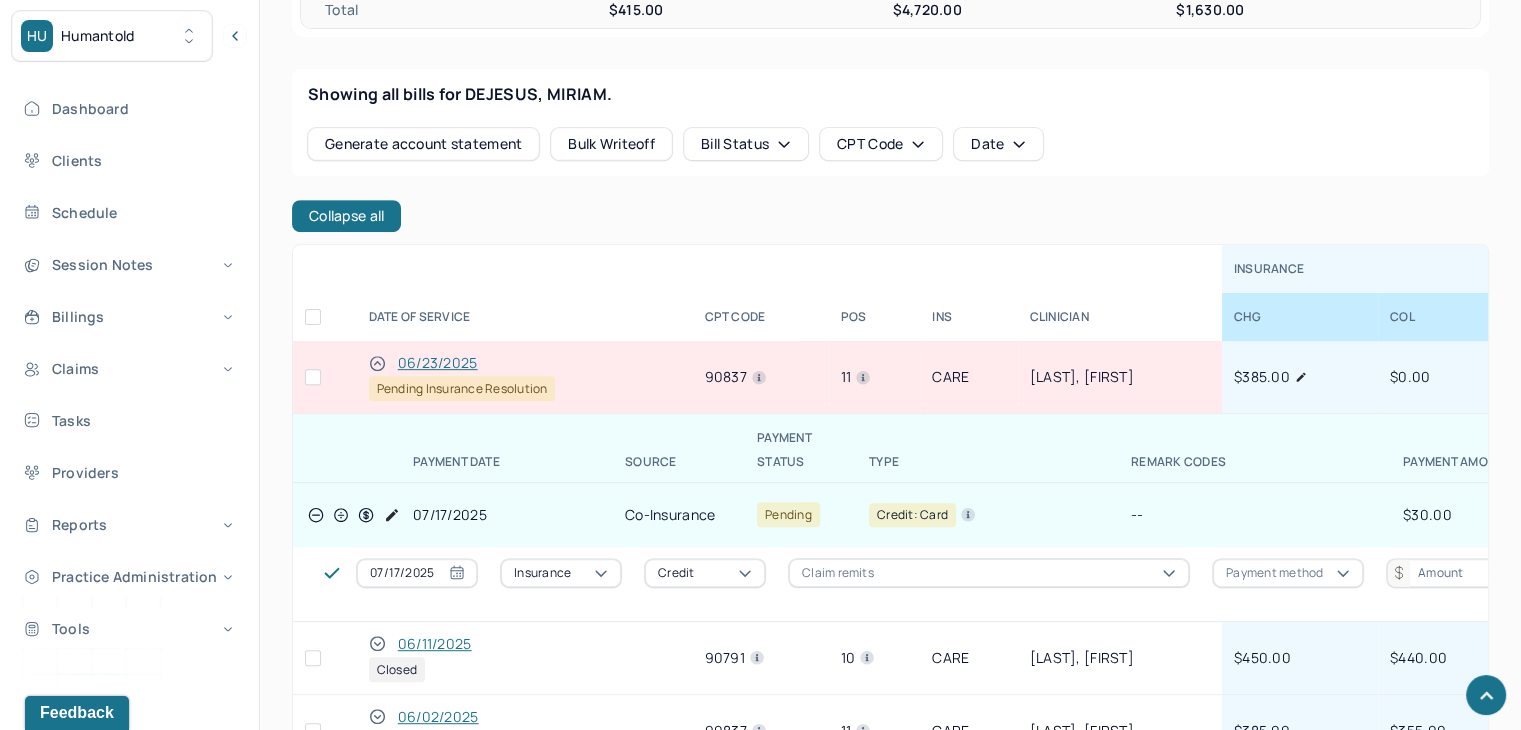 click 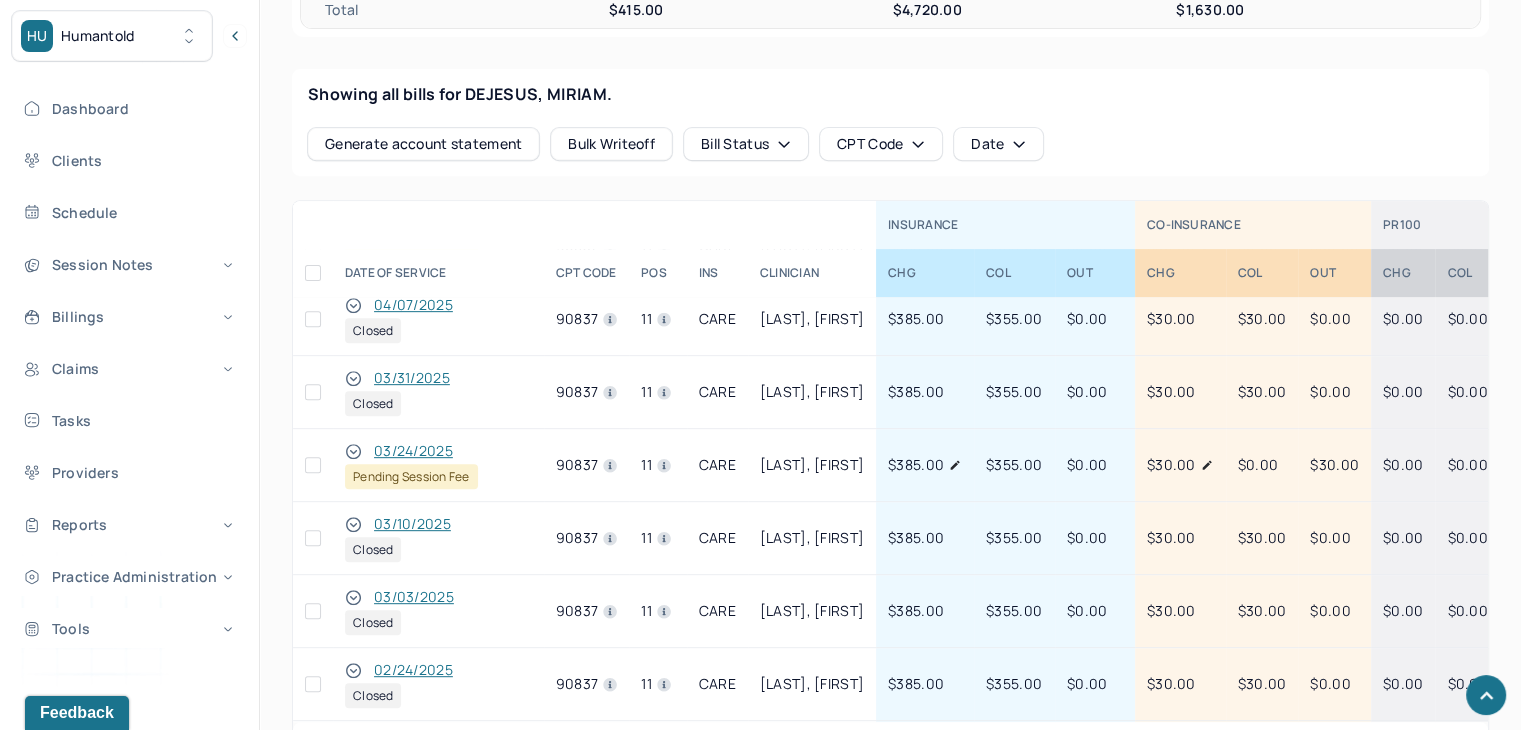 scroll, scrollTop: 500, scrollLeft: 0, axis: vertical 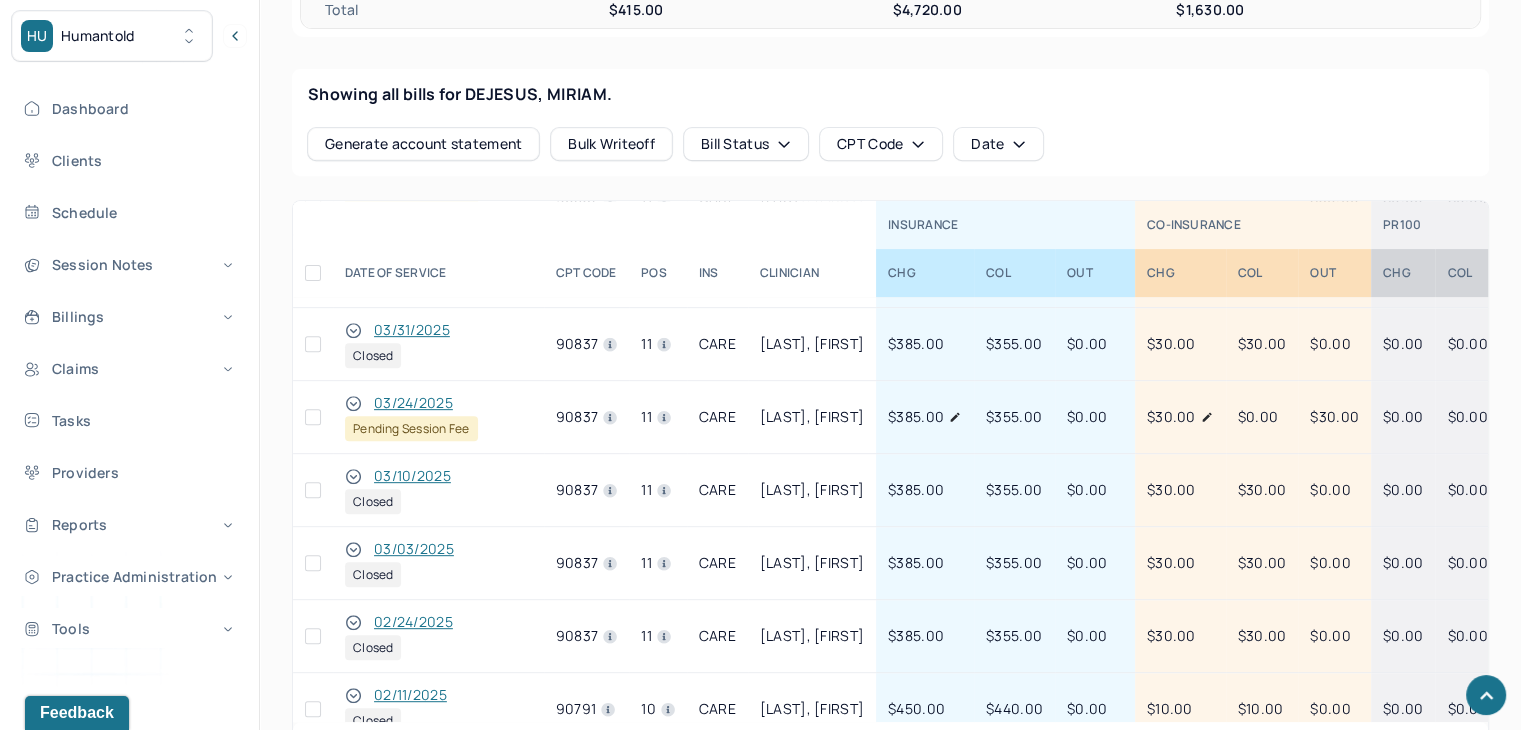 click at bounding box center [313, 417] 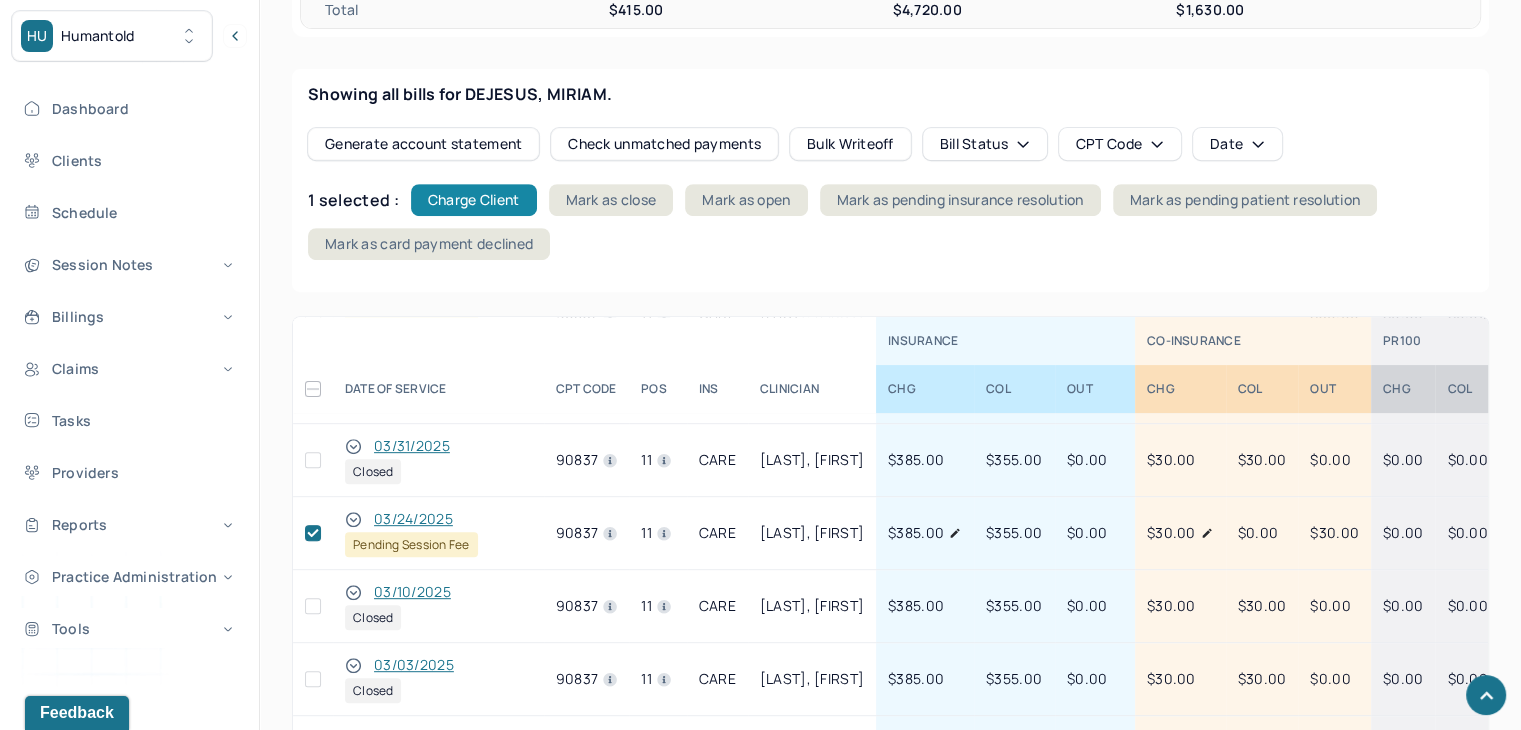 click on "Charge Client" at bounding box center [474, 200] 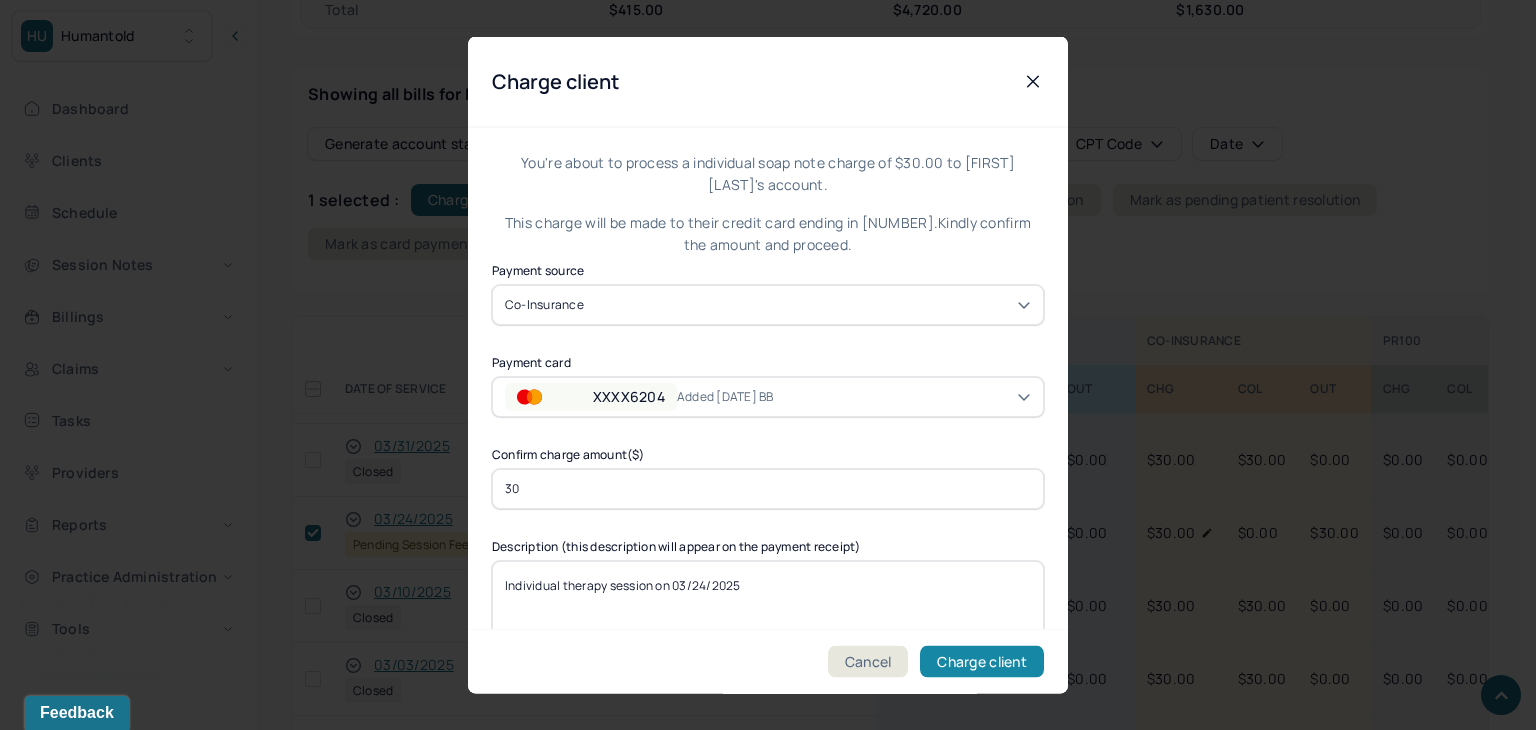 click on "Charge client" at bounding box center (982, 662) 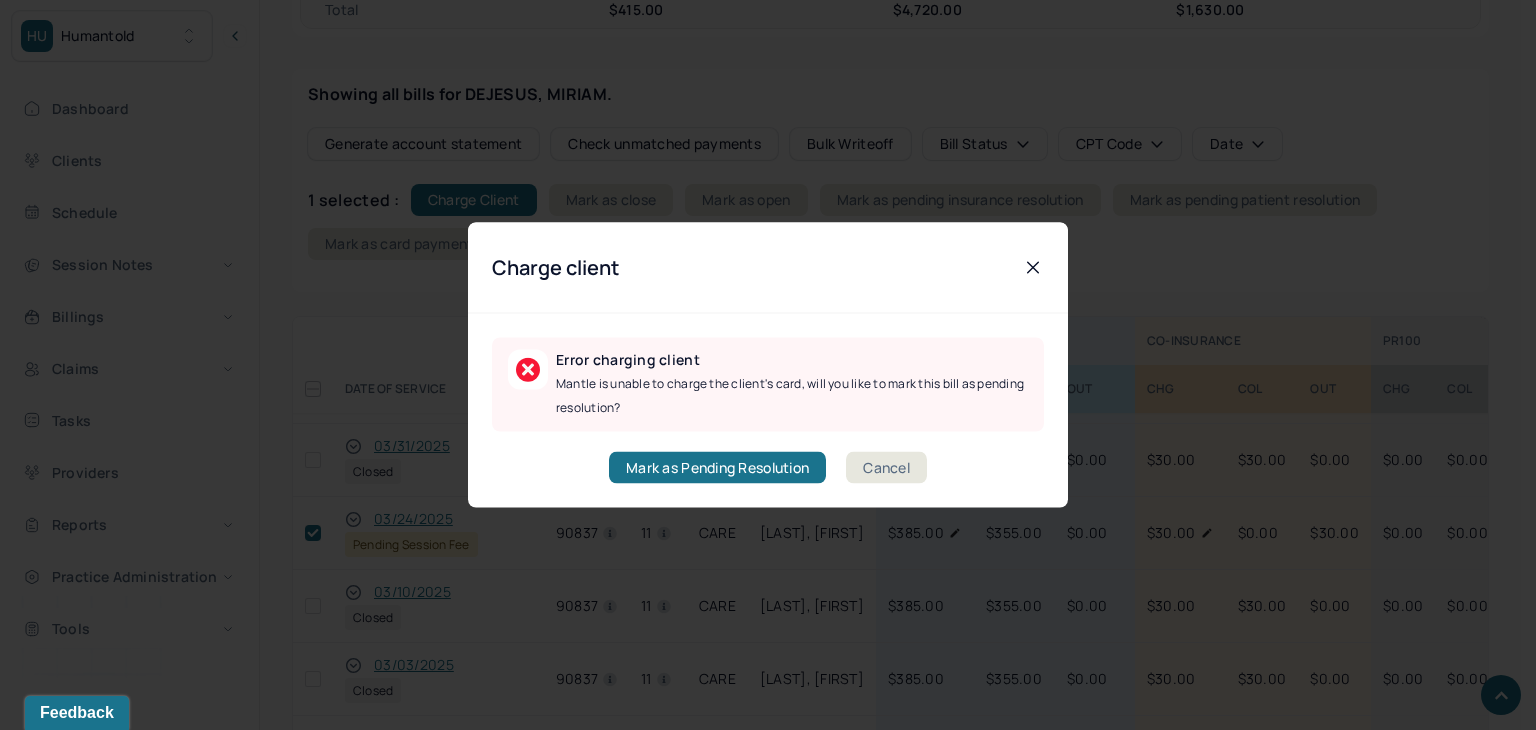 click on "Cancel" at bounding box center [886, 468] 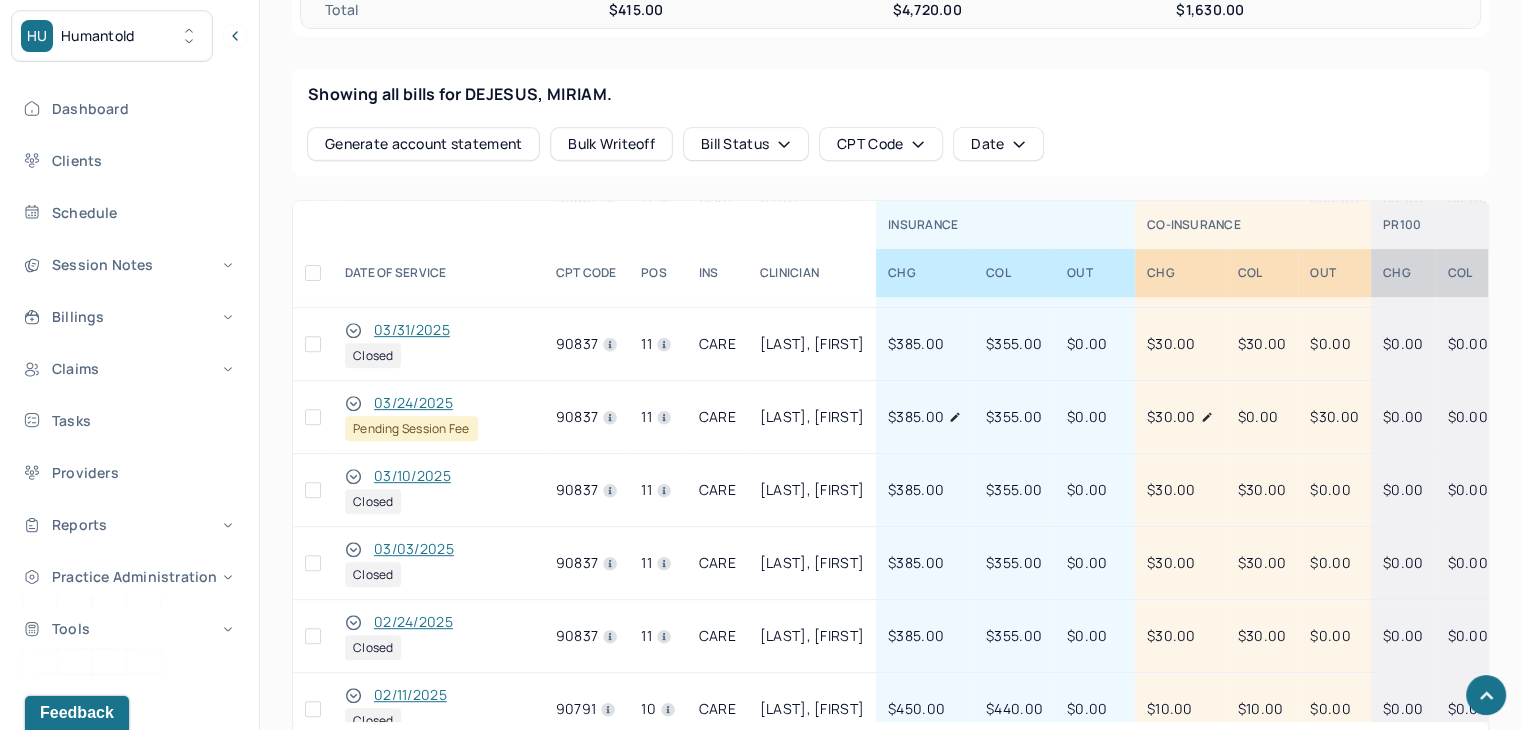 click at bounding box center (313, 417) 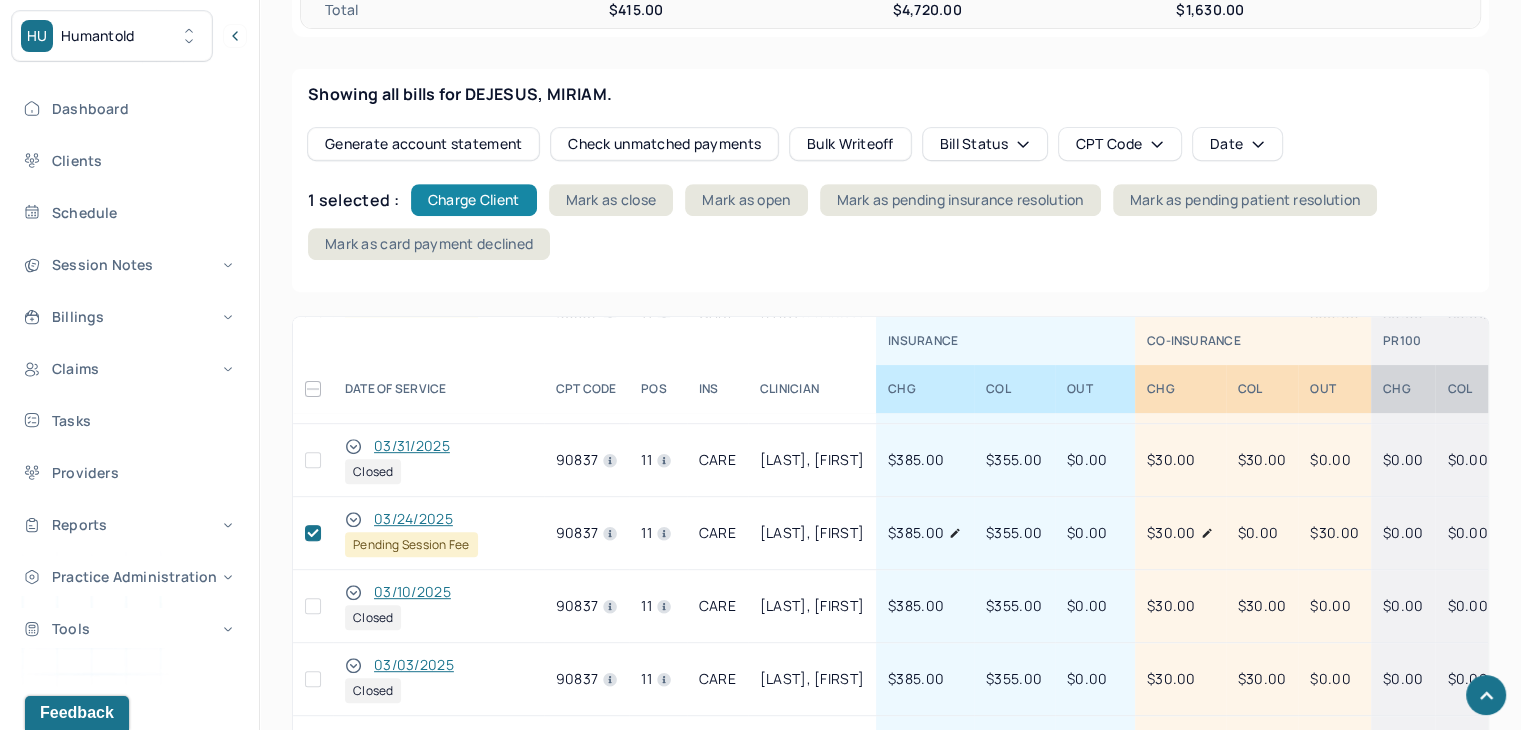 click on "Charge Client" at bounding box center (474, 200) 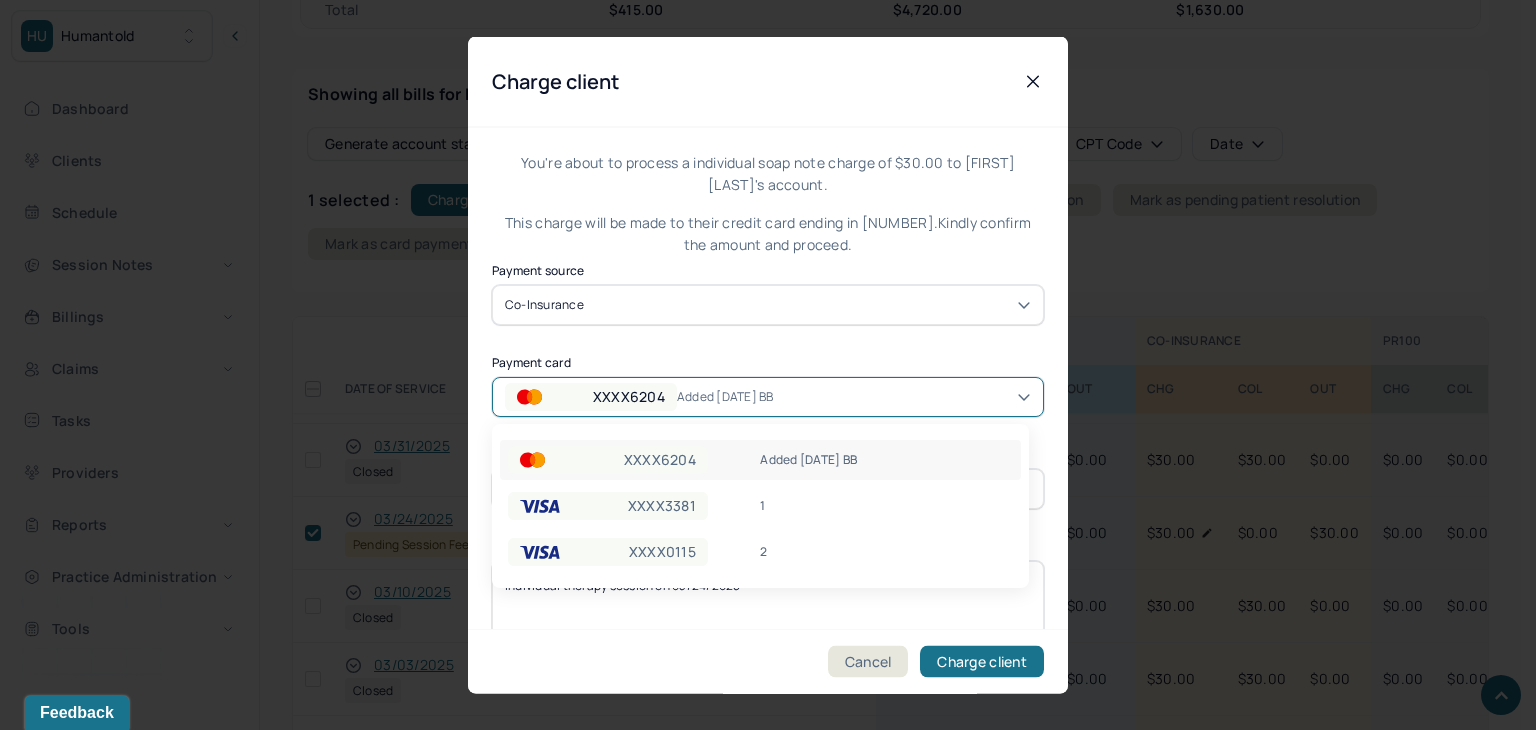 click on "Added [DATE] BB" at bounding box center [739, 396] 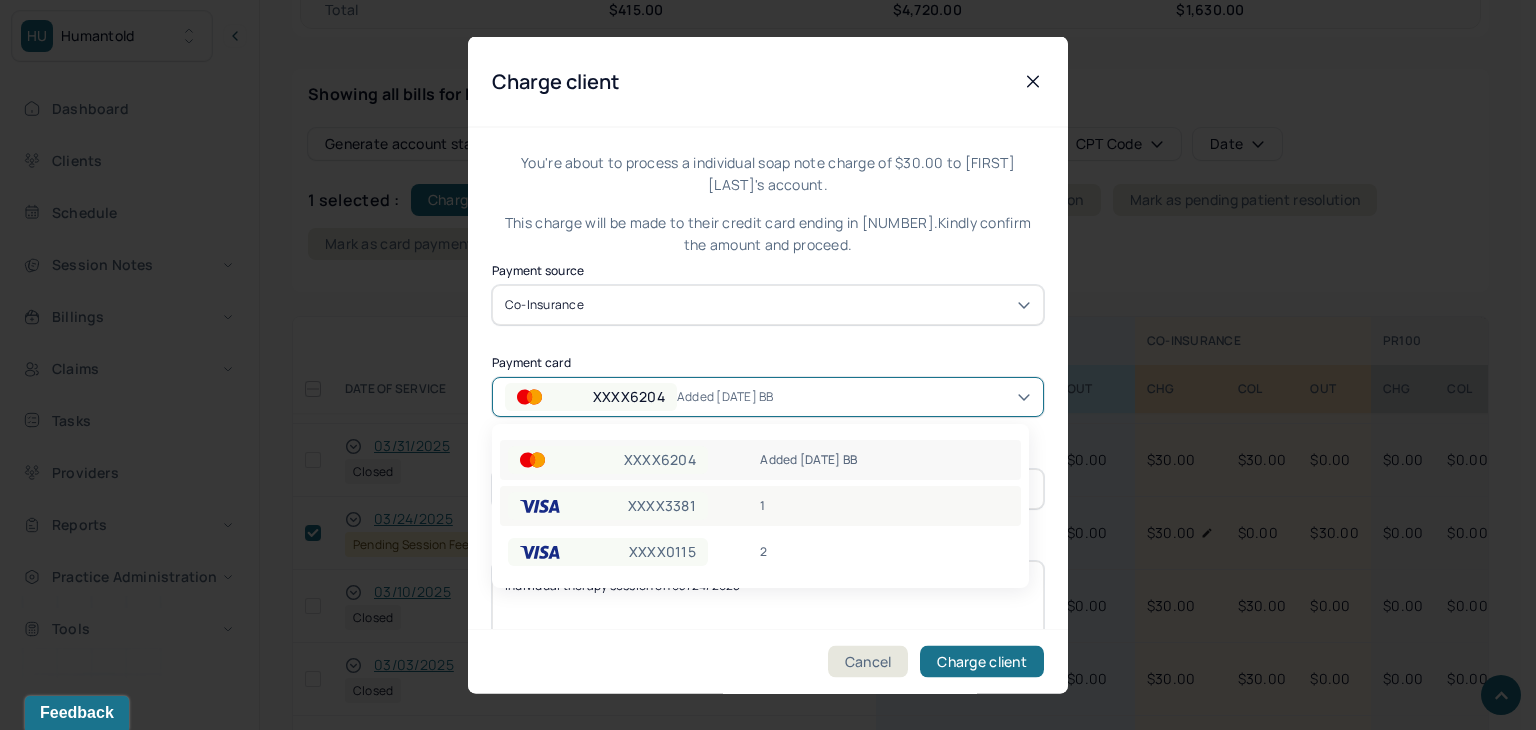 click on "XXXX[NUMBER]" at bounding box center [760, 506] 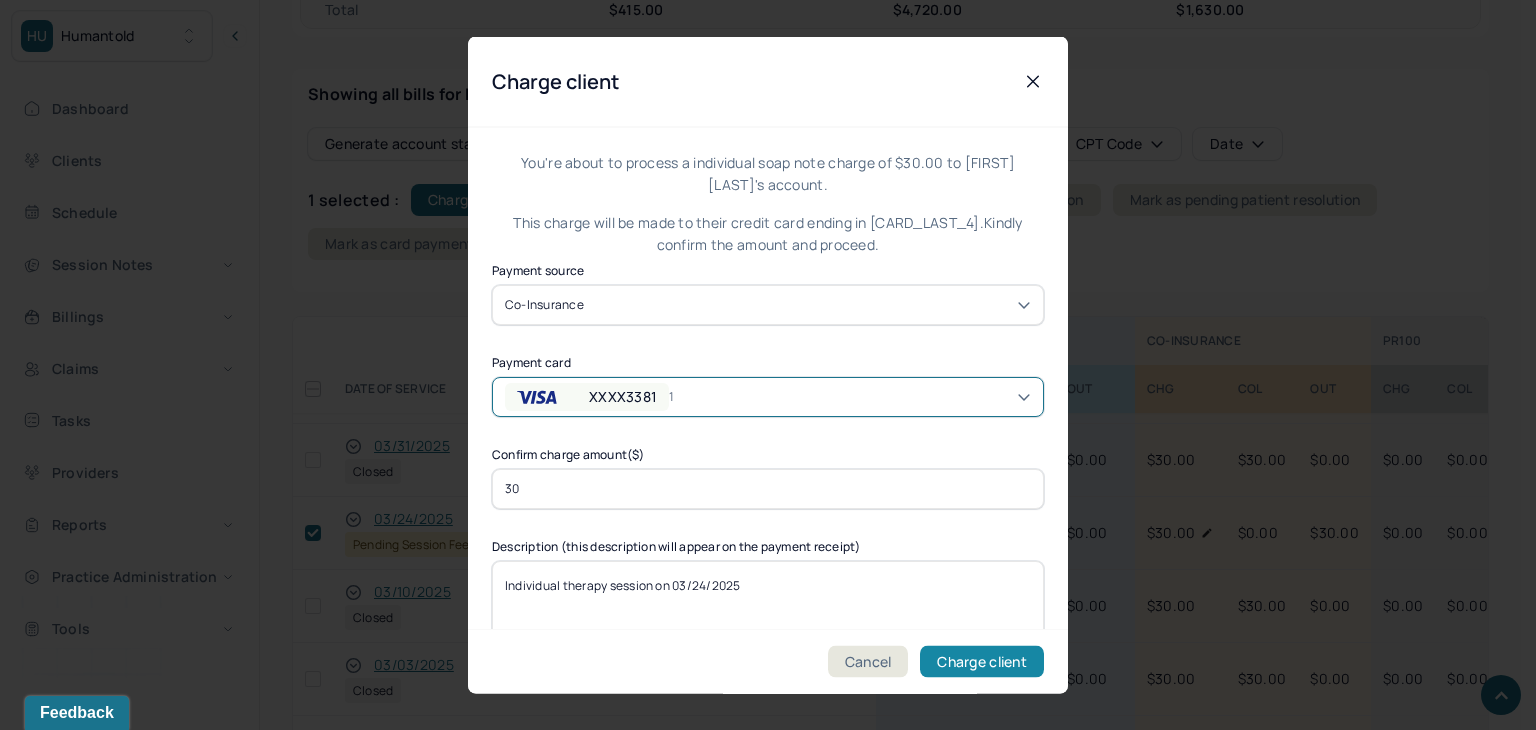 click on "Charge client" at bounding box center [982, 662] 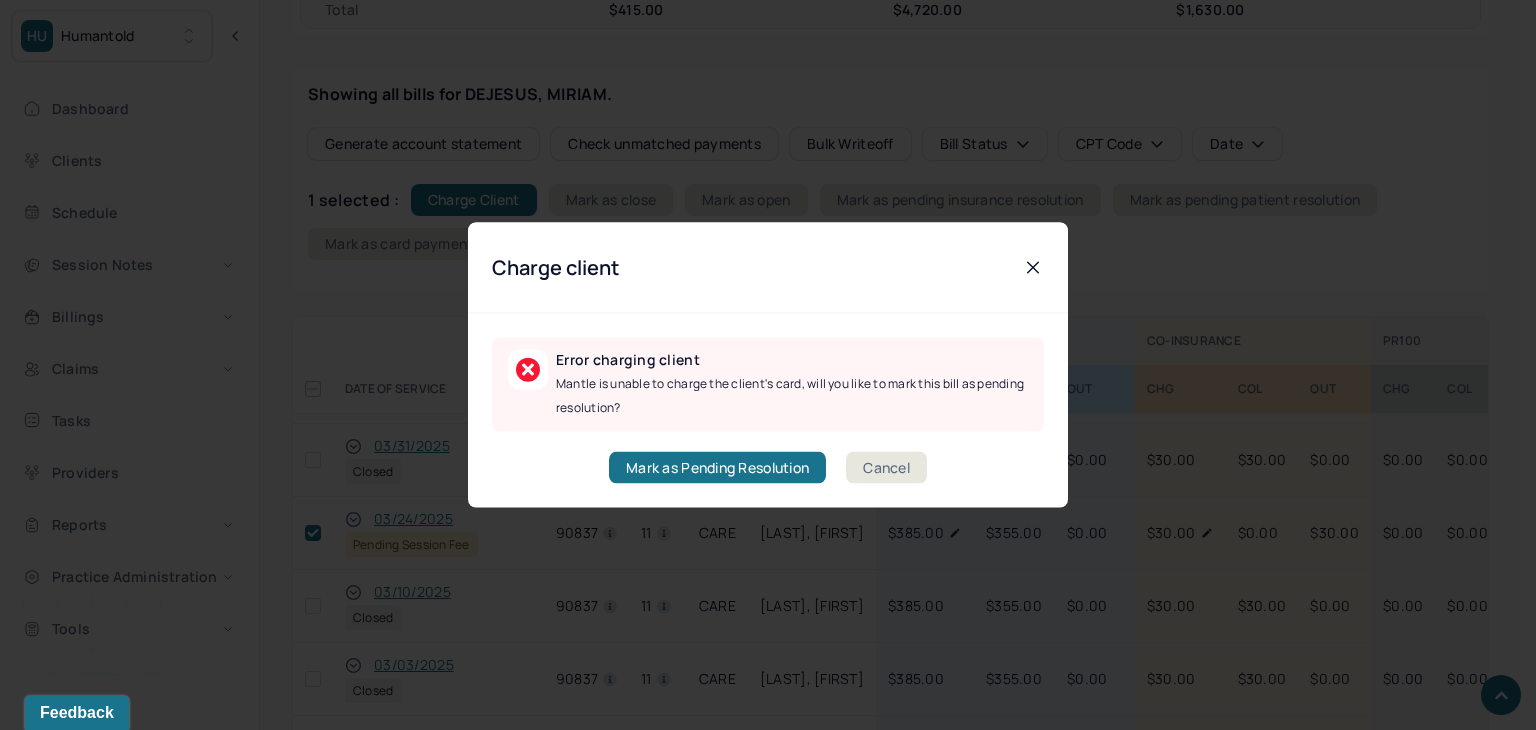 click on "Cancel" at bounding box center [886, 468] 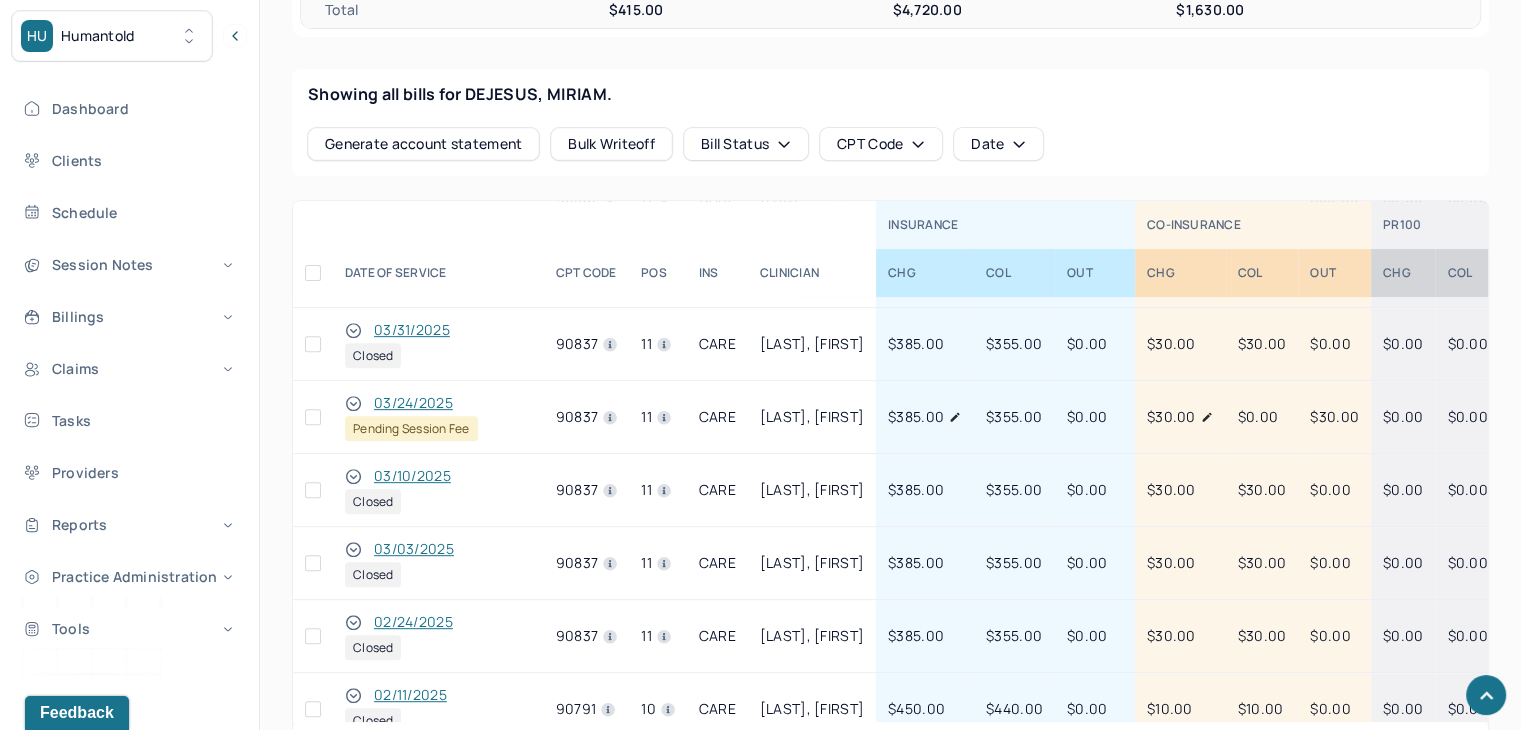click at bounding box center (313, 417) 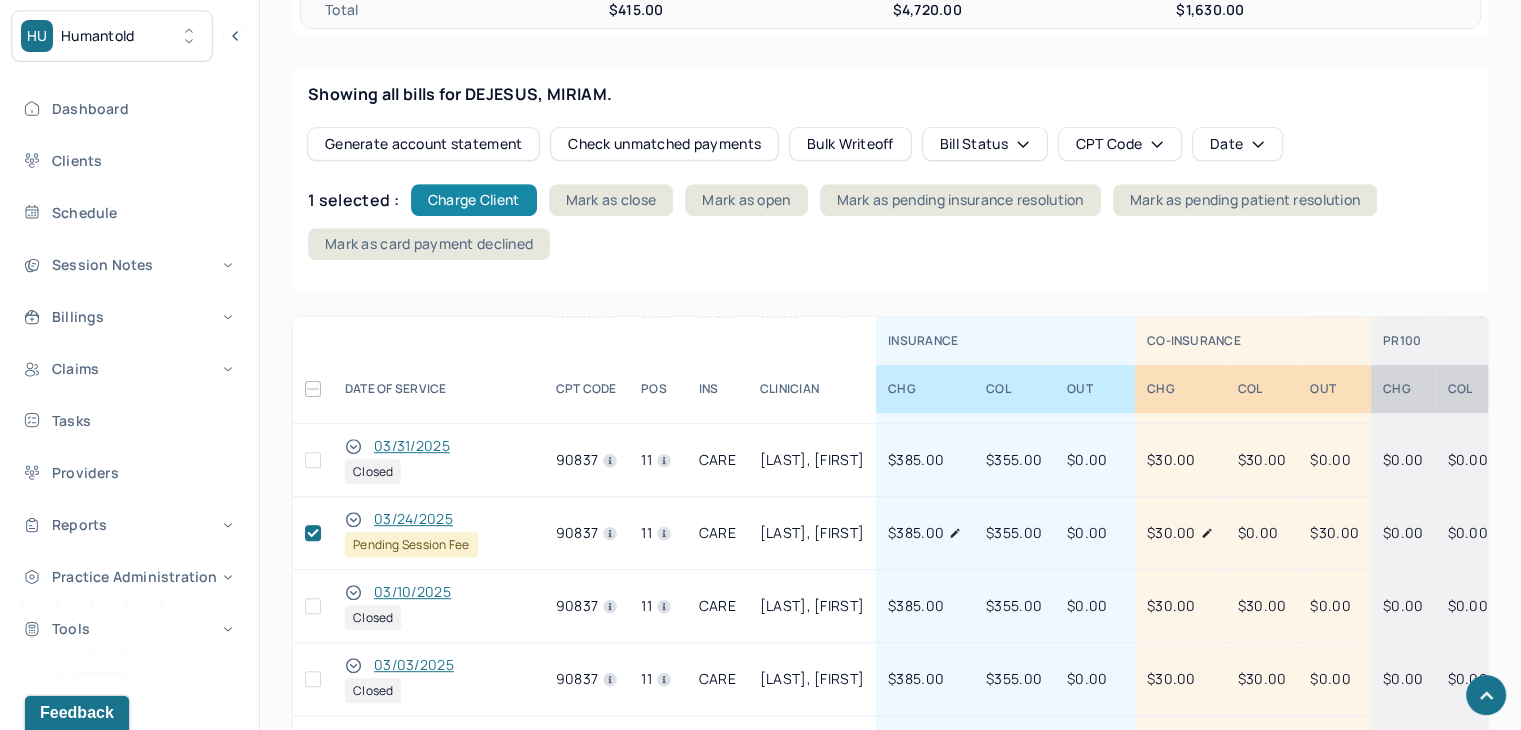 click on "Charge Client" at bounding box center [474, 200] 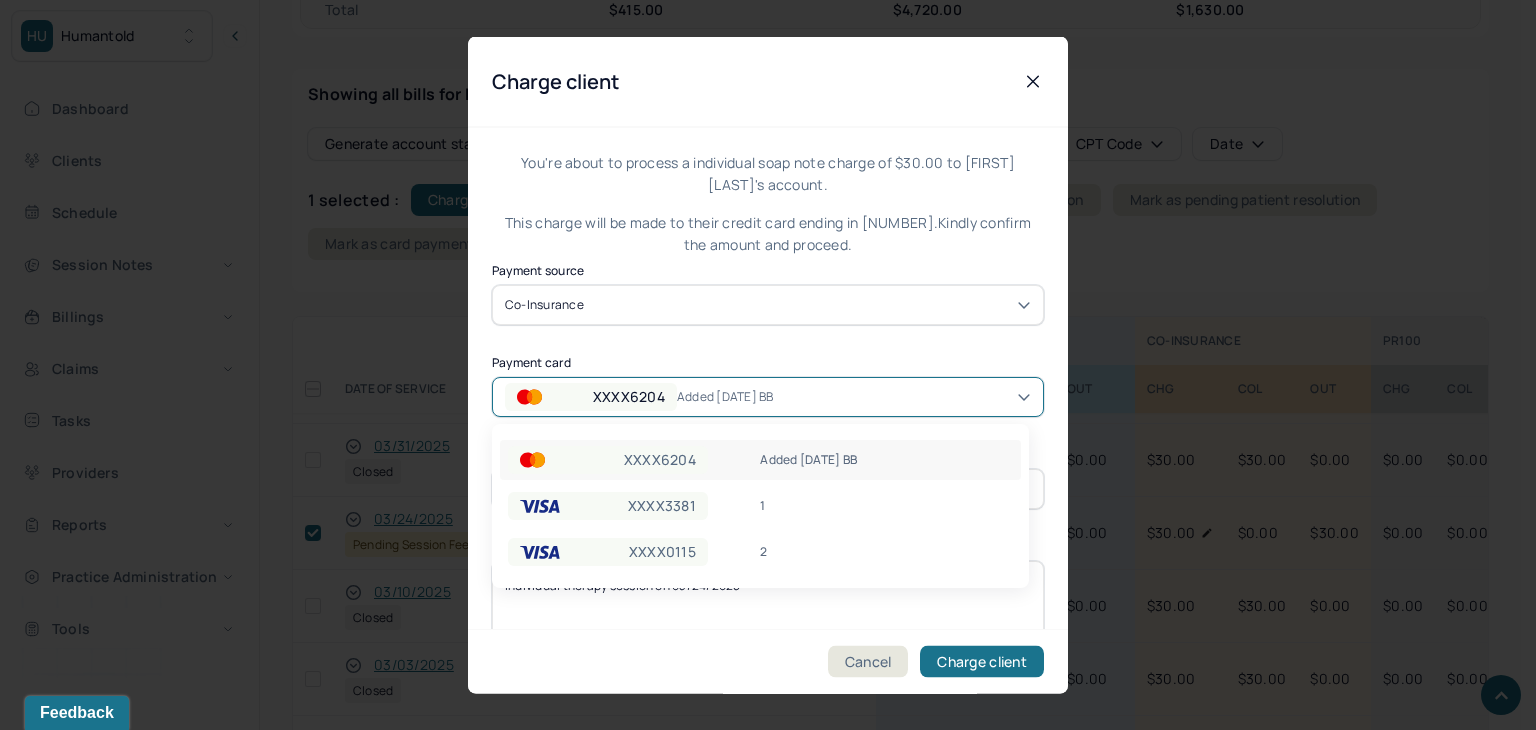 click on "Added [DATE] BB" at bounding box center (739, 396) 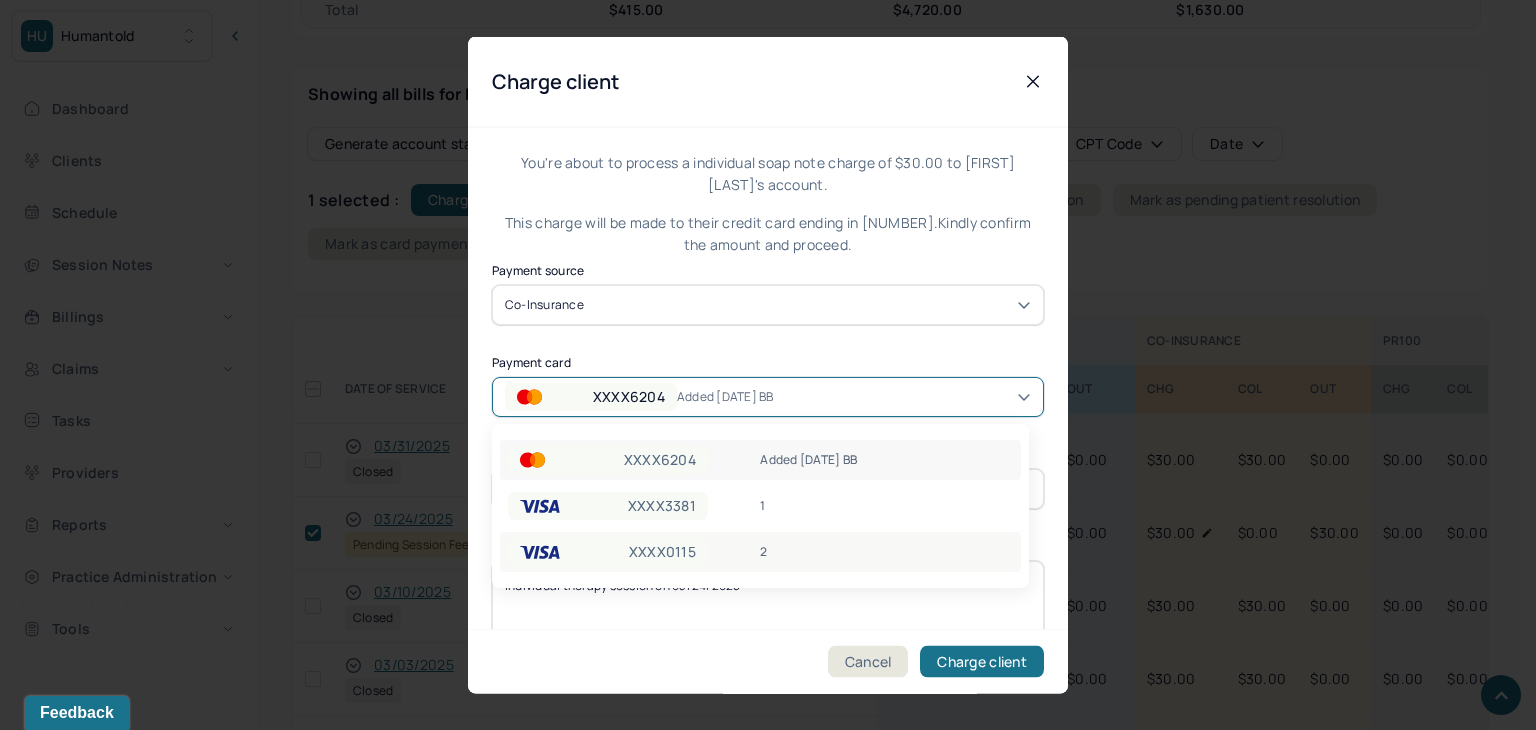 click on "XXXX0115 2" at bounding box center (760, 552) 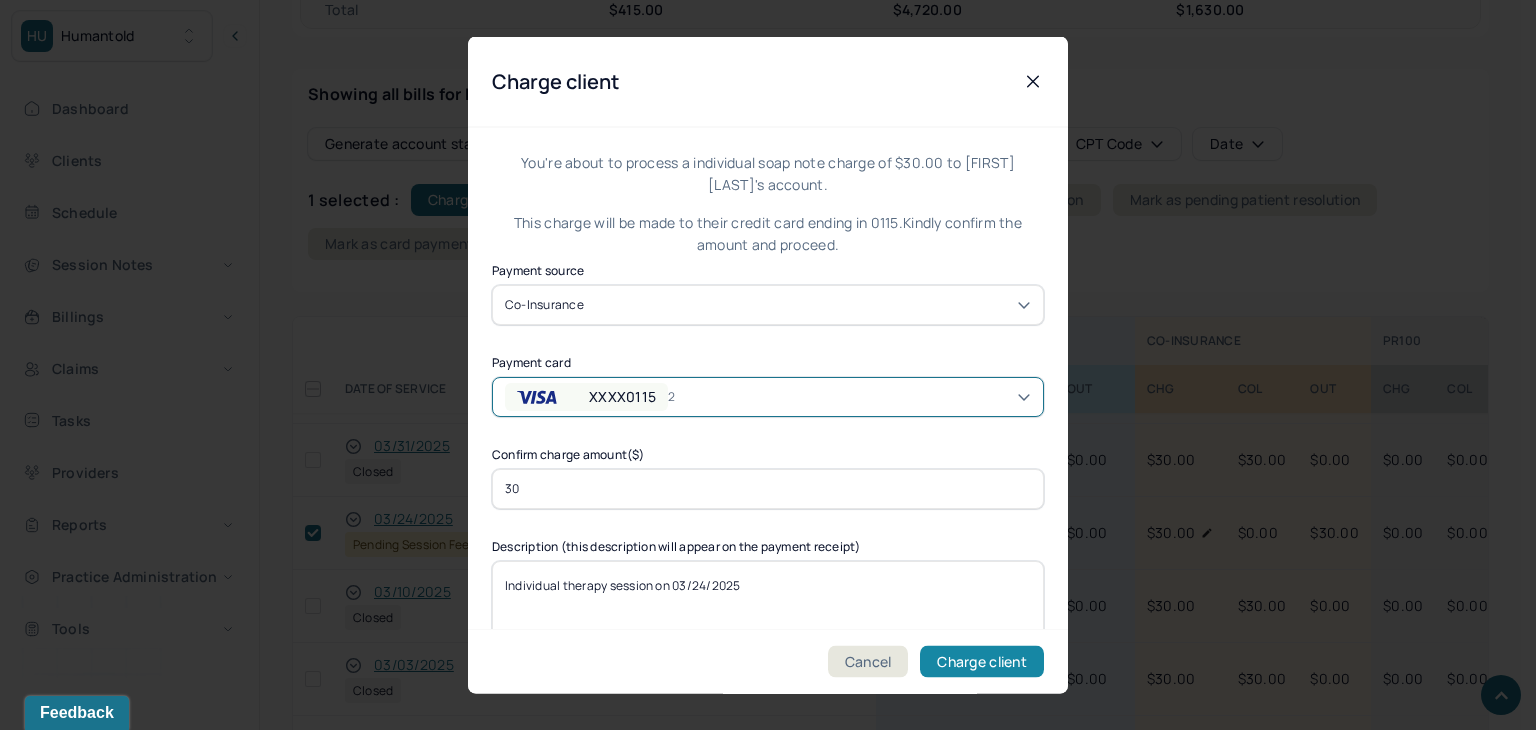 click on "Charge client" at bounding box center [982, 662] 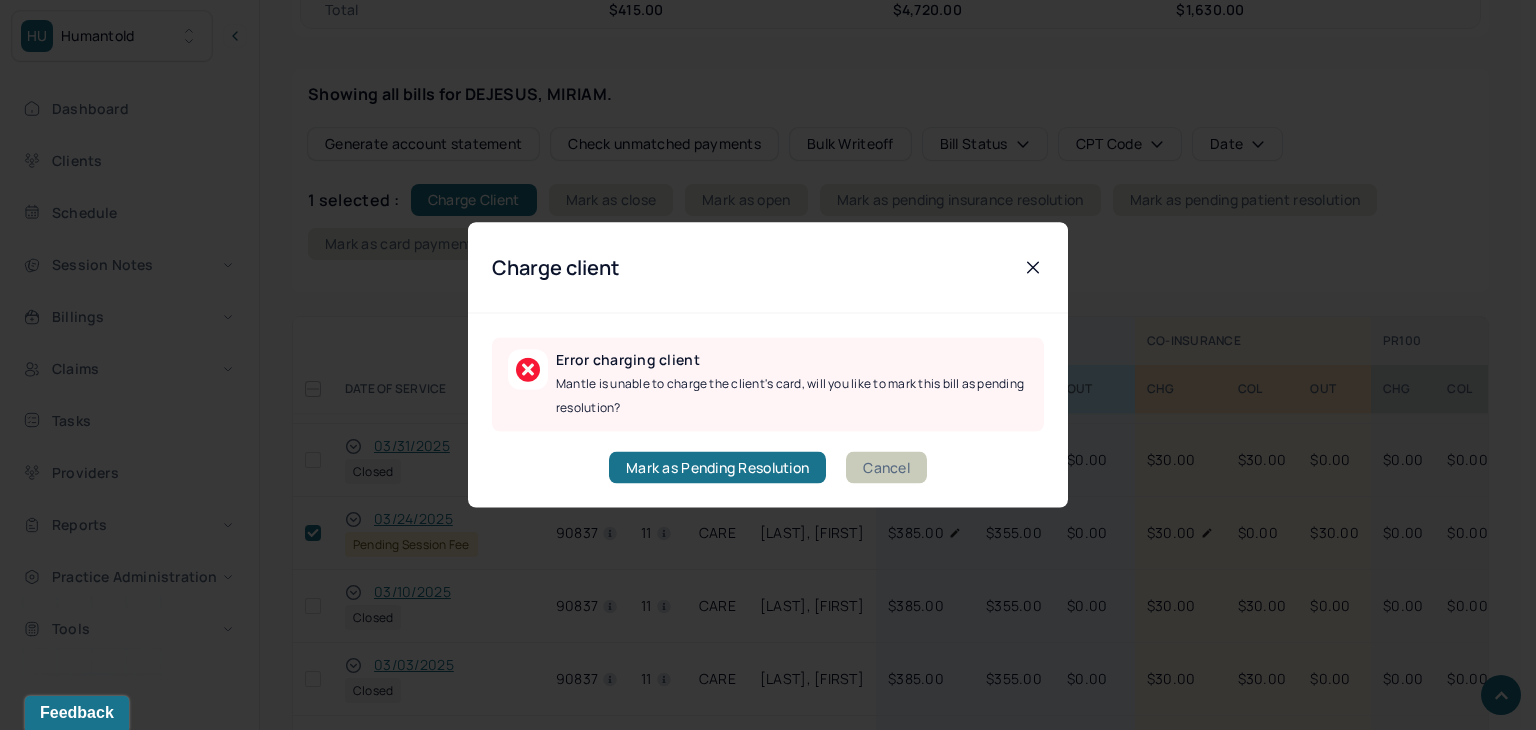 click on "Cancel" at bounding box center [886, 468] 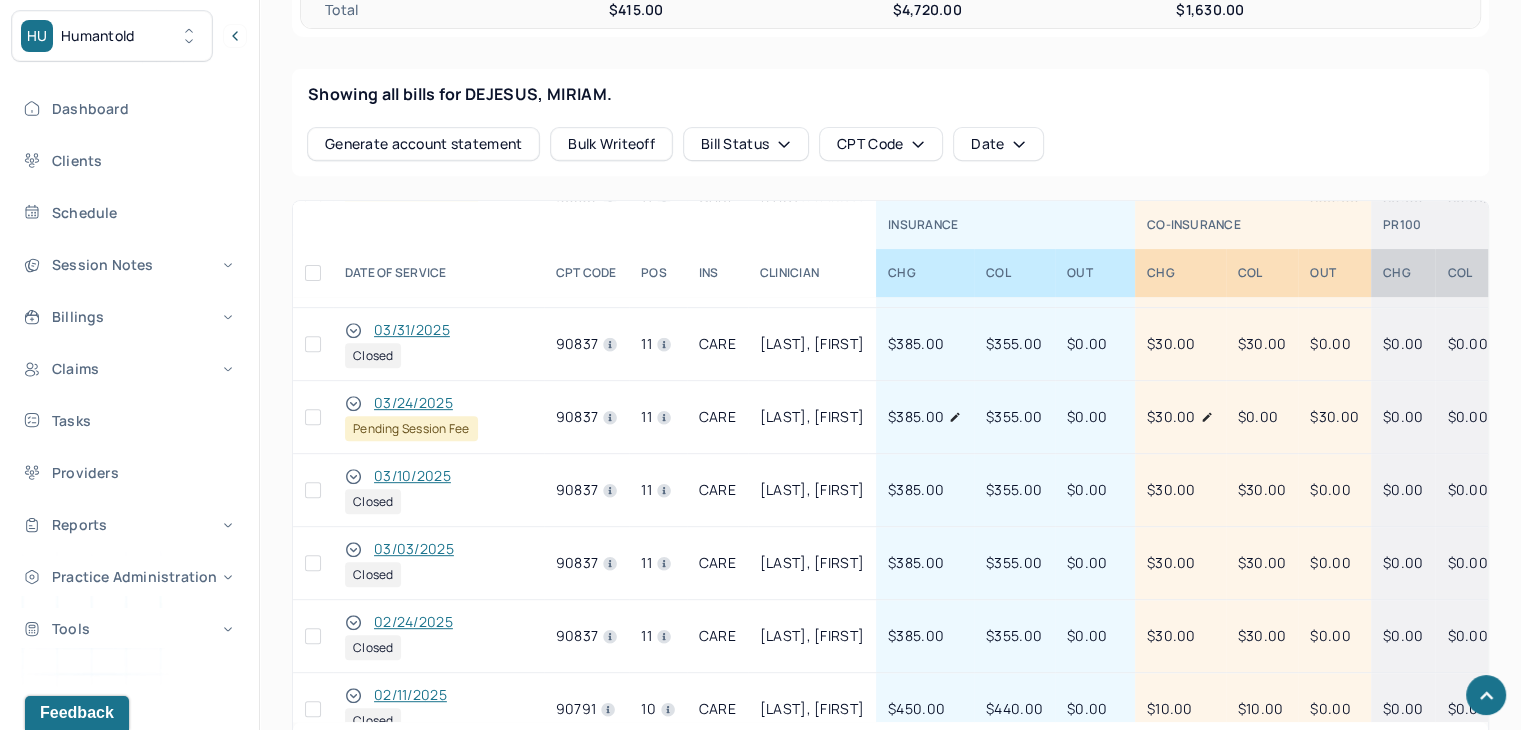 click at bounding box center (313, 490) 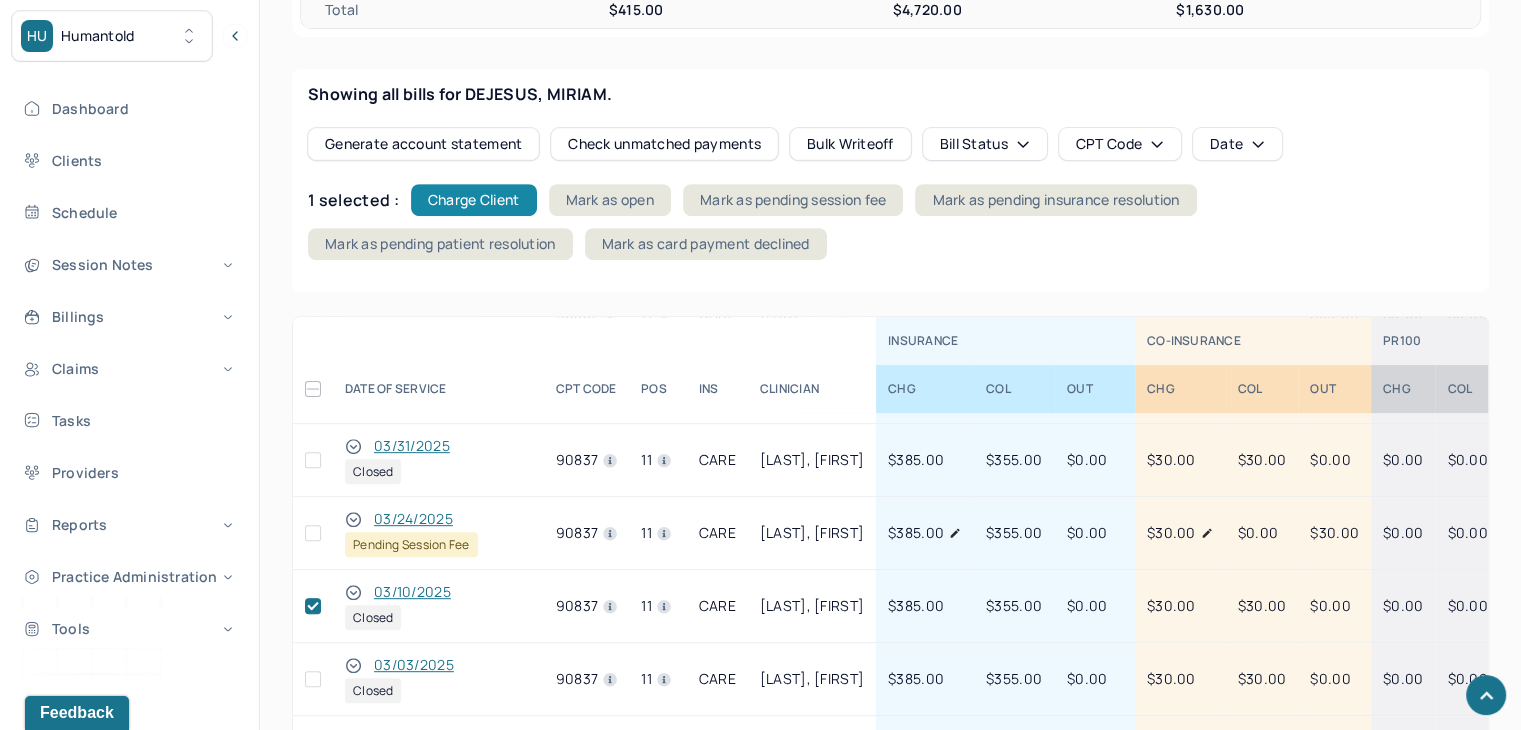 click on "Charge Client" at bounding box center (474, 200) 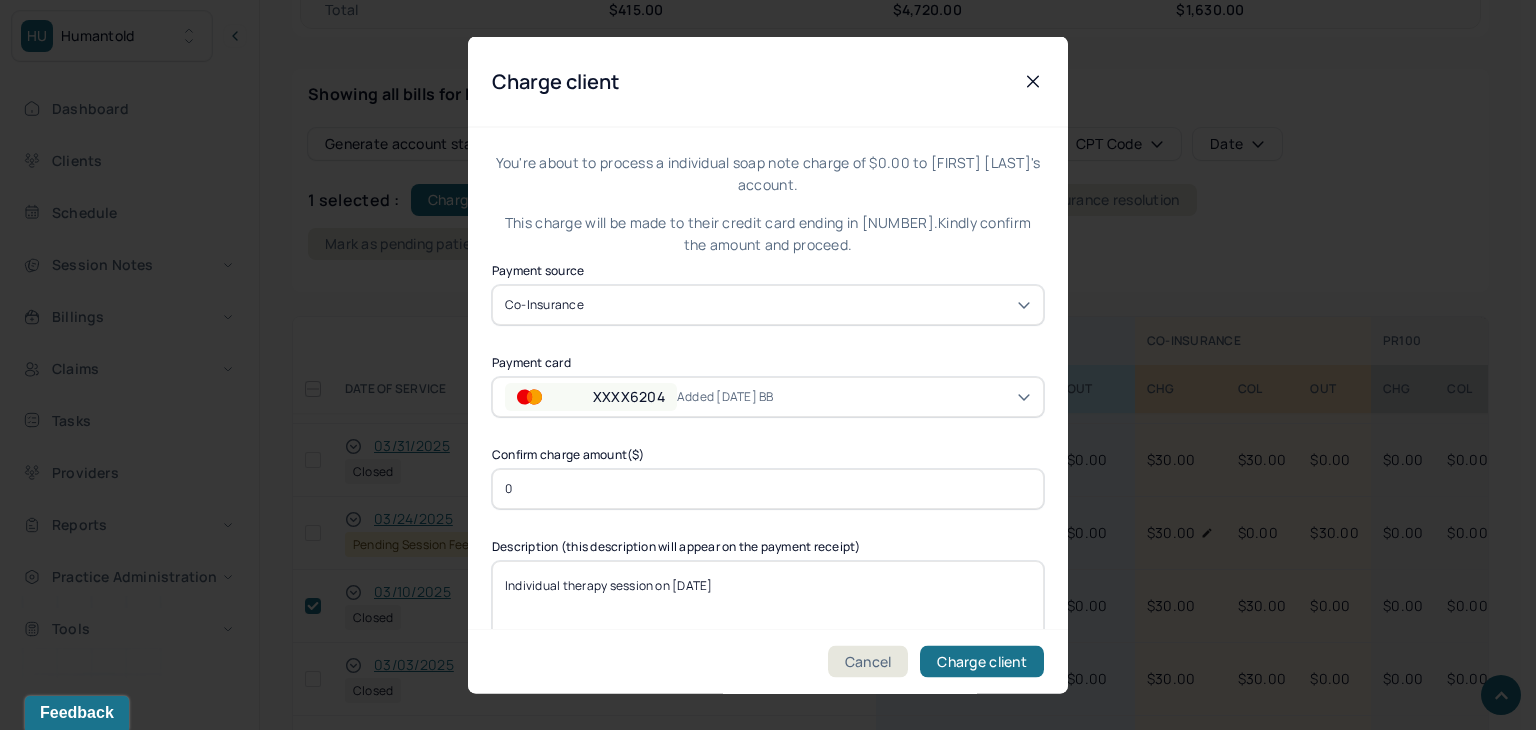 click on "Added [DATE] BB" at bounding box center [739, 396] 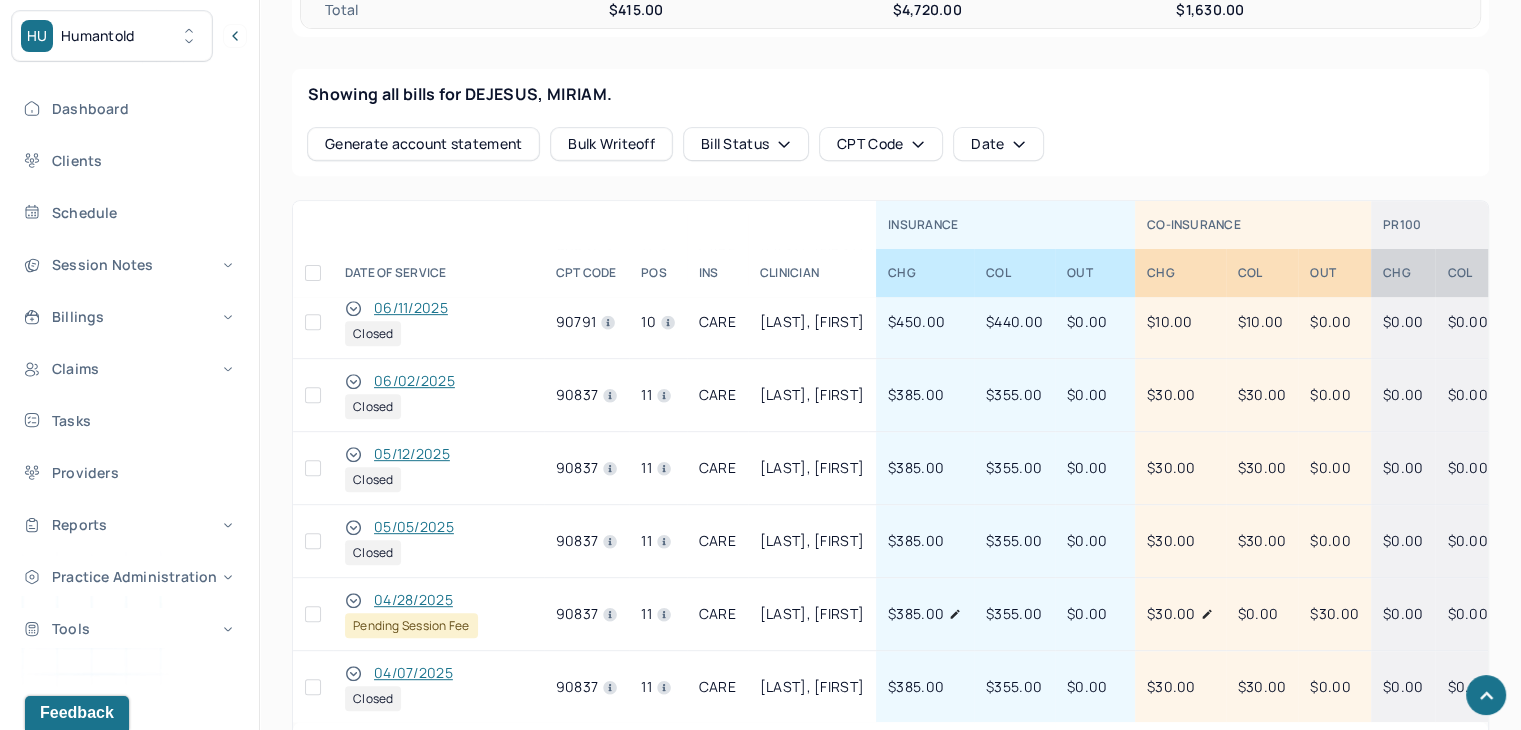 scroll, scrollTop: 0, scrollLeft: 0, axis: both 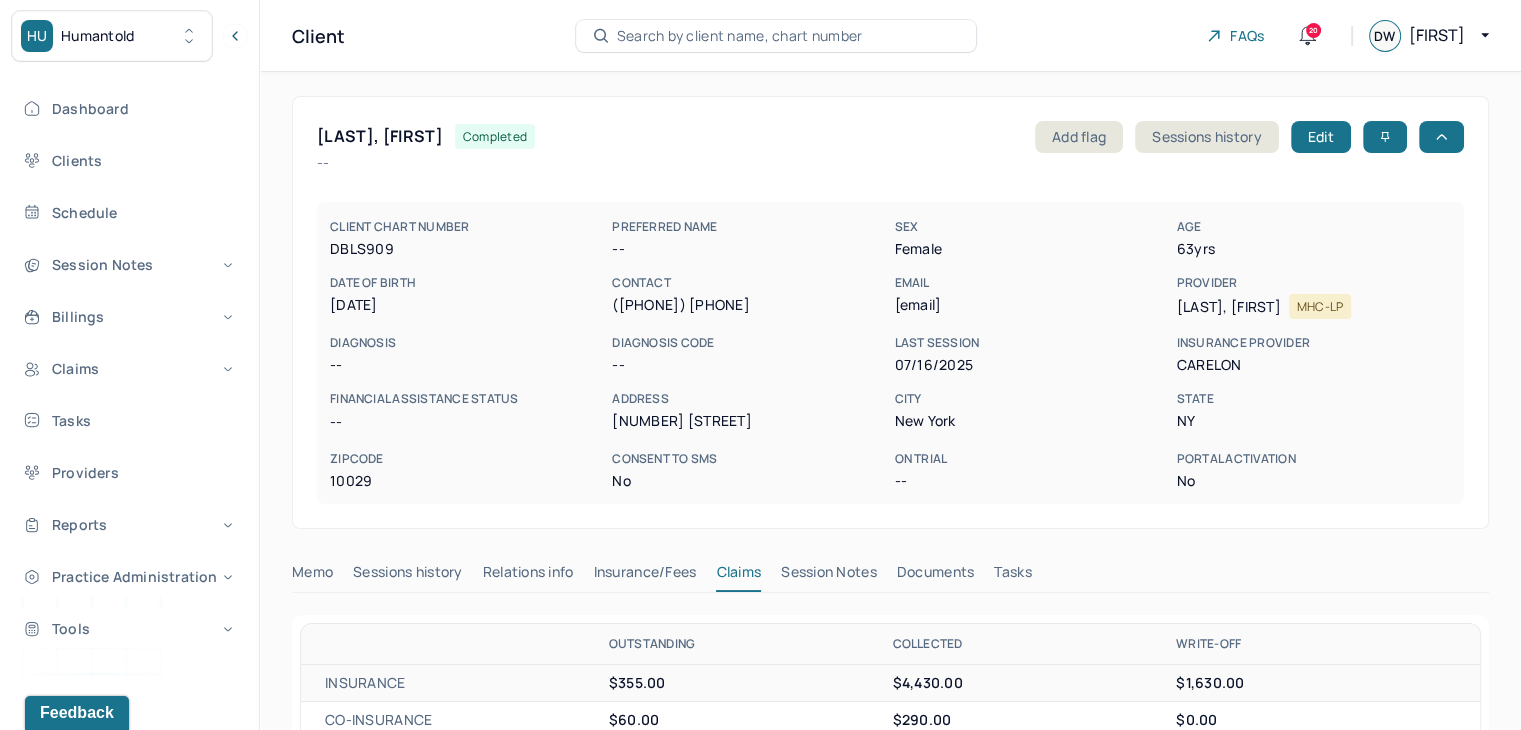 click on "Search by client name, chart number" at bounding box center [740, 36] 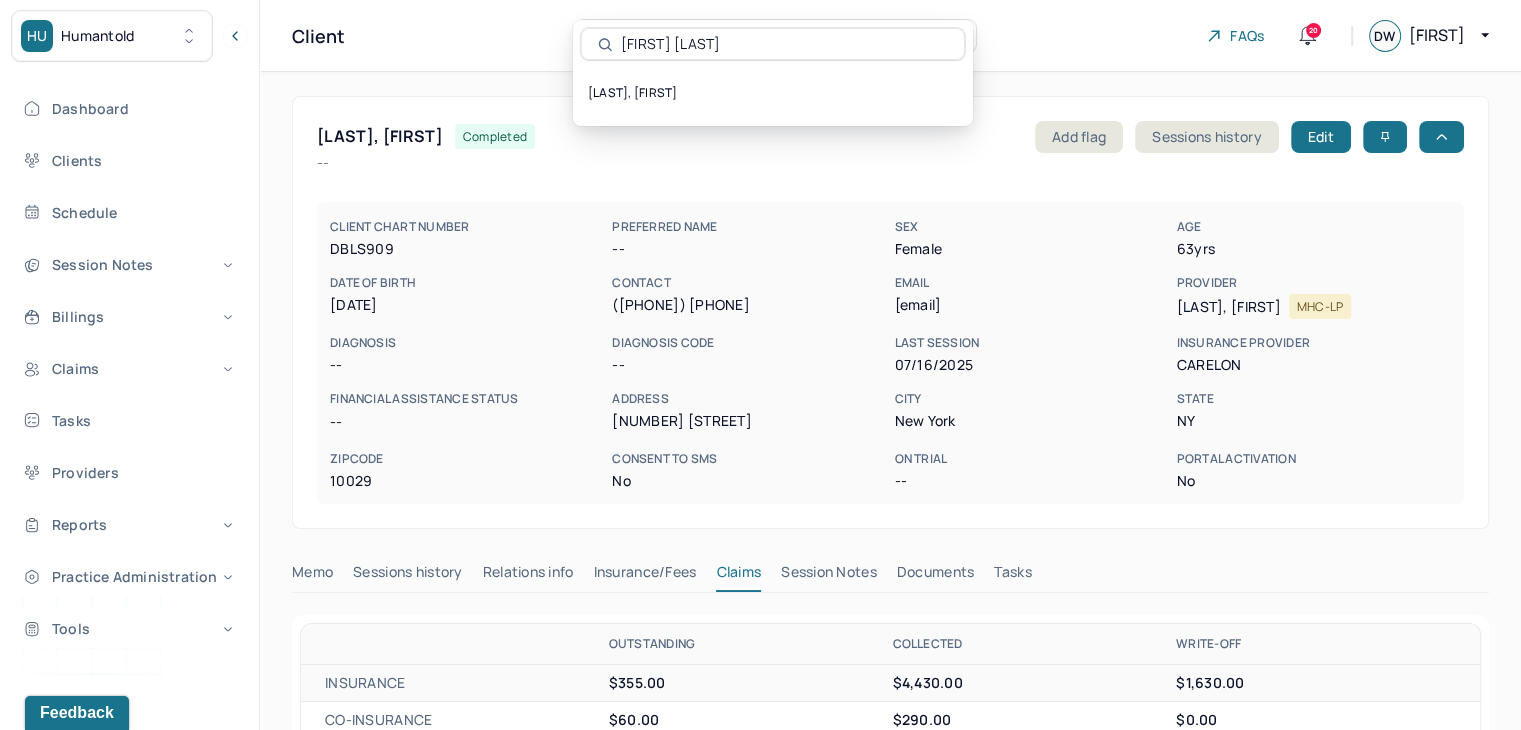 type on "[FIRST] [LAST]" 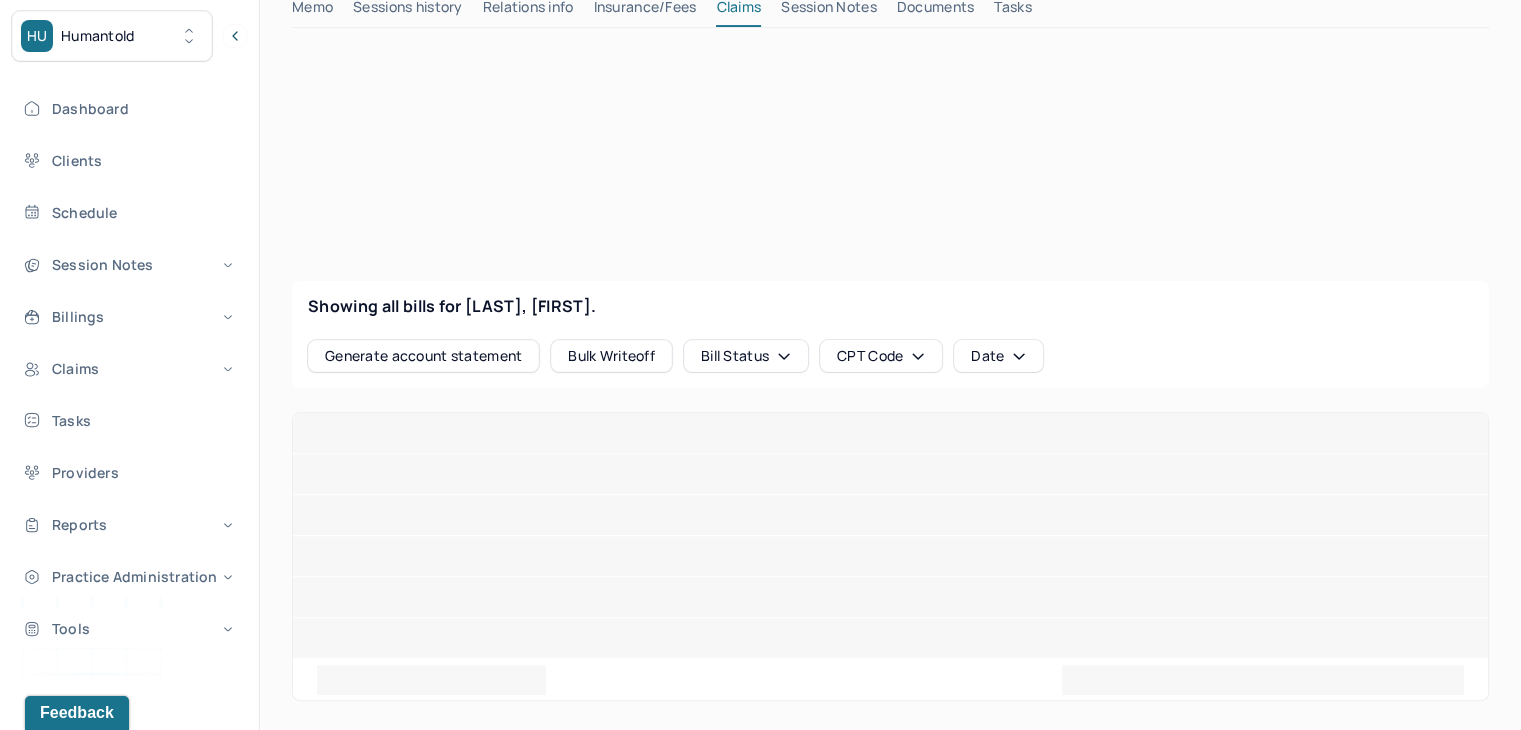 scroll, scrollTop: 600, scrollLeft: 0, axis: vertical 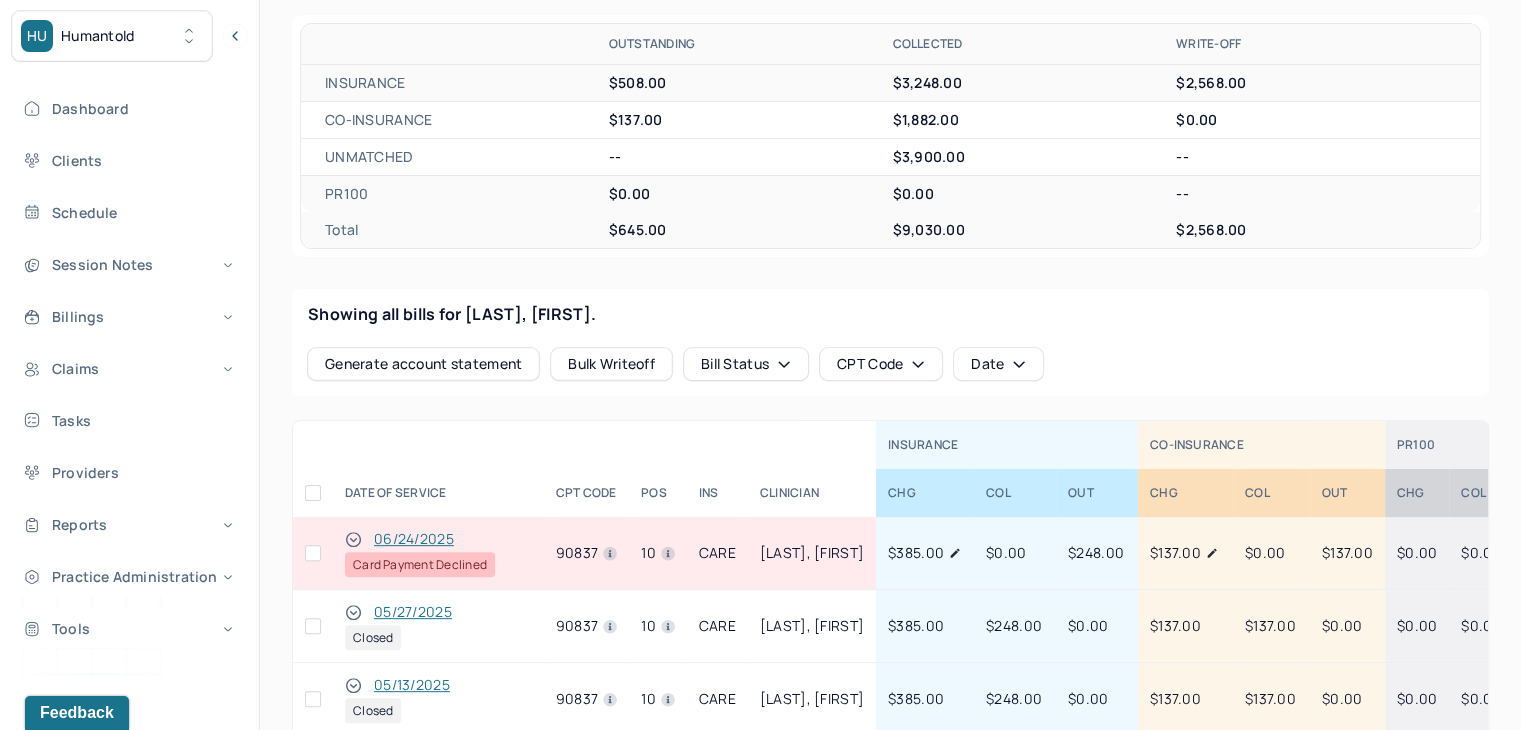 click at bounding box center (313, 553) 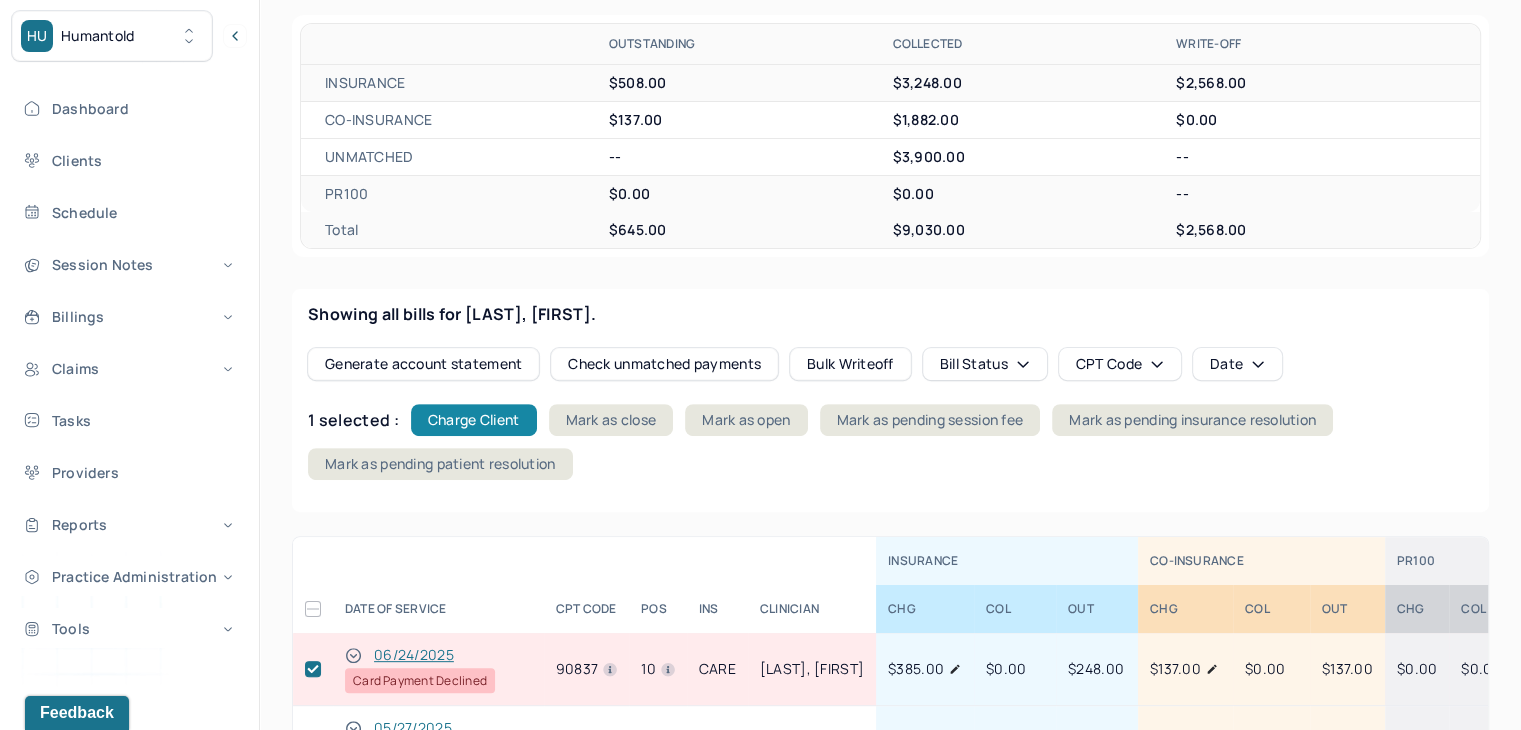 click on "Charge Client" at bounding box center (474, 420) 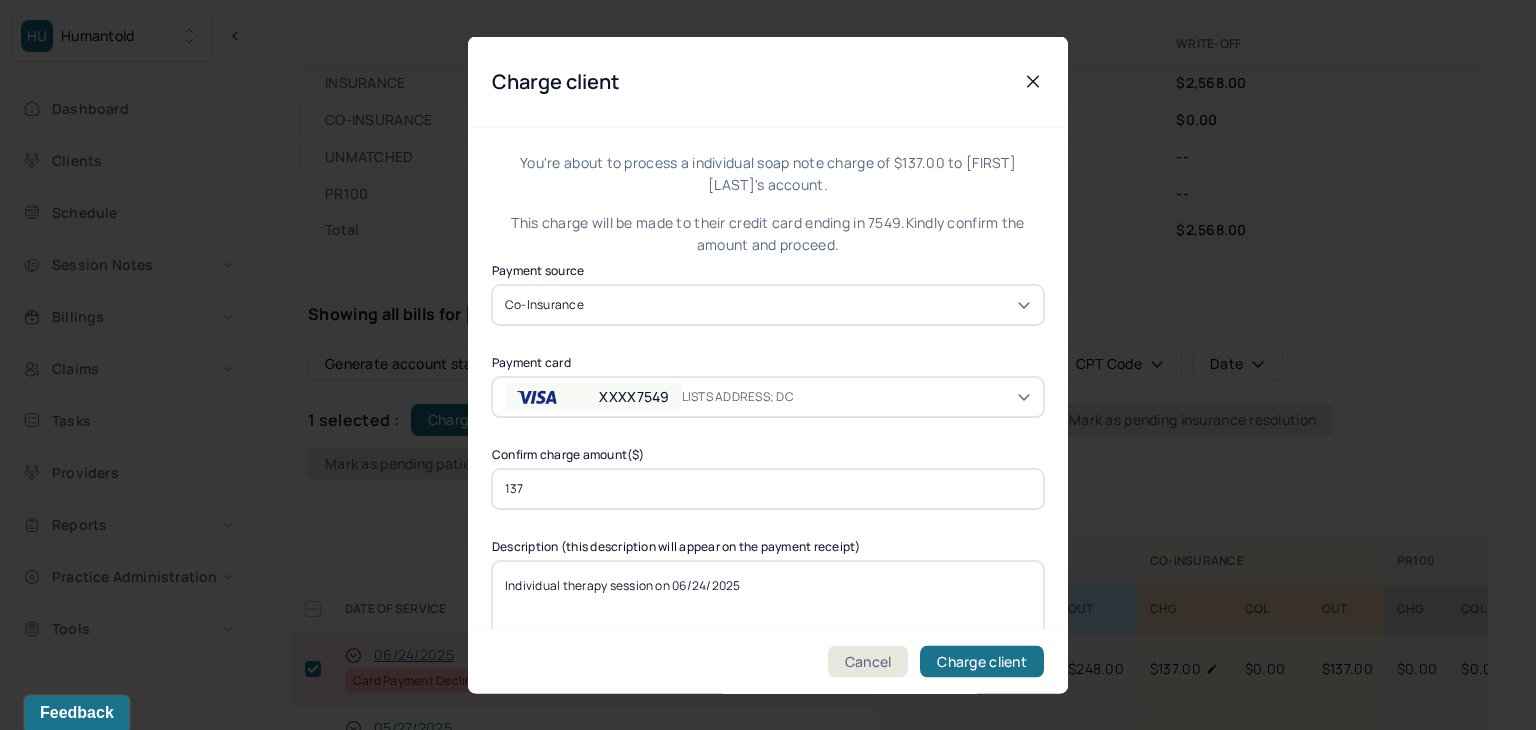 click on "XXXX7549" at bounding box center [634, 396] 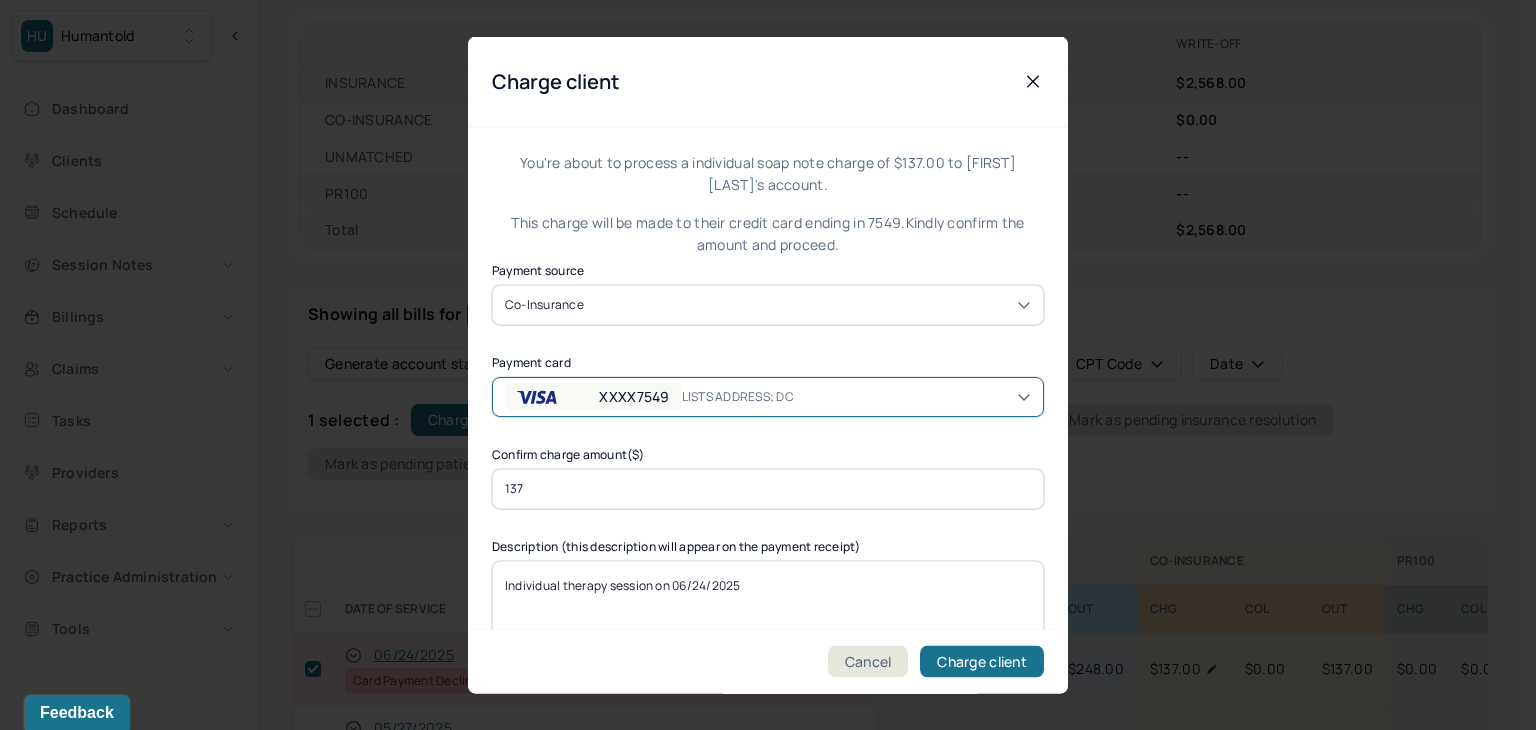 click on "XXXX7549" at bounding box center (634, 396) 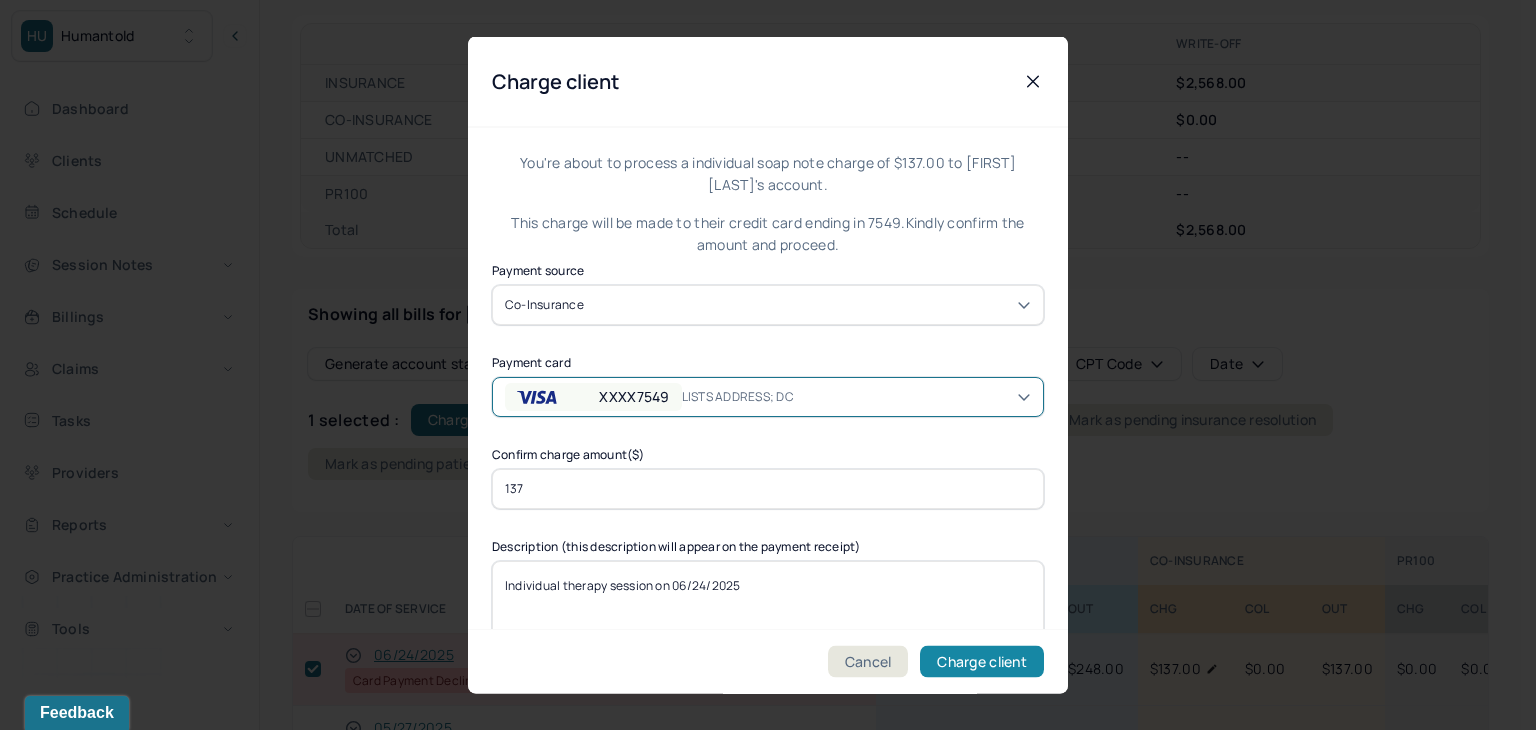 click on "Charge client" at bounding box center (982, 662) 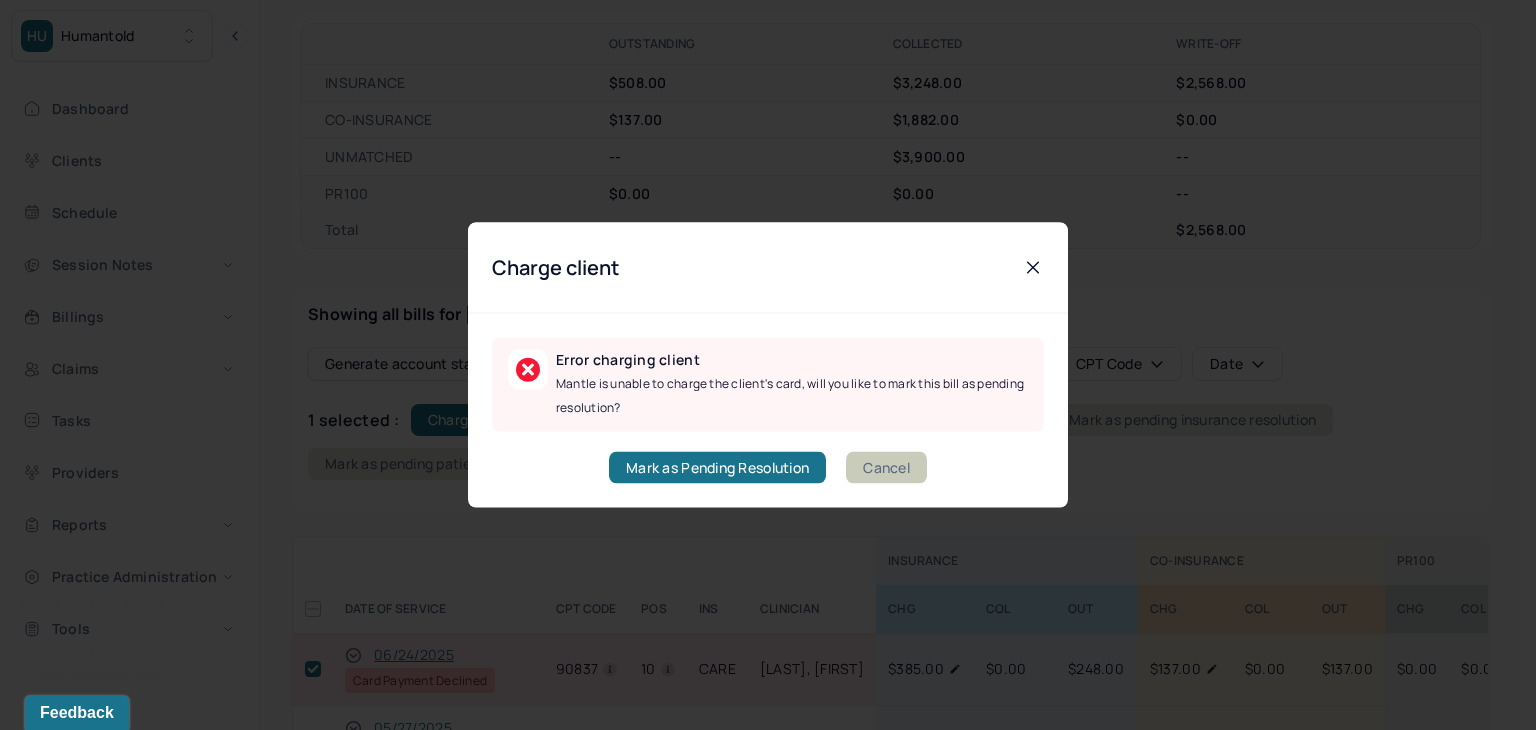 click on "Cancel" at bounding box center [886, 468] 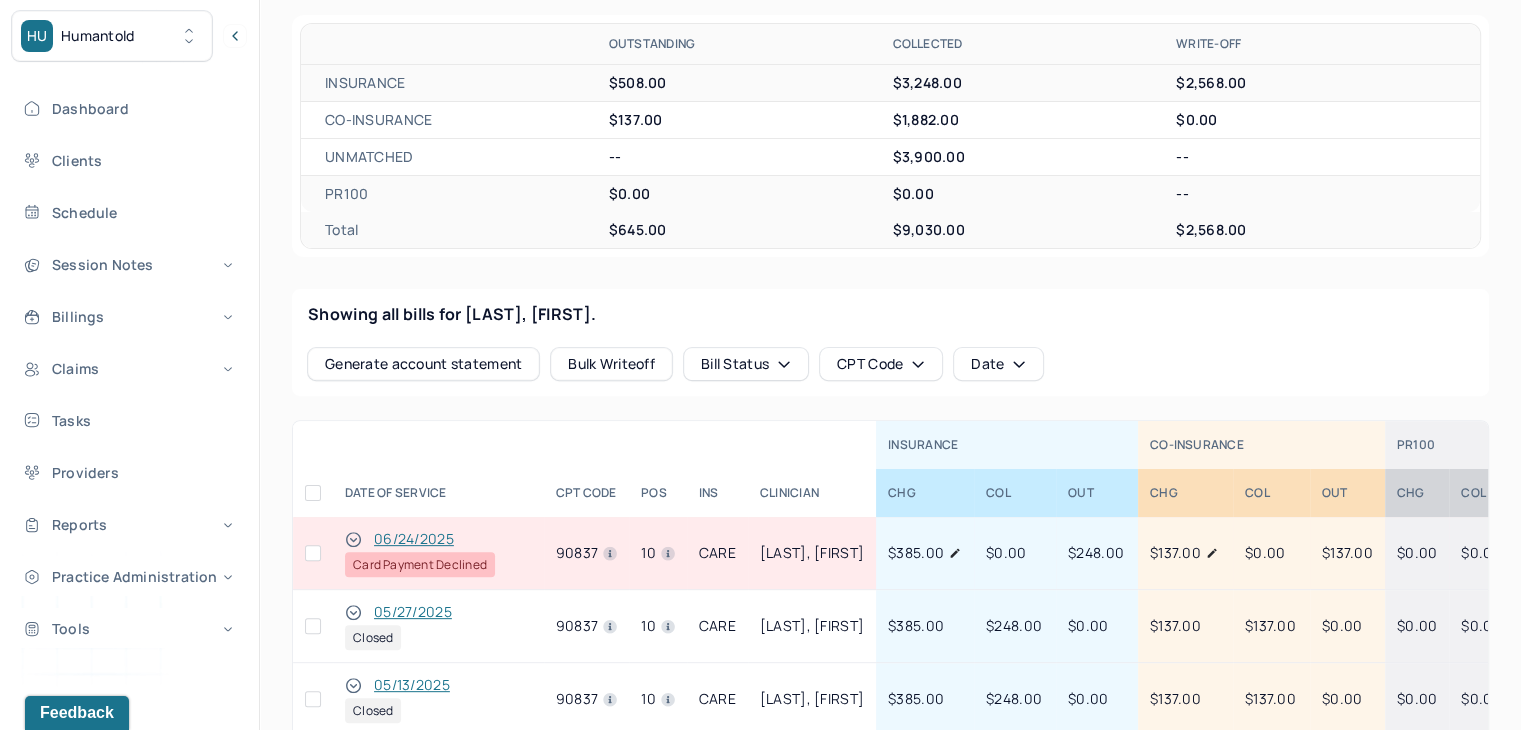 scroll, scrollTop: 0, scrollLeft: 0, axis: both 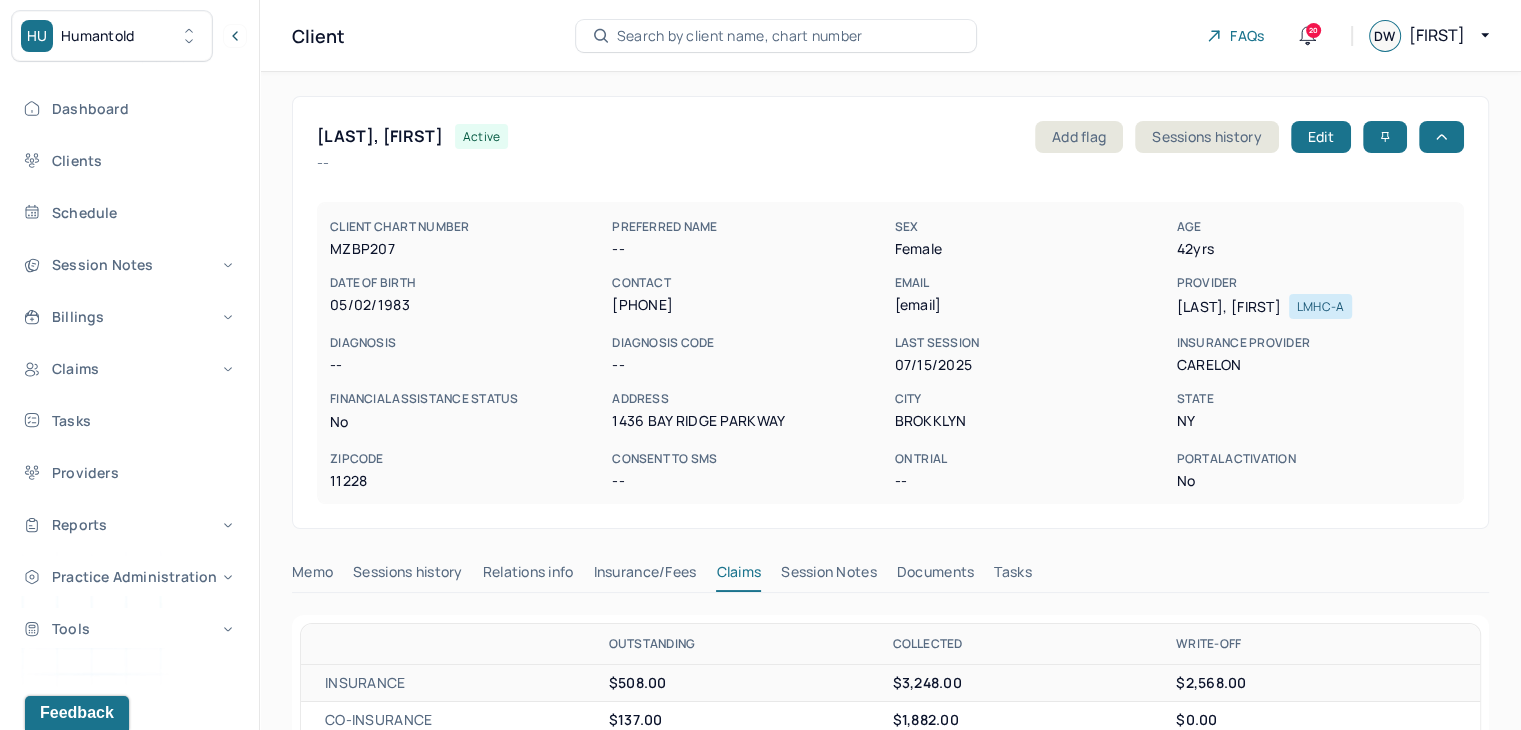 click on "Search by client name, chart number" at bounding box center [740, 36] 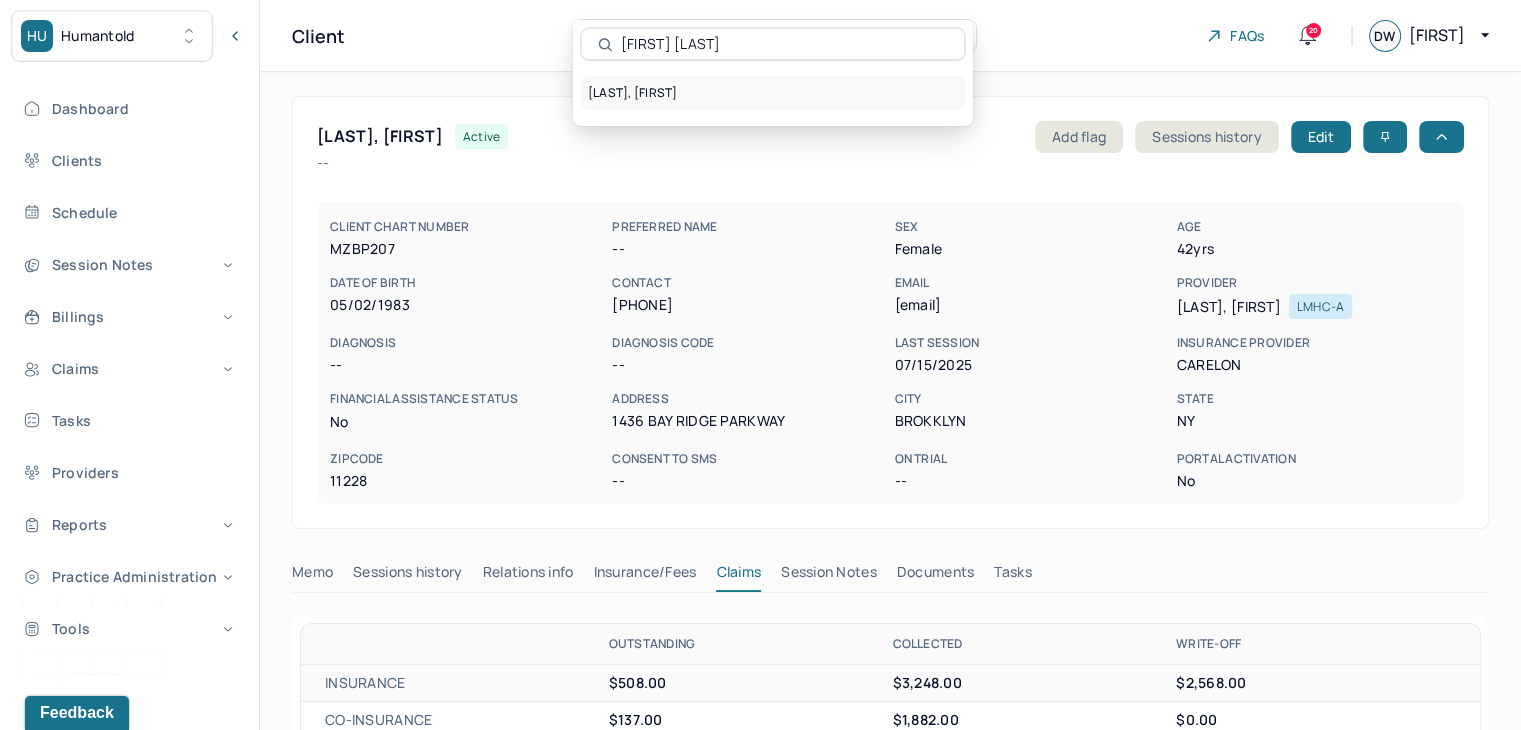 type on "[FIRST] [LAST]" 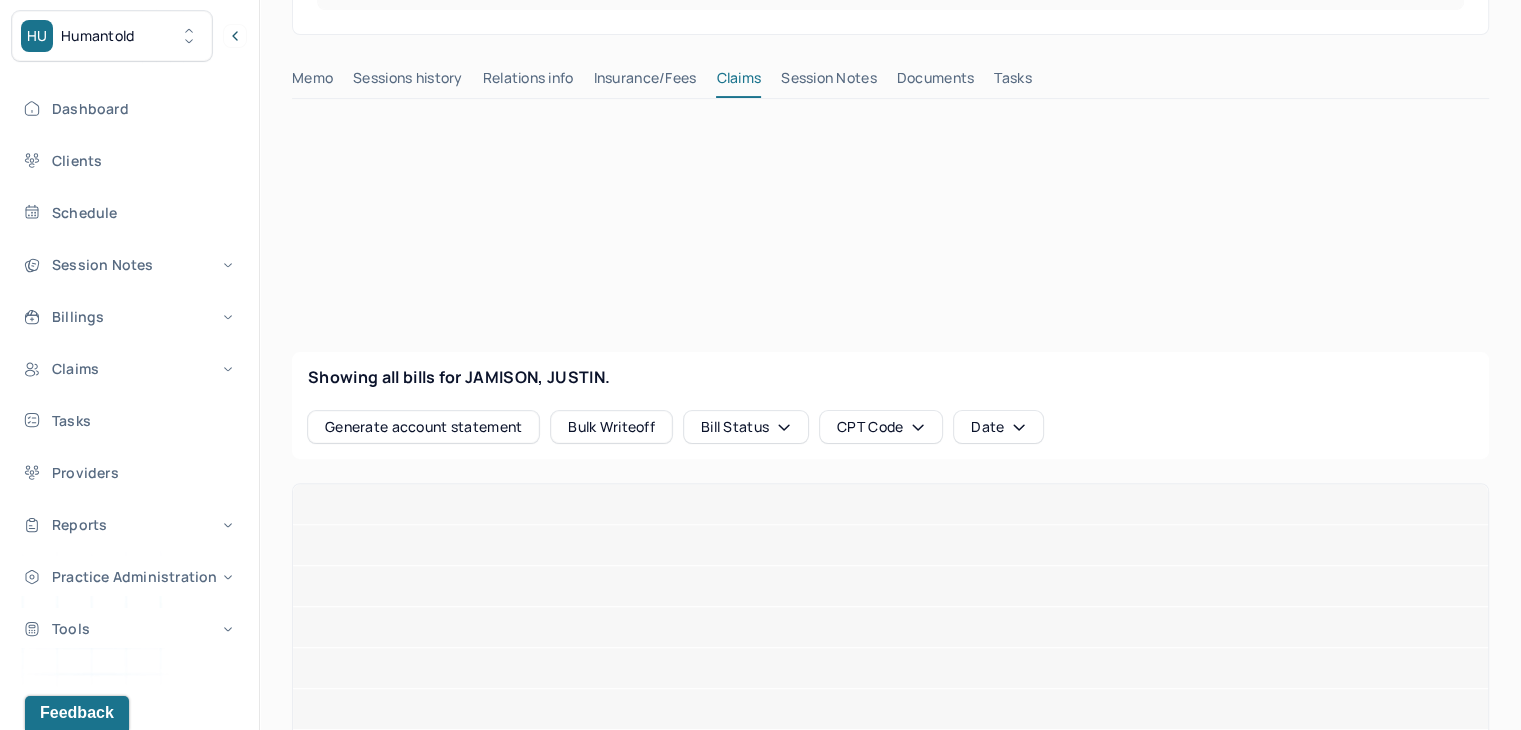scroll, scrollTop: 600, scrollLeft: 0, axis: vertical 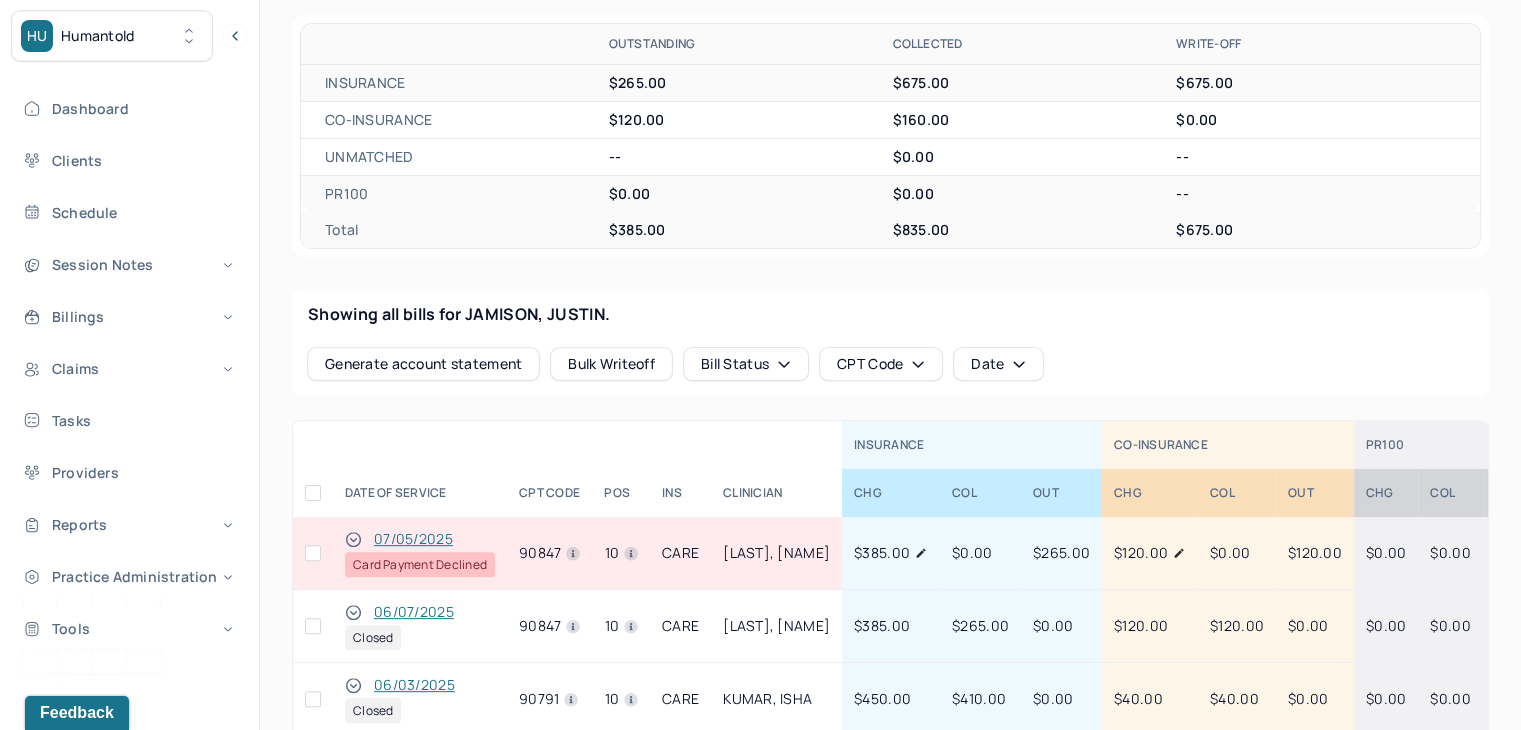 click at bounding box center (313, 553) 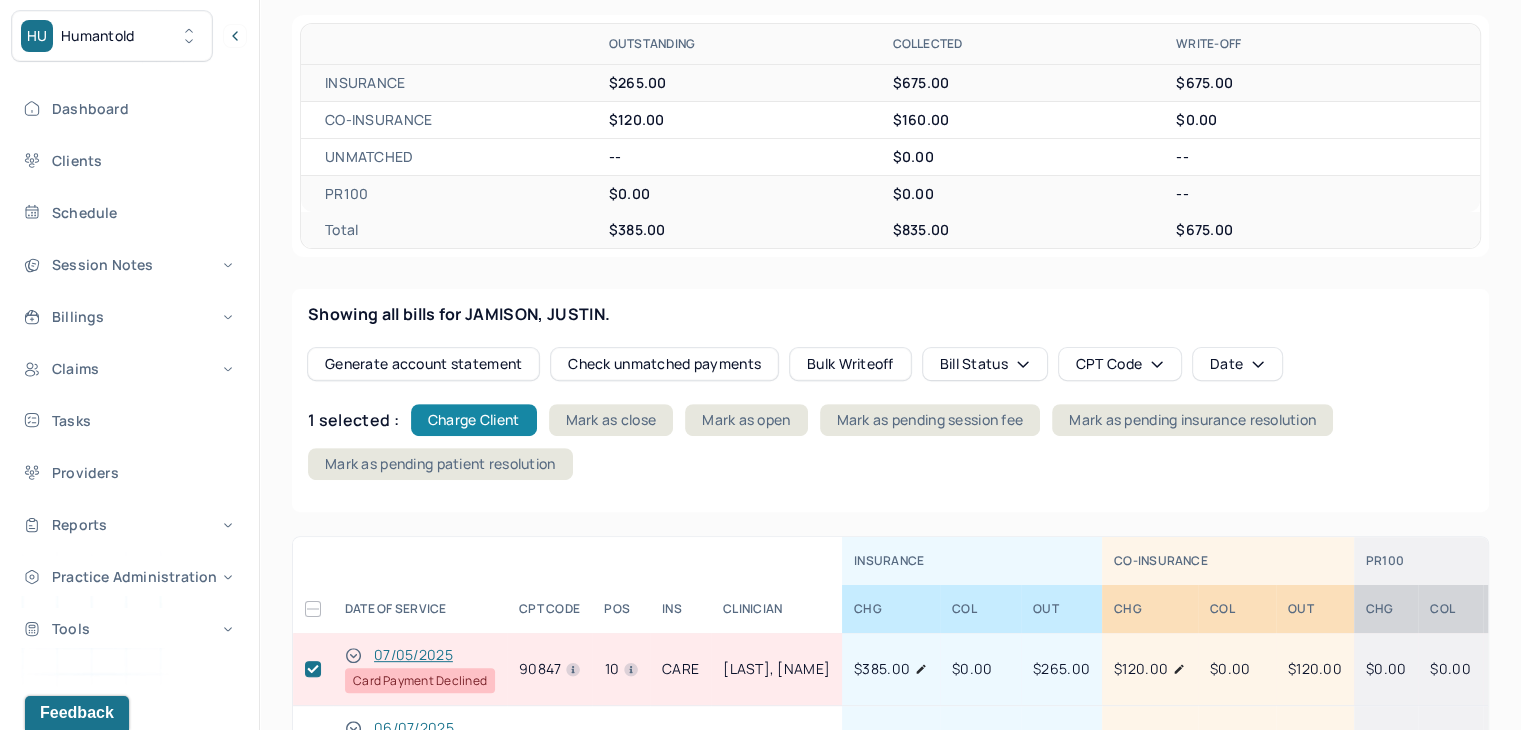 click on "Charge Client" at bounding box center [474, 420] 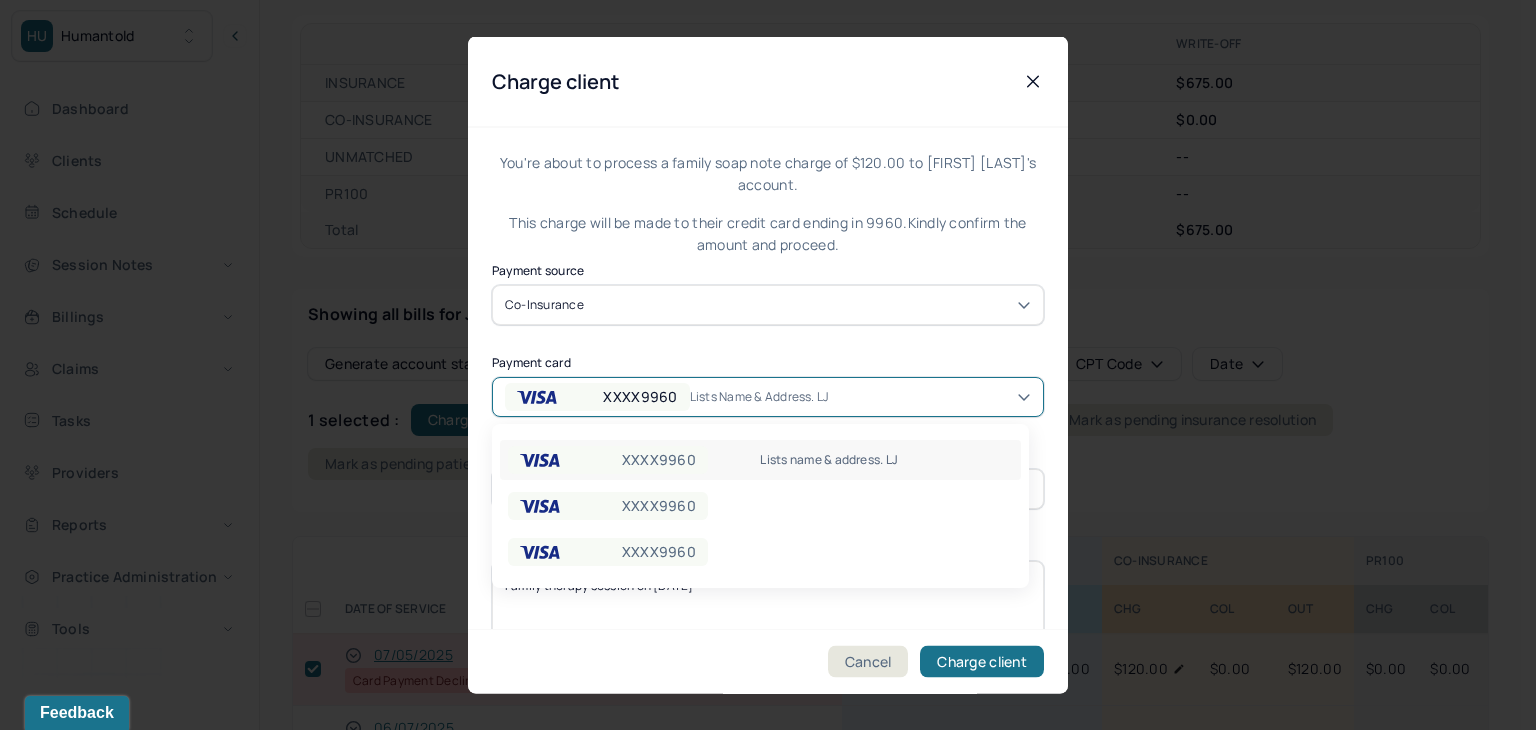 click on "XXXX9960" at bounding box center [640, 396] 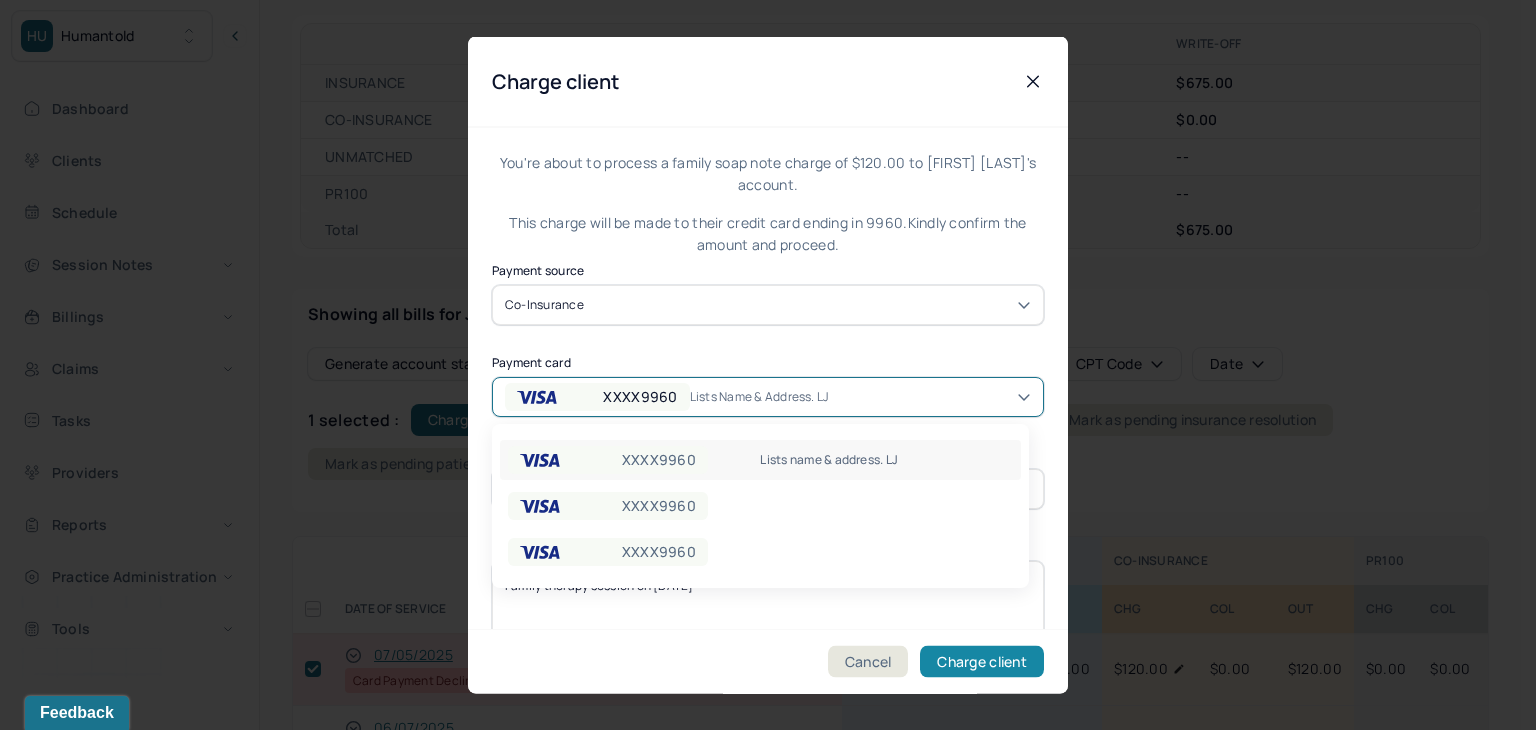 click on "Charge client" at bounding box center (982, 662) 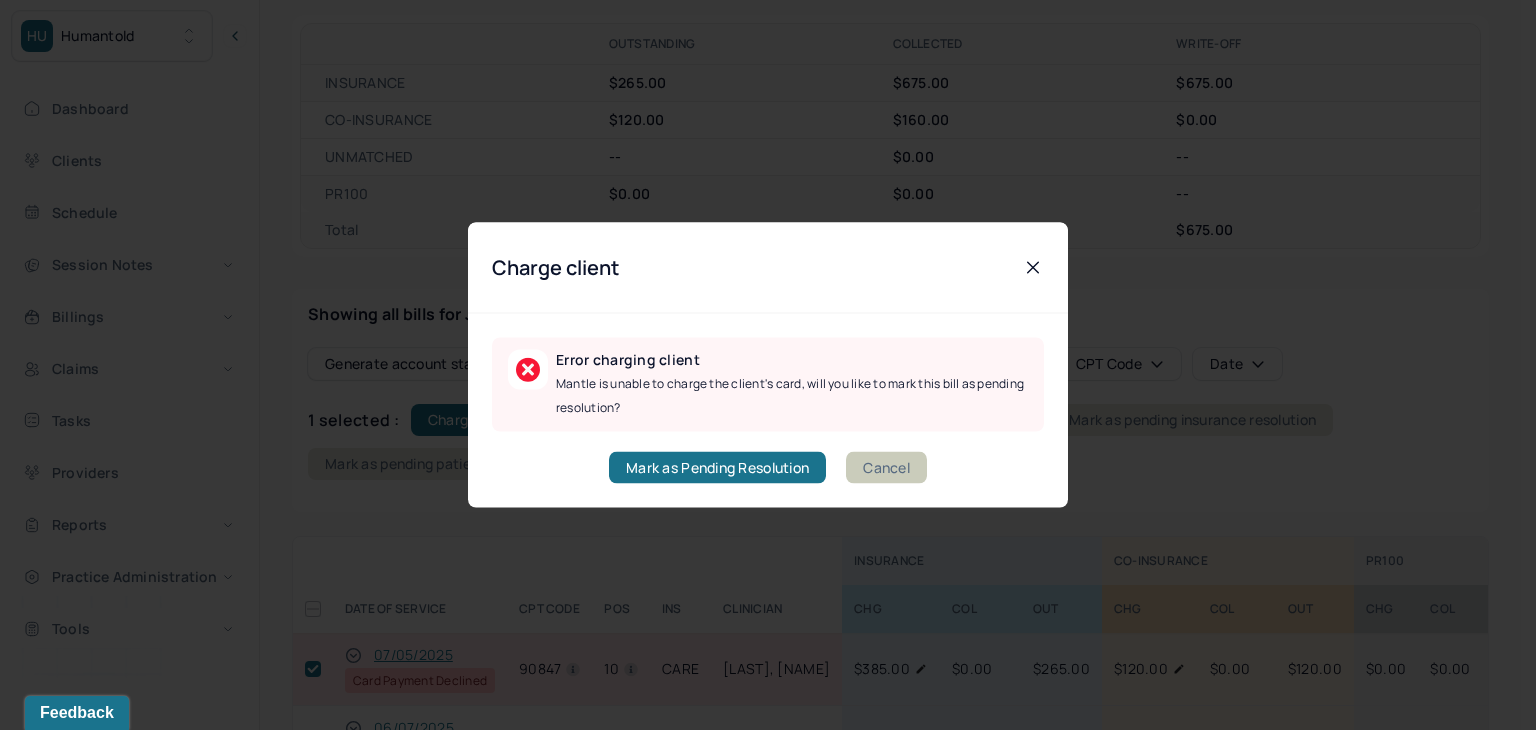 click on "Cancel" at bounding box center (886, 468) 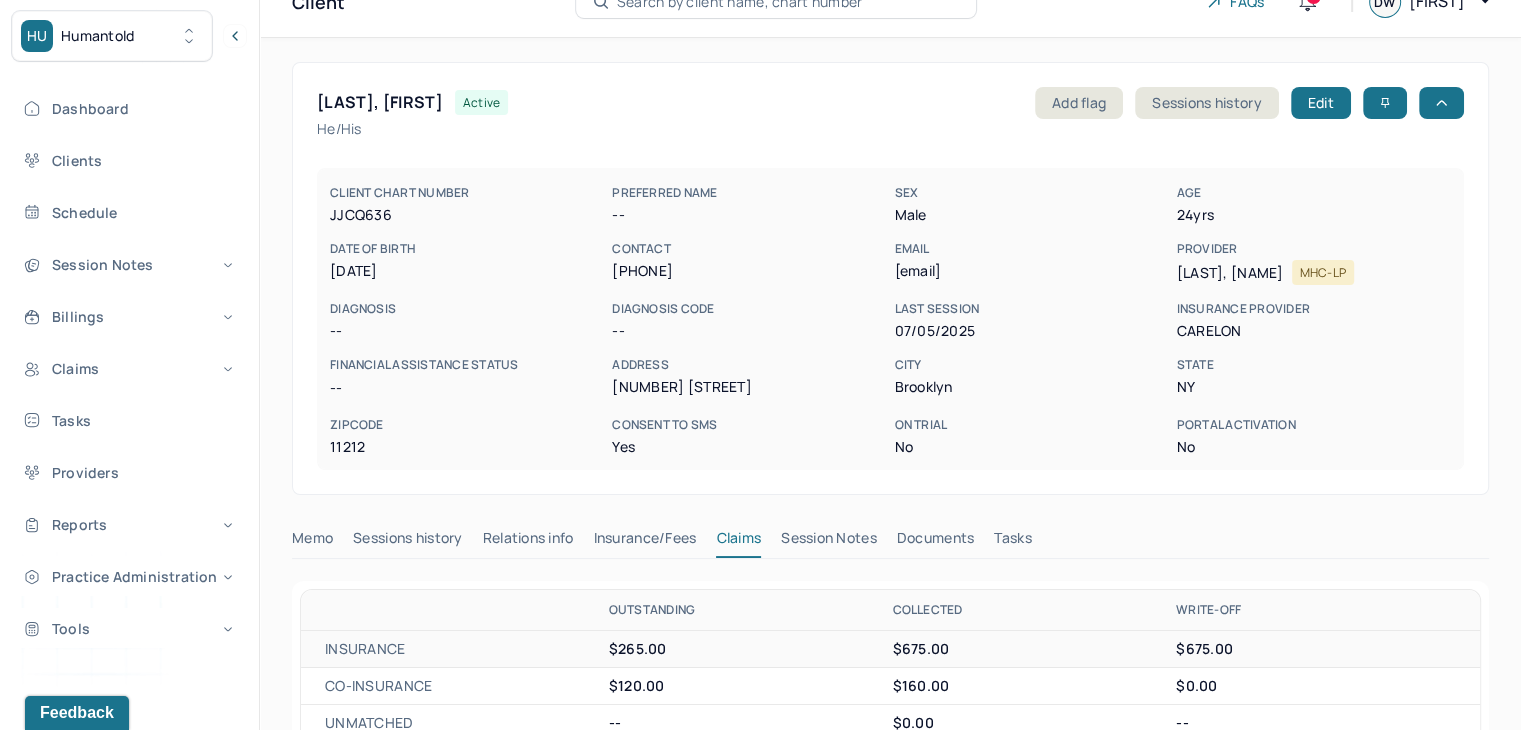 scroll, scrollTop: 0, scrollLeft: 0, axis: both 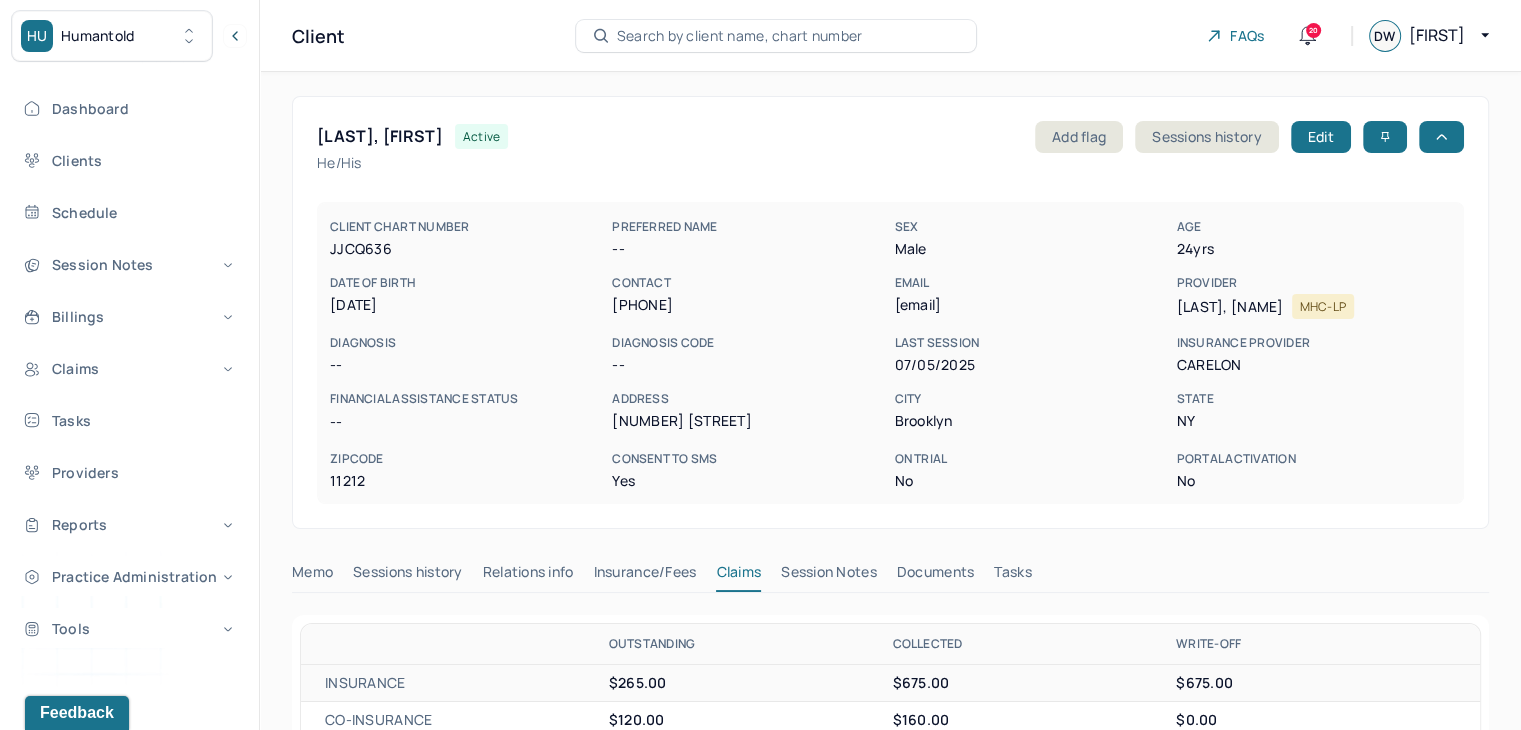 click on "Search by client name, chart number" at bounding box center (776, 36) 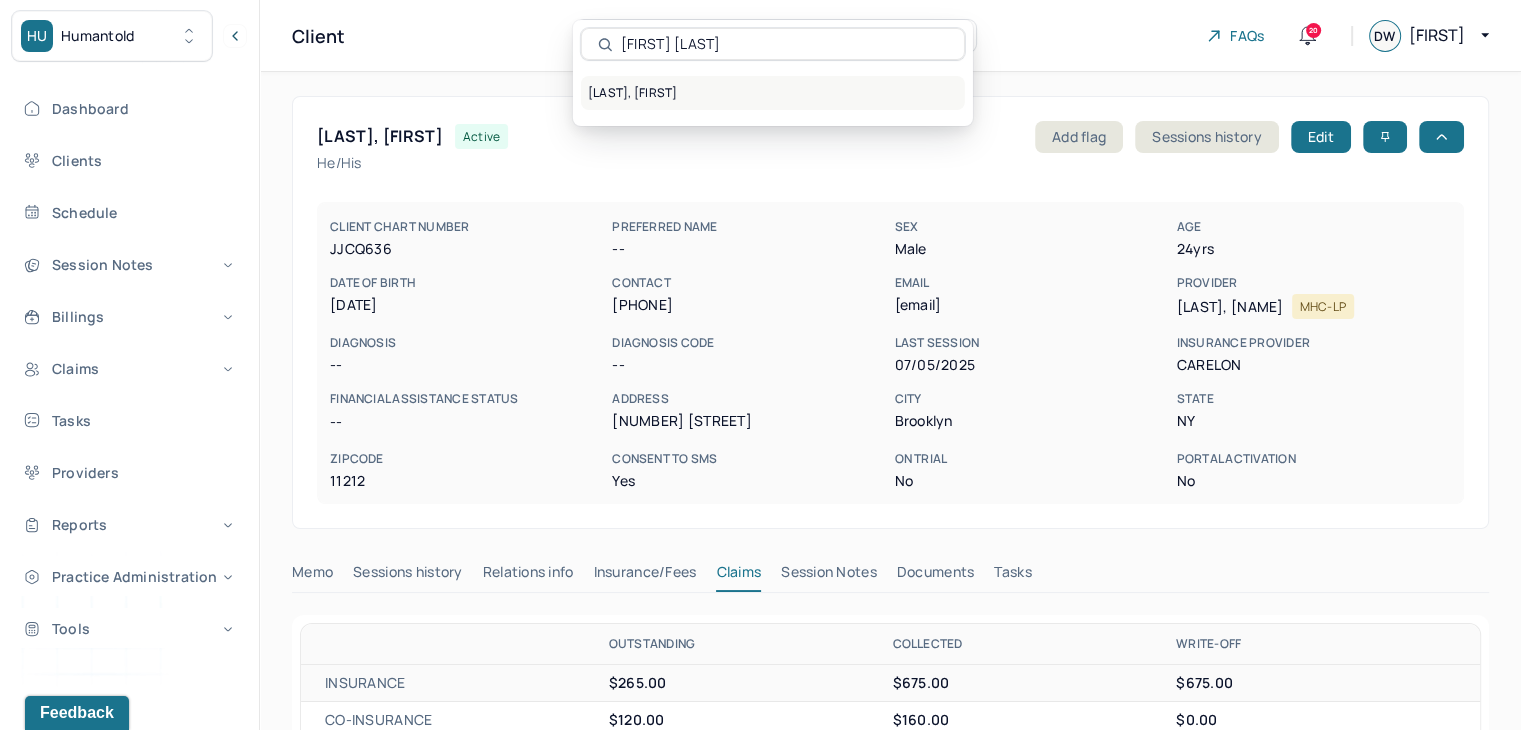 type on "[FIRST] [LAST]" 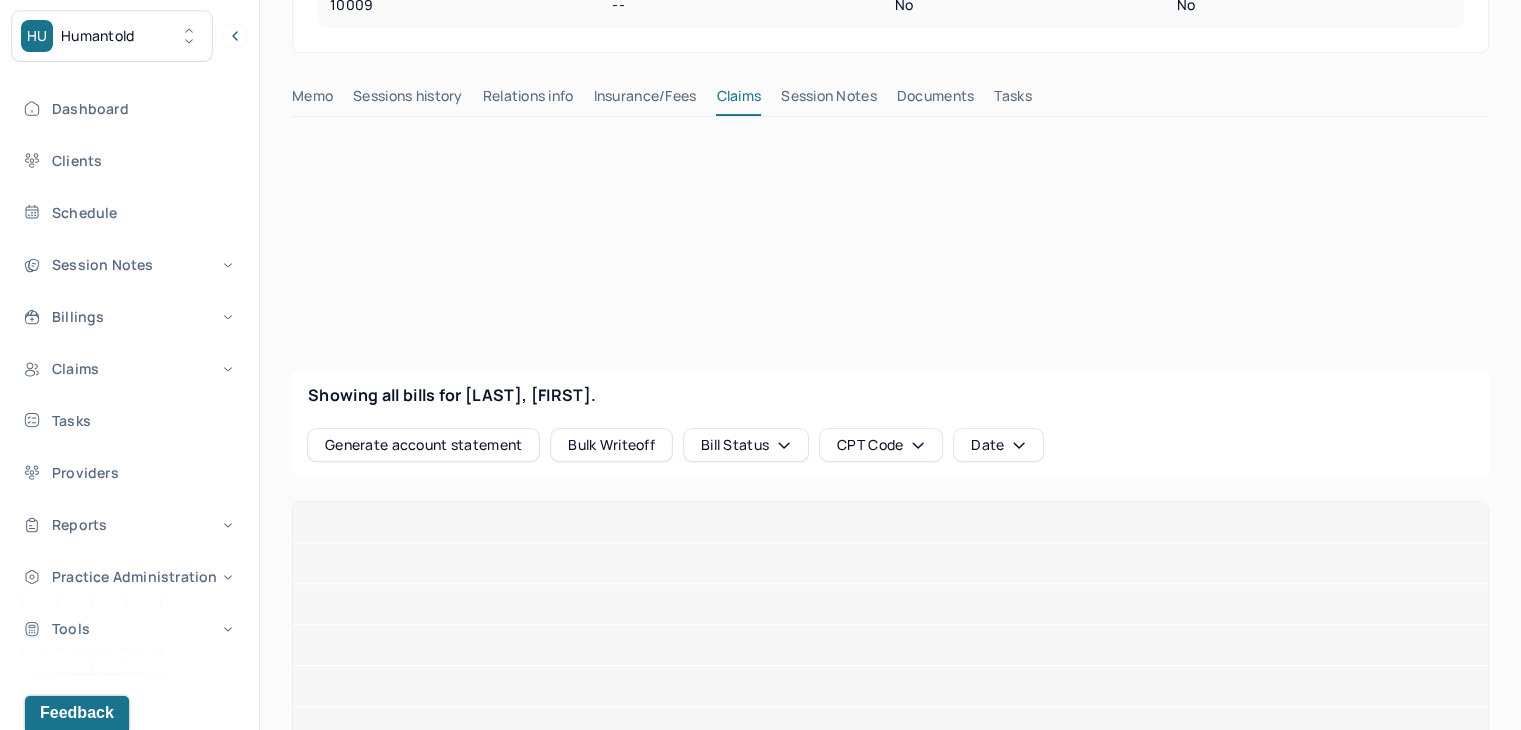 scroll, scrollTop: 600, scrollLeft: 0, axis: vertical 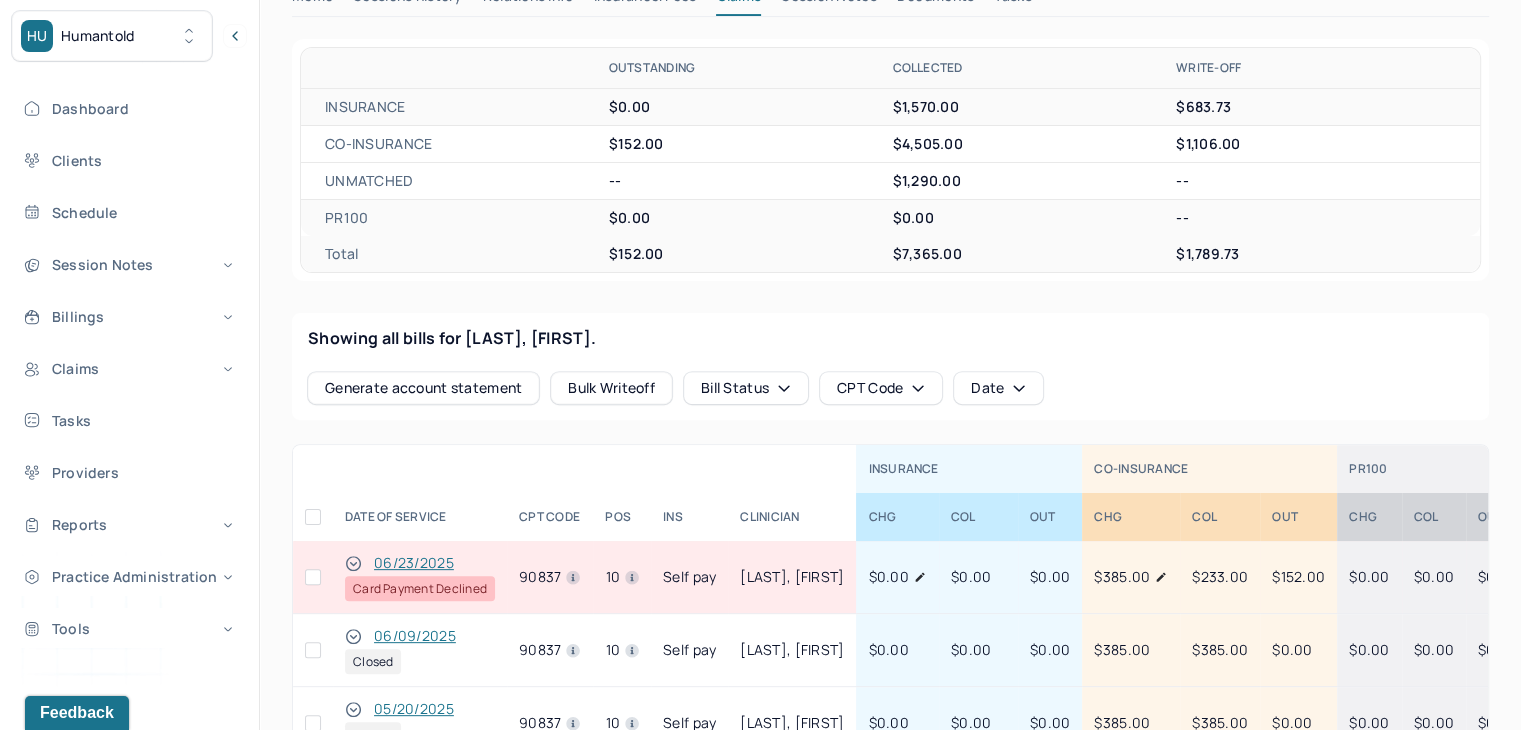 click at bounding box center [313, 577] 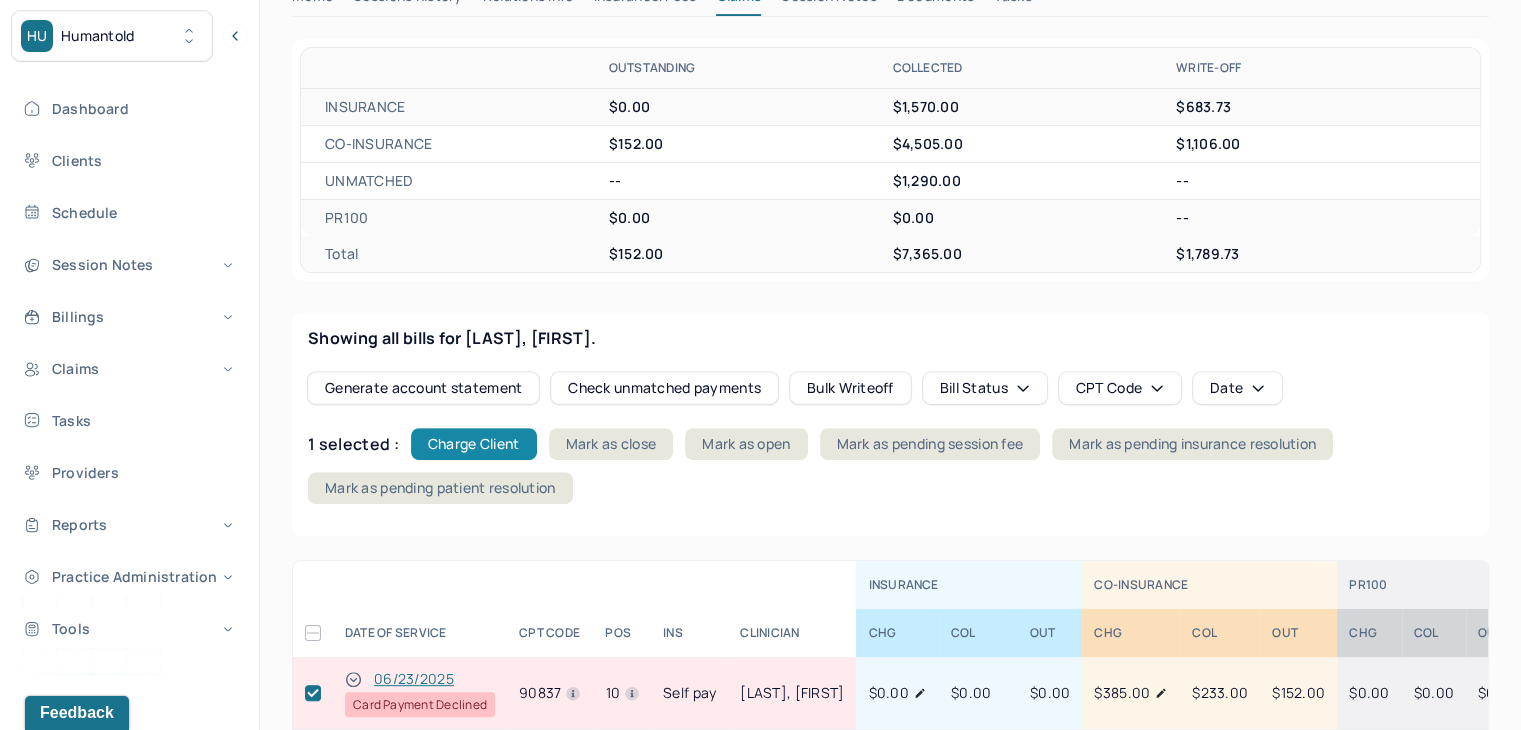 click on "Charge Client" at bounding box center (474, 444) 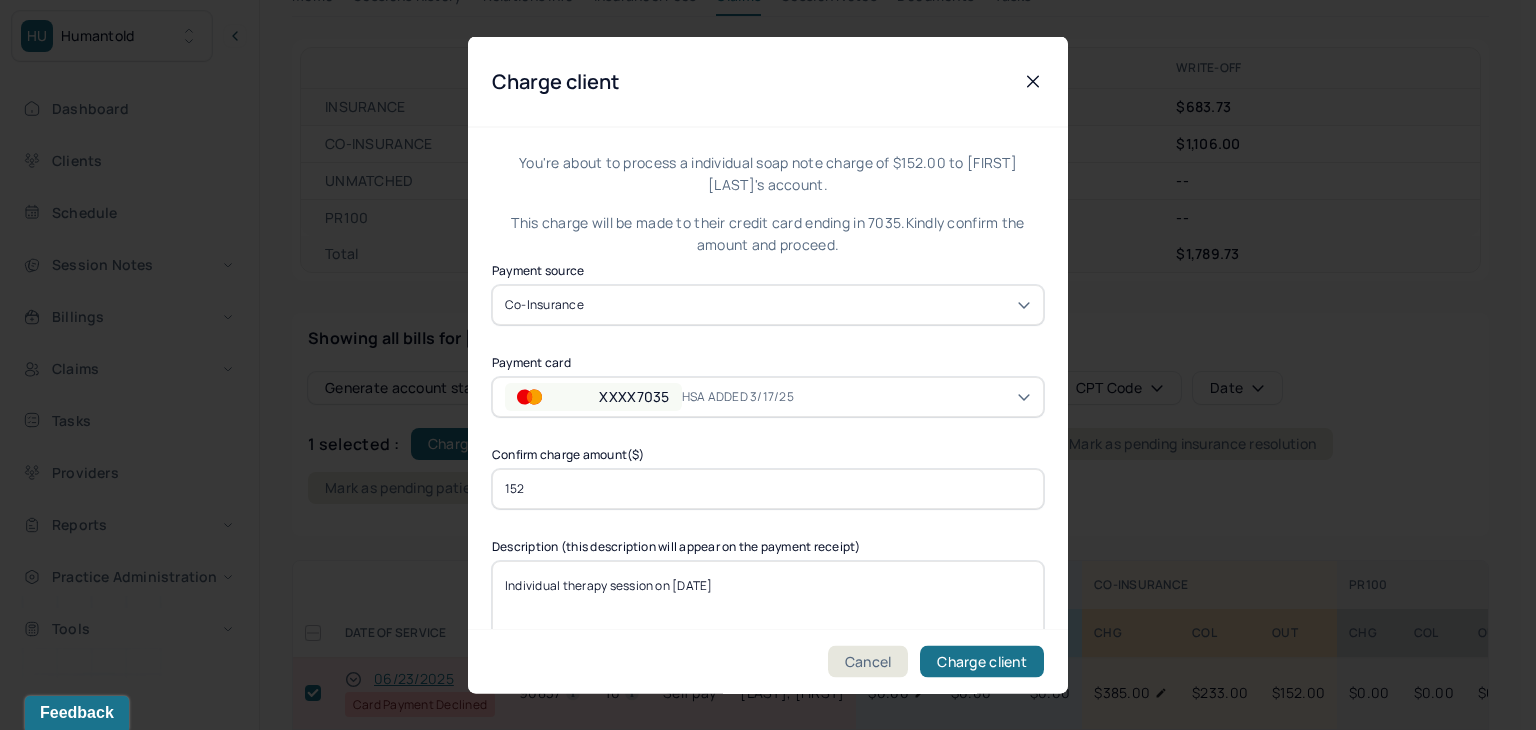 click on "XXXX7035" at bounding box center (593, 396) 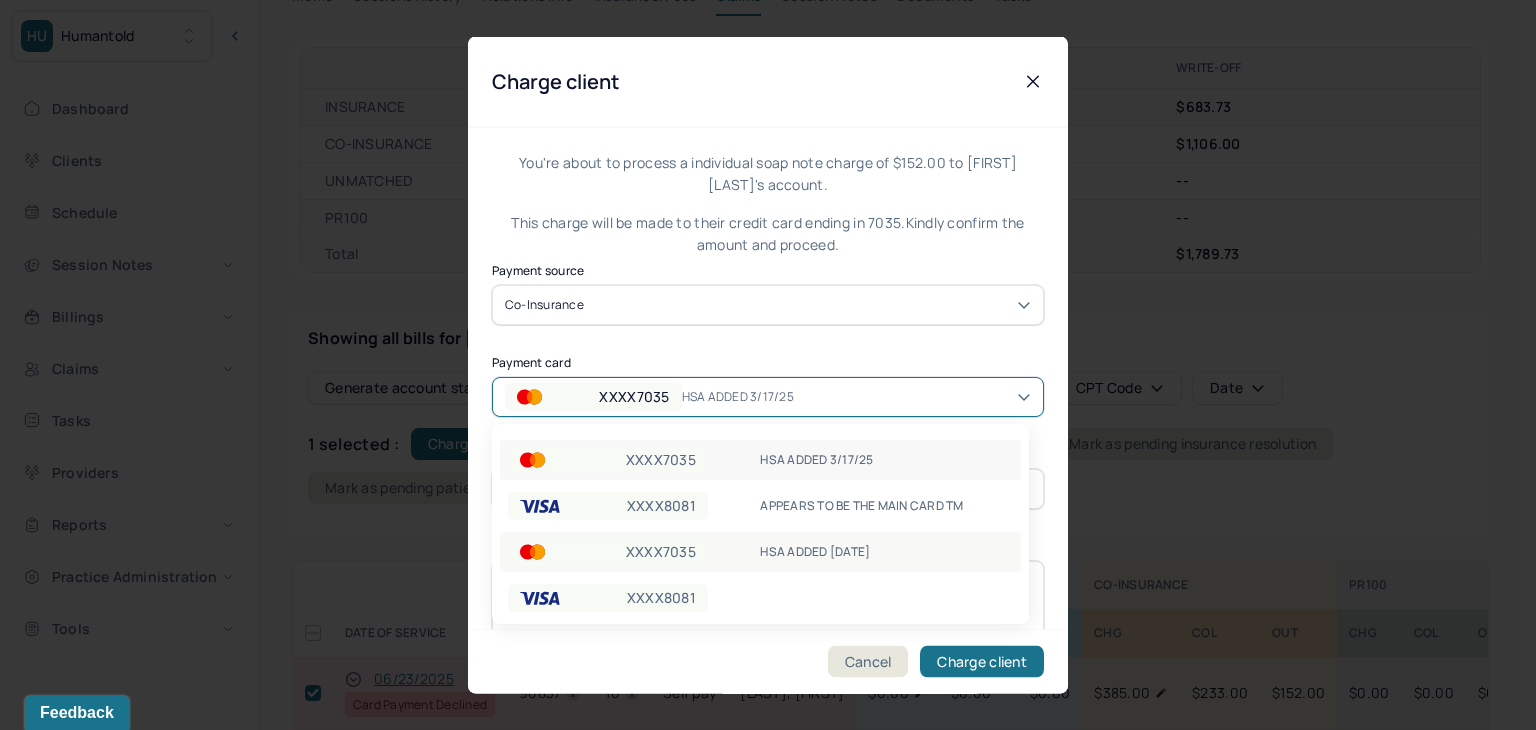 click on "XXXX7035" at bounding box center (661, 552) 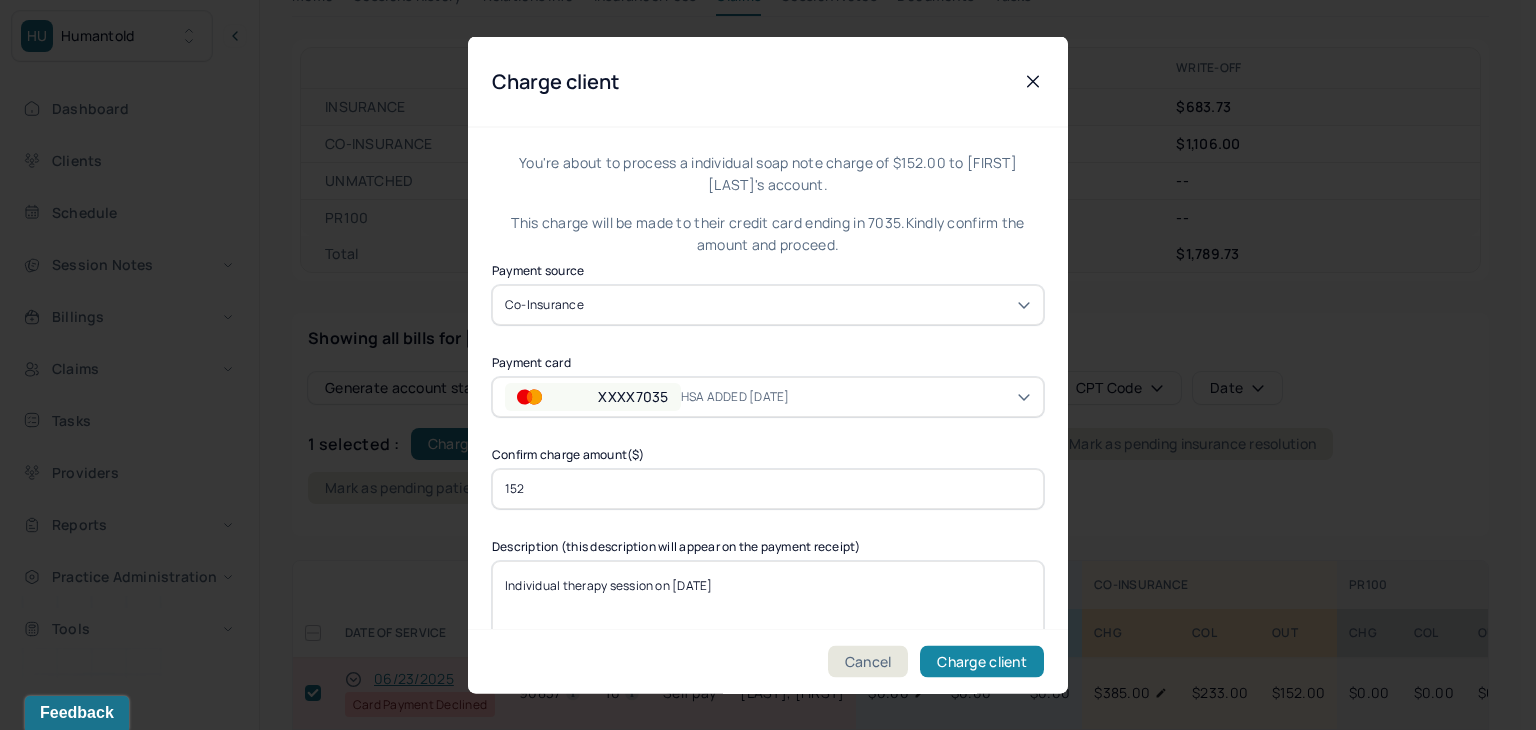 click on "Charge client" at bounding box center (982, 662) 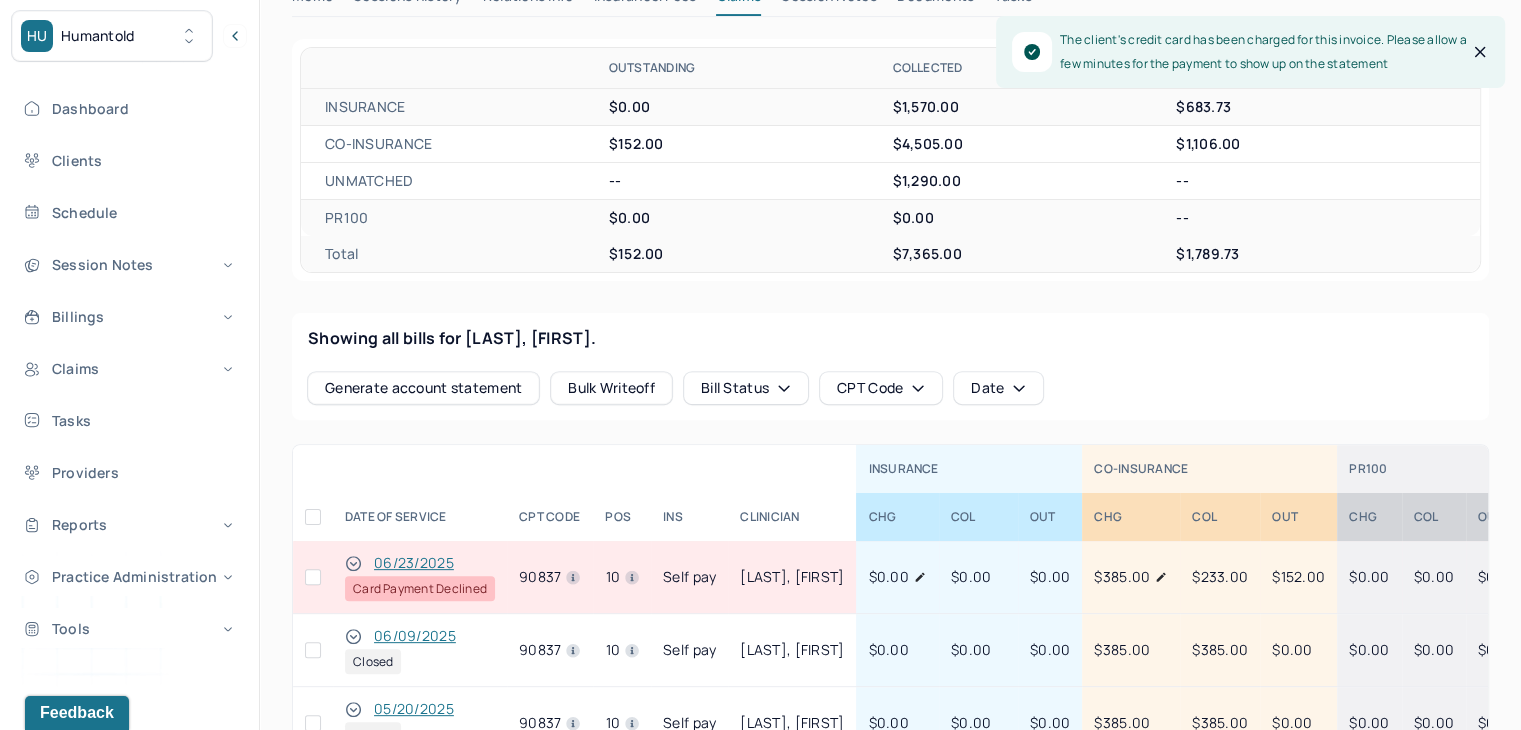 click at bounding box center [313, 577] 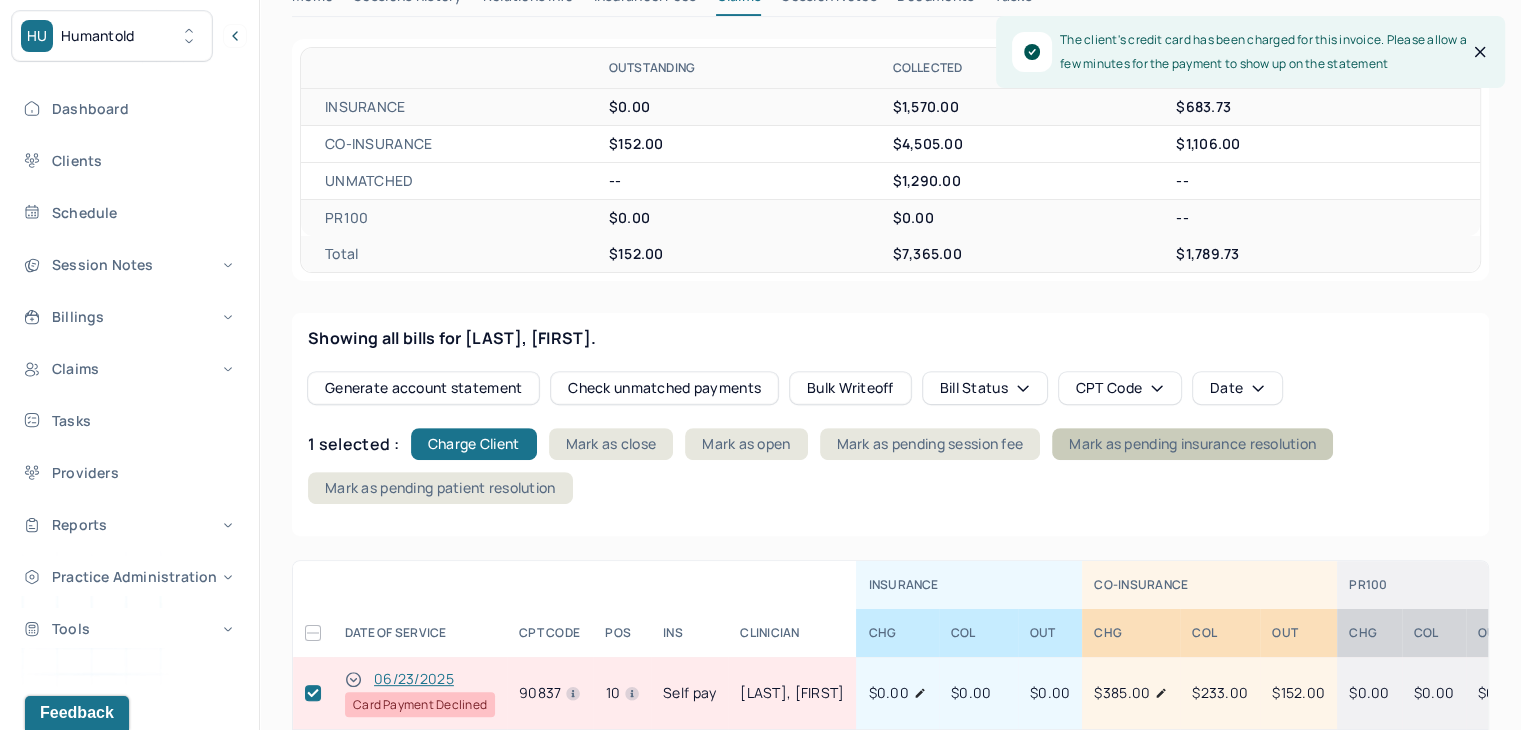 click on "Mark as pending insurance resolution" at bounding box center [1192, 444] 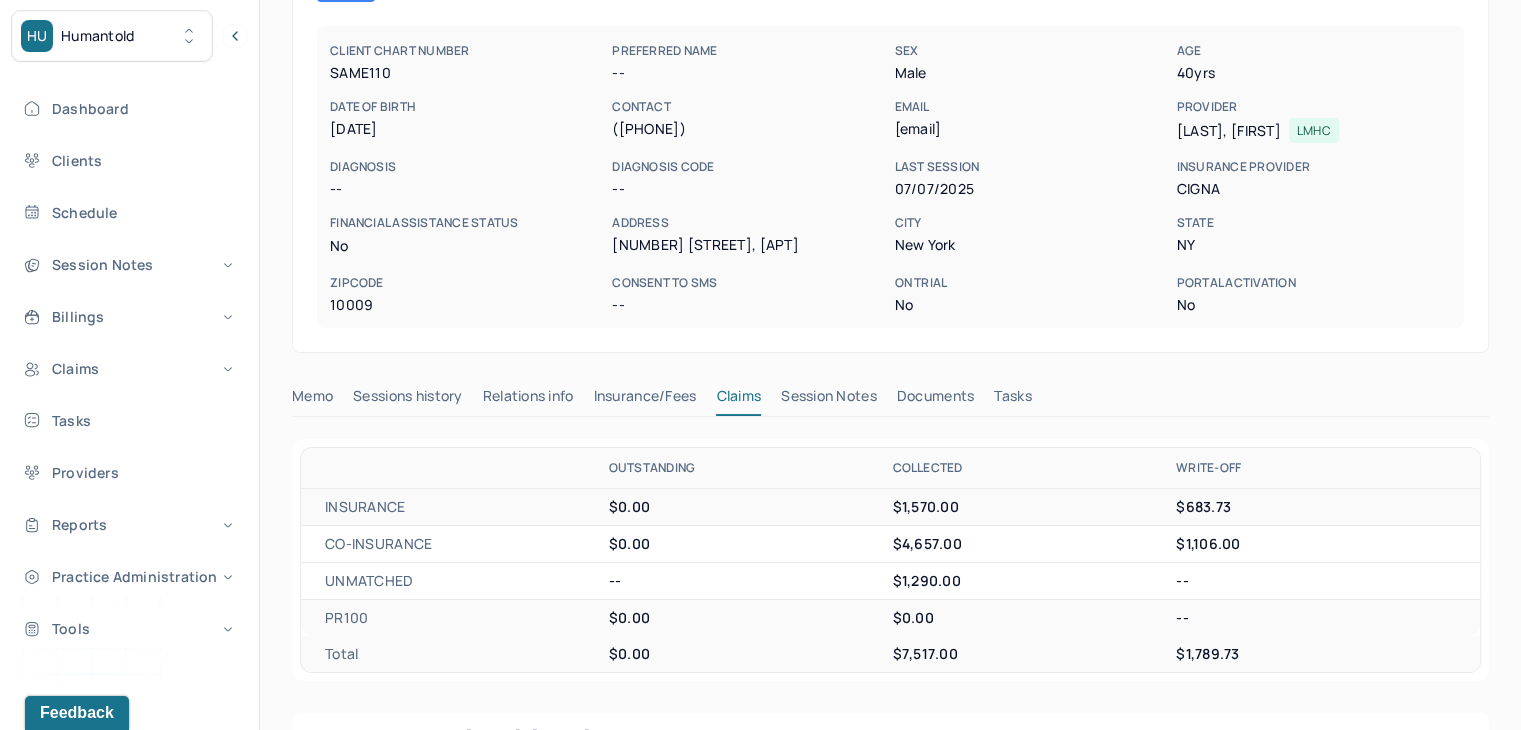 scroll, scrollTop: 600, scrollLeft: 0, axis: vertical 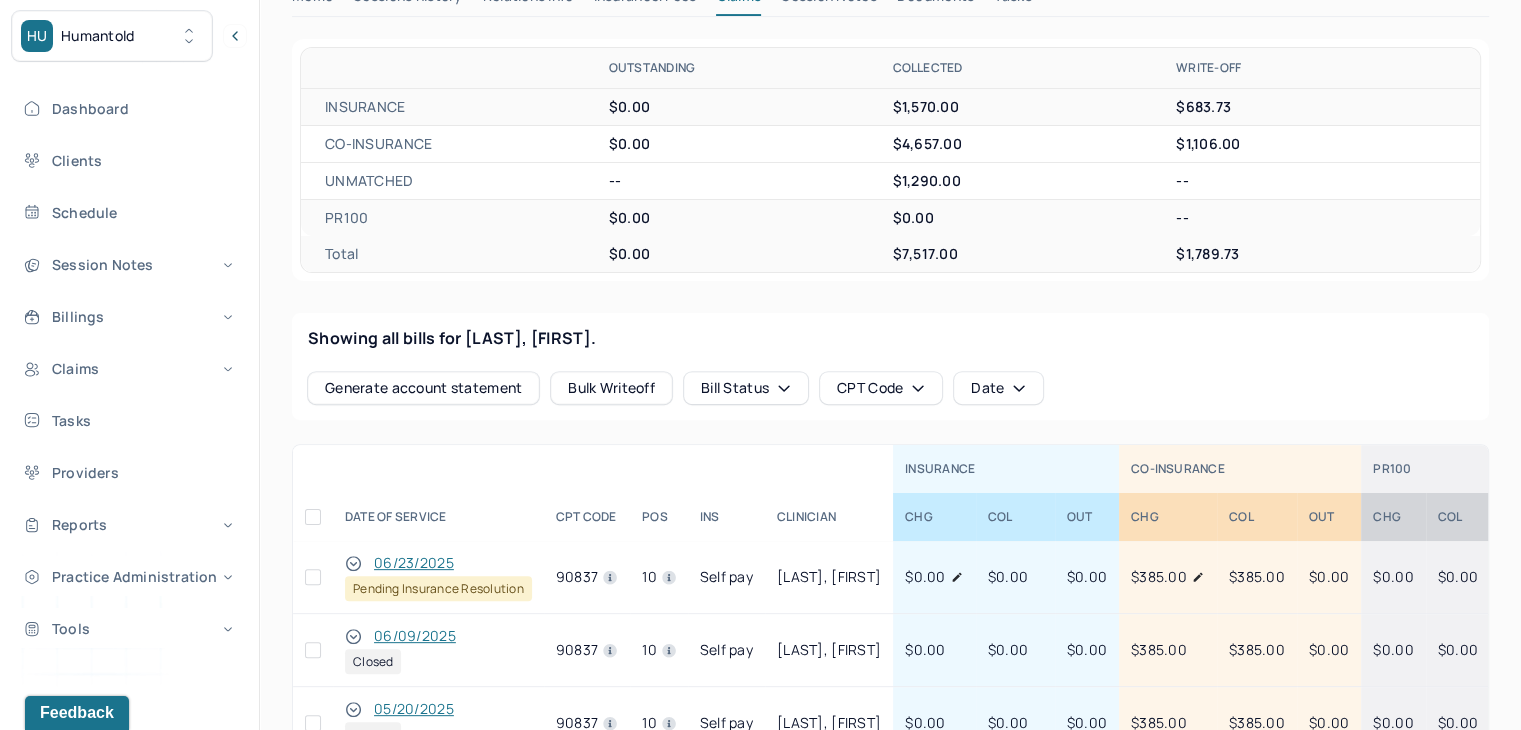 click 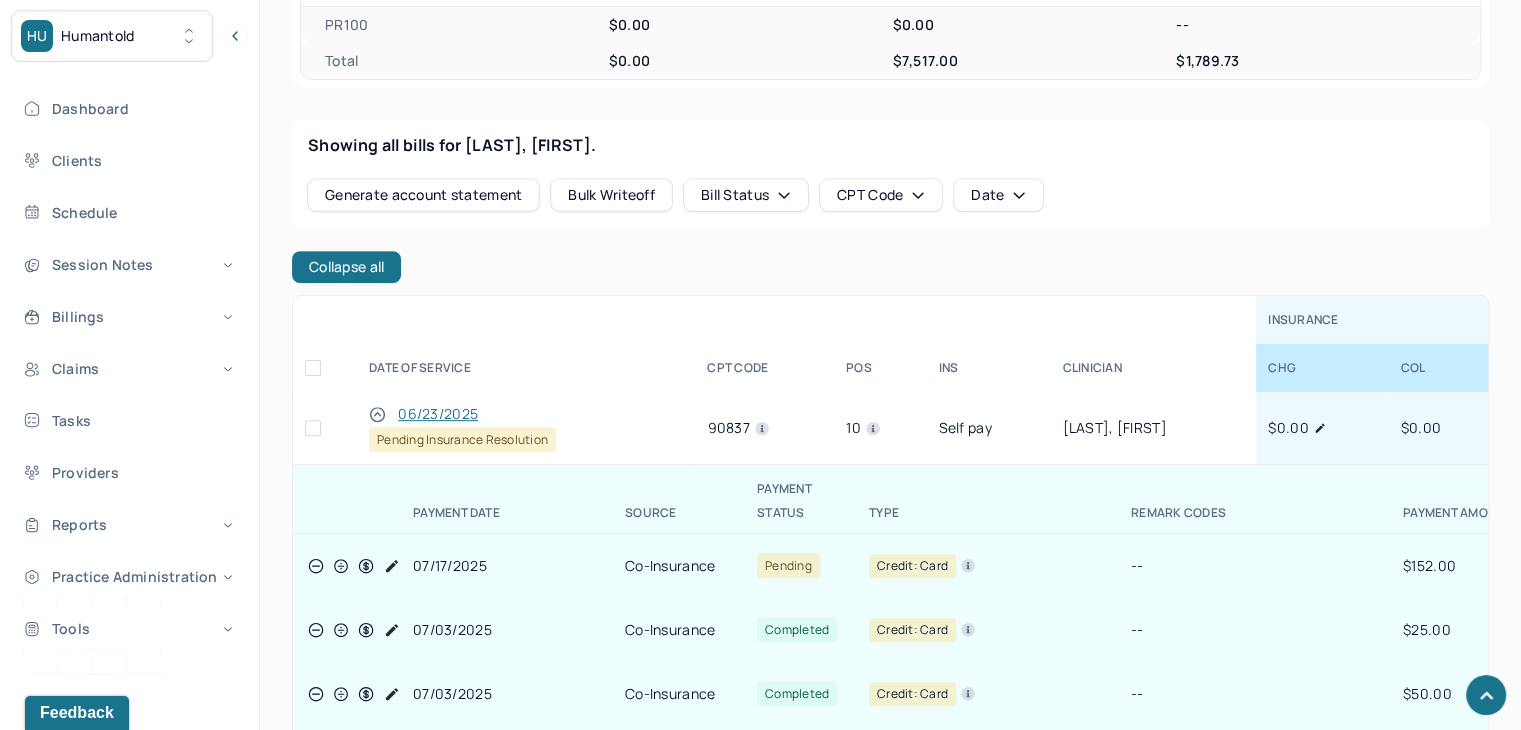 scroll, scrollTop: 800, scrollLeft: 0, axis: vertical 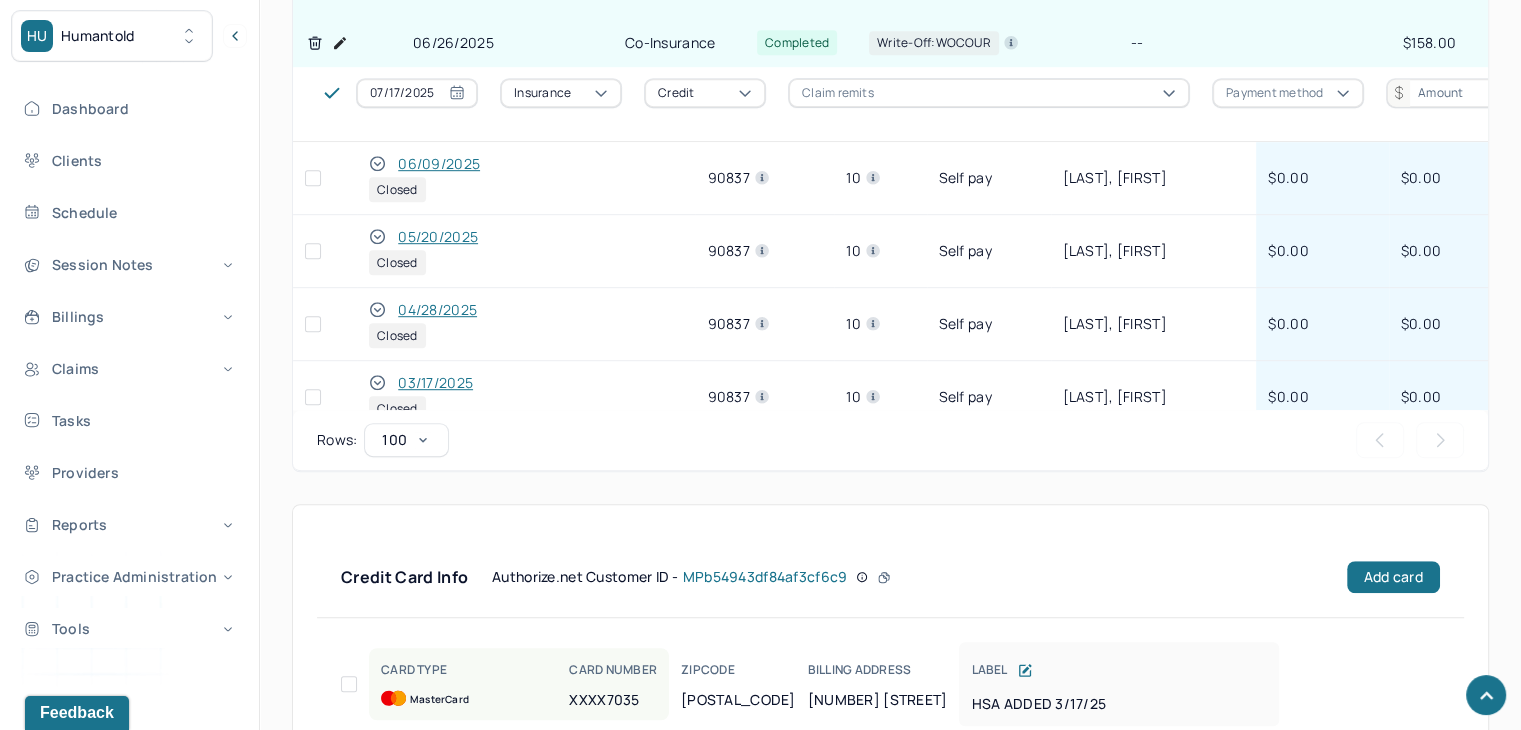 click 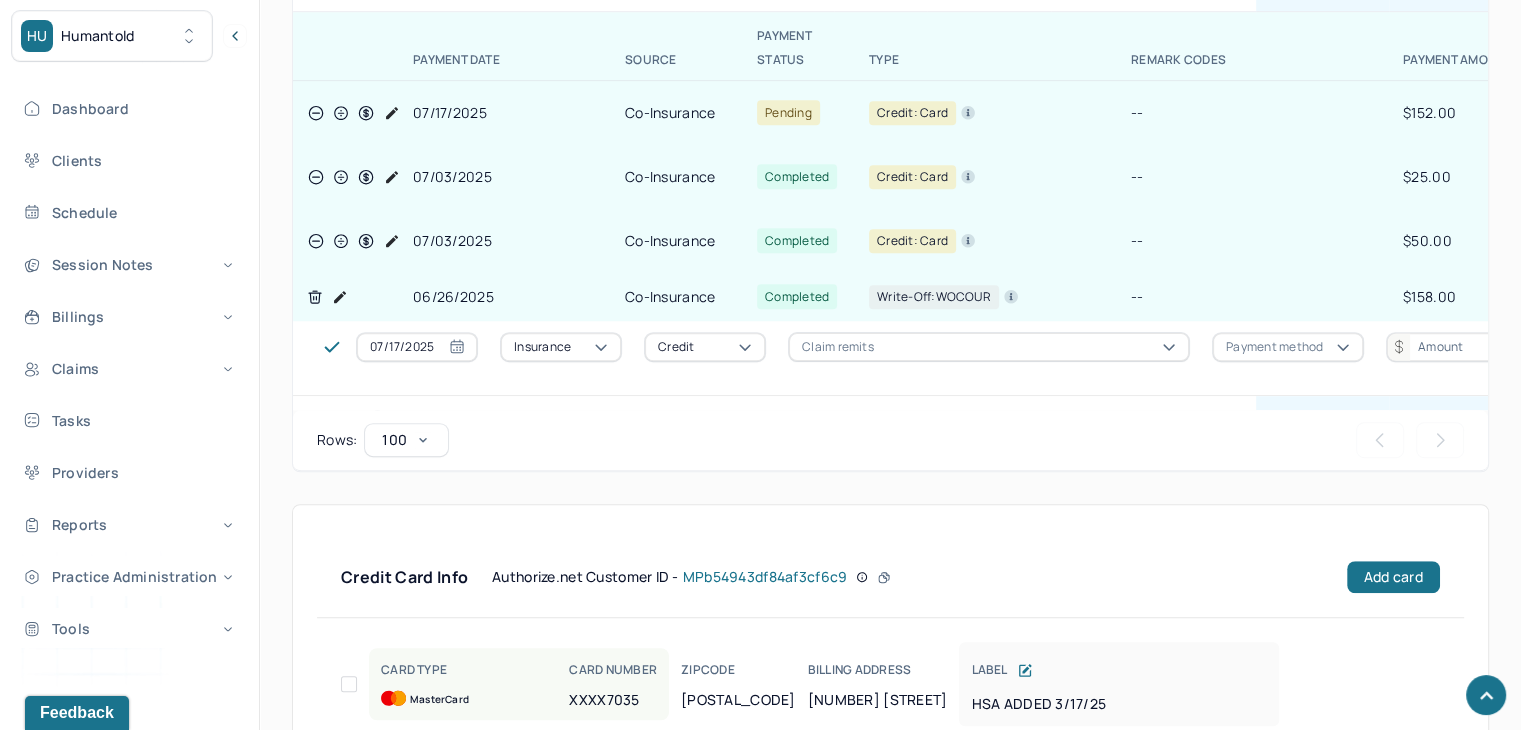 scroll, scrollTop: 0, scrollLeft: 0, axis: both 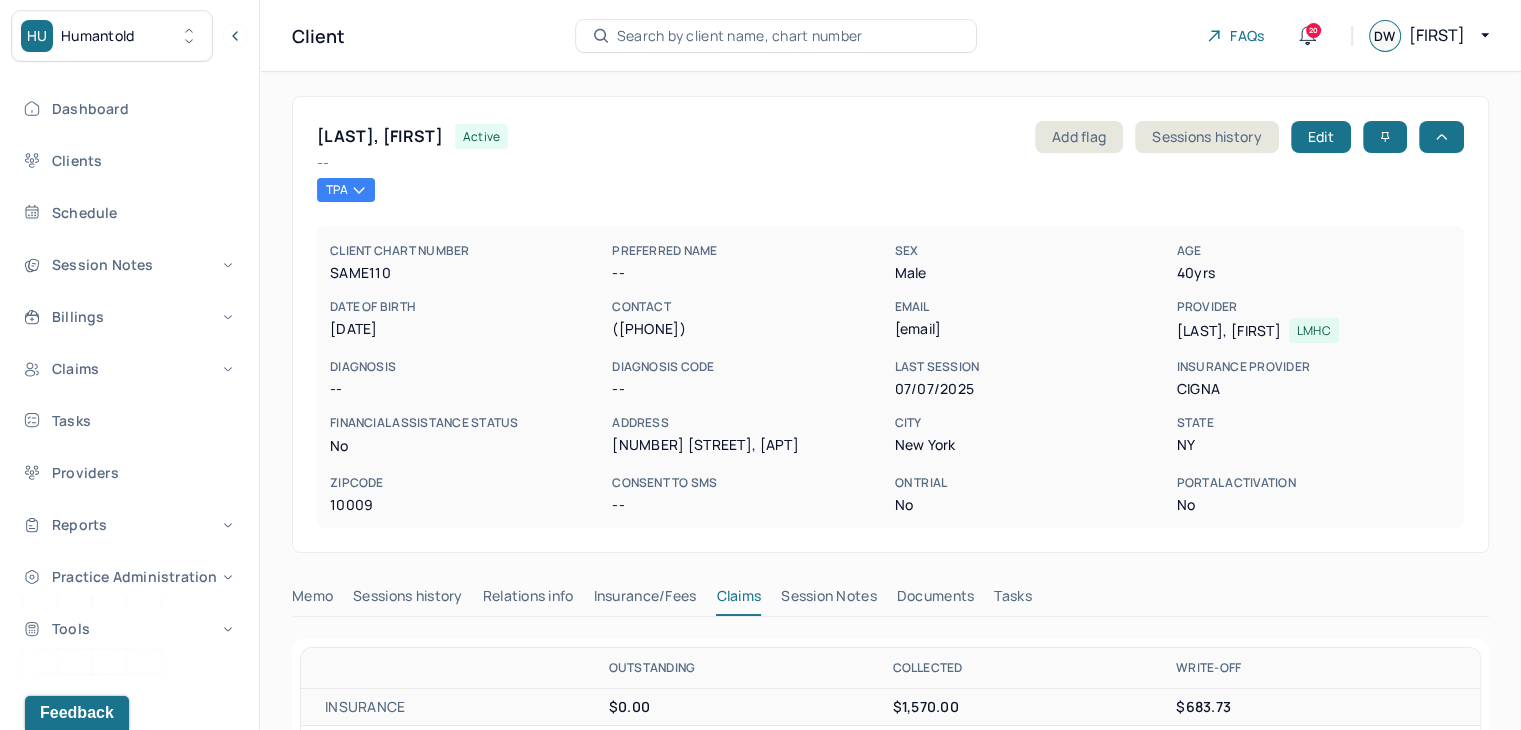 click on "Search by client name, chart number" at bounding box center [740, 36] 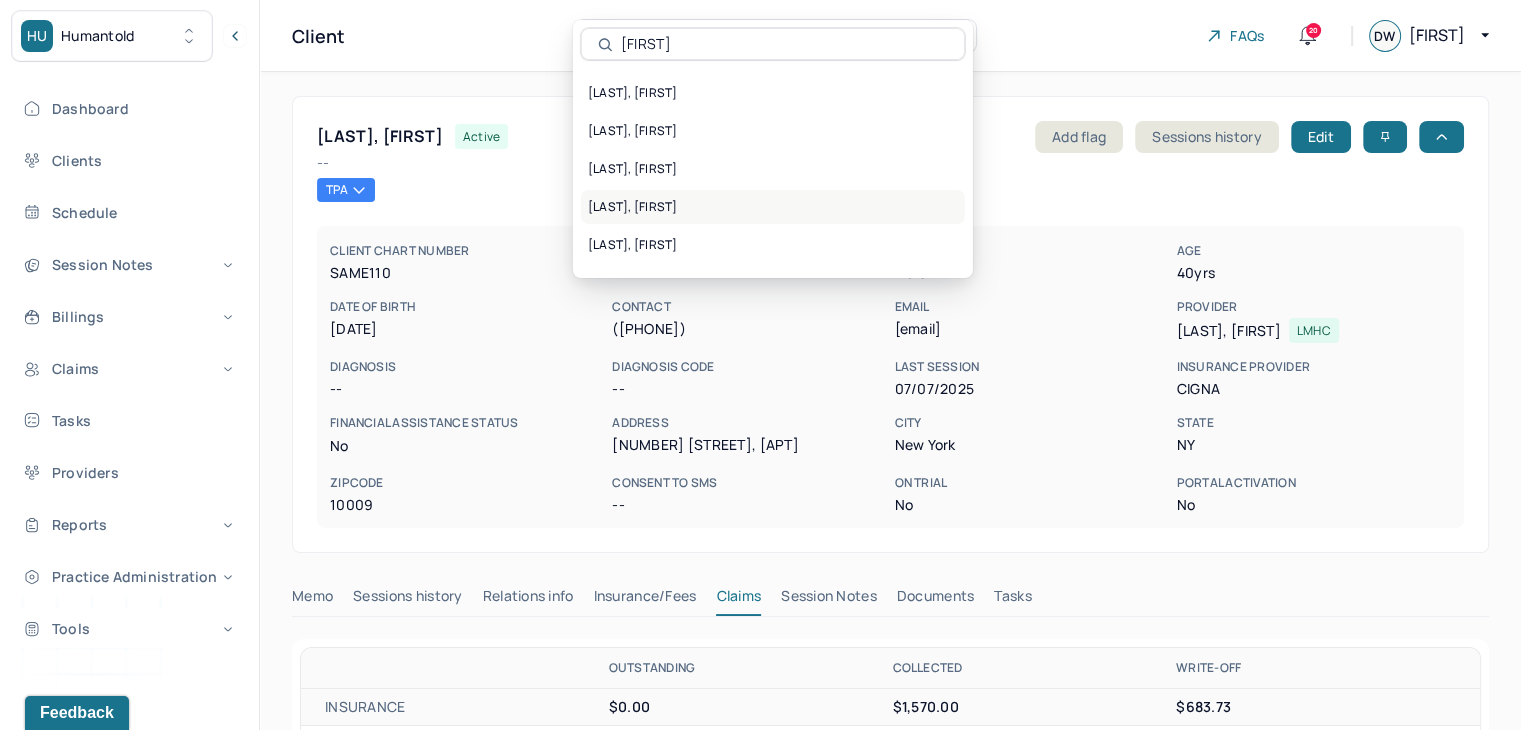 type on "[FIRST]" 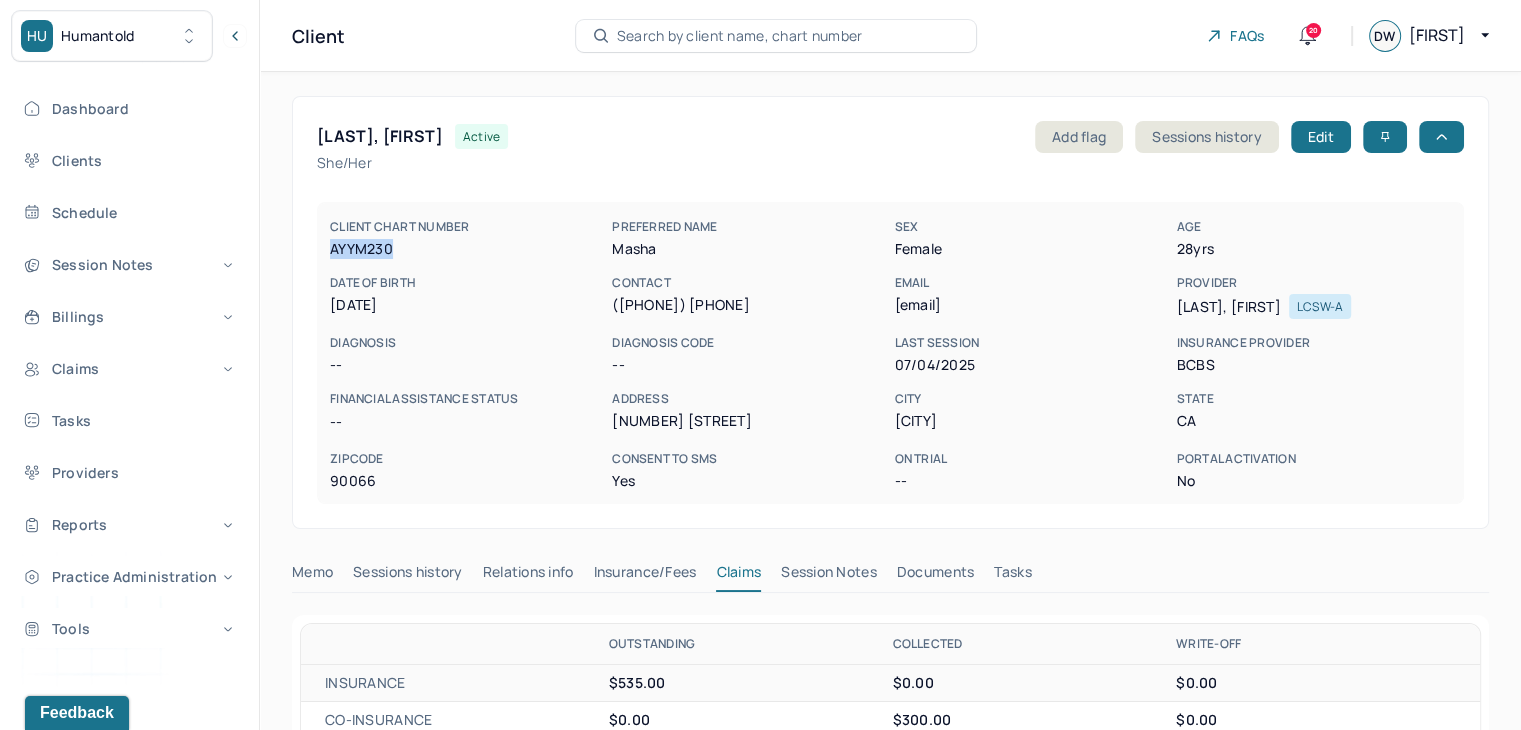 drag, startPoint x: 401, startPoint y: 255, endPoint x: 325, endPoint y: 254, distance: 76.00658 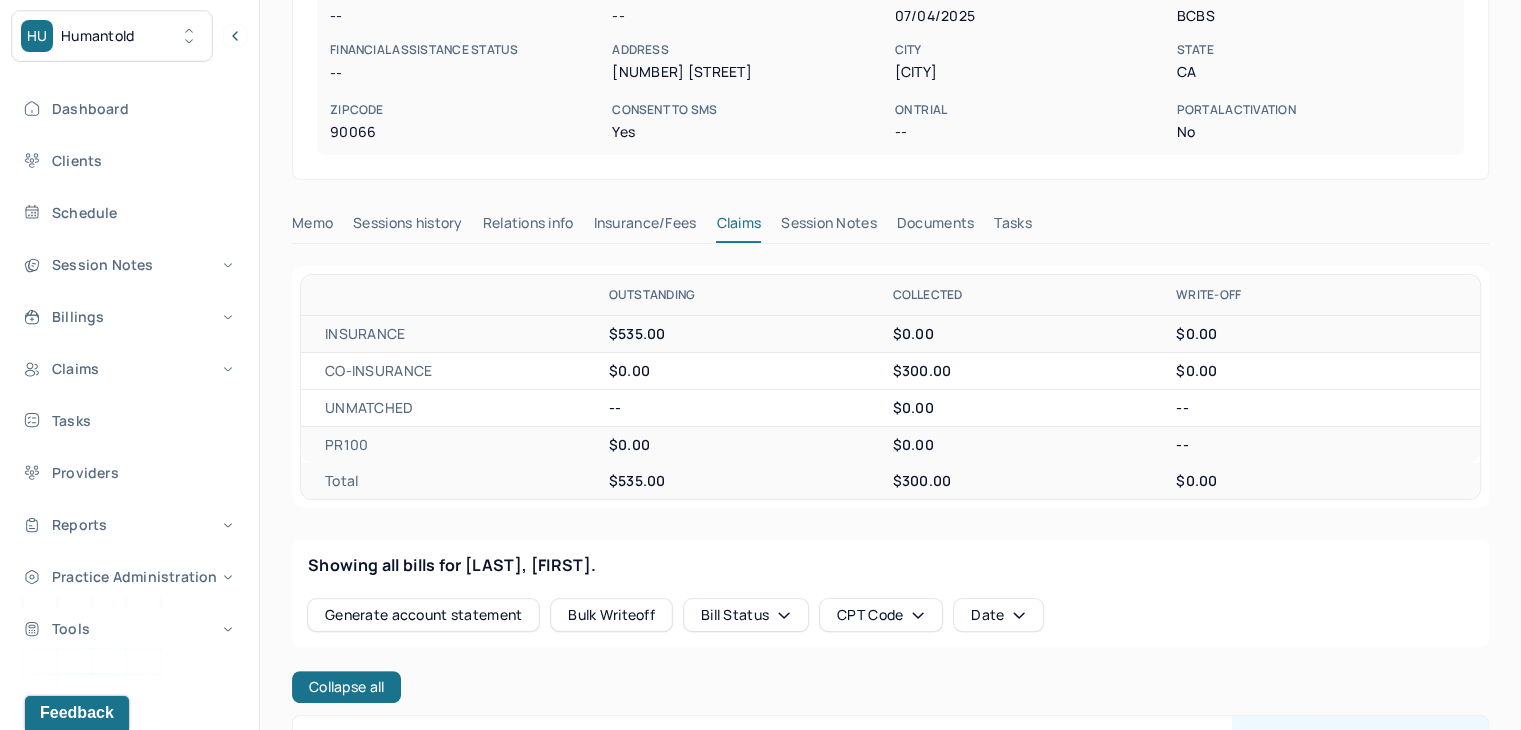 scroll, scrollTop: 400, scrollLeft: 0, axis: vertical 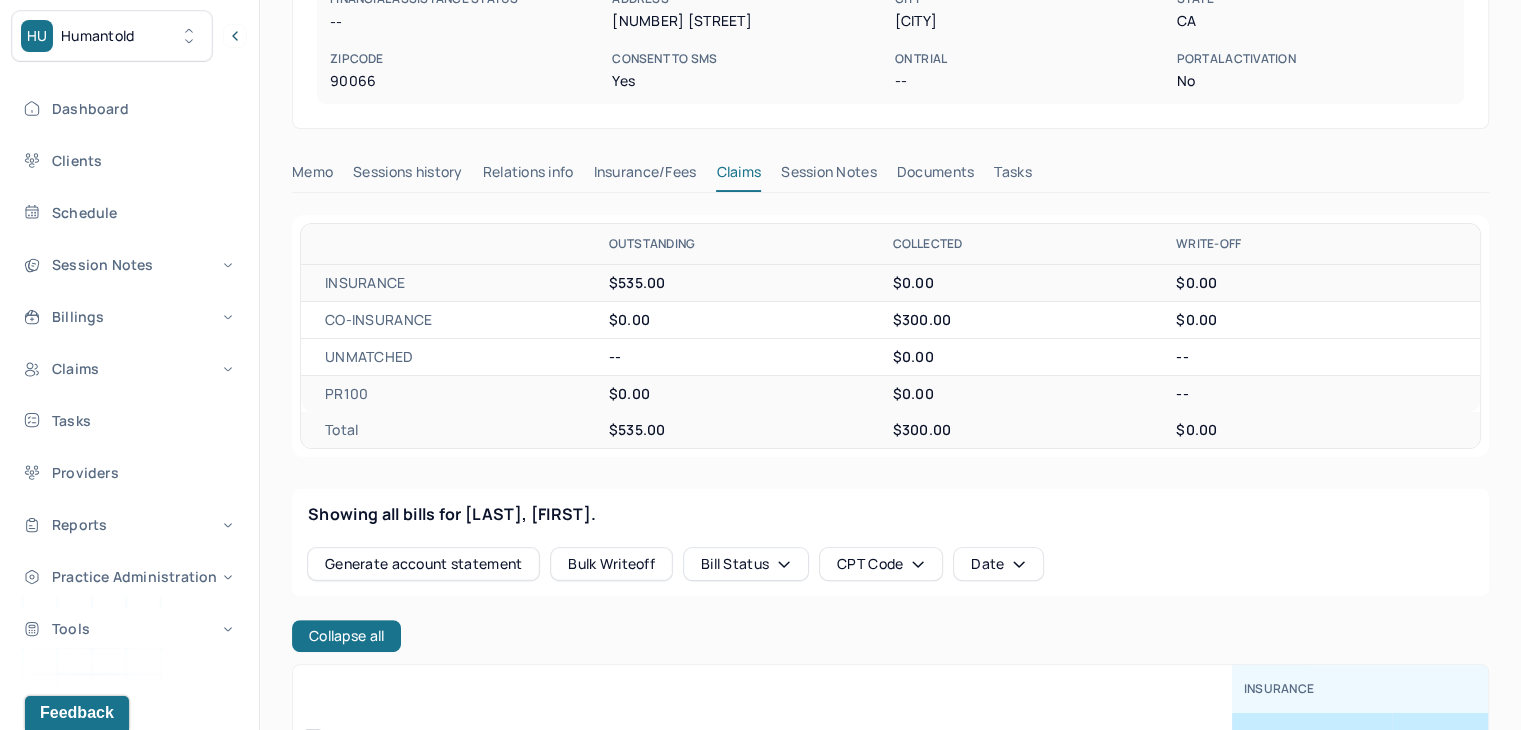 click on "Insurance/Fees" at bounding box center (645, 176) 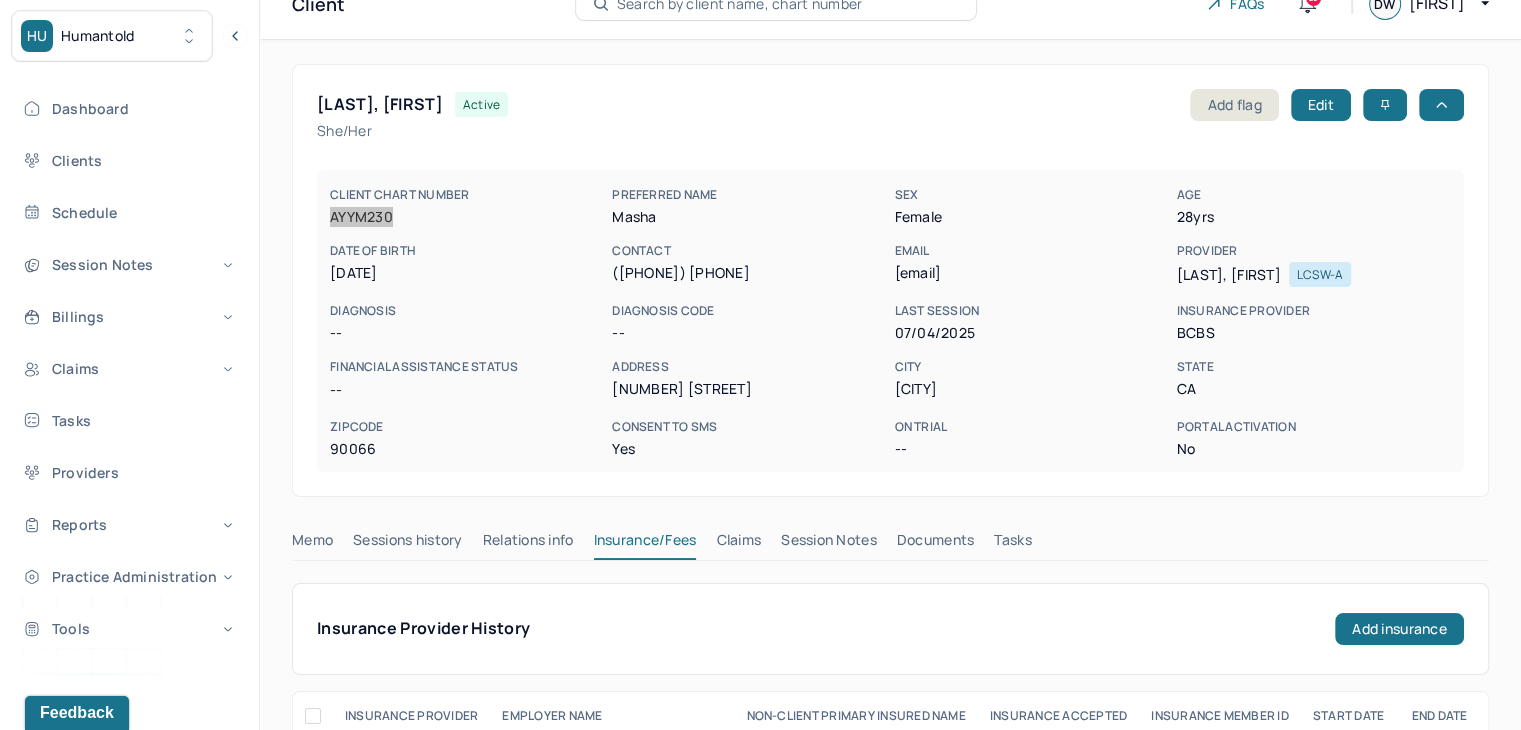 scroll, scrollTop: 0, scrollLeft: 0, axis: both 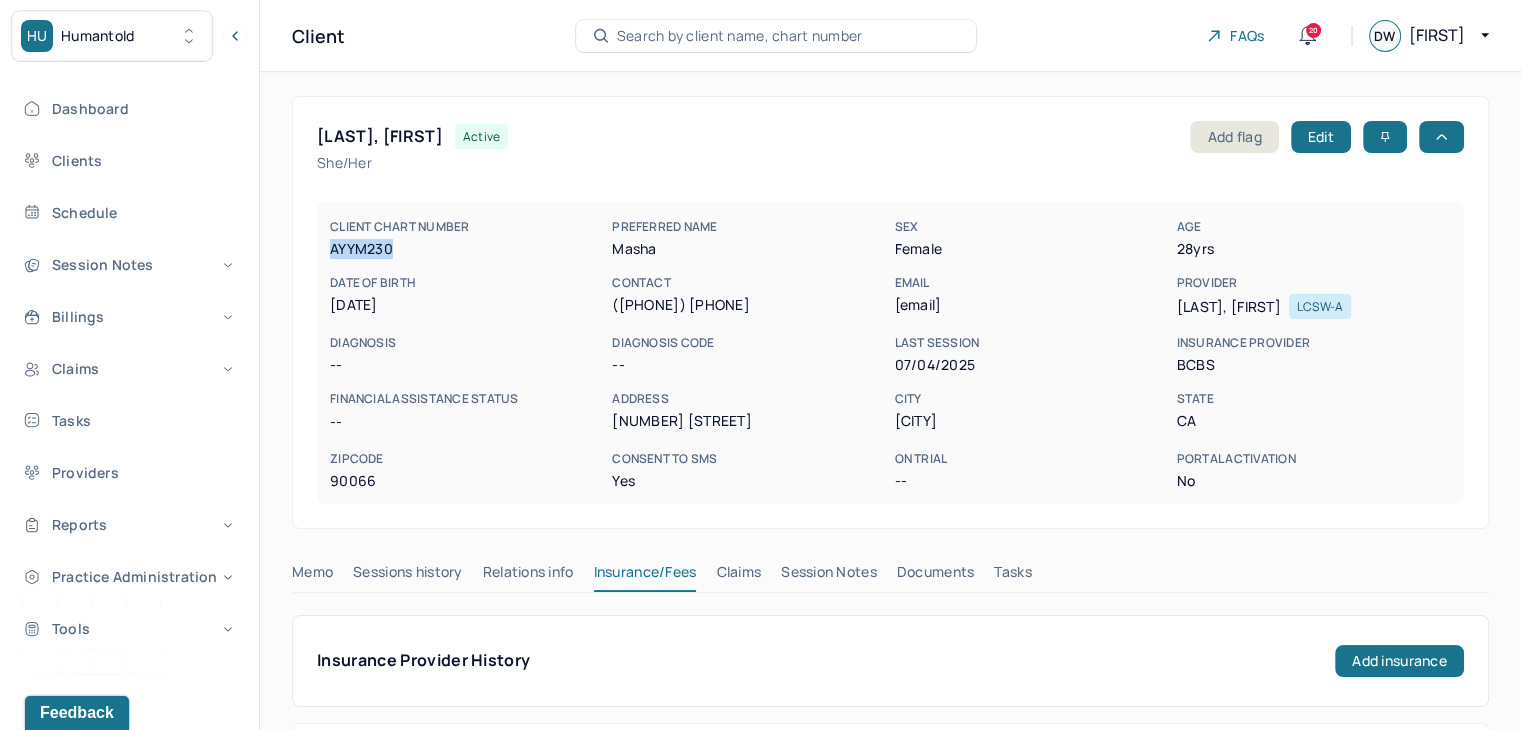 click on "Search by client name, chart number" at bounding box center (740, 36) 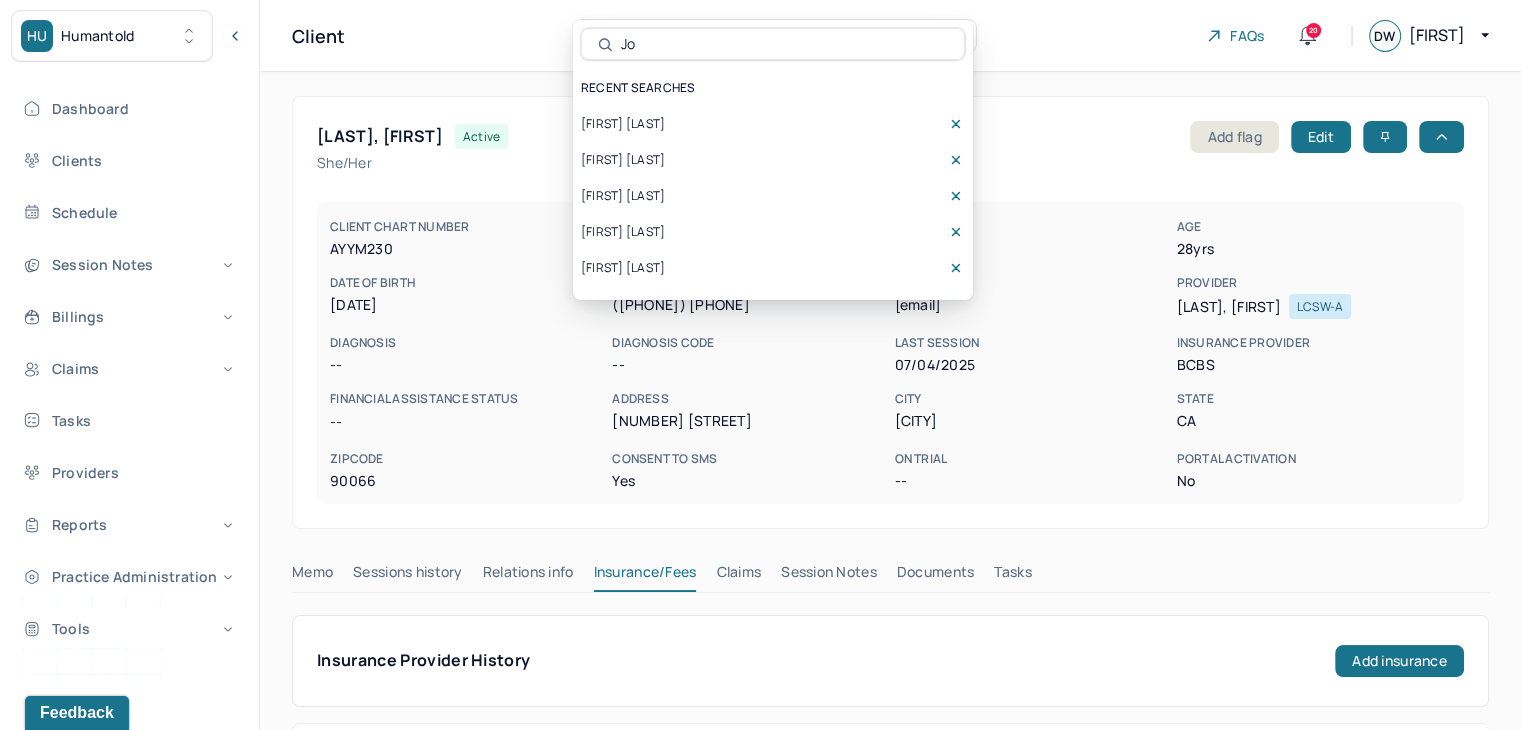 type on "J" 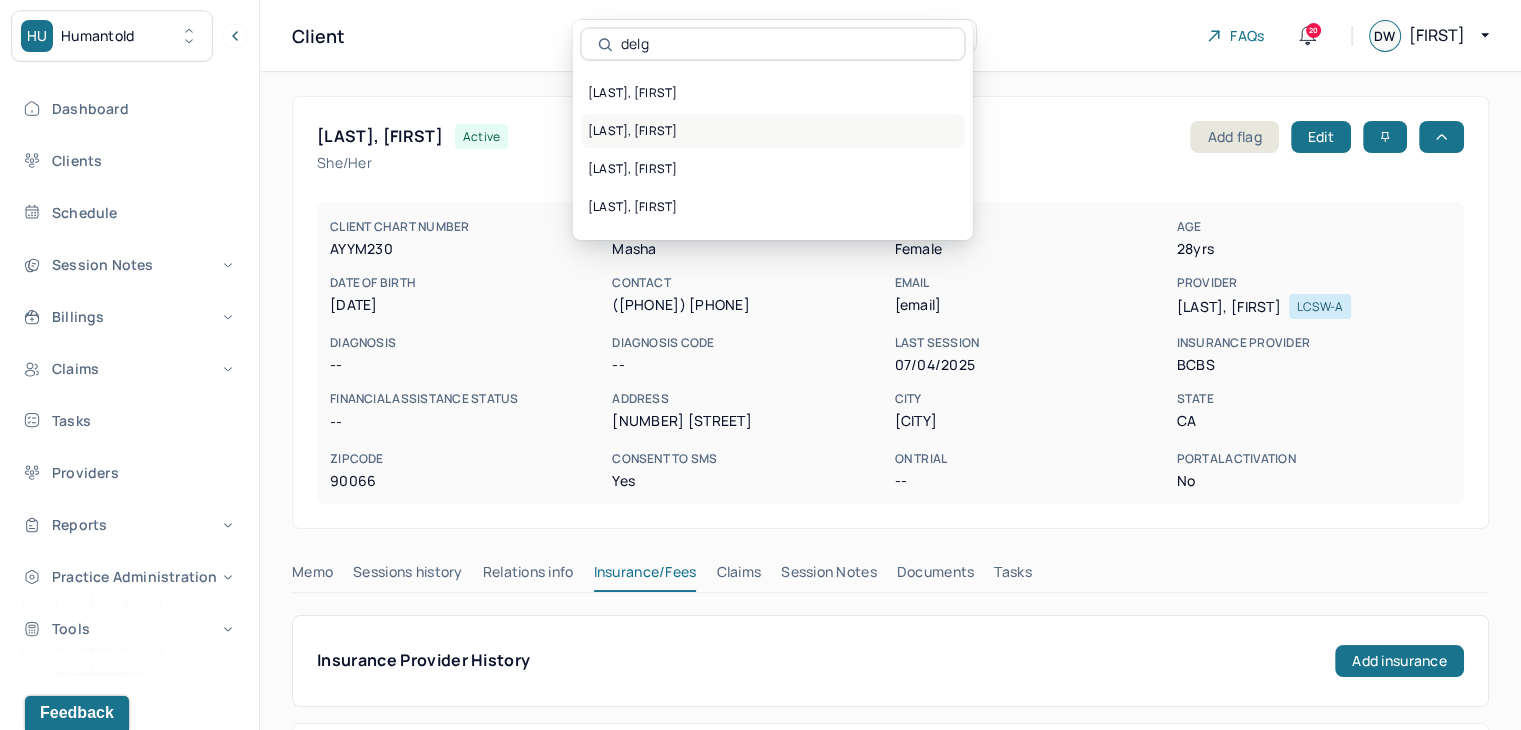 type on "delg" 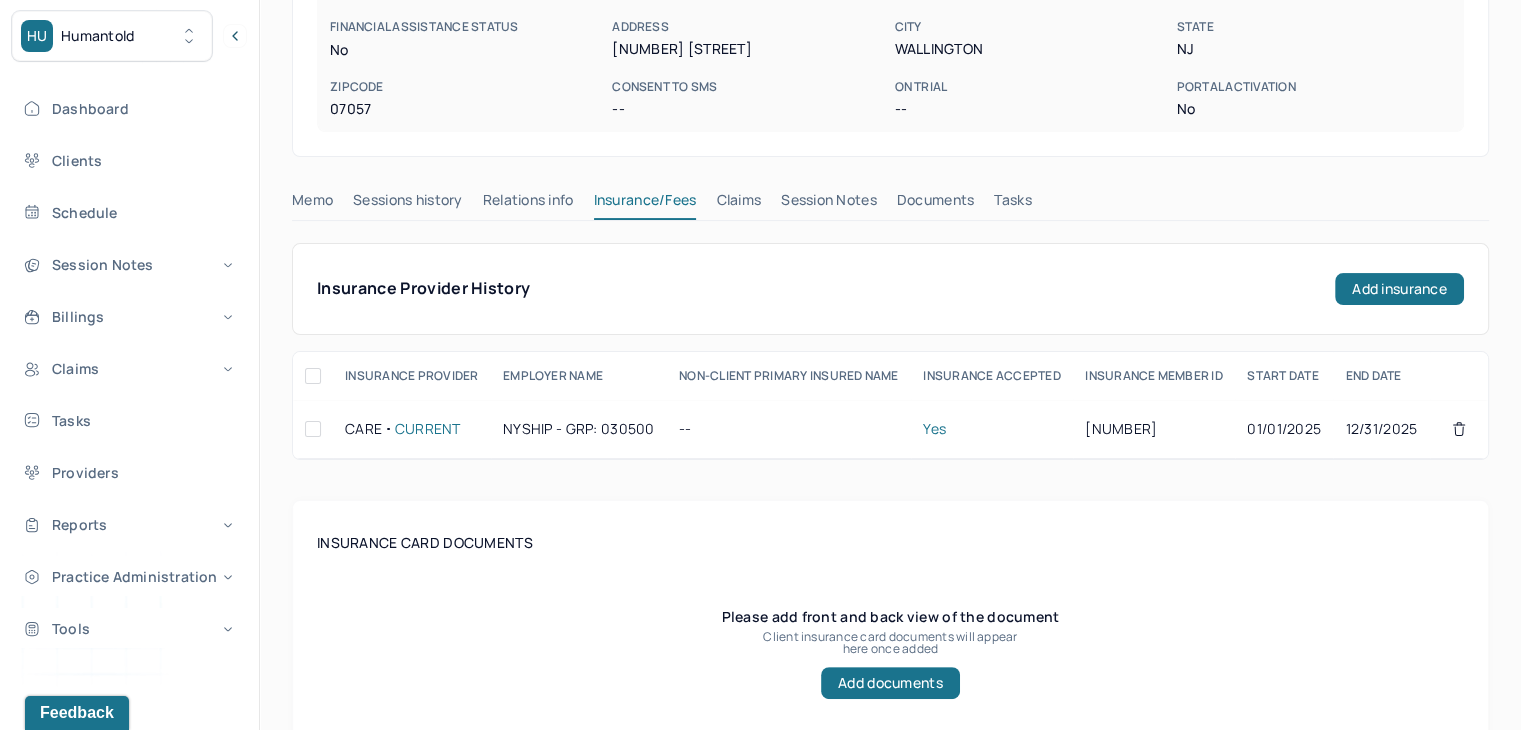scroll, scrollTop: 400, scrollLeft: 0, axis: vertical 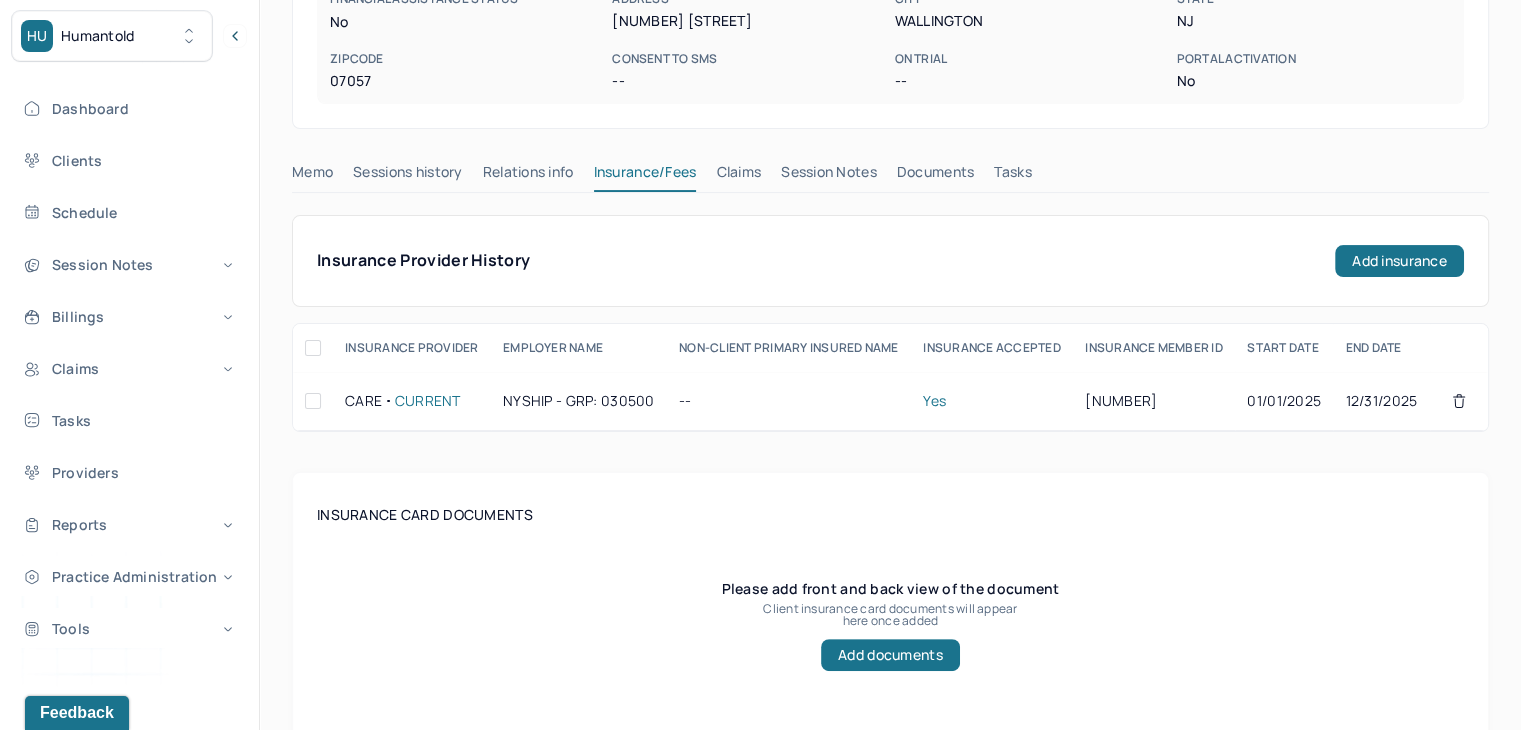 click on "Claims" at bounding box center [738, 176] 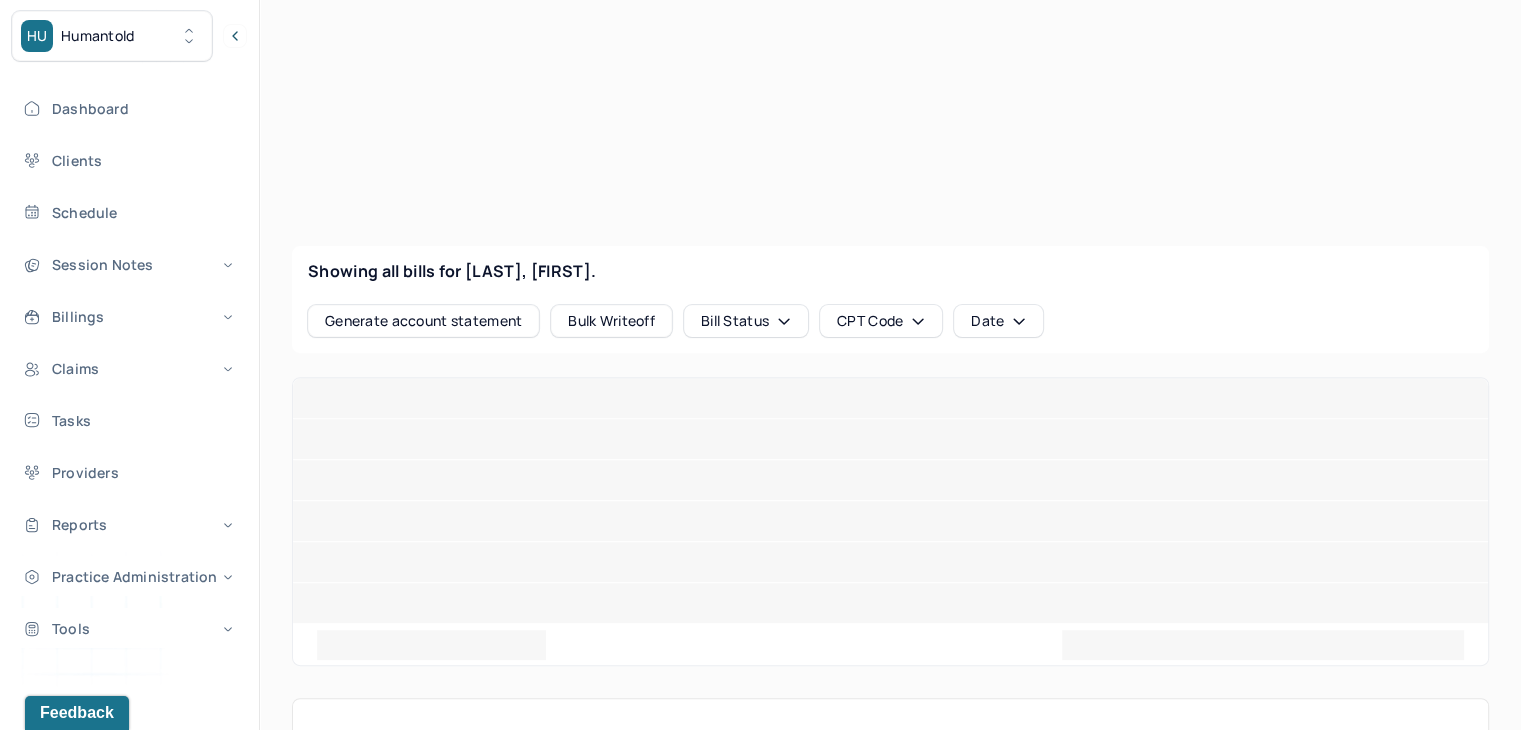 scroll, scrollTop: 0, scrollLeft: 0, axis: both 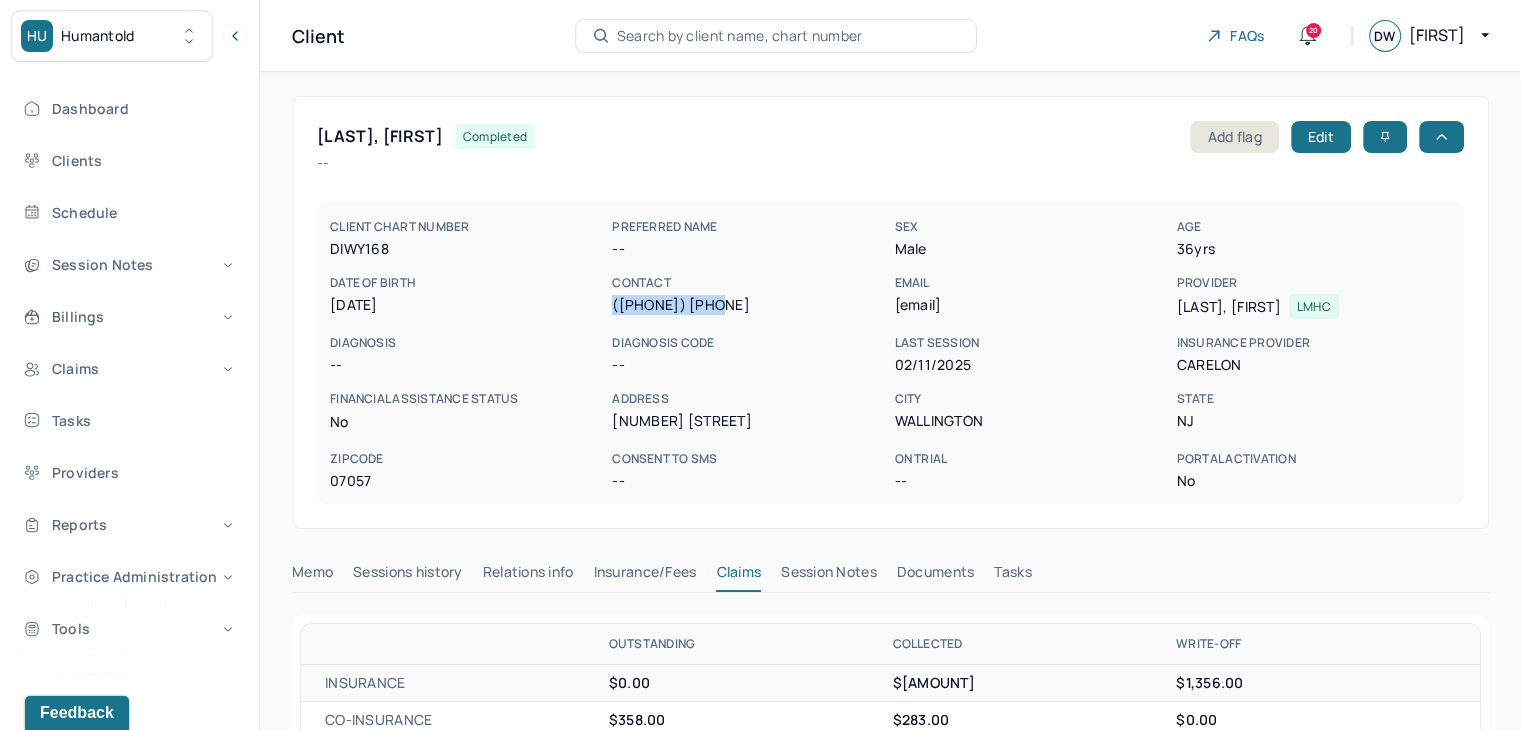 drag, startPoint x: 710, startPoint y: 308, endPoint x: 611, endPoint y: 309, distance: 99.00505 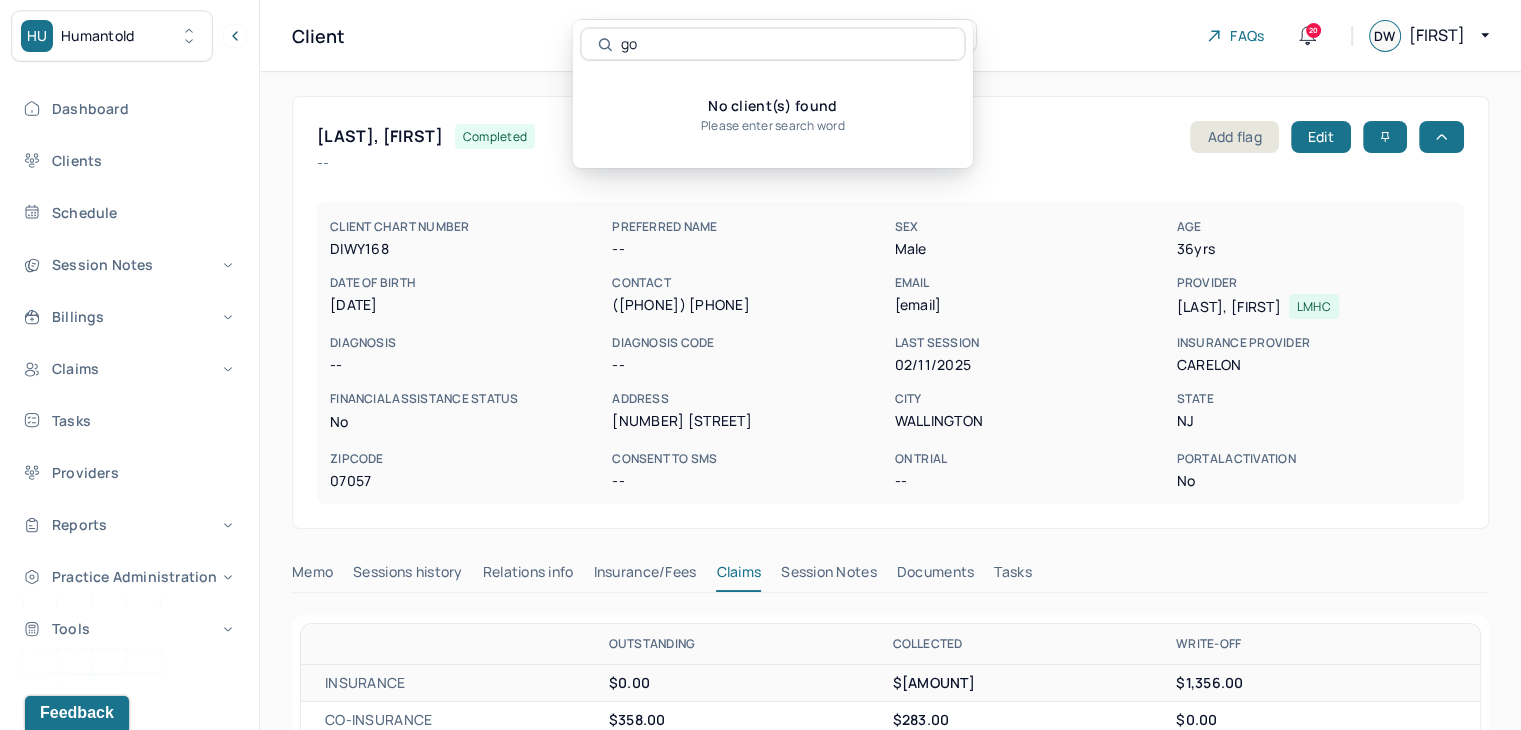 type on "g" 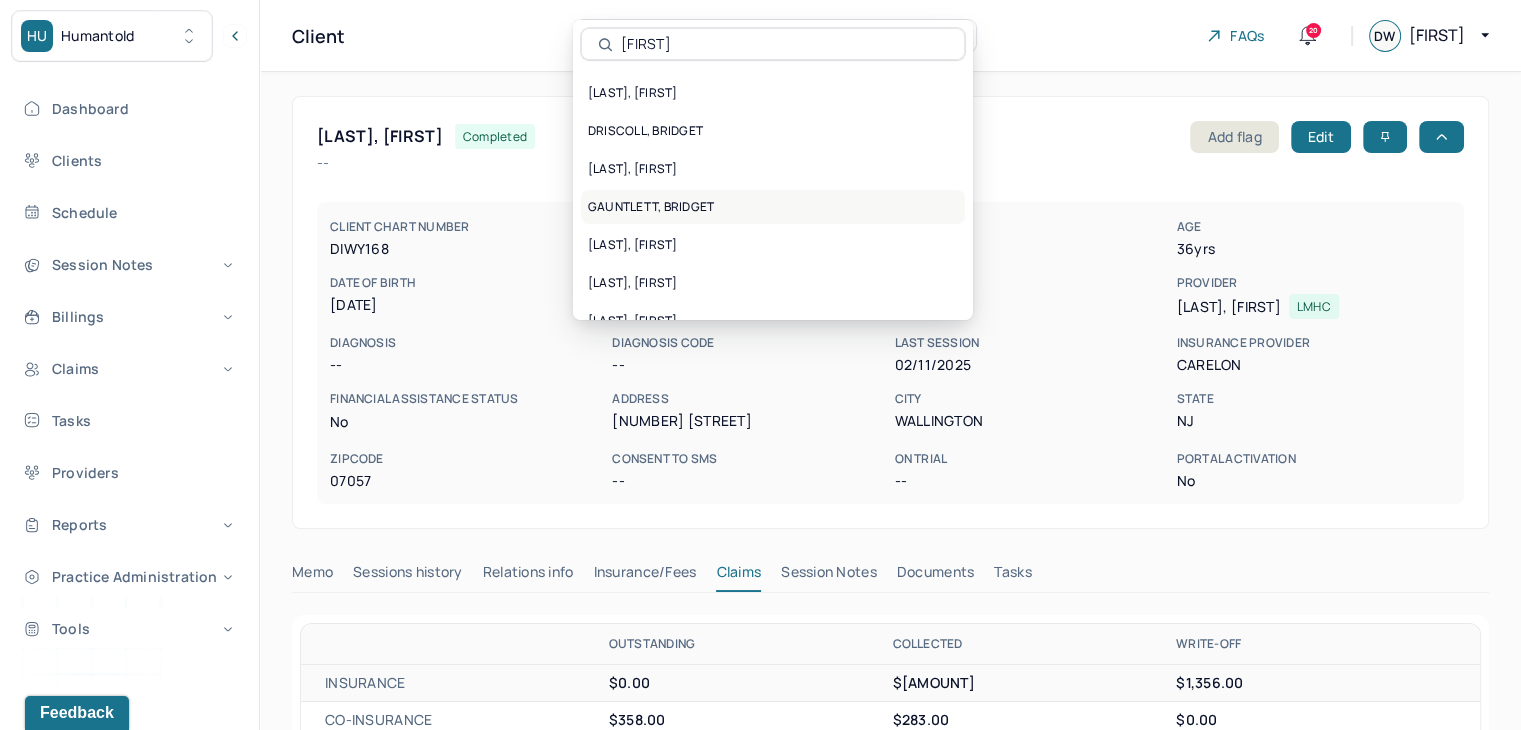 type on "[FIRST]" 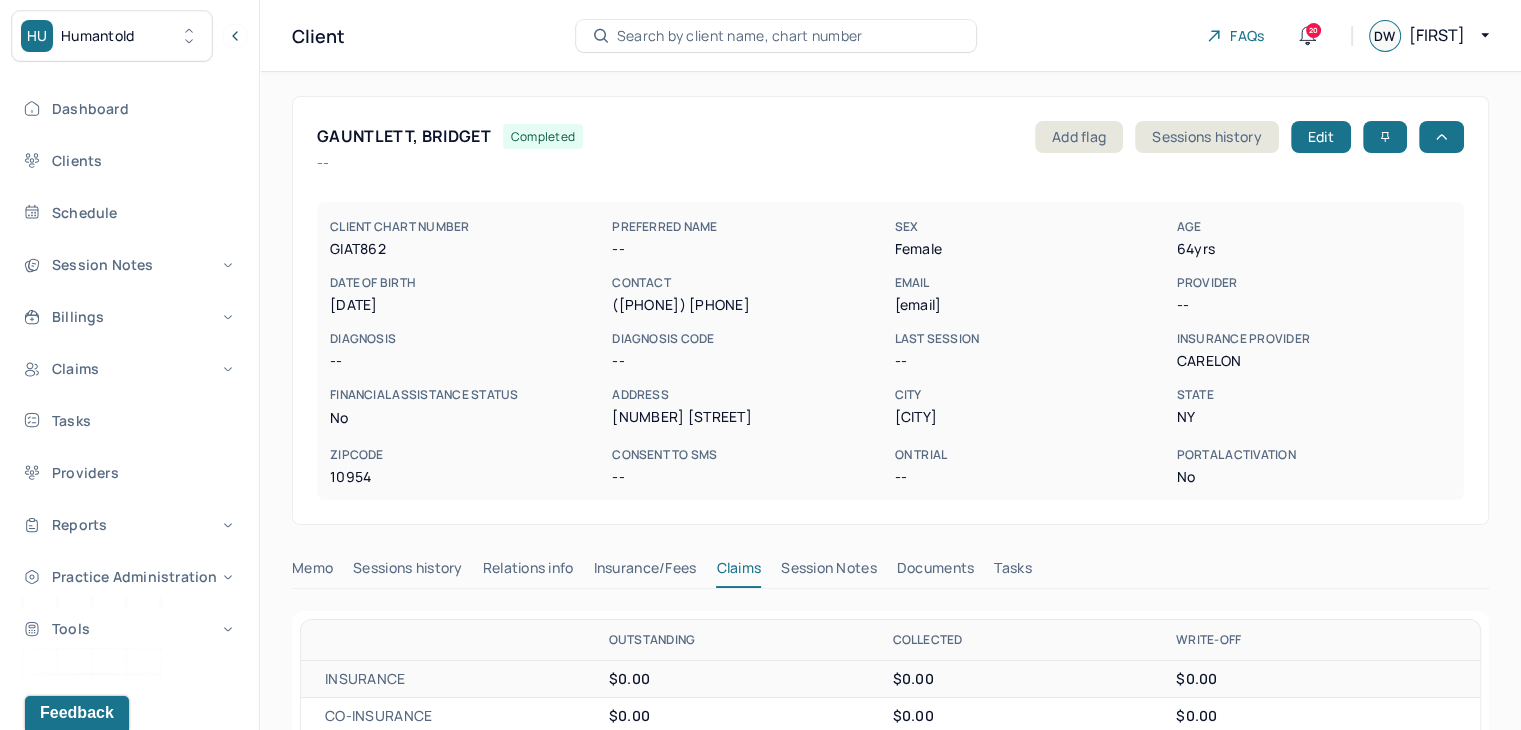 drag, startPoint x: 1060, startPoint y: 315, endPoint x: 892, endPoint y: 311, distance: 168.0476 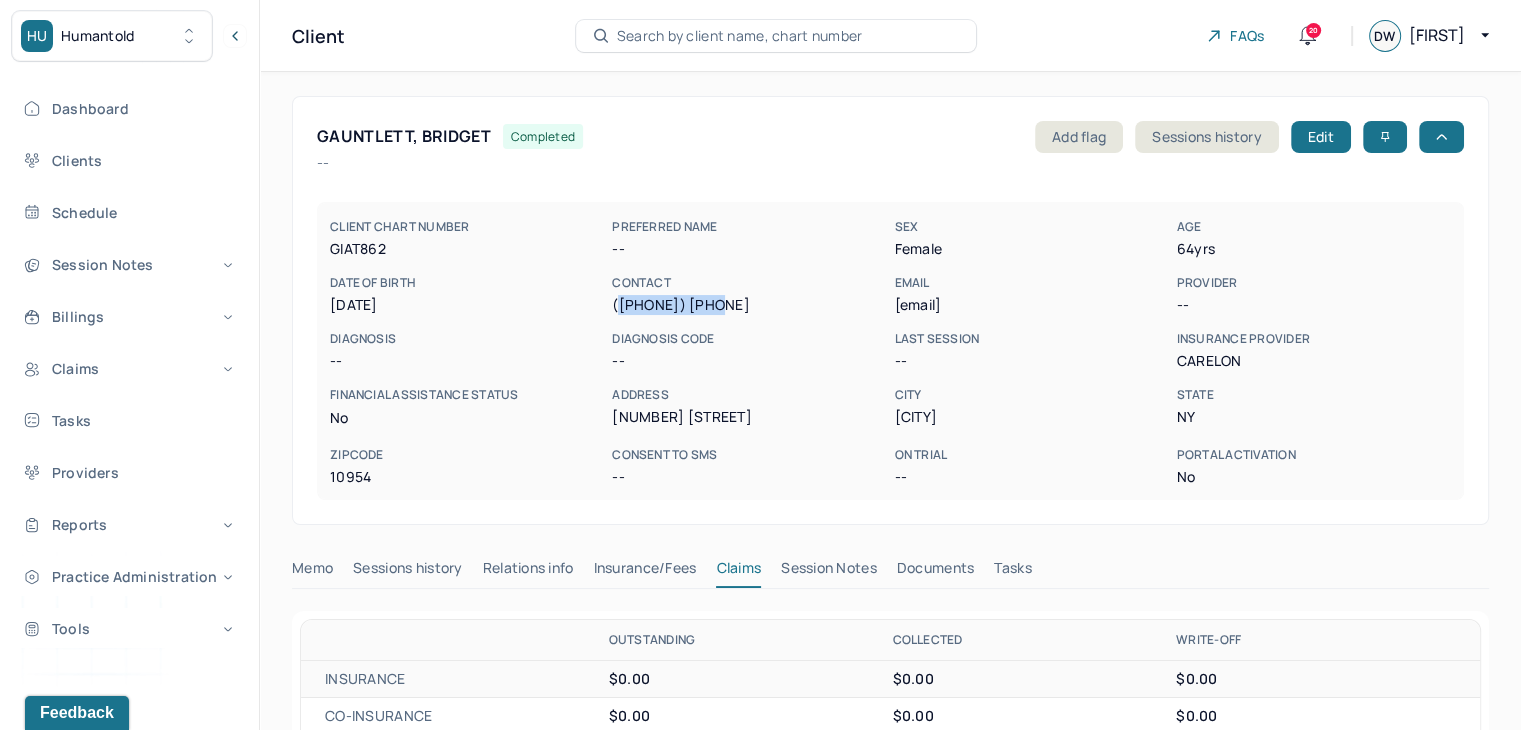 drag, startPoint x: 722, startPoint y: 308, endPoint x: 616, endPoint y: 306, distance: 106.01887 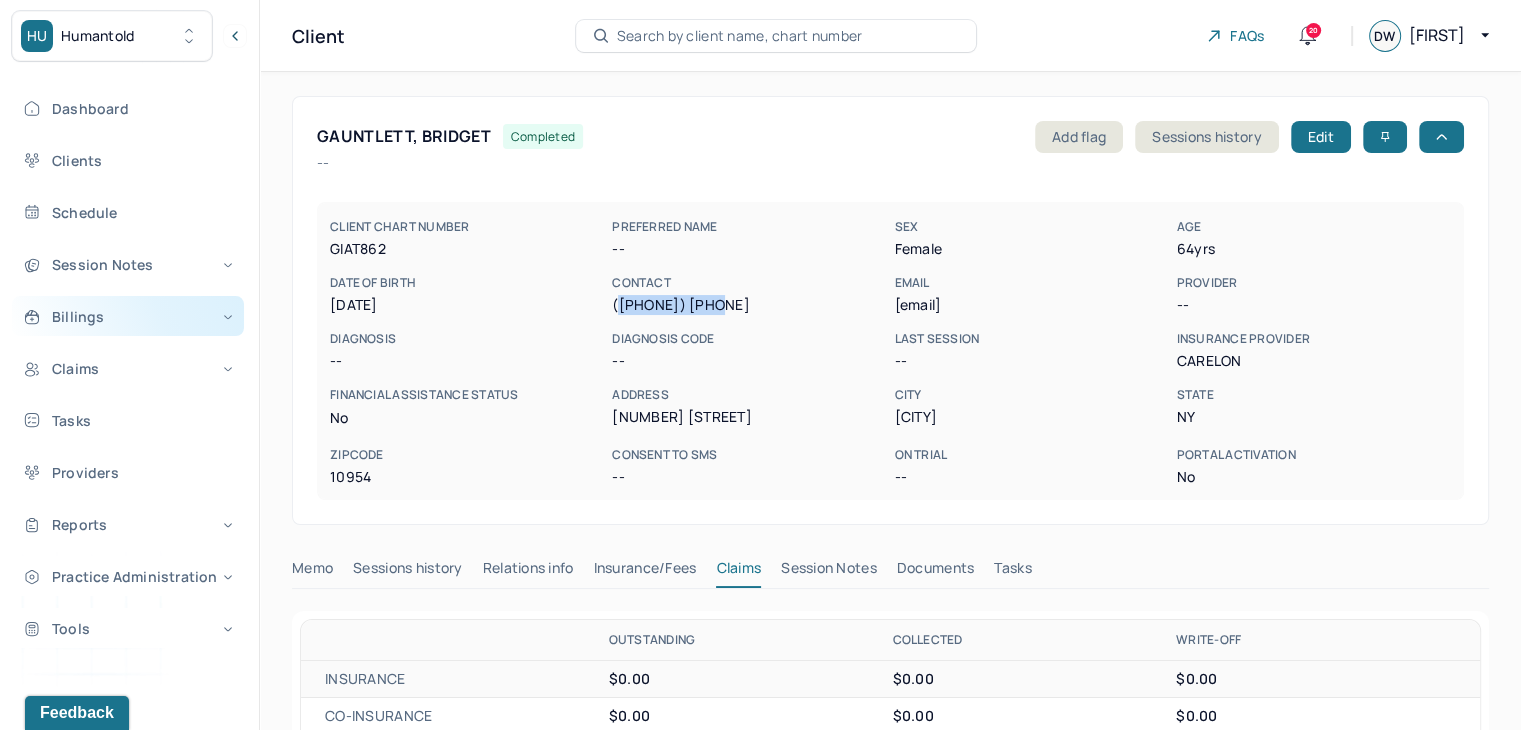 copy on "[PHONE]" 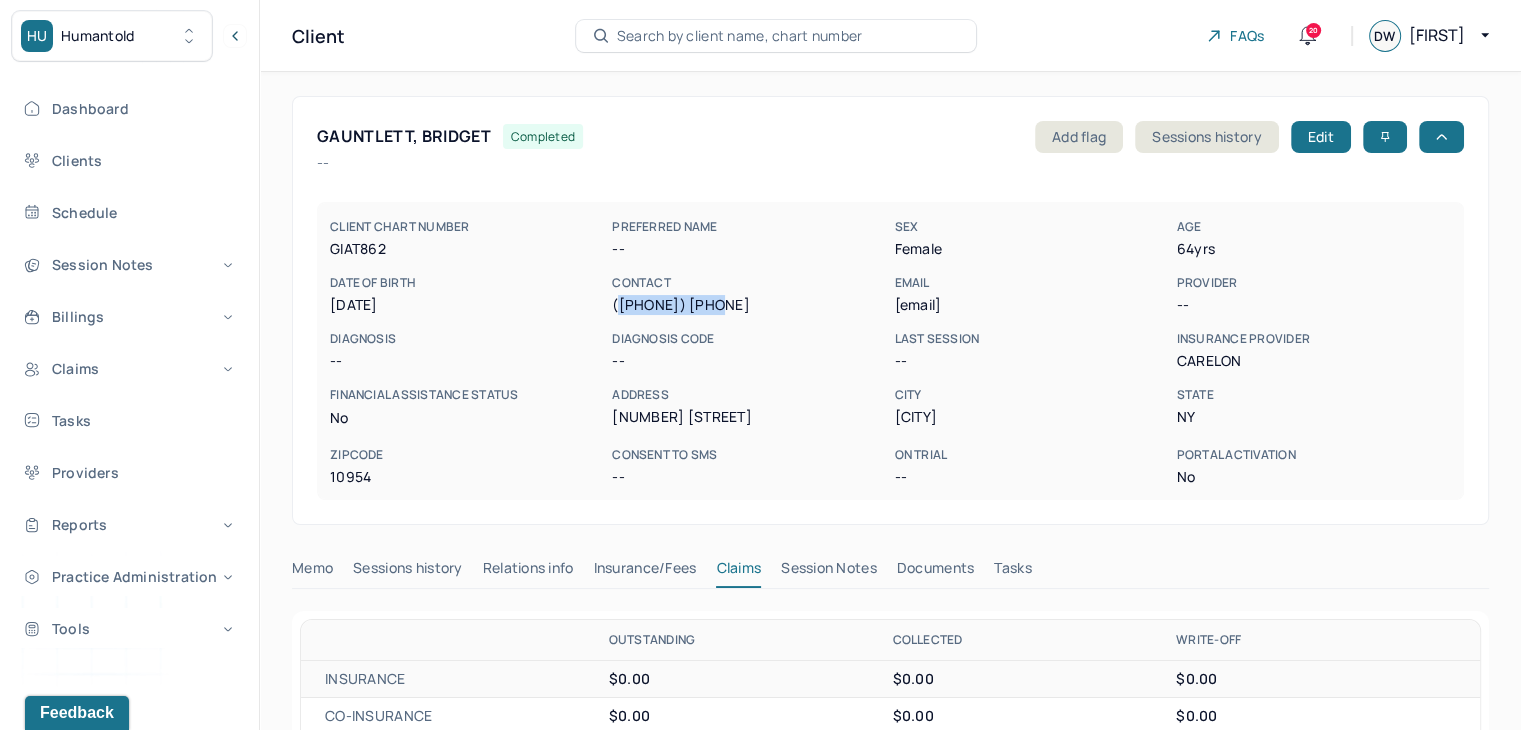 click on "Search by client name, chart number" at bounding box center [740, 36] 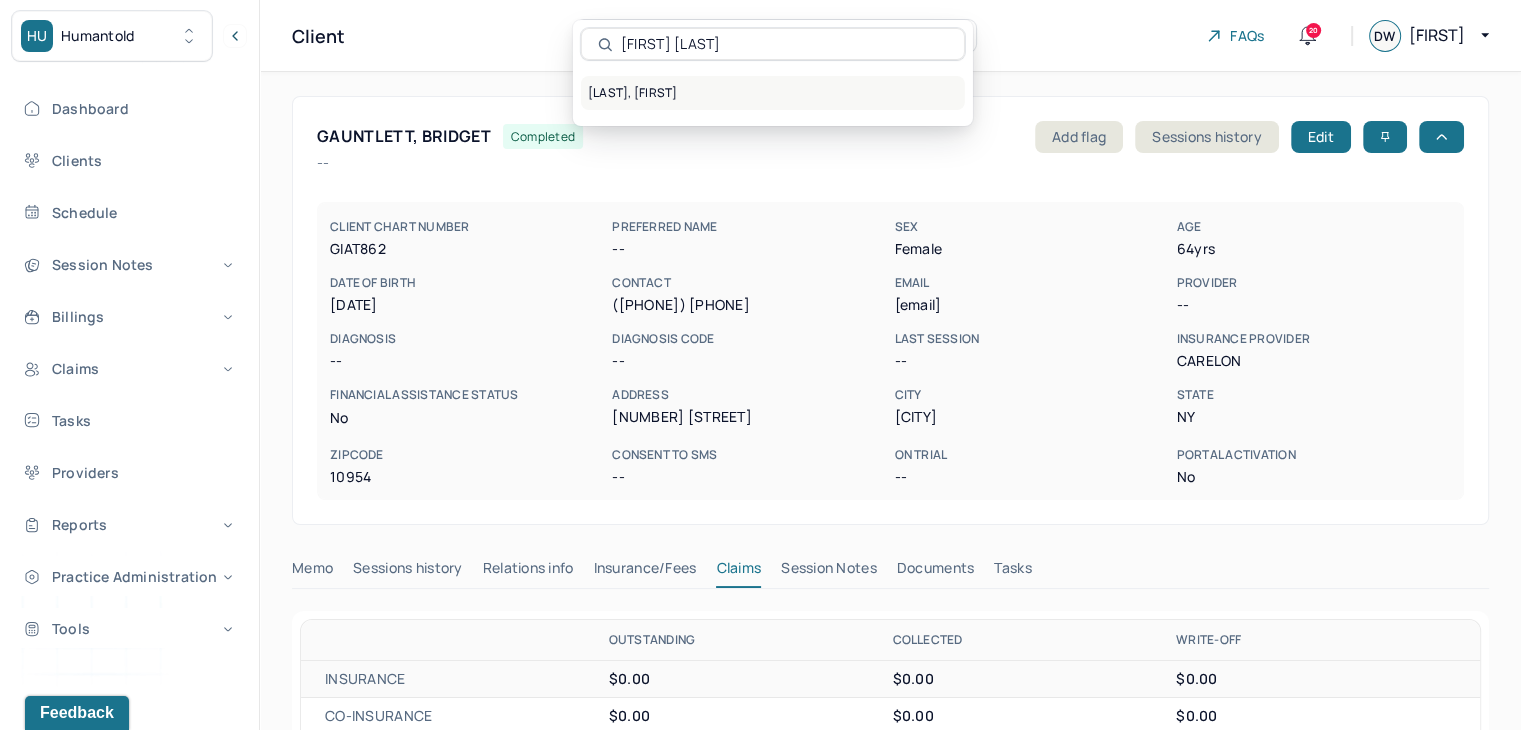 type on "[FIRST] [LAST]" 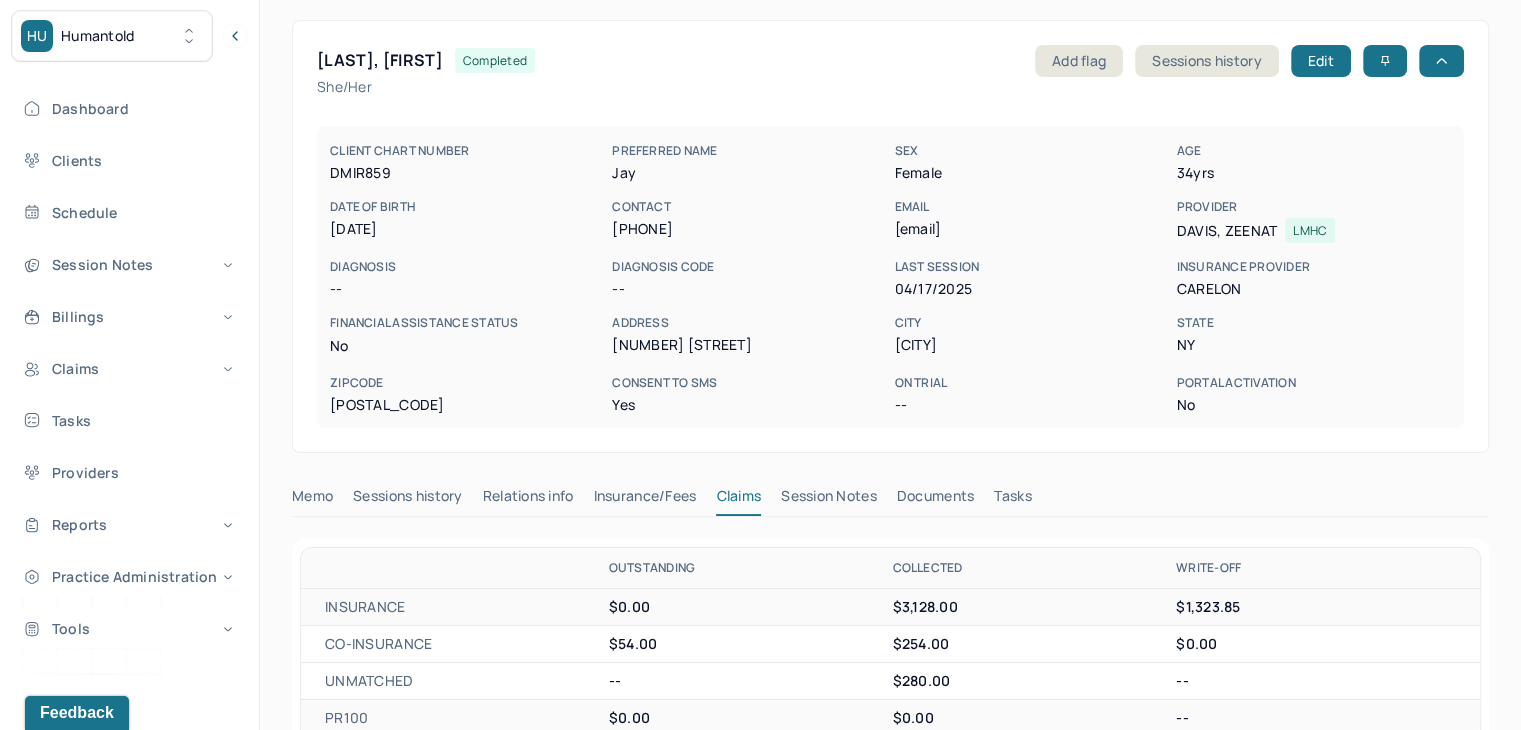 scroll, scrollTop: 0, scrollLeft: 0, axis: both 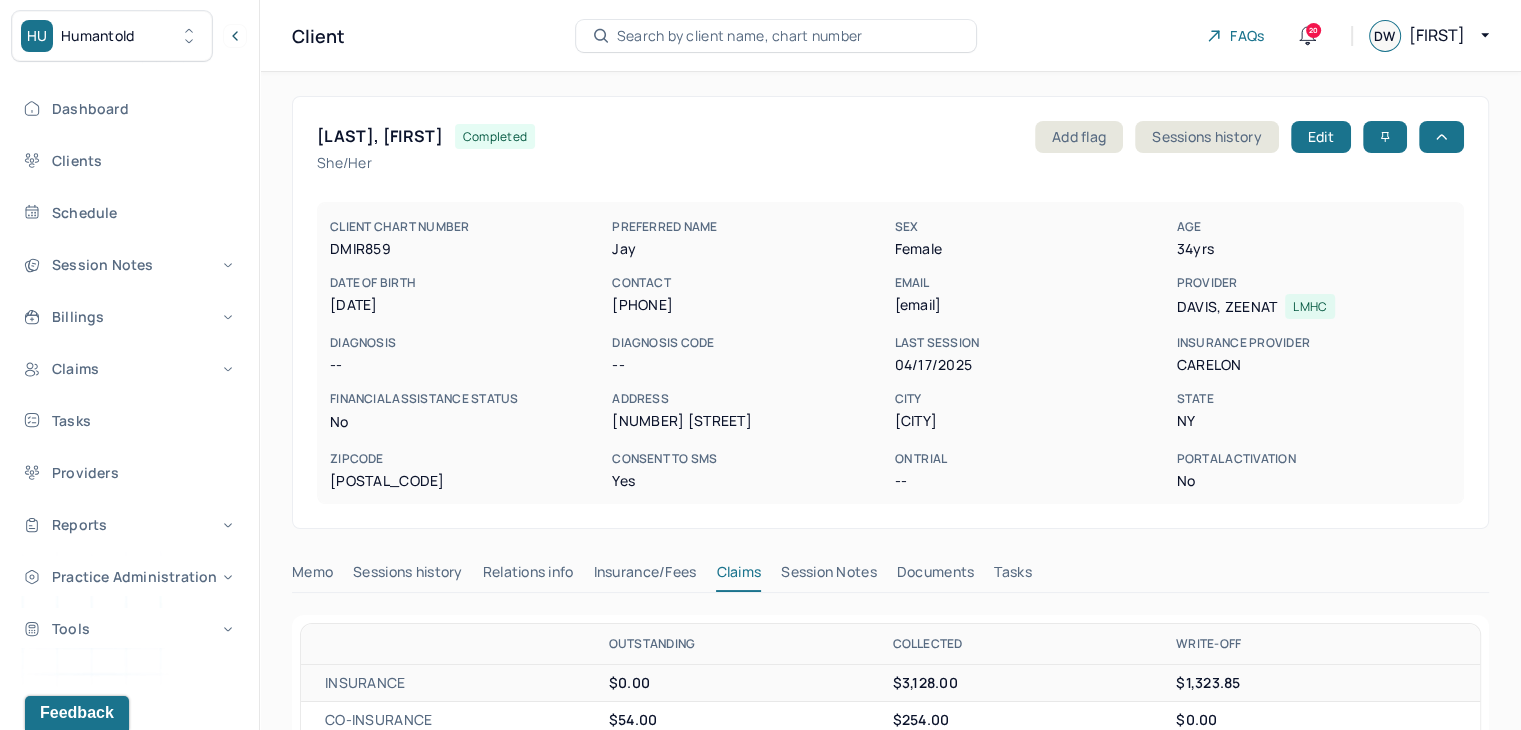 click on "Search by client name, chart number" at bounding box center [740, 36] 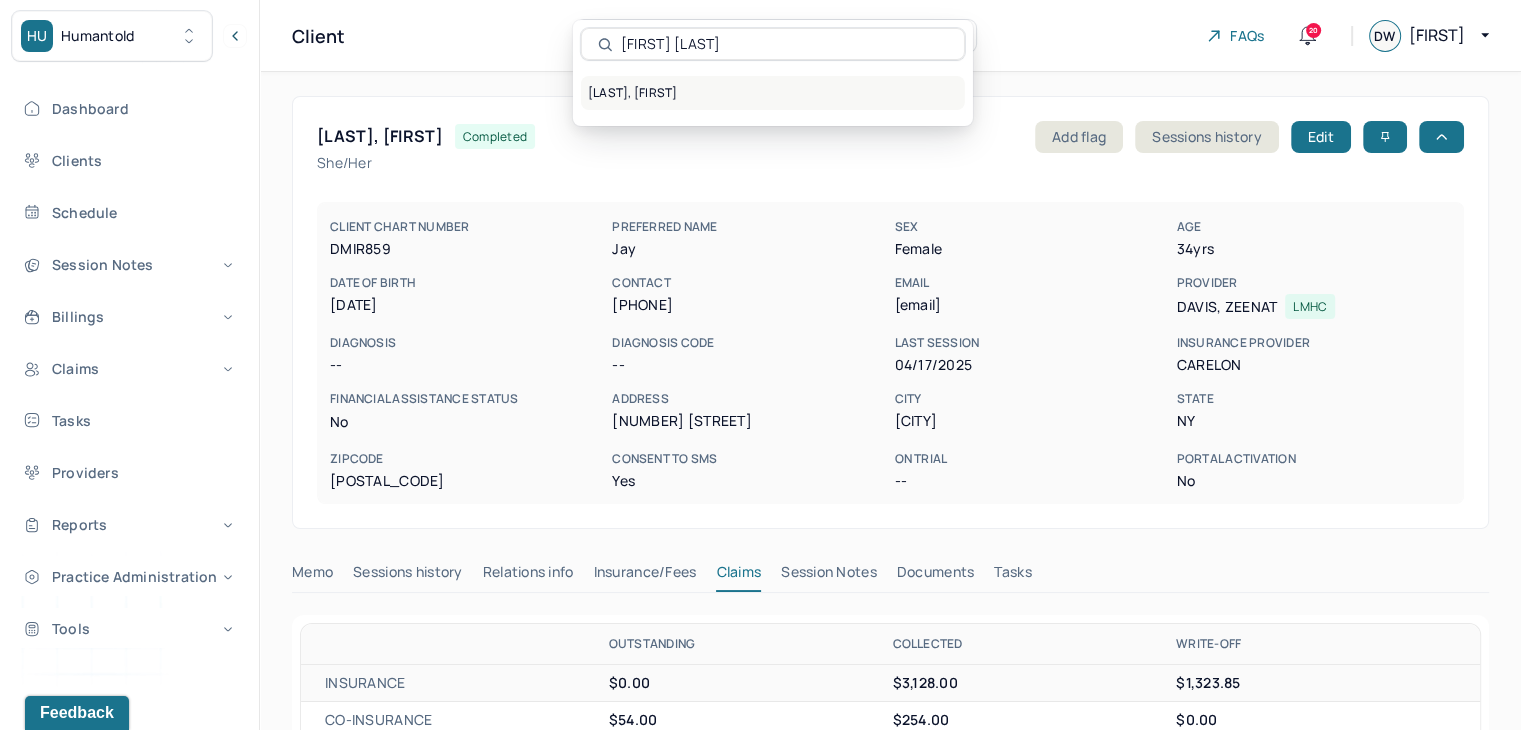 type on "[FIRST] [LAST]" 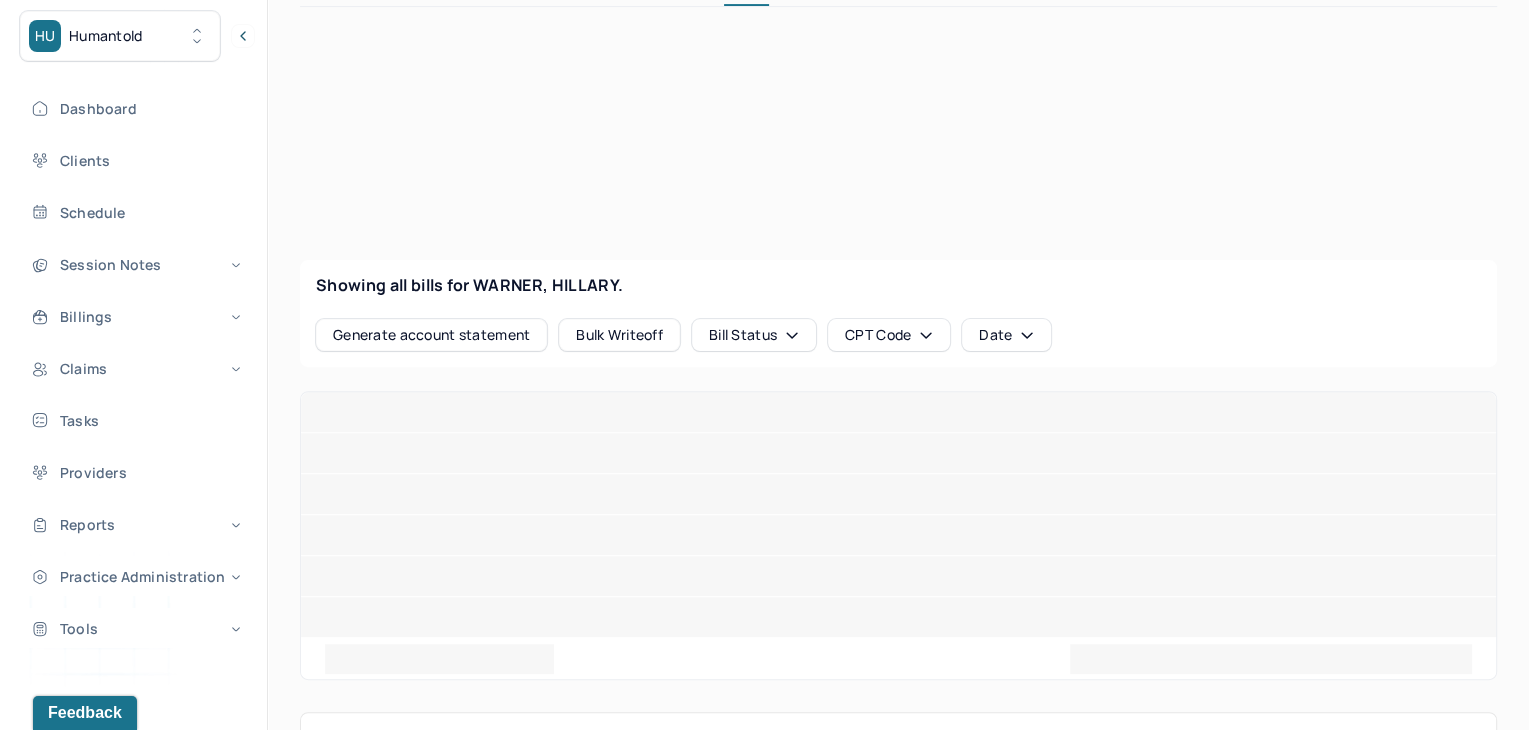 scroll, scrollTop: 600, scrollLeft: 0, axis: vertical 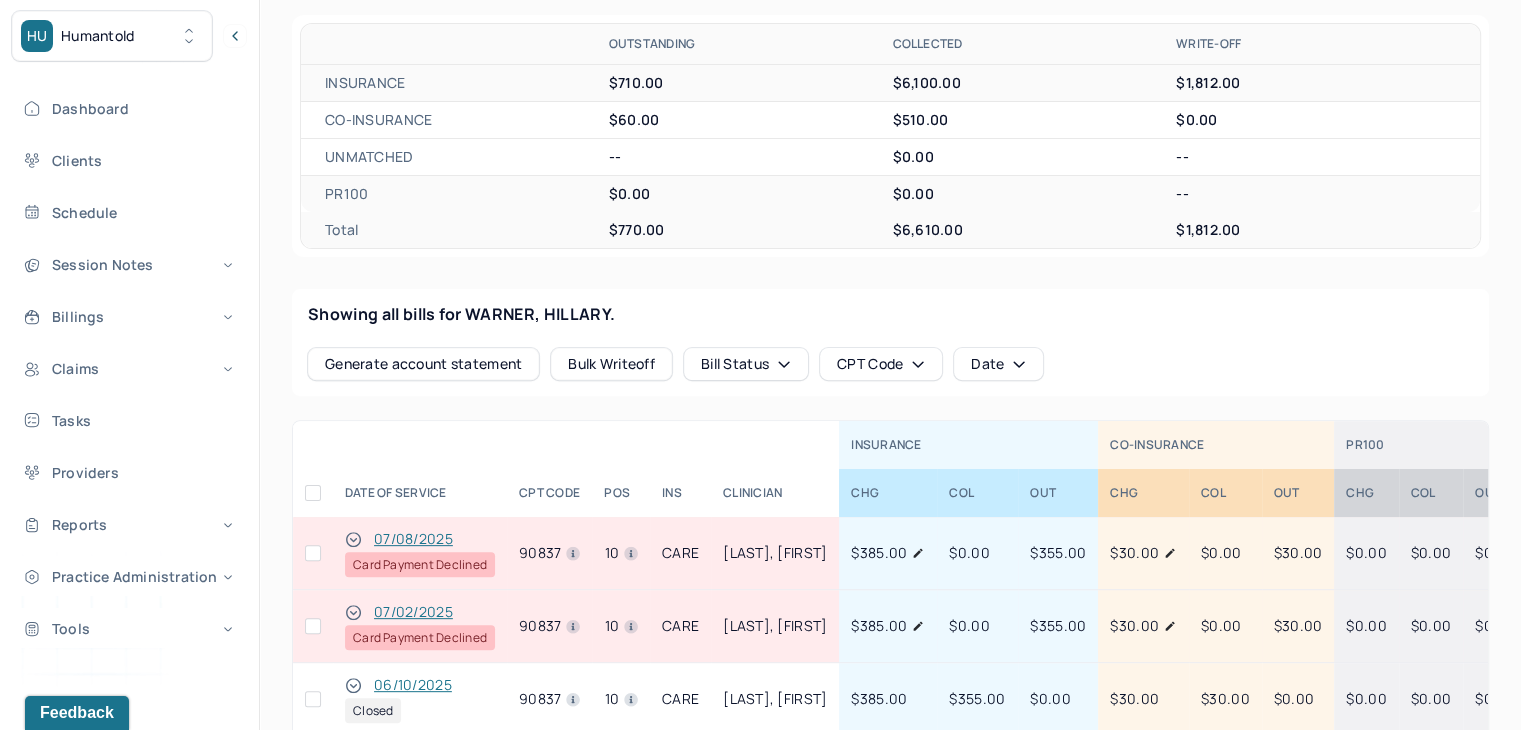 click at bounding box center [313, 626] 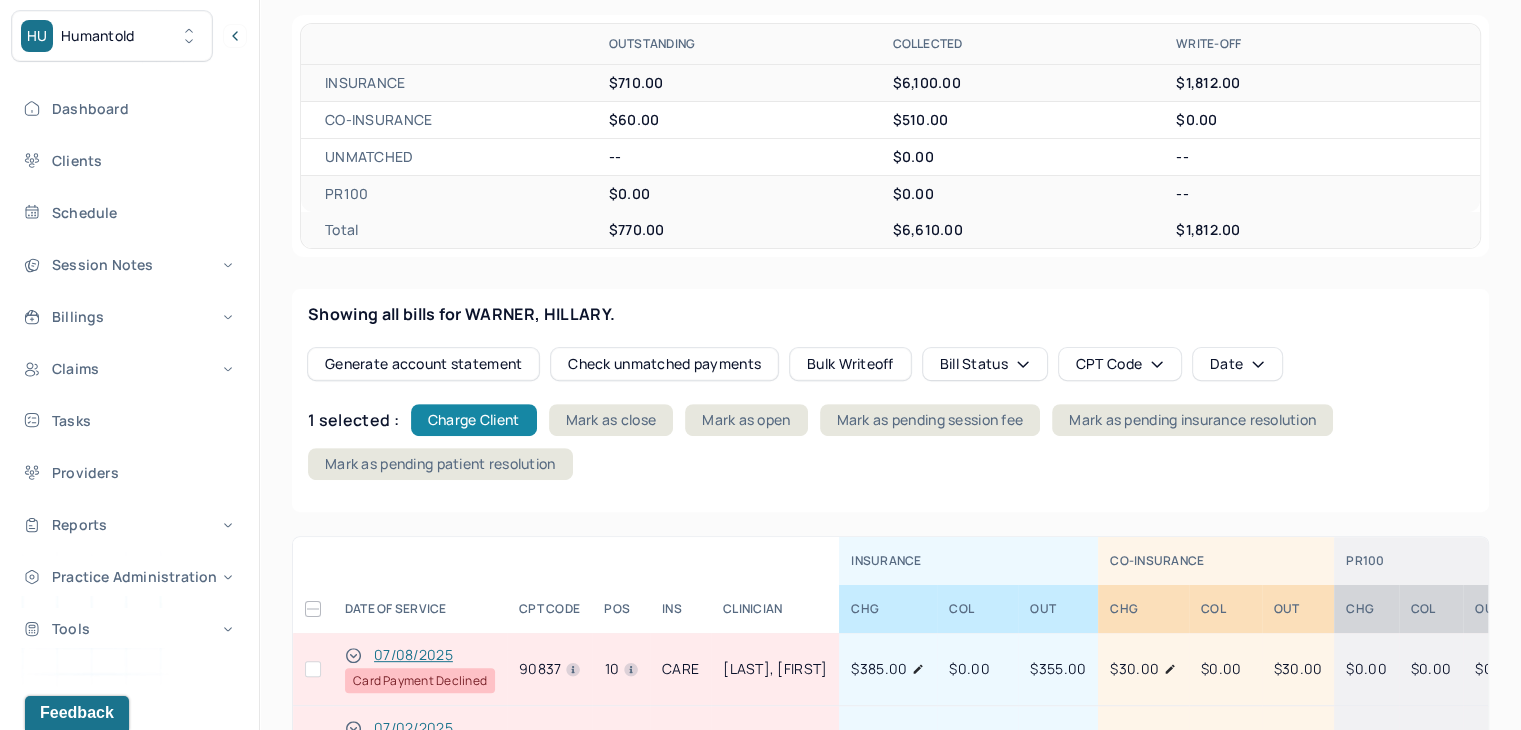 click on "Charge Client" at bounding box center (474, 420) 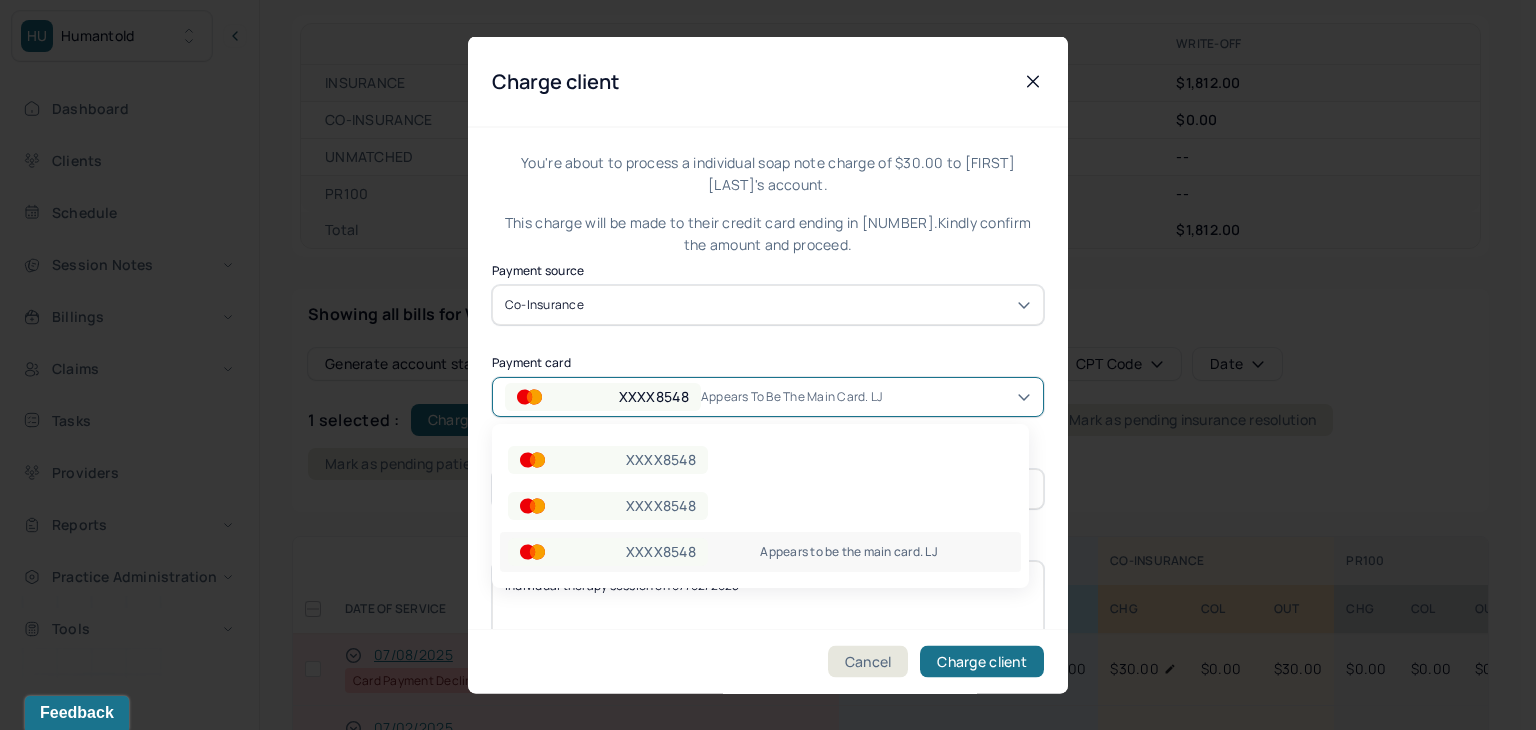 click on "XXXX8548" at bounding box center (654, 396) 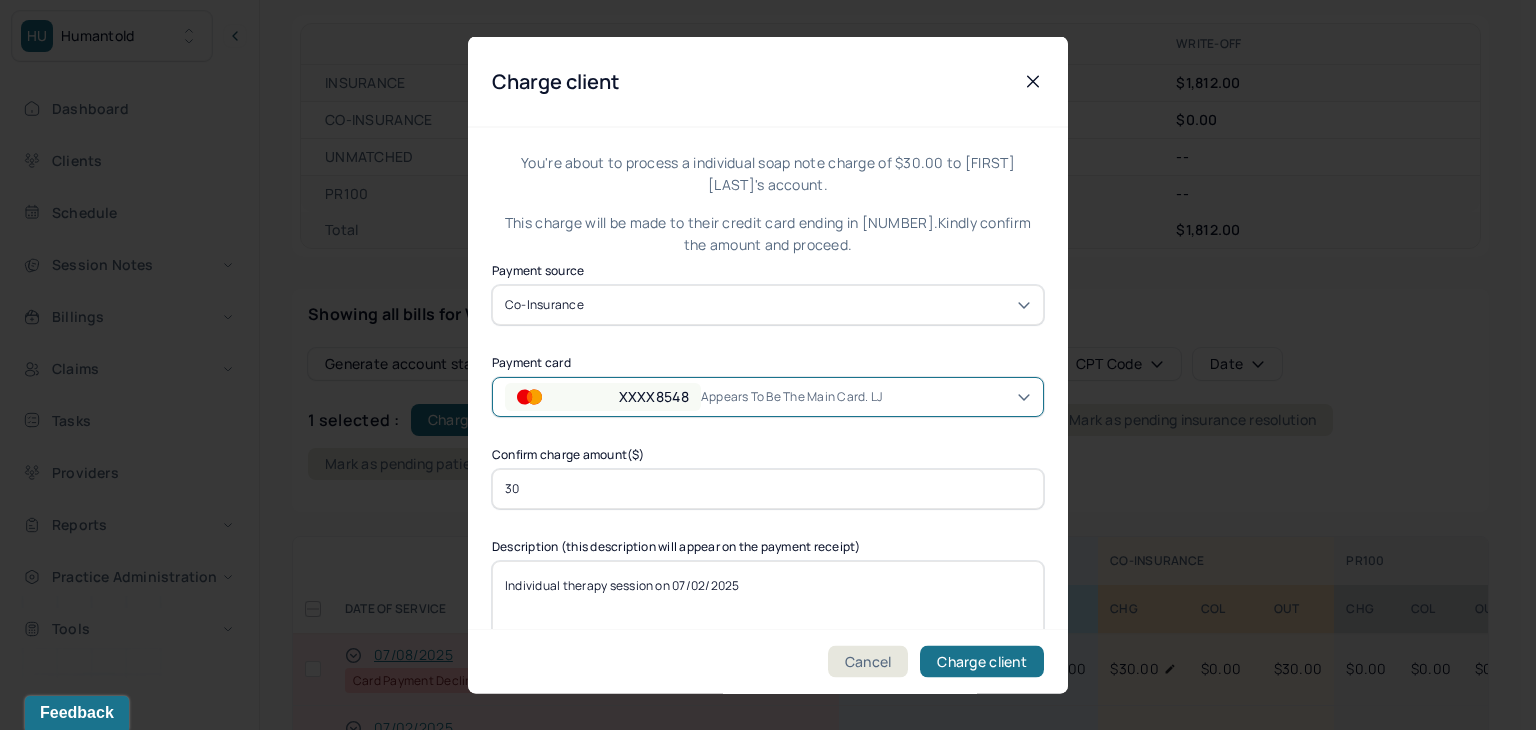 scroll, scrollTop: 60, scrollLeft: 0, axis: vertical 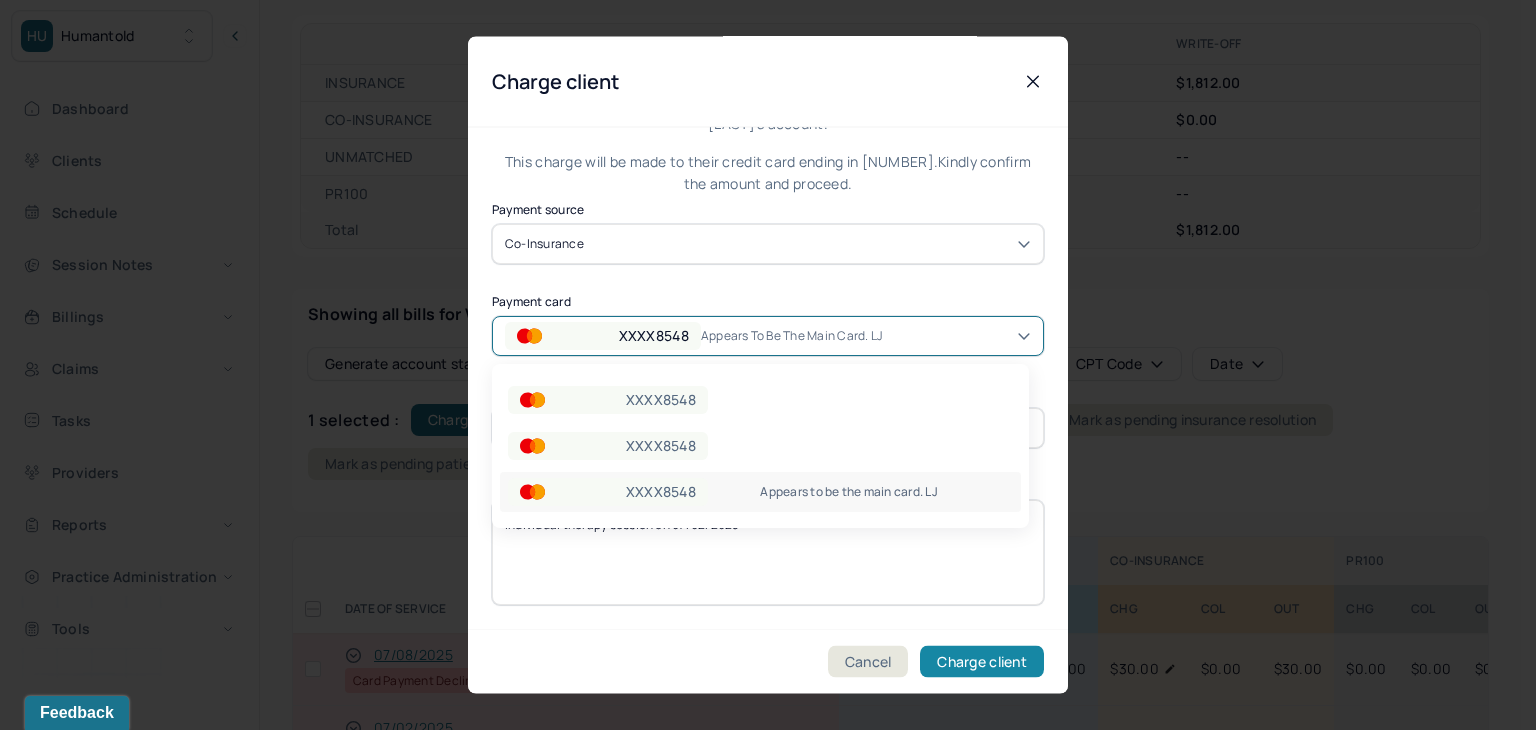 click on "Charge client" at bounding box center (982, 662) 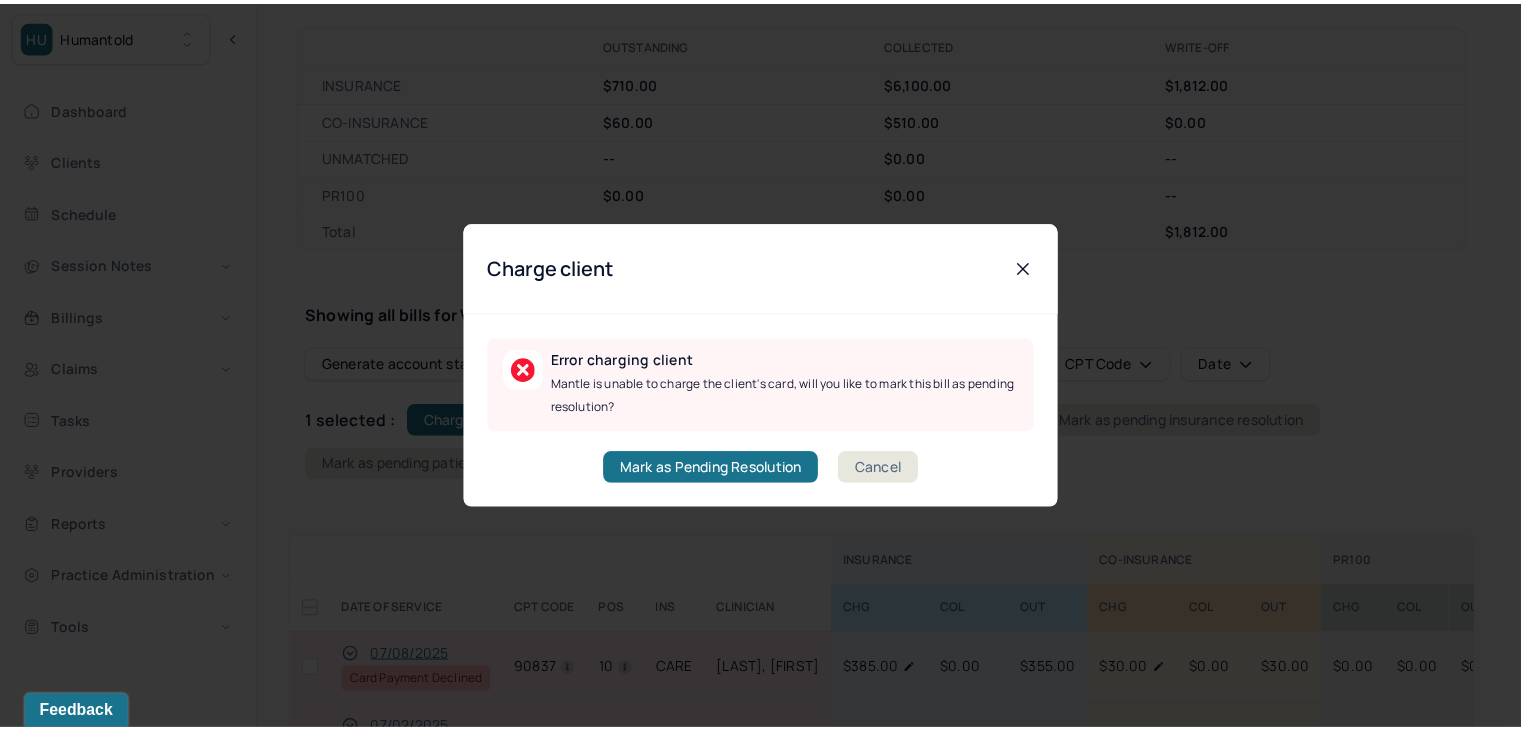 scroll, scrollTop: 0, scrollLeft: 0, axis: both 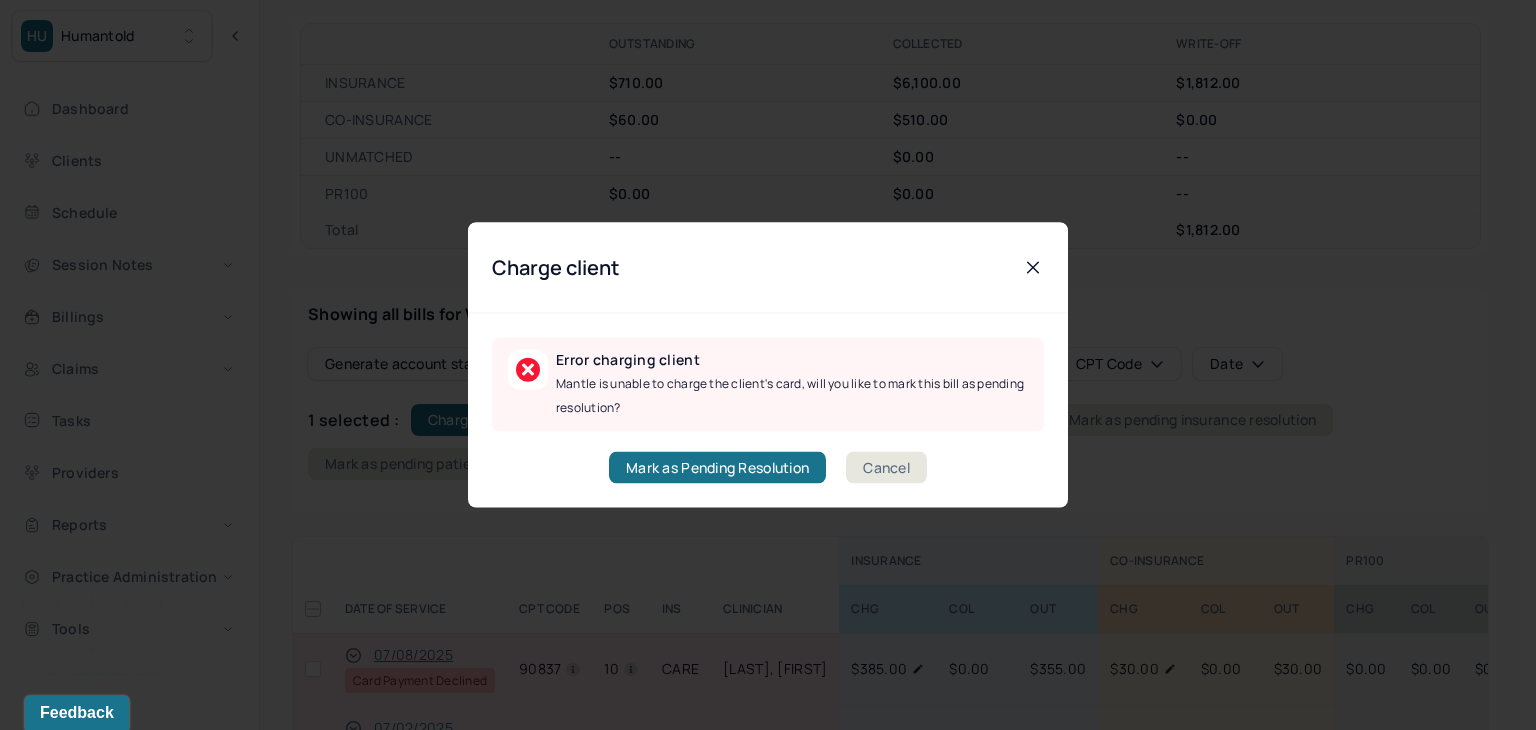 drag, startPoint x: 888, startPoint y: 477, endPoint x: 896, endPoint y: 441, distance: 36.878178 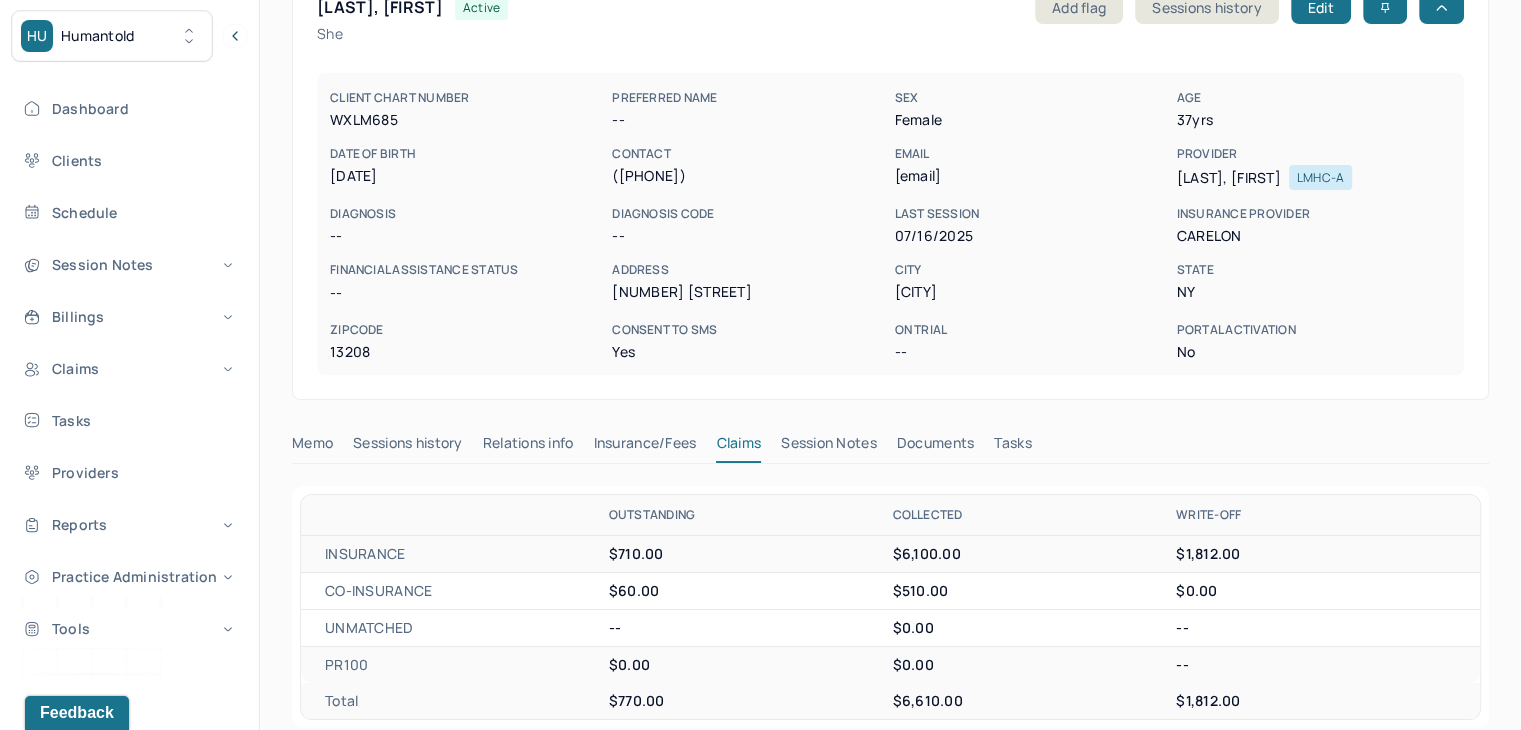 scroll, scrollTop: 0, scrollLeft: 0, axis: both 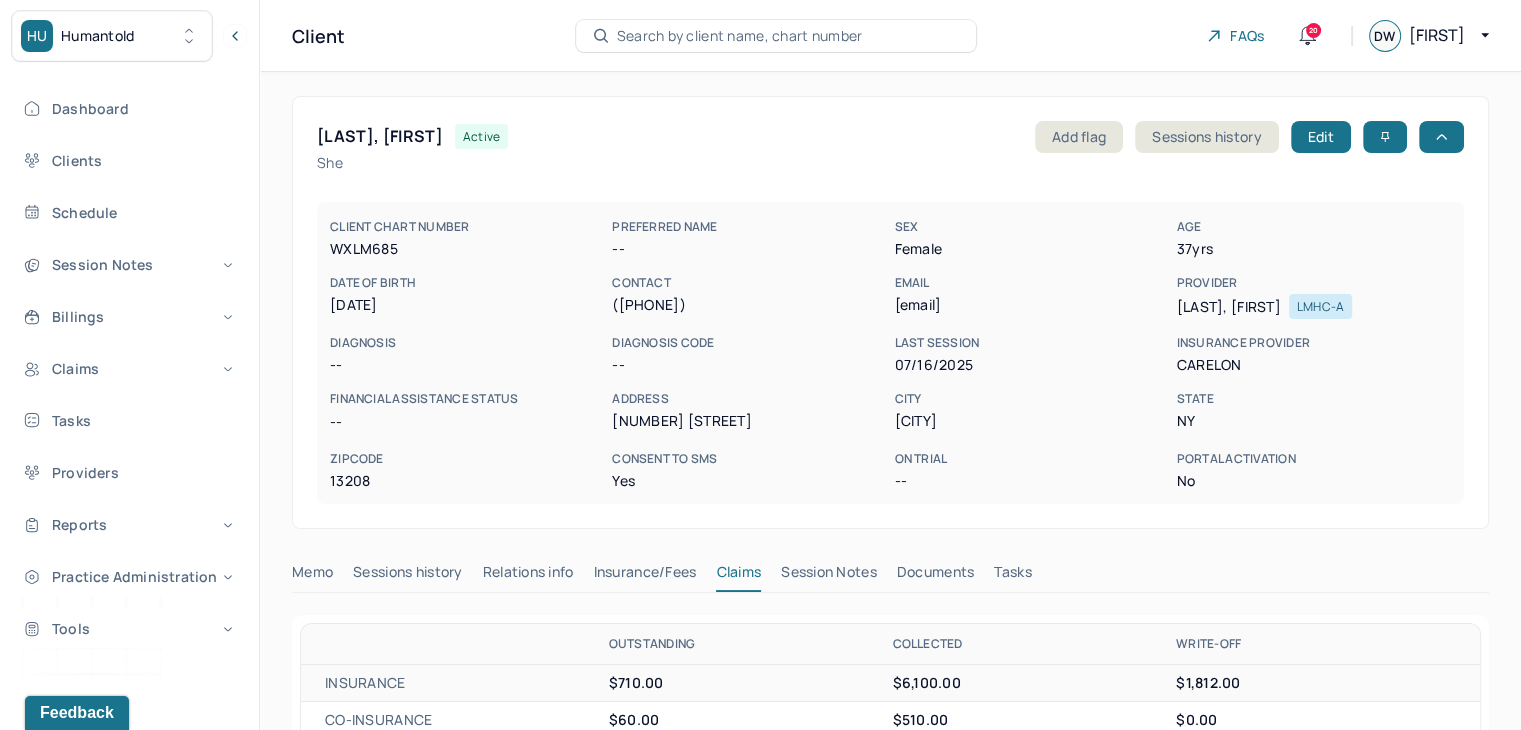 click on "Search by client name, chart number" at bounding box center (740, 36) 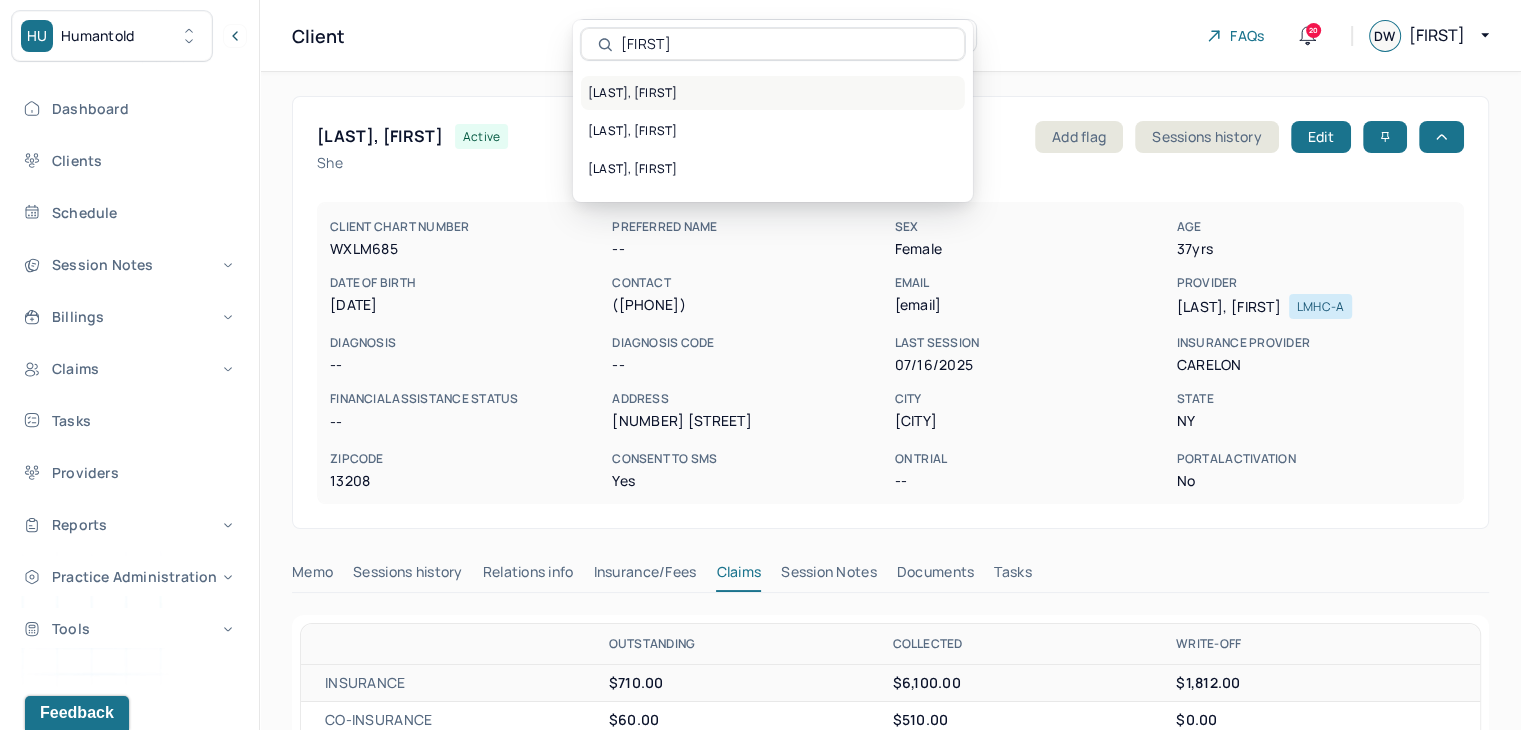 type on "[FIRST]" 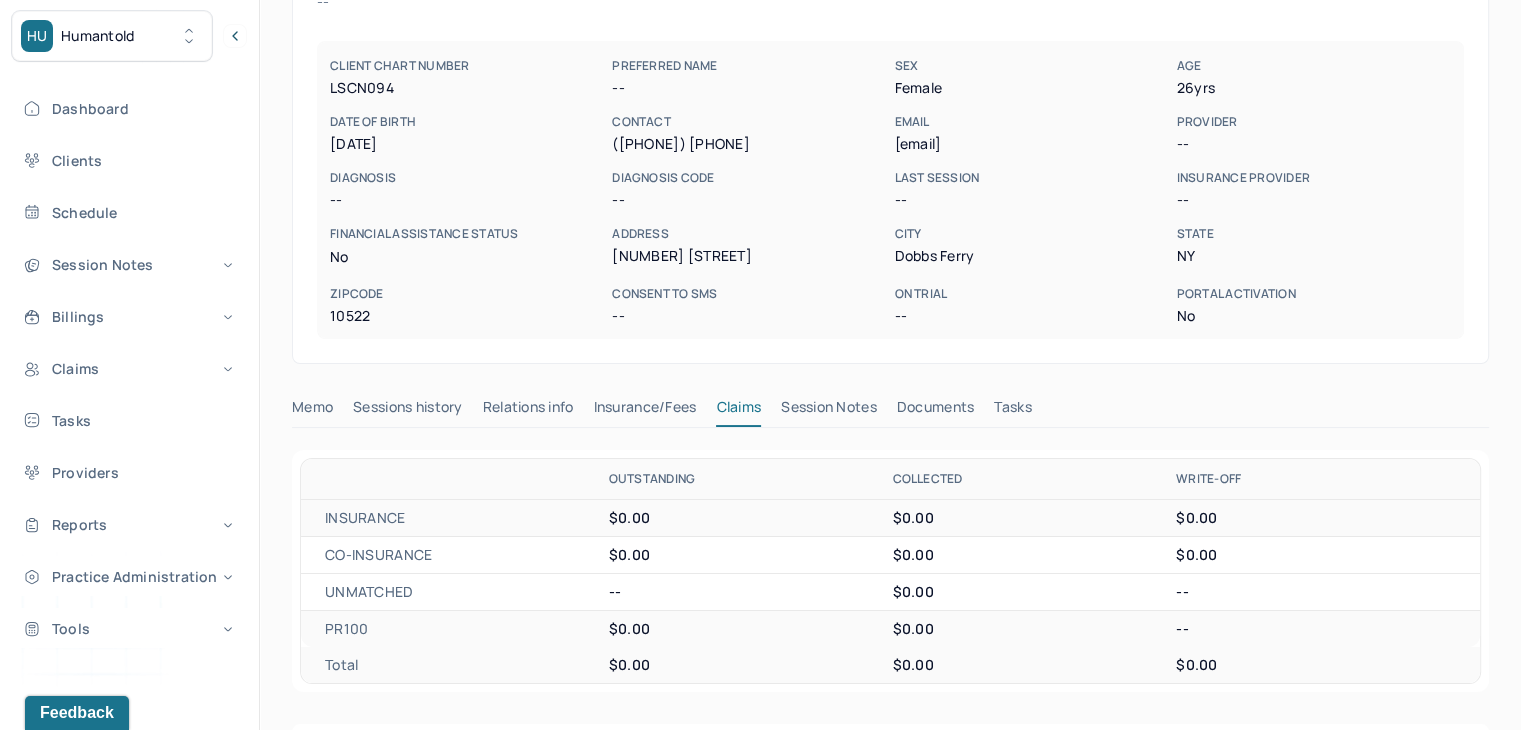 scroll, scrollTop: 139, scrollLeft: 0, axis: vertical 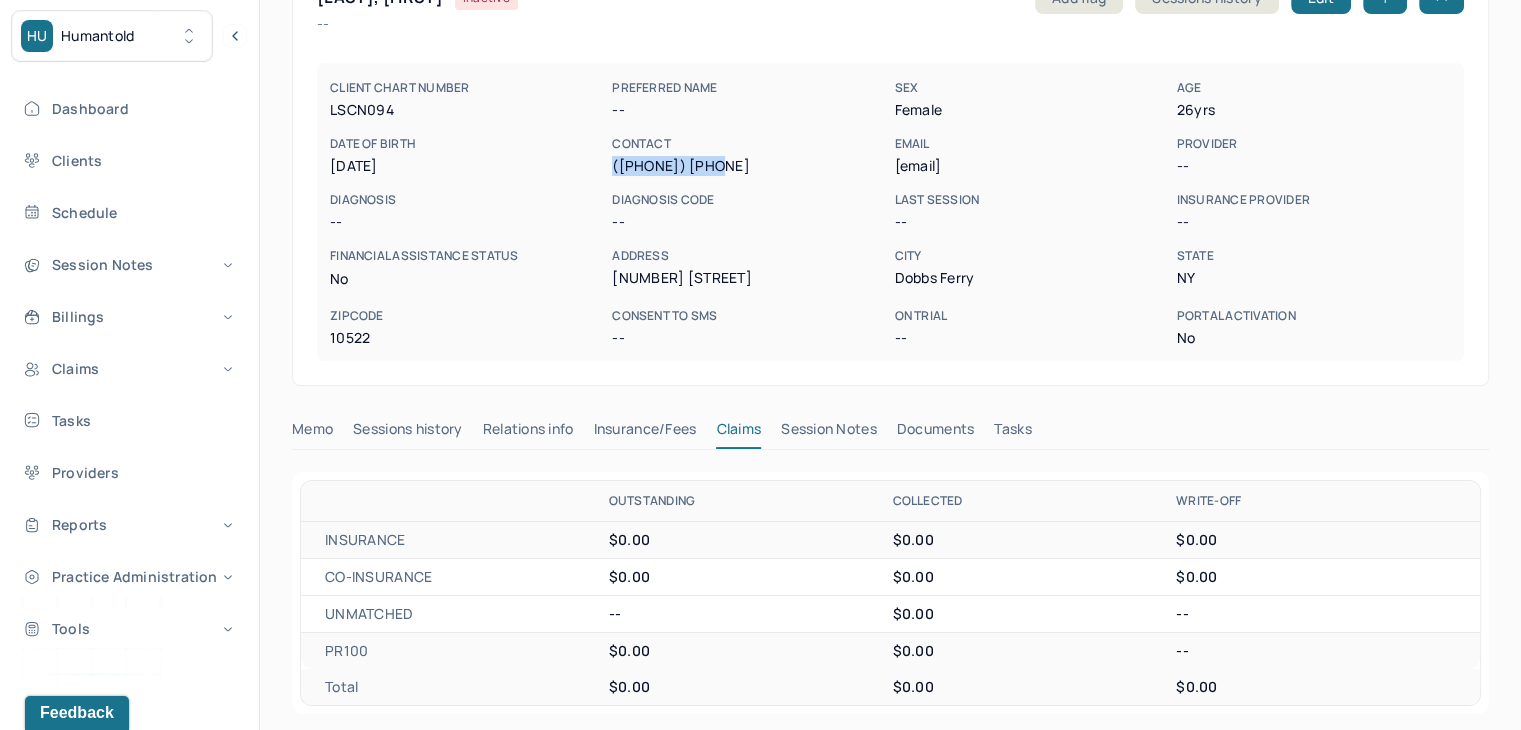 drag, startPoint x: 732, startPoint y: 173, endPoint x: 609, endPoint y: 175, distance: 123.01626 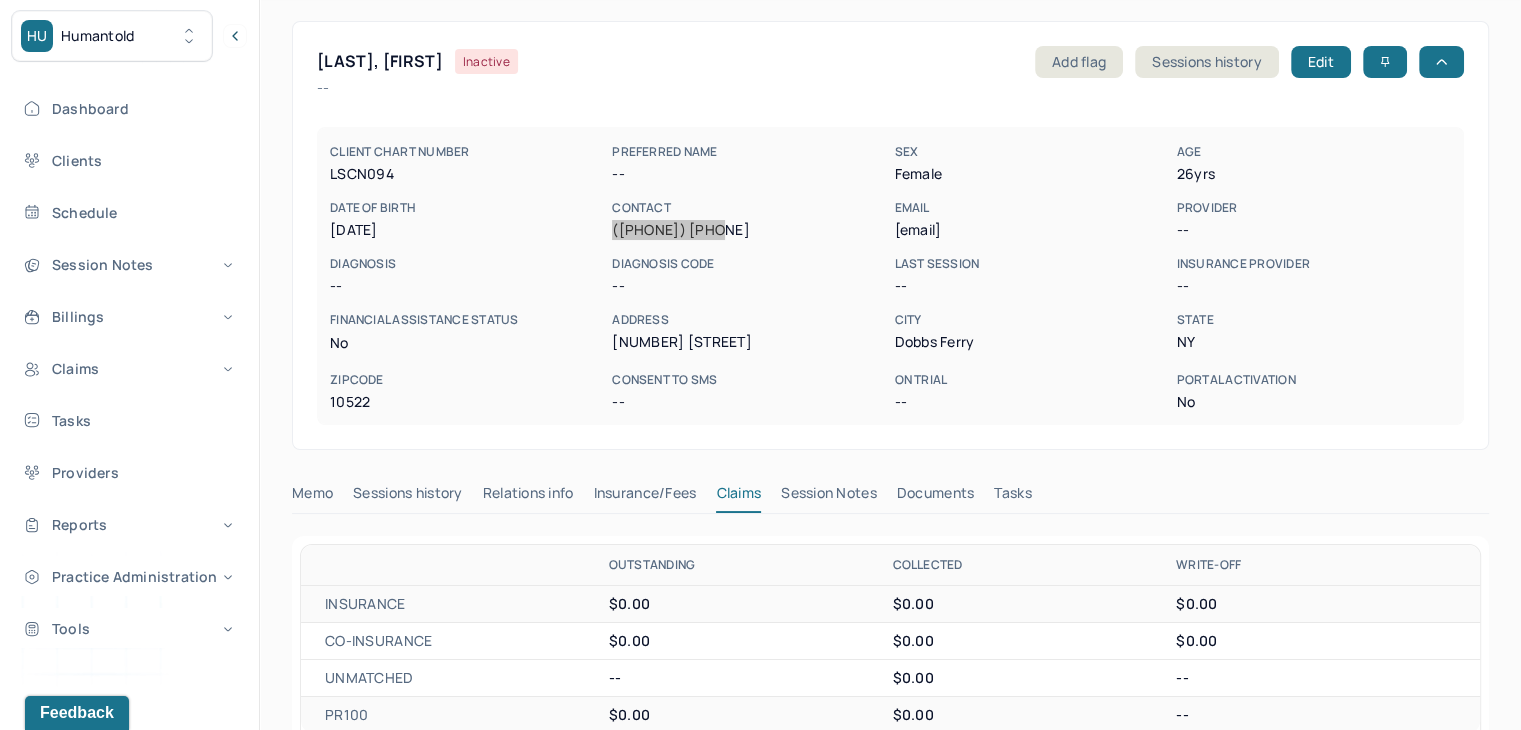 scroll, scrollTop: 0, scrollLeft: 0, axis: both 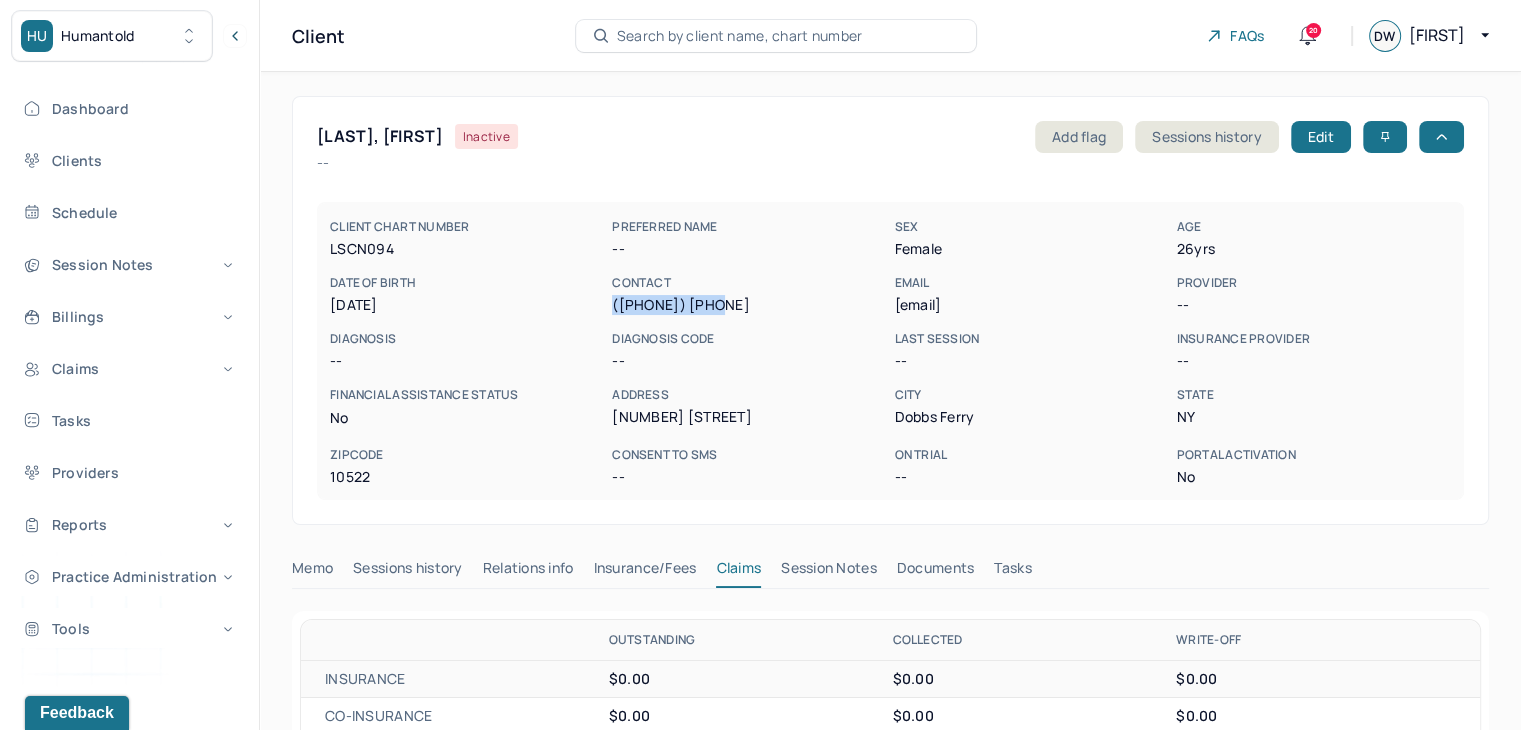 click on "Search by client name, chart number" at bounding box center (740, 36) 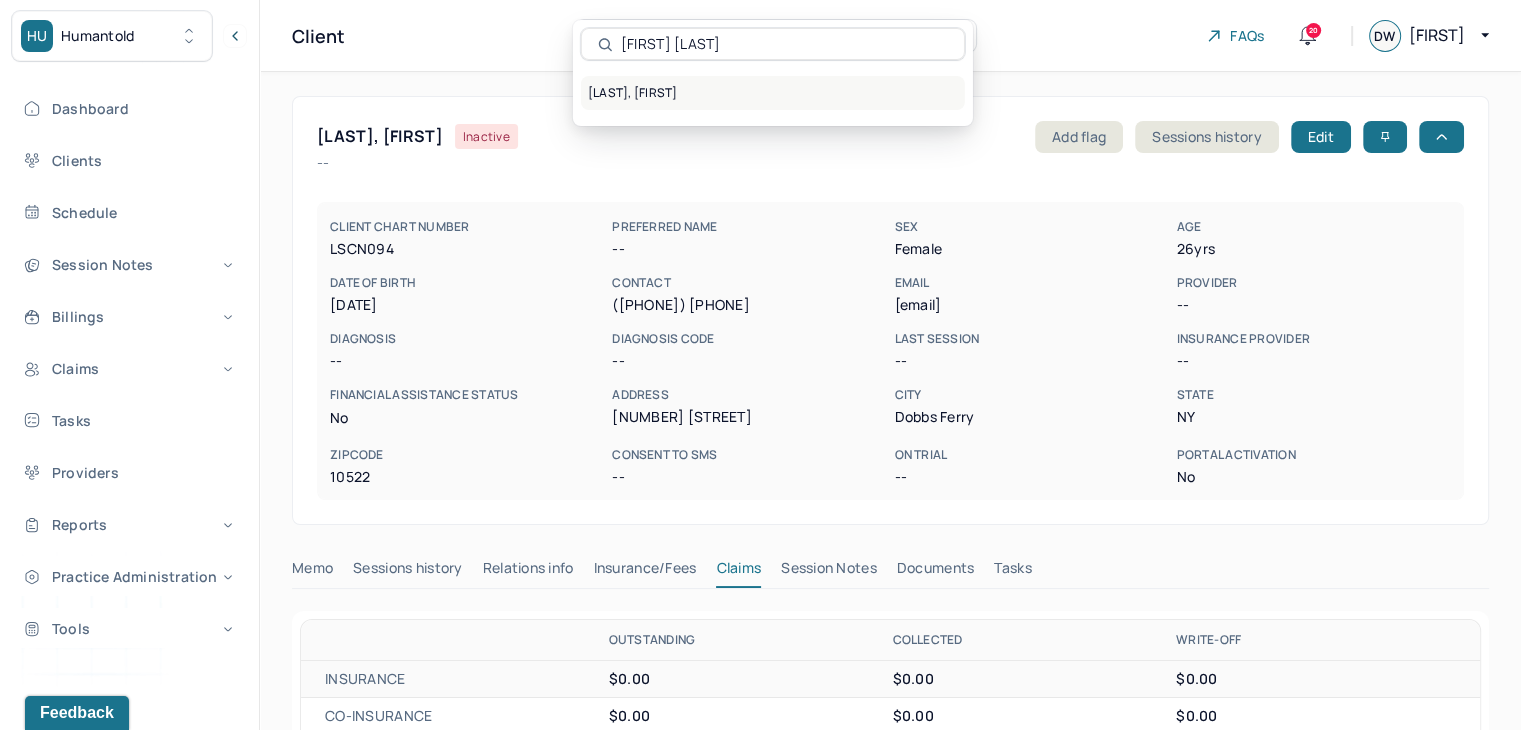 type on "[FIRST] [LAST]" 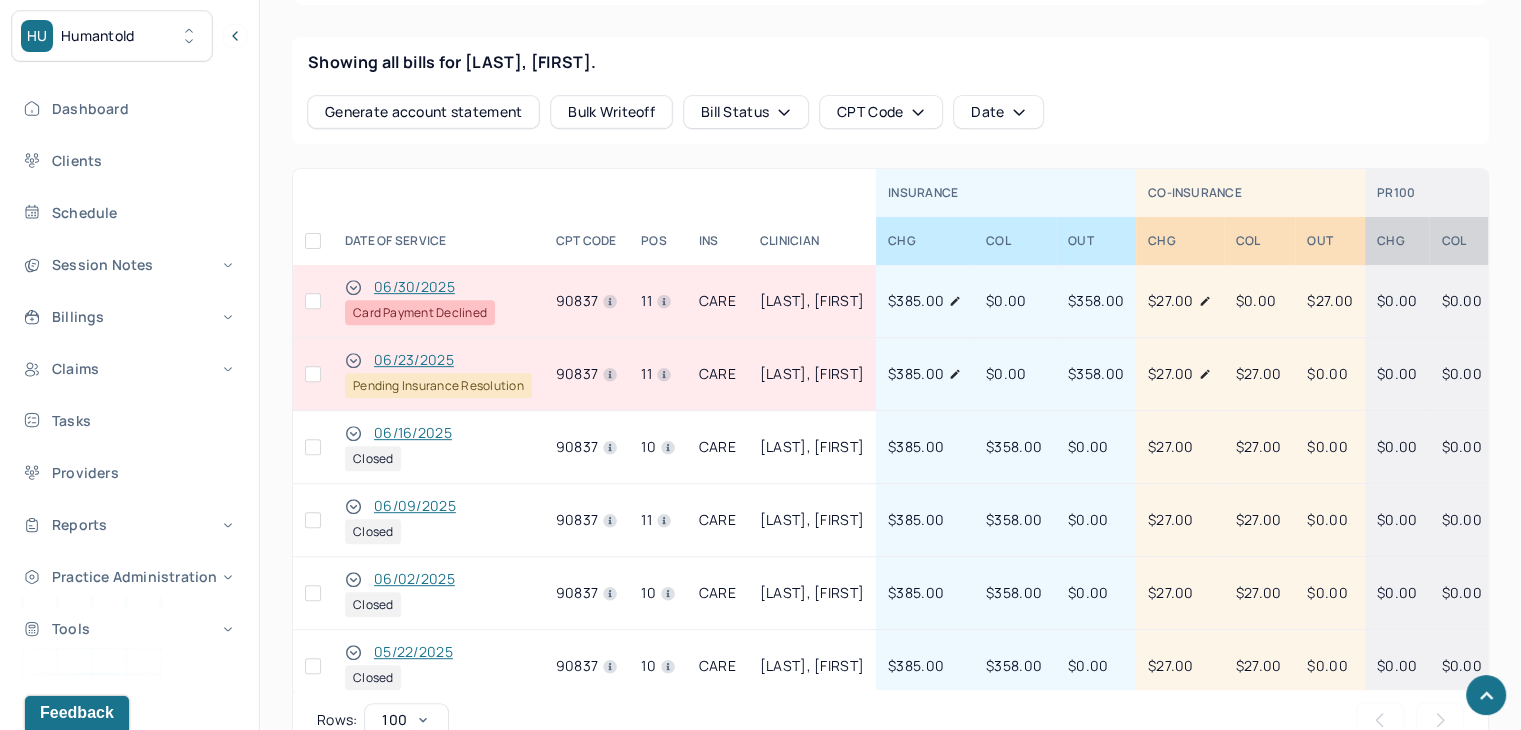 scroll, scrollTop: 841, scrollLeft: 0, axis: vertical 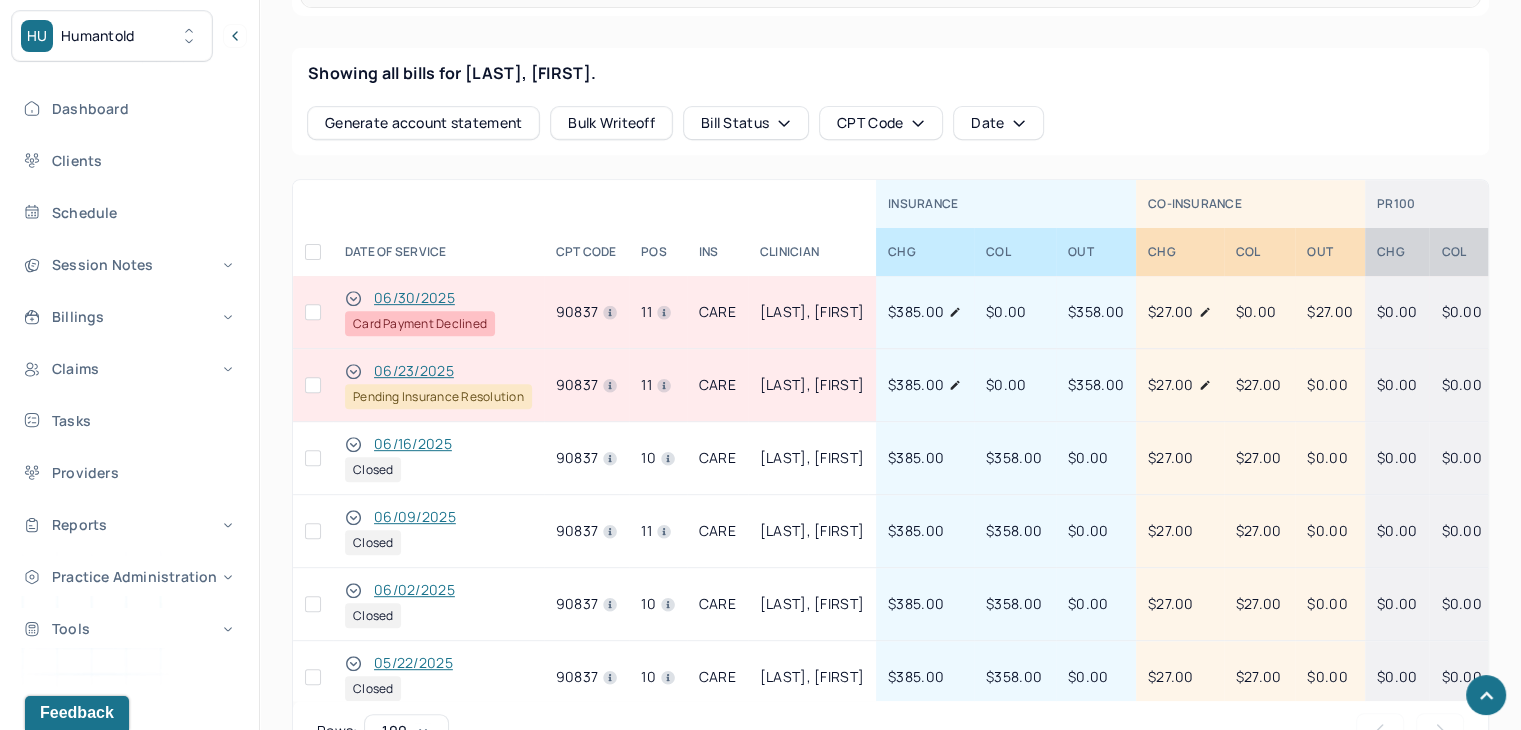 click at bounding box center [313, 312] 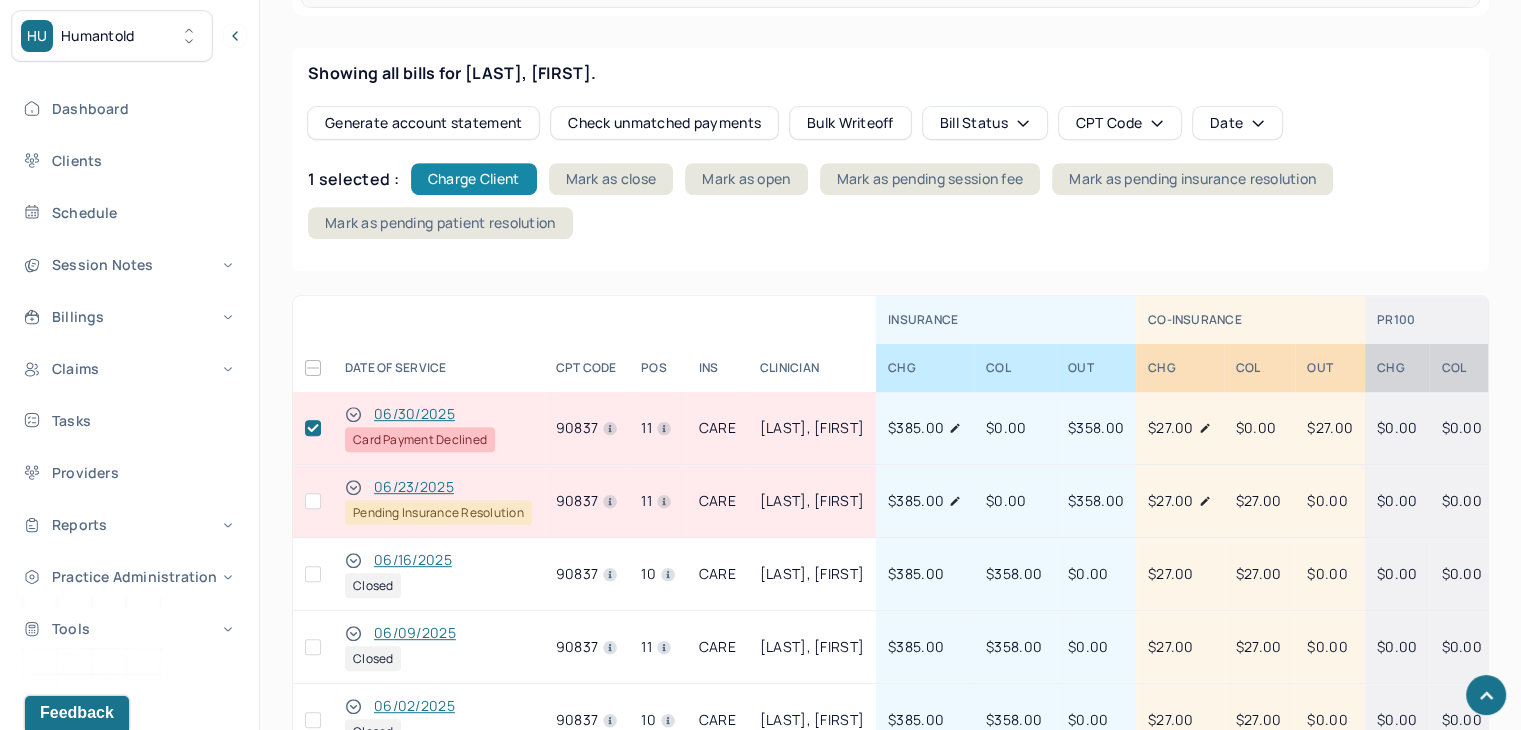 click on "Charge Client" at bounding box center (474, 179) 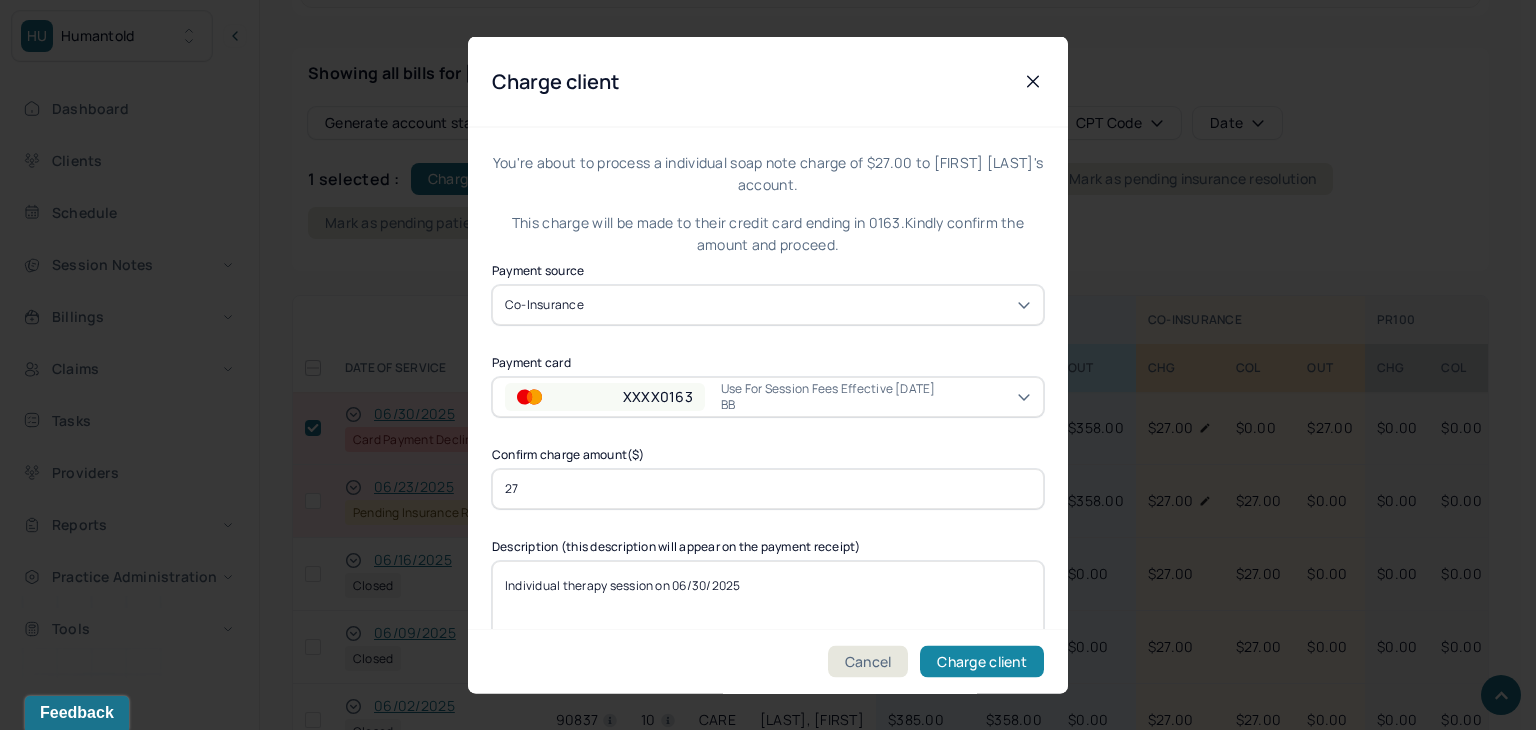 click on "Charge client" at bounding box center [982, 662] 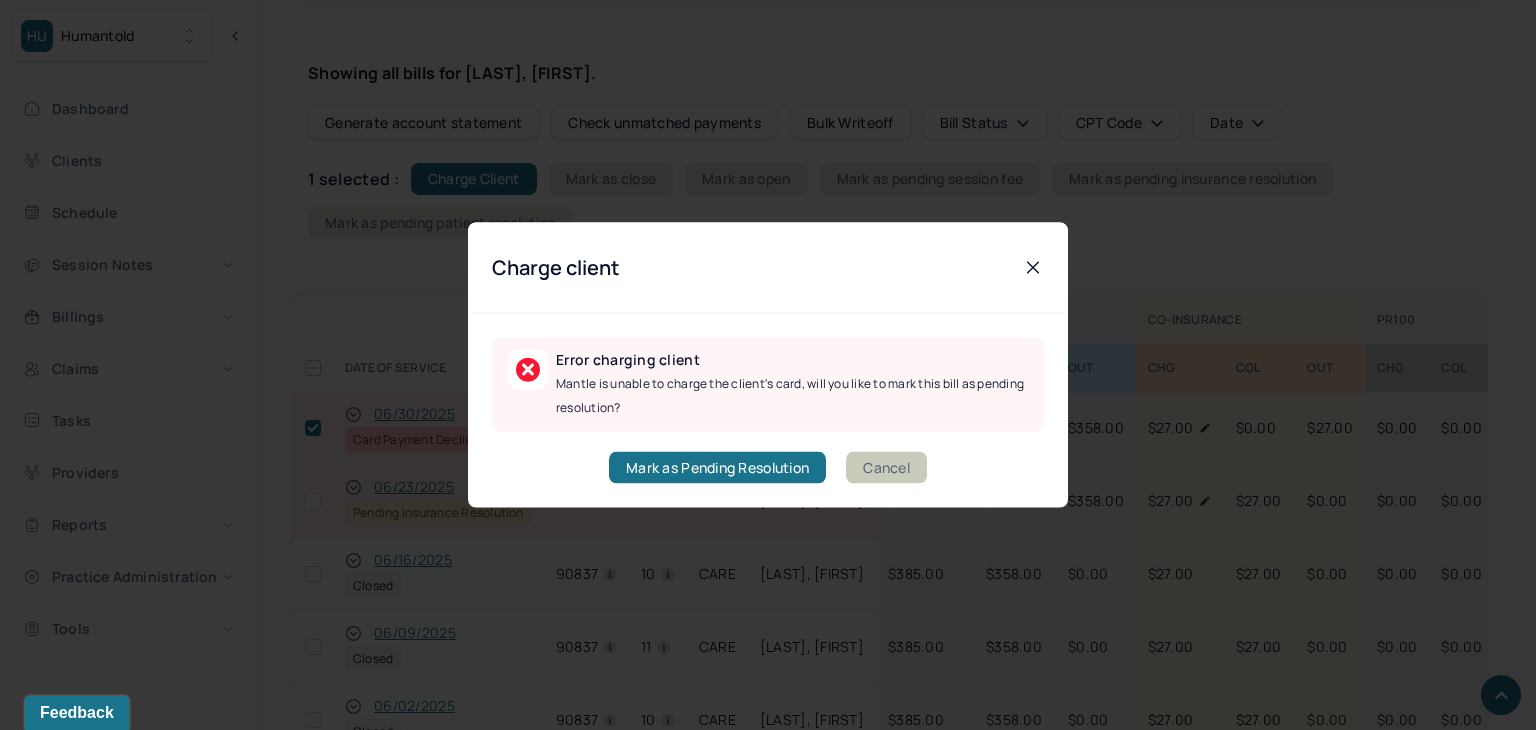 click on "Cancel" at bounding box center (886, 468) 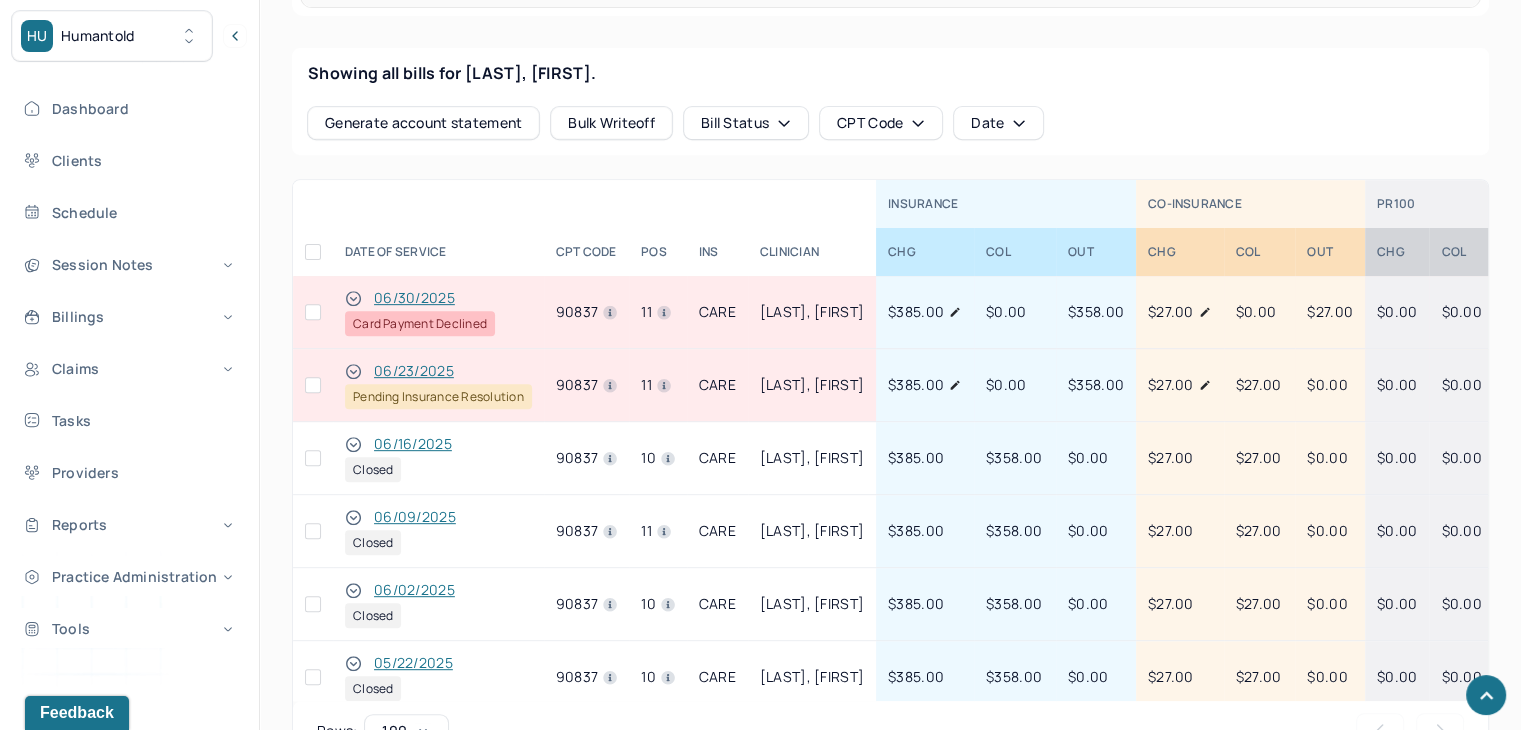 click at bounding box center [313, 312] 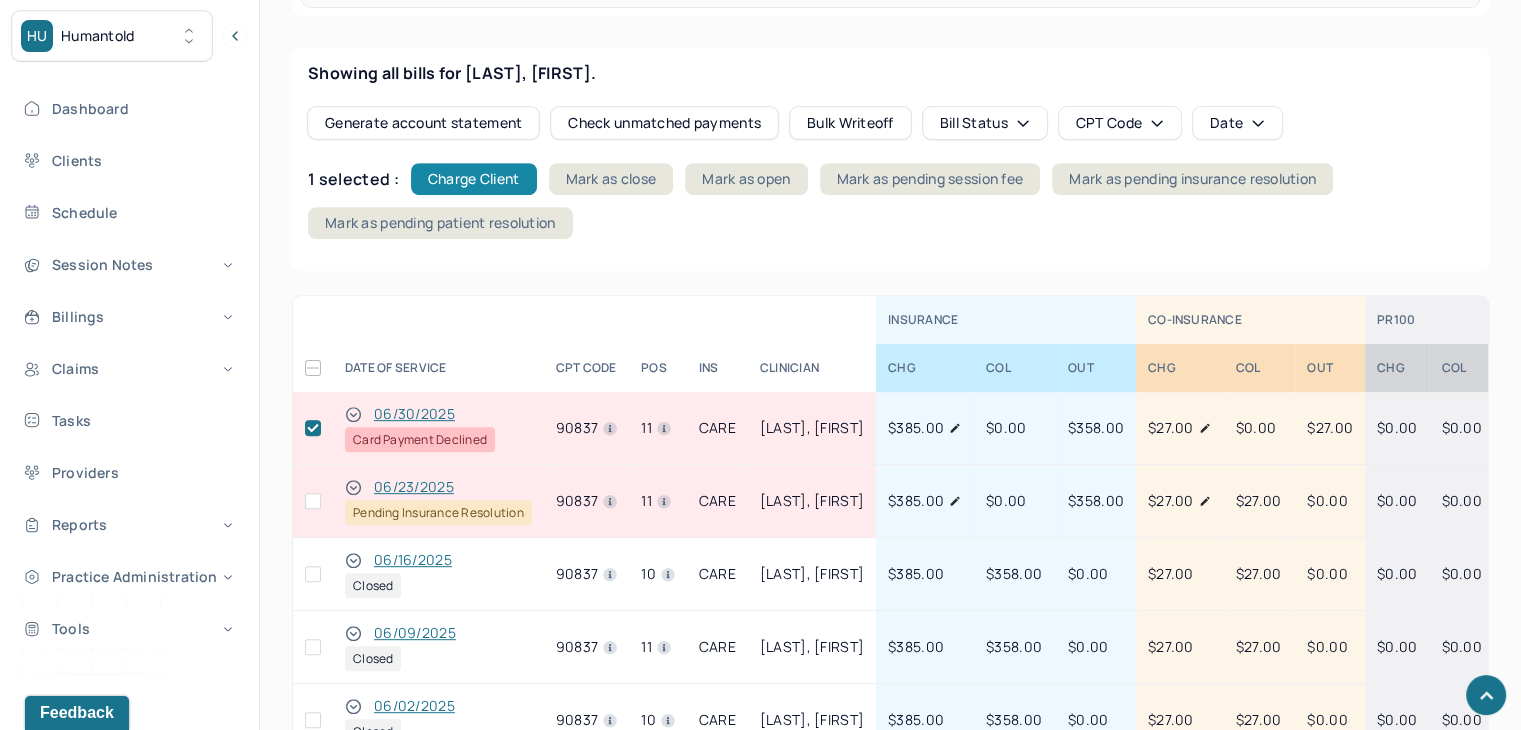 click on "Charge Client" at bounding box center [474, 179] 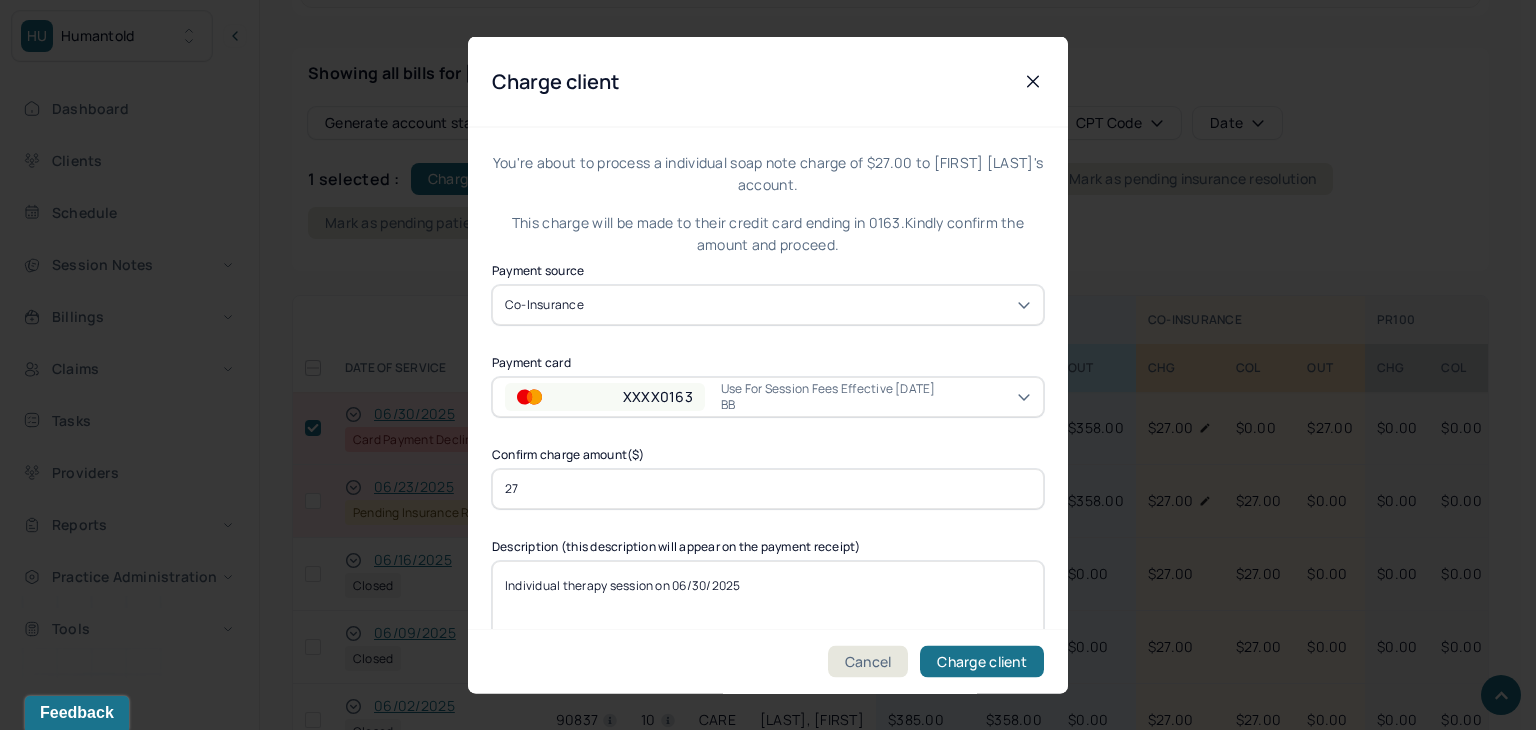 click on "XXXX0163" at bounding box center [658, 396] 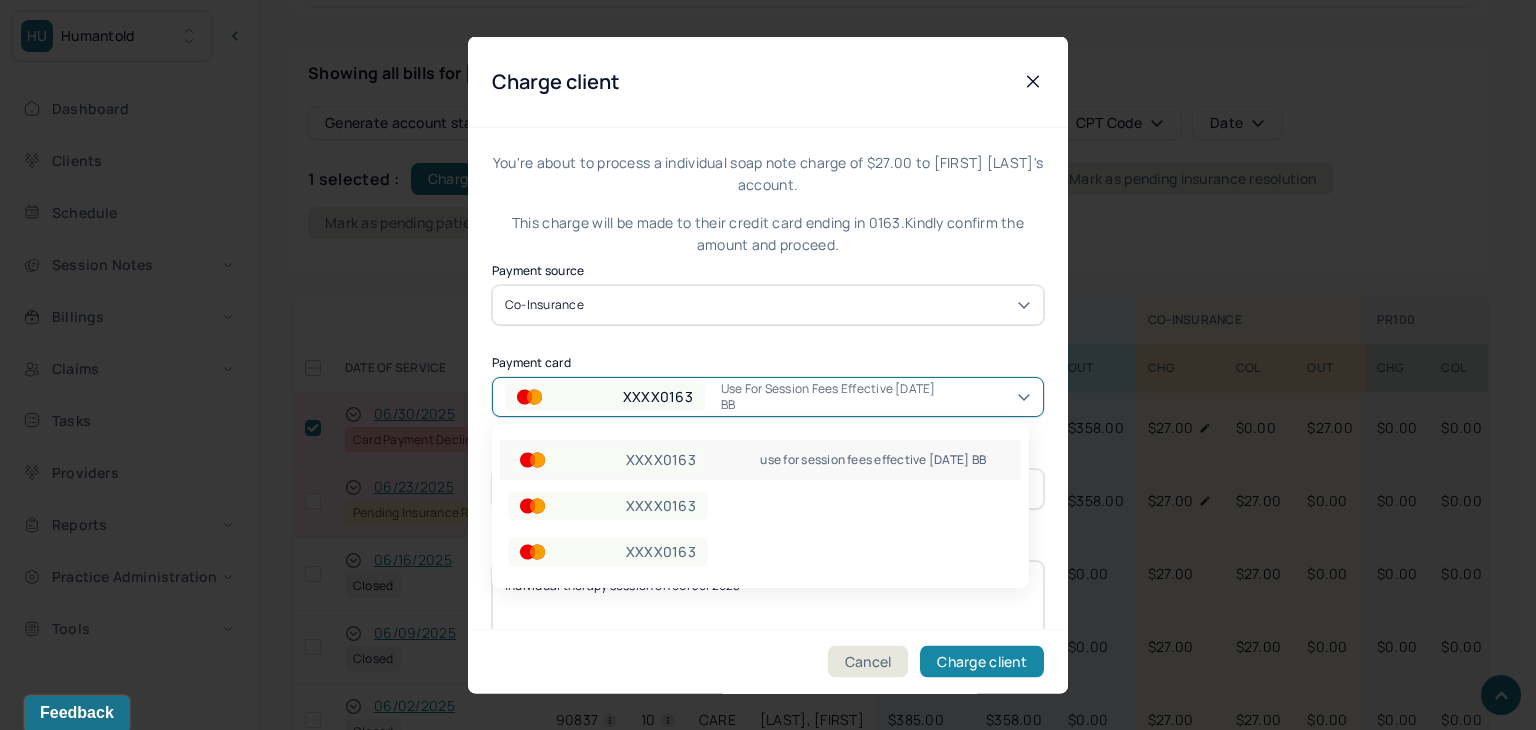 click on "Charge client" at bounding box center [982, 662] 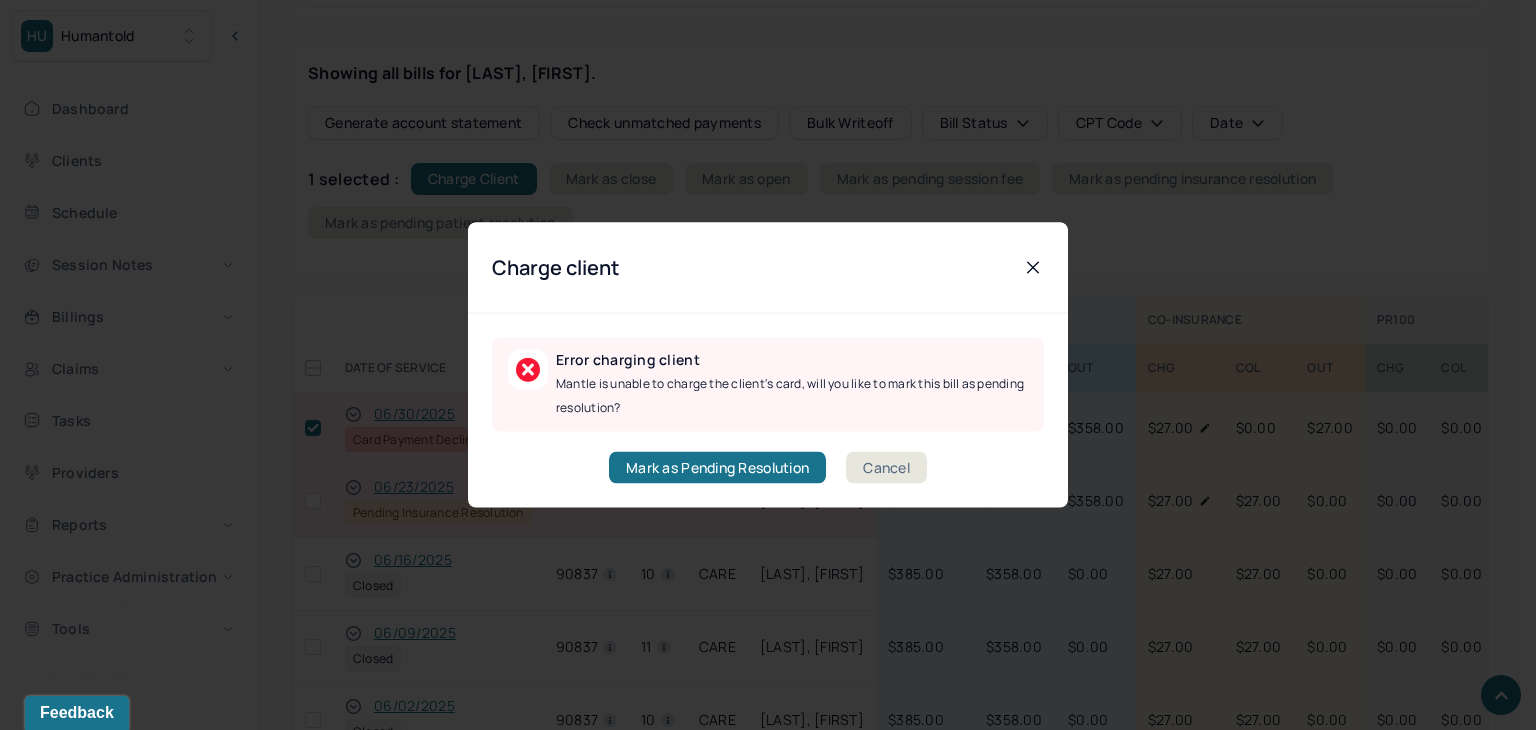click 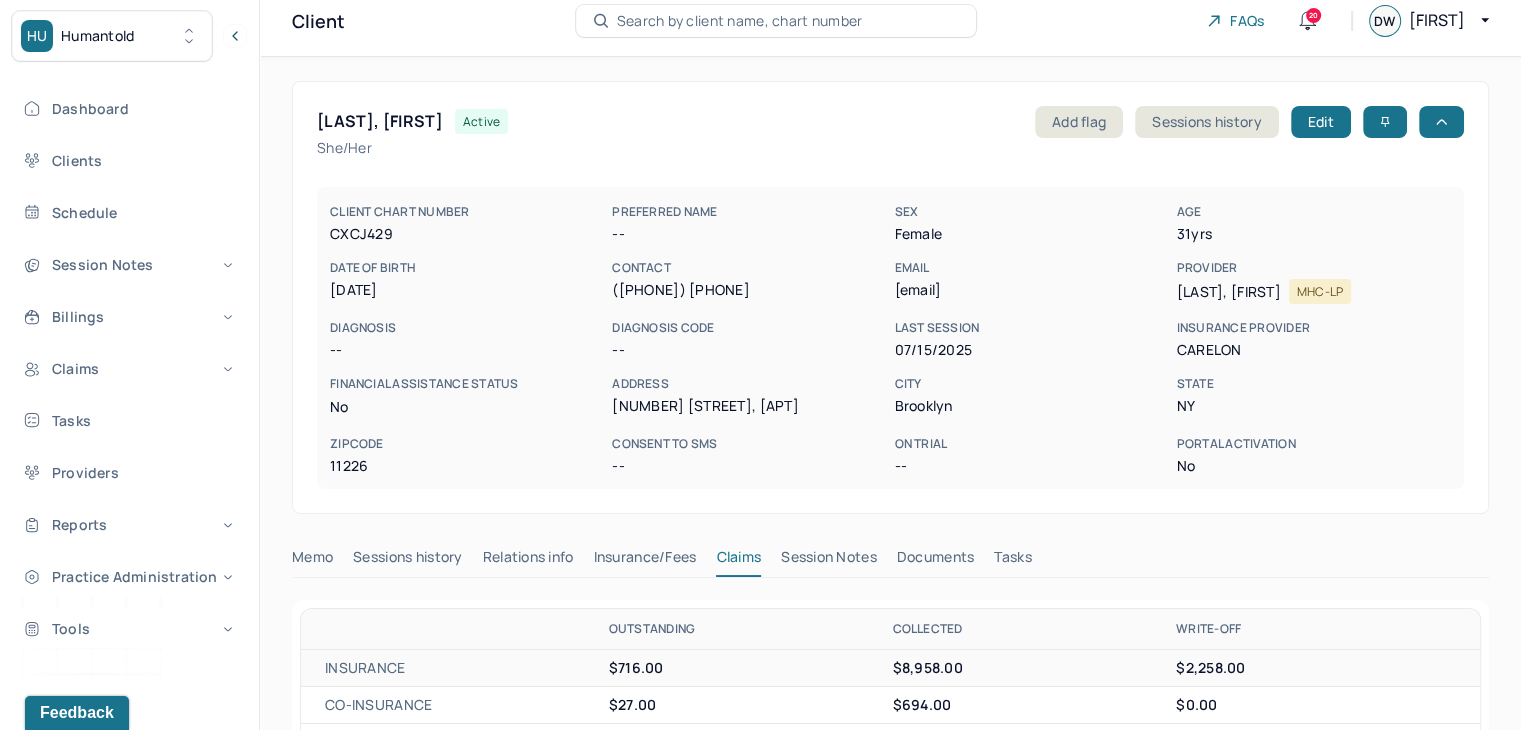 scroll, scrollTop: 0, scrollLeft: 0, axis: both 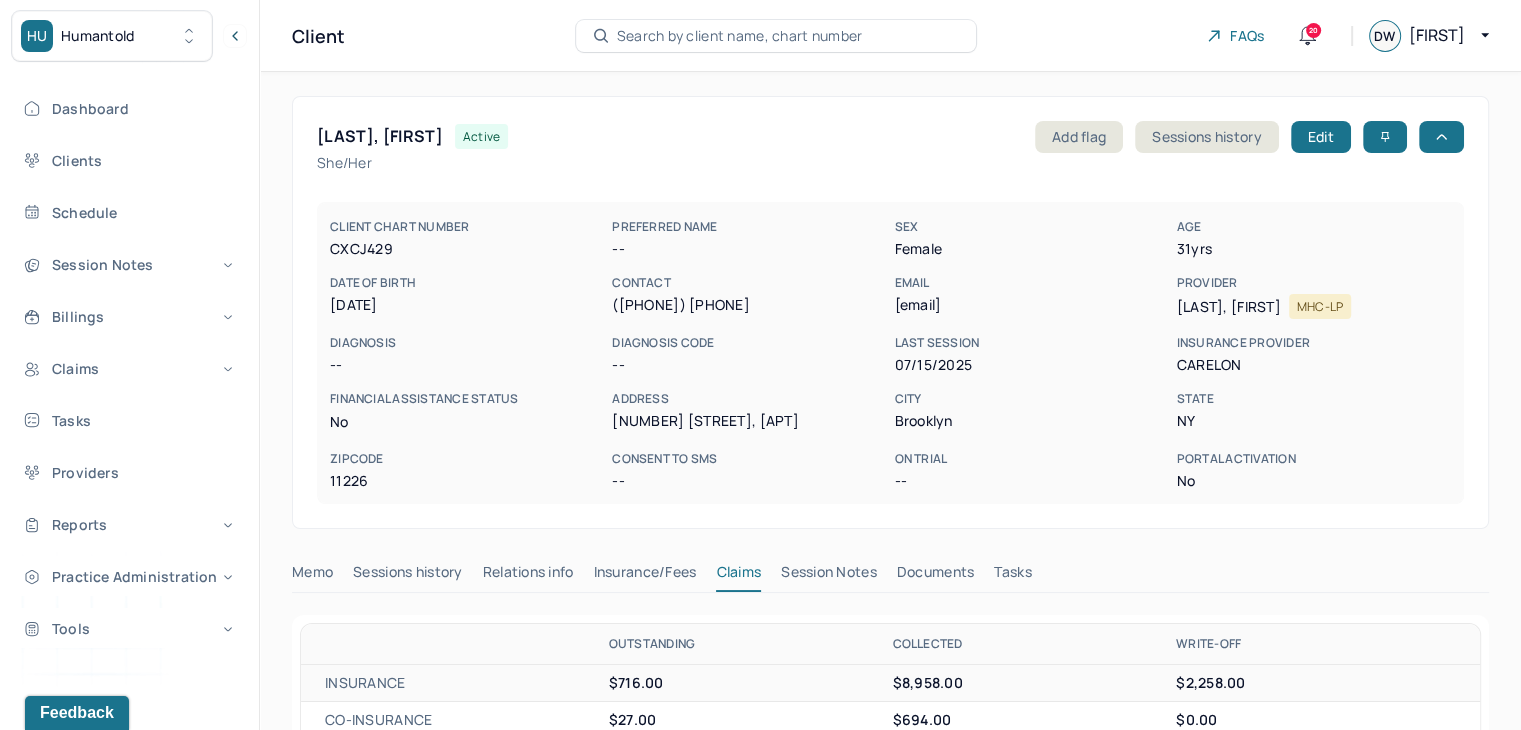 click on "Search by client name, chart number" at bounding box center (740, 36) 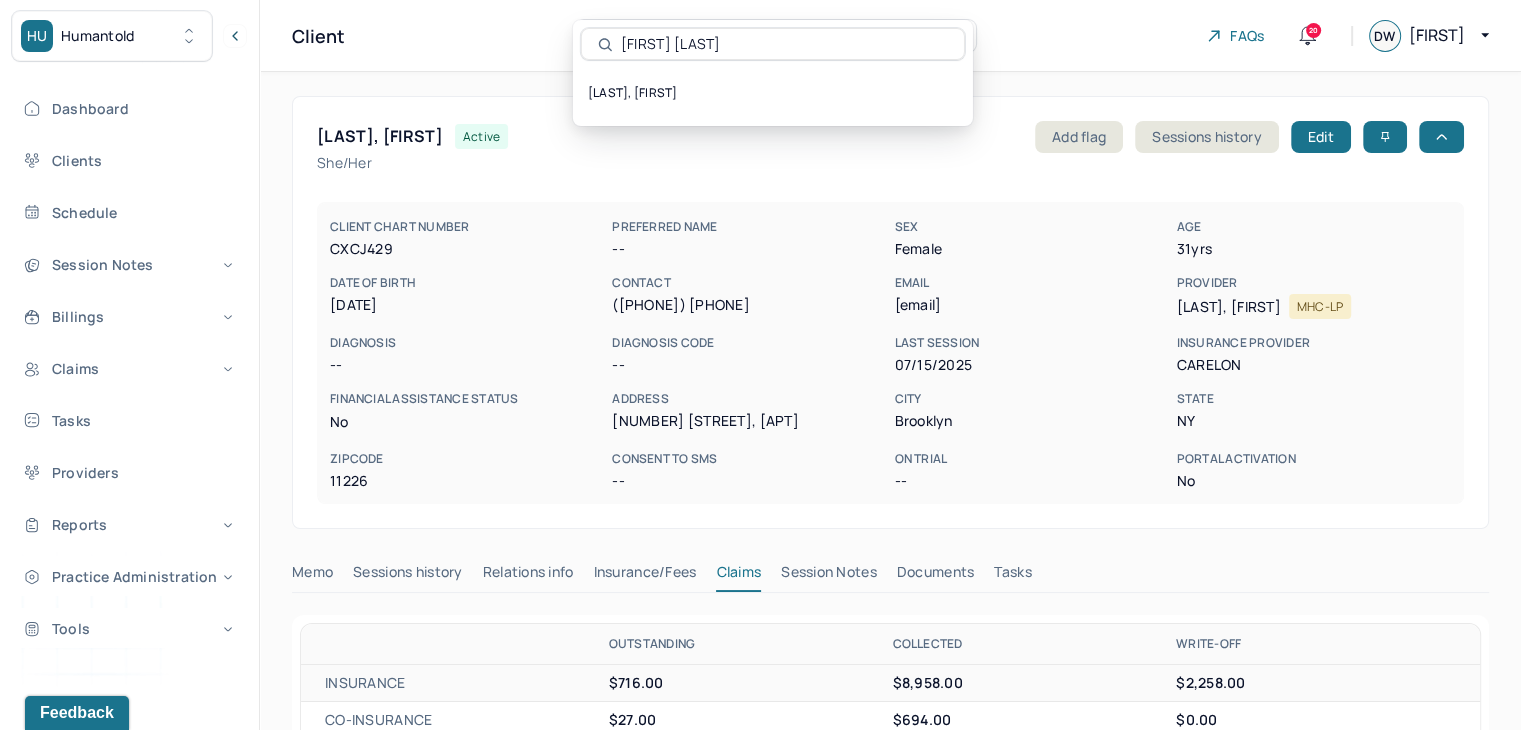 type on "[FIRST] [LAST]" 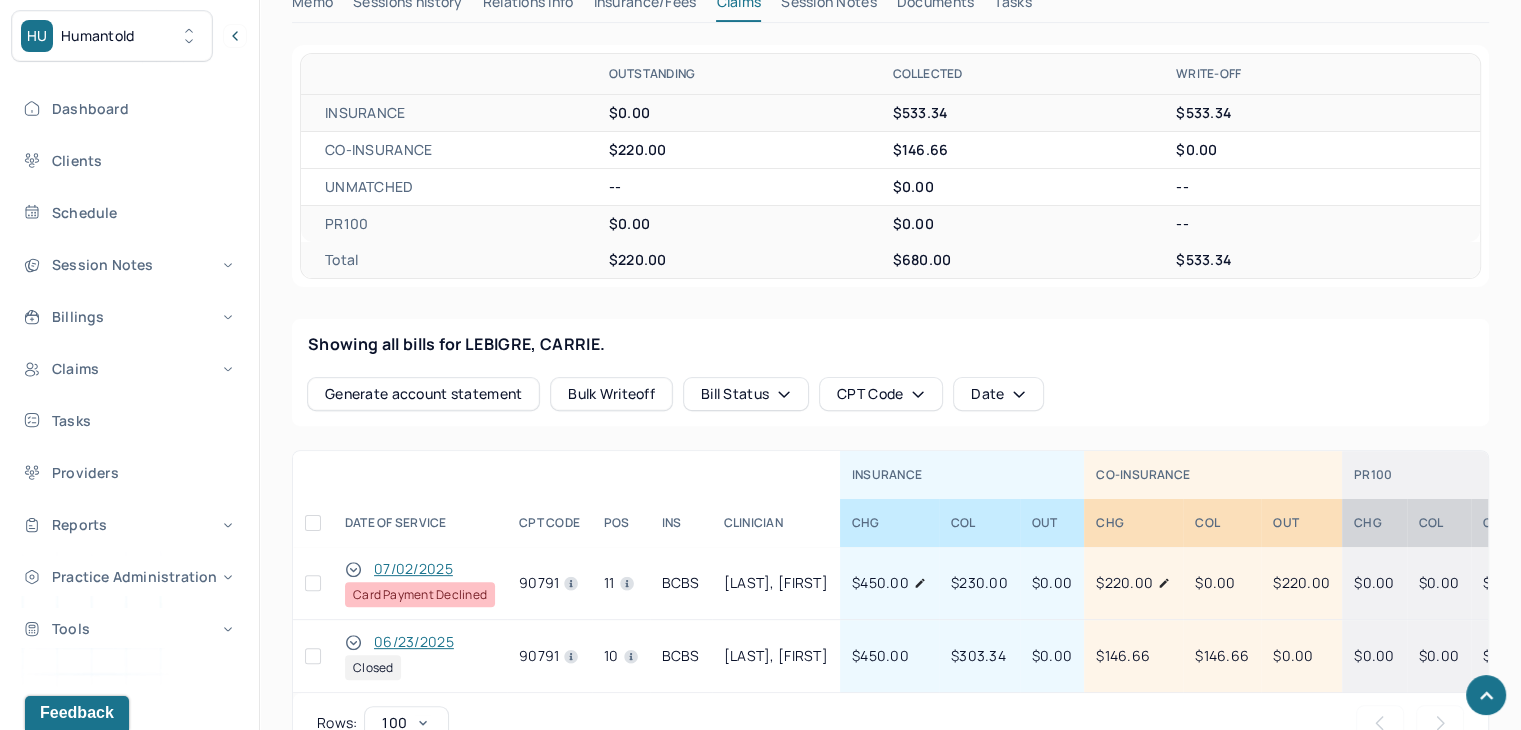 scroll, scrollTop: 736, scrollLeft: 0, axis: vertical 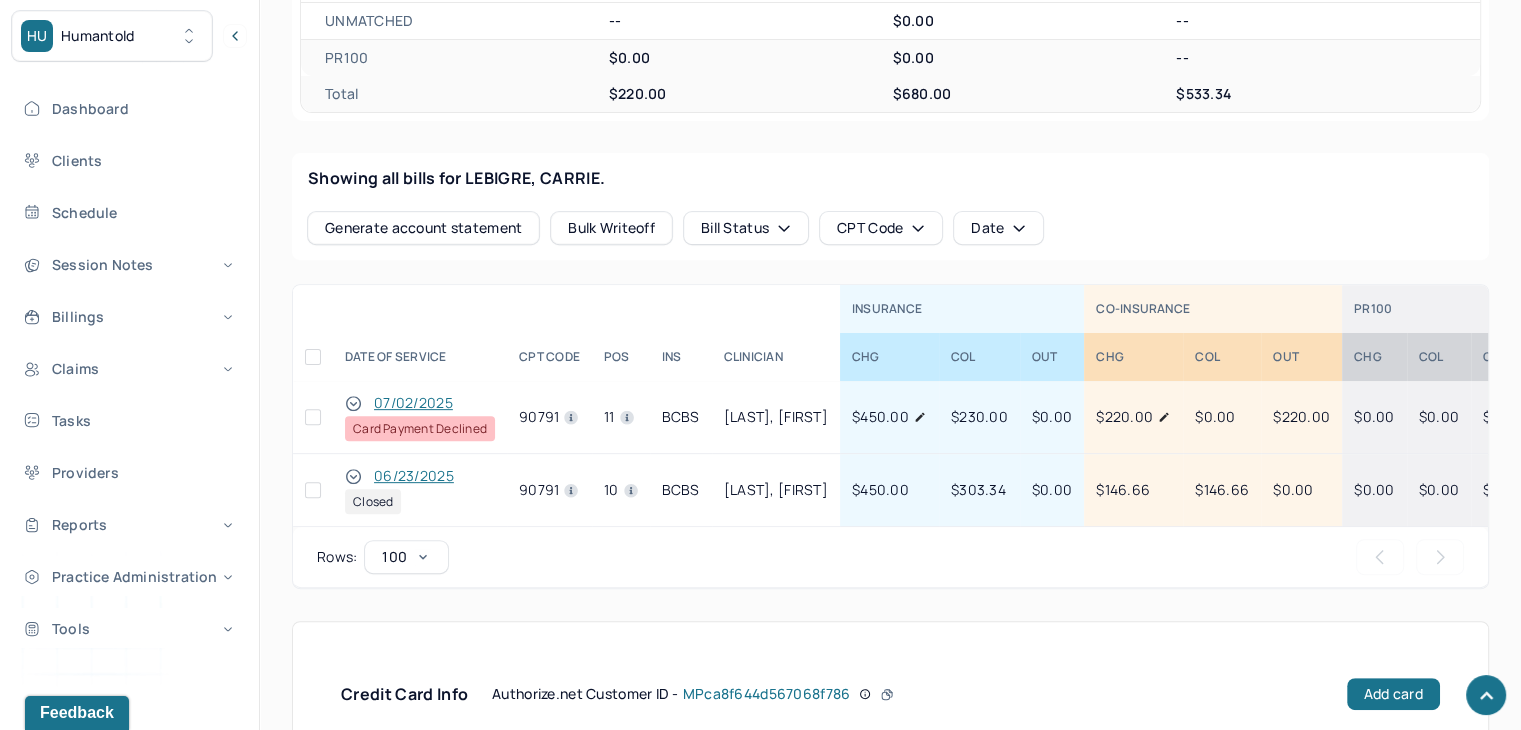 click at bounding box center [313, 417] 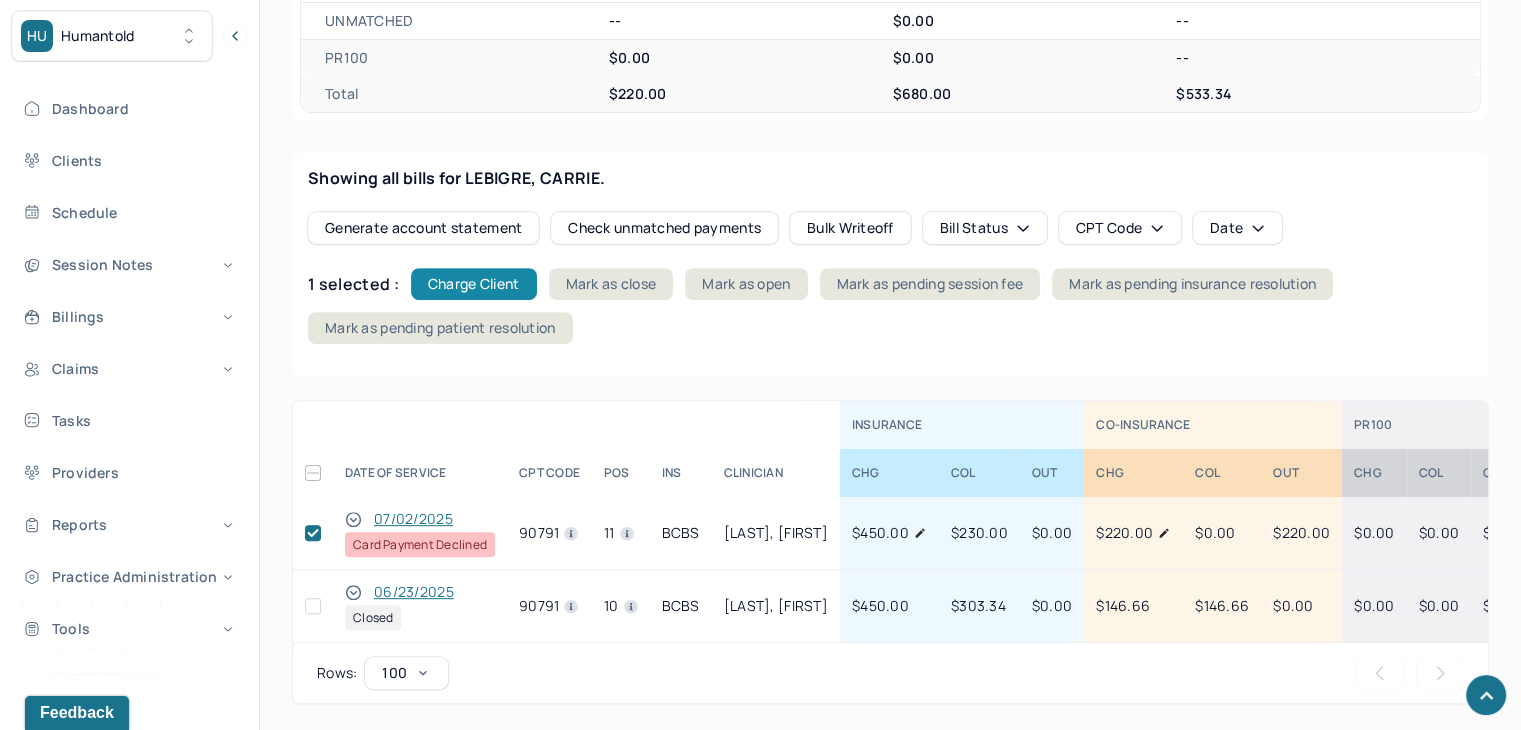 click on "Charge Client" at bounding box center [474, 284] 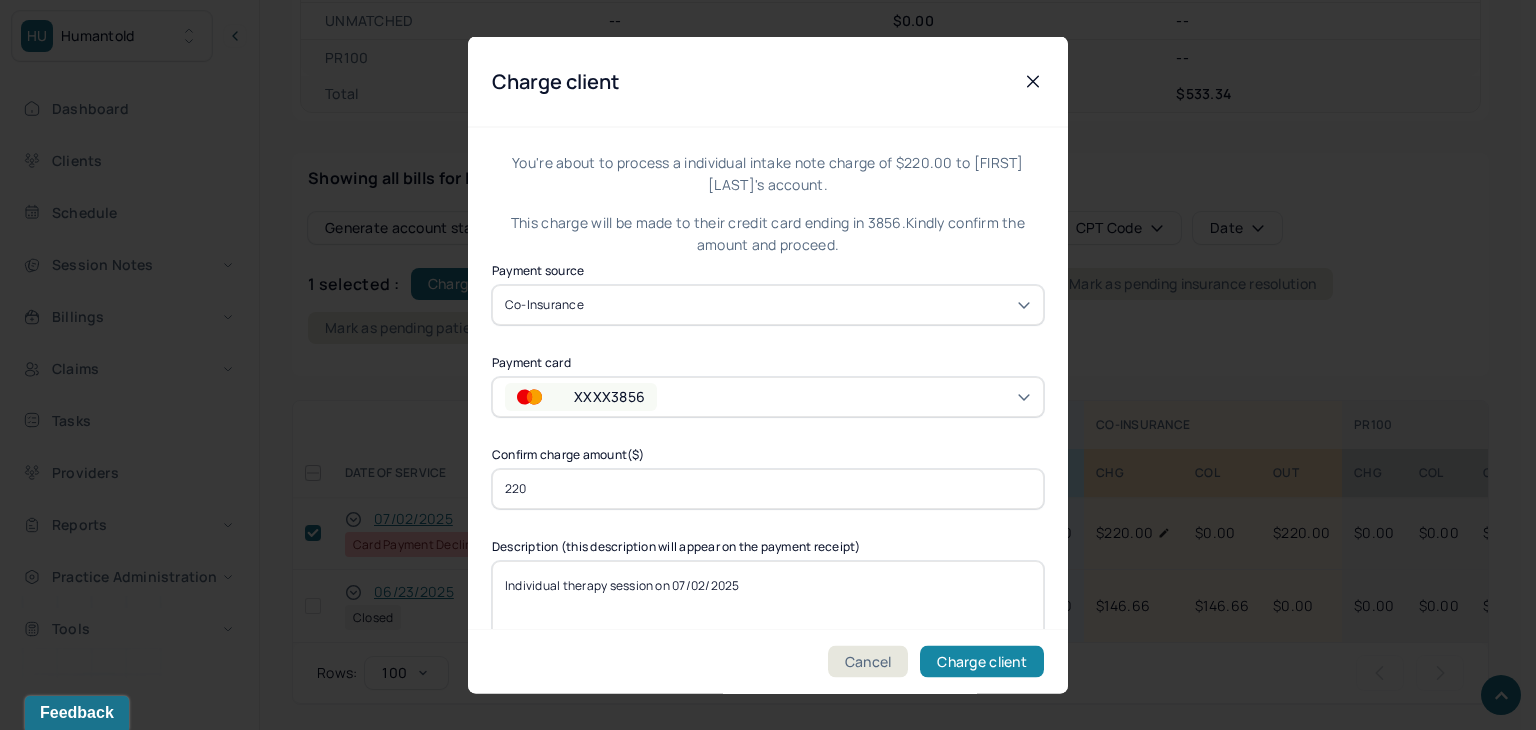 click on "Charge client" at bounding box center (982, 662) 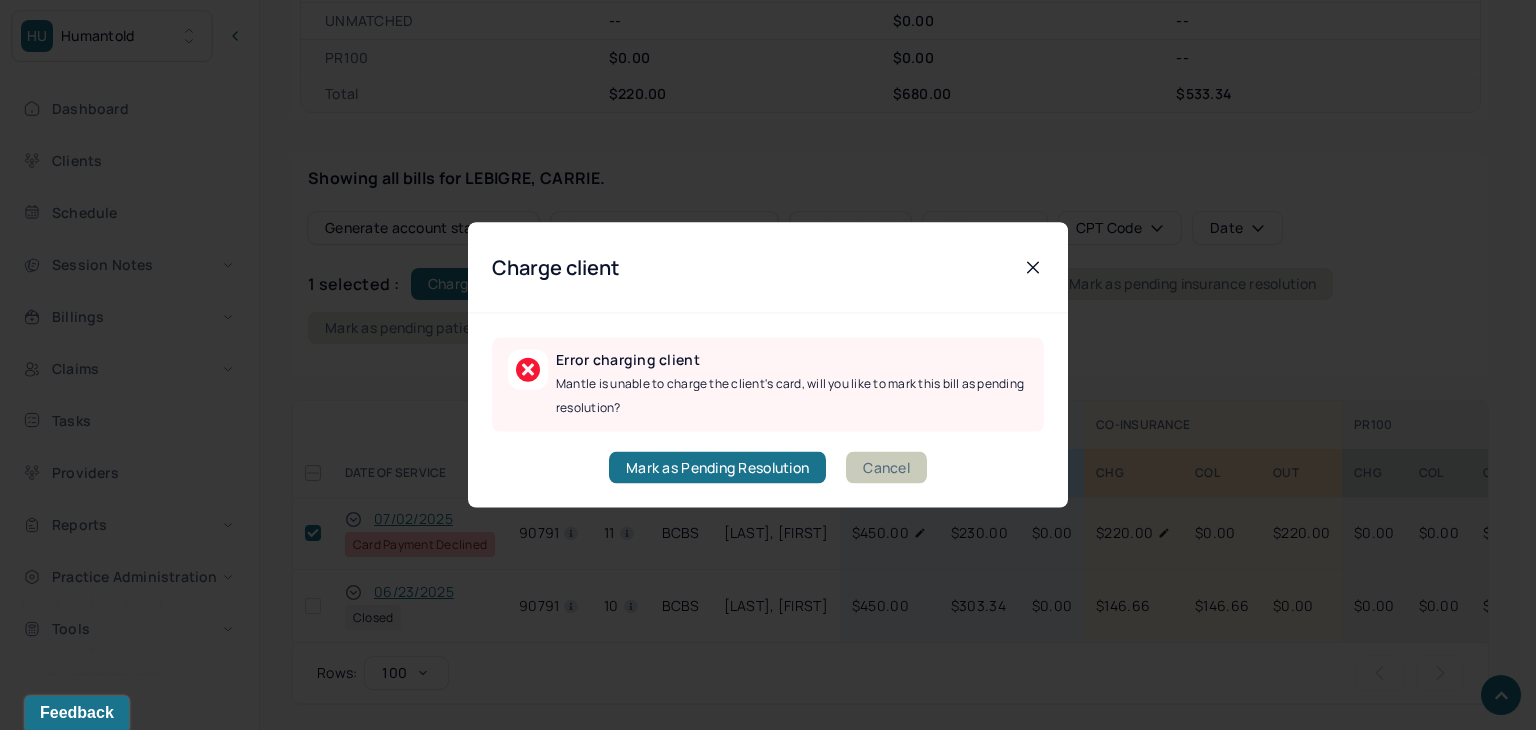 click on "Cancel" at bounding box center (886, 468) 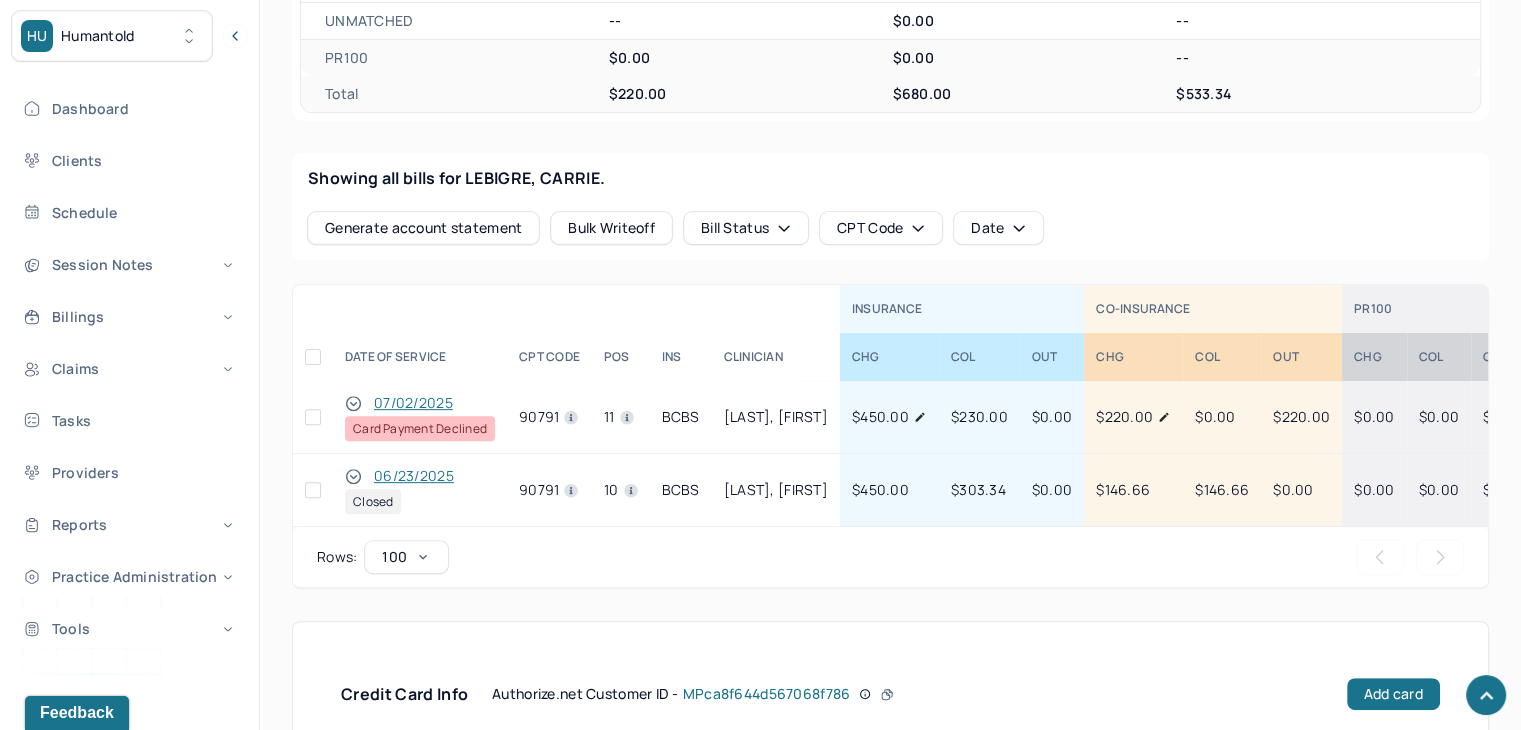click at bounding box center [313, 417] 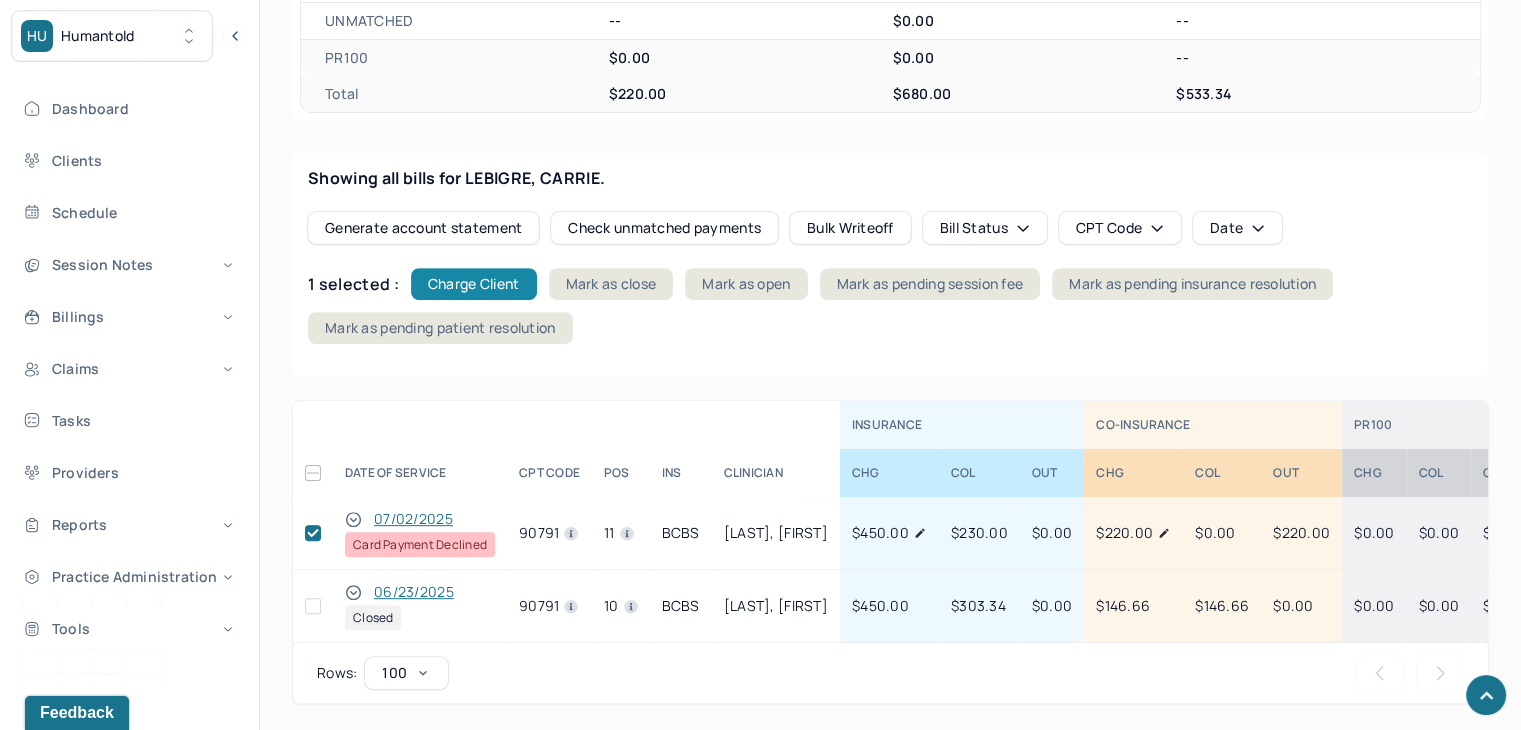 click on "Charge Client" at bounding box center (474, 284) 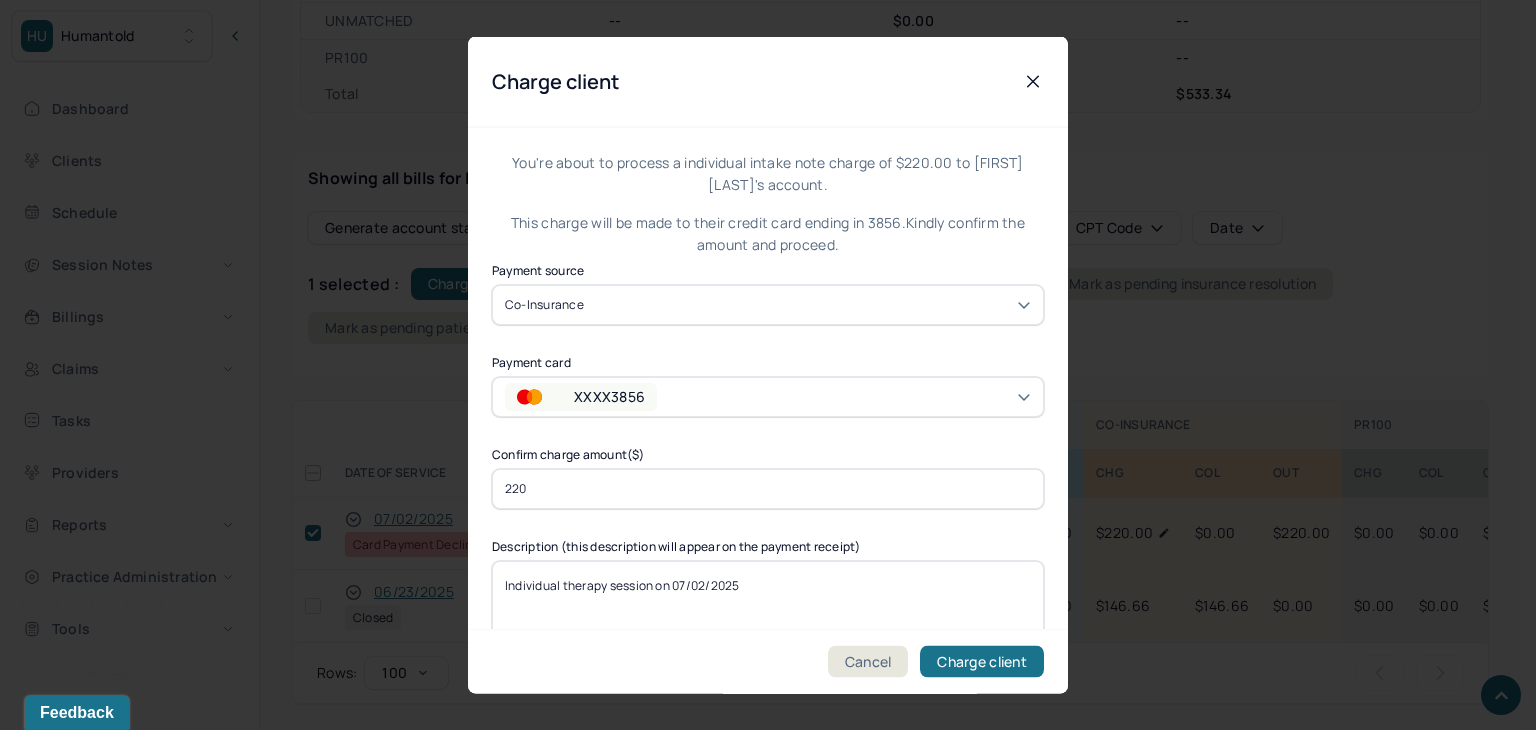 click on "XXXX3856" at bounding box center [581, 396] 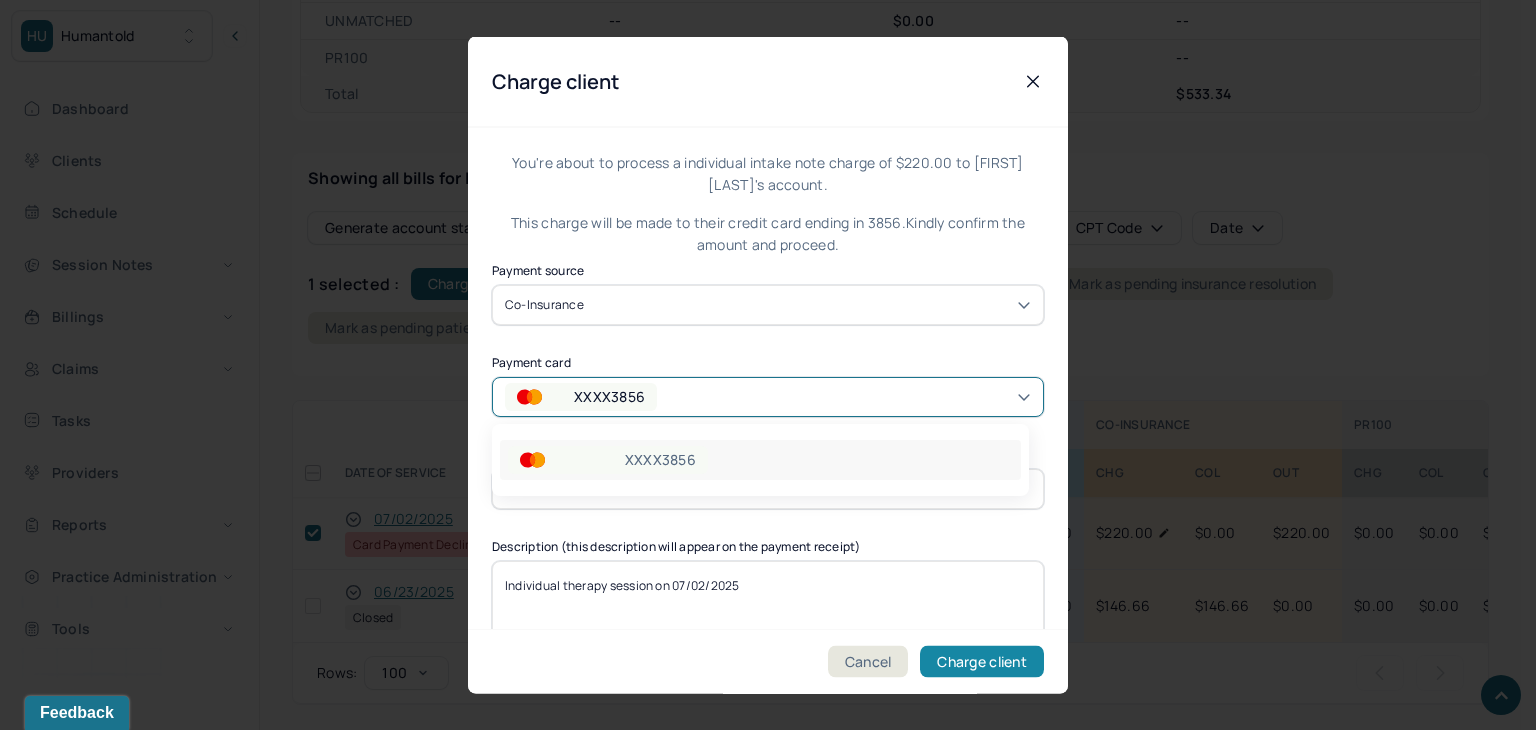 click on "Charge client" at bounding box center [982, 662] 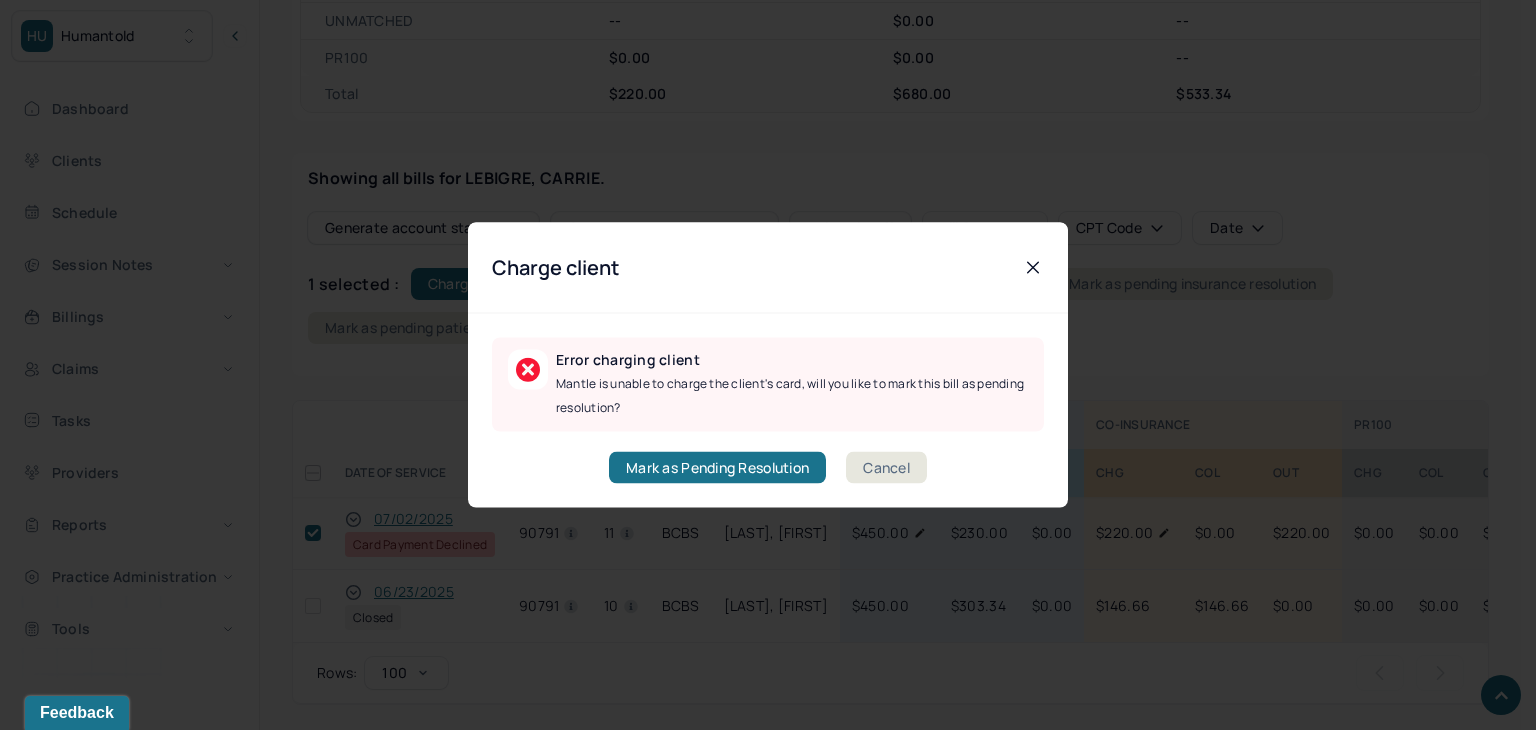 click 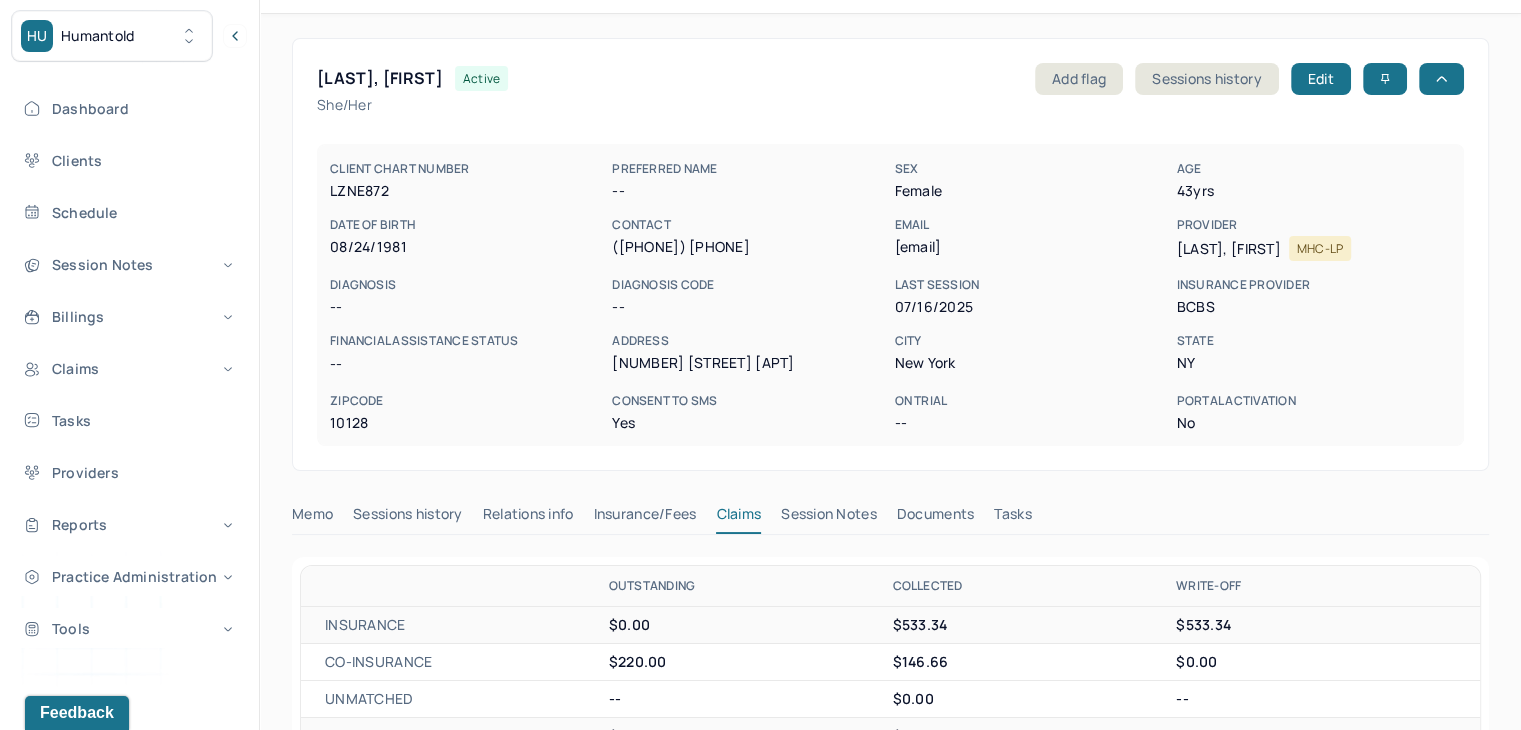 scroll, scrollTop: 0, scrollLeft: 0, axis: both 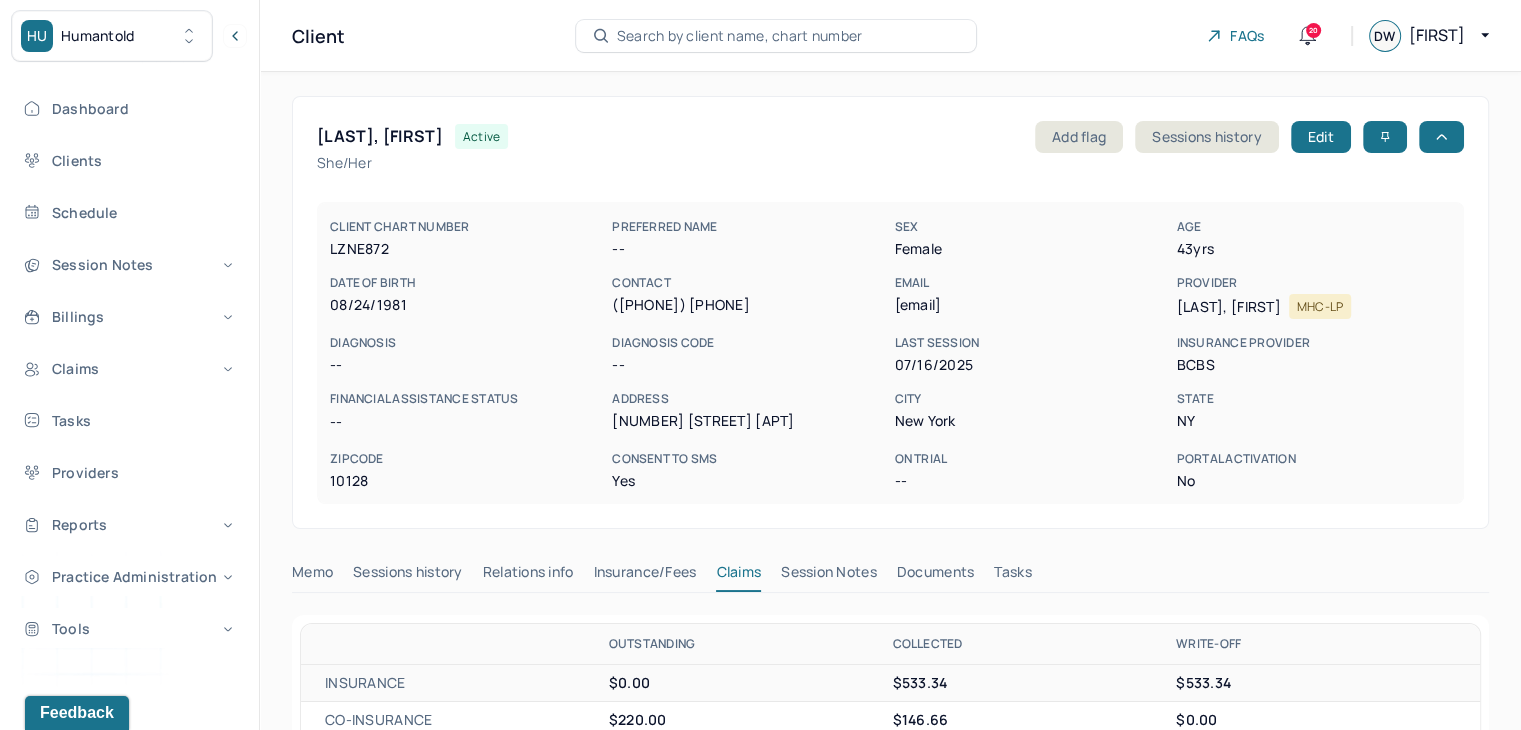 click on "Search by client name, chart number" at bounding box center (776, 36) 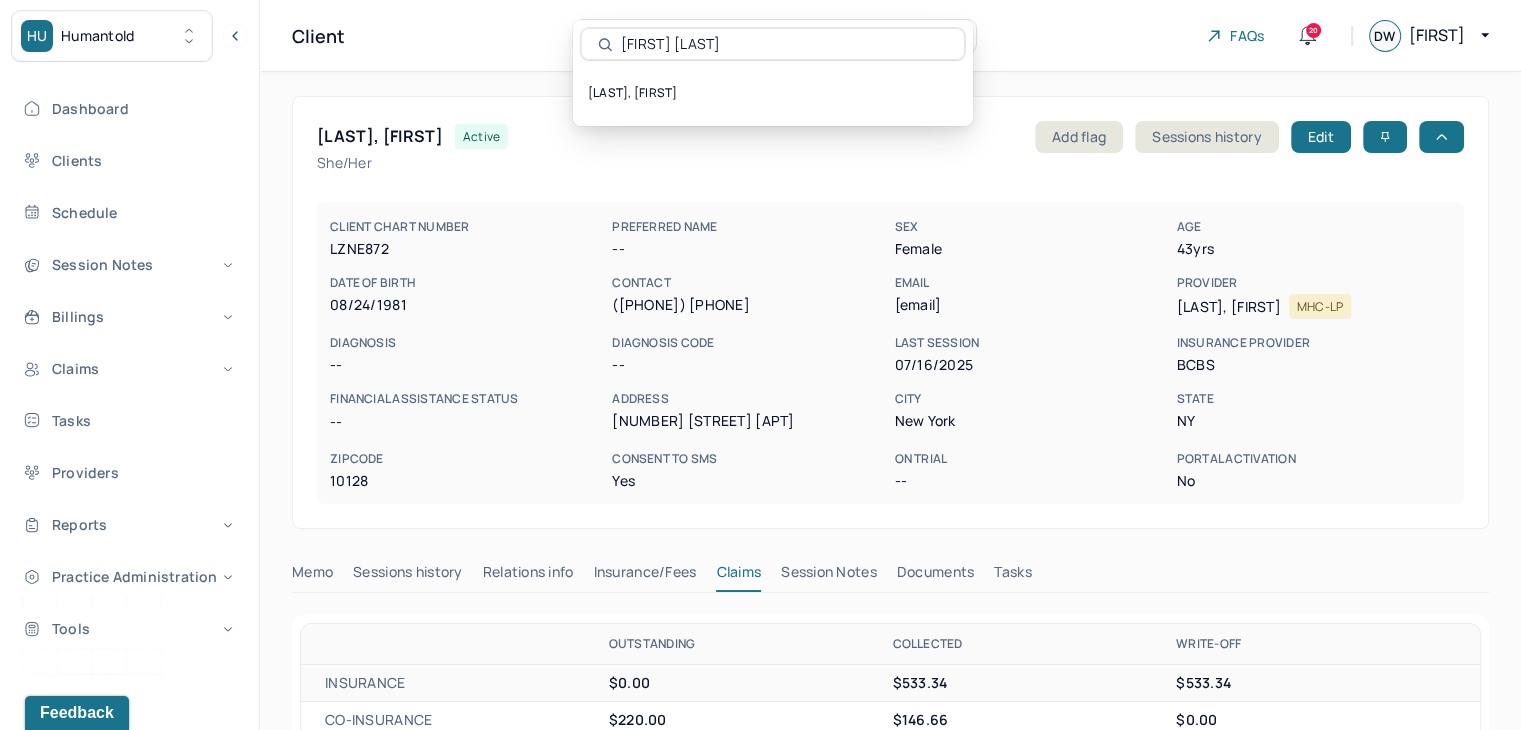 type on "[FIRST] [LAST]" 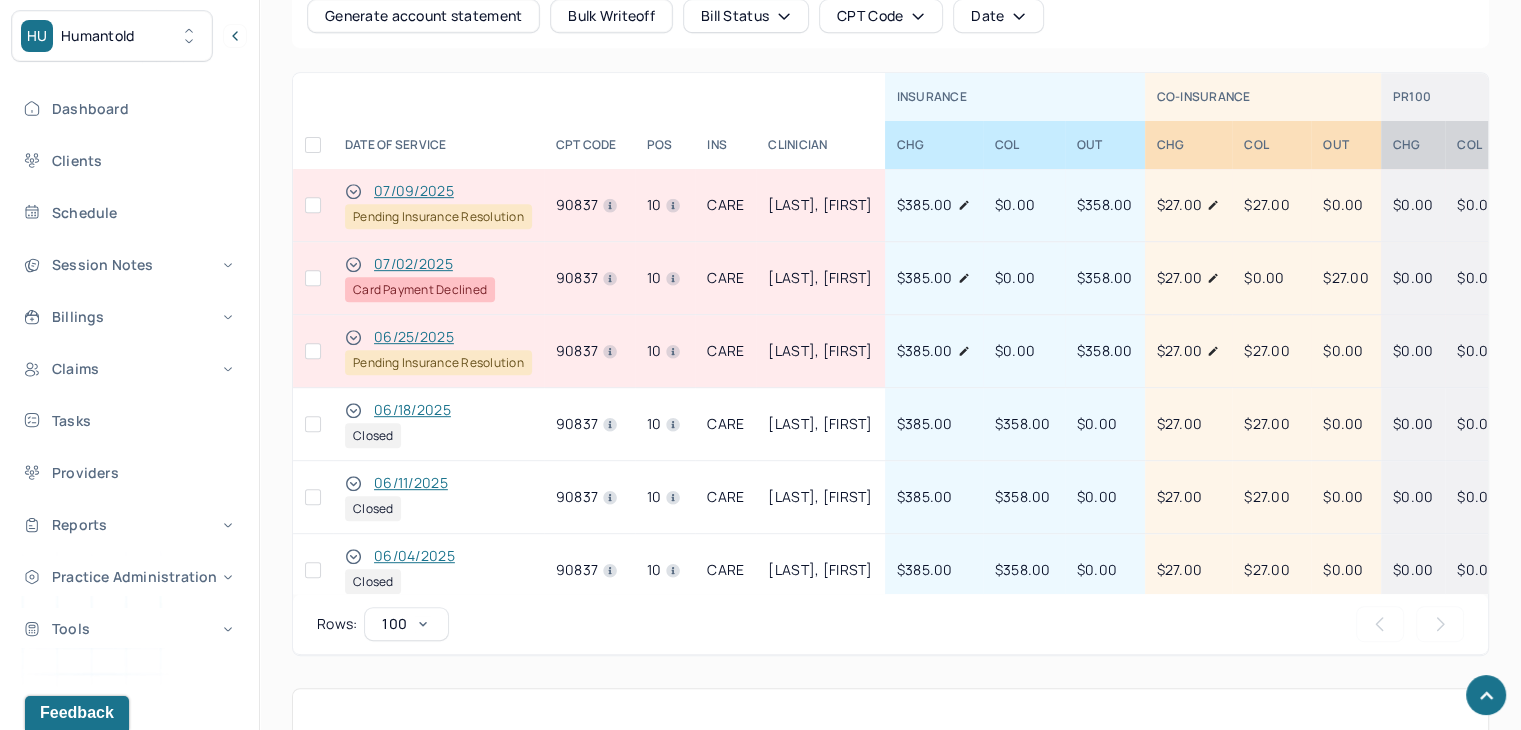 scroll, scrollTop: 900, scrollLeft: 0, axis: vertical 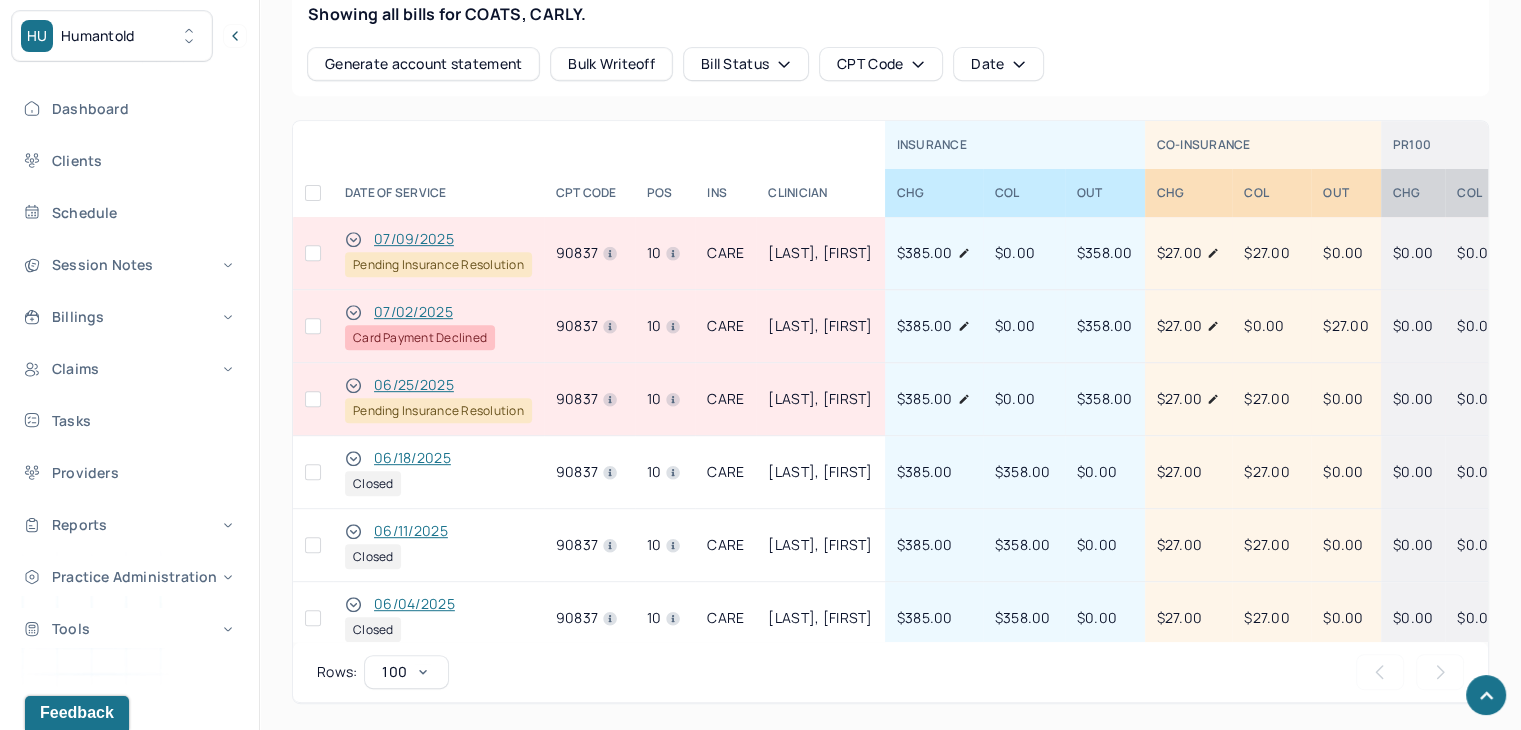 click at bounding box center (313, 326) 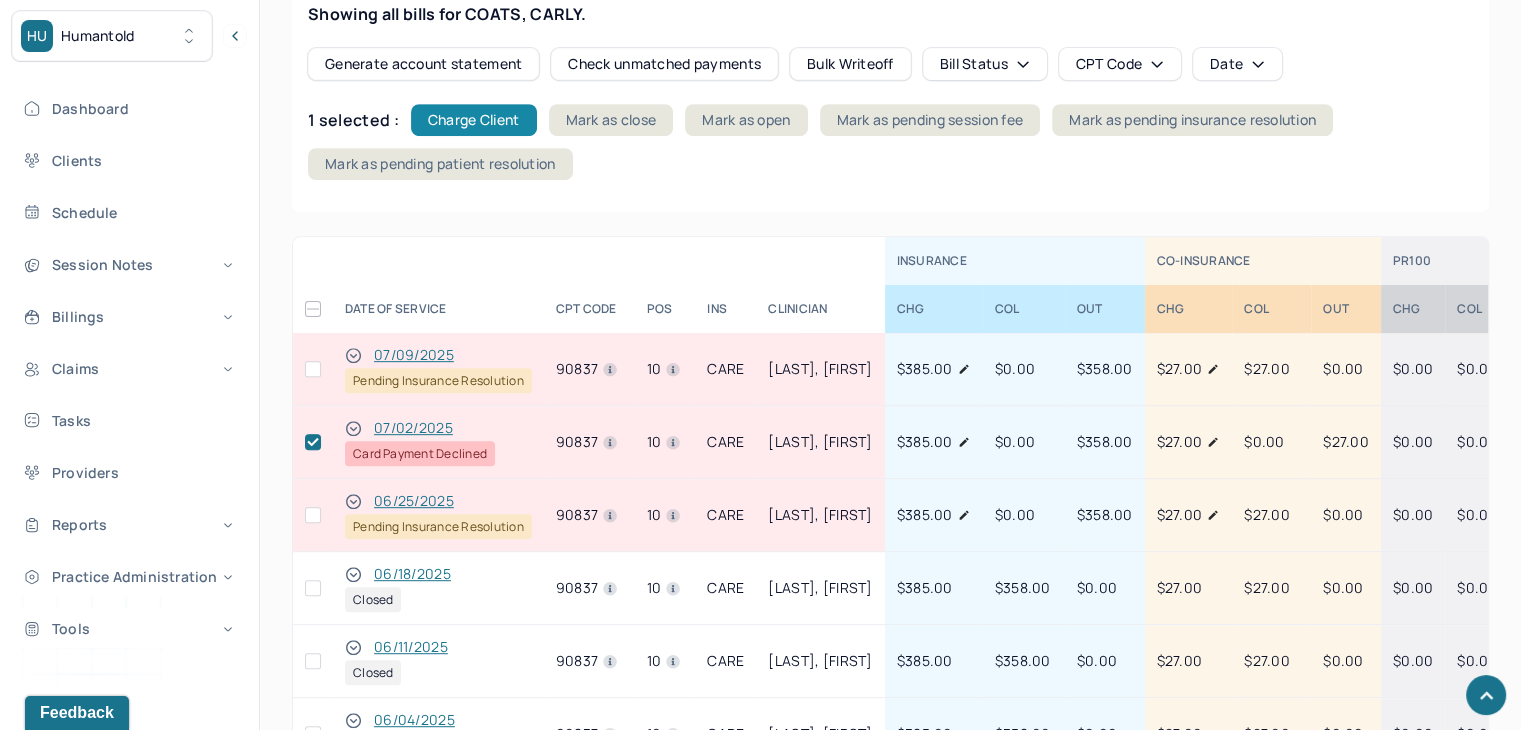 click on "Charge Client" at bounding box center (474, 120) 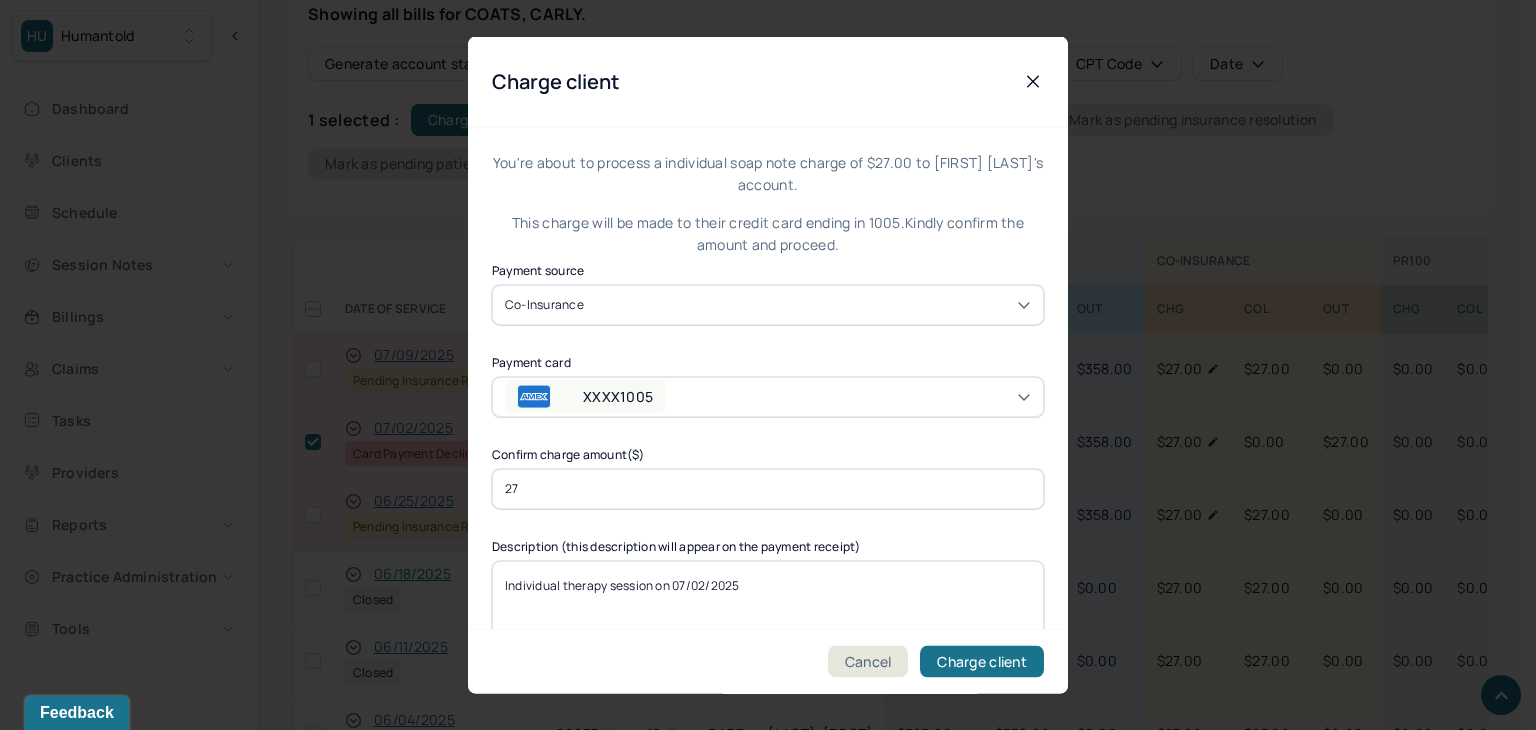 click on "Charge client" at bounding box center (982, 662) 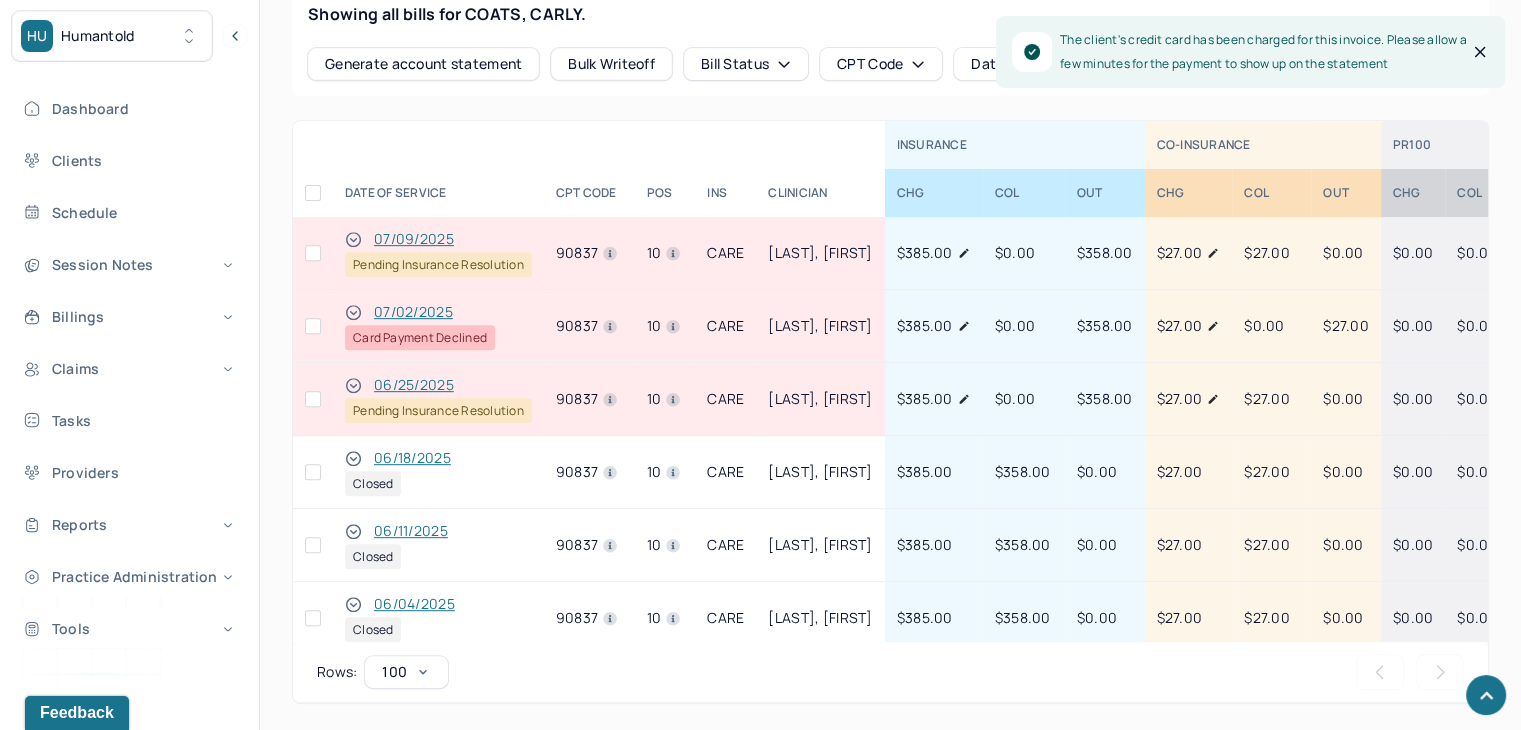 click at bounding box center (313, 326) 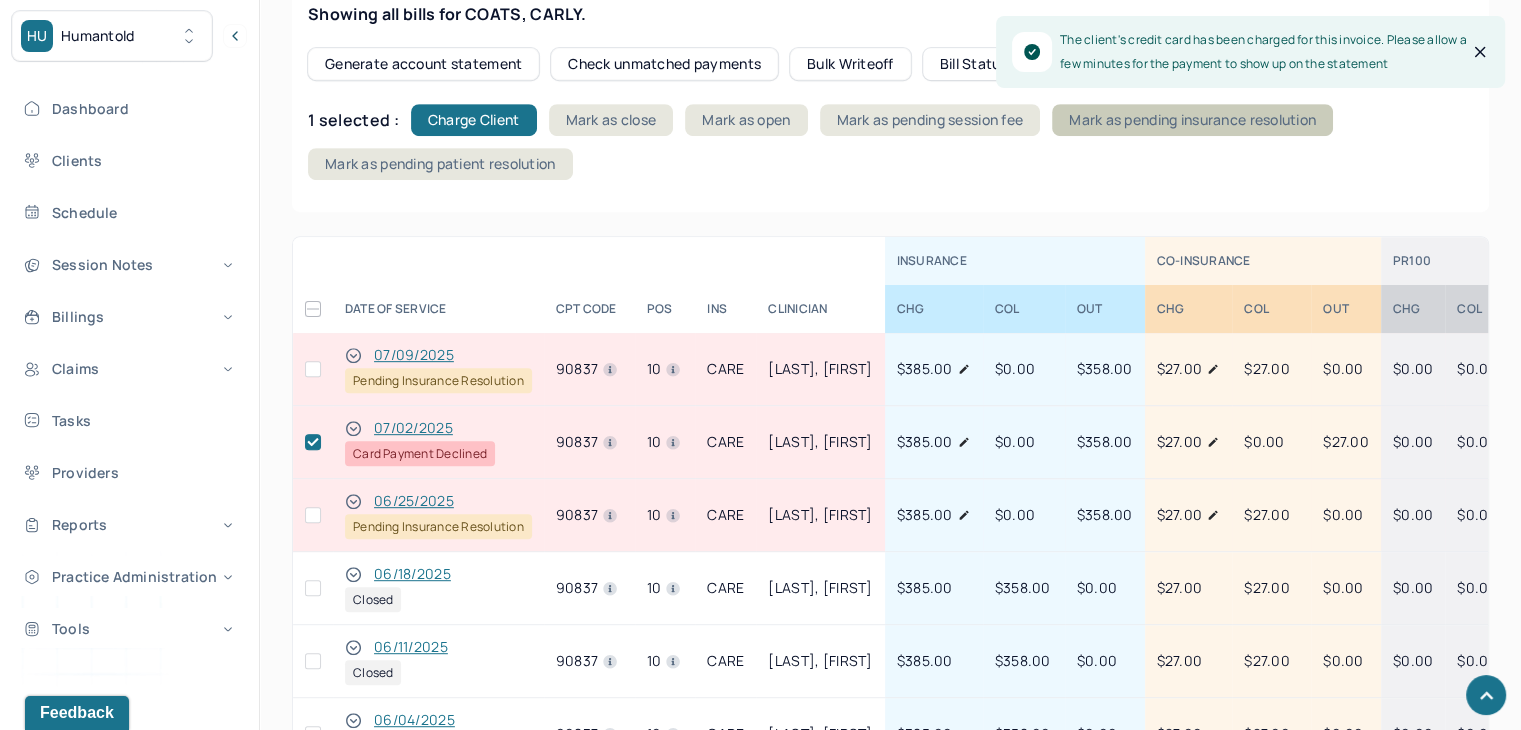 click on "Mark as pending insurance resolution" at bounding box center [1192, 120] 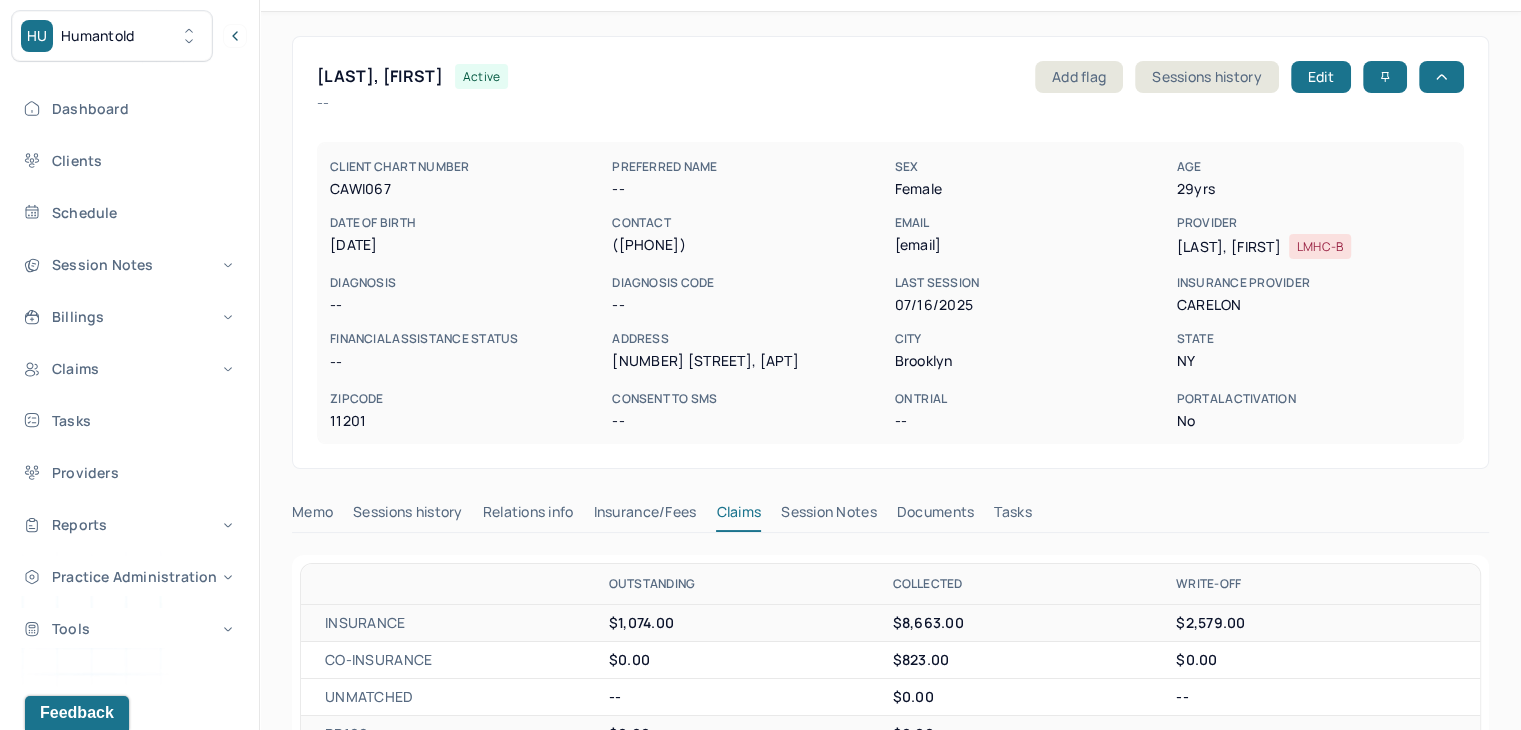 scroll, scrollTop: 0, scrollLeft: 0, axis: both 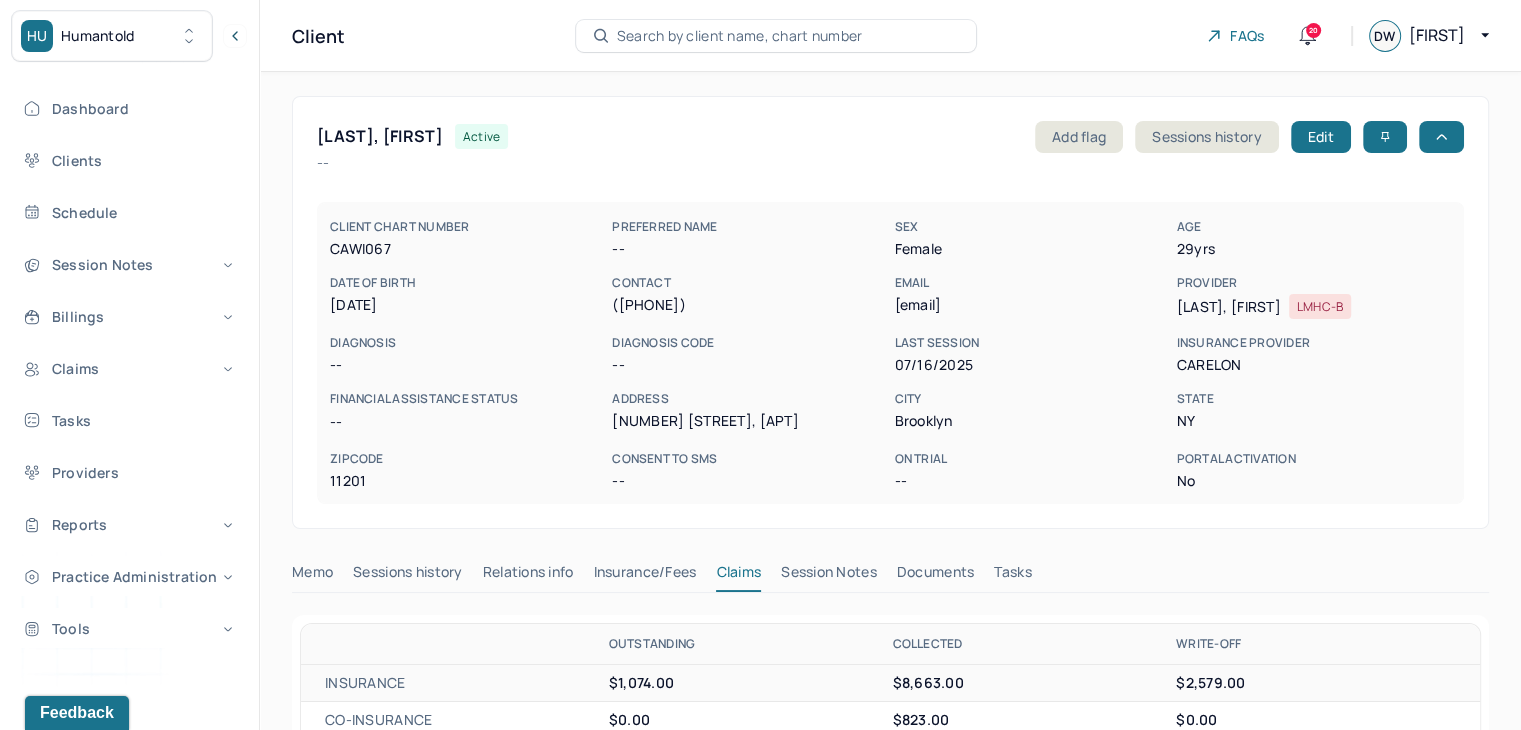 click on "Search by client name, chart number" at bounding box center [740, 36] 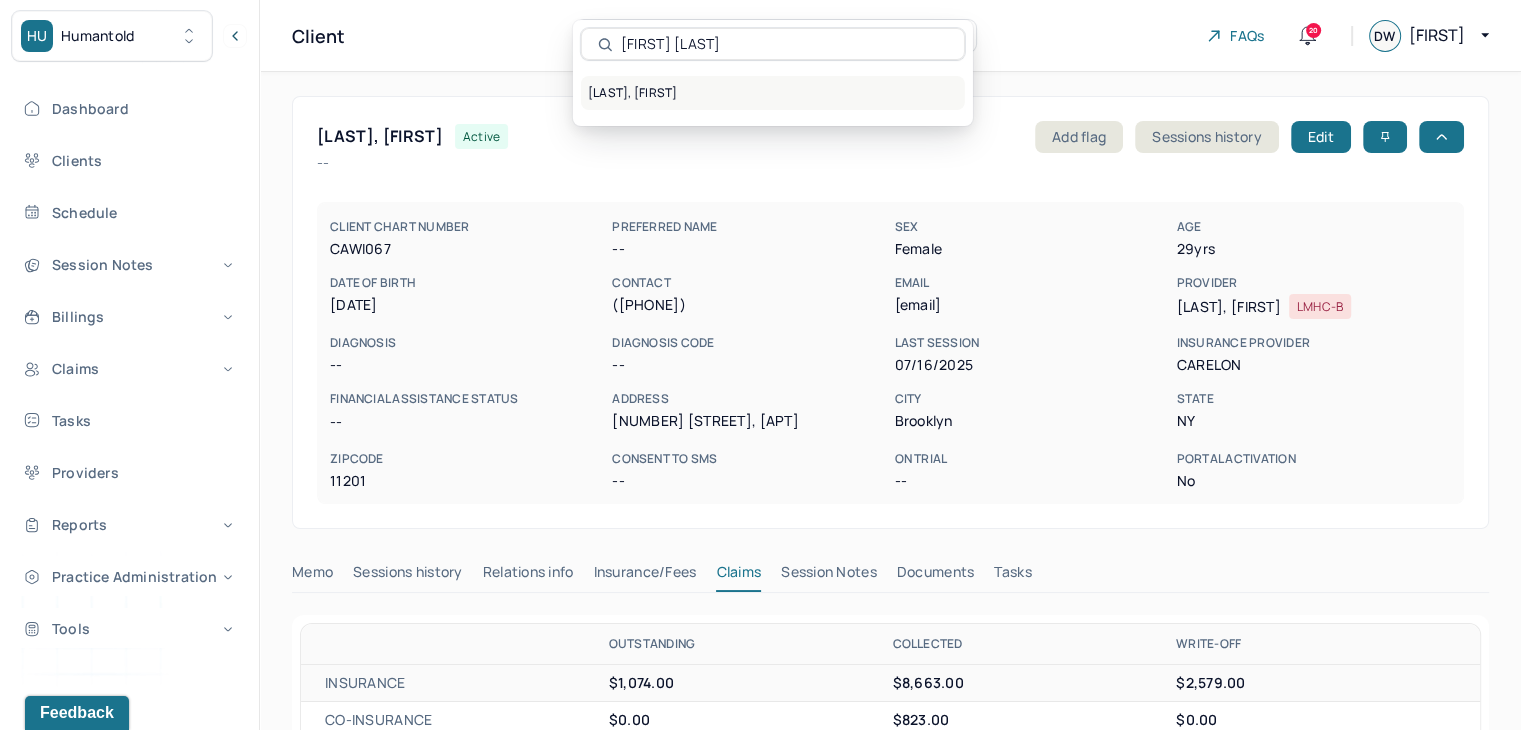 type on "[FIRST] [LAST]" 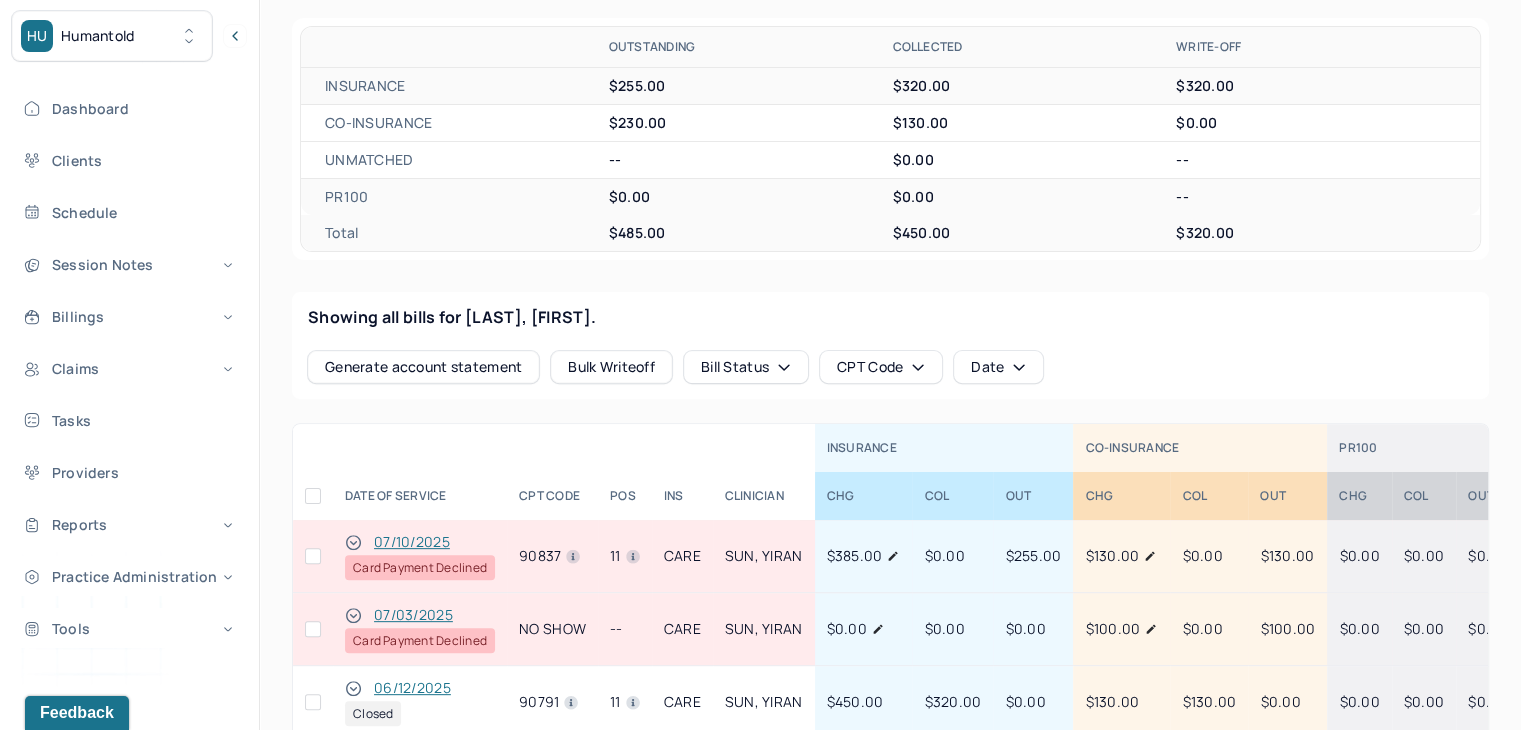 scroll, scrollTop: 600, scrollLeft: 0, axis: vertical 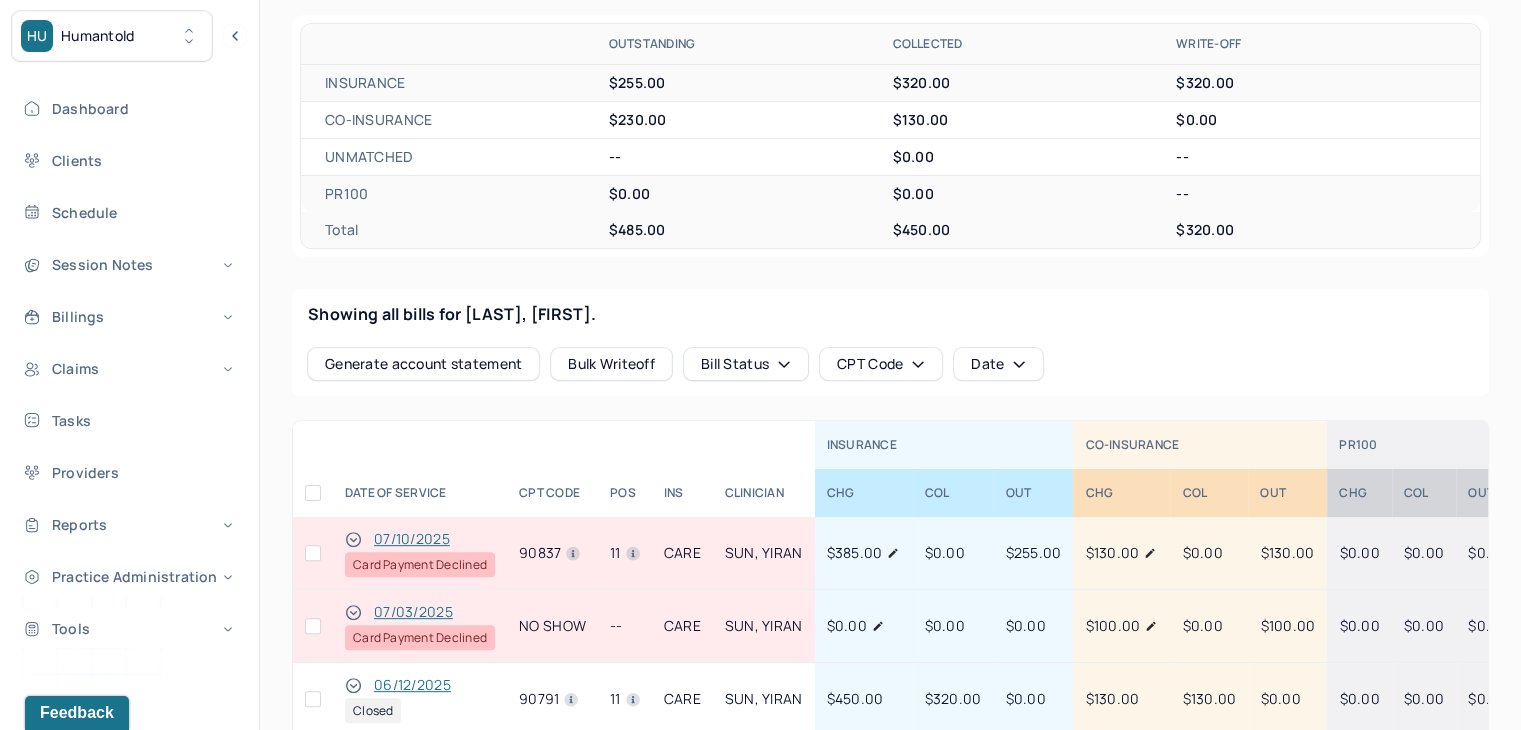 click at bounding box center (313, 626) 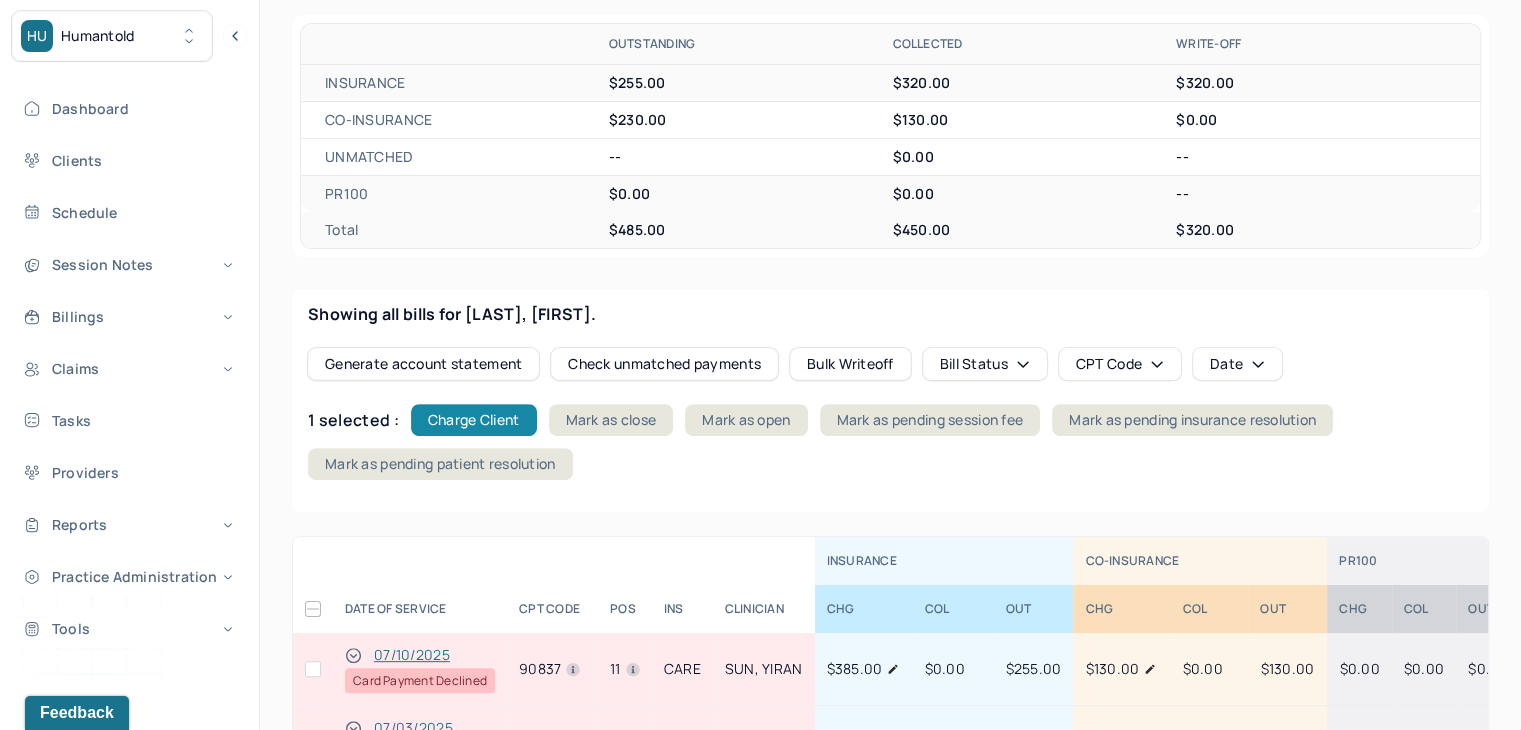 click on "Charge Client" at bounding box center [474, 420] 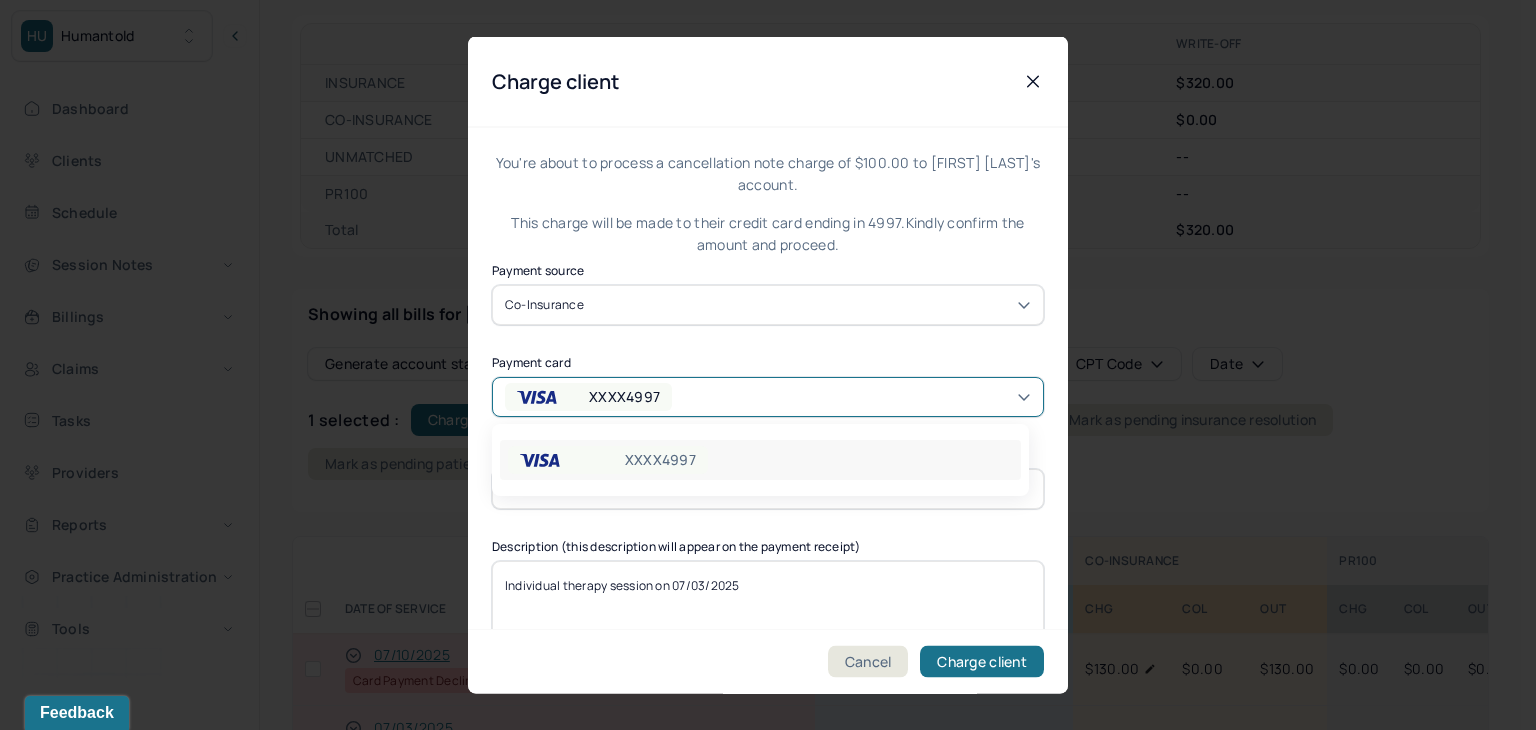click on "XXXX4997" at bounding box center (624, 396) 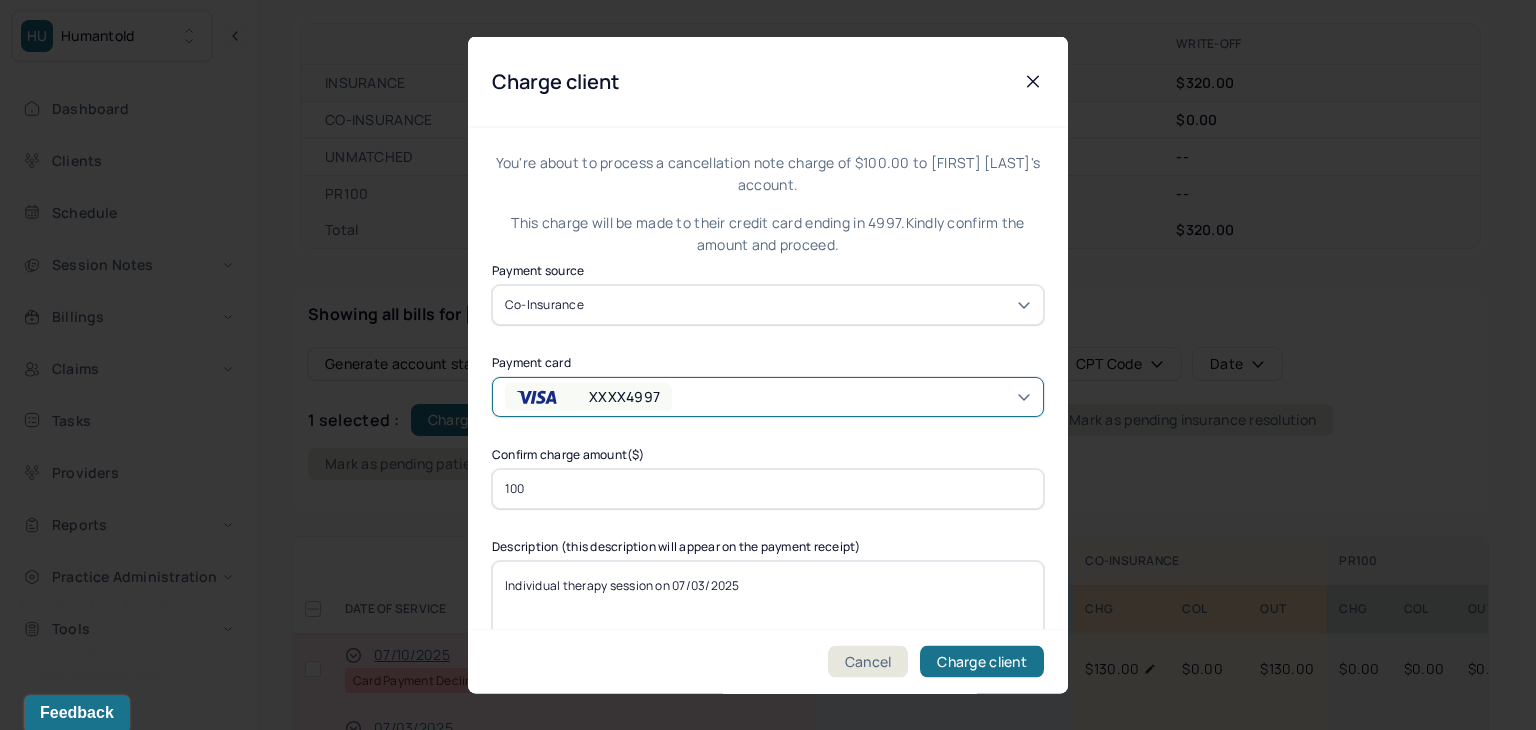 click on "XXXX4997" at bounding box center [624, 396] 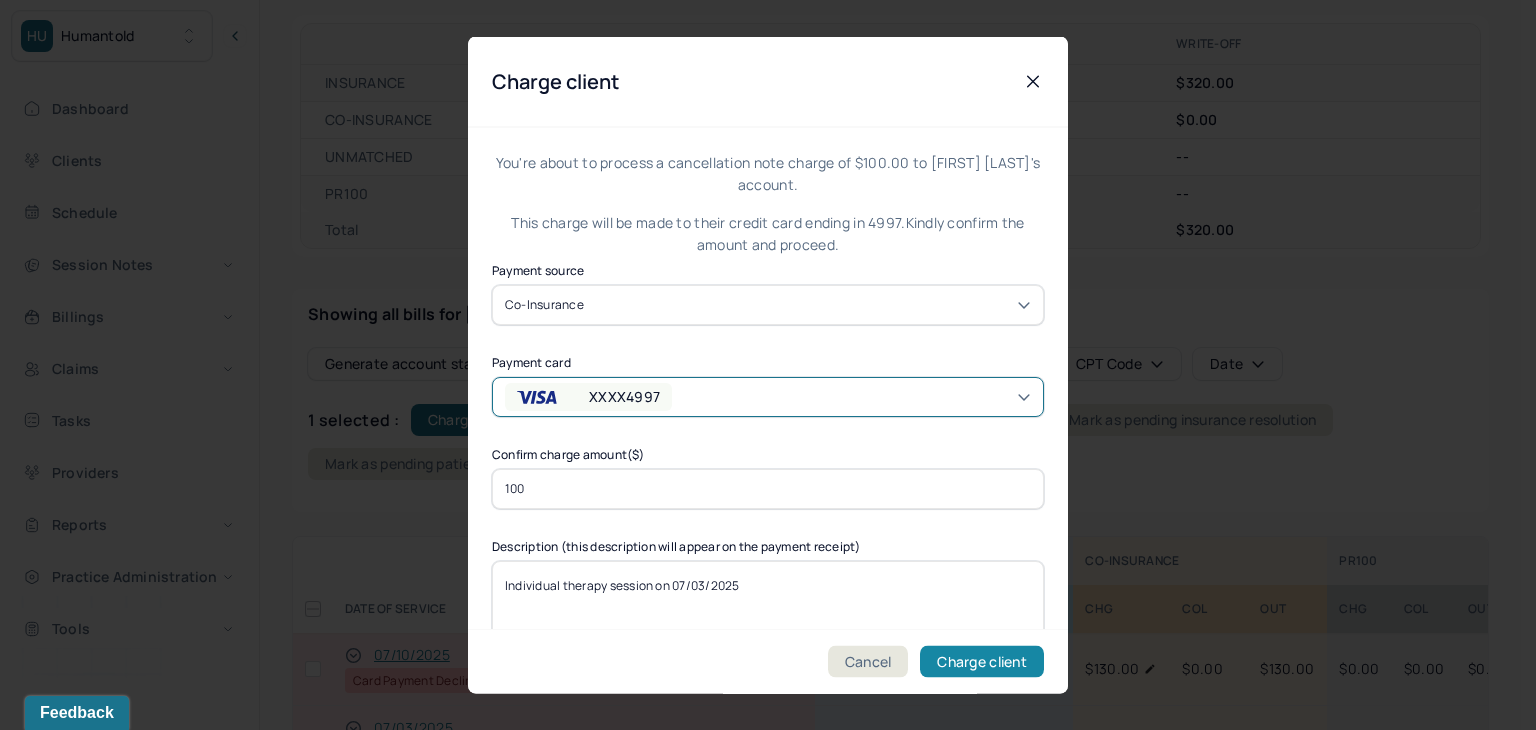 click on "Charge client" at bounding box center (982, 662) 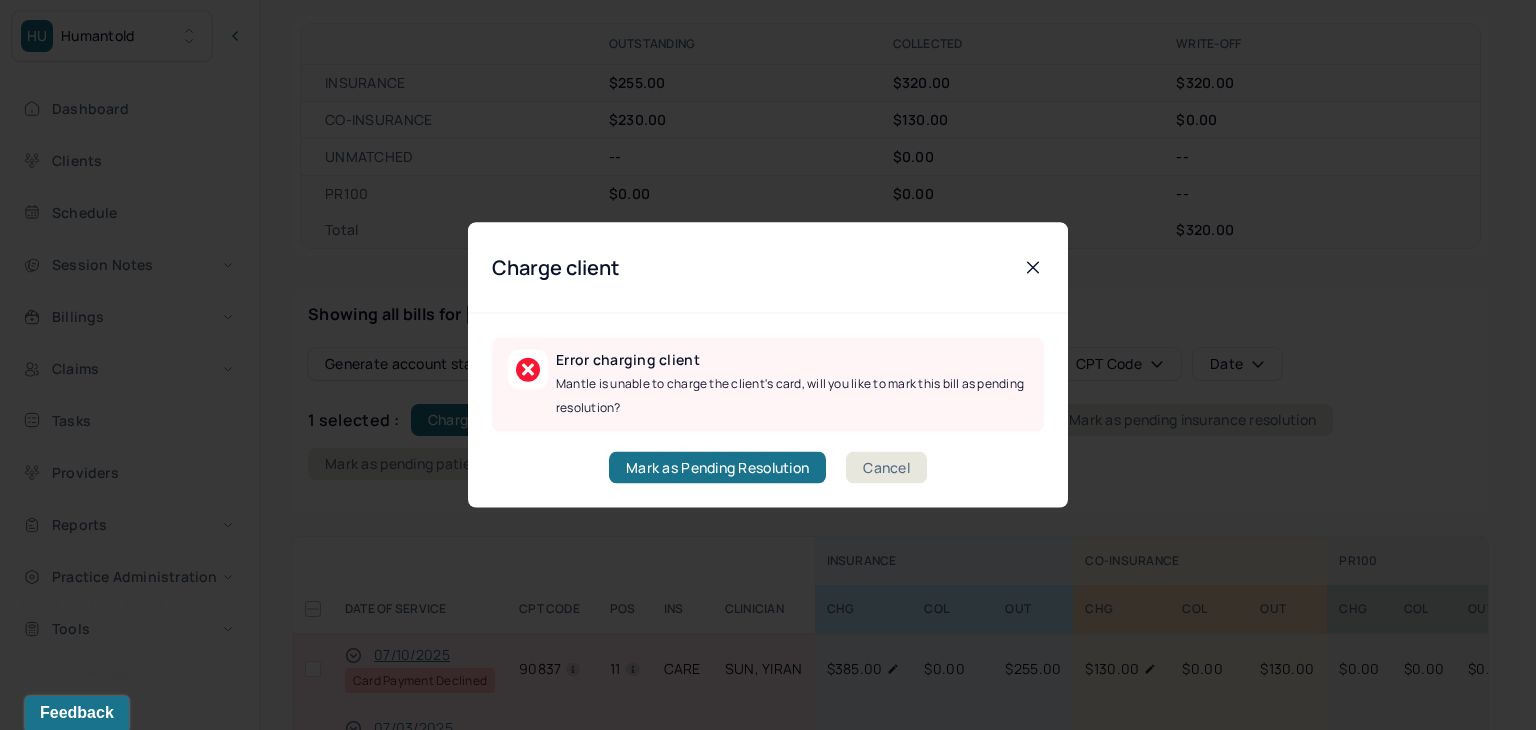drag, startPoint x: 883, startPoint y: 477, endPoint x: 878, endPoint y: 468, distance: 10.29563 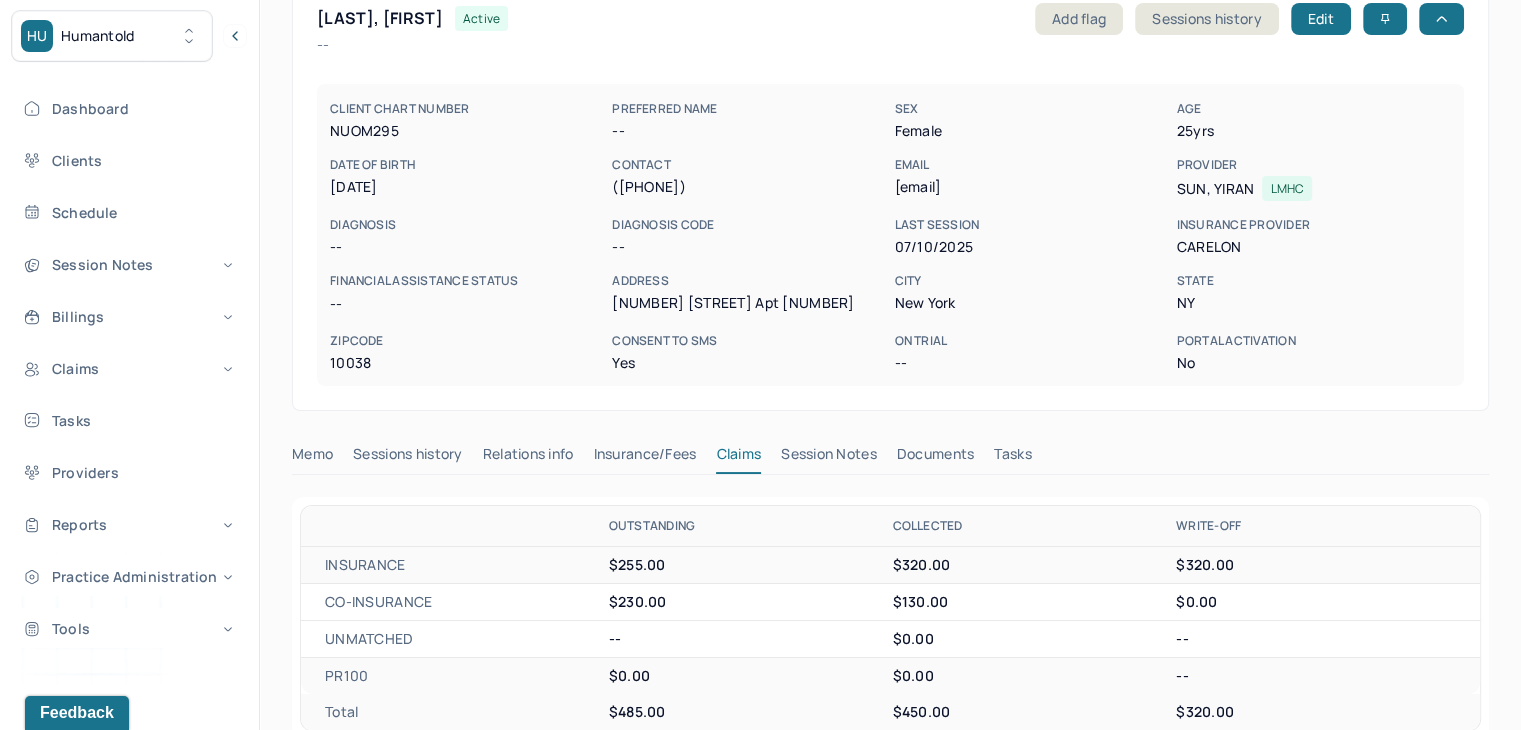 scroll, scrollTop: 0, scrollLeft: 0, axis: both 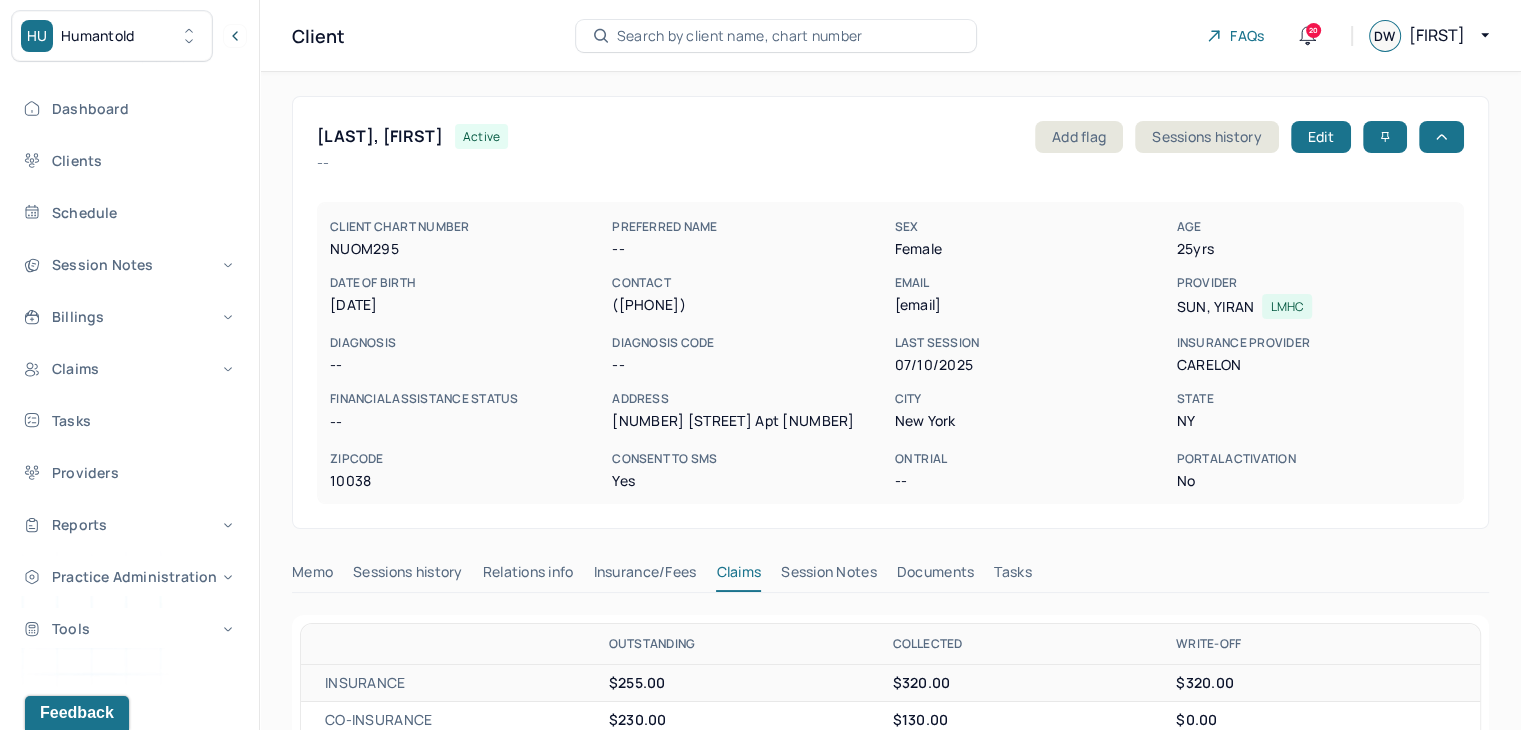 click on "Search by client name, chart number" at bounding box center (740, 36) 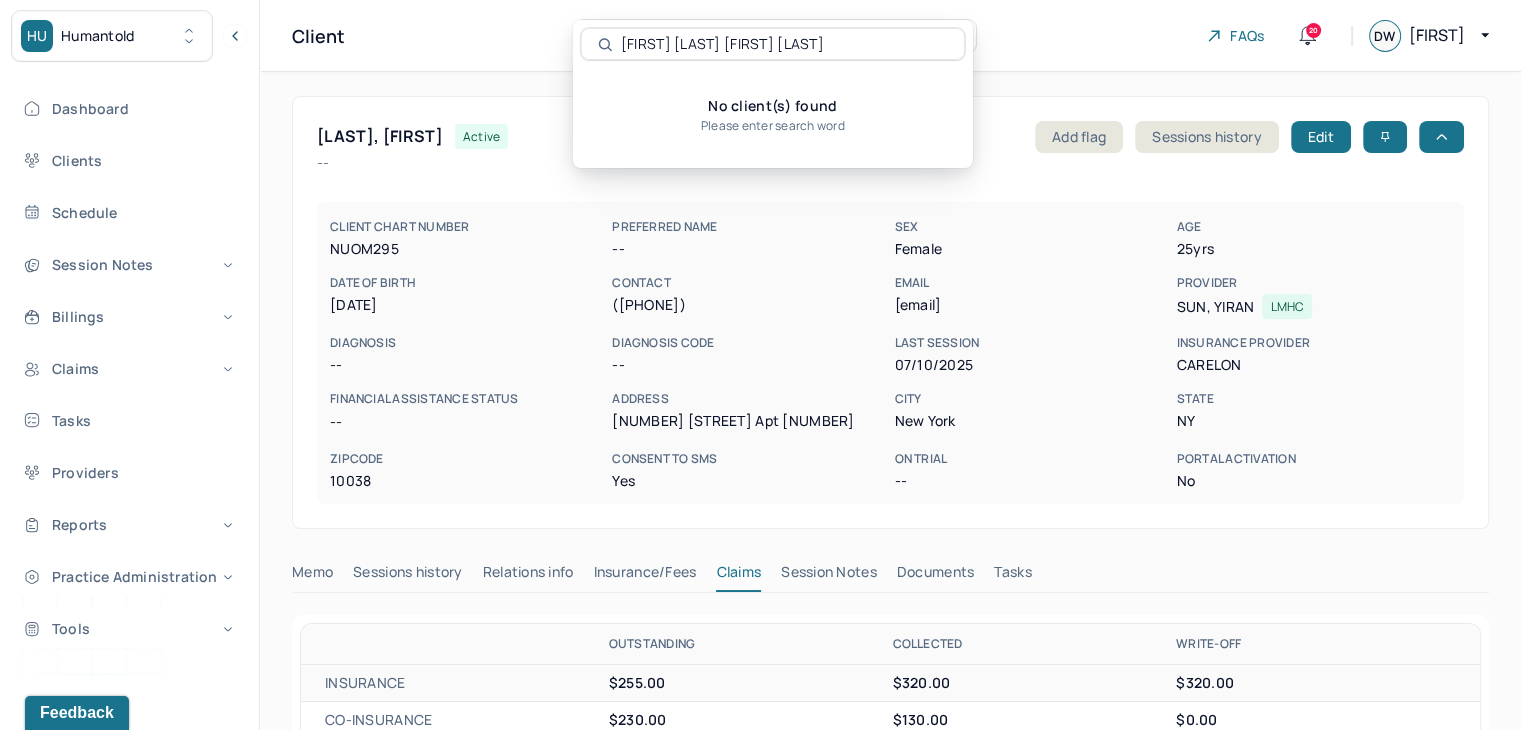 drag, startPoint x: 827, startPoint y: 40, endPoint x: 558, endPoint y: 40, distance: 269 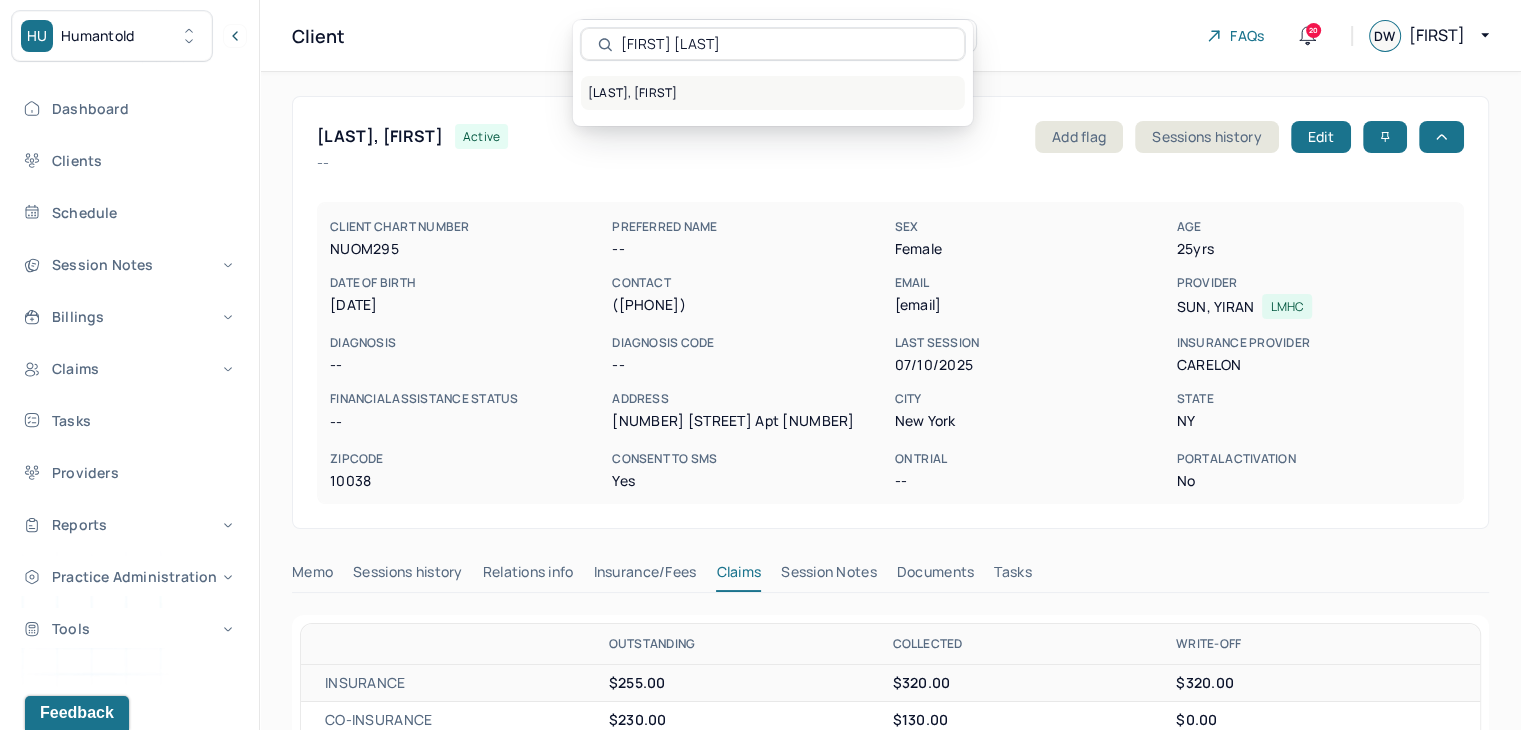 type on "[FIRST] [LAST]" 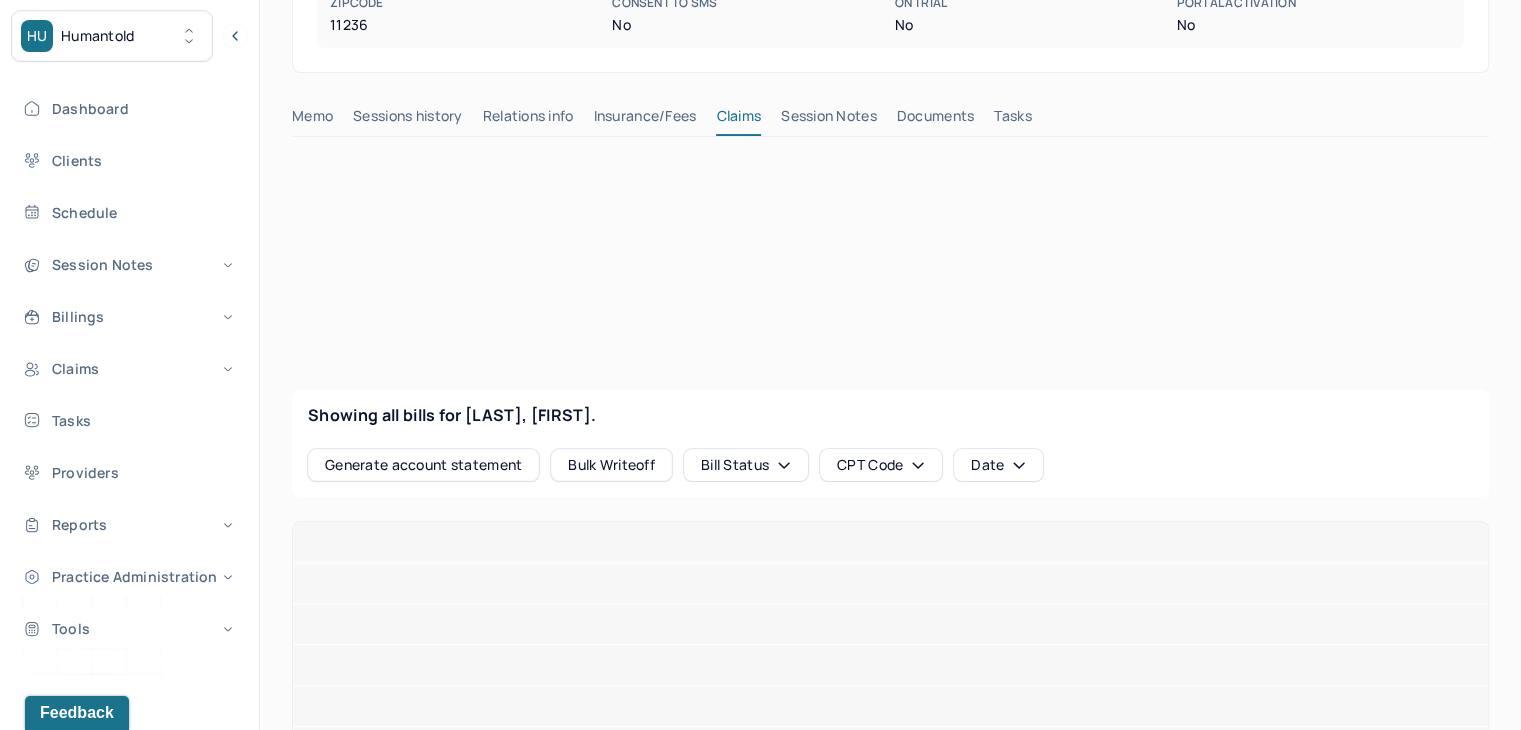 scroll, scrollTop: 600, scrollLeft: 0, axis: vertical 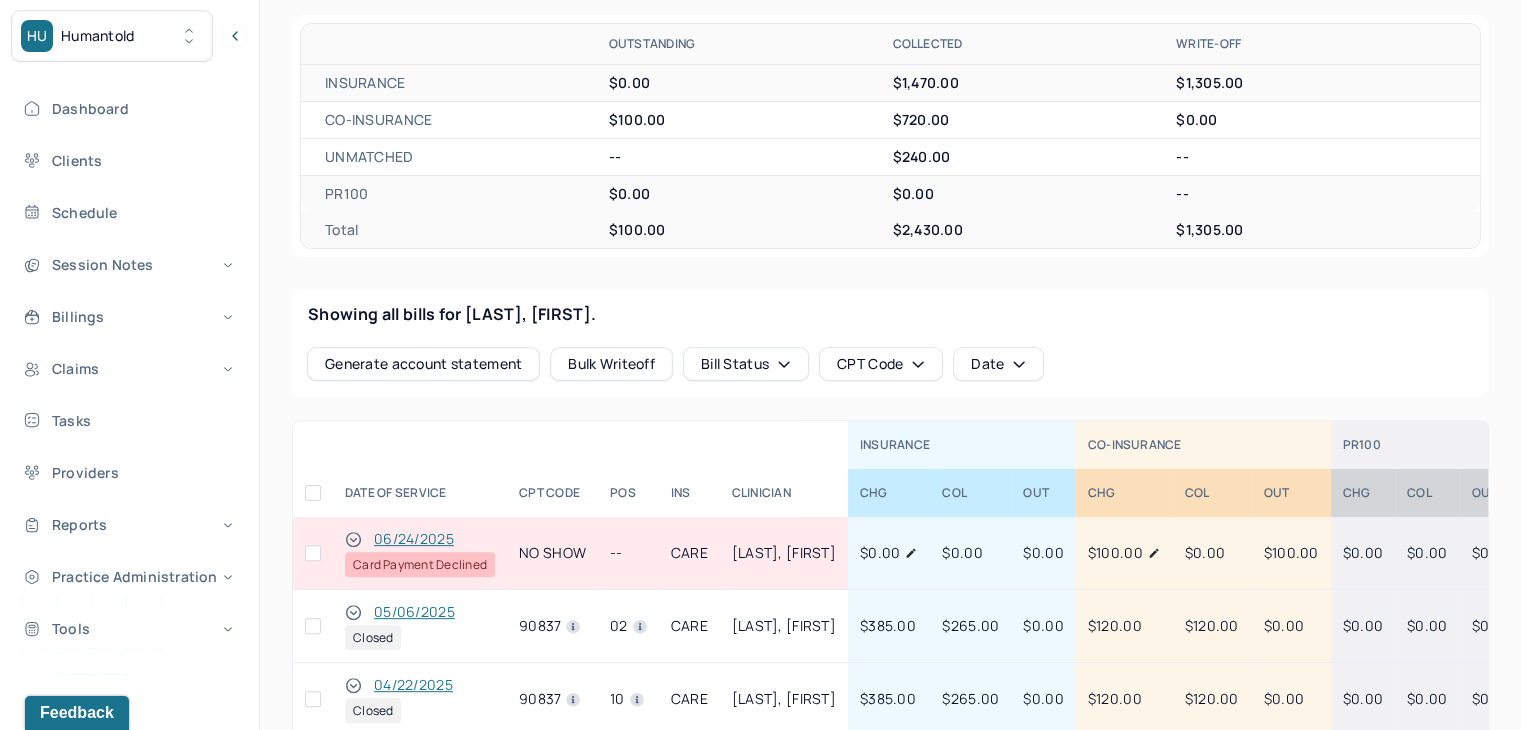 click at bounding box center [313, 553] 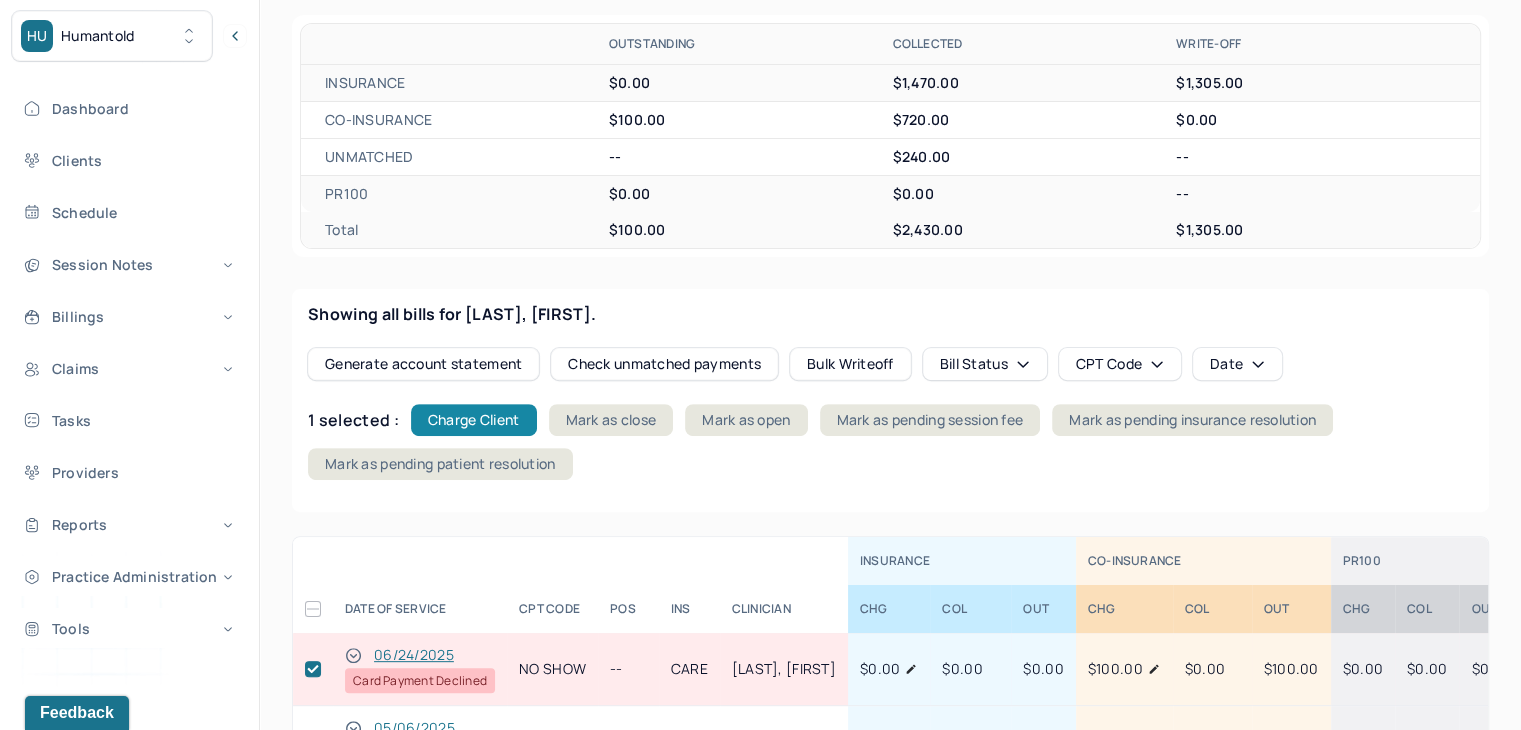 click on "Charge Client" at bounding box center [474, 420] 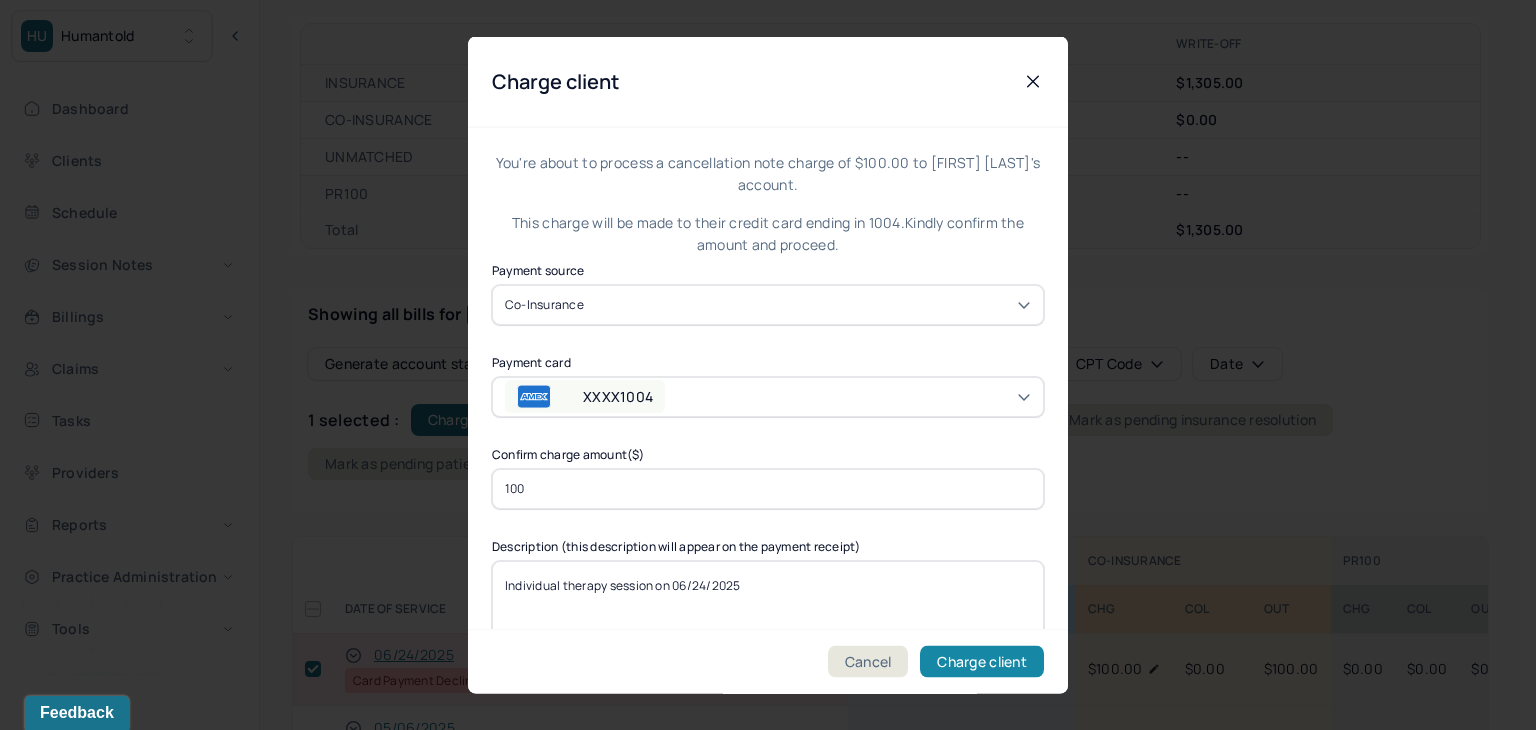 click on "Charge client" at bounding box center [982, 662] 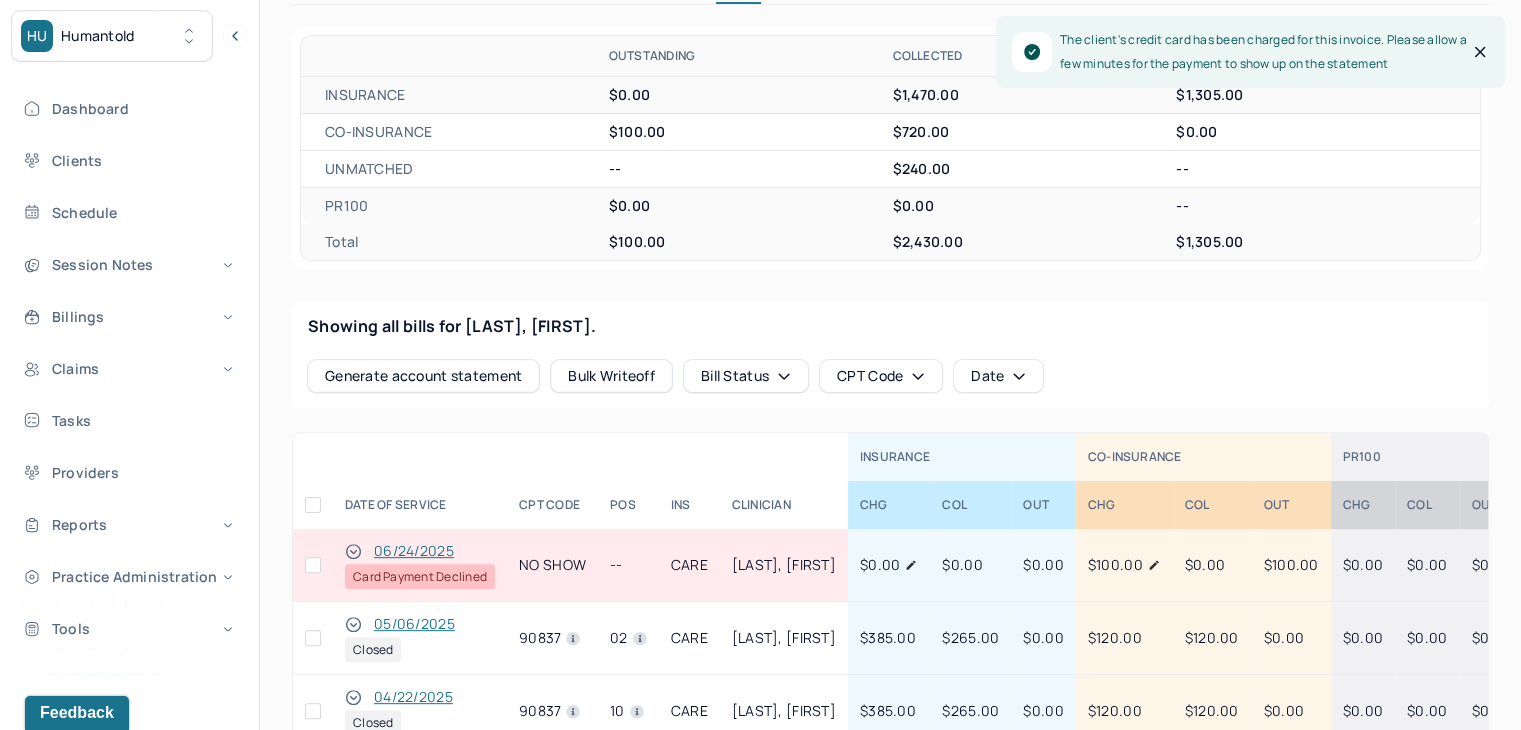 scroll, scrollTop: 600, scrollLeft: 0, axis: vertical 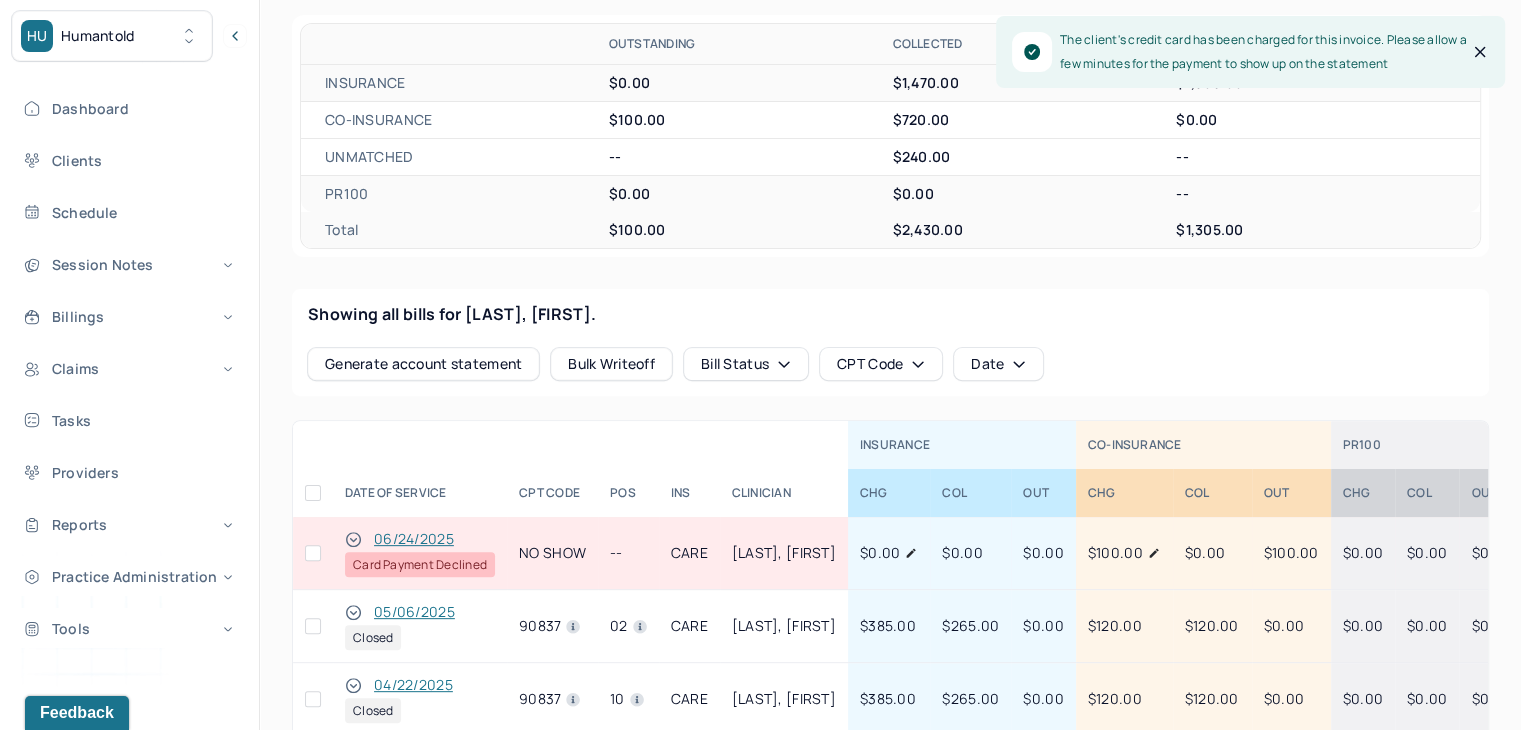 click at bounding box center (313, 553) 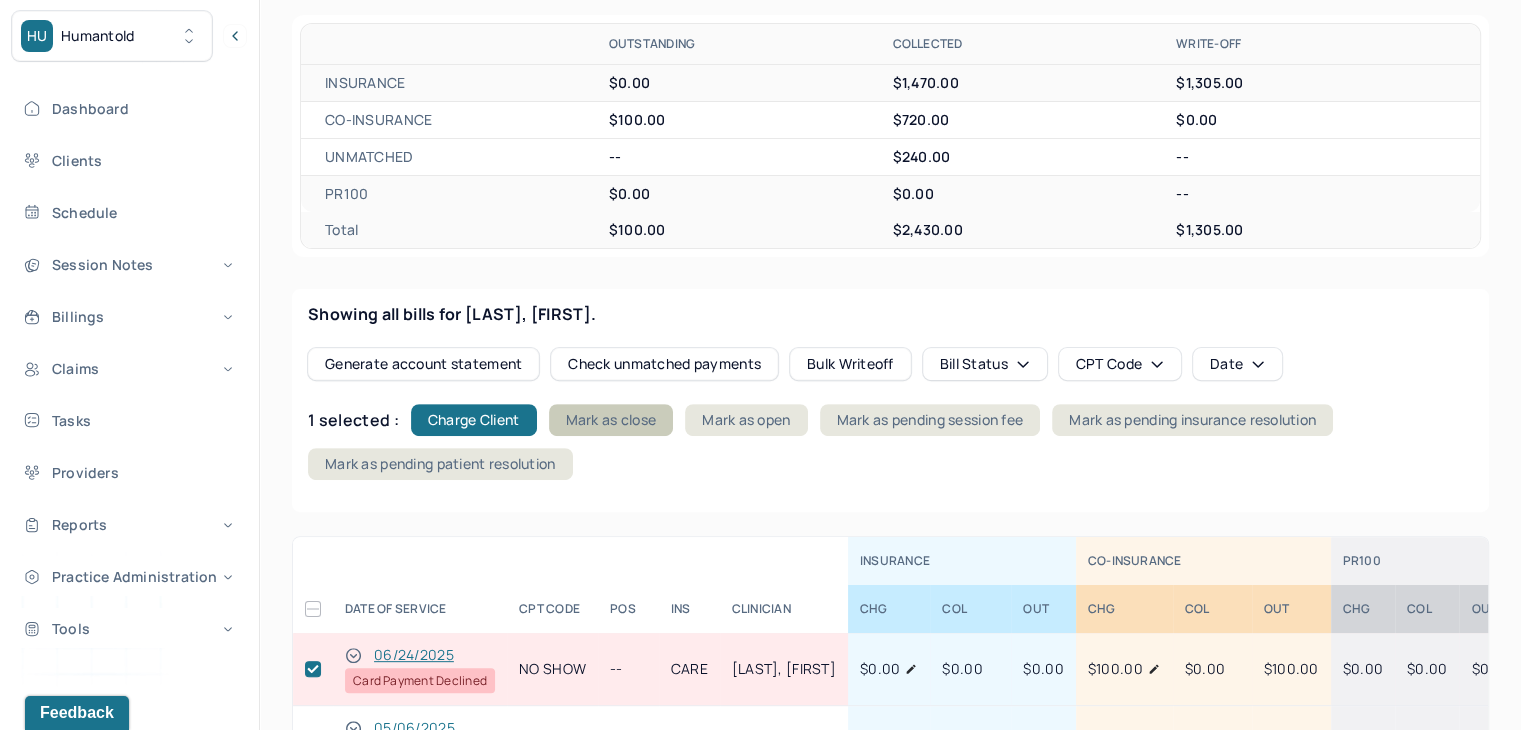 click on "Mark as close" at bounding box center (611, 420) 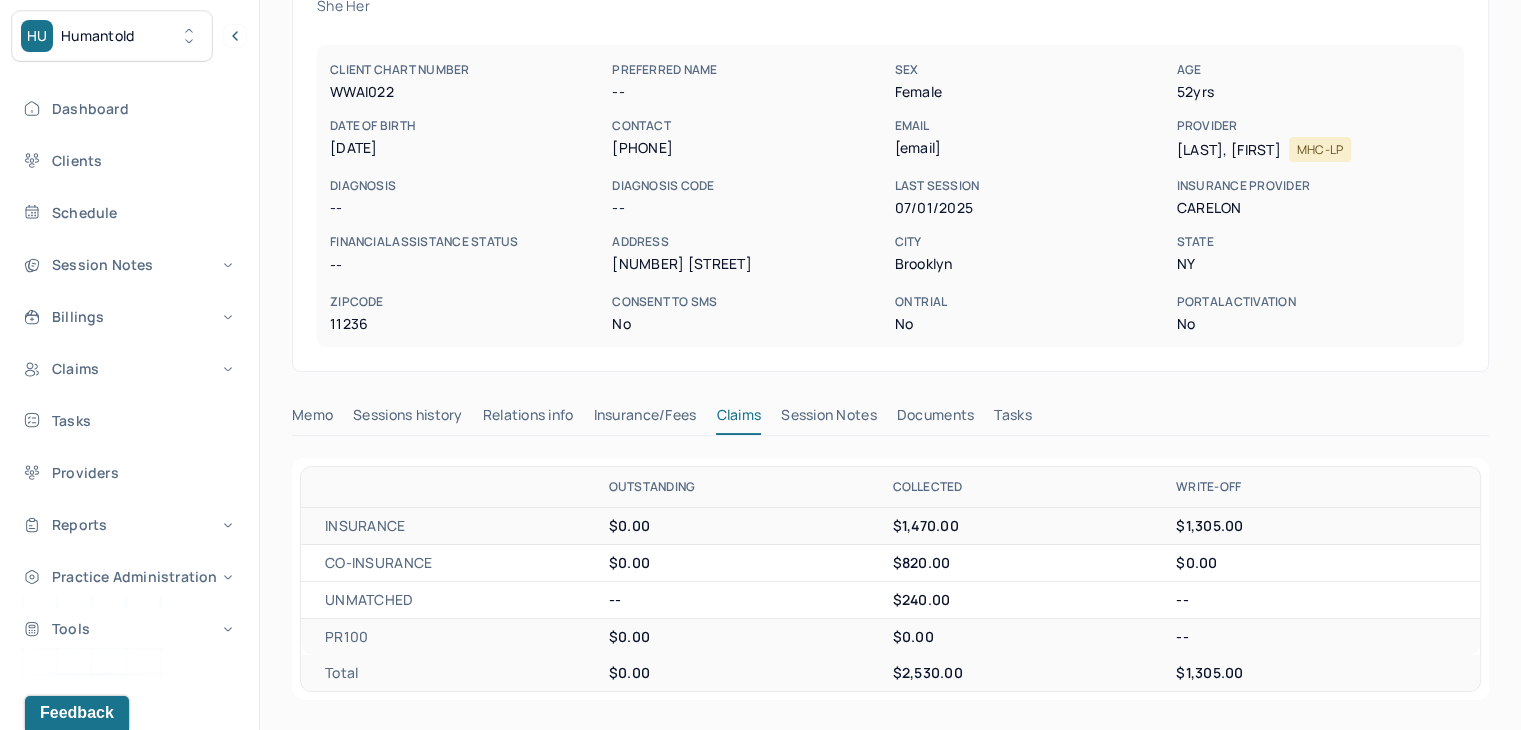 scroll, scrollTop: 0, scrollLeft: 0, axis: both 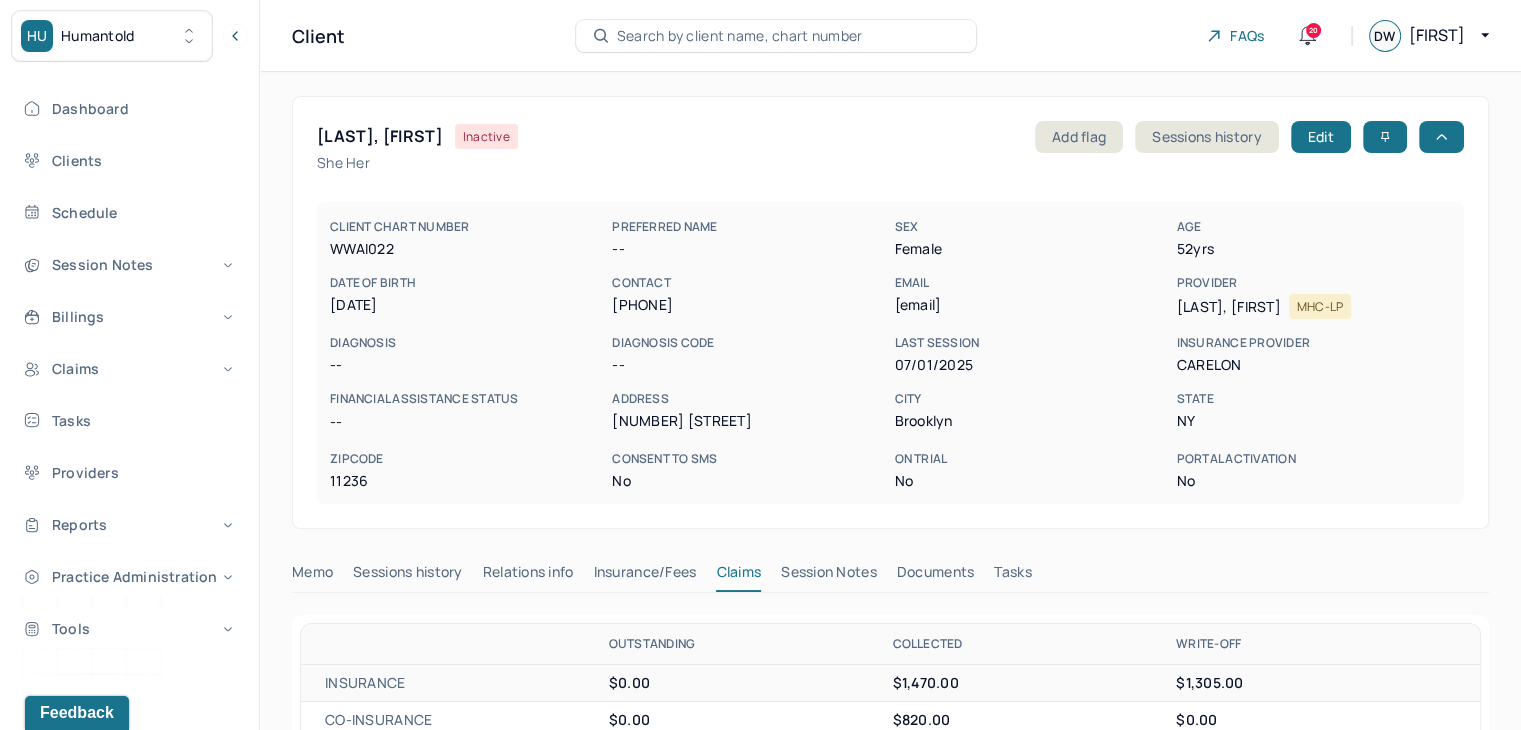 click on "Search by client name, chart number" at bounding box center (776, 36) 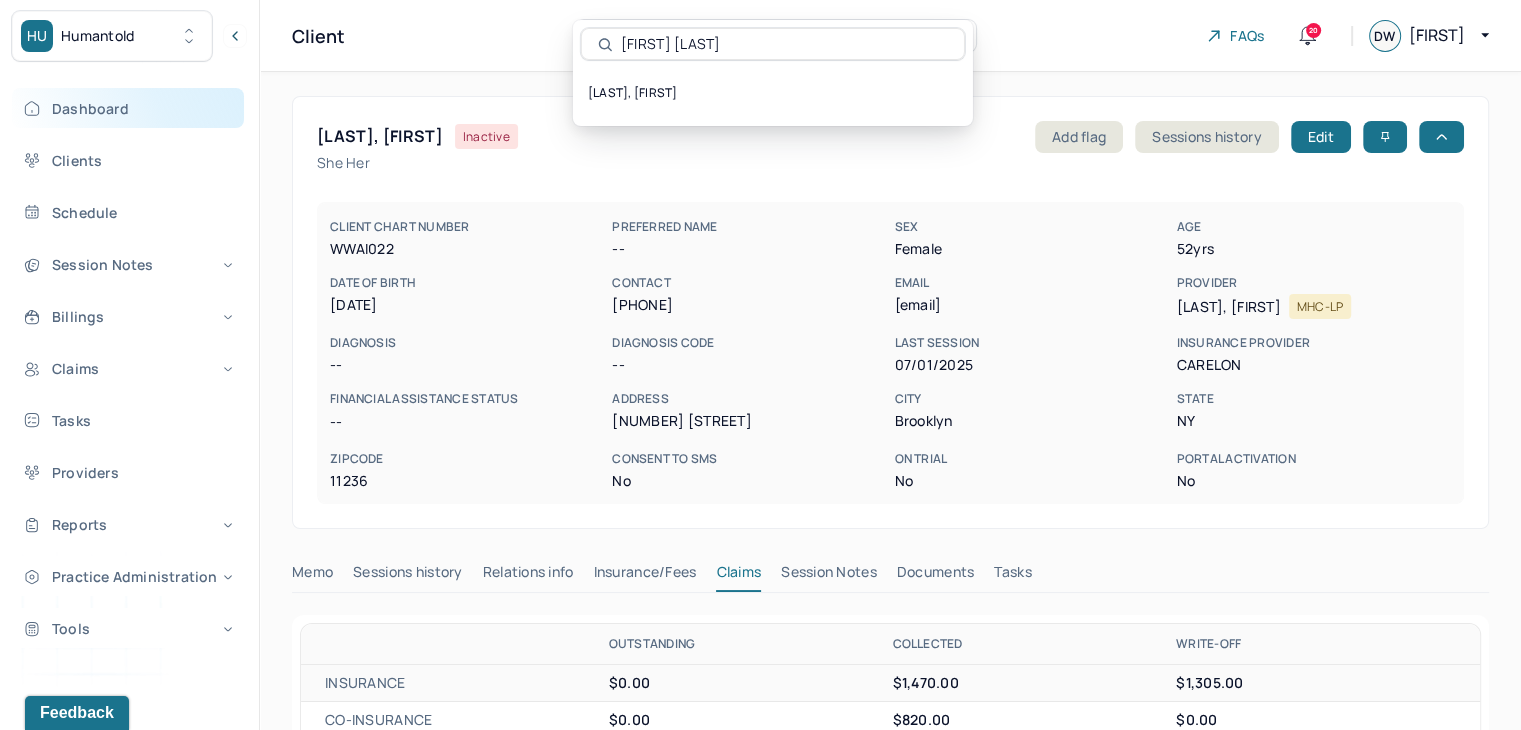 type on "[FIRST] [LAST]" 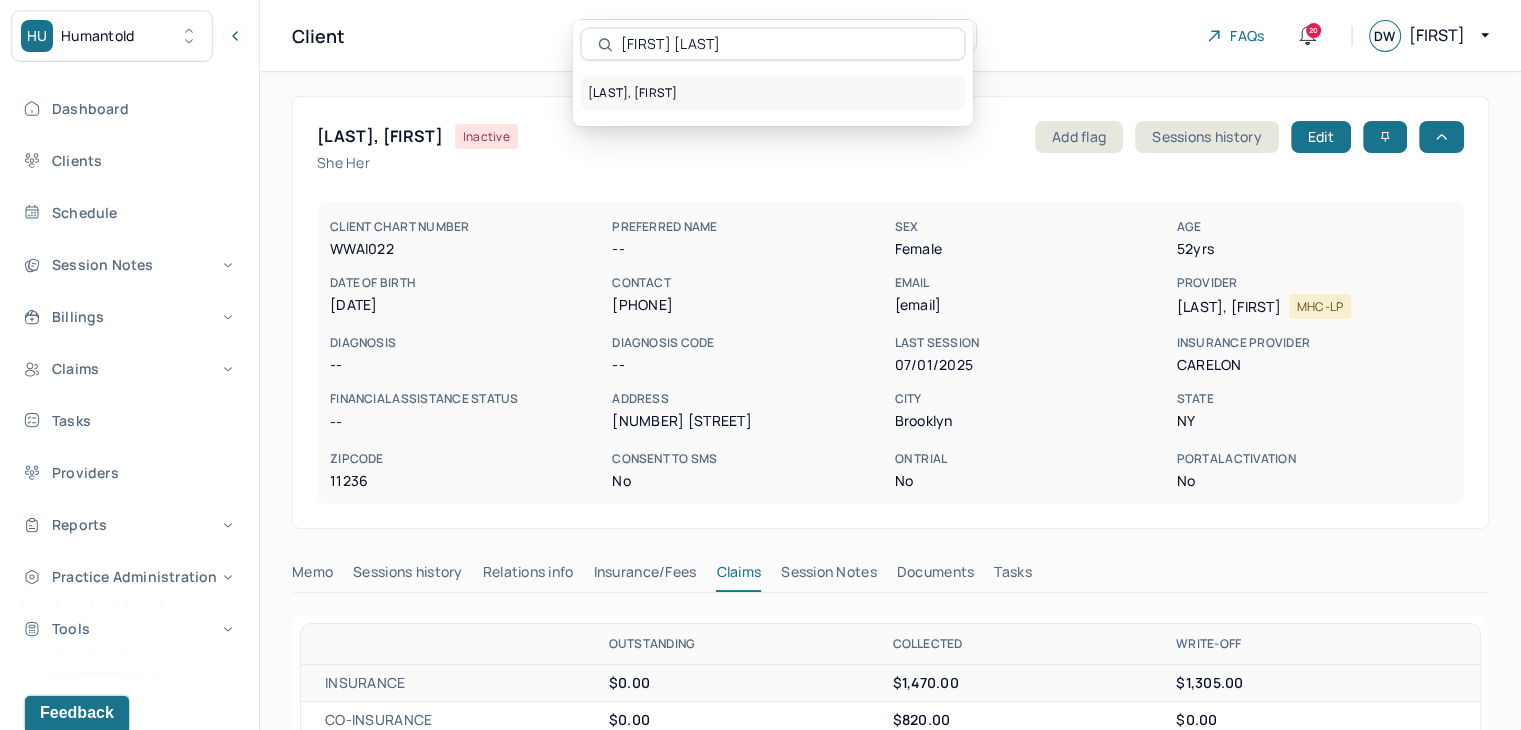click on "[LAST], [FIRST]" at bounding box center [773, 93] 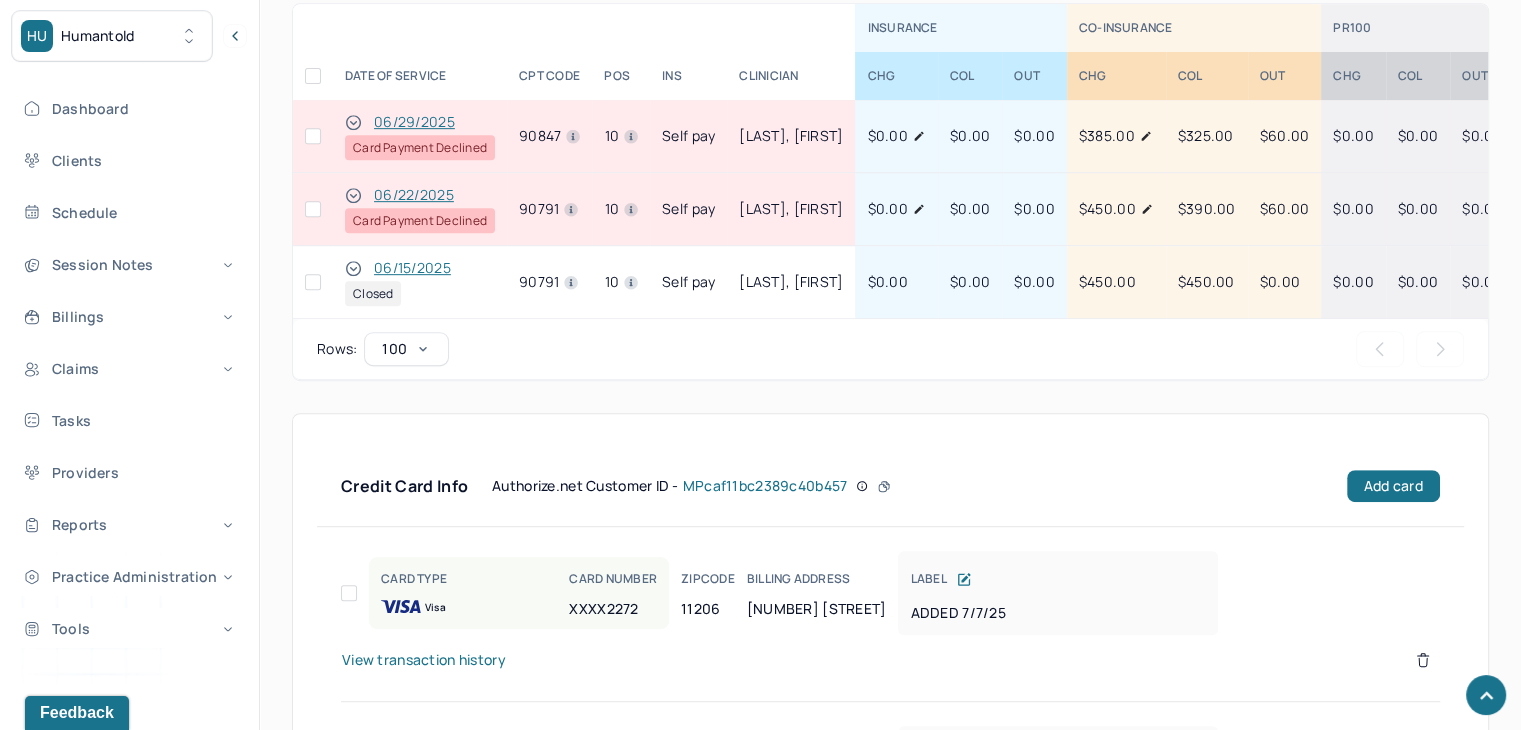 scroll, scrollTop: 1041, scrollLeft: 0, axis: vertical 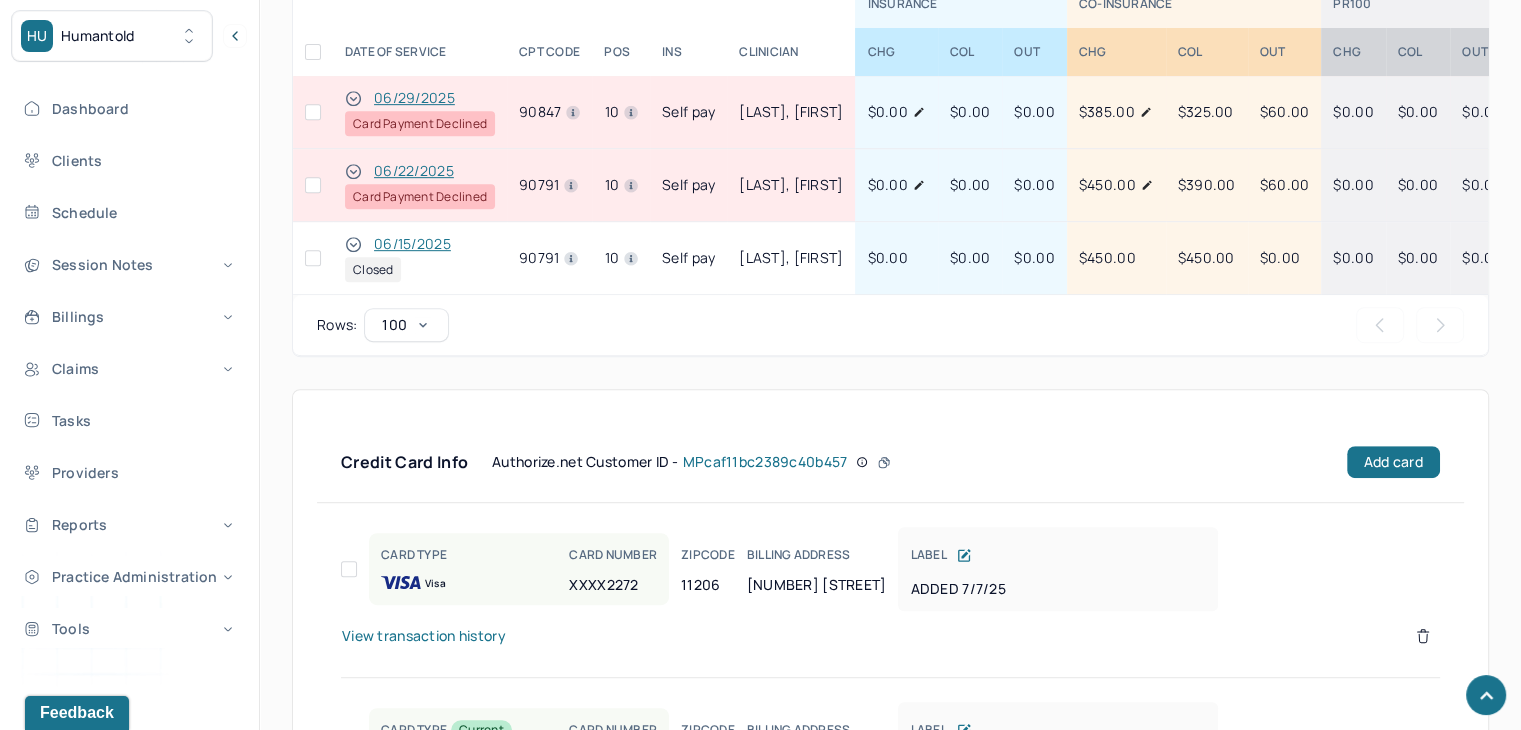 click at bounding box center (313, 185) 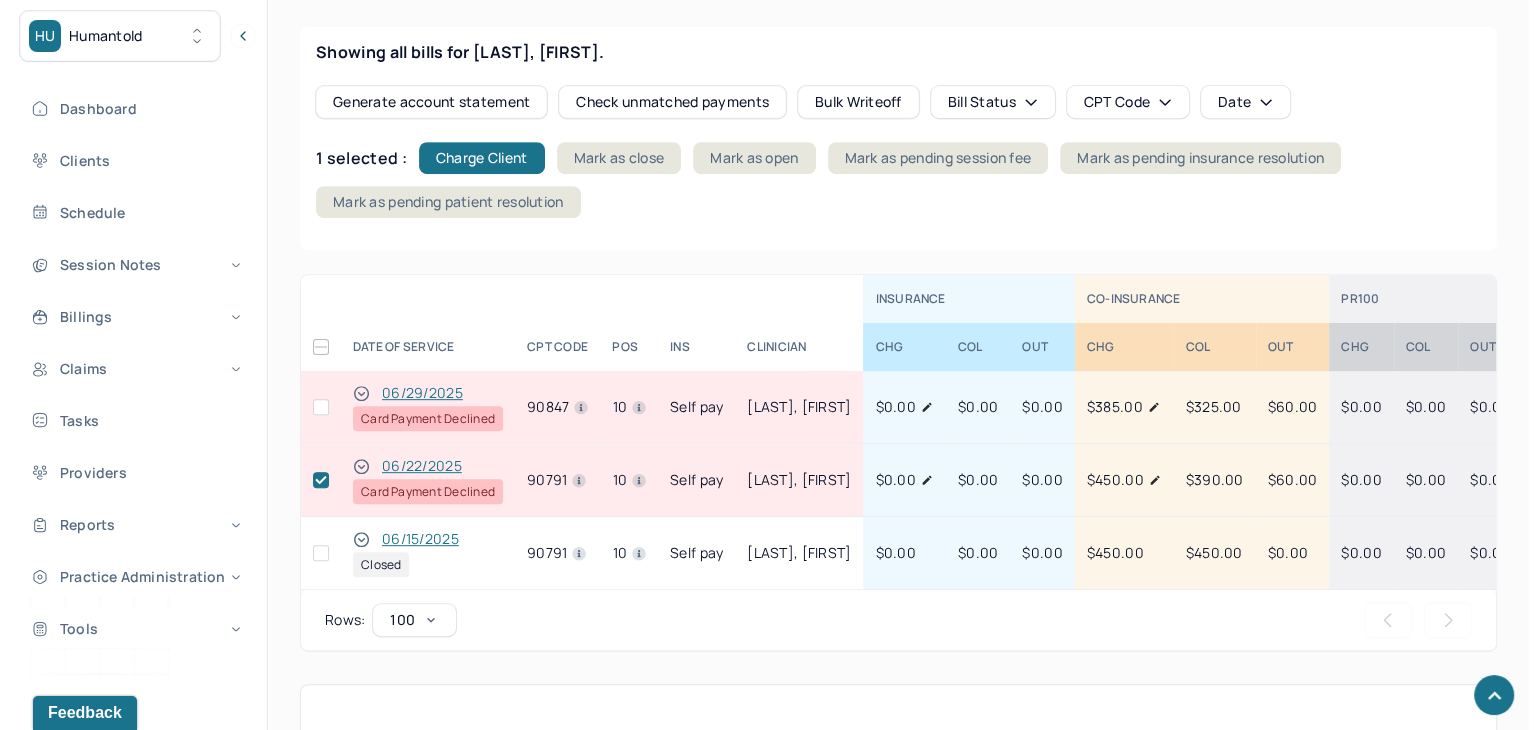 scroll, scrollTop: 557, scrollLeft: 0, axis: vertical 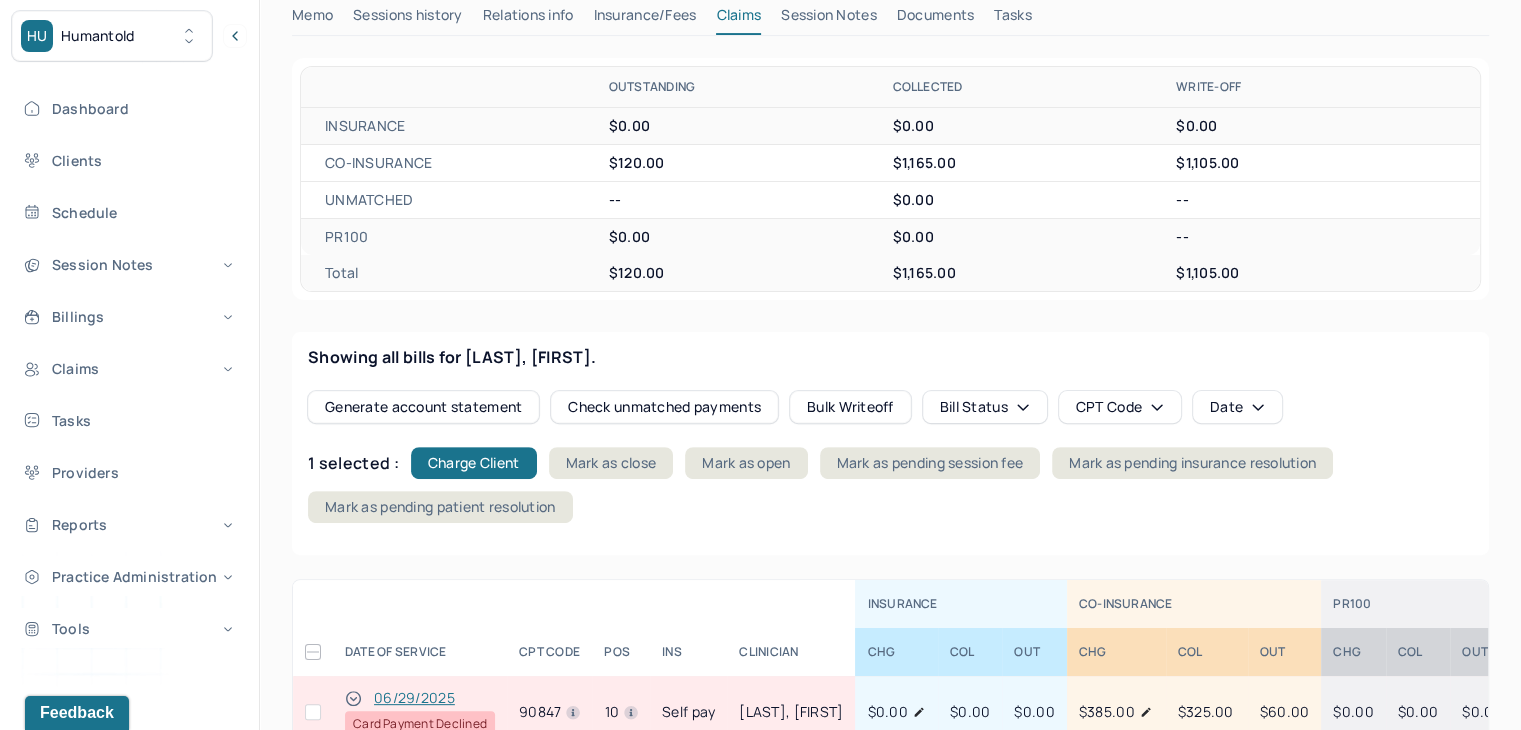 click on "1 selected   :   Charge Client     Mark as close     Mark as open     Mark as pending session fee     Mark as pending insurance resolution     Mark as pending patient resolution" at bounding box center (890, 485) 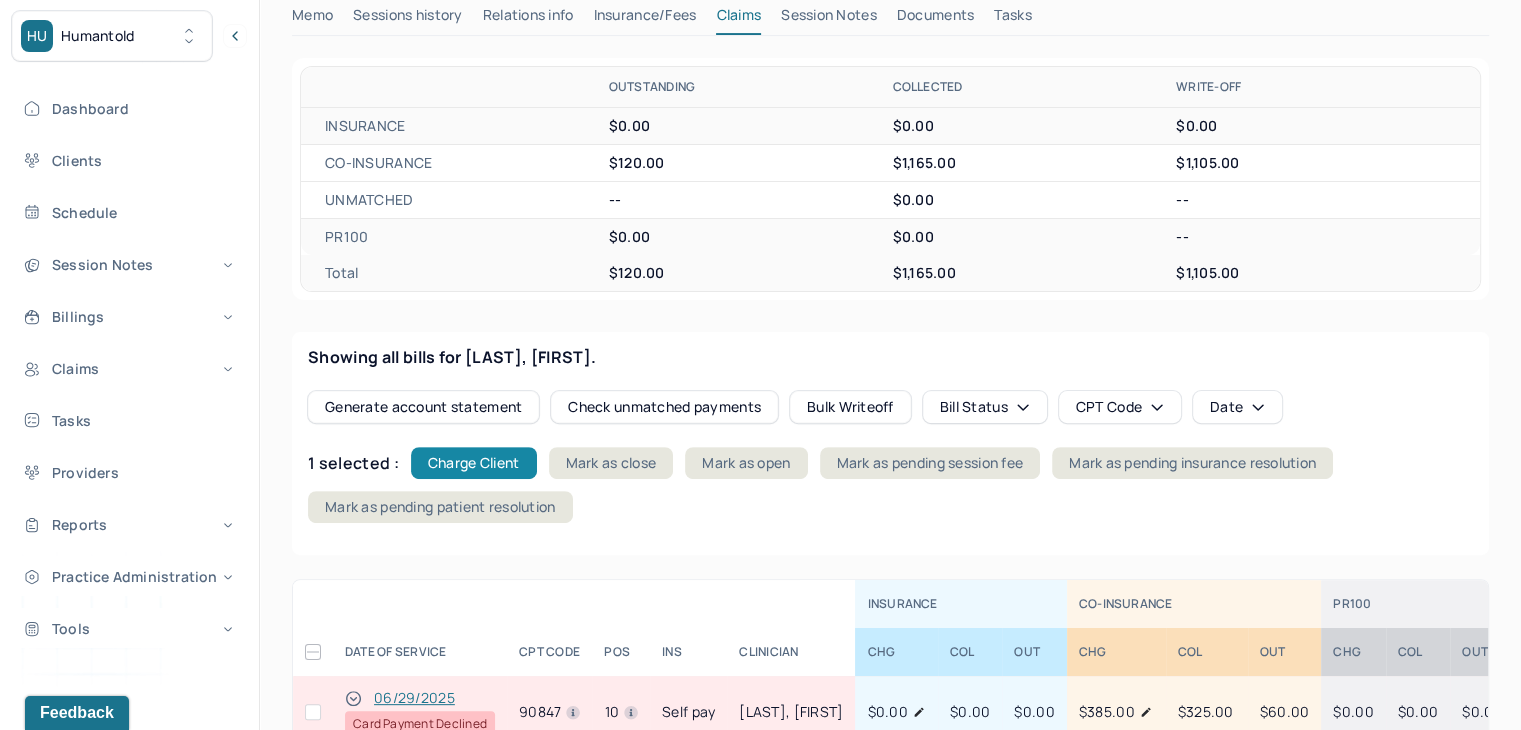 click on "Charge Client" at bounding box center (474, 463) 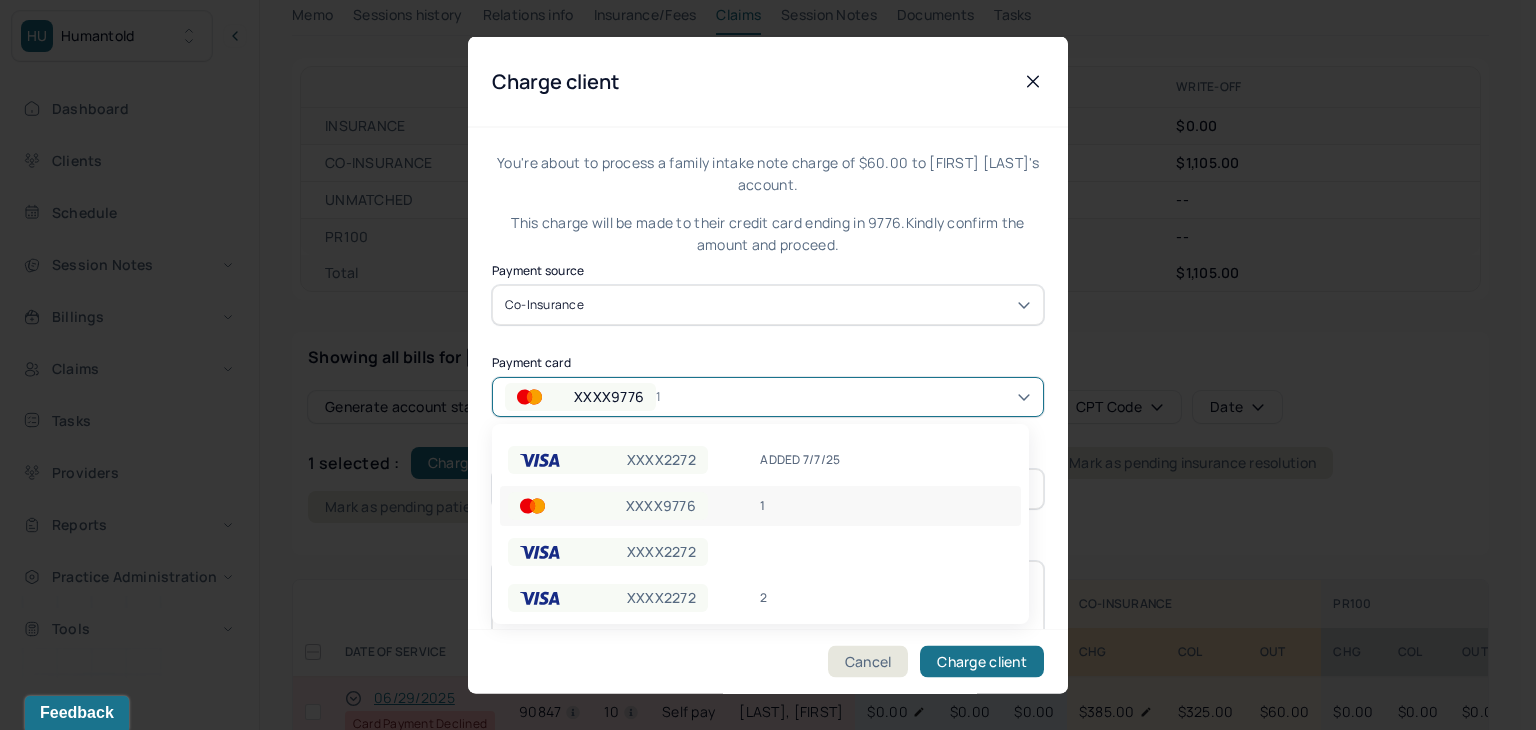 click on "XXXX9776" at bounding box center [609, 396] 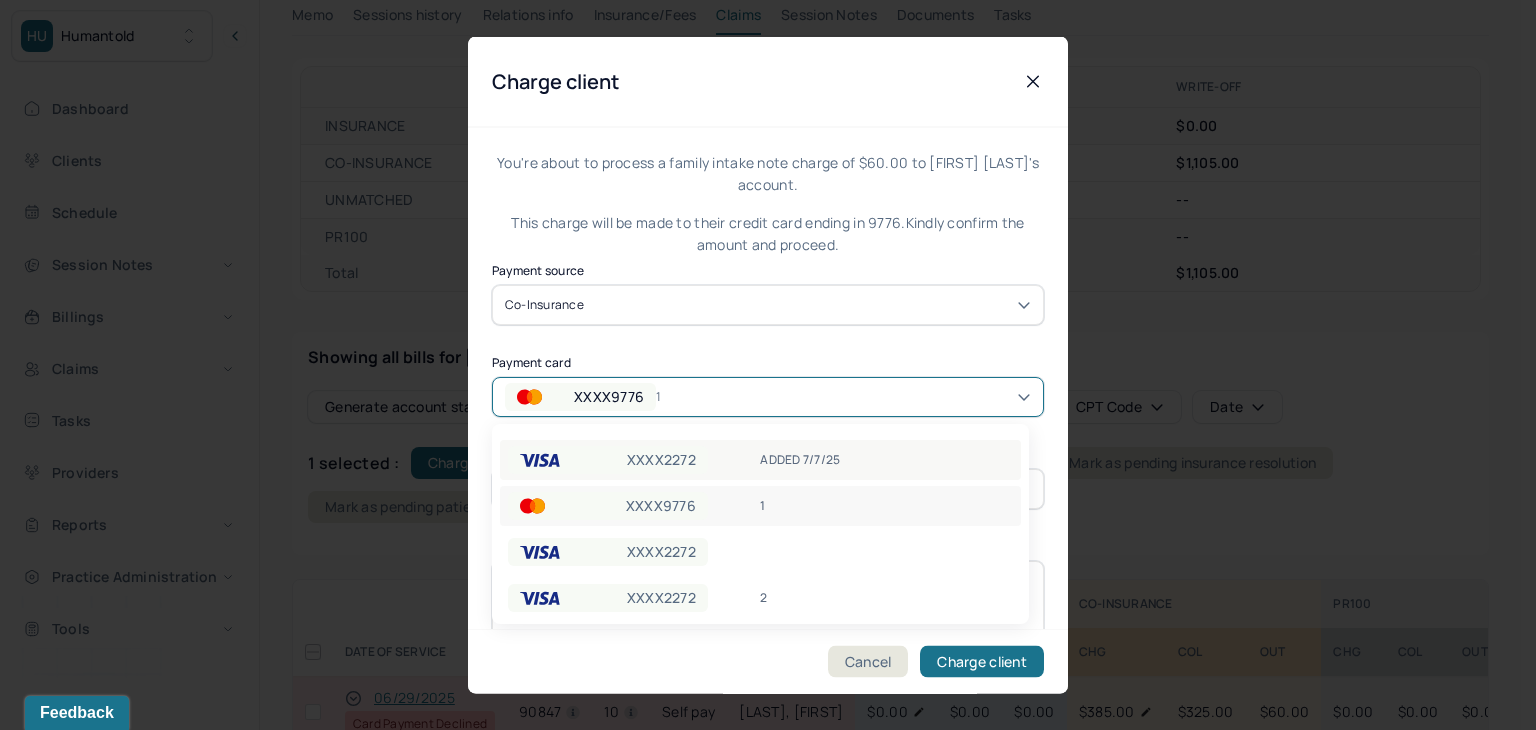 click on "XXXX2272" at bounding box center (661, 460) 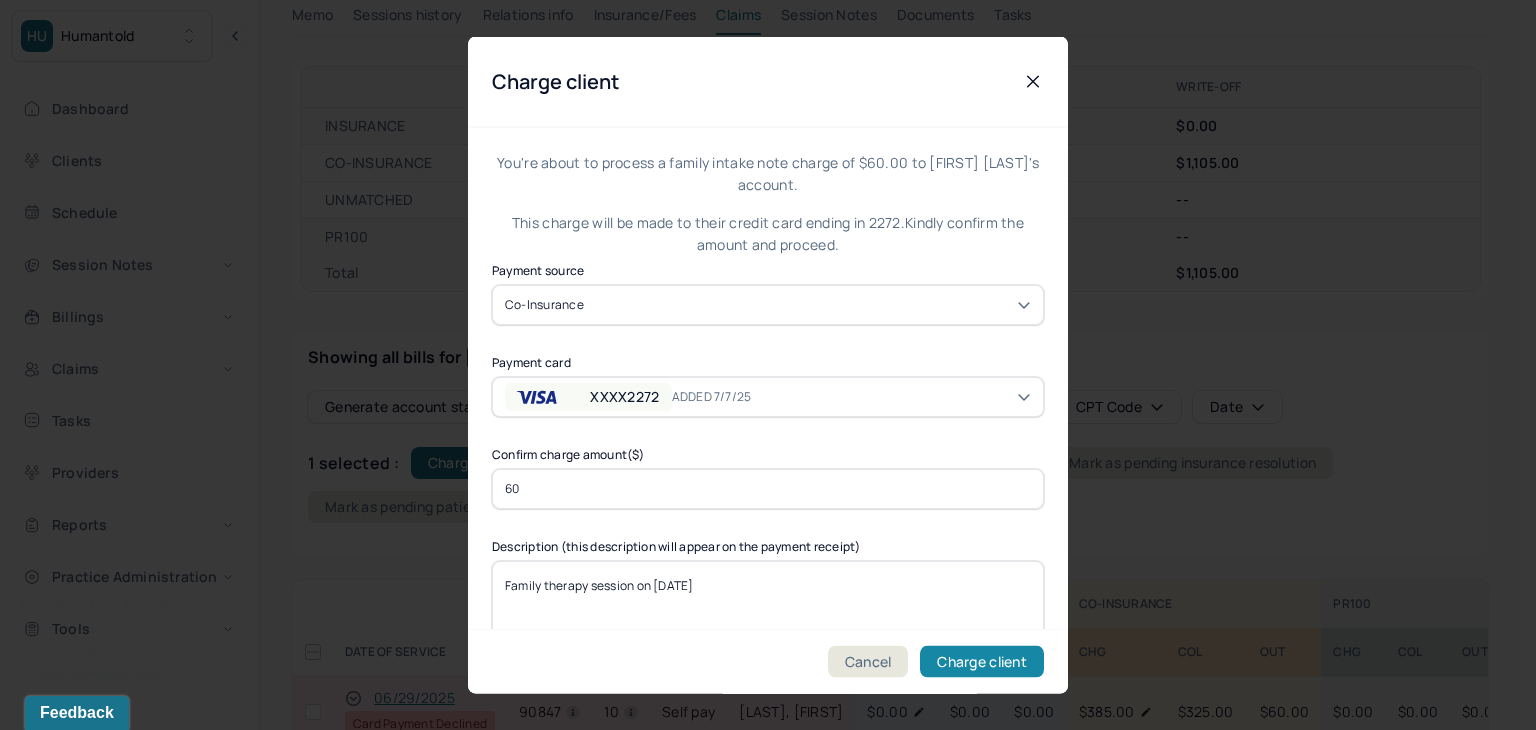 click on "Charge client" at bounding box center (982, 662) 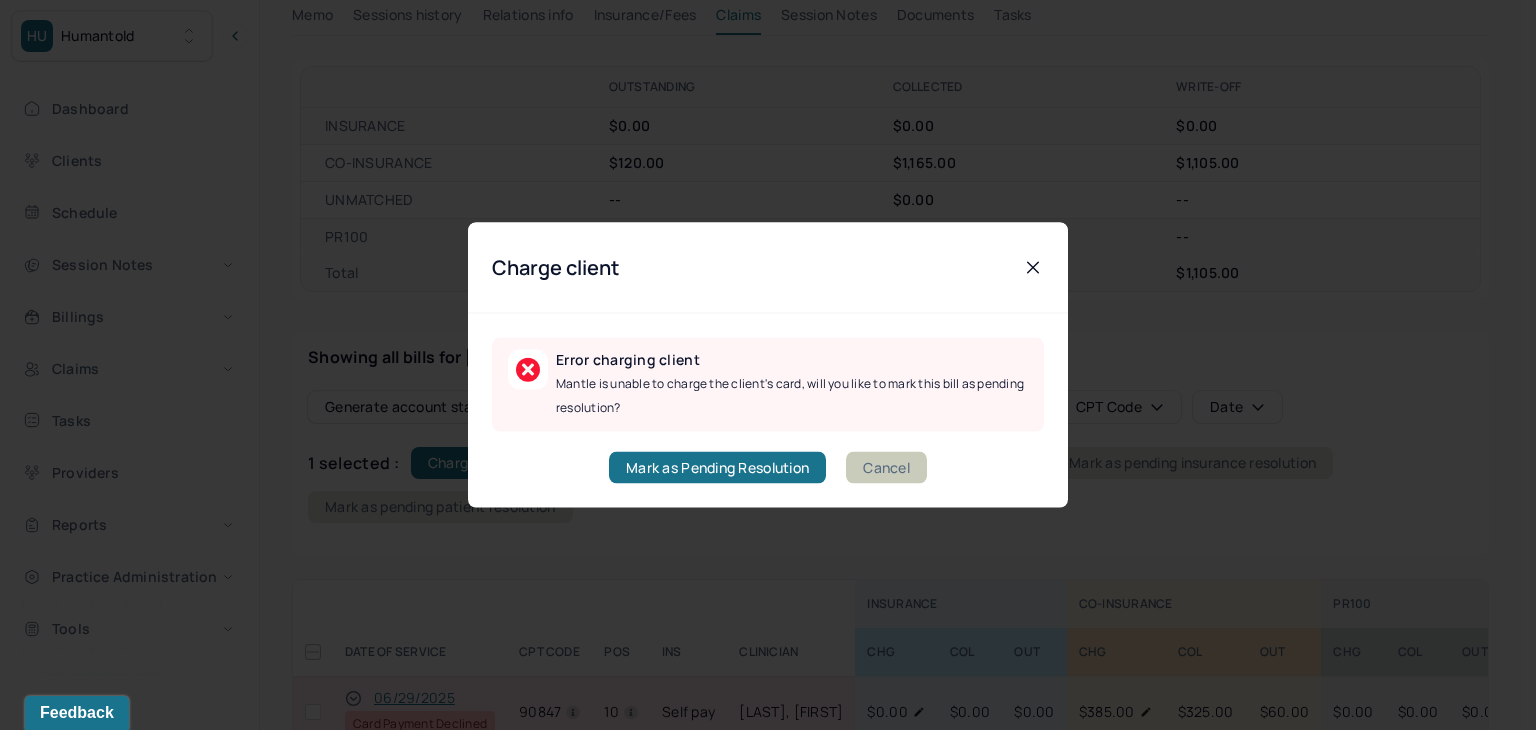 click on "Cancel" at bounding box center (886, 468) 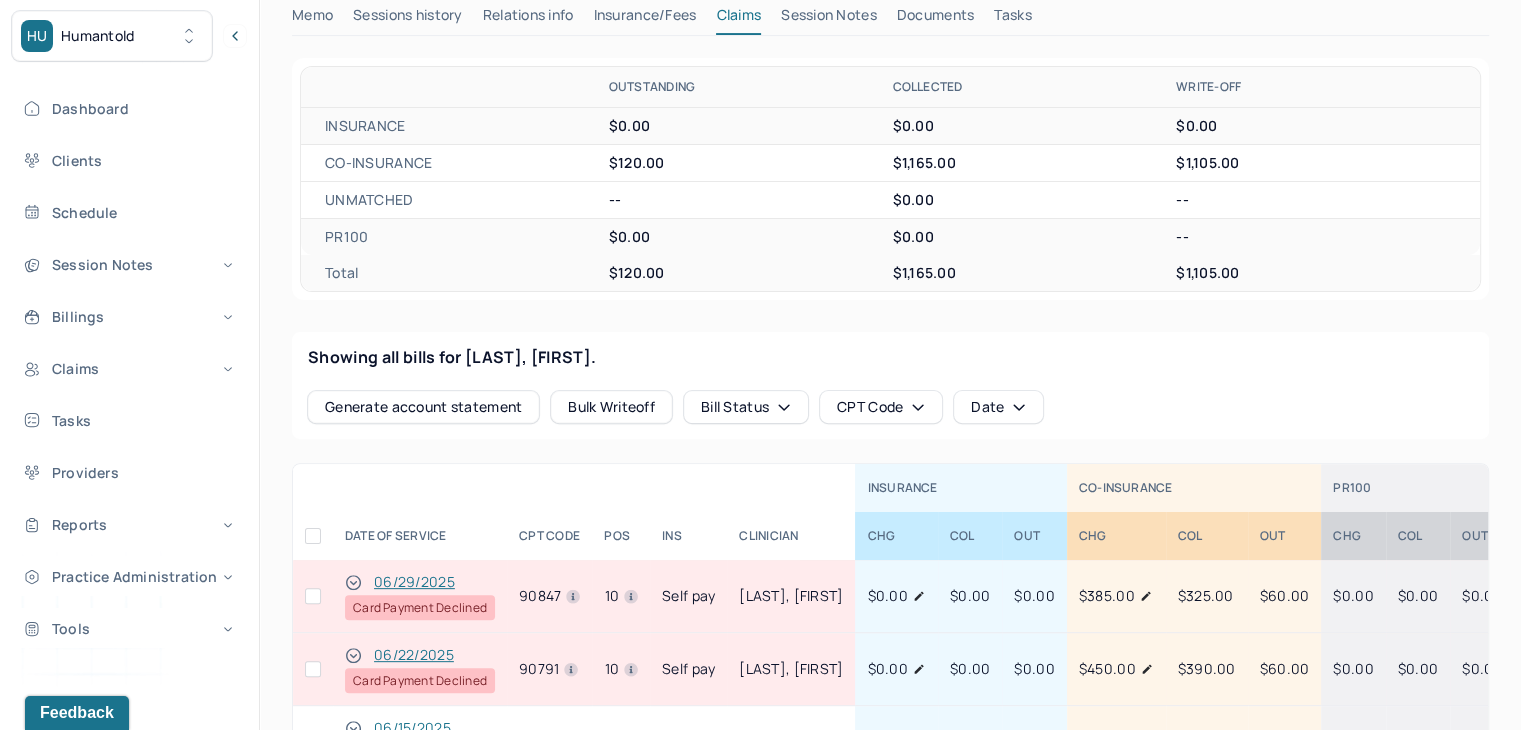 click at bounding box center [313, 669] 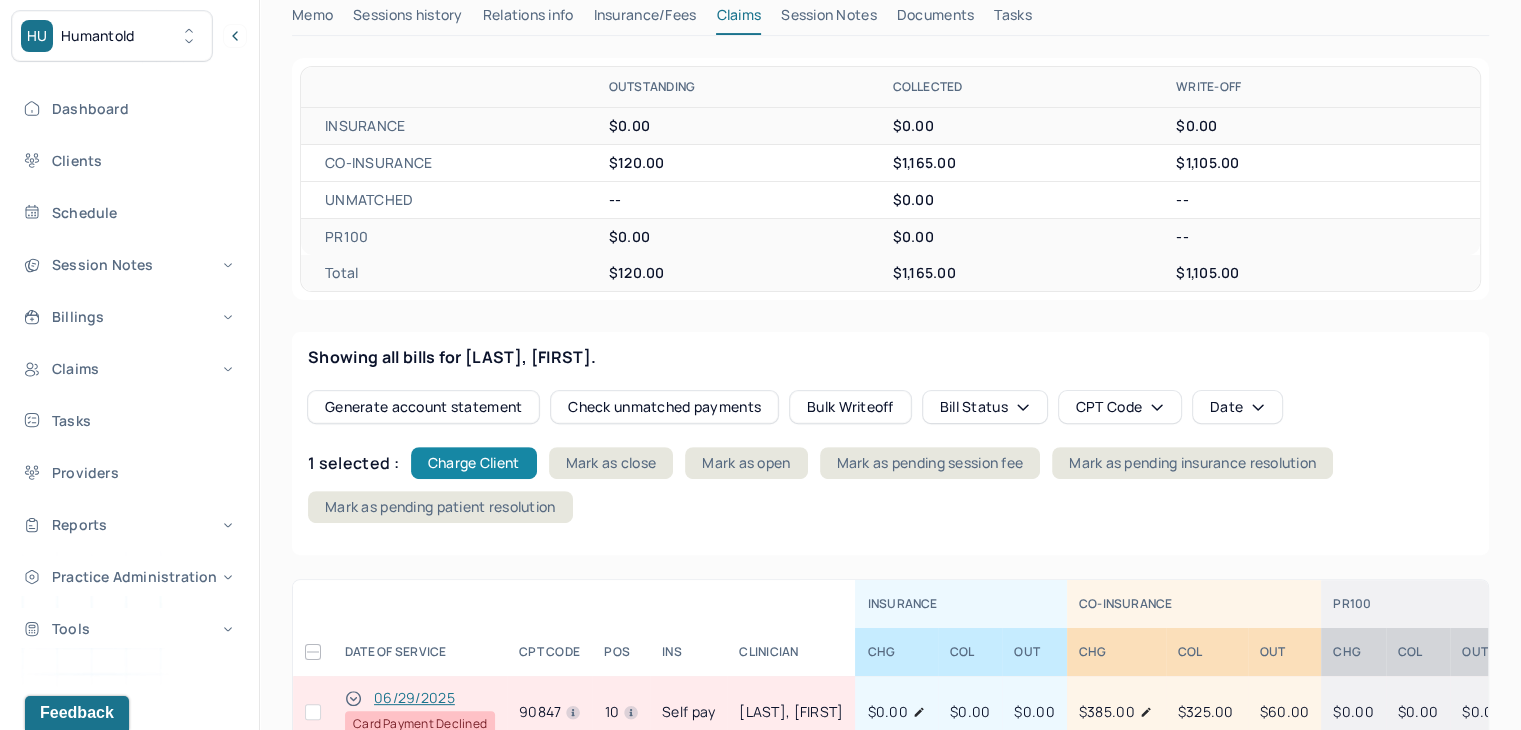 click on "Charge Client" at bounding box center (474, 463) 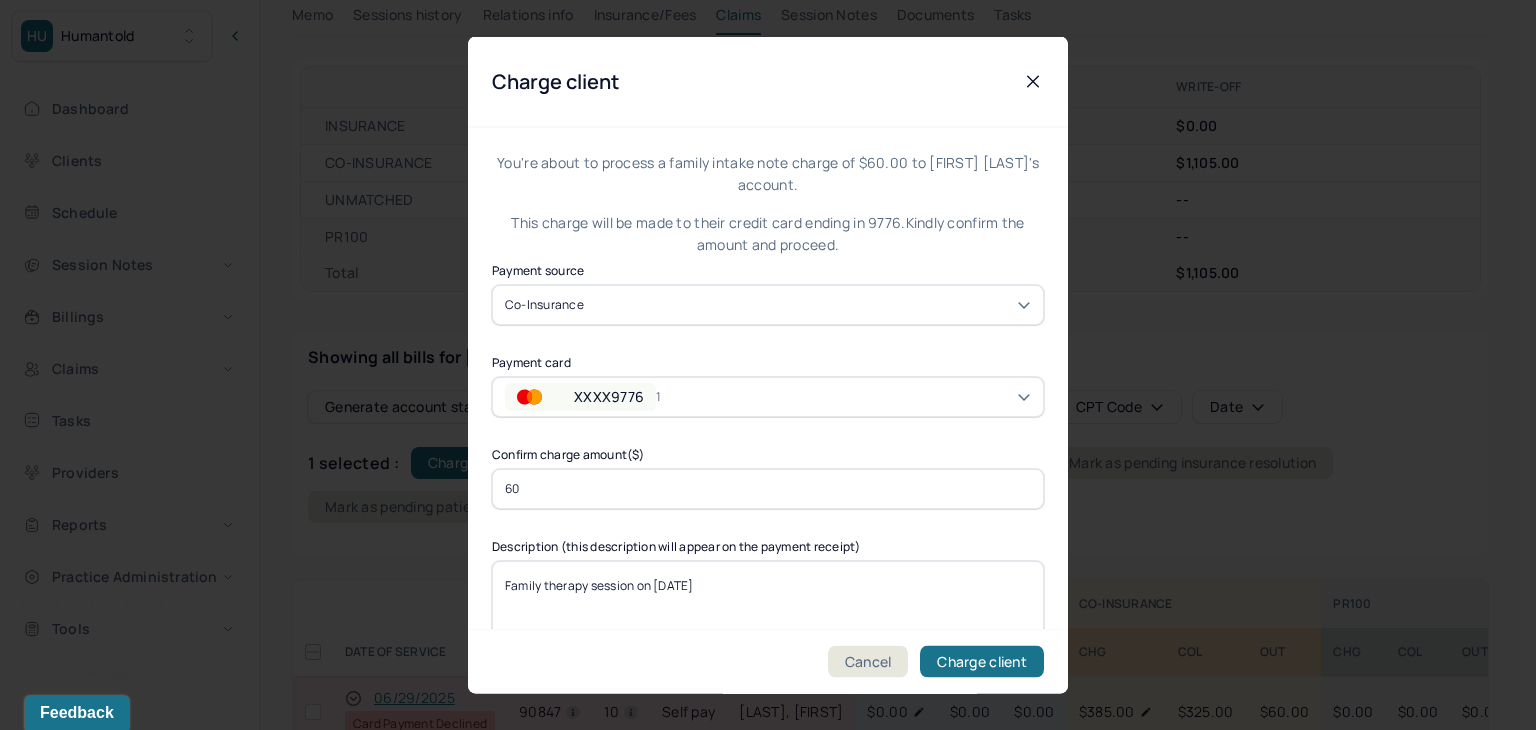 click on "XXXX9776" at bounding box center [609, 396] 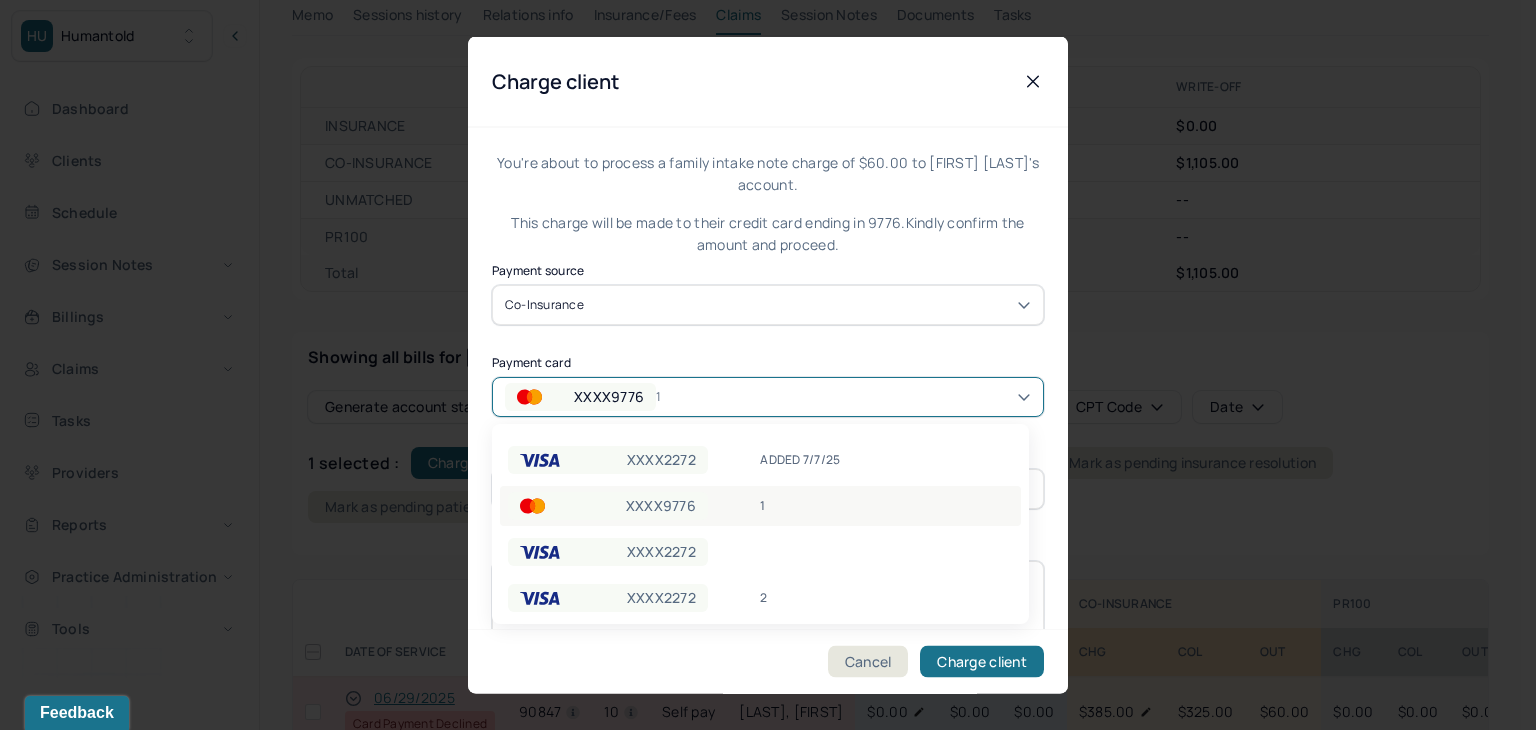 drag, startPoint x: 611, startPoint y: 457, endPoint x: 627, endPoint y: 500, distance: 45.88028 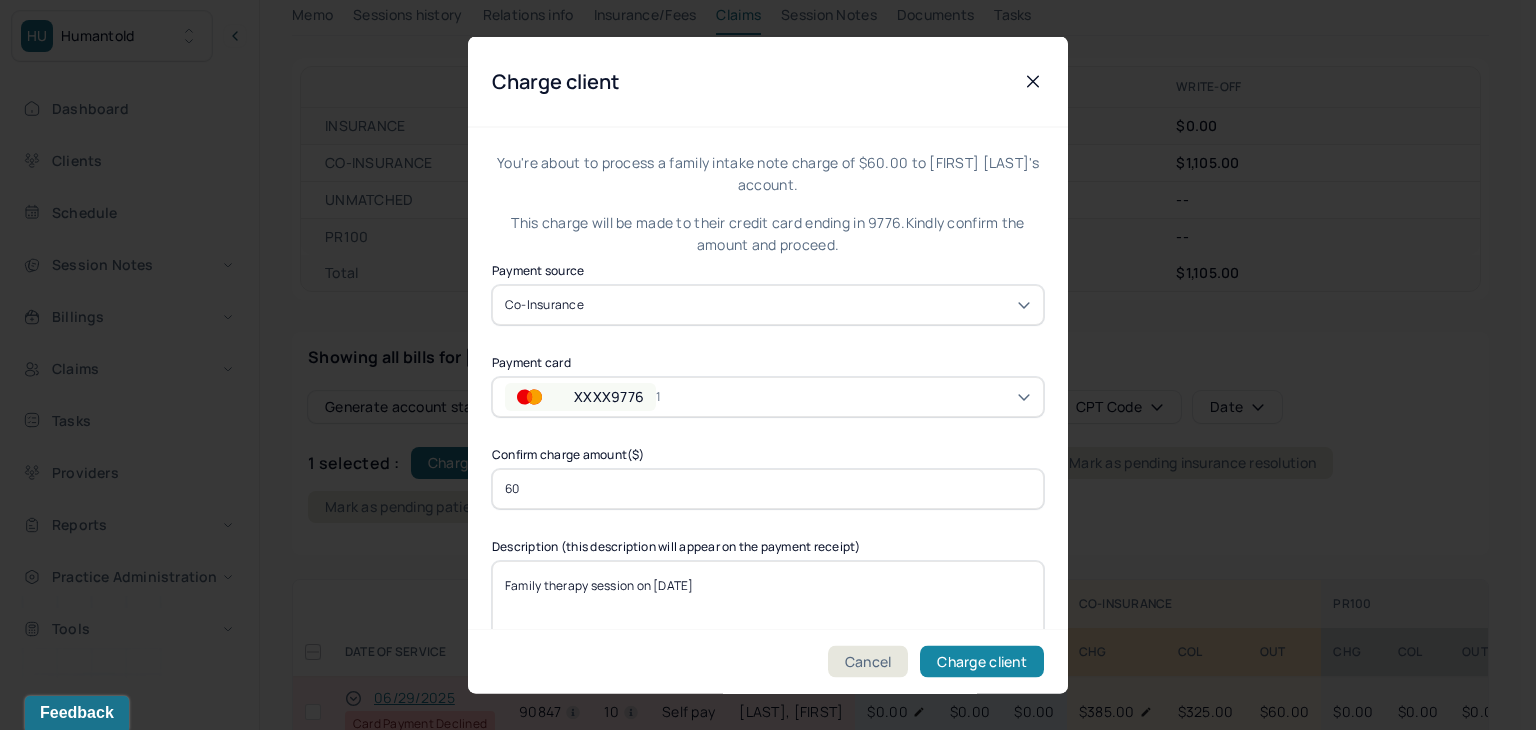 click on "Charge client" at bounding box center (982, 662) 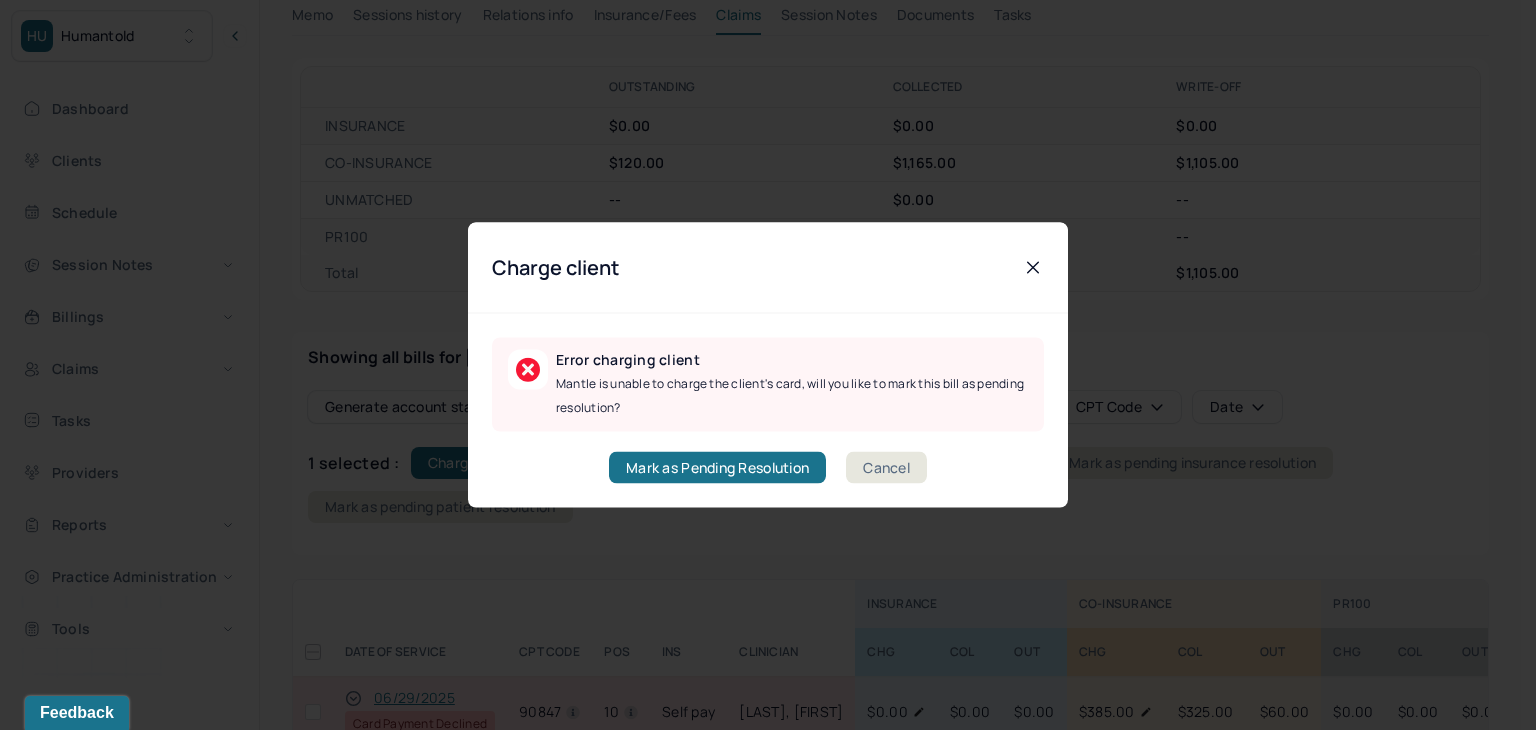 click on "Cancel" at bounding box center [886, 468] 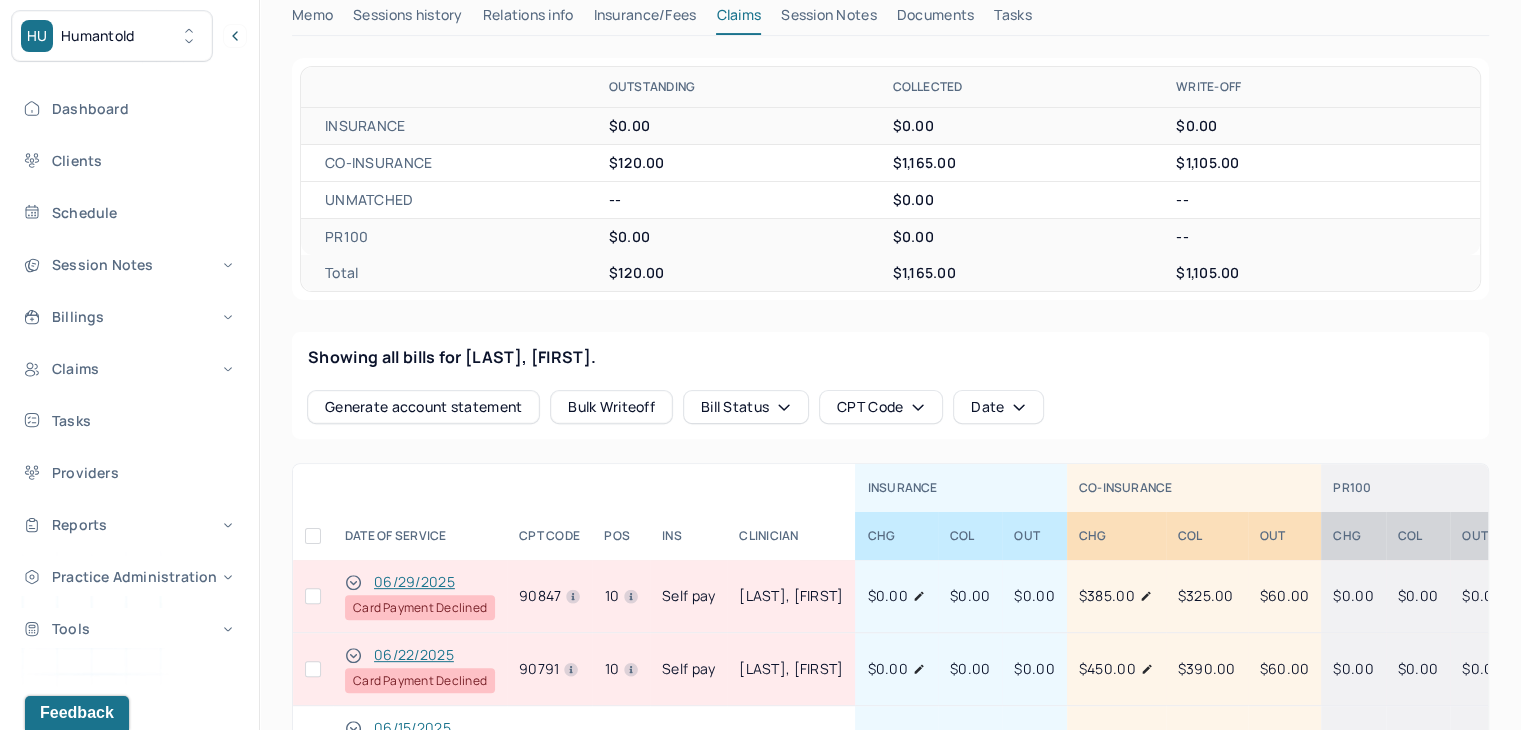 click at bounding box center [313, 669] 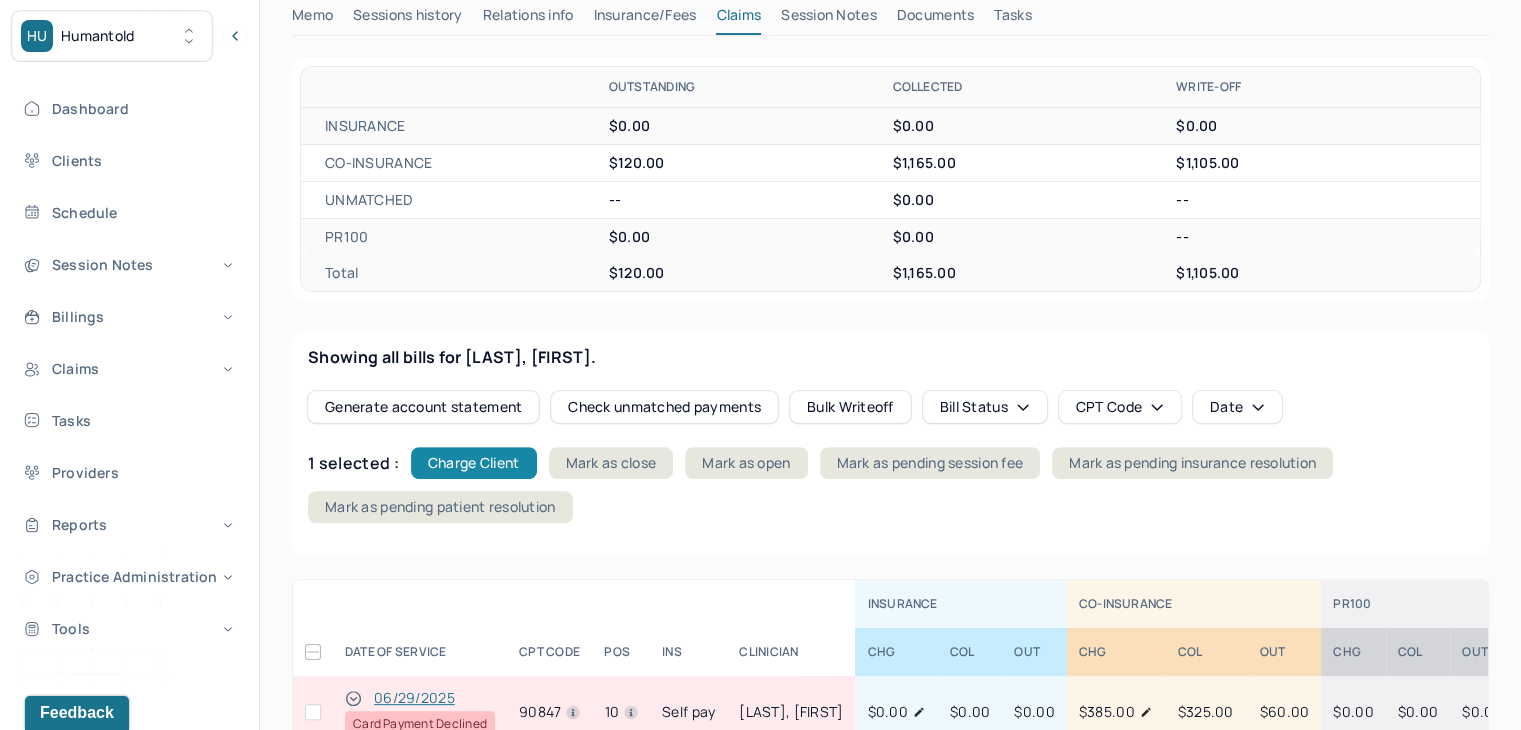 click on "Charge Client" at bounding box center (474, 463) 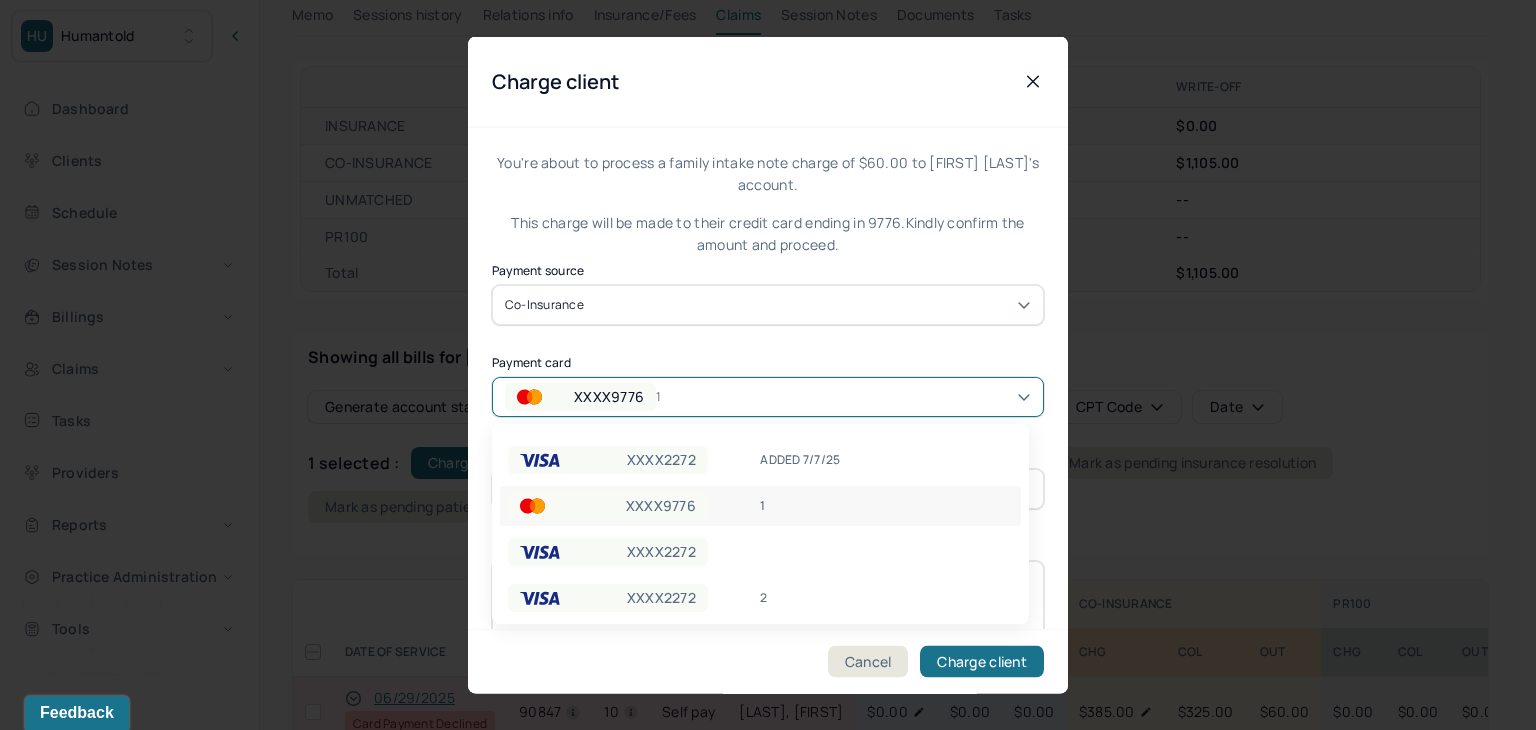 click on "XXXX9776" at bounding box center (609, 396) 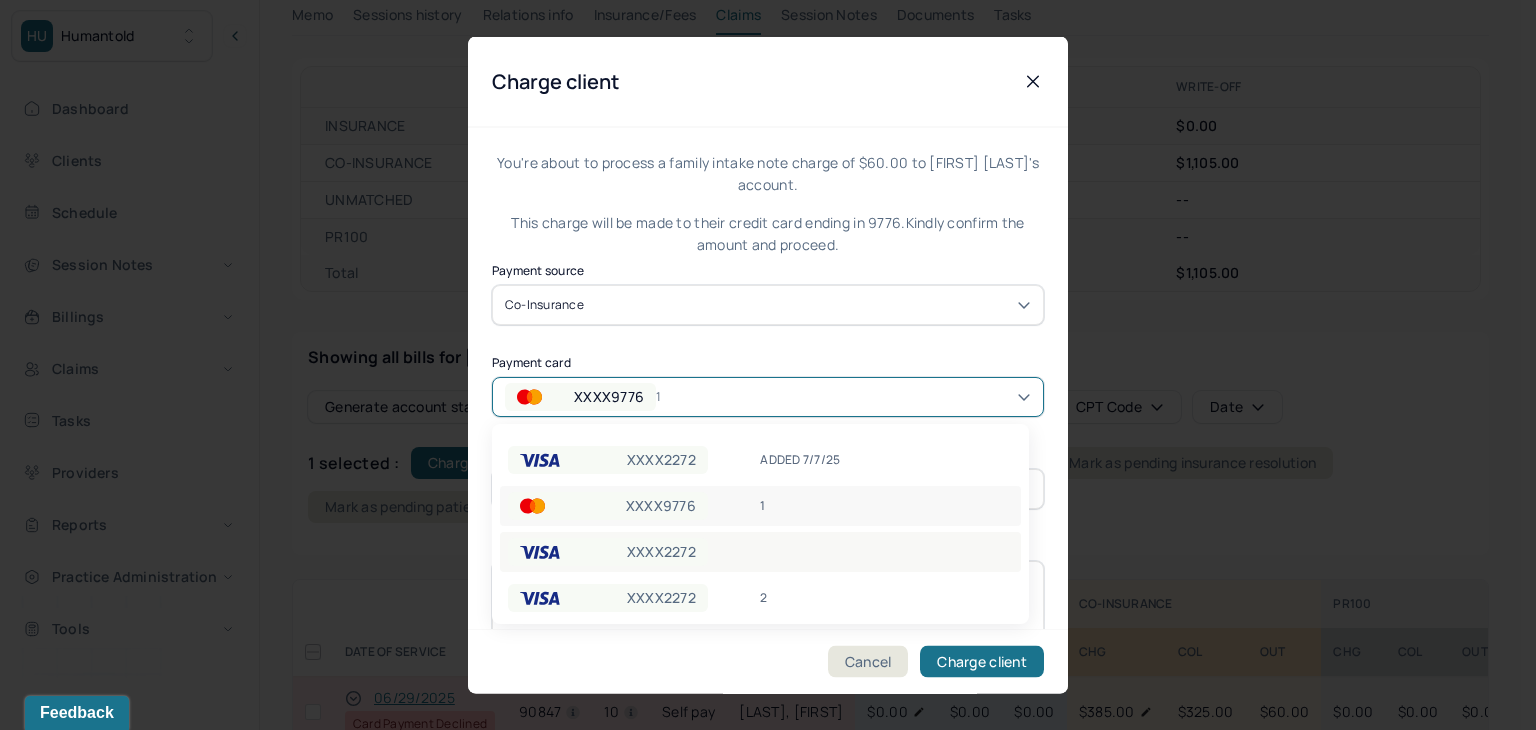 drag, startPoint x: 660, startPoint y: 545, endPoint x: 691, endPoint y: 565, distance: 36.891735 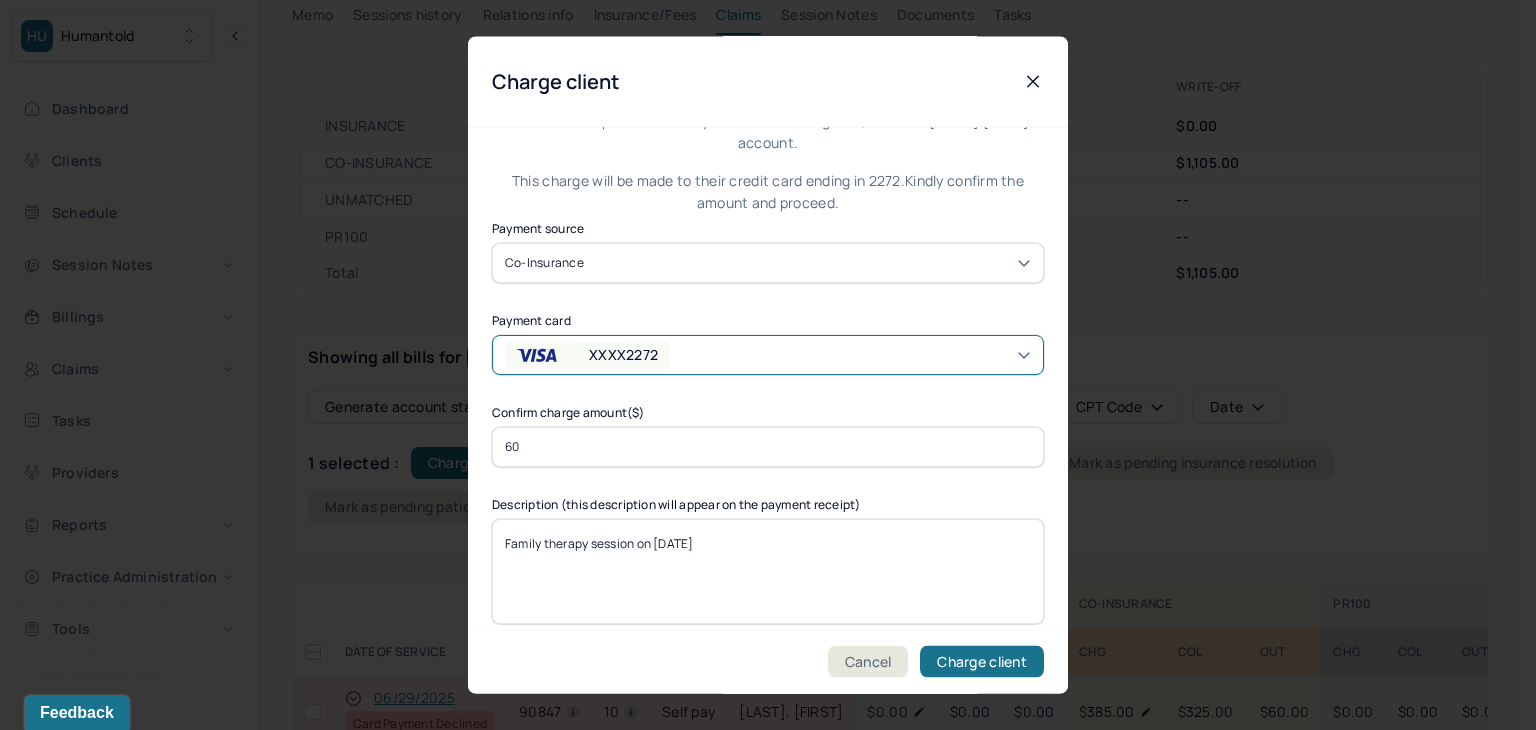scroll, scrollTop: 60, scrollLeft: 0, axis: vertical 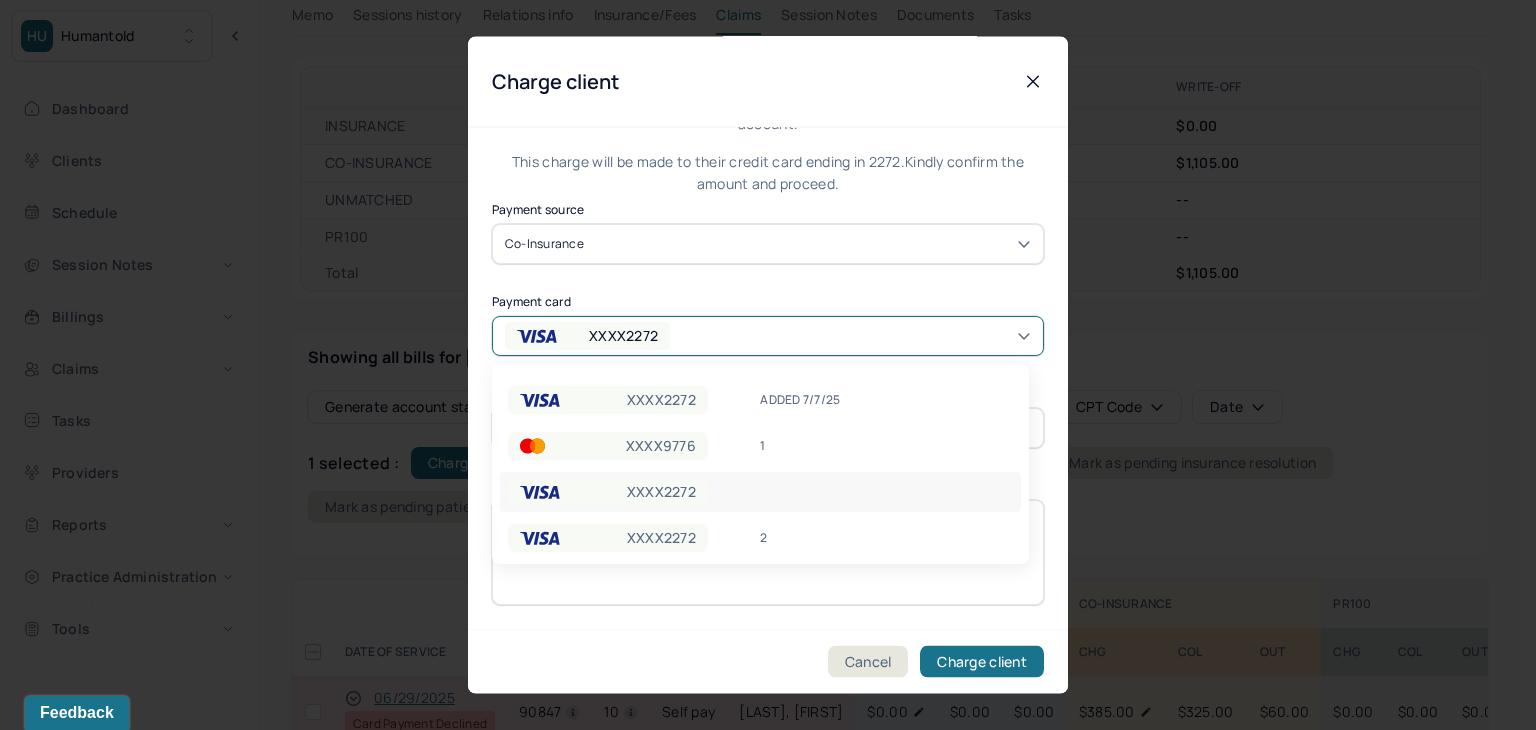 click on "XXXX2272" at bounding box center (768, 336) 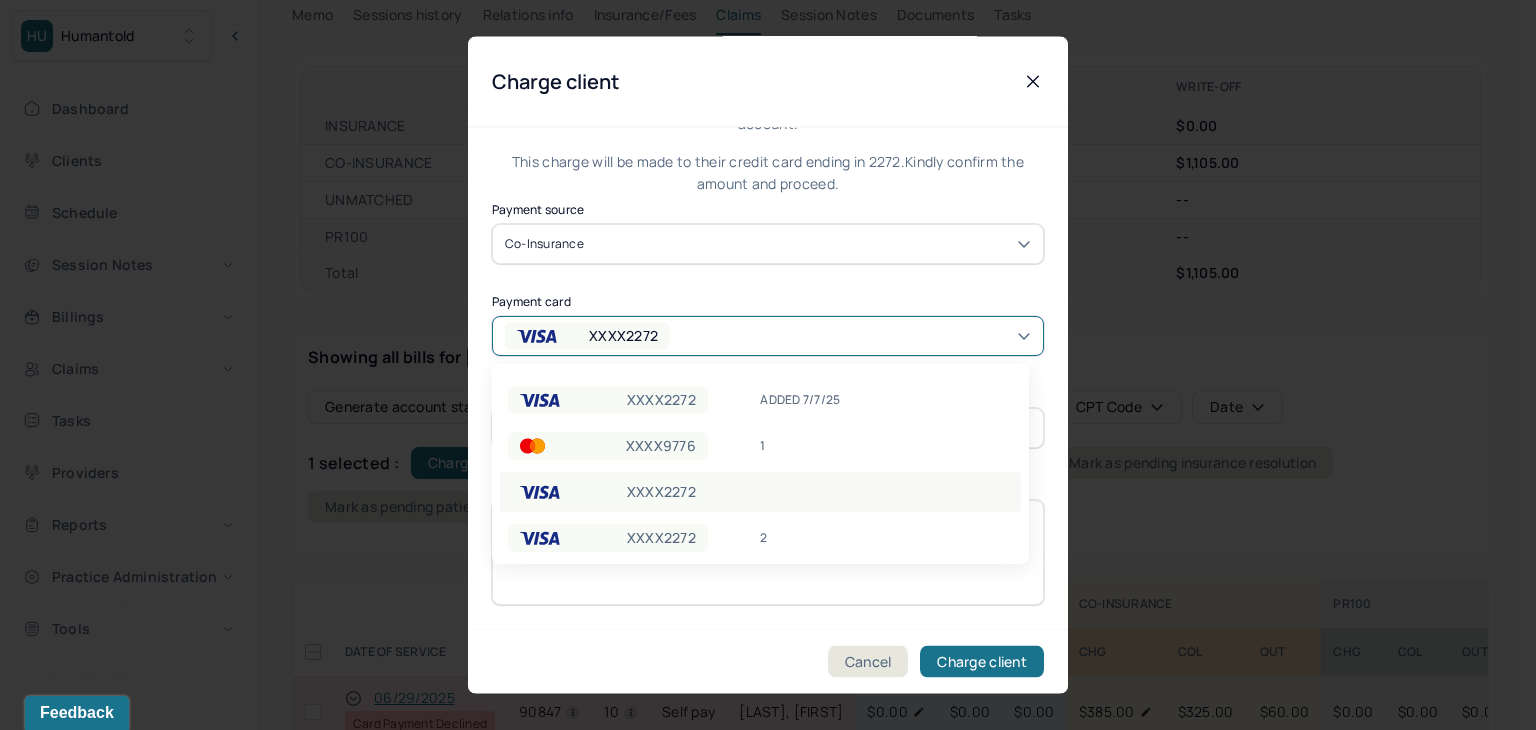 scroll, scrollTop: 10, scrollLeft: 0, axis: vertical 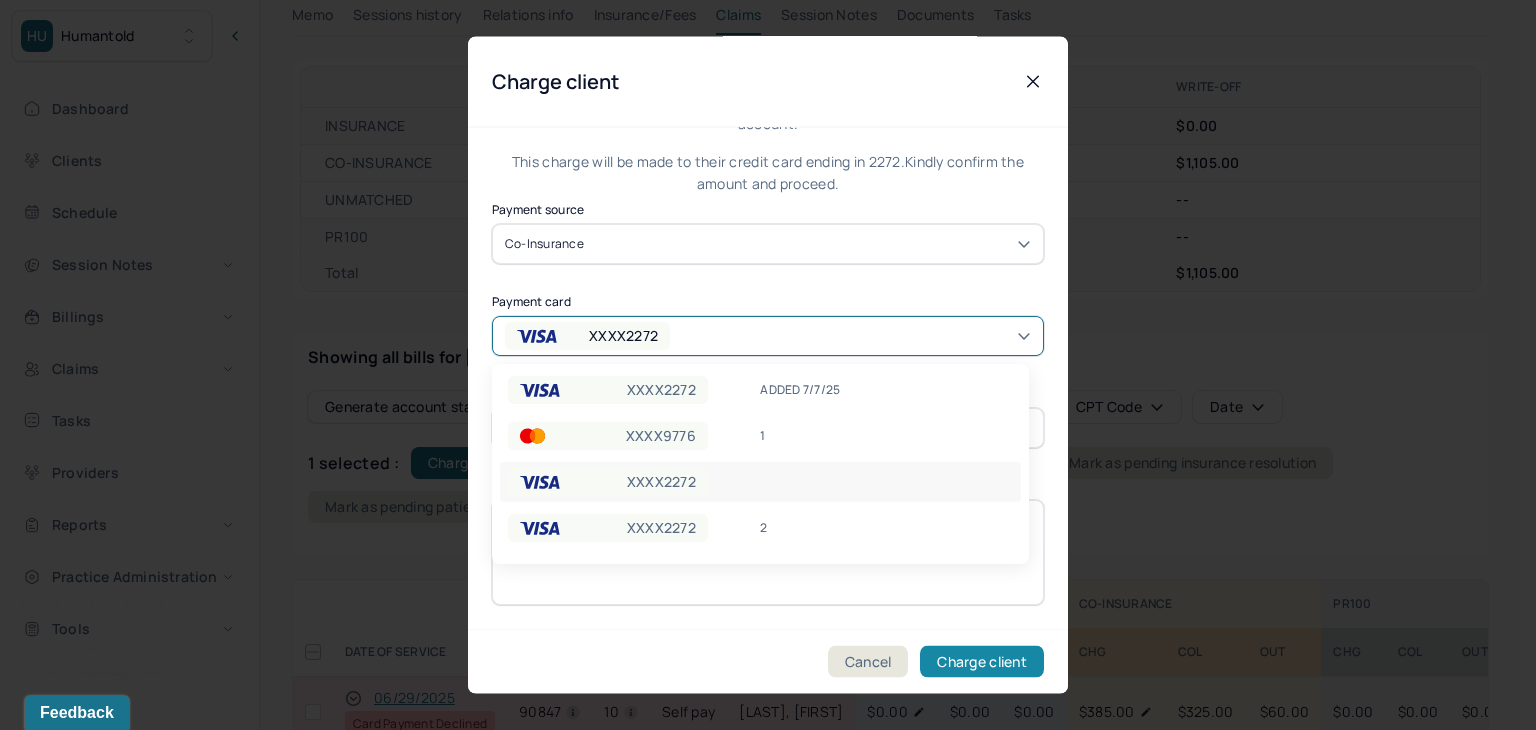 click on "Charge client" at bounding box center (982, 662) 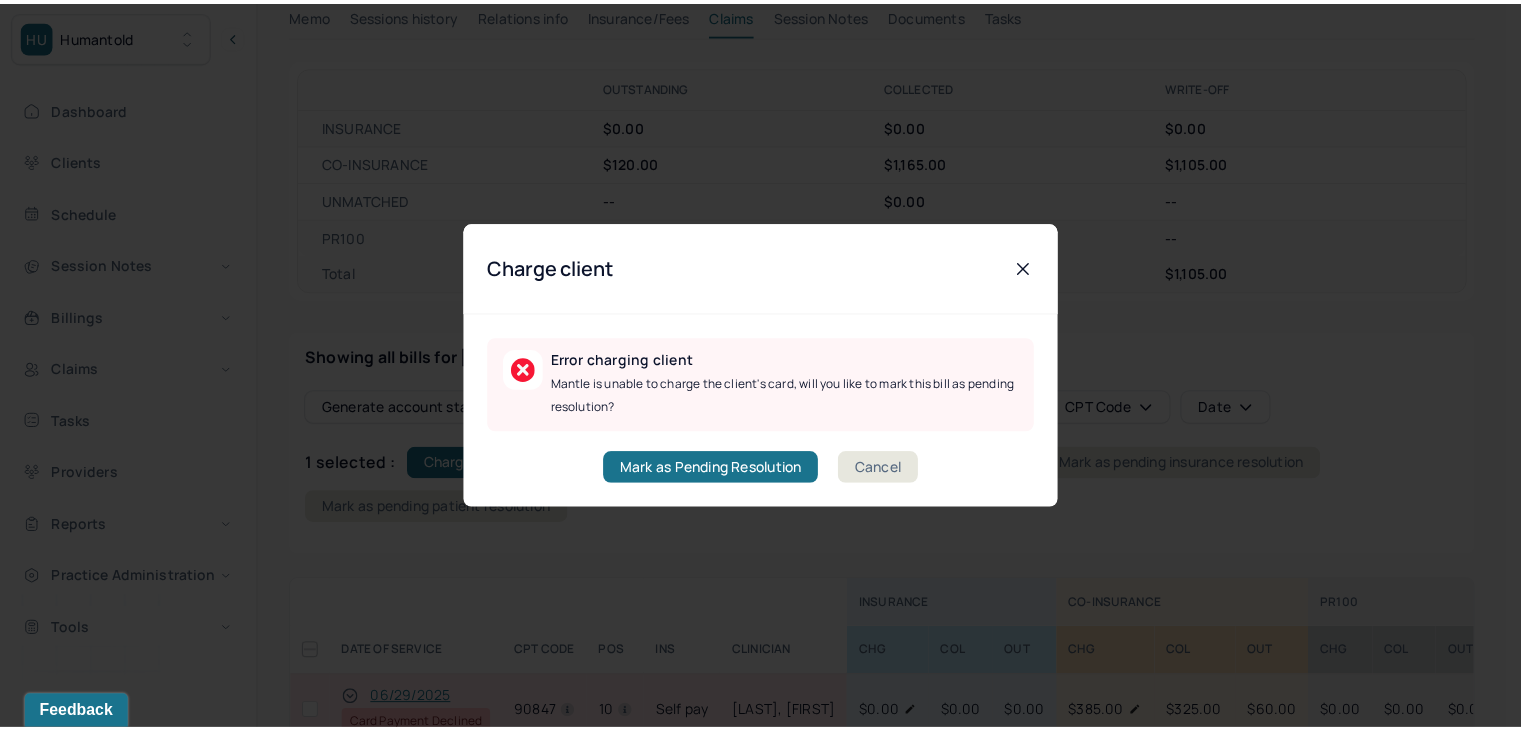 scroll, scrollTop: 0, scrollLeft: 0, axis: both 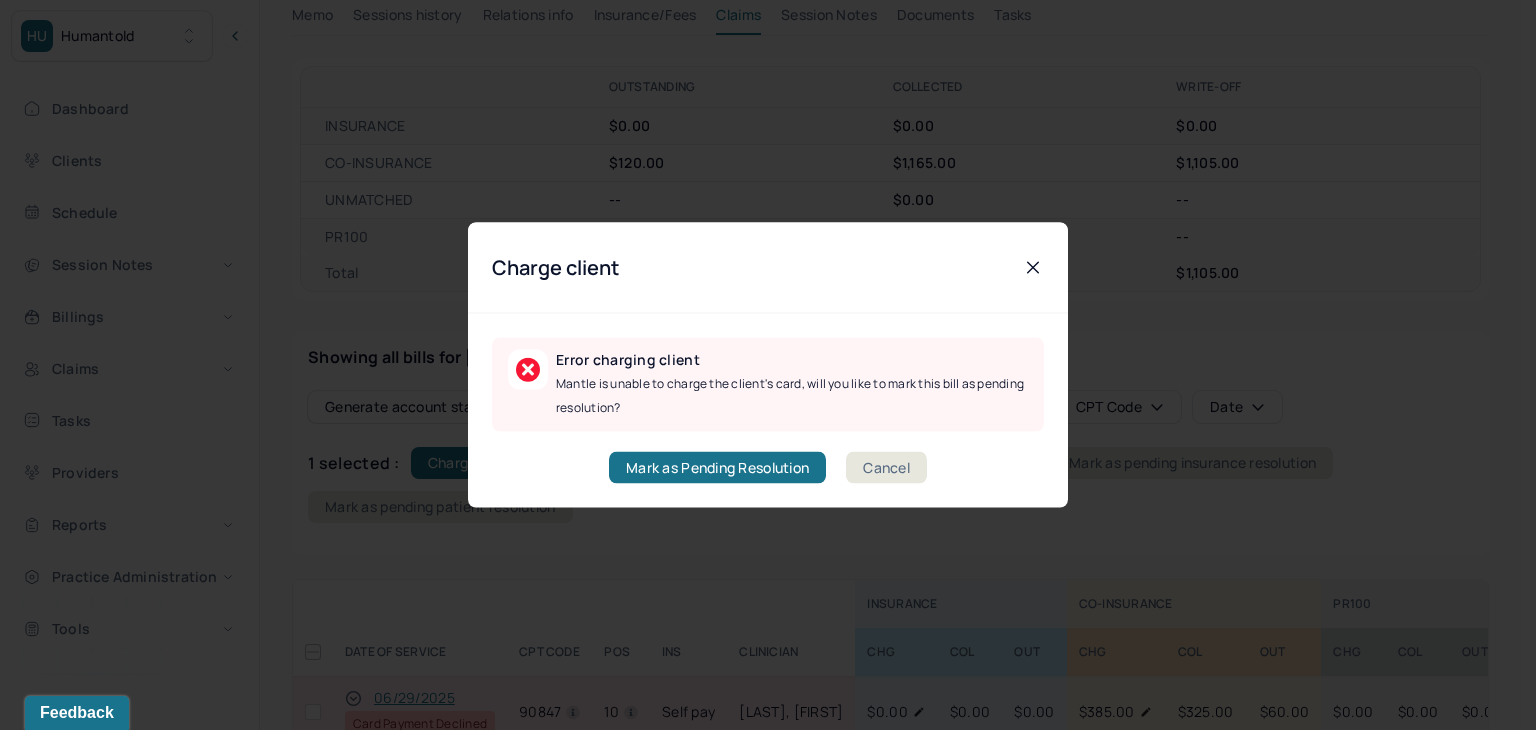 click at bounding box center (768, 365) 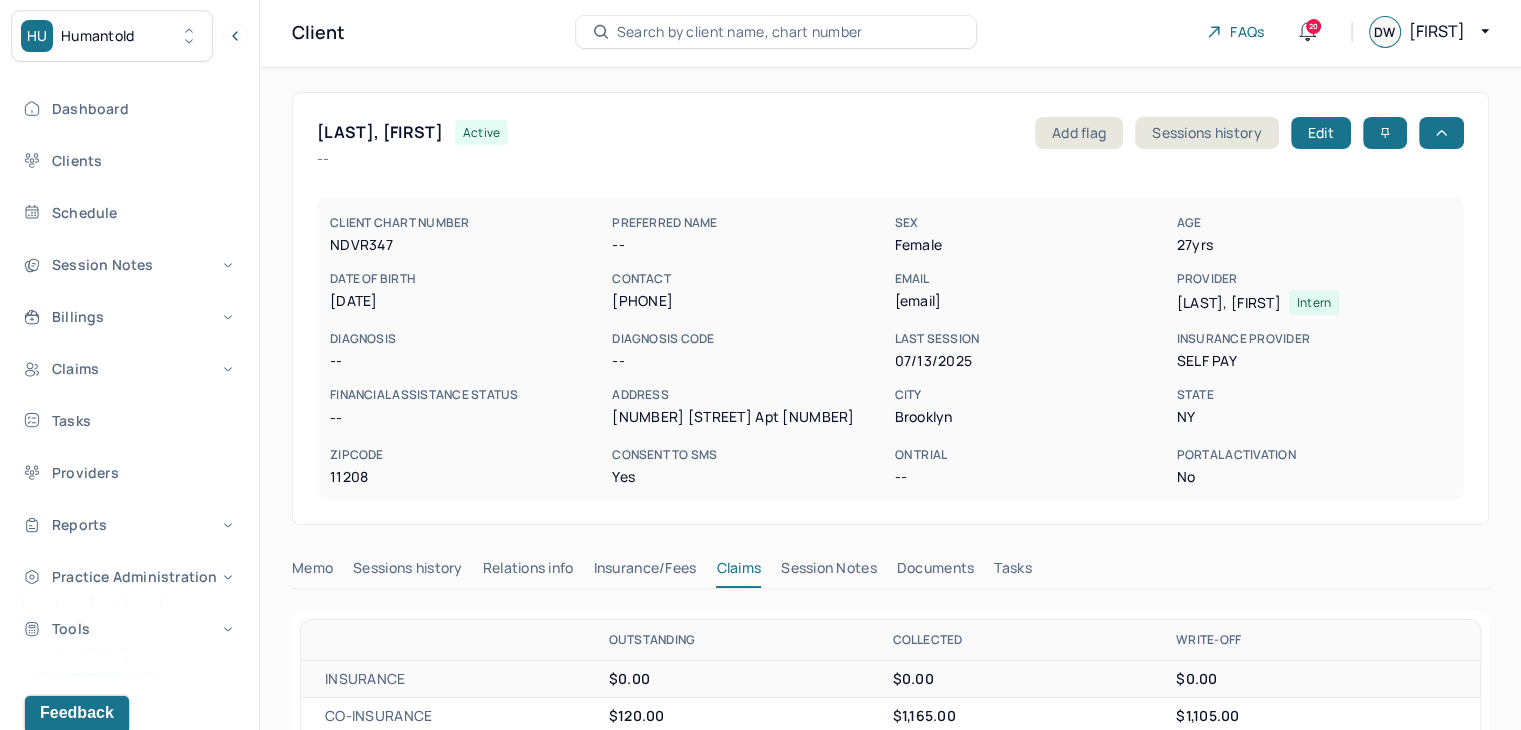 scroll, scrollTop: 0, scrollLeft: 0, axis: both 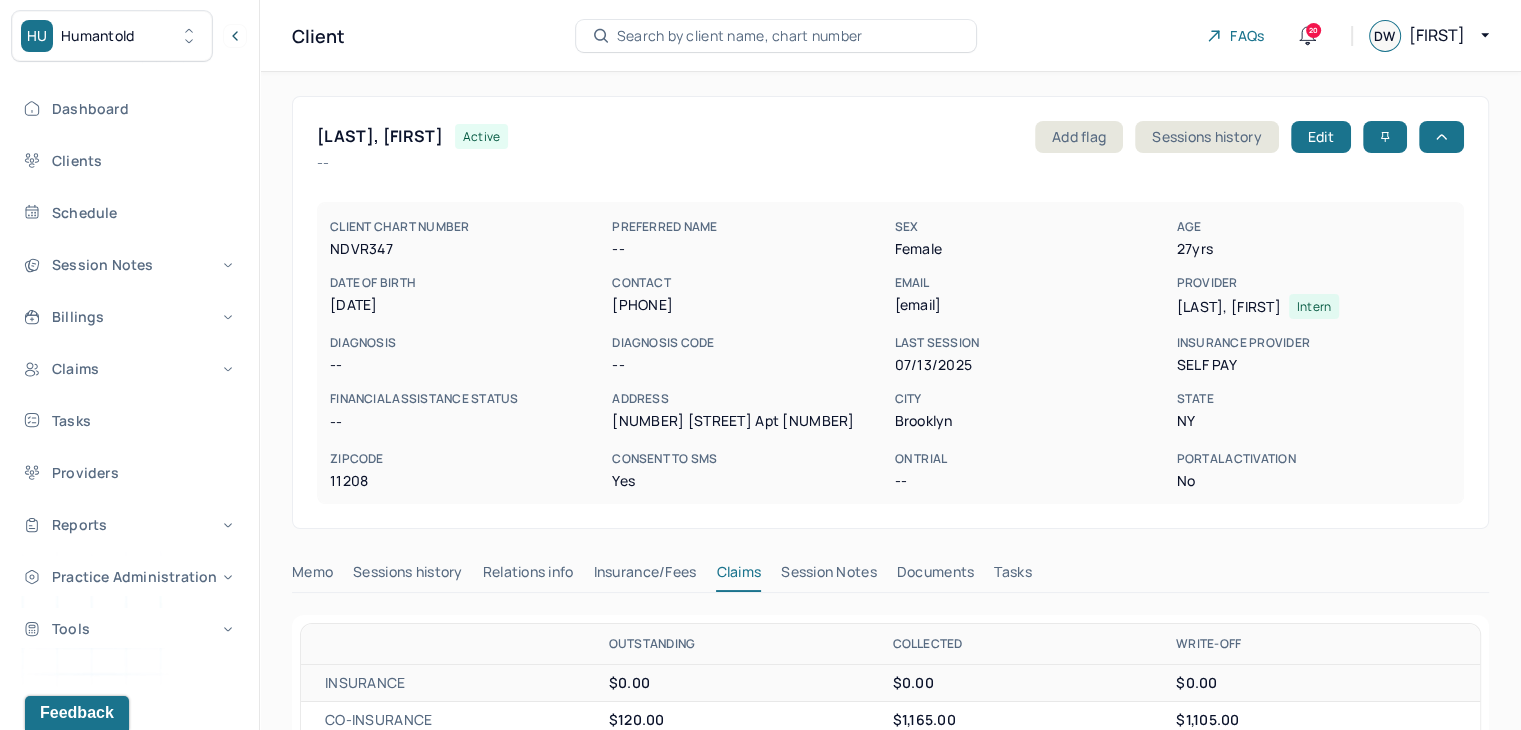 click on "Search by client name, chart number" at bounding box center [740, 36] 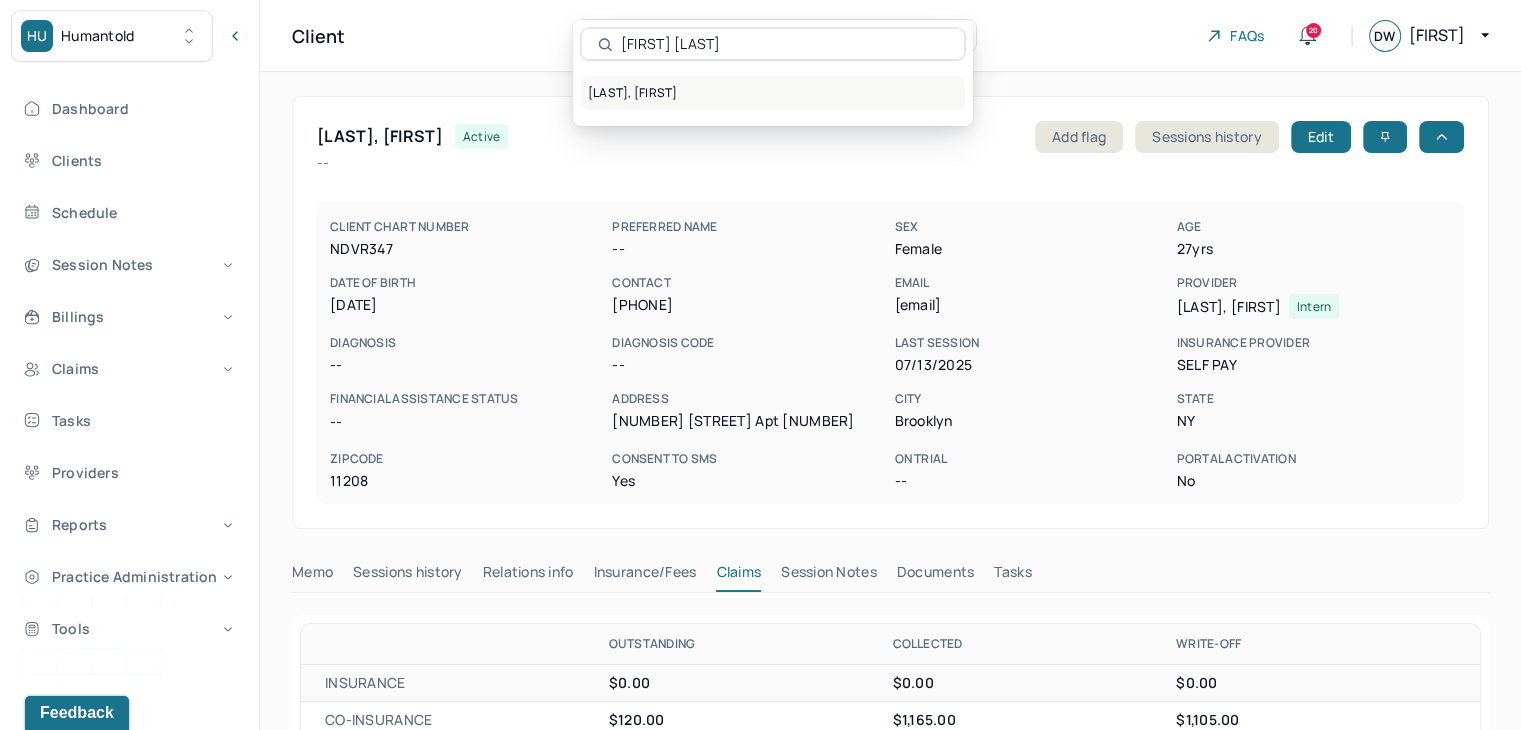 type on "[FIRST] [LAST]" 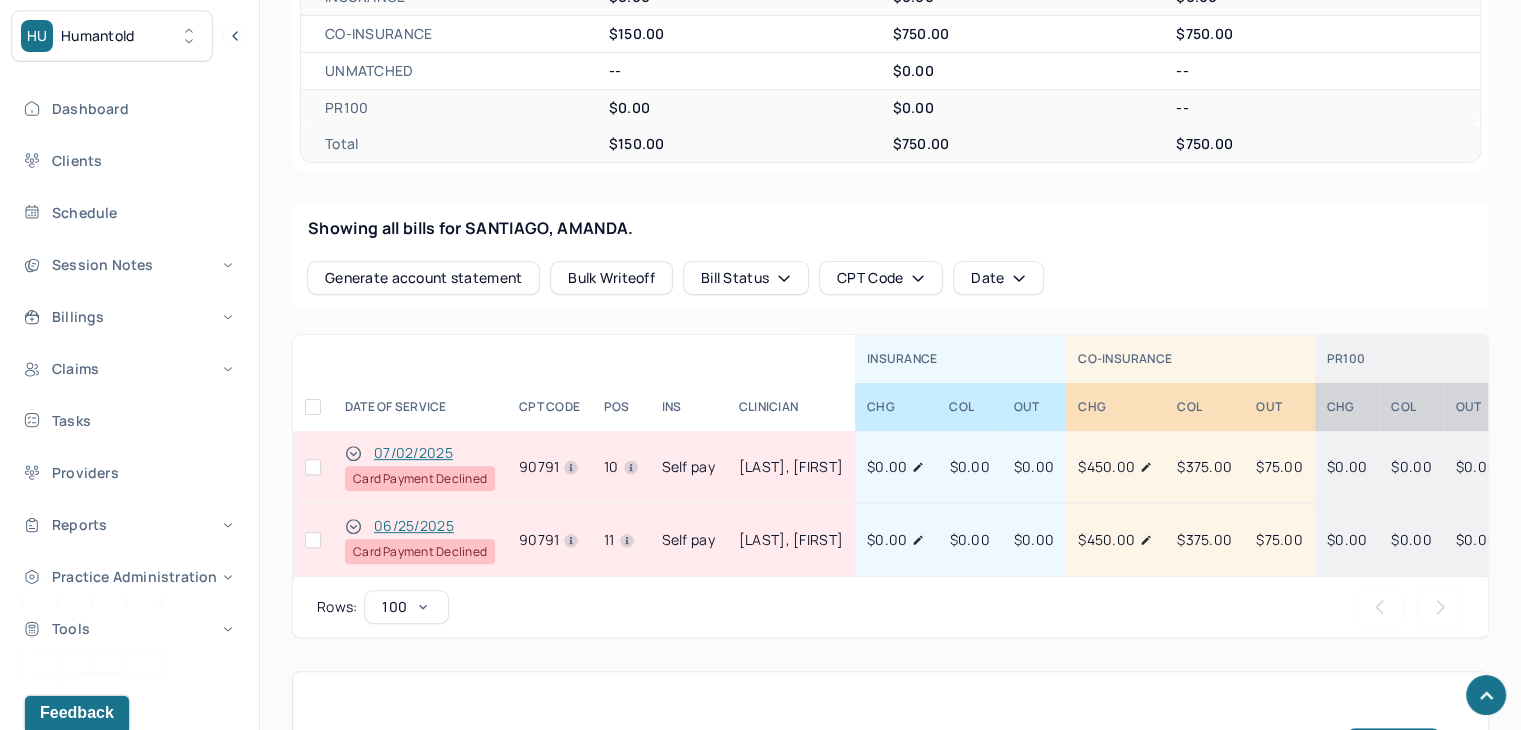 scroll, scrollTop: 700, scrollLeft: 0, axis: vertical 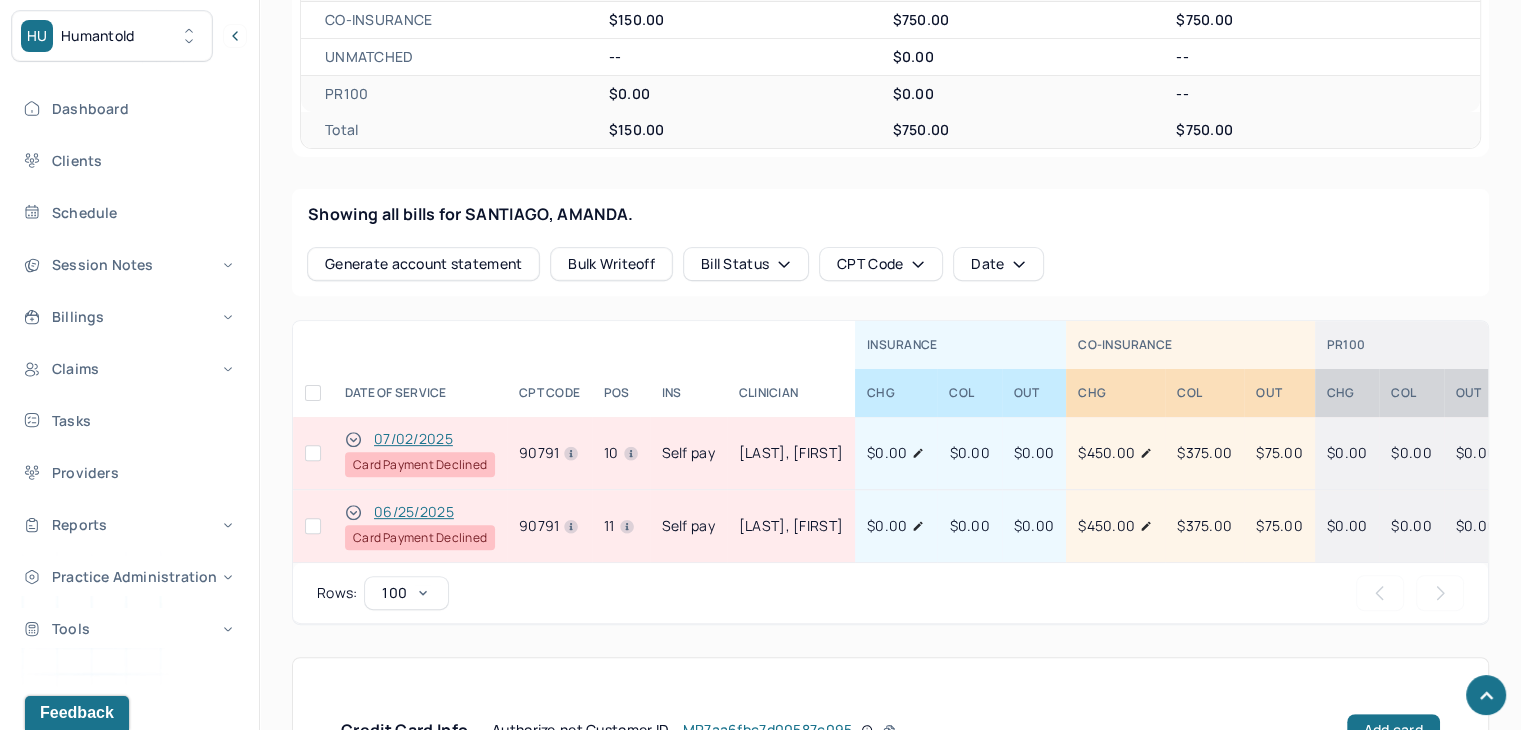 click at bounding box center (313, 526) 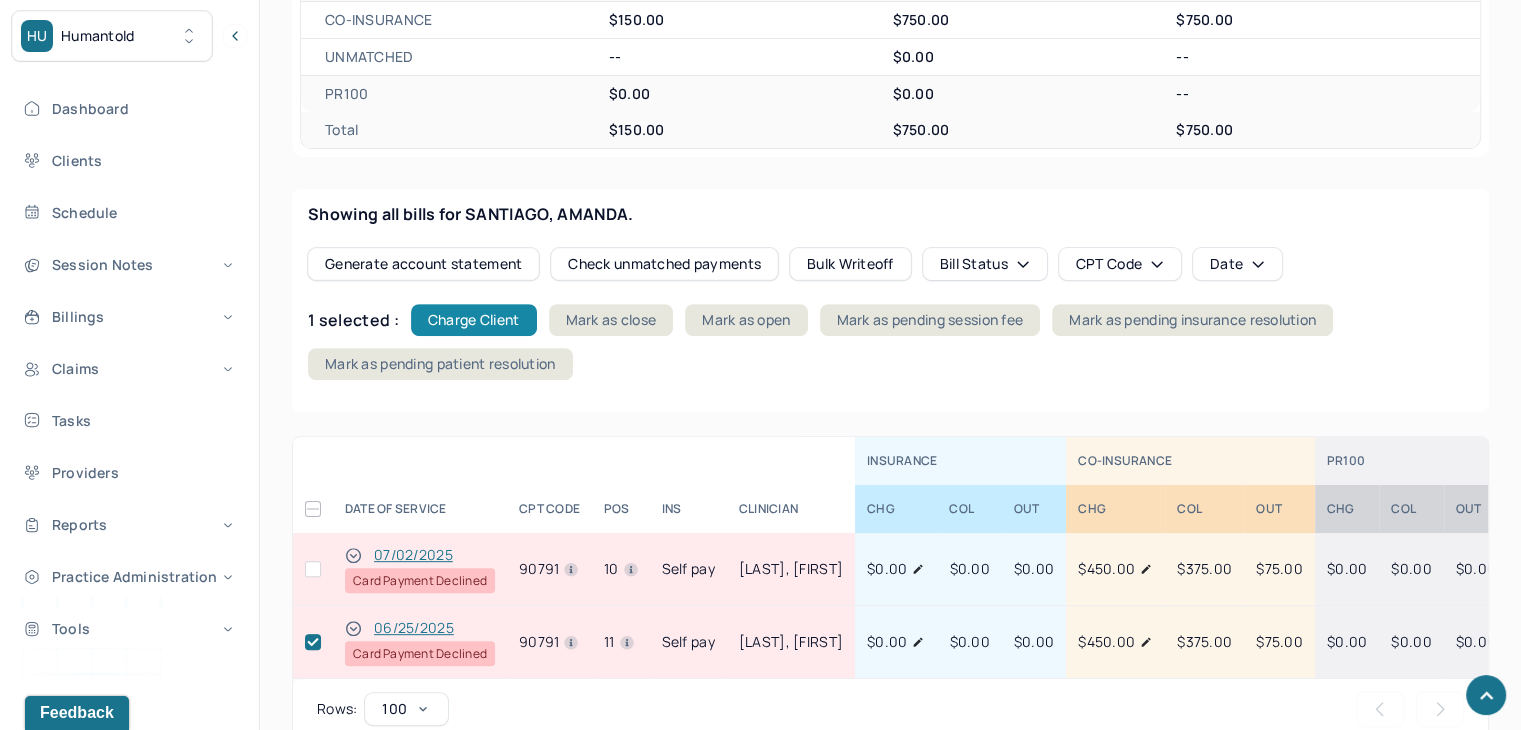 click on "Charge Client" at bounding box center [474, 320] 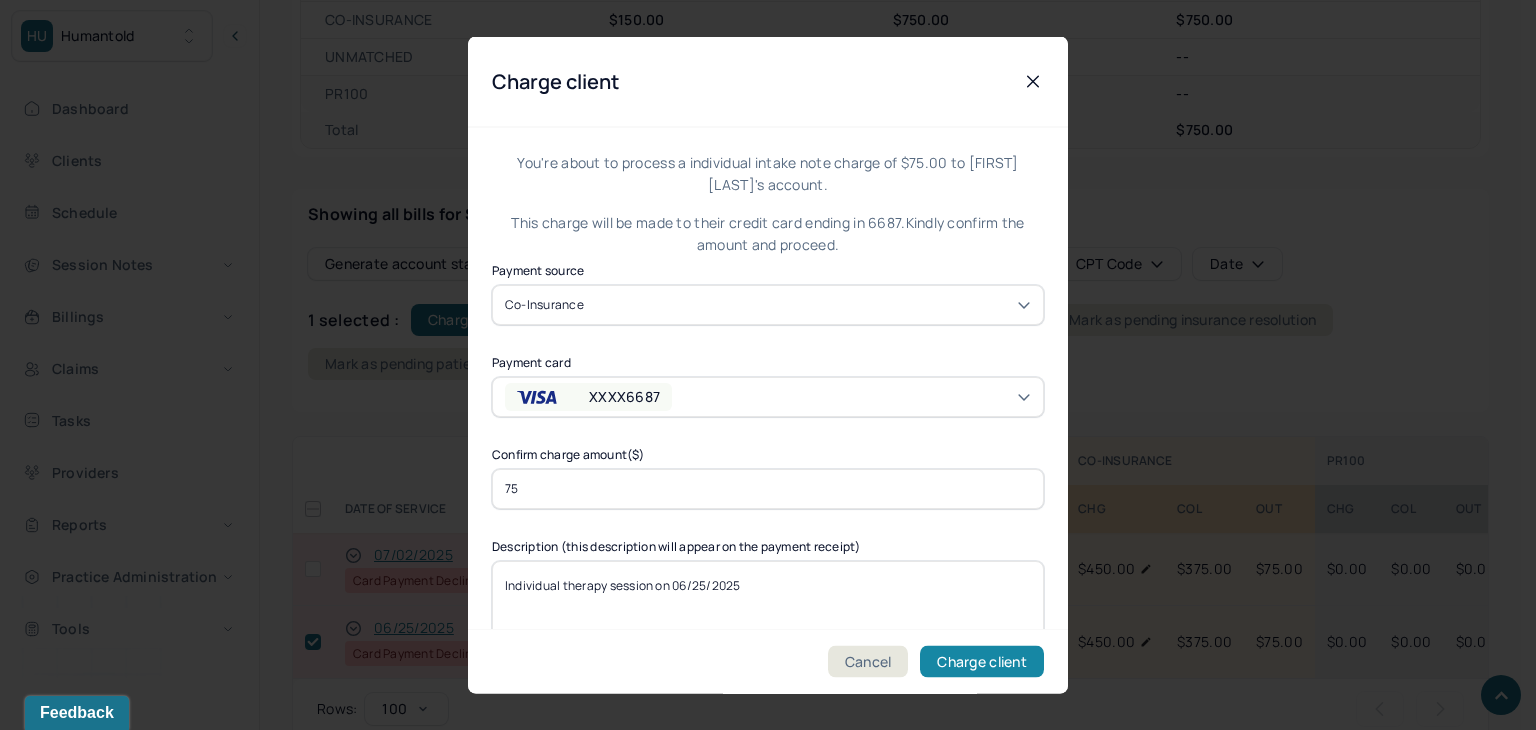 click on "Charge client" at bounding box center (982, 662) 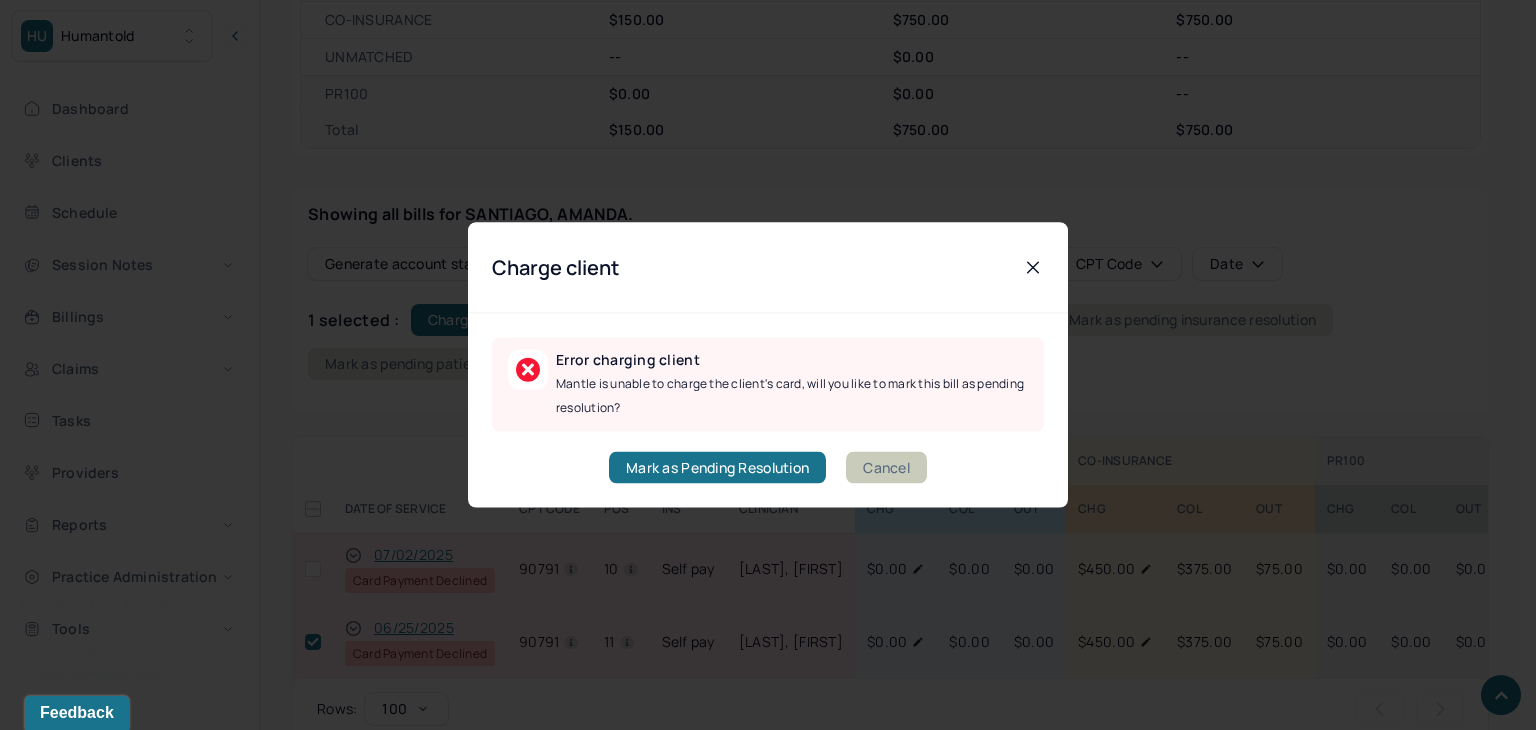 click on "Cancel" at bounding box center [886, 468] 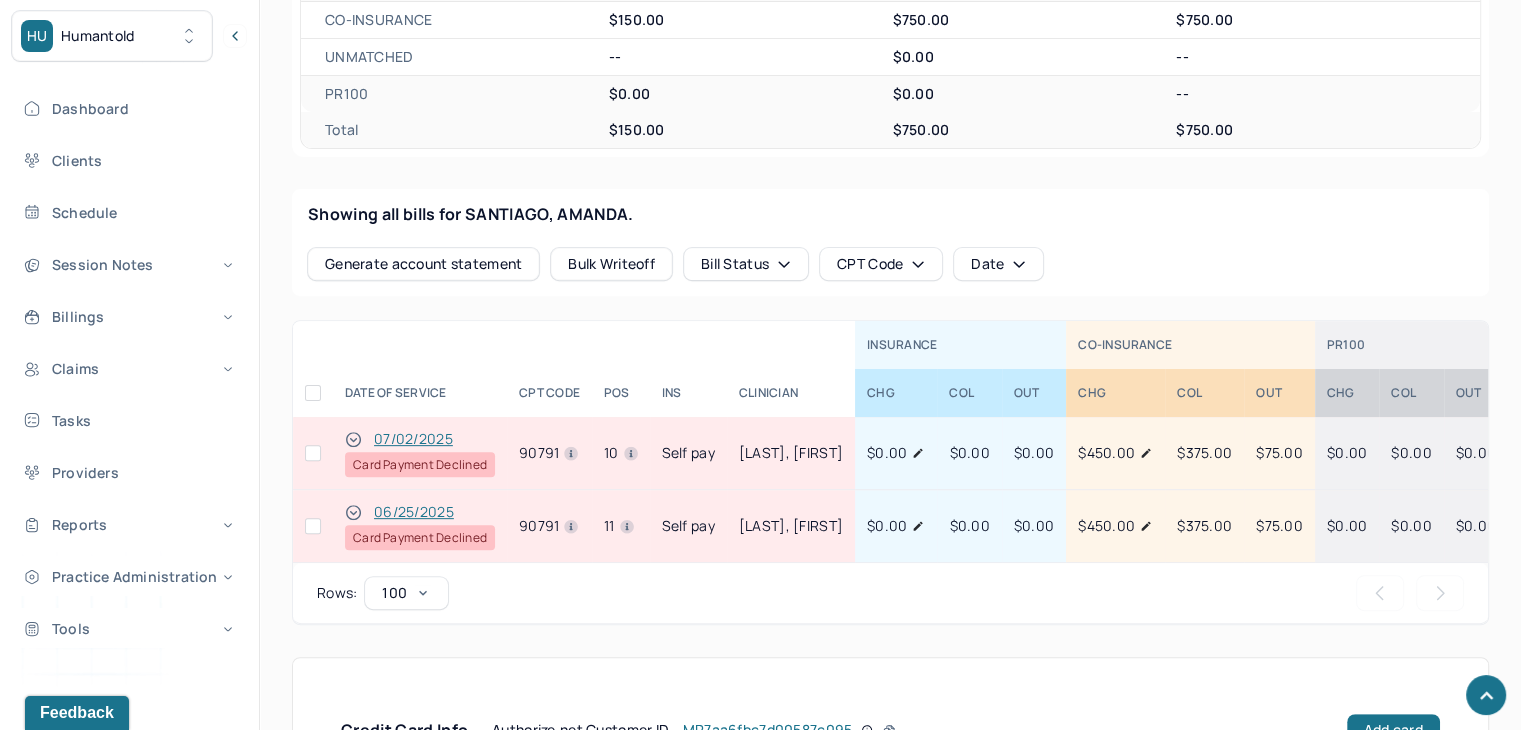 click at bounding box center (313, 526) 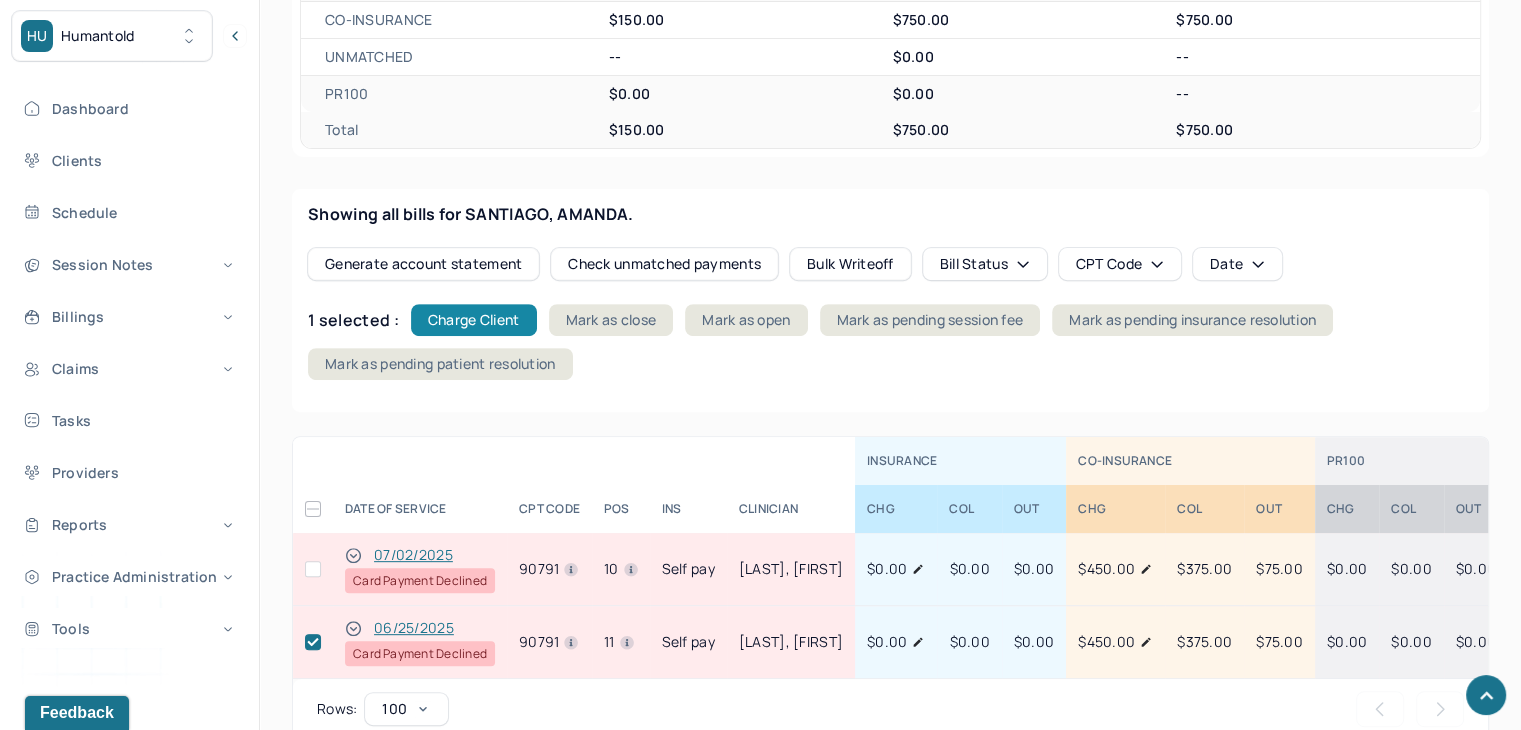 click on "Charge Client" at bounding box center (474, 320) 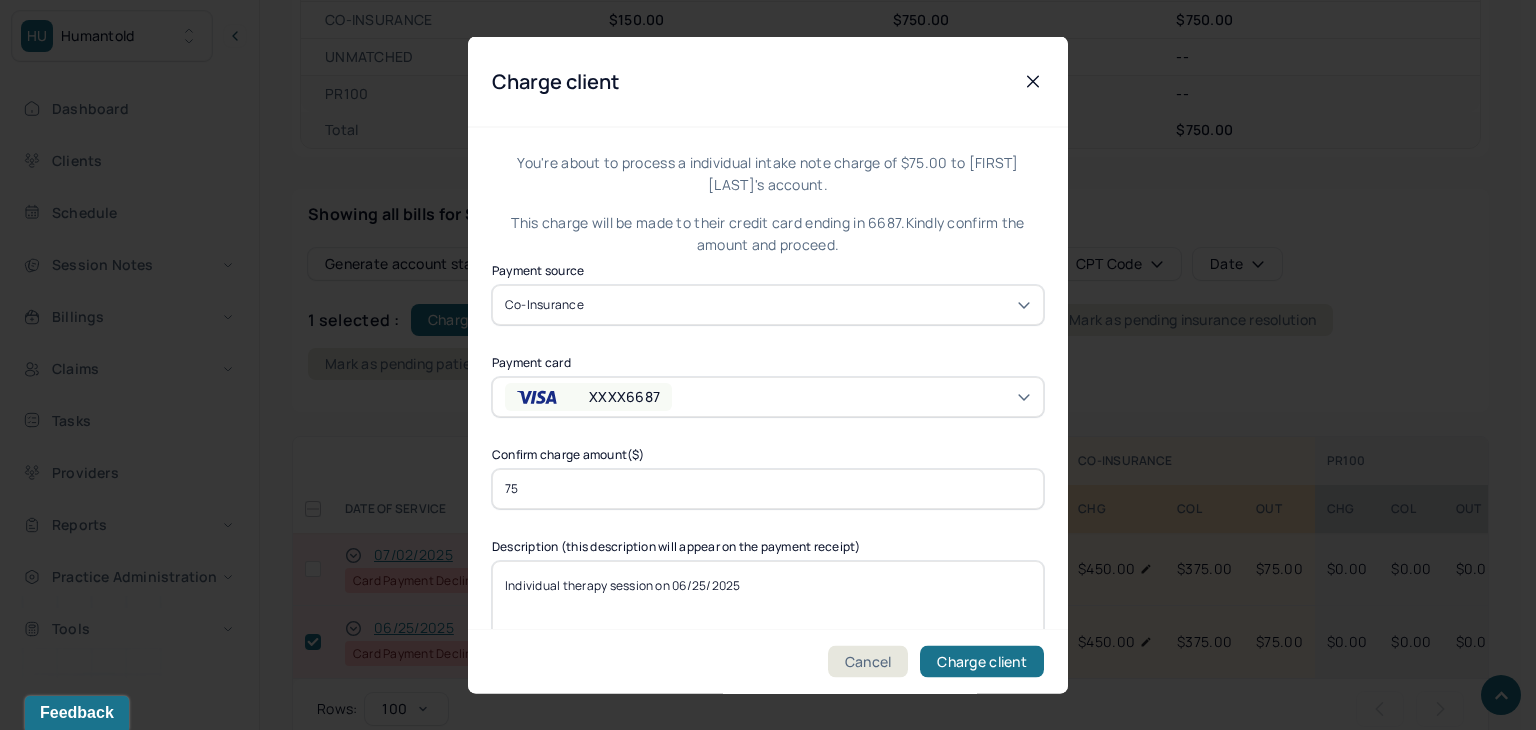 click on "XXXX6687" at bounding box center [588, 396] 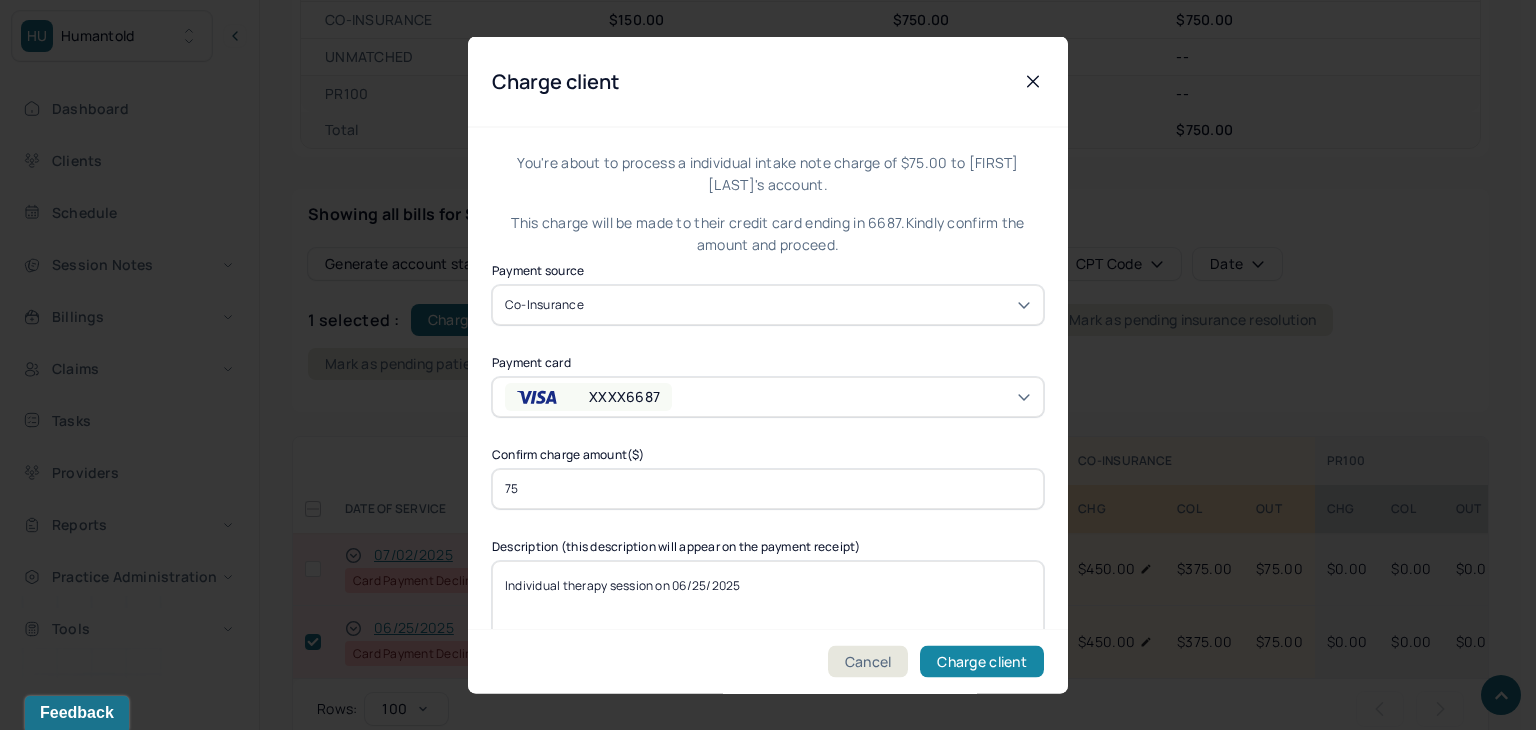 drag, startPoint x: 991, startPoint y: 677, endPoint x: 979, endPoint y: 647, distance: 32.31099 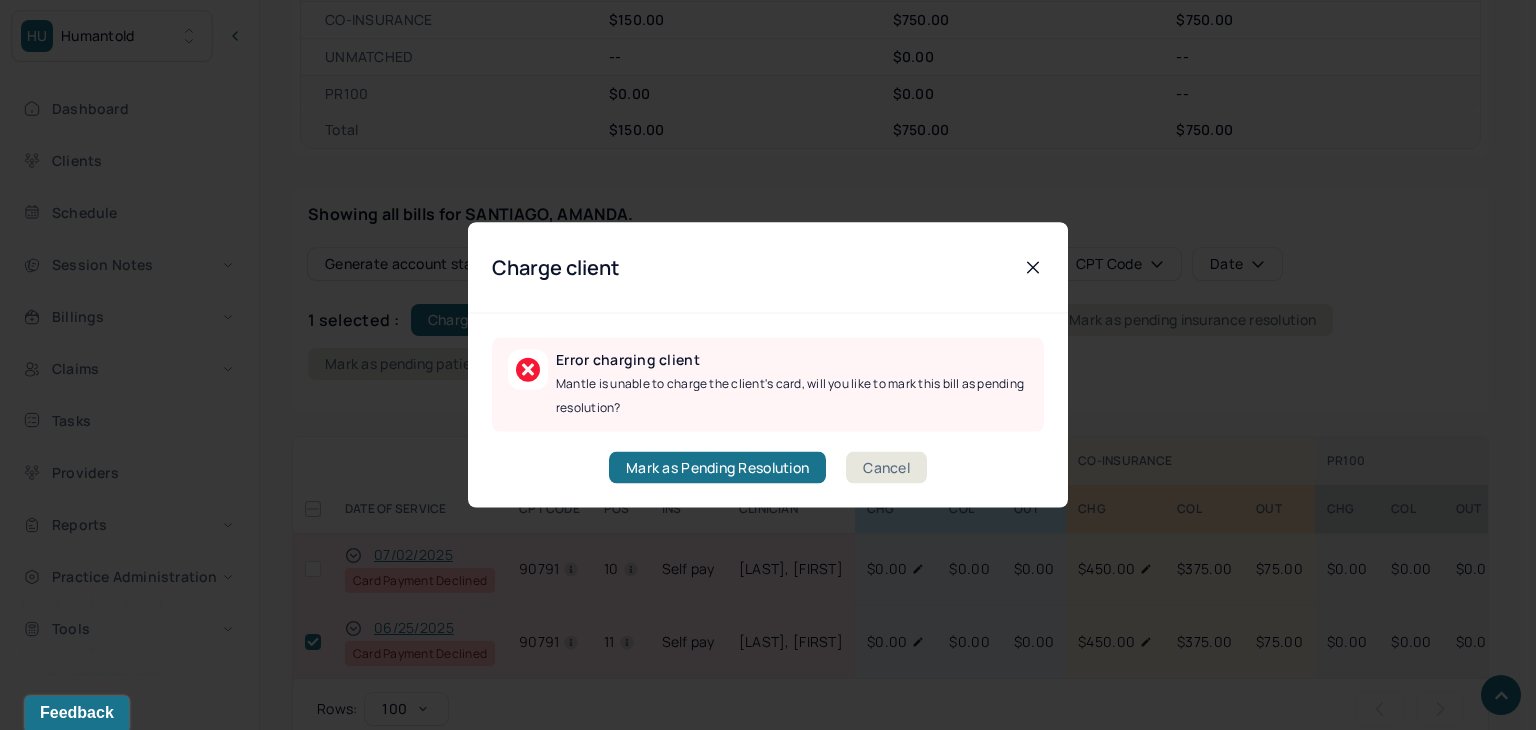 click at bounding box center (768, 365) 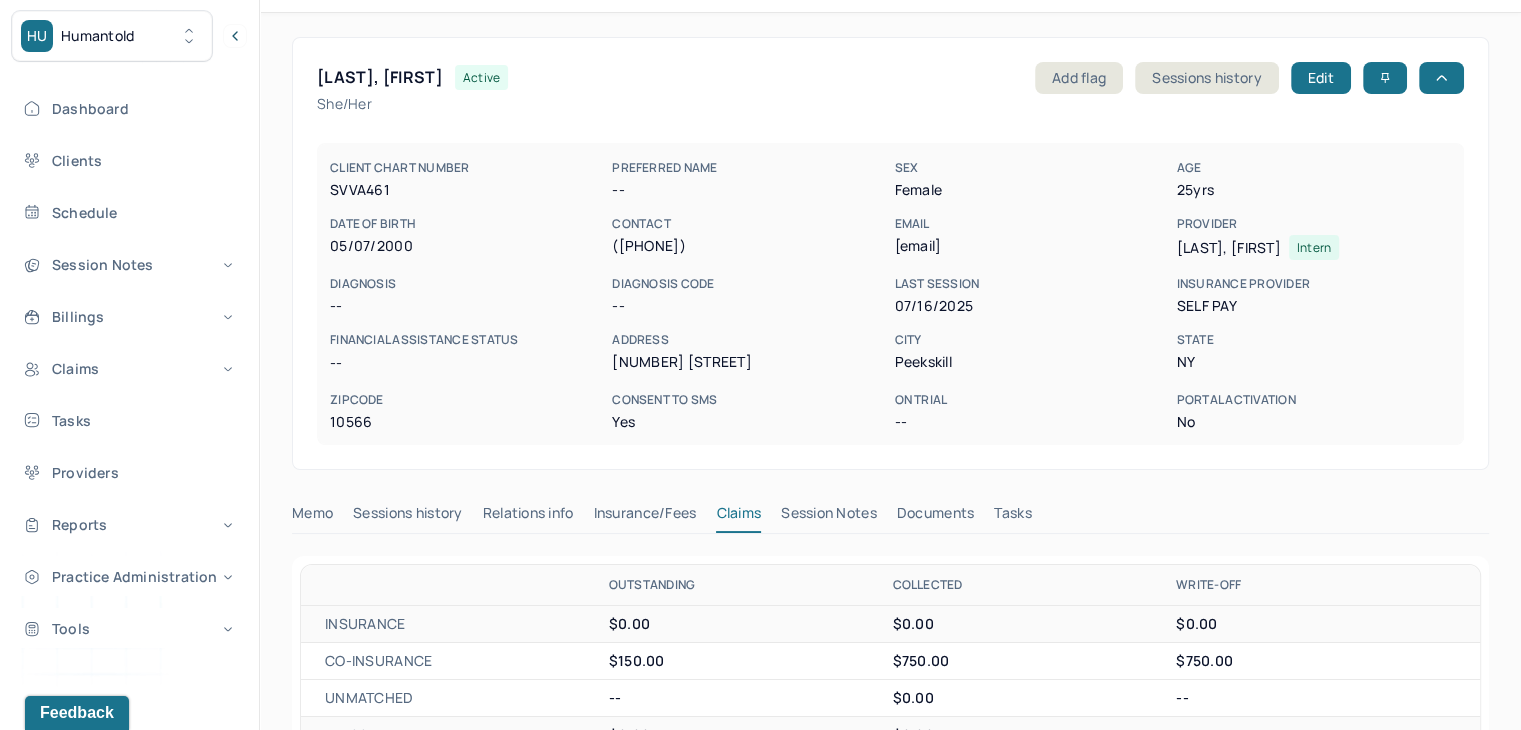 scroll, scrollTop: 0, scrollLeft: 0, axis: both 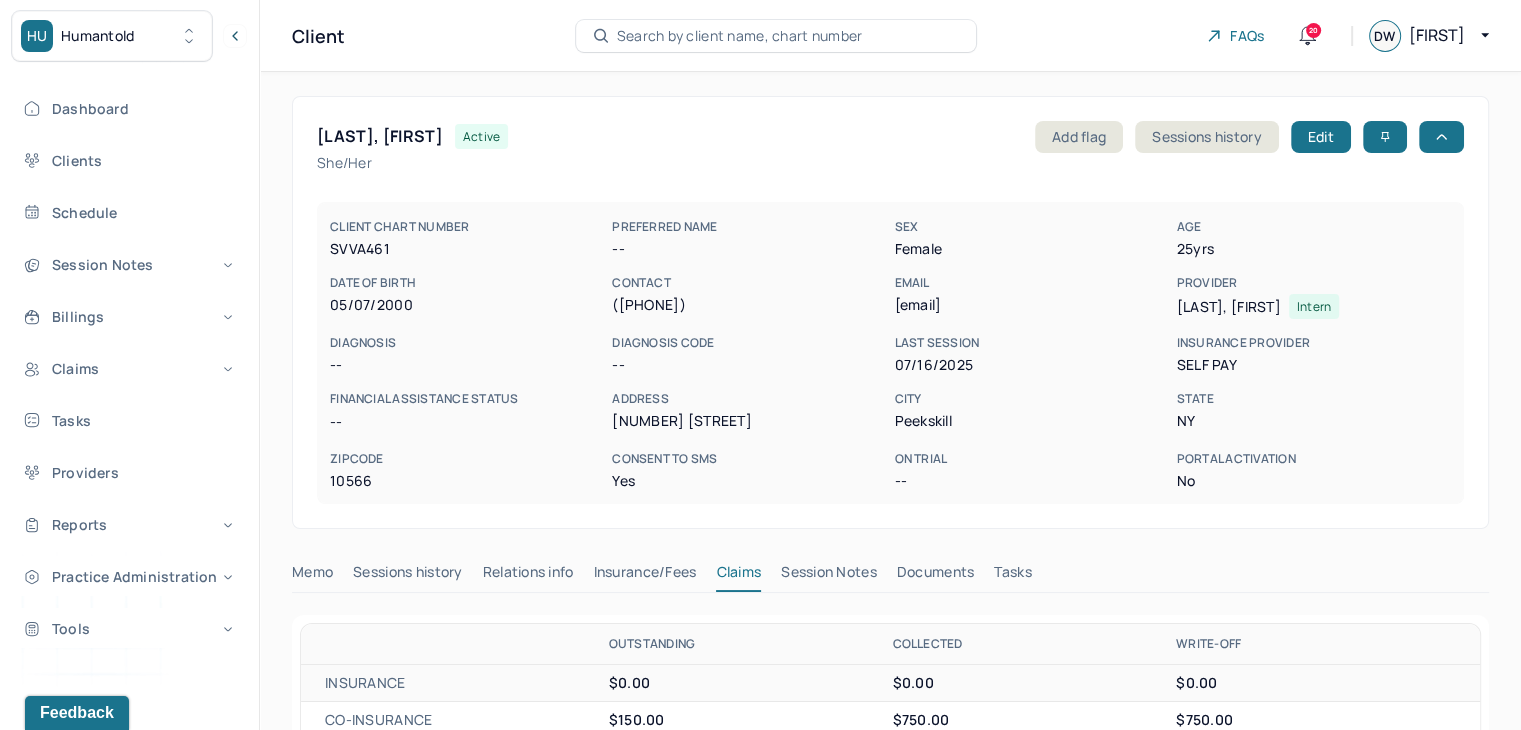 click on "Session Notes" at bounding box center (829, 576) 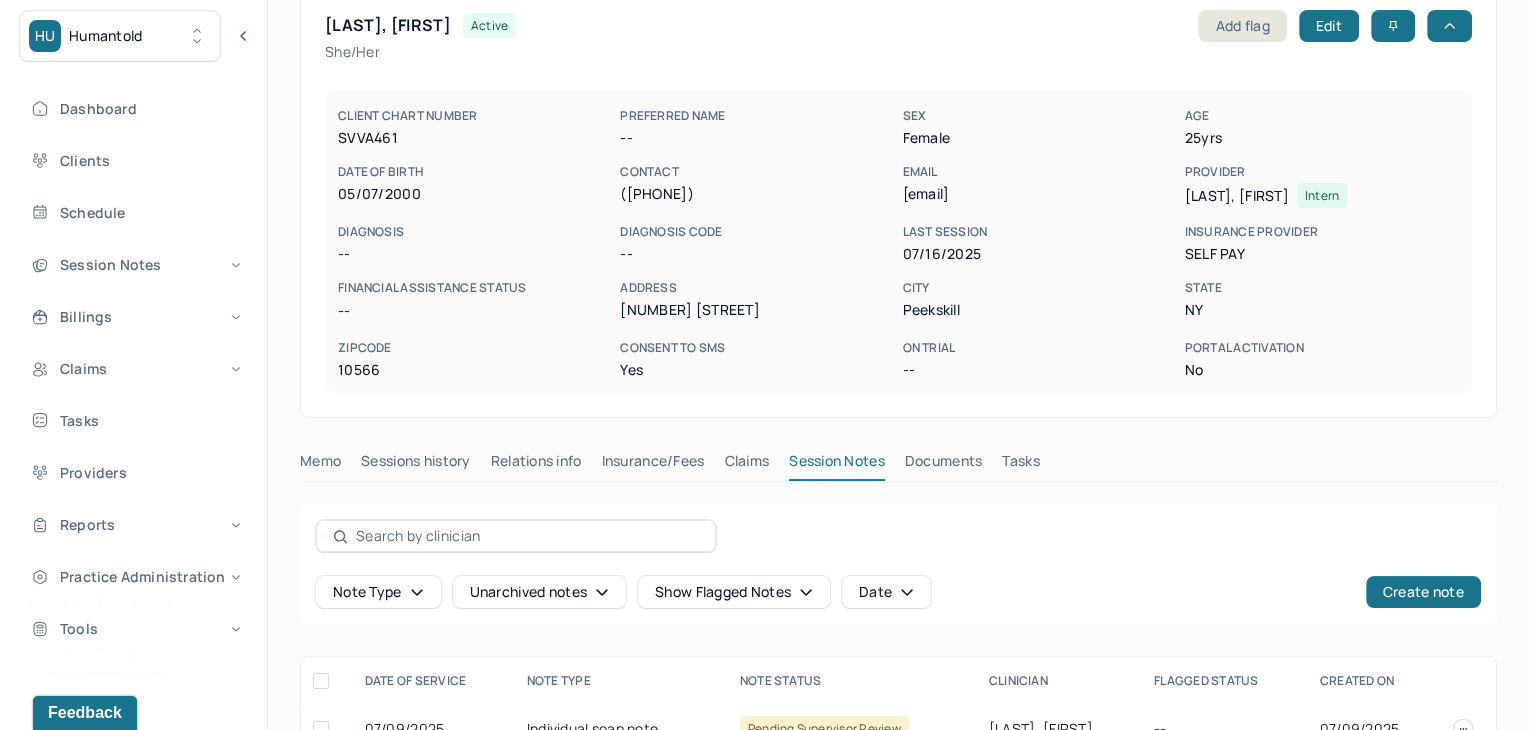 scroll, scrollTop: 0, scrollLeft: 0, axis: both 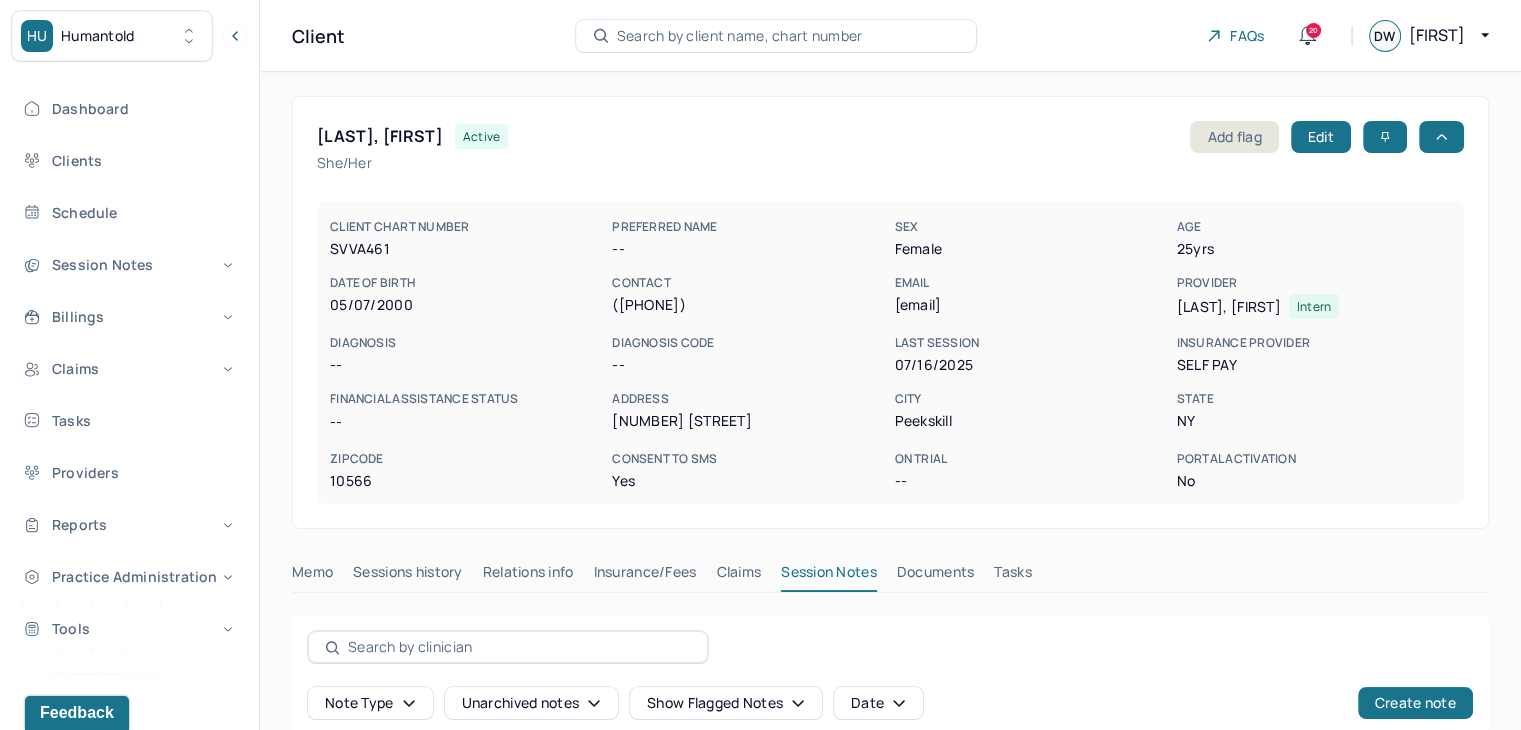 click on "Tasks" at bounding box center [1012, 576] 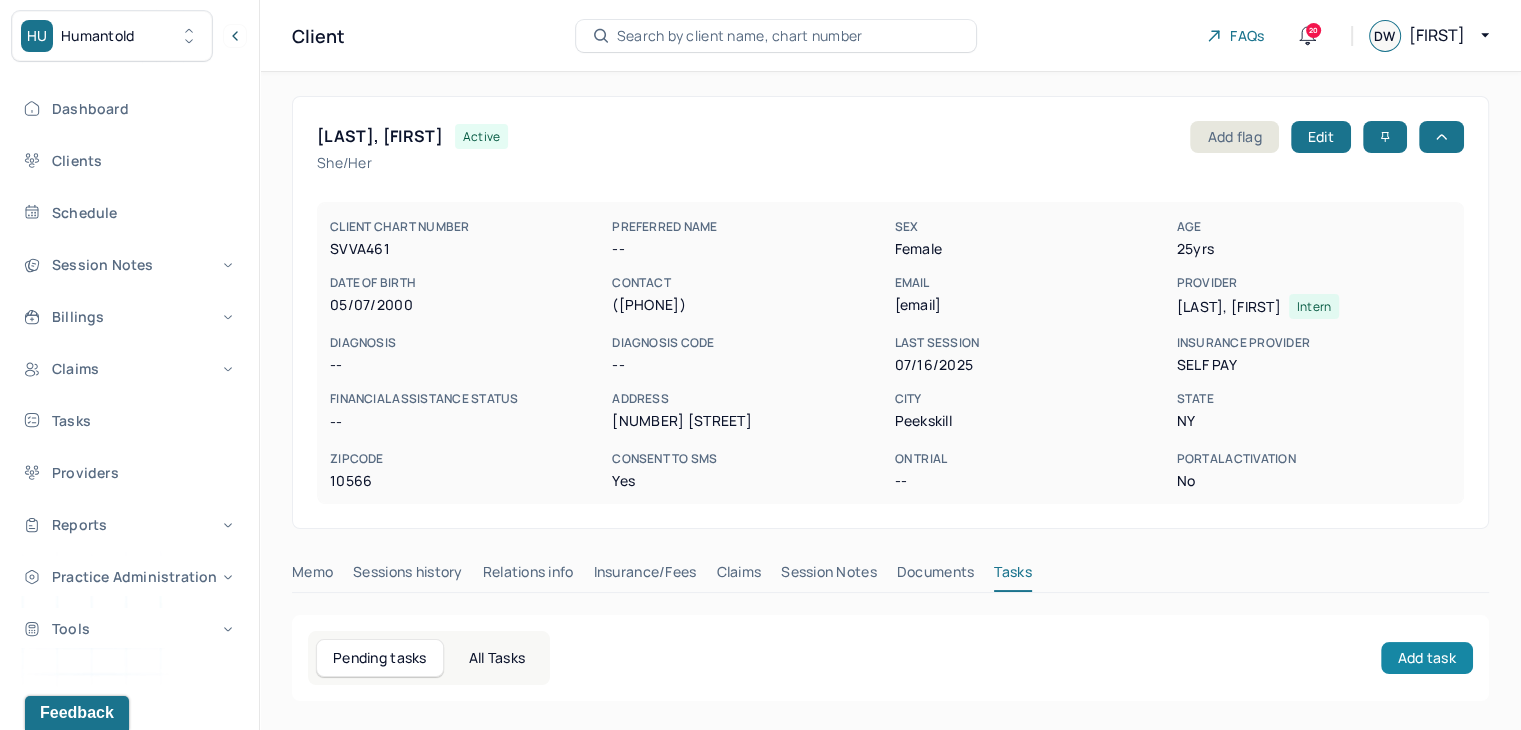 click on "Add task" at bounding box center [1427, 658] 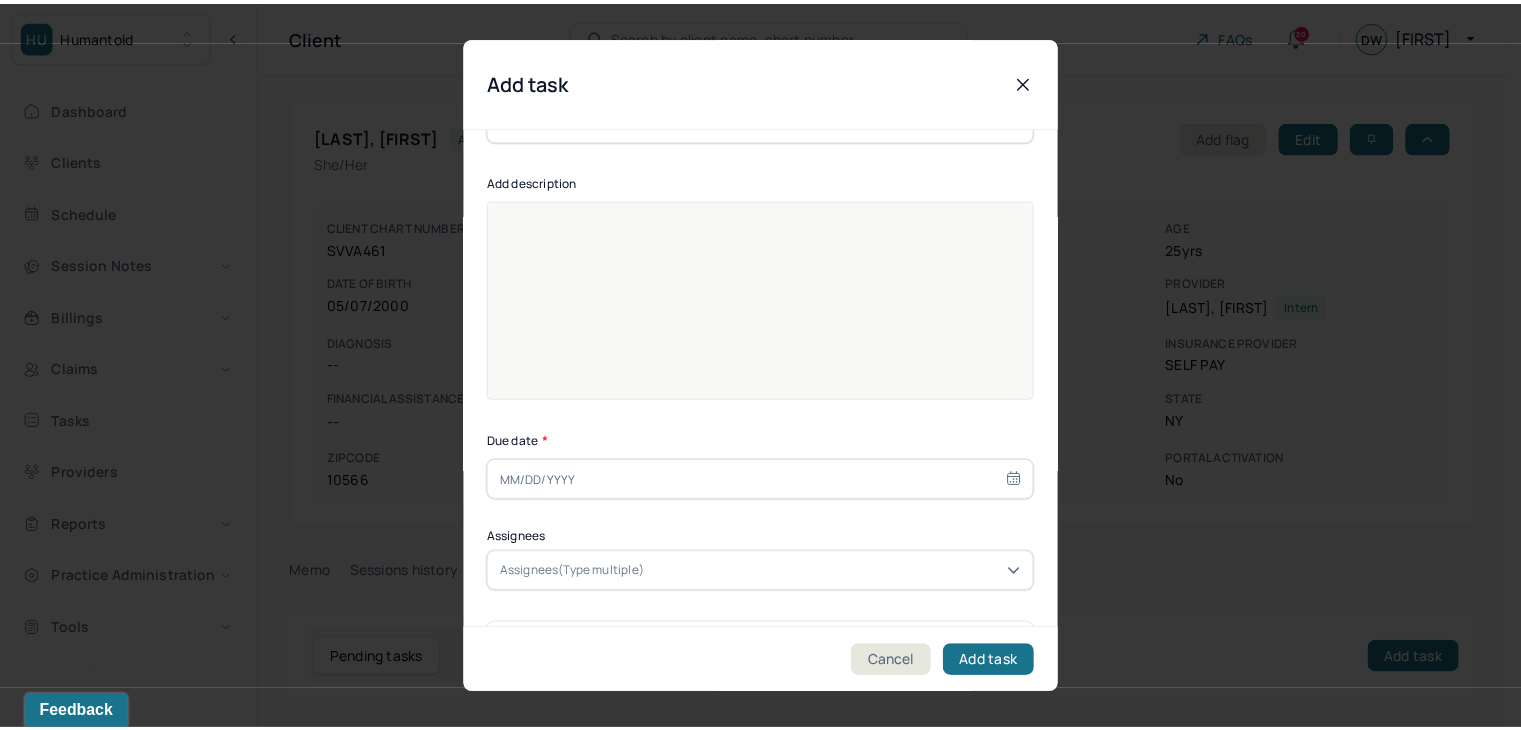scroll, scrollTop: 136, scrollLeft: 0, axis: vertical 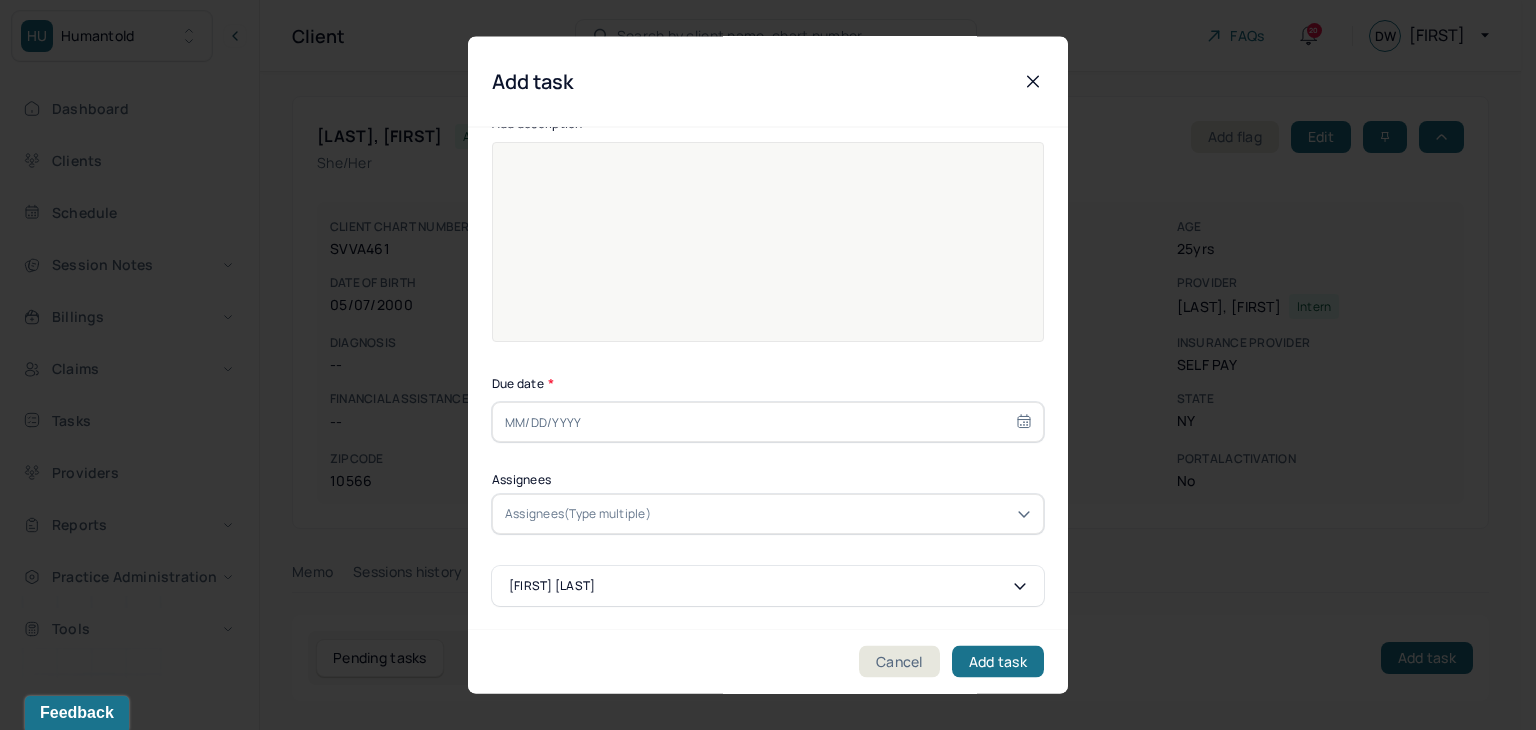 click on "Assignees(Type multiple)" at bounding box center [578, 515] 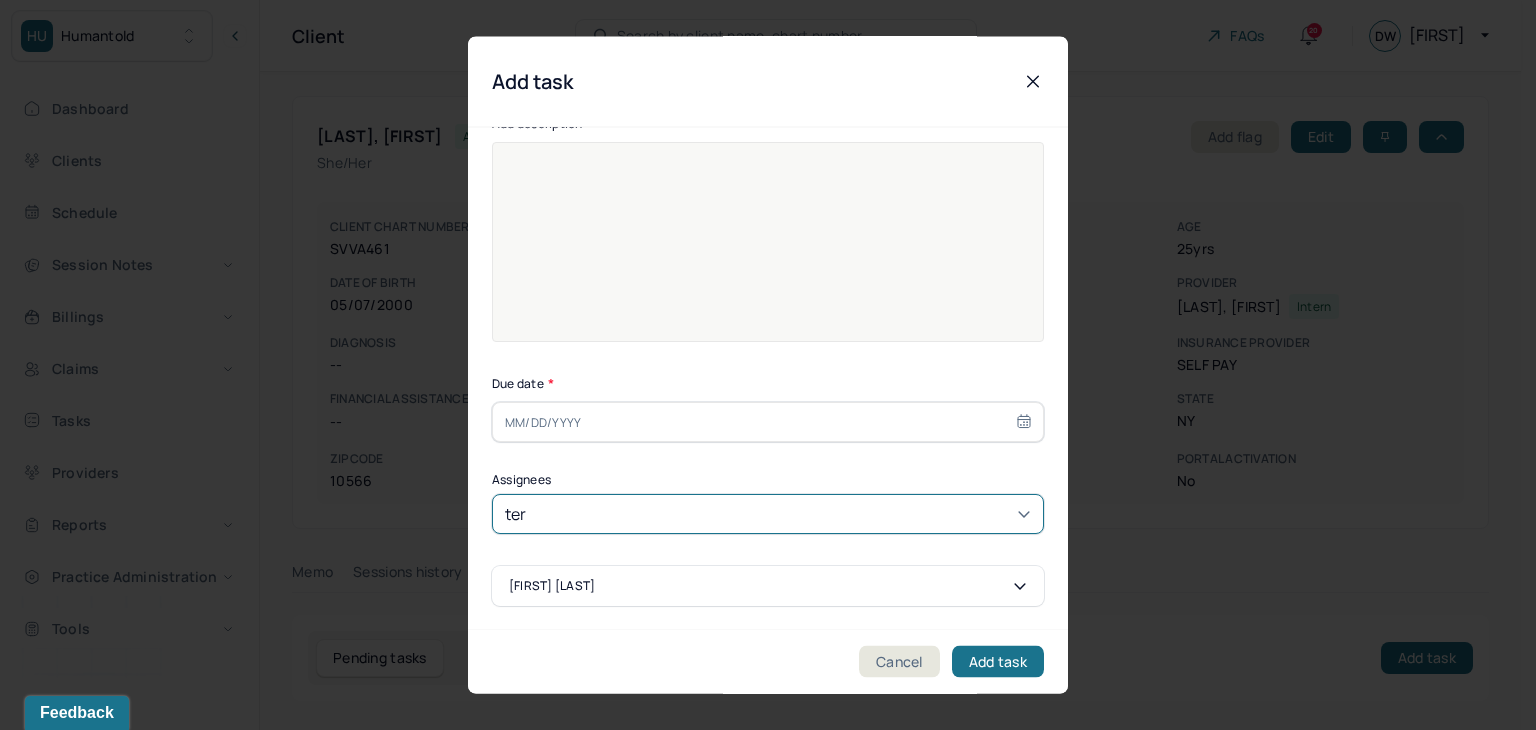 type on "tere" 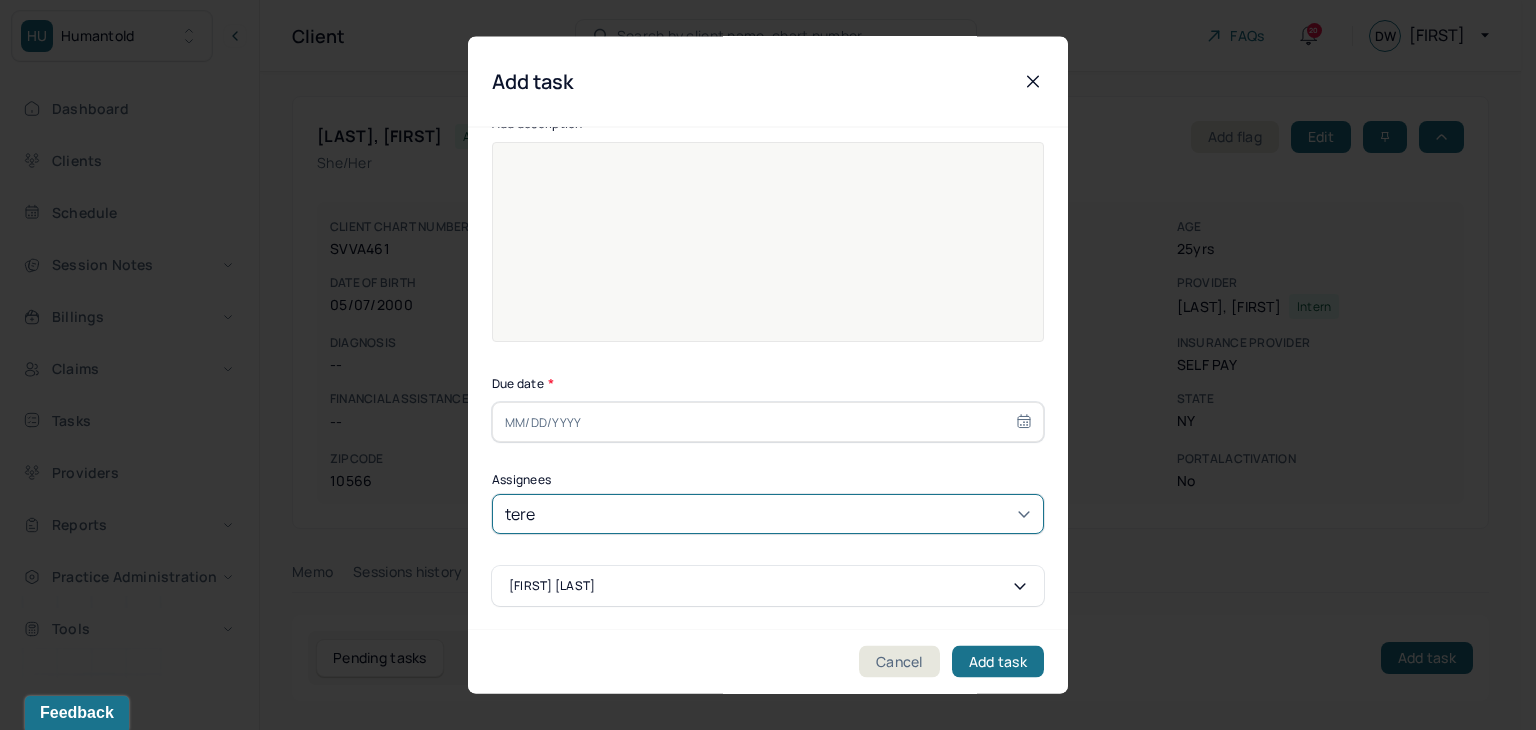 drag, startPoint x: 660, startPoint y: 569, endPoint x: 532, endPoint y: 575, distance: 128.14055 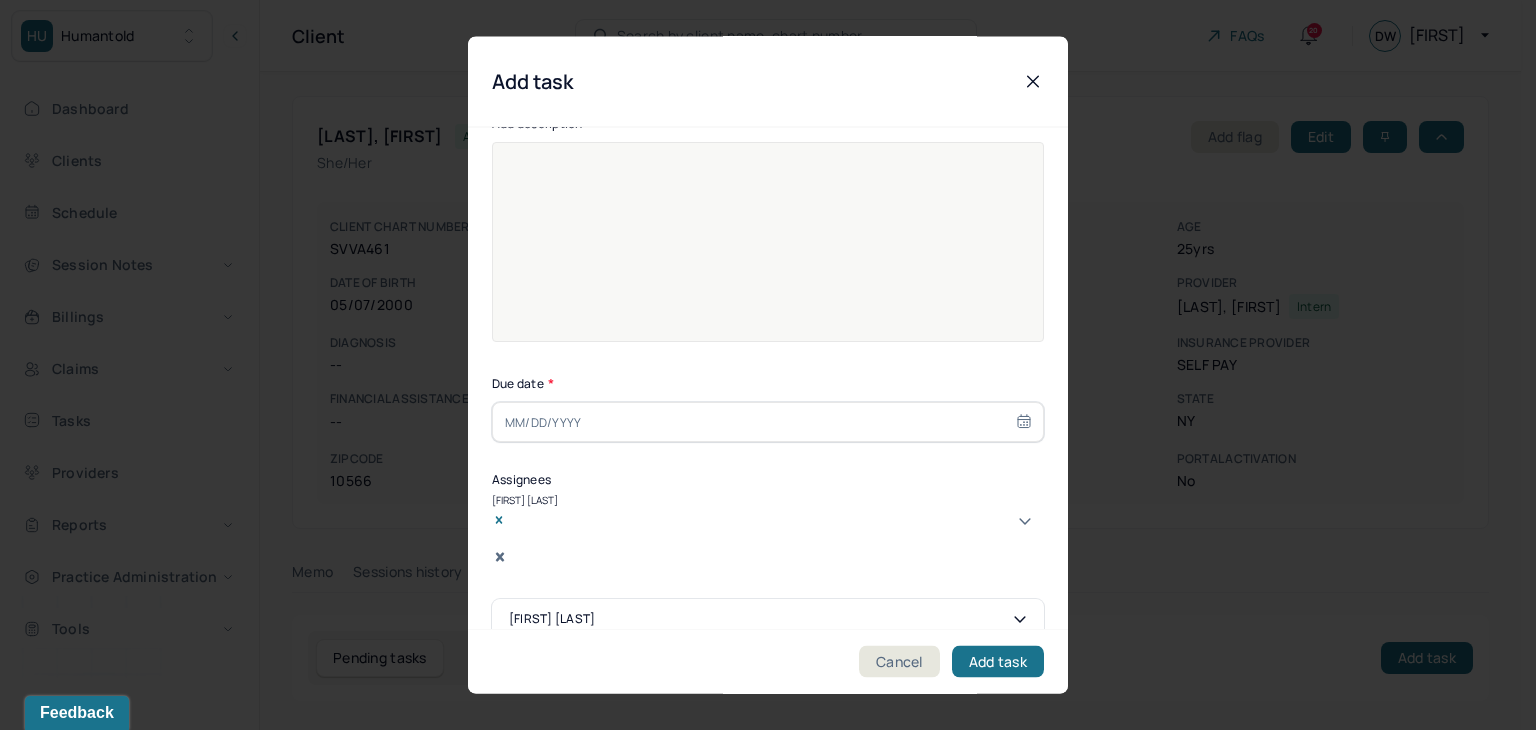 drag, startPoint x: 647, startPoint y: 516, endPoint x: 510, endPoint y: 521, distance: 137.09122 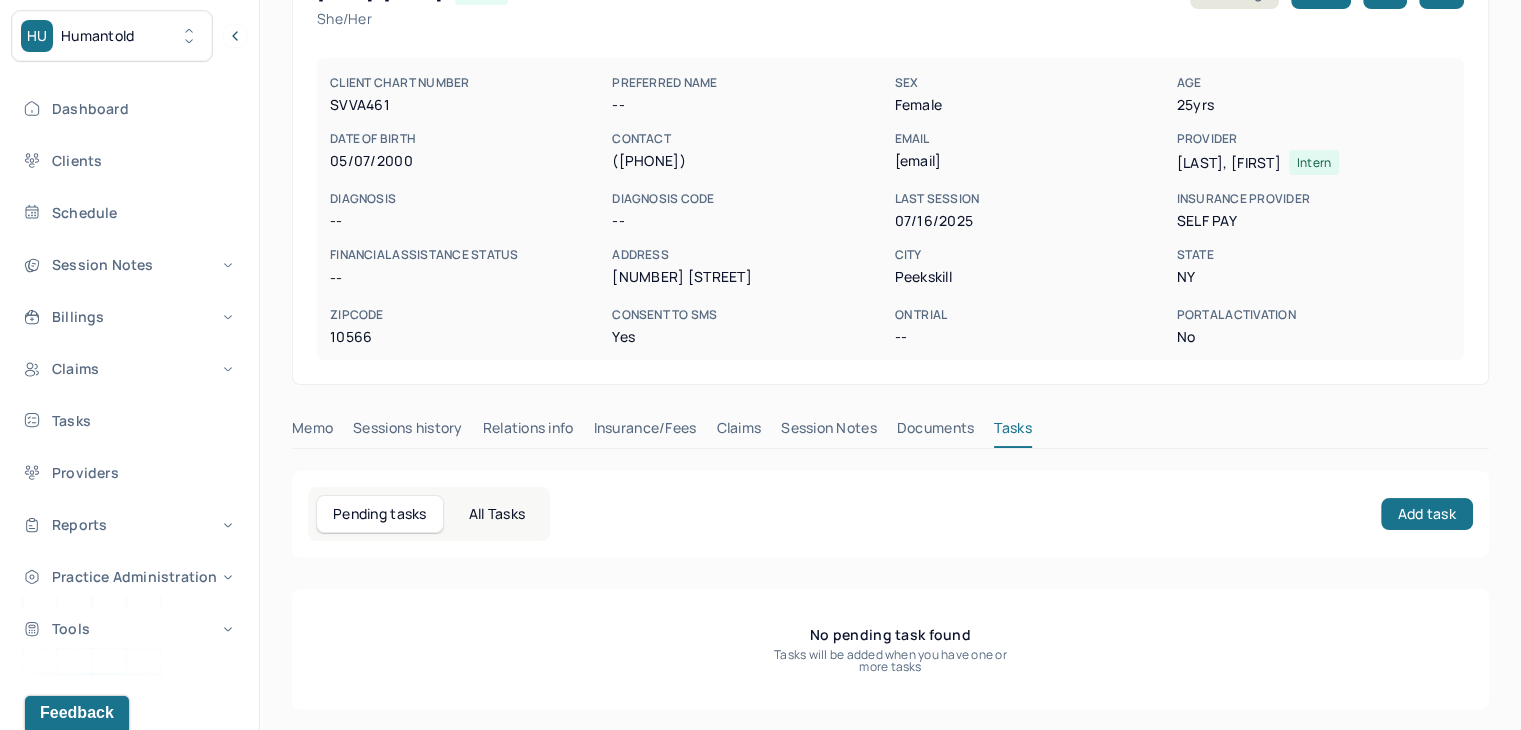 scroll, scrollTop: 145, scrollLeft: 0, axis: vertical 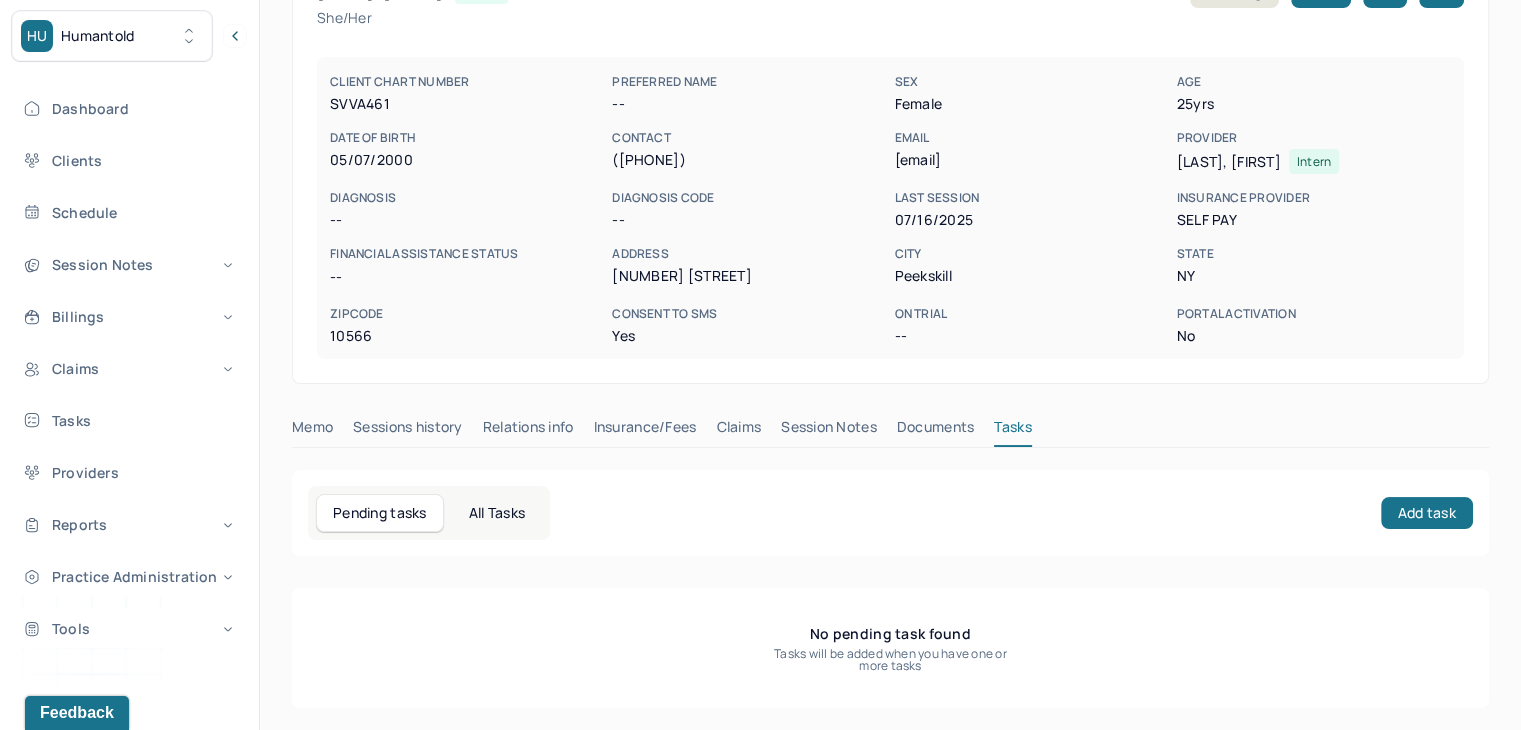 click on "Claims" at bounding box center [738, 431] 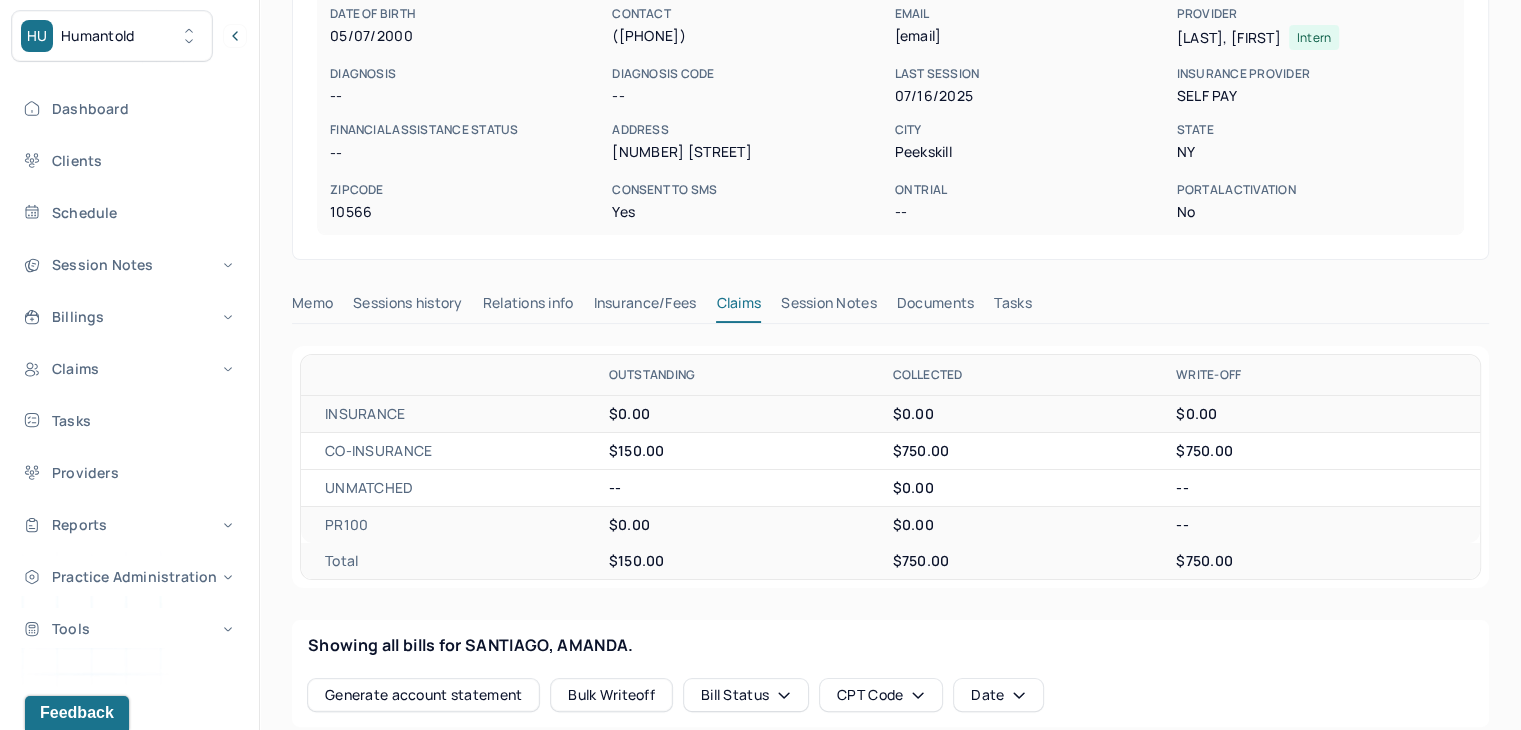 scroll, scrollTop: 0, scrollLeft: 0, axis: both 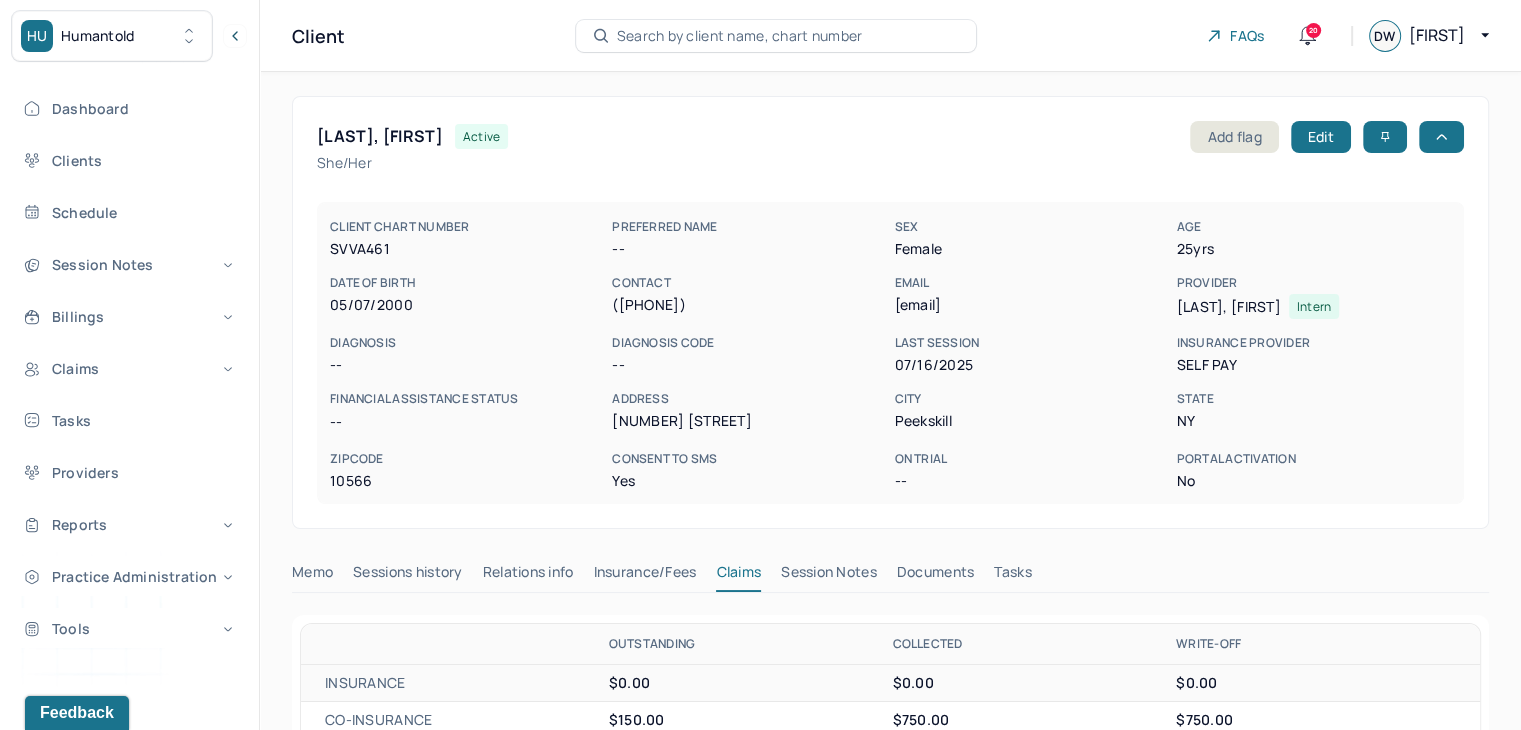click on "Search by client name, chart number" at bounding box center (740, 36) 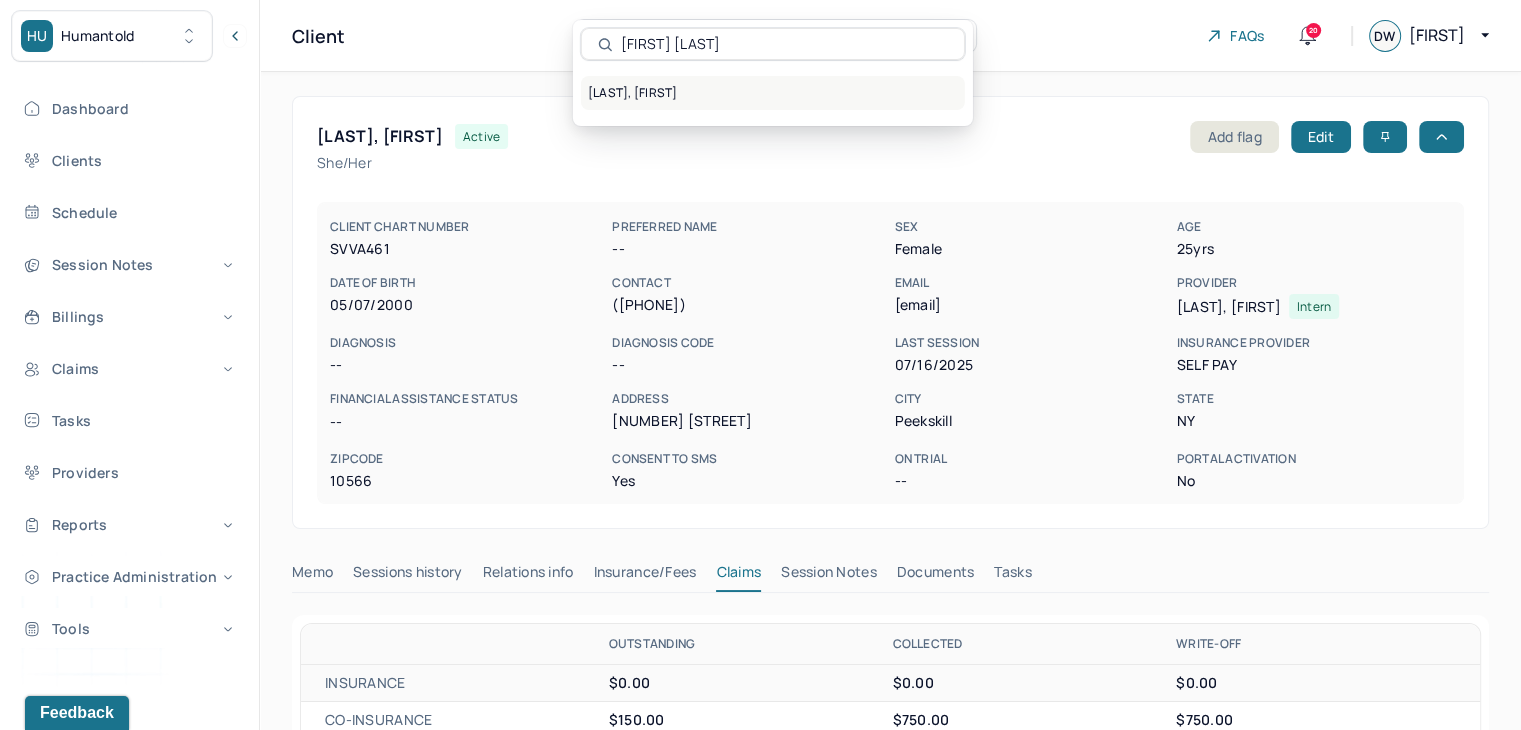 type on "[FIRST] [LAST]" 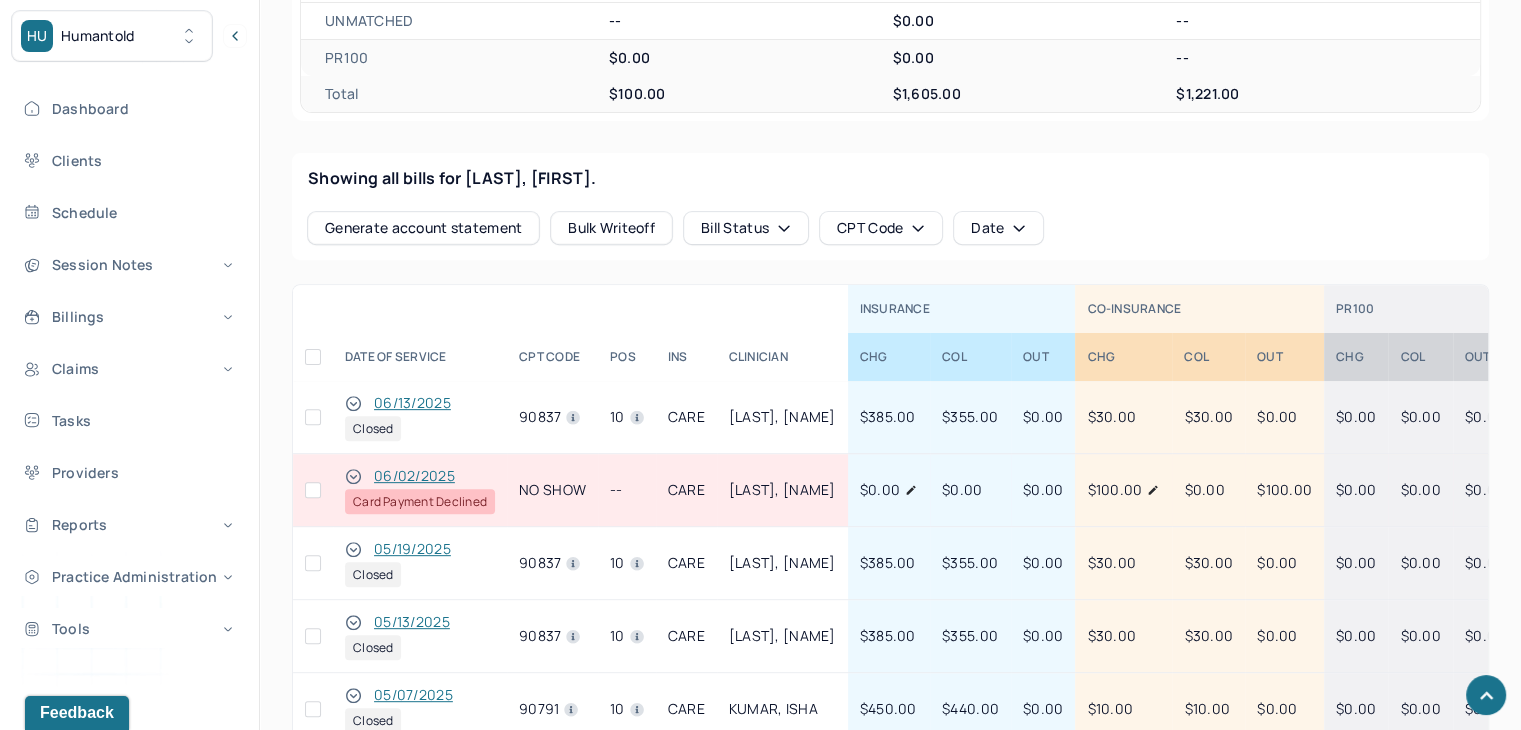 scroll, scrollTop: 800, scrollLeft: 0, axis: vertical 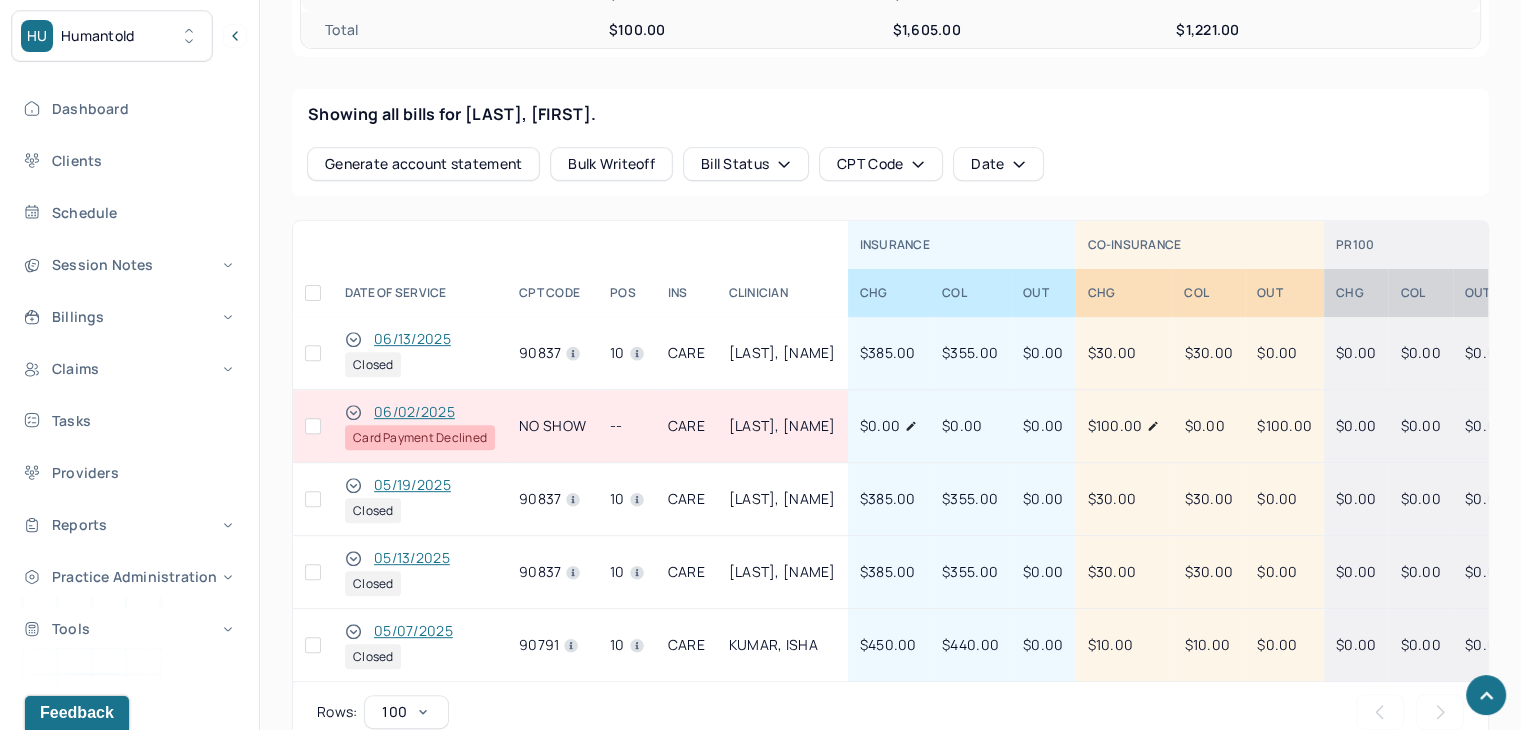 click at bounding box center (313, 426) 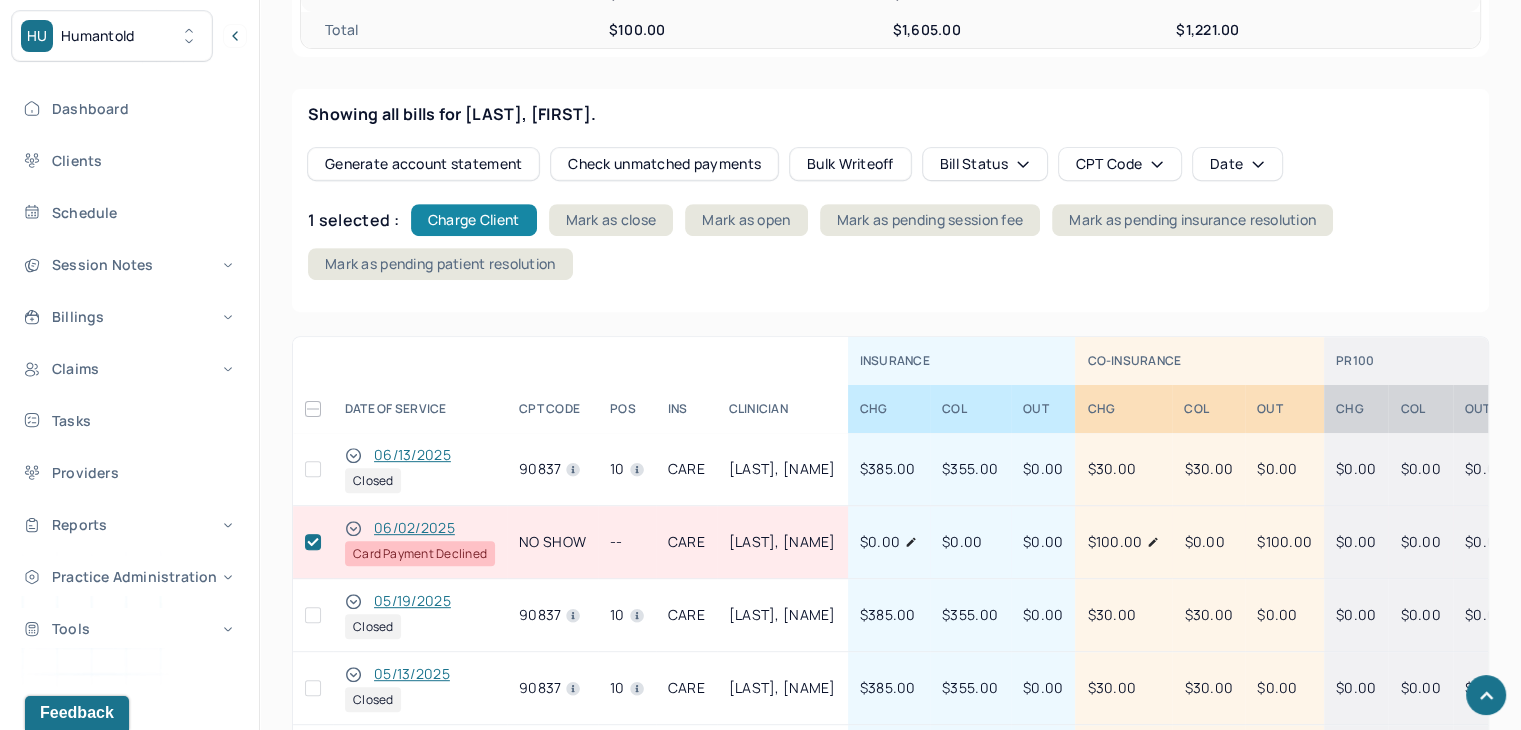 click on "Charge Client" at bounding box center (474, 220) 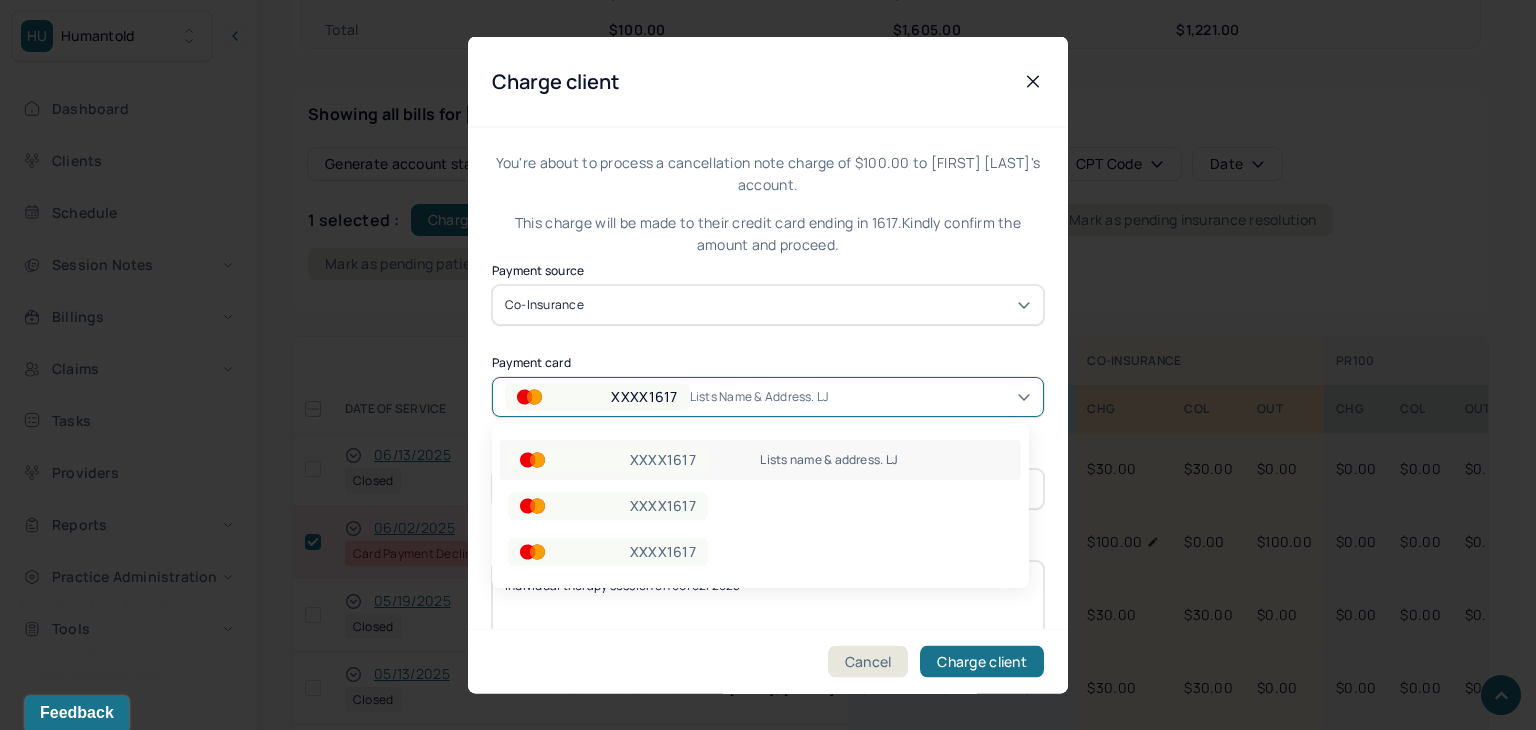 click on "XXXX1617" at bounding box center (597, 396) 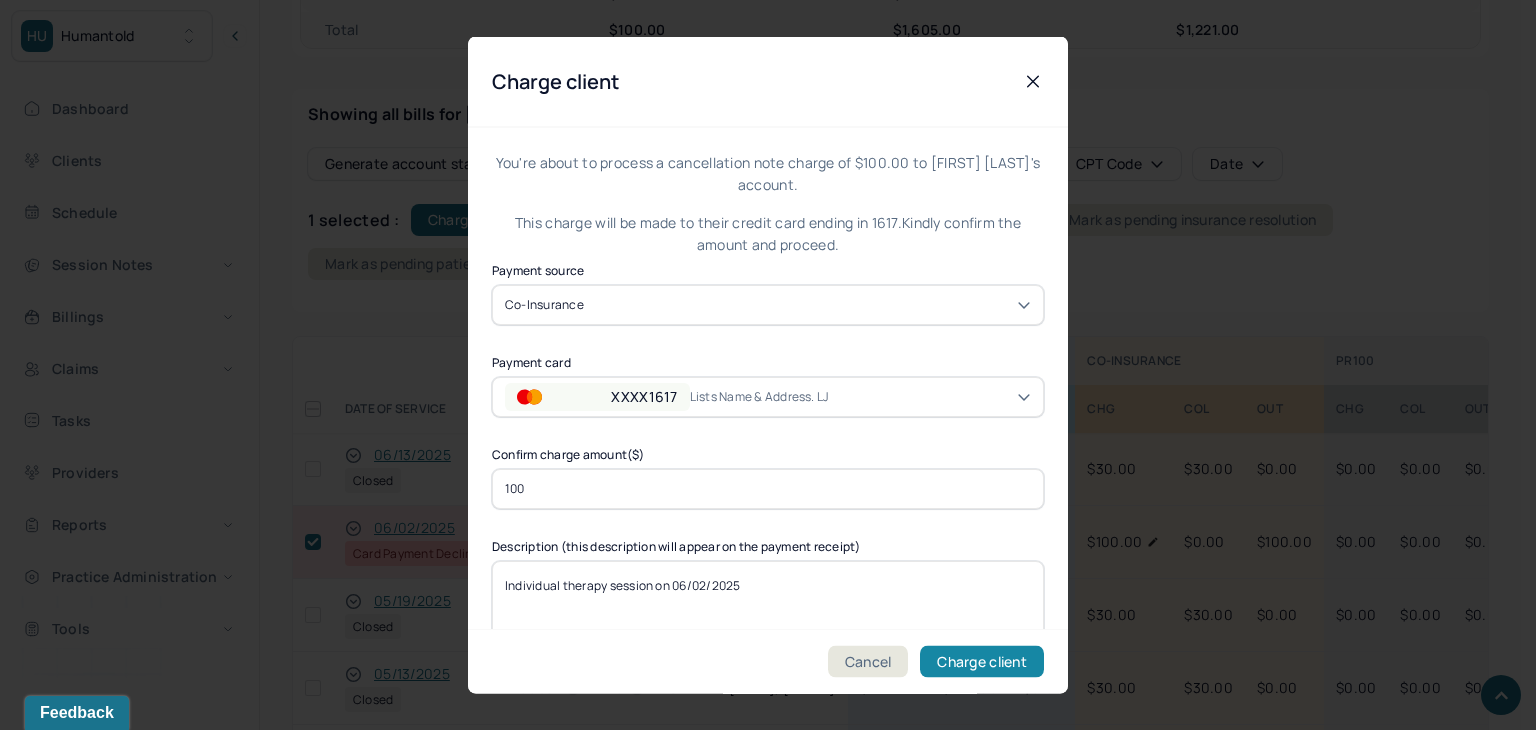 click on "Charge client" at bounding box center [982, 662] 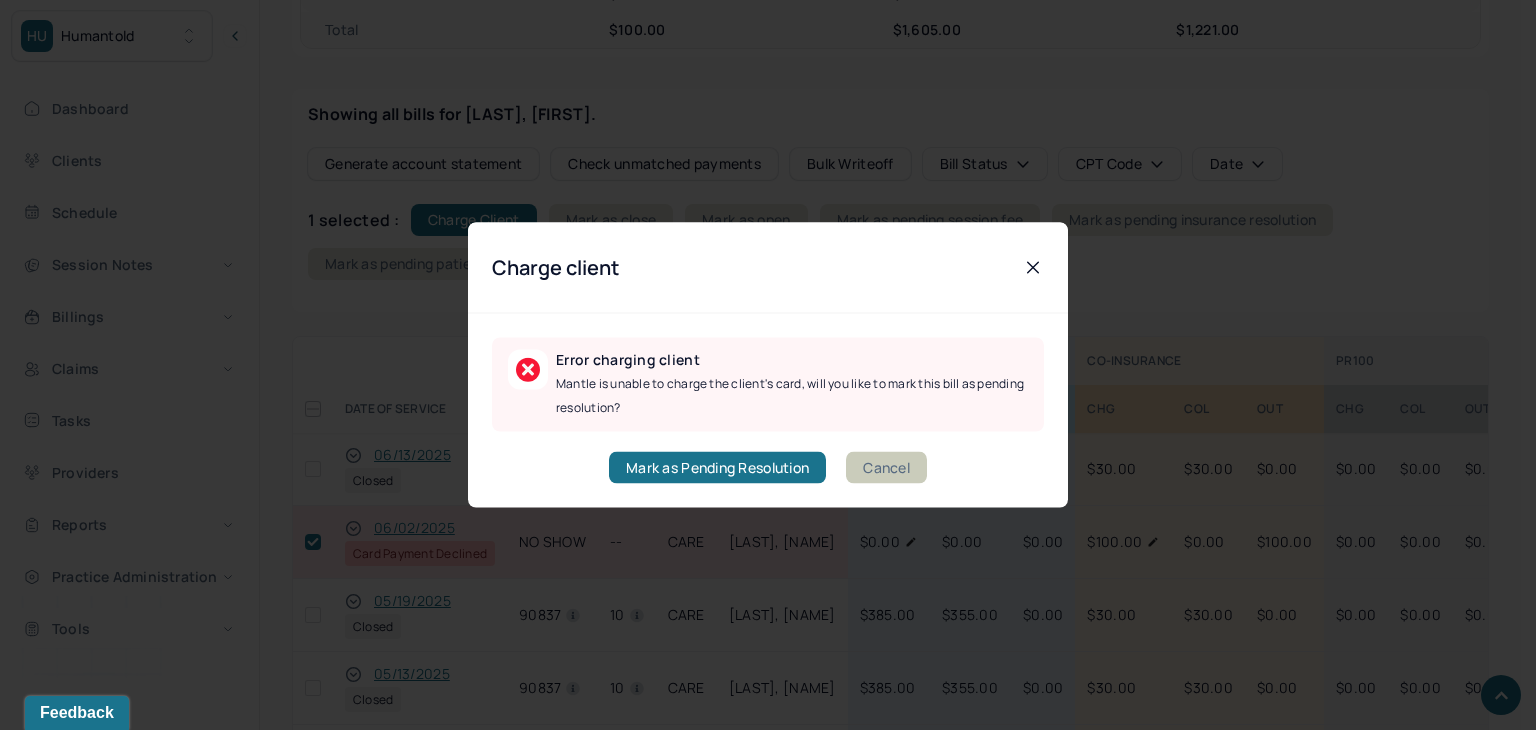 click on "Cancel" at bounding box center (886, 468) 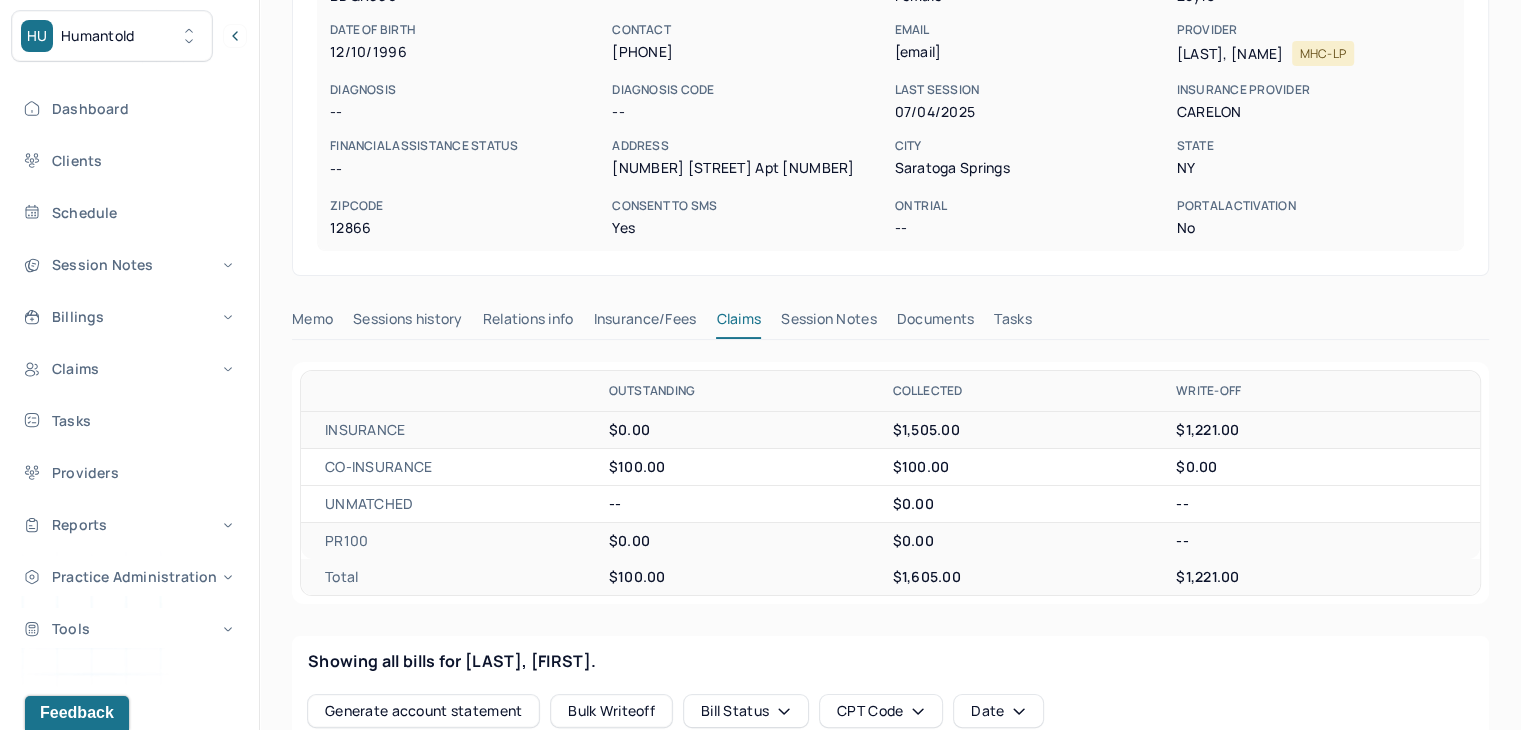 scroll, scrollTop: 0, scrollLeft: 0, axis: both 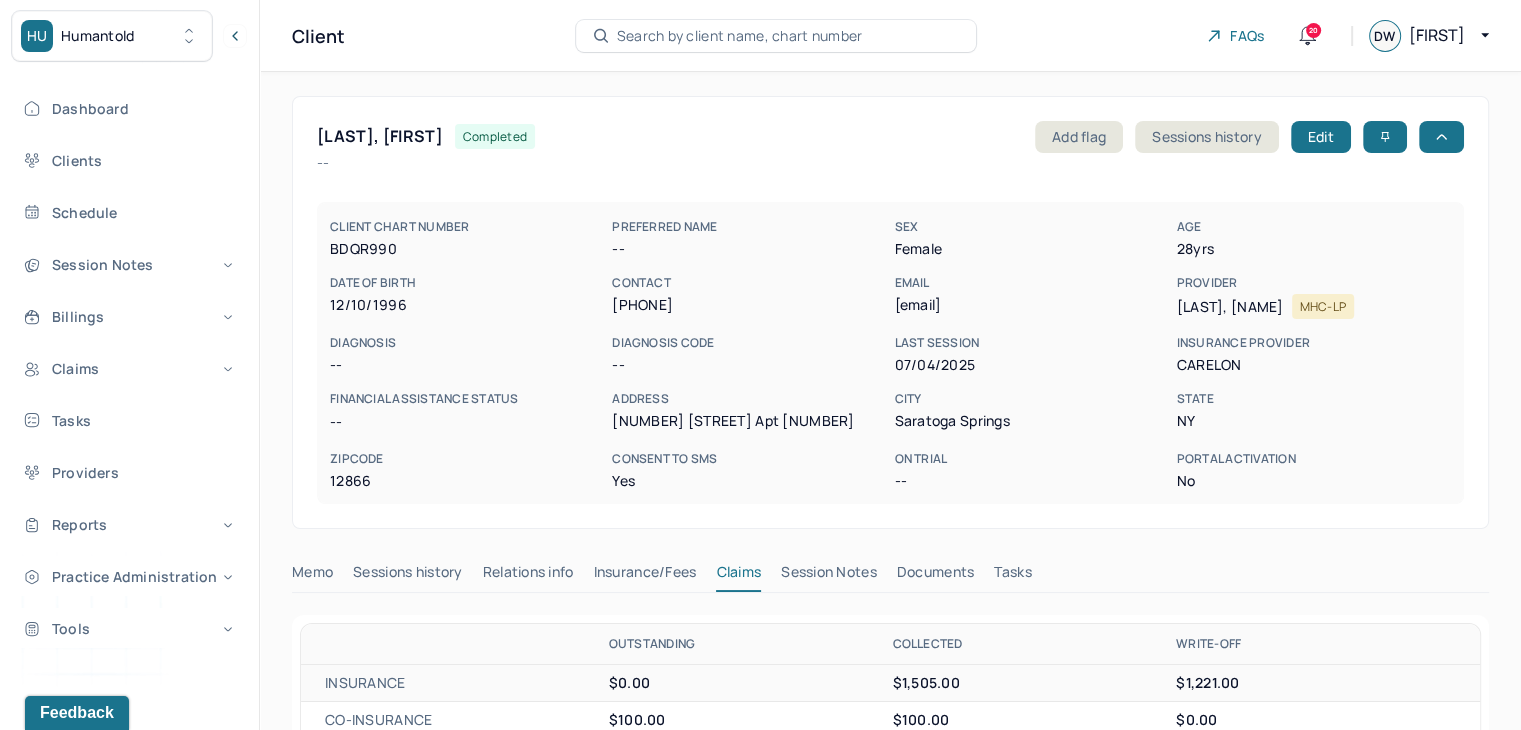 click on "Search by client name, chart number" at bounding box center [740, 36] 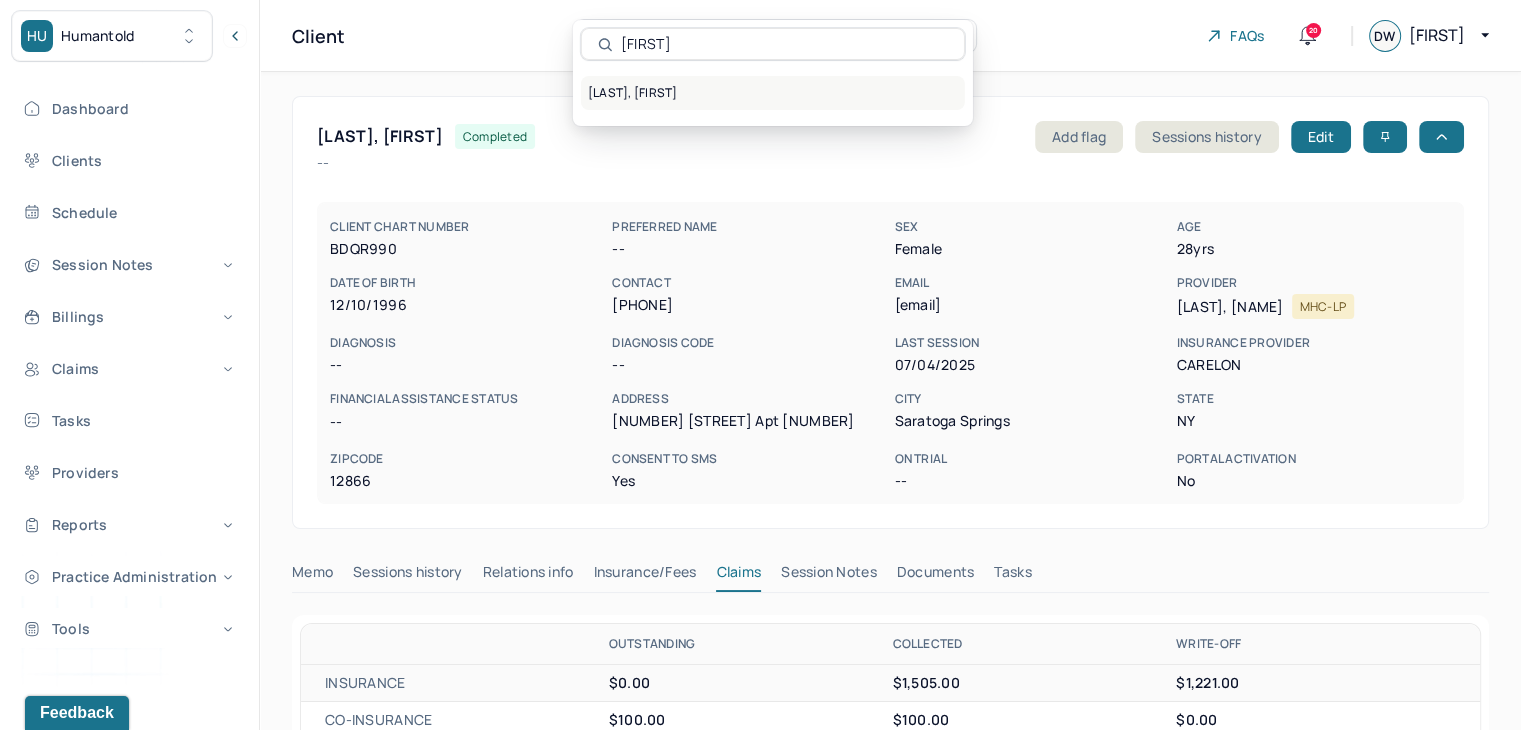 type on "[FIRST]" 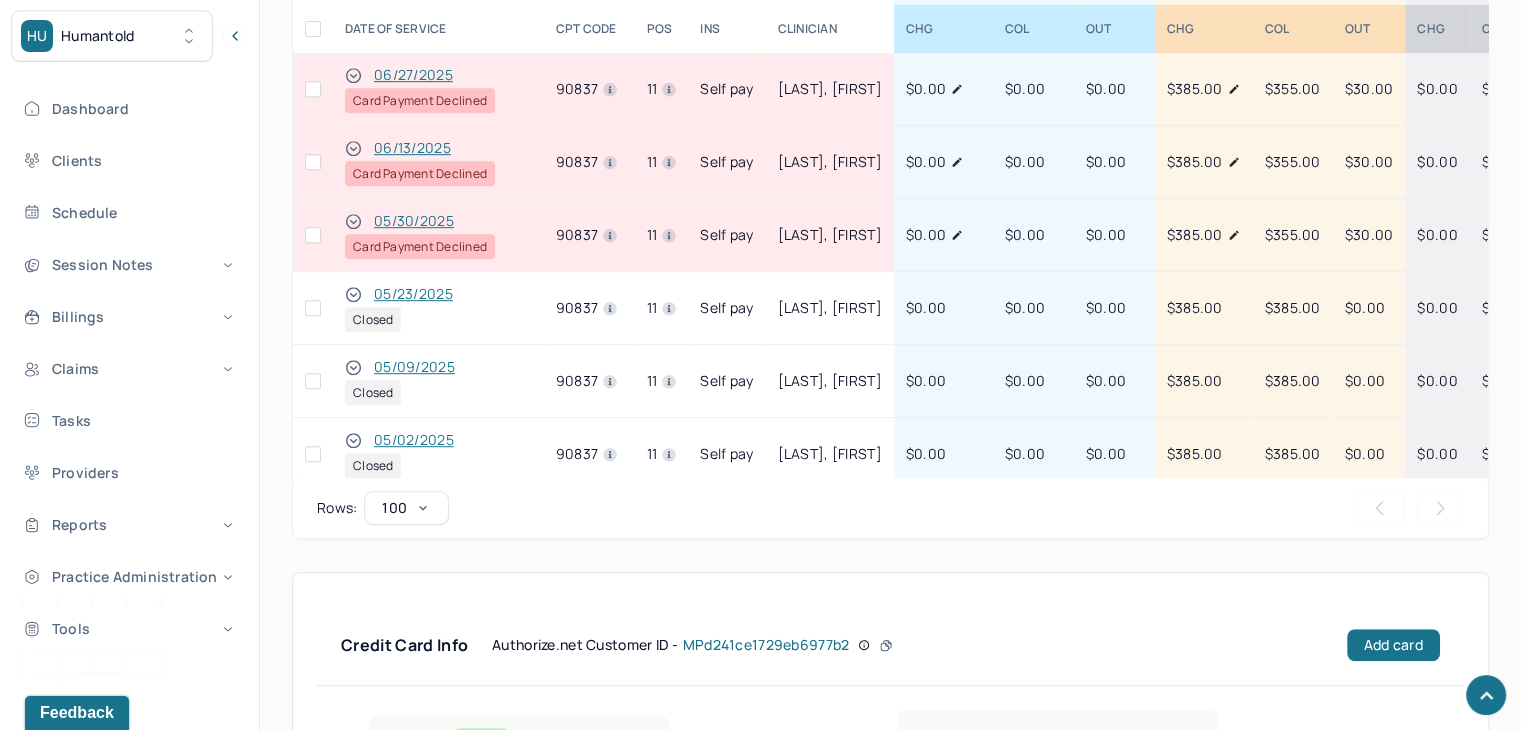 scroll, scrollTop: 1100, scrollLeft: 0, axis: vertical 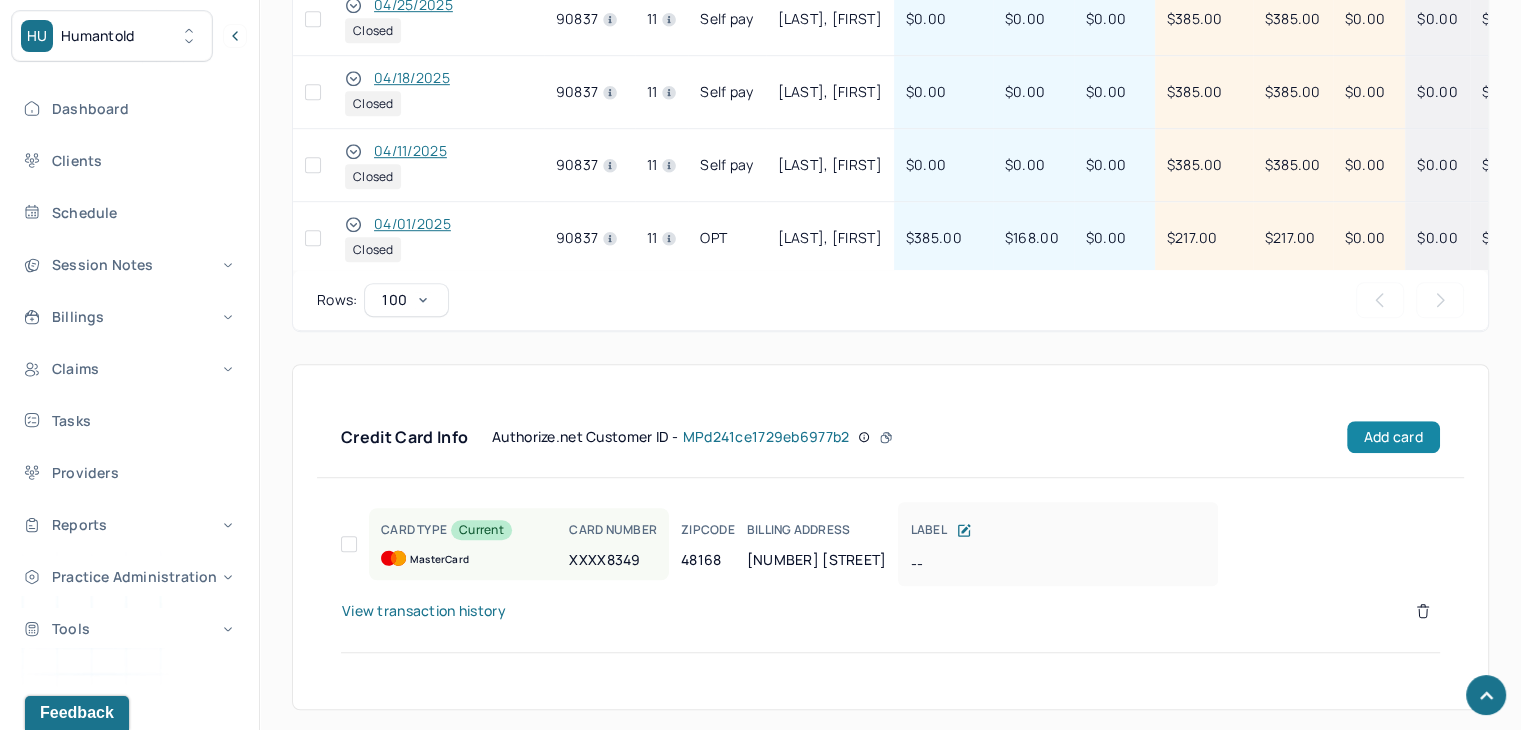 click on "Add card" at bounding box center [1393, 437] 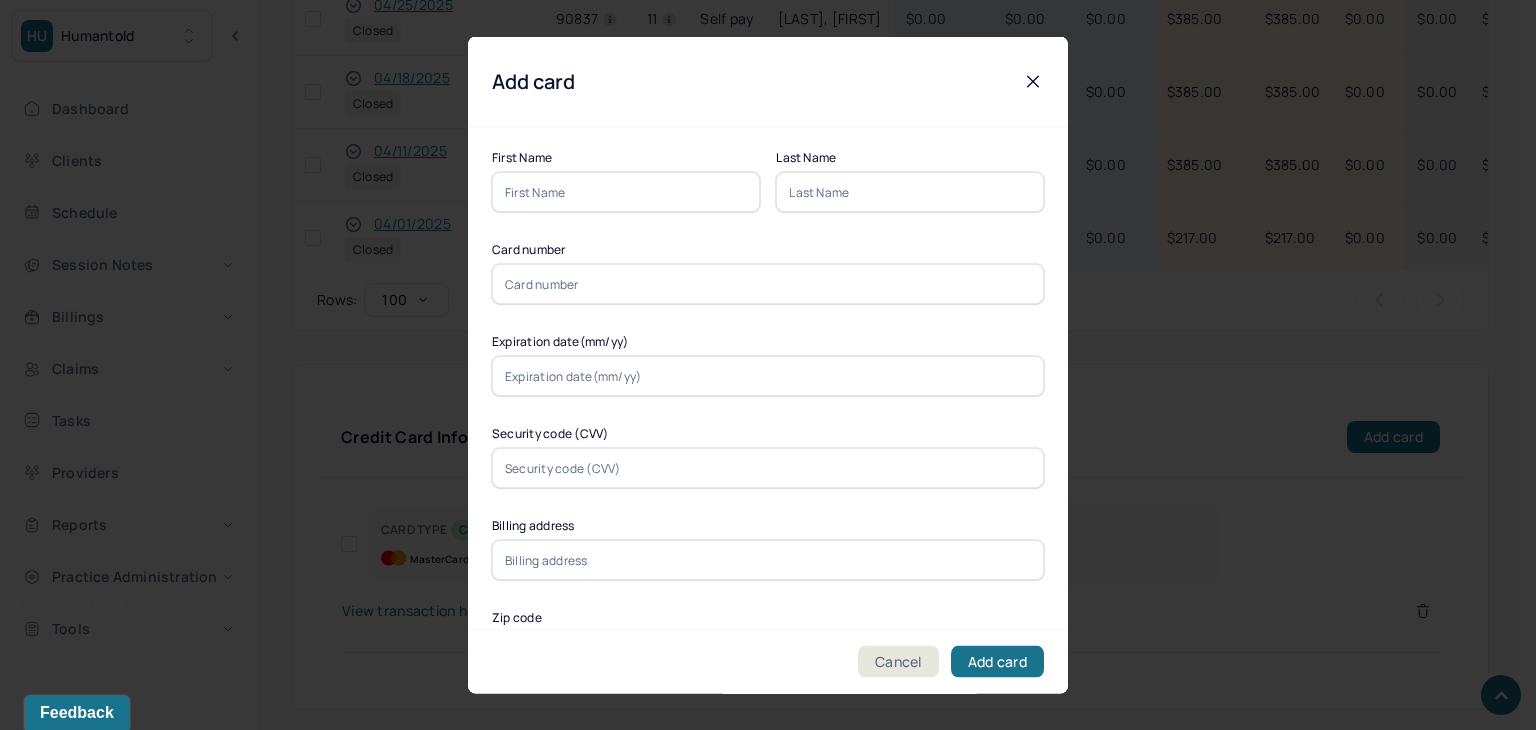 click at bounding box center (626, 192) 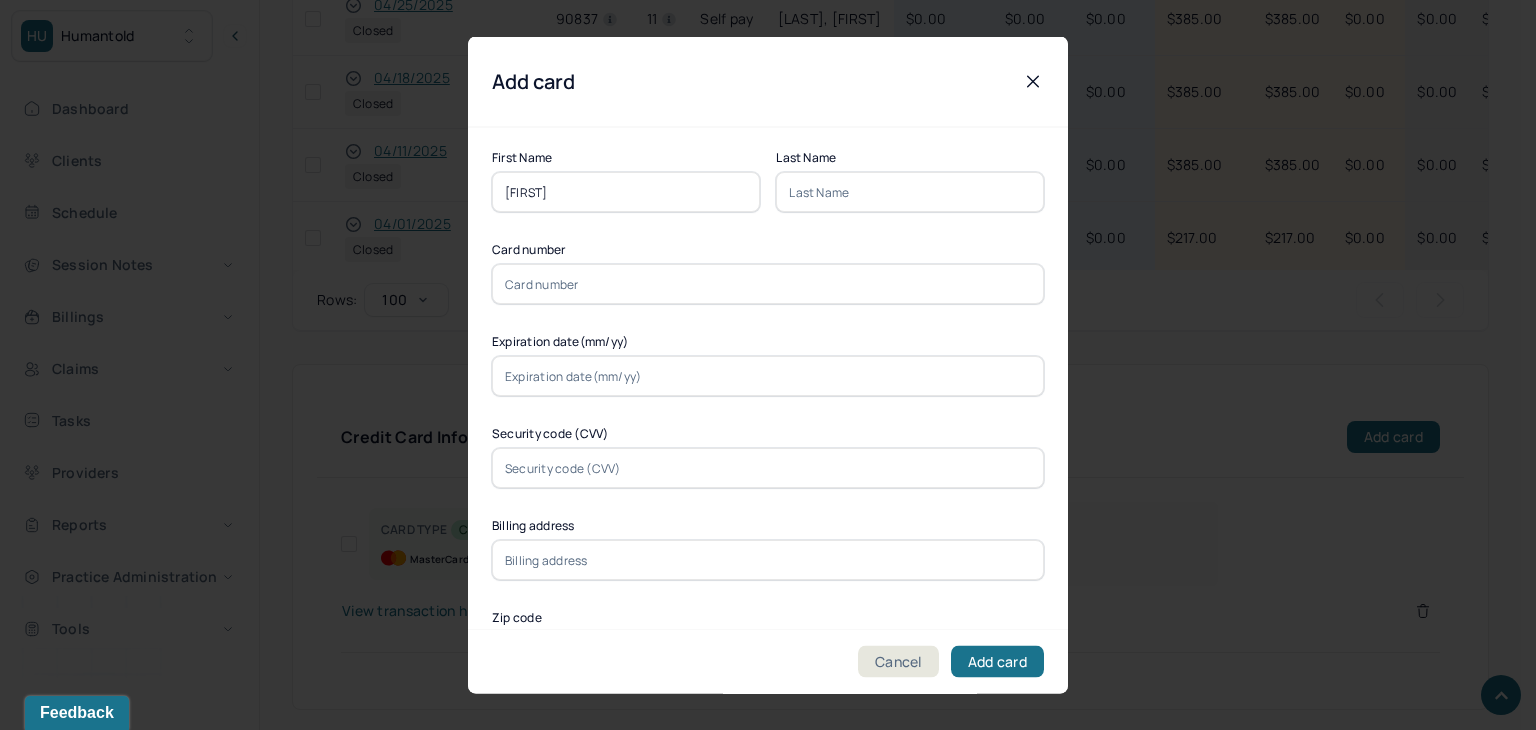 type on "[FIRST]" 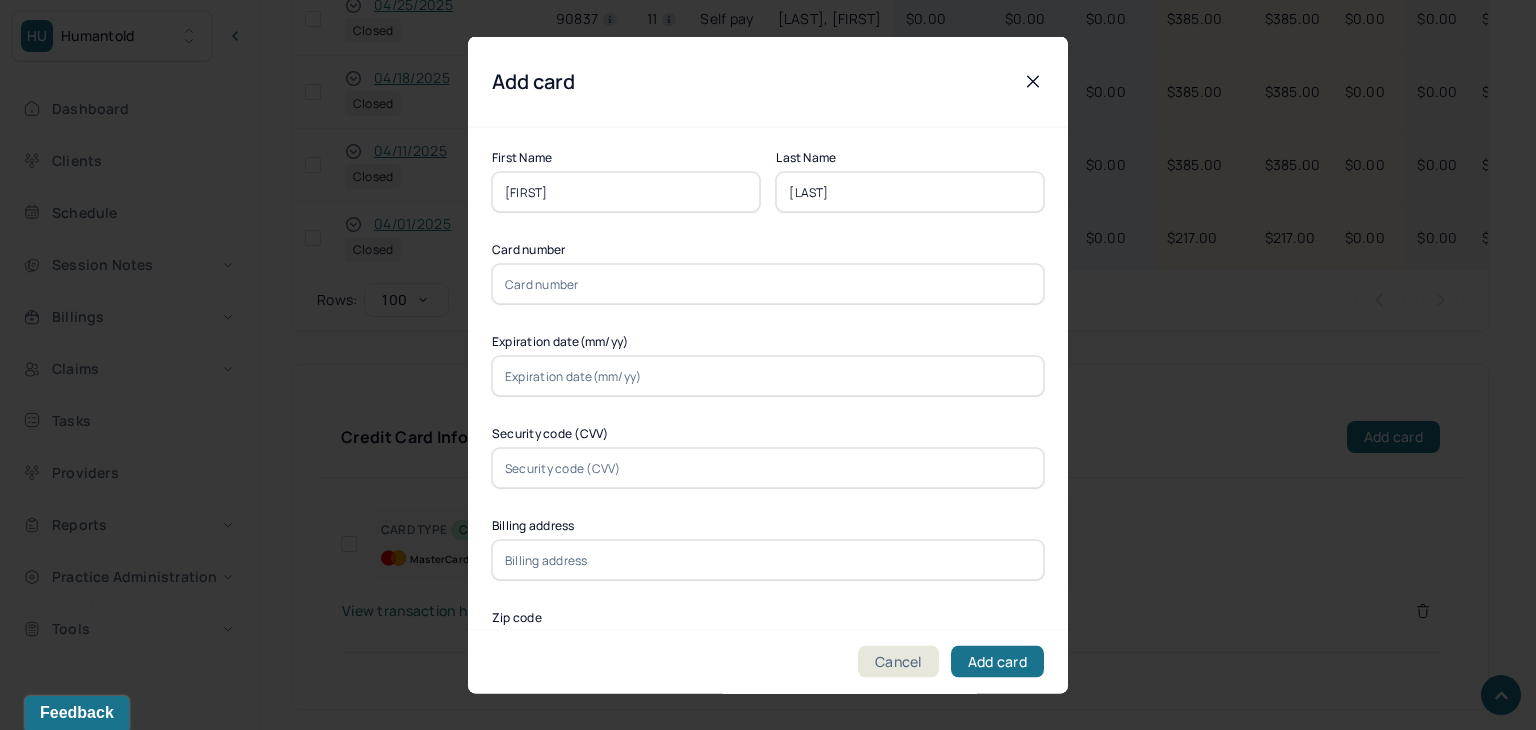 type on "[LAST]" 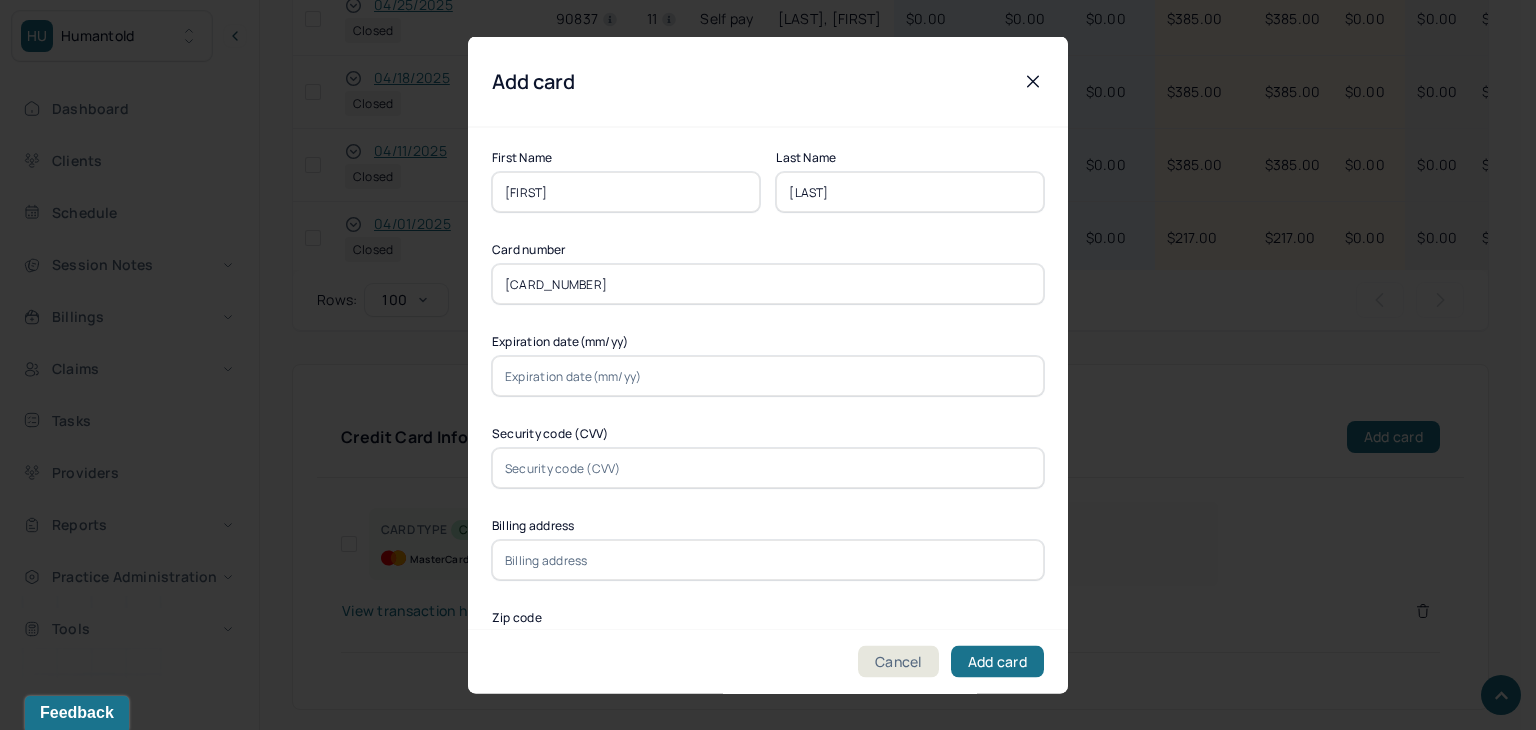 type on "[CARD_NUMBER]" 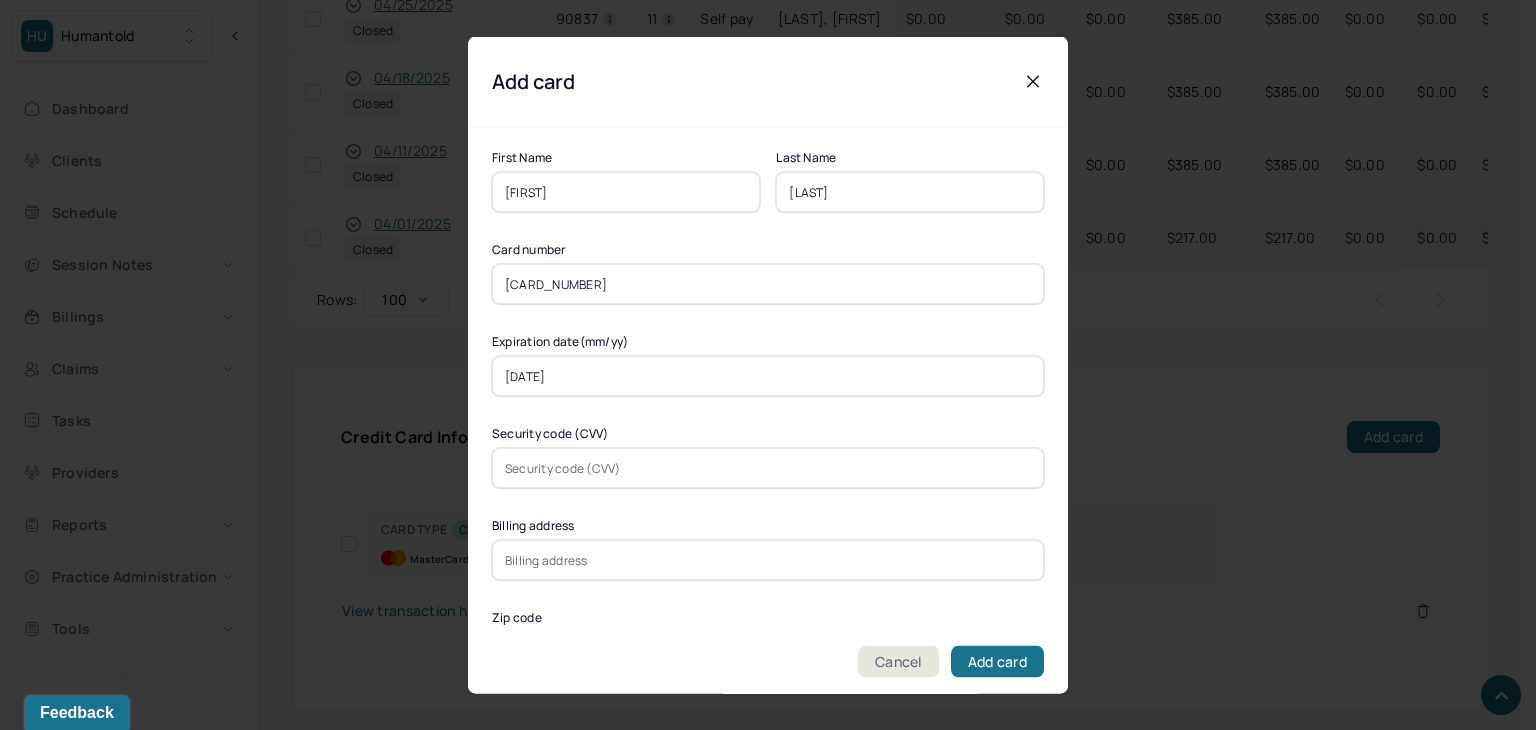 type on "[DATE]" 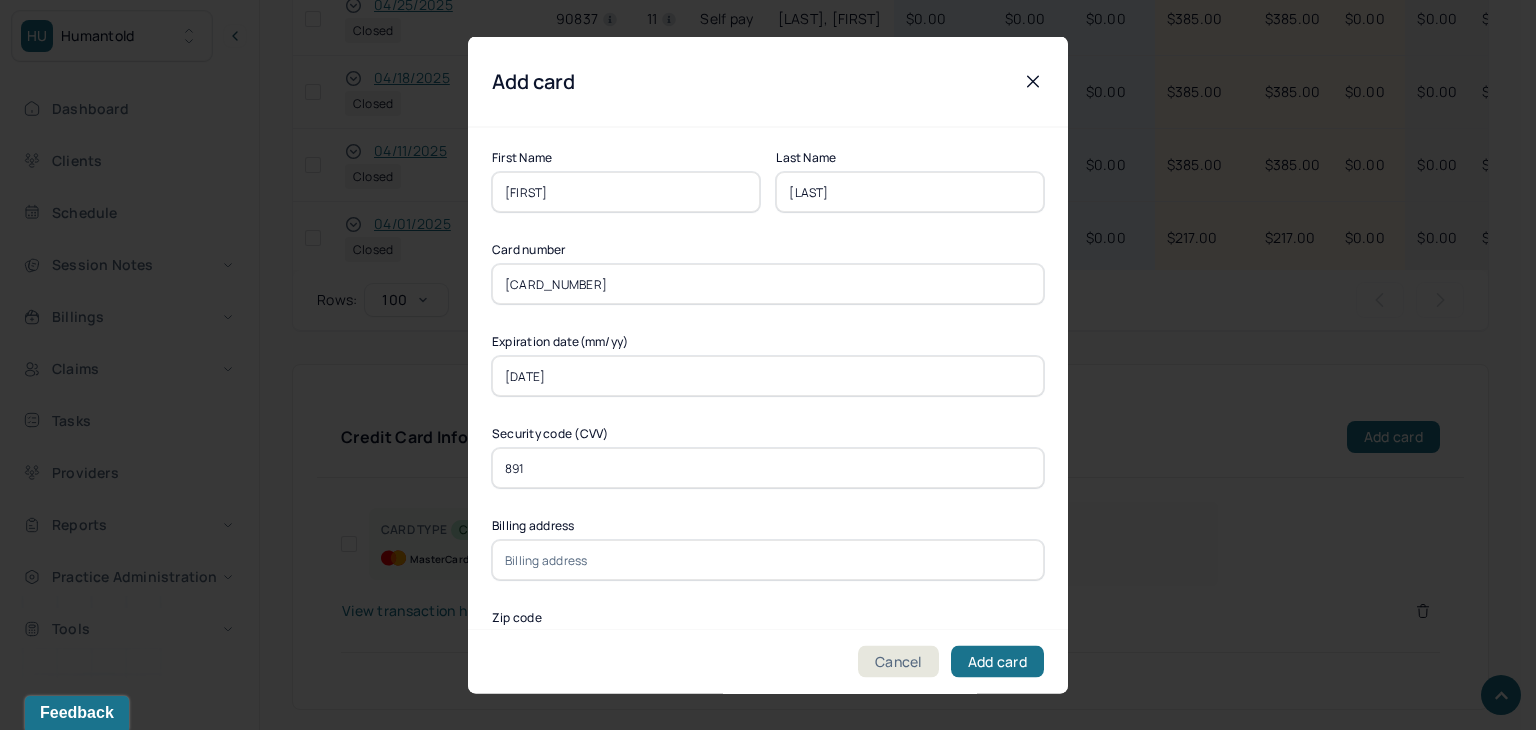 type on "891" 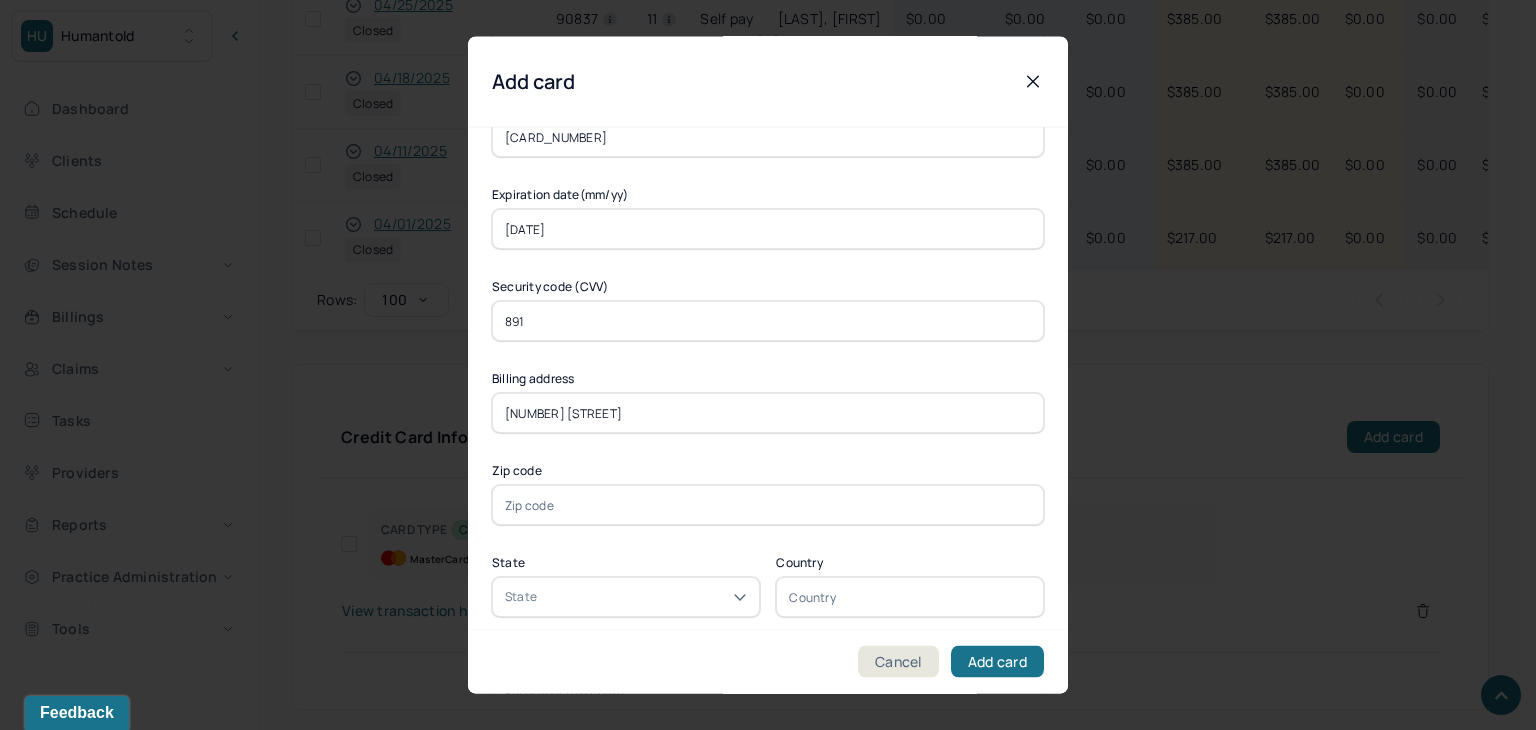 scroll, scrollTop: 200, scrollLeft: 0, axis: vertical 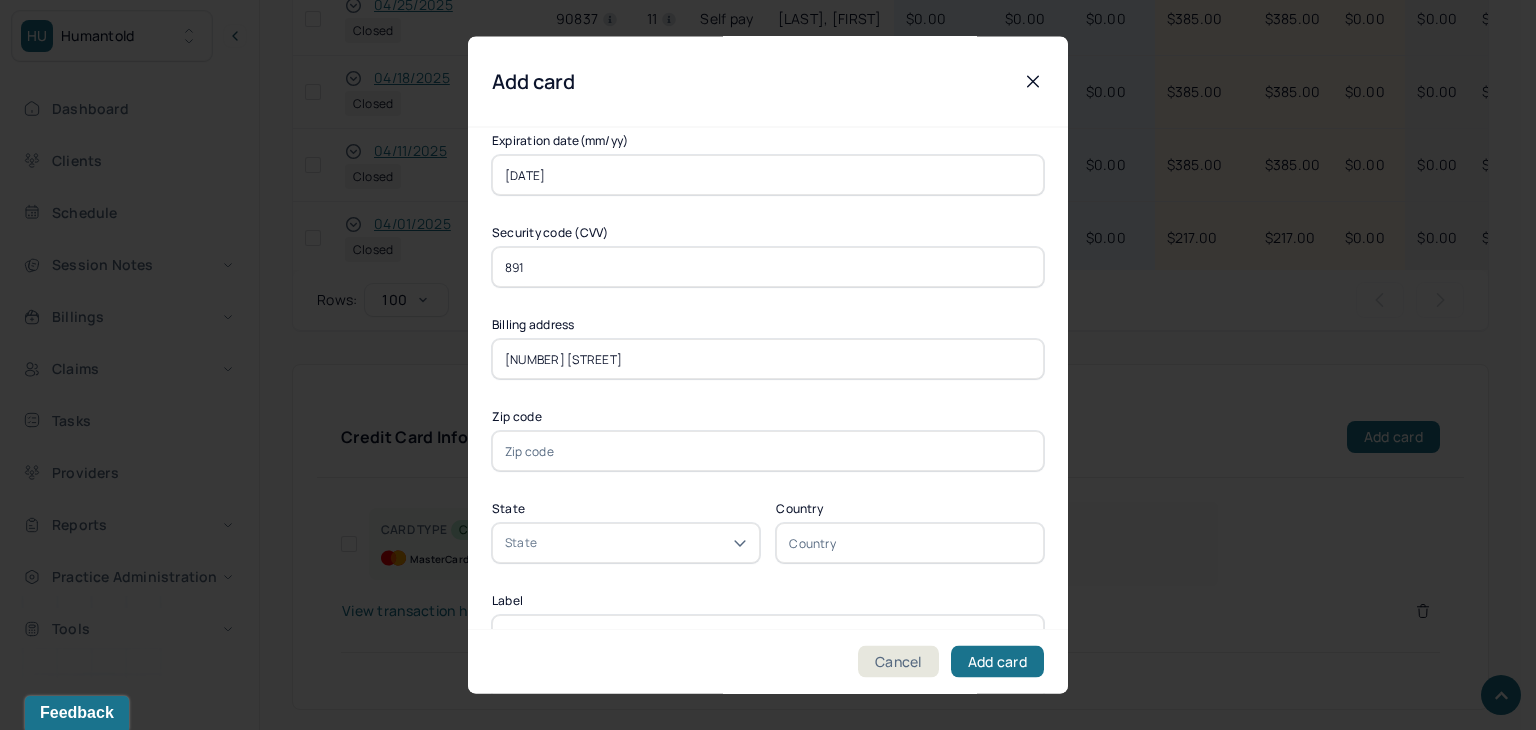 type on "[NUMBER] [STREET]" 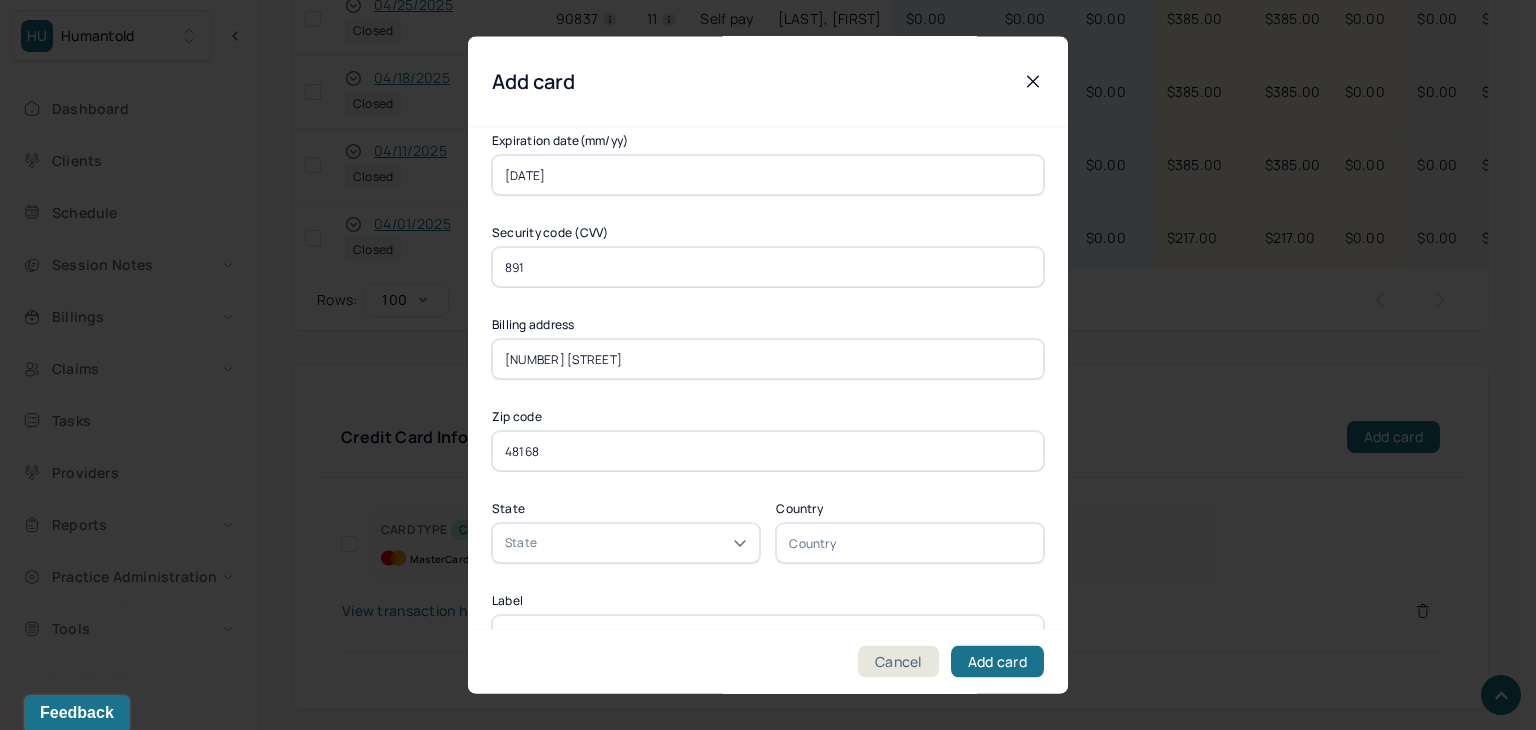 type on "48168" 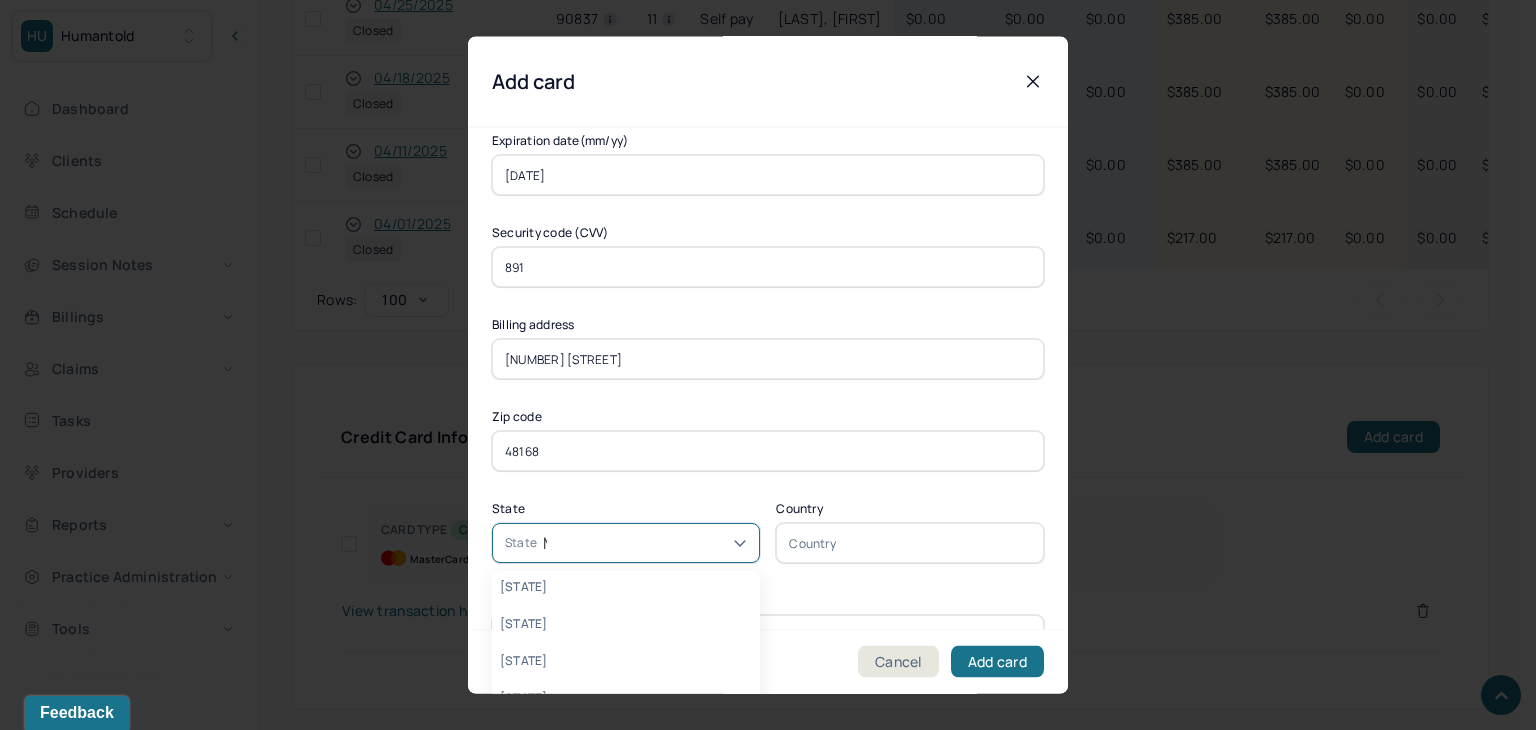 type on "MI" 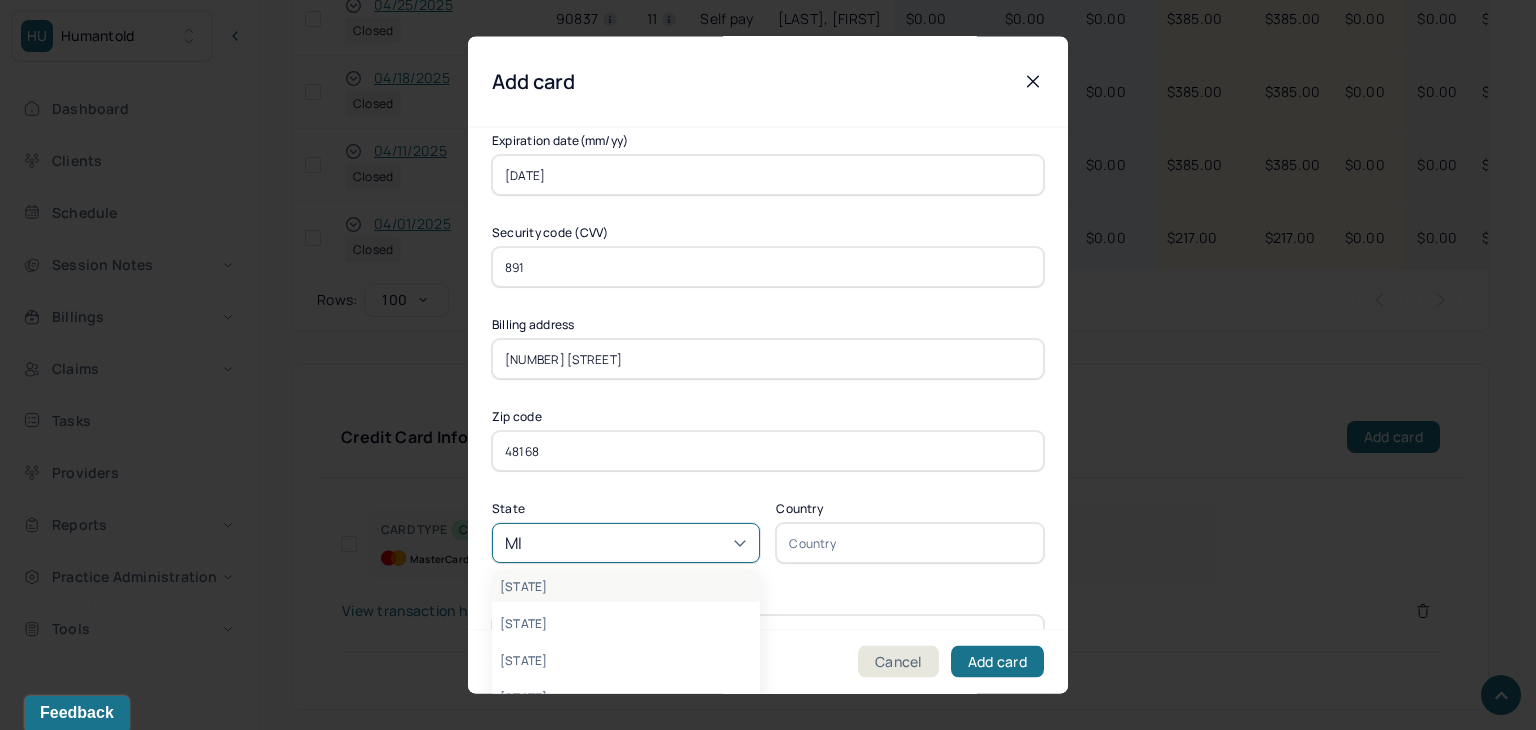 click on "[STATE]" at bounding box center [626, 587] 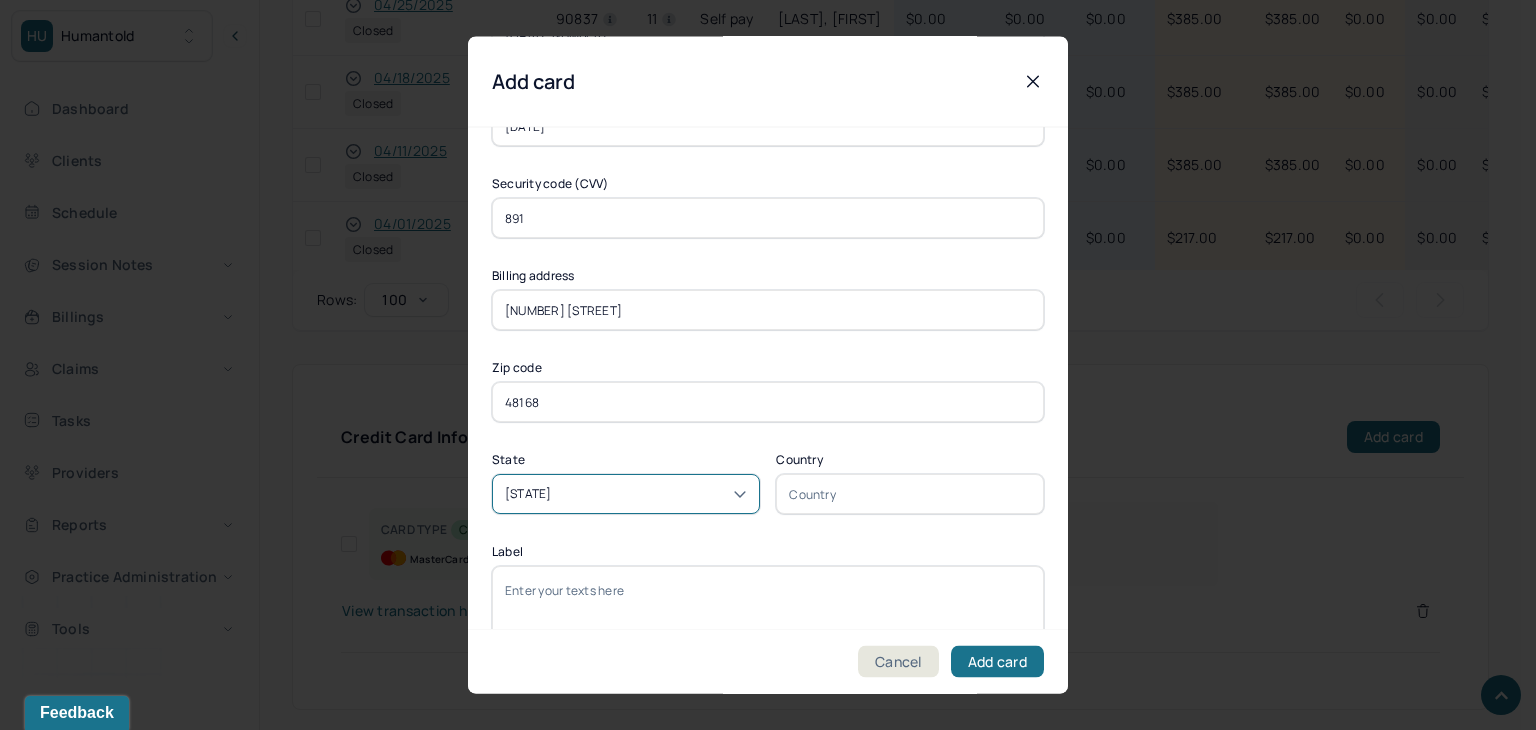 scroll, scrollTop: 315, scrollLeft: 0, axis: vertical 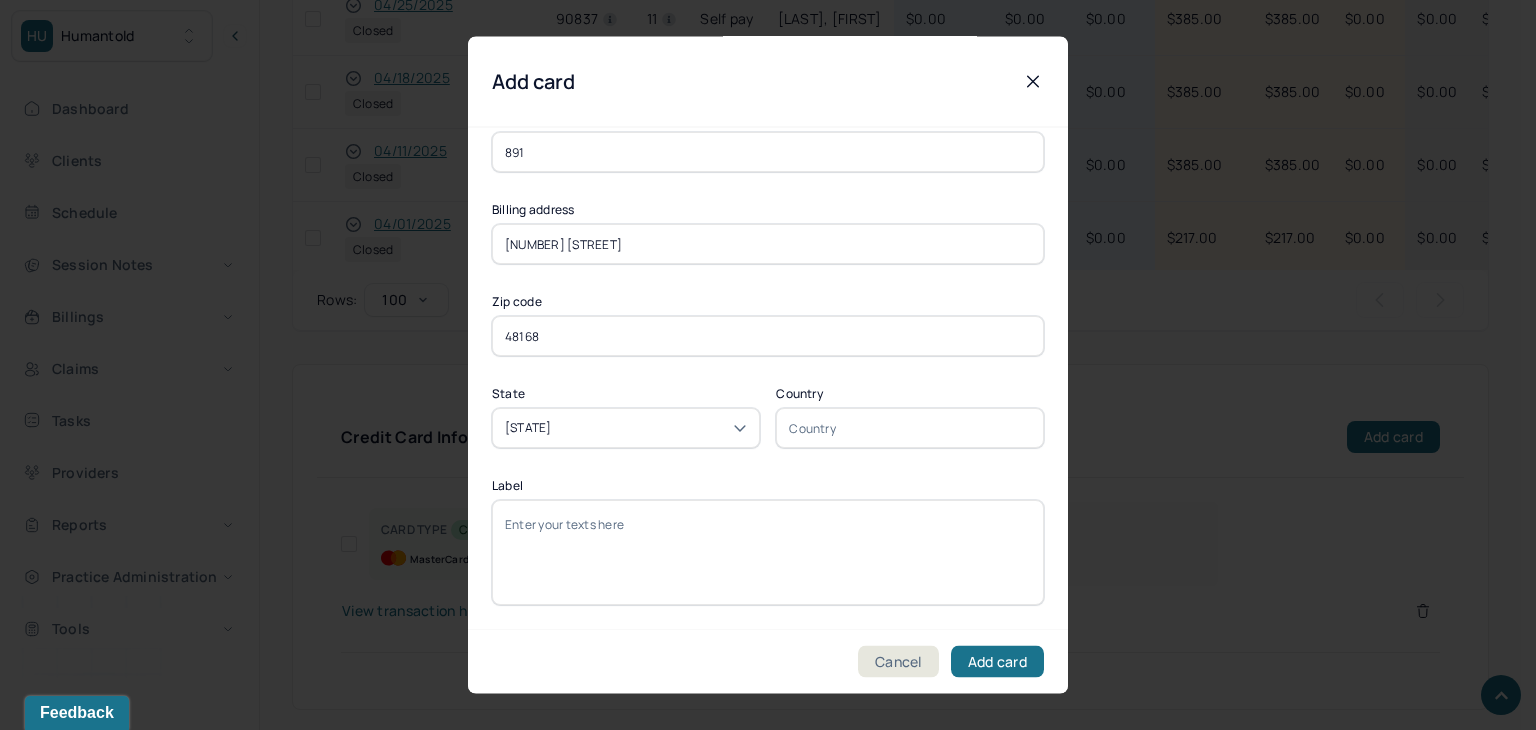 click on "Label" at bounding box center (768, 553) 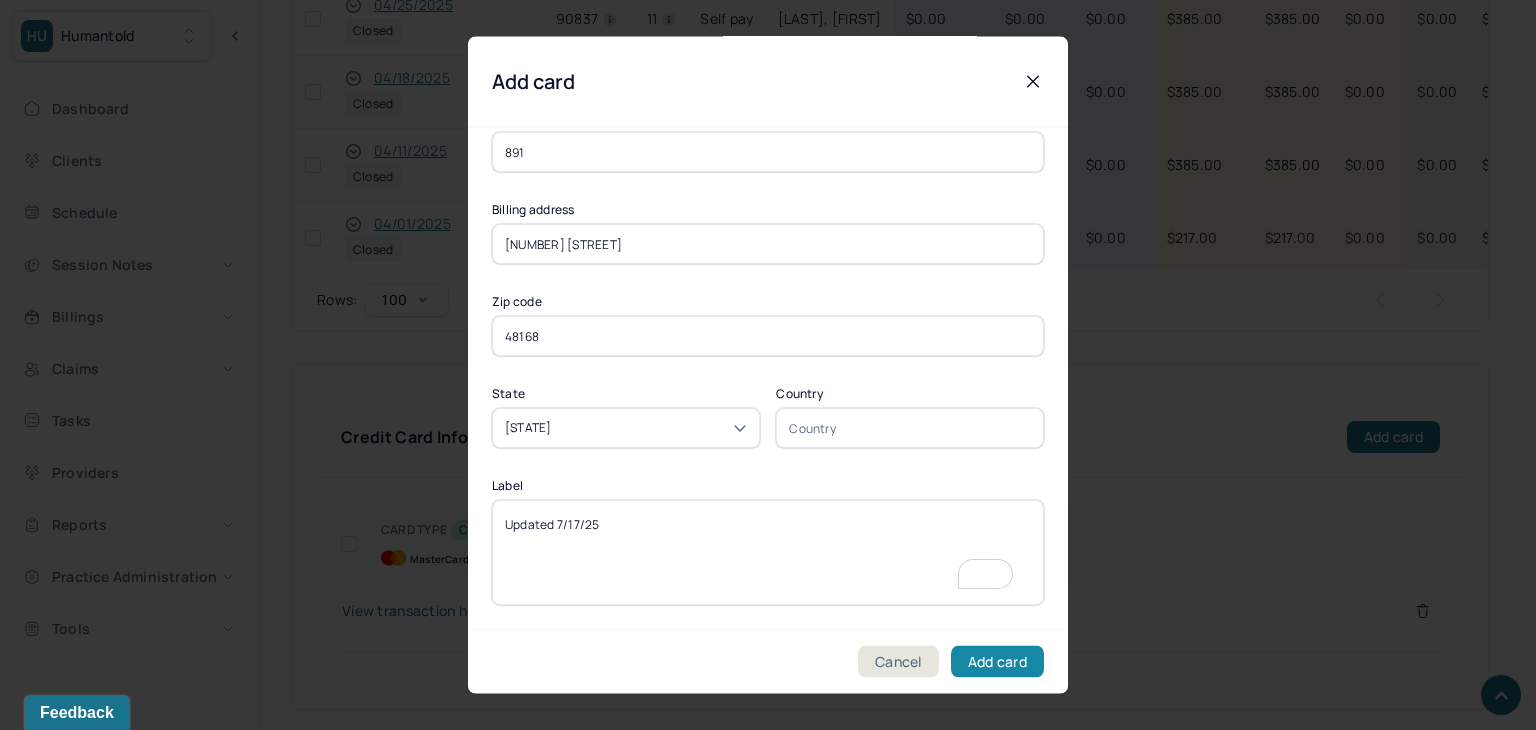 type on "Updated 7/17/25" 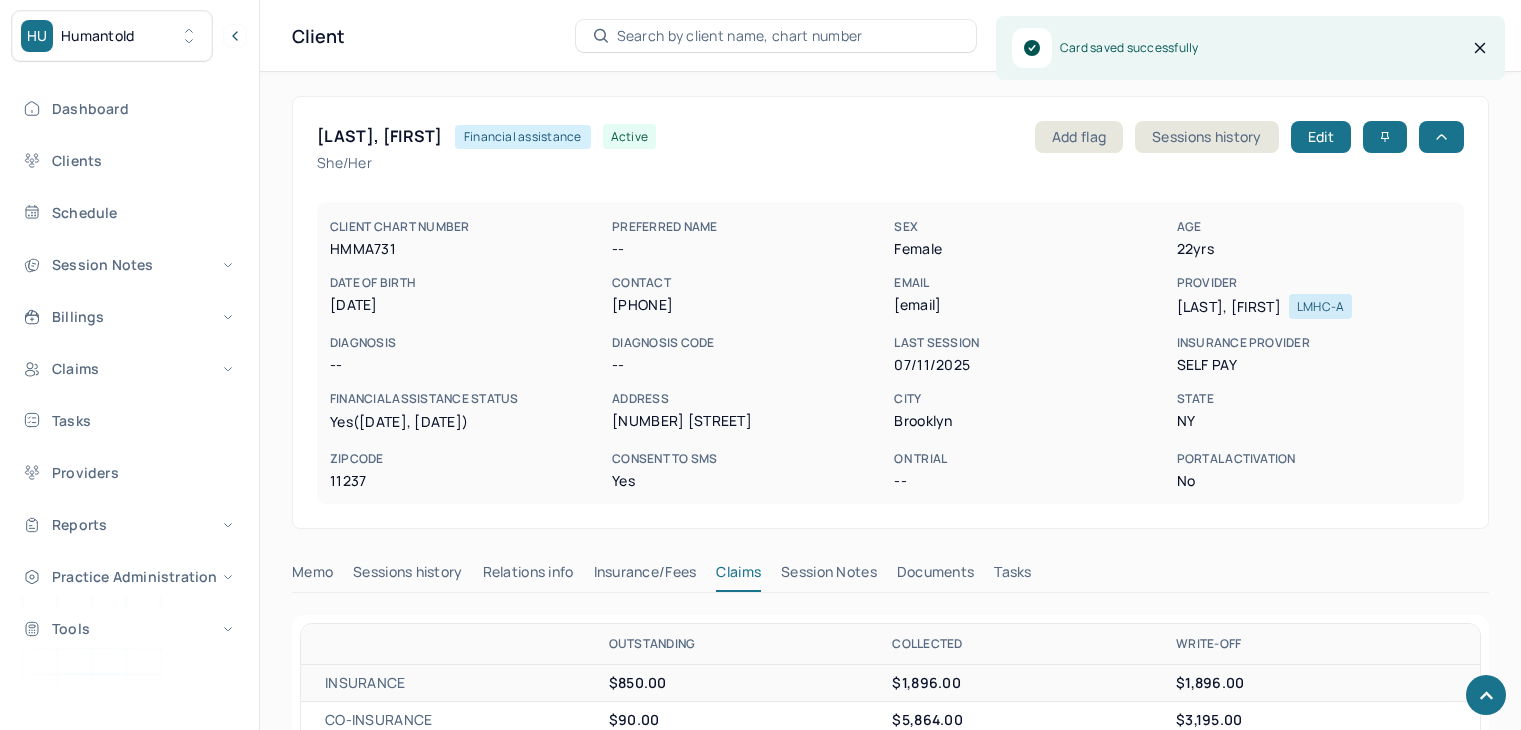 scroll, scrollTop: 1272, scrollLeft: 0, axis: vertical 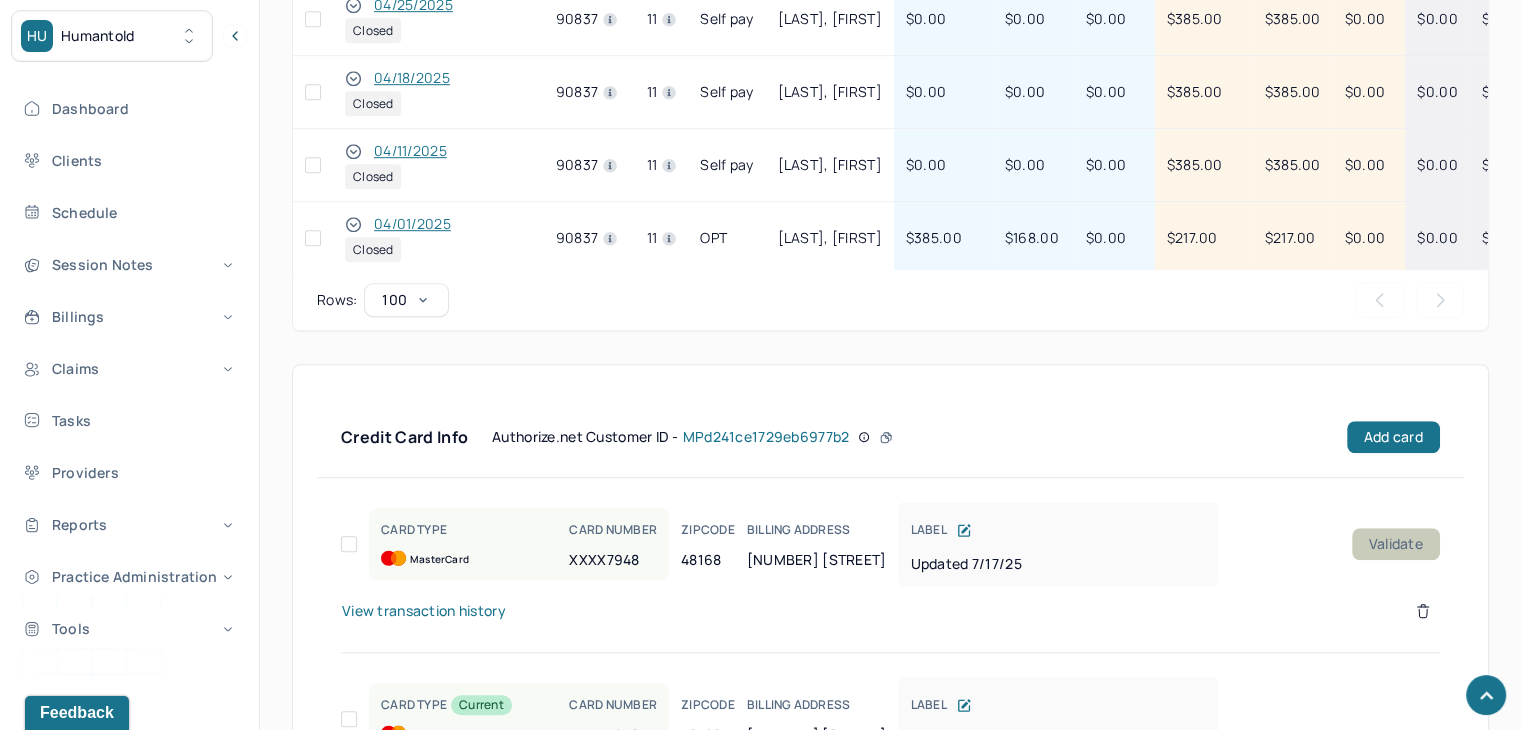 click on "Validate" at bounding box center (1396, 544) 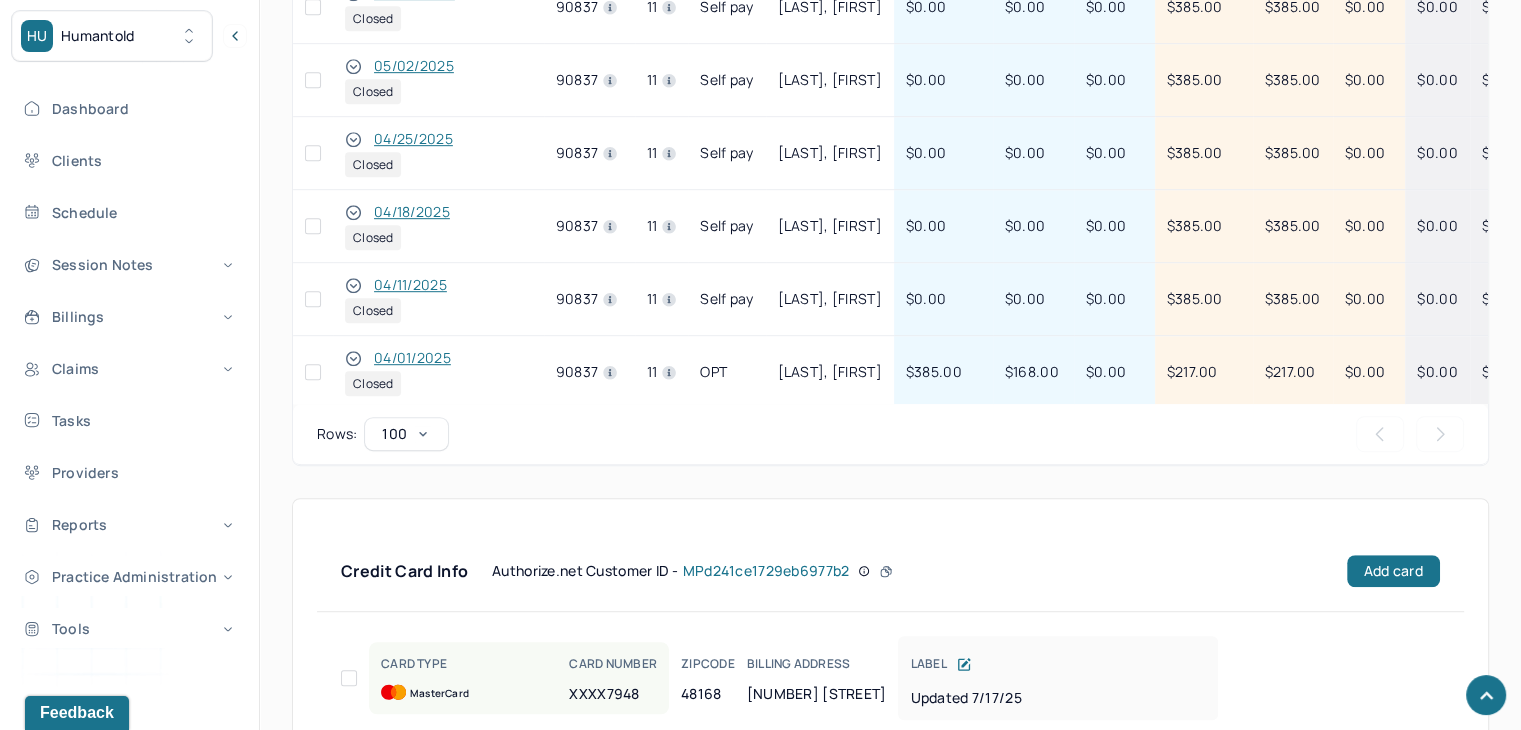 scroll, scrollTop: 672, scrollLeft: 0, axis: vertical 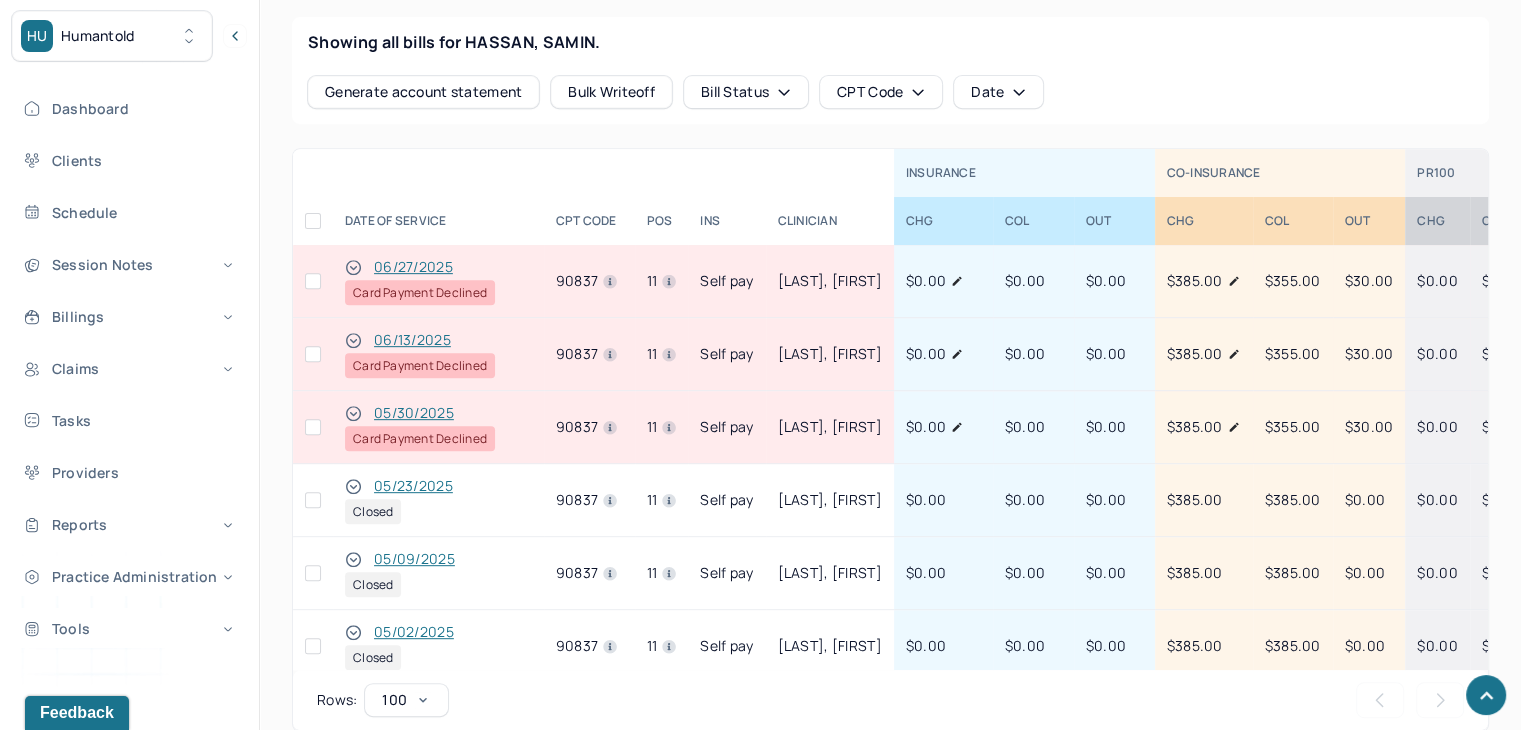 click at bounding box center [313, 427] 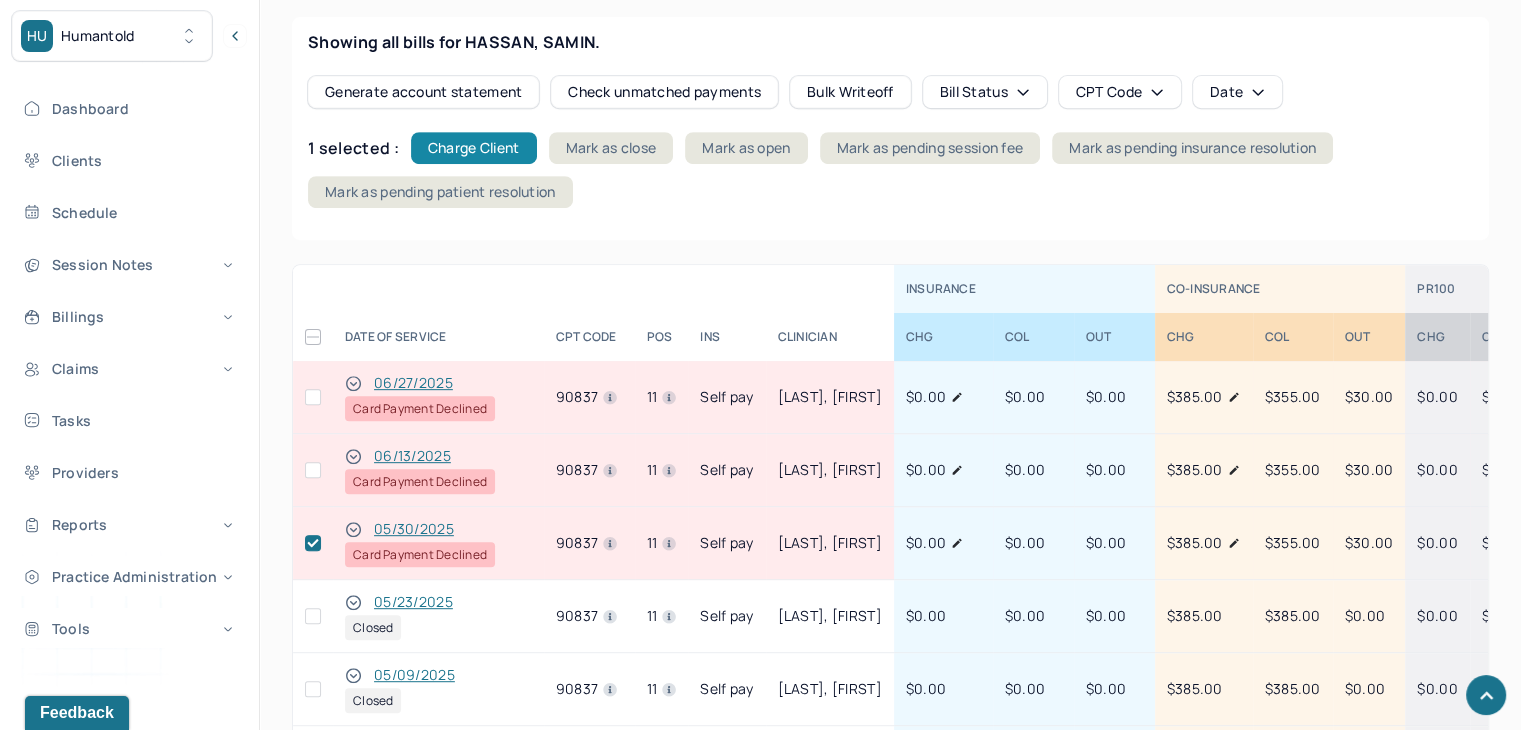 click on "Charge Client" at bounding box center (474, 148) 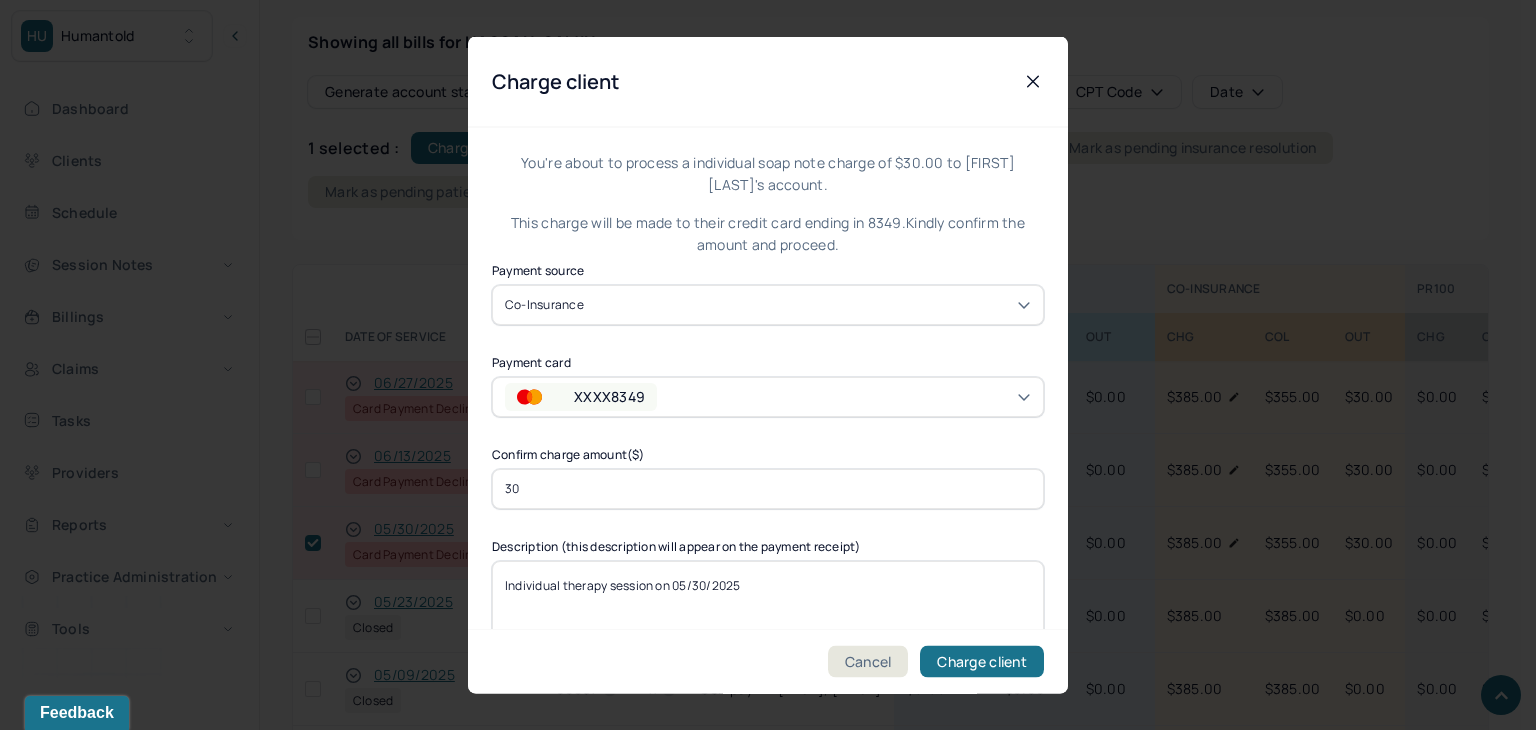 click on "XXXX8349" at bounding box center [609, 396] 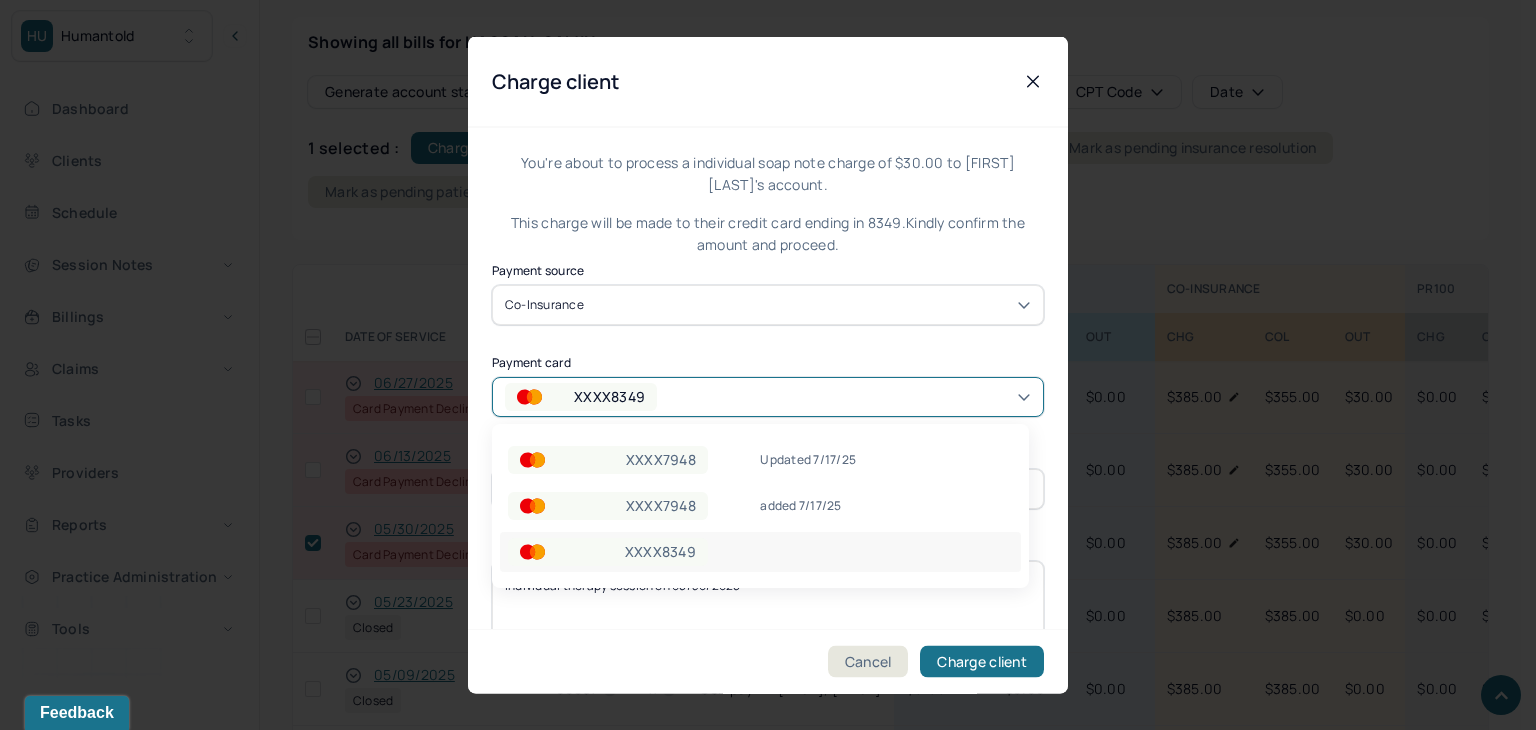 click on "XXXX7948" at bounding box center (661, 506) 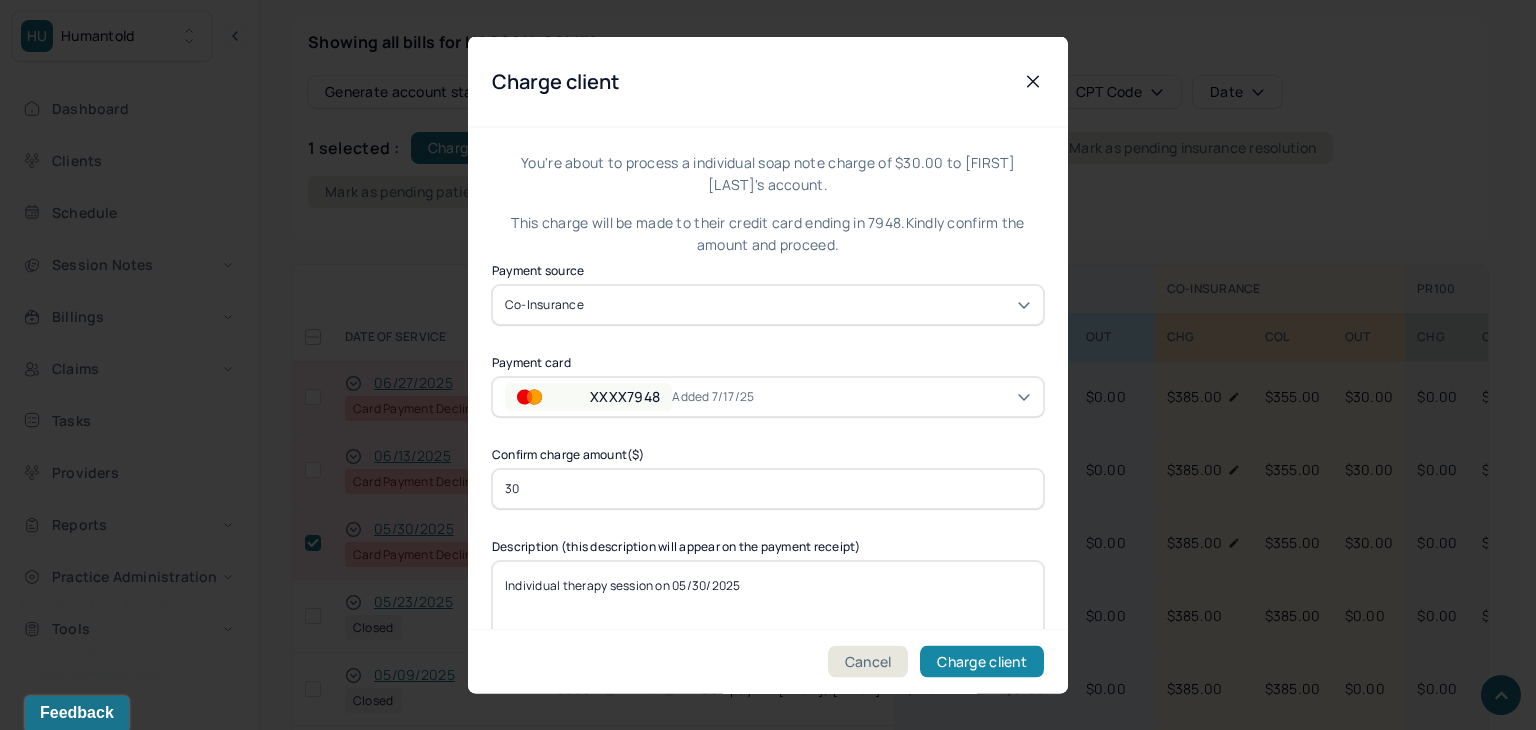 click on "Charge client" at bounding box center (982, 662) 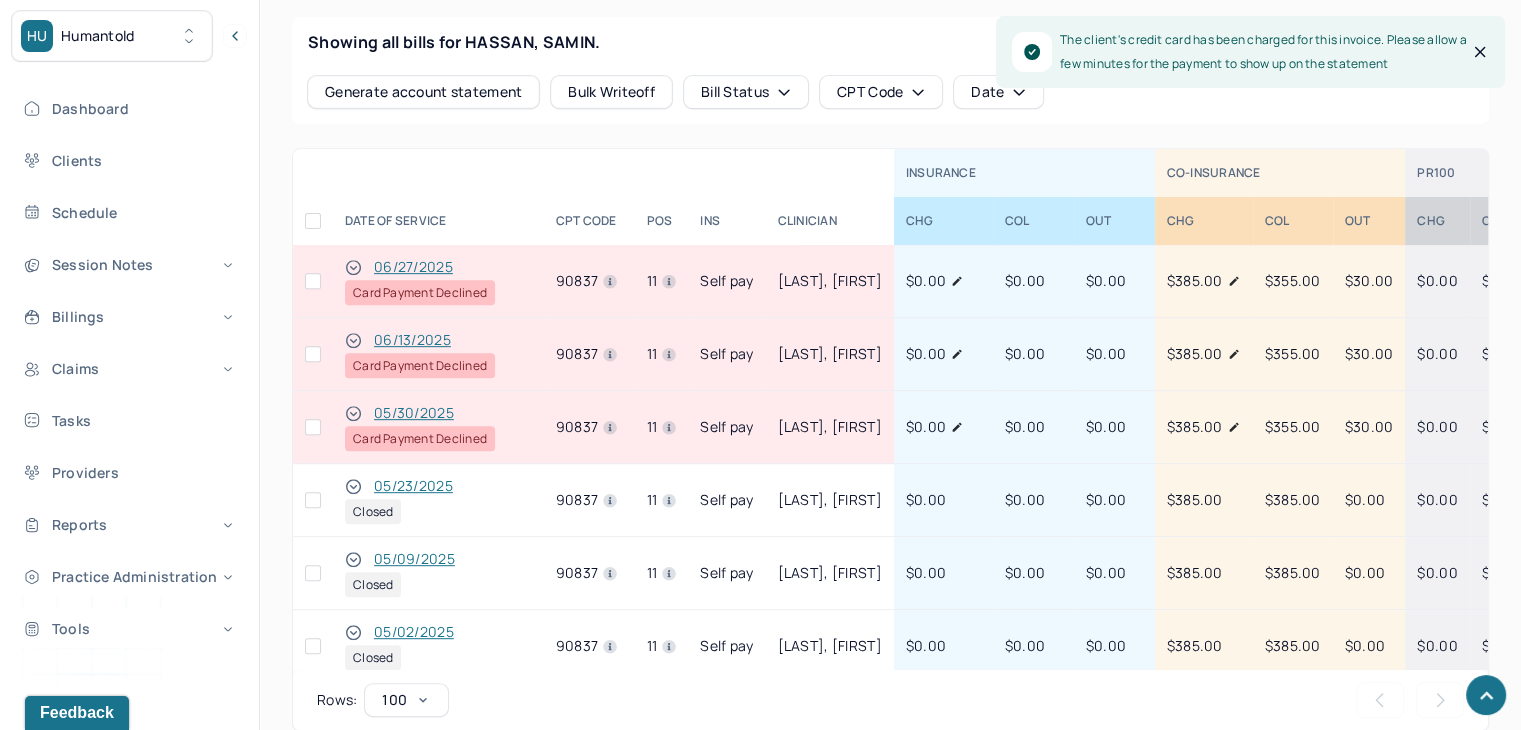 click at bounding box center (313, 354) 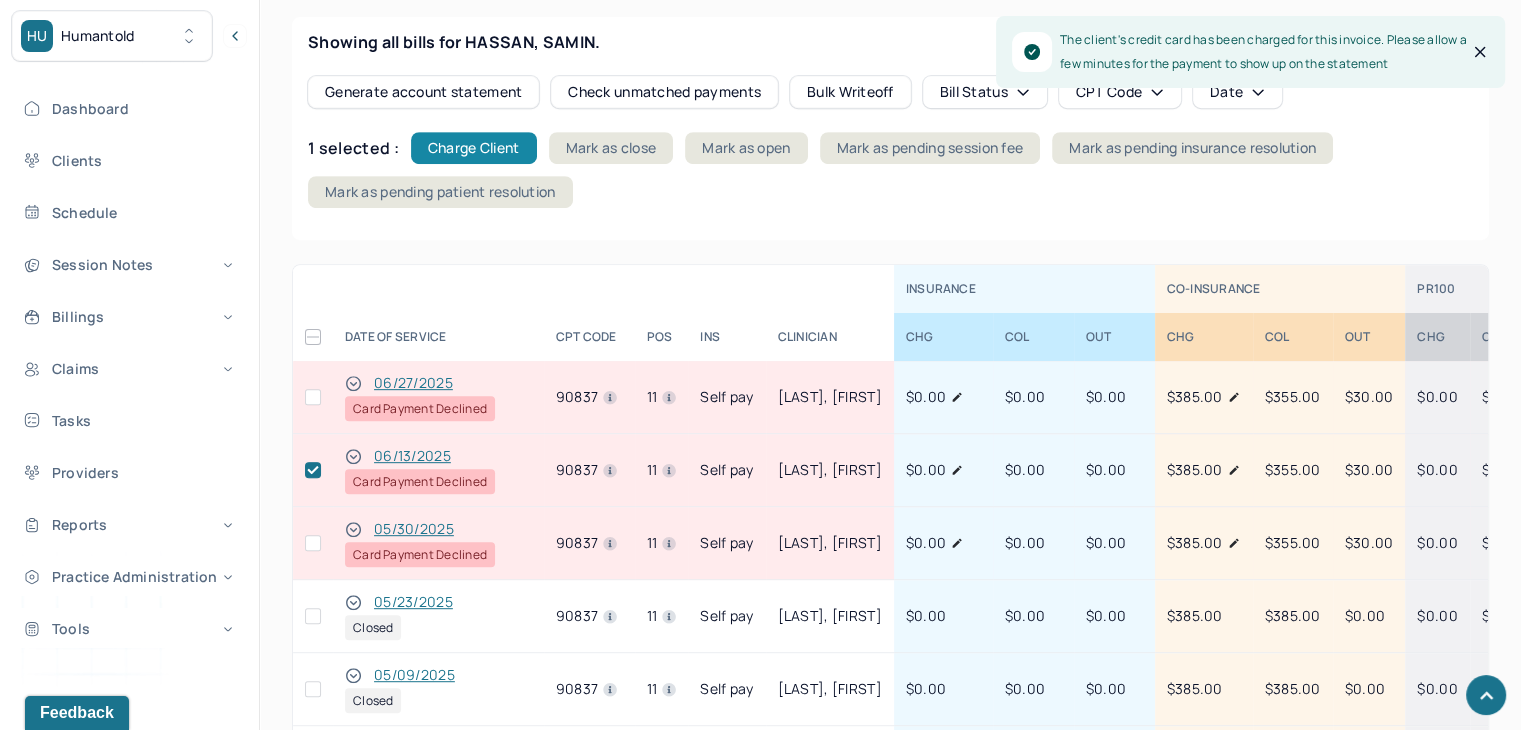 click on "Charge Client" at bounding box center (474, 148) 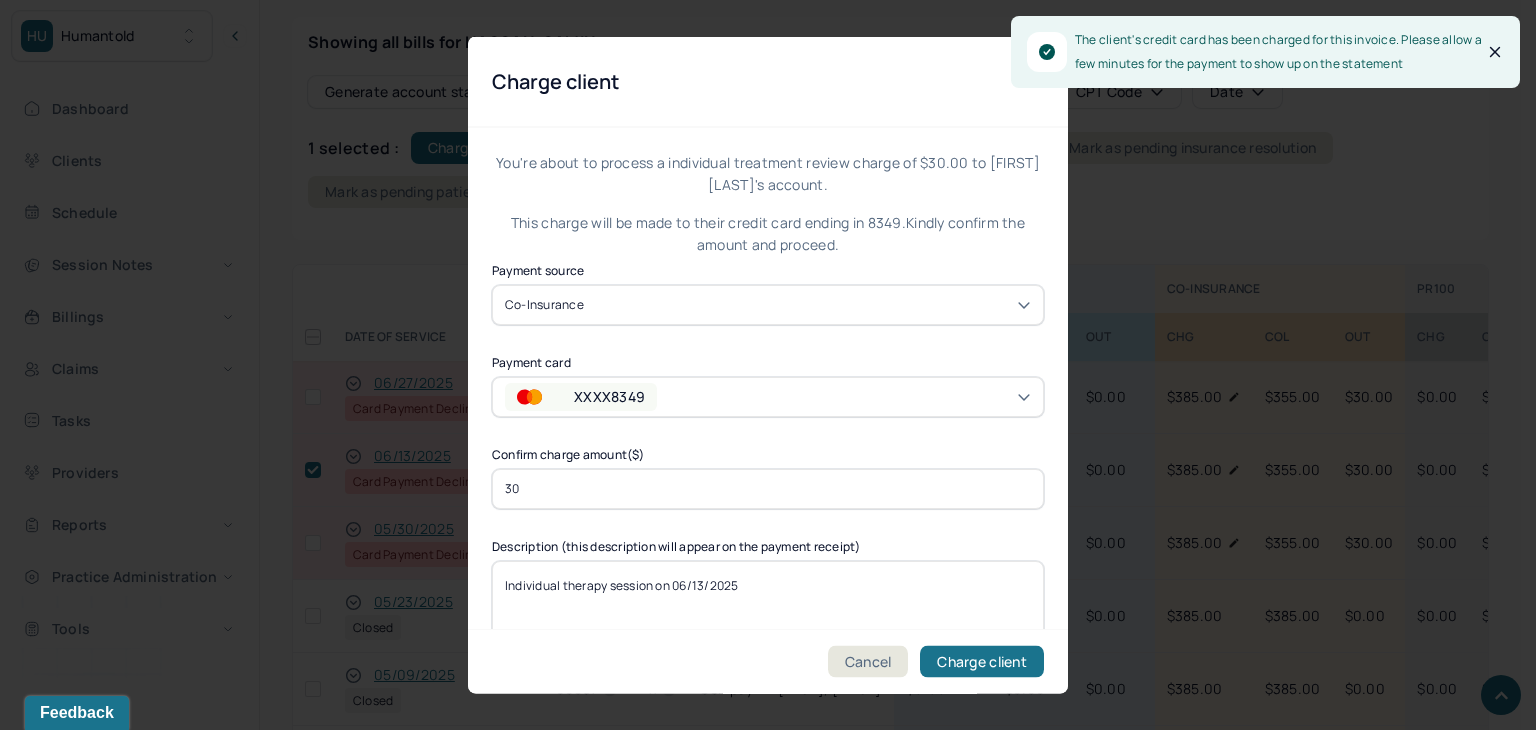 click on "XXXX8349" at bounding box center [609, 396] 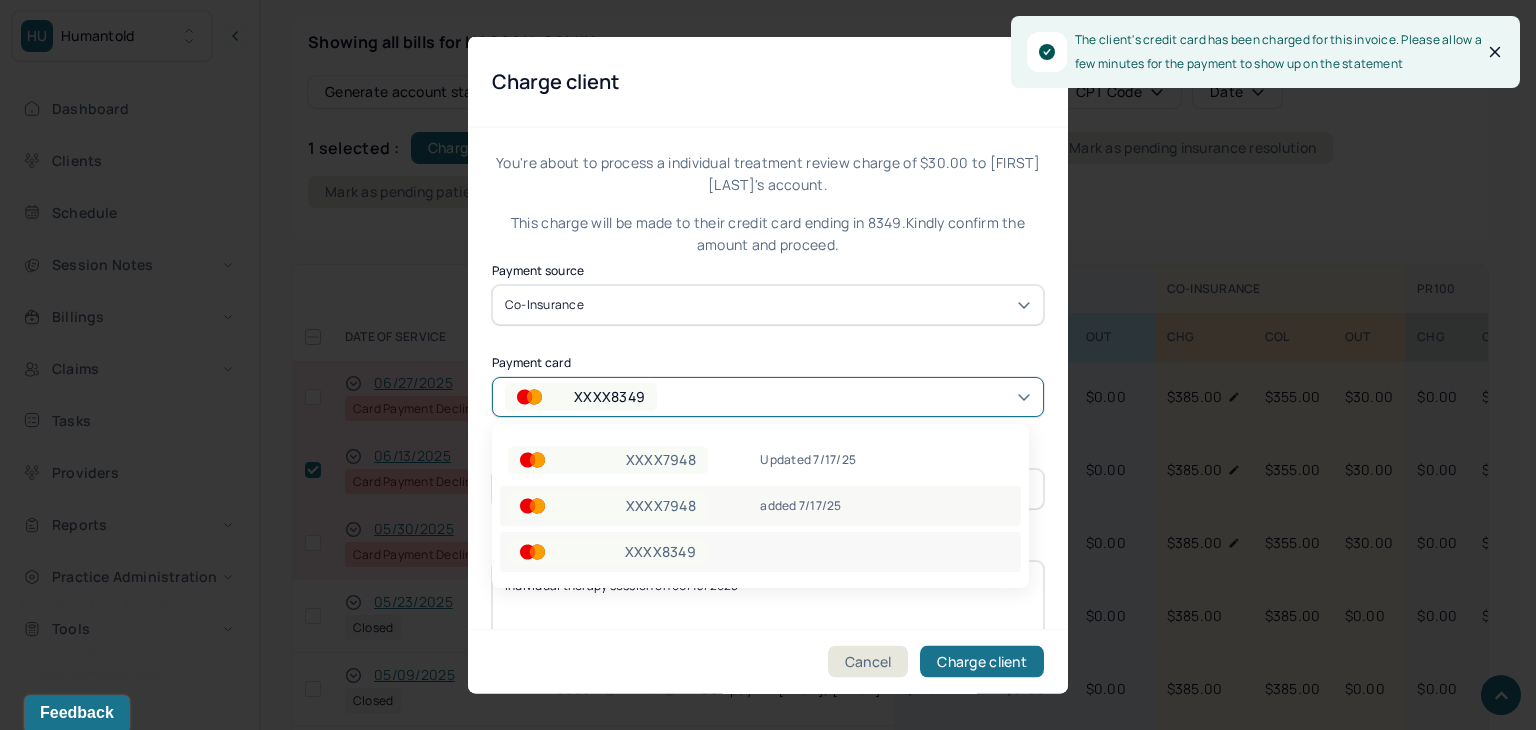 click on "XXXX7948" at bounding box center [661, 506] 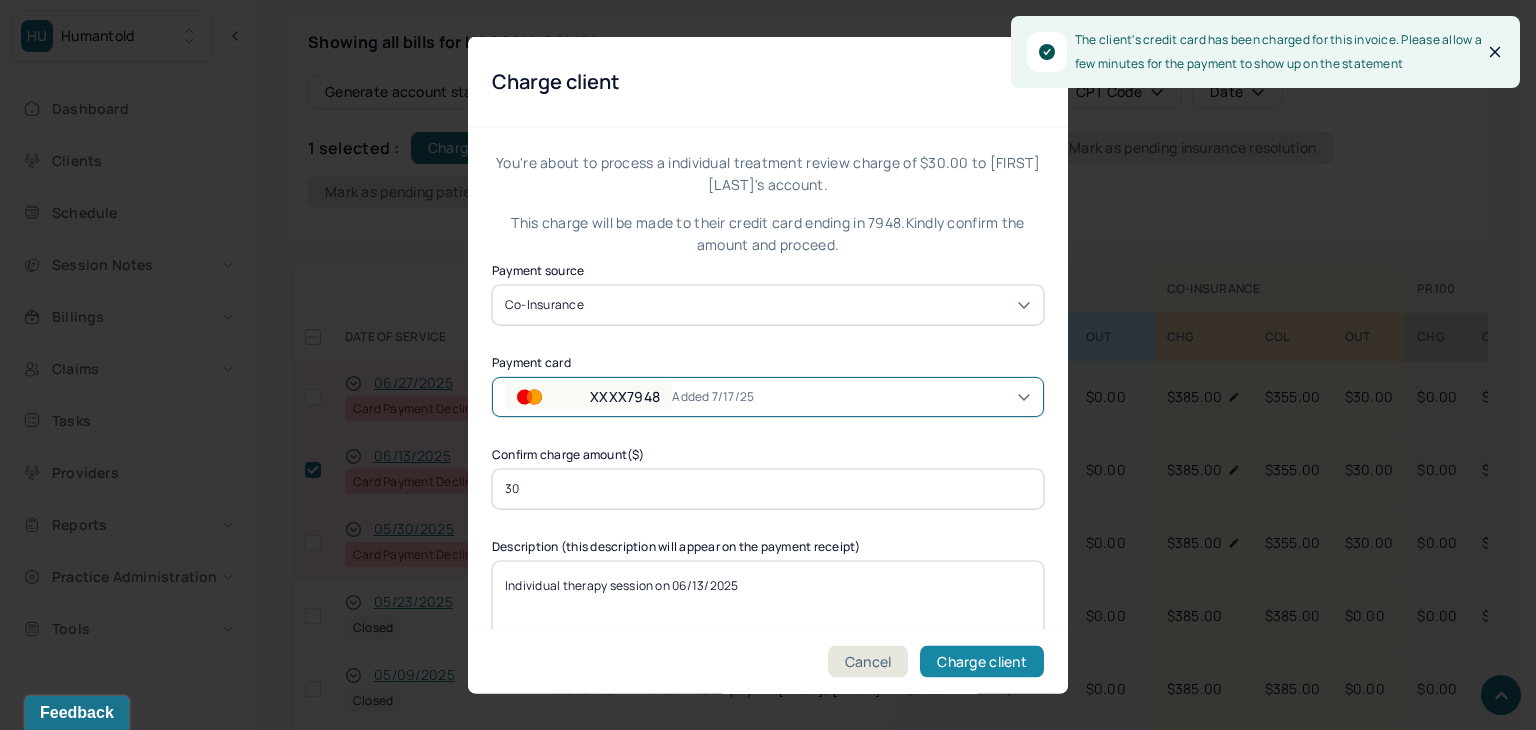 click on "Charge client" at bounding box center (982, 662) 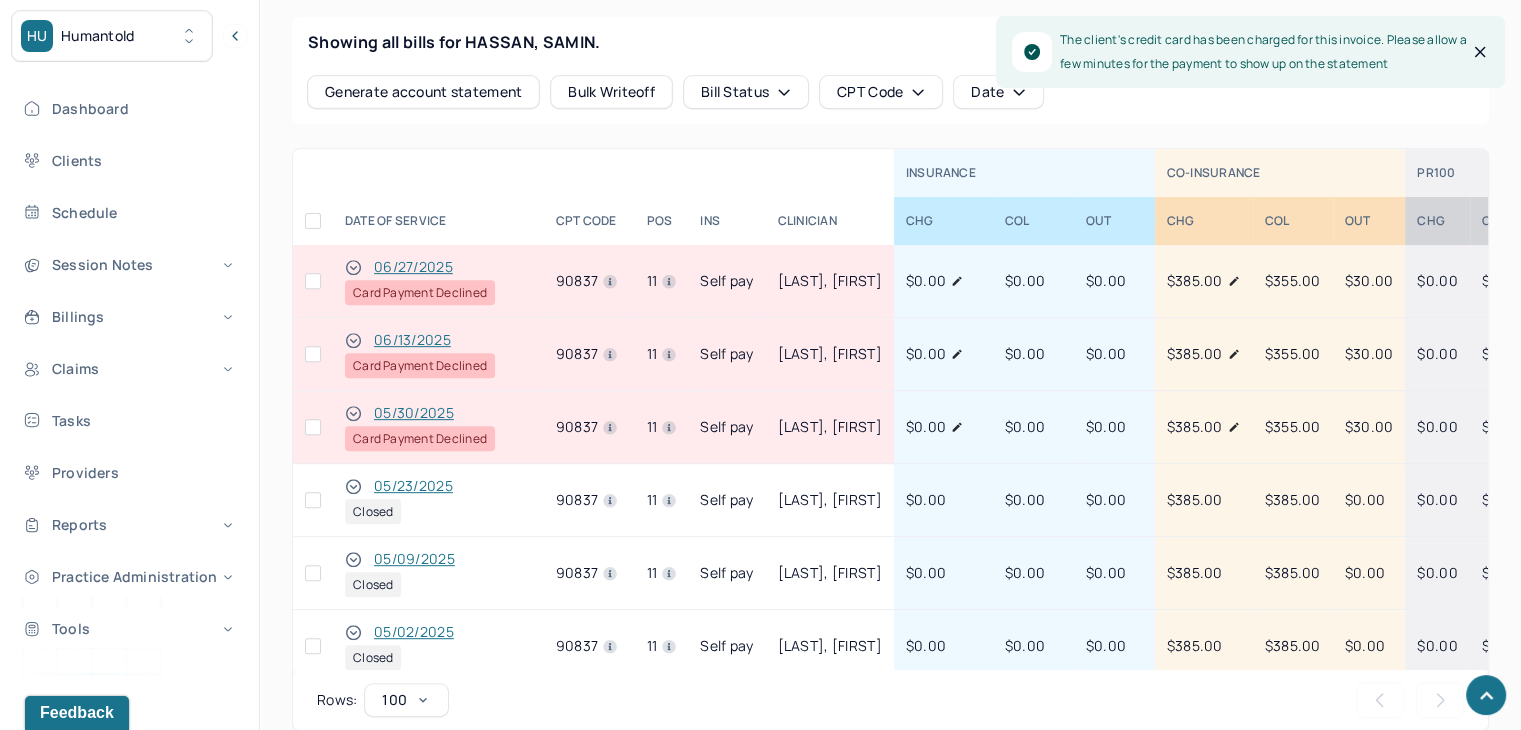 click at bounding box center [313, 281] 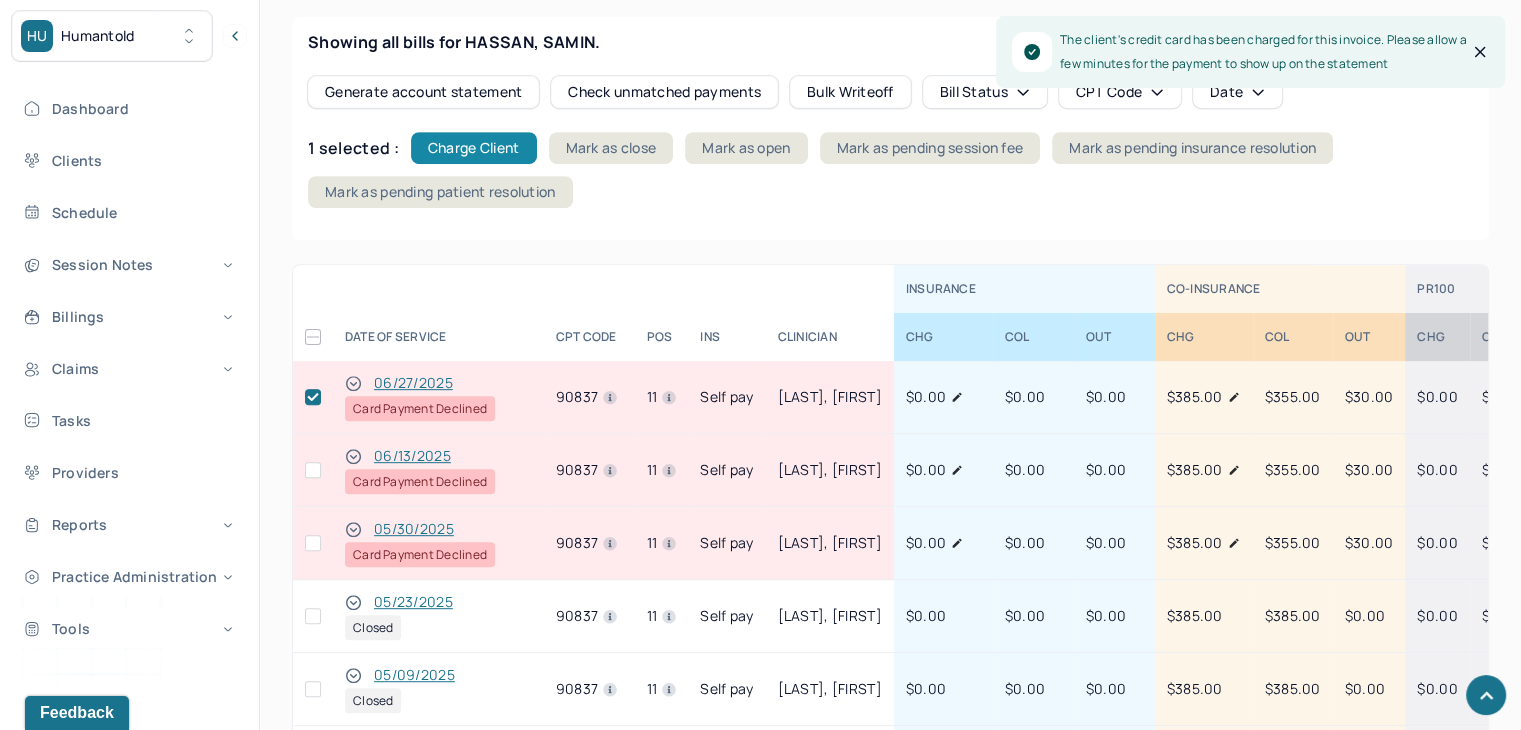 click on "Charge Client" at bounding box center (474, 148) 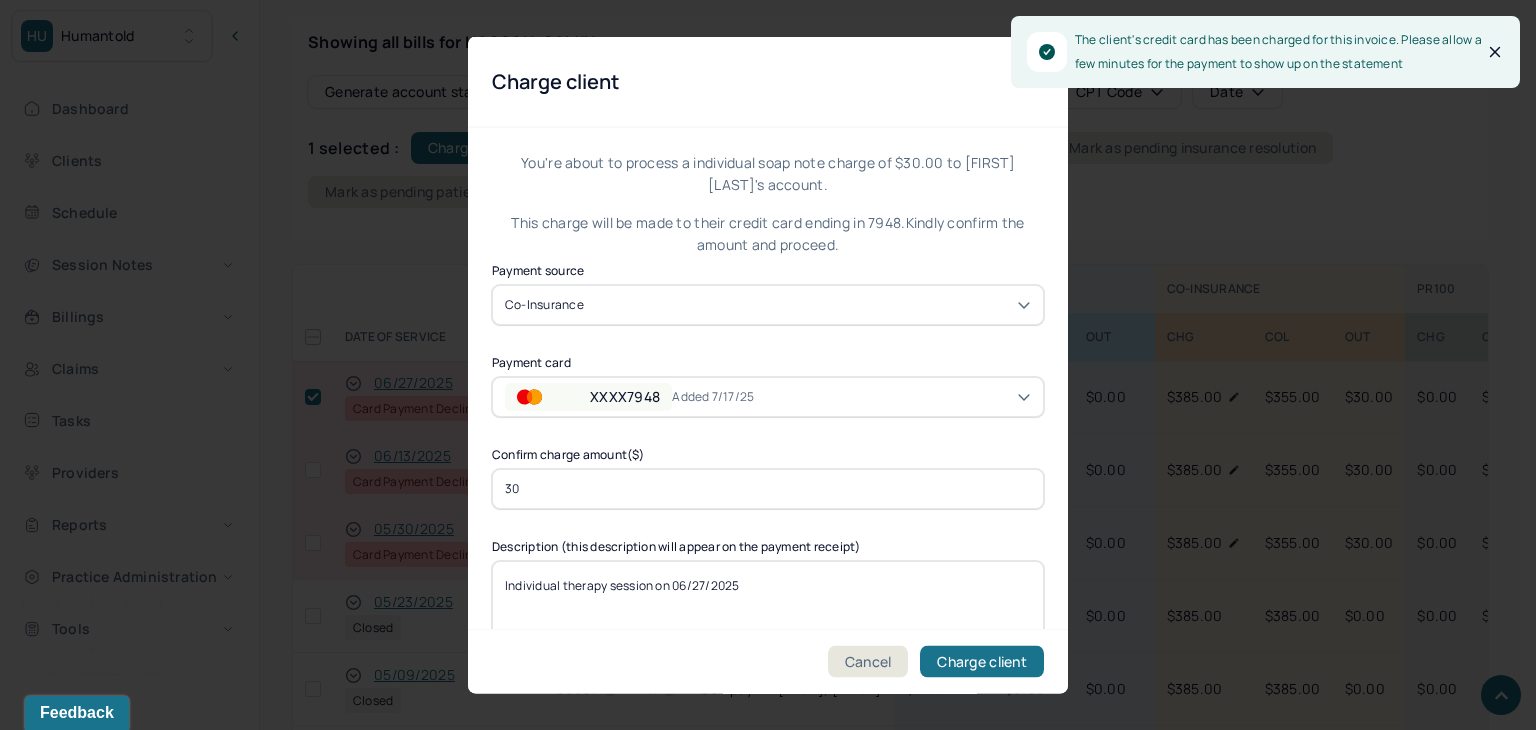 click on "XXXX7948" at bounding box center [588, 396] 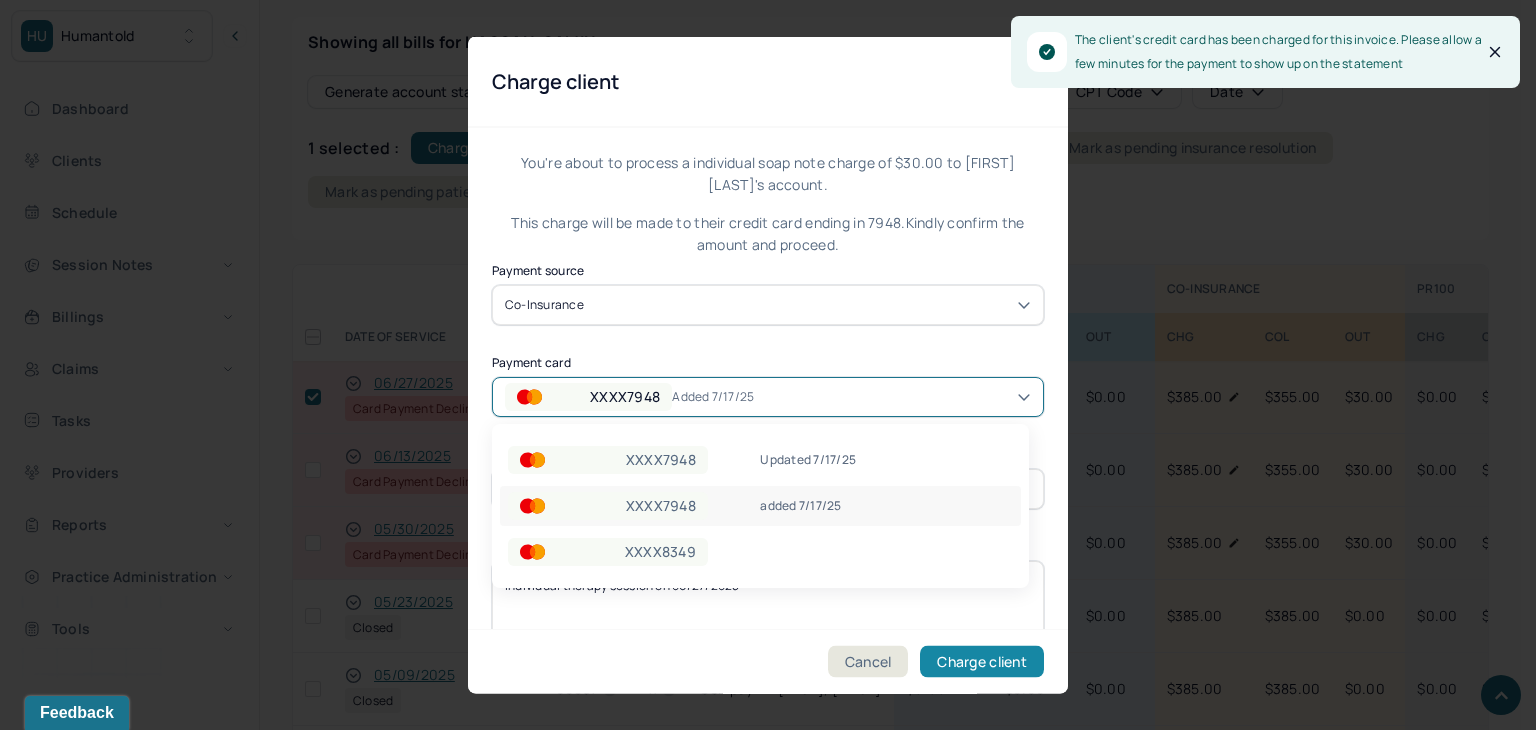 click on "Charge client" at bounding box center [982, 662] 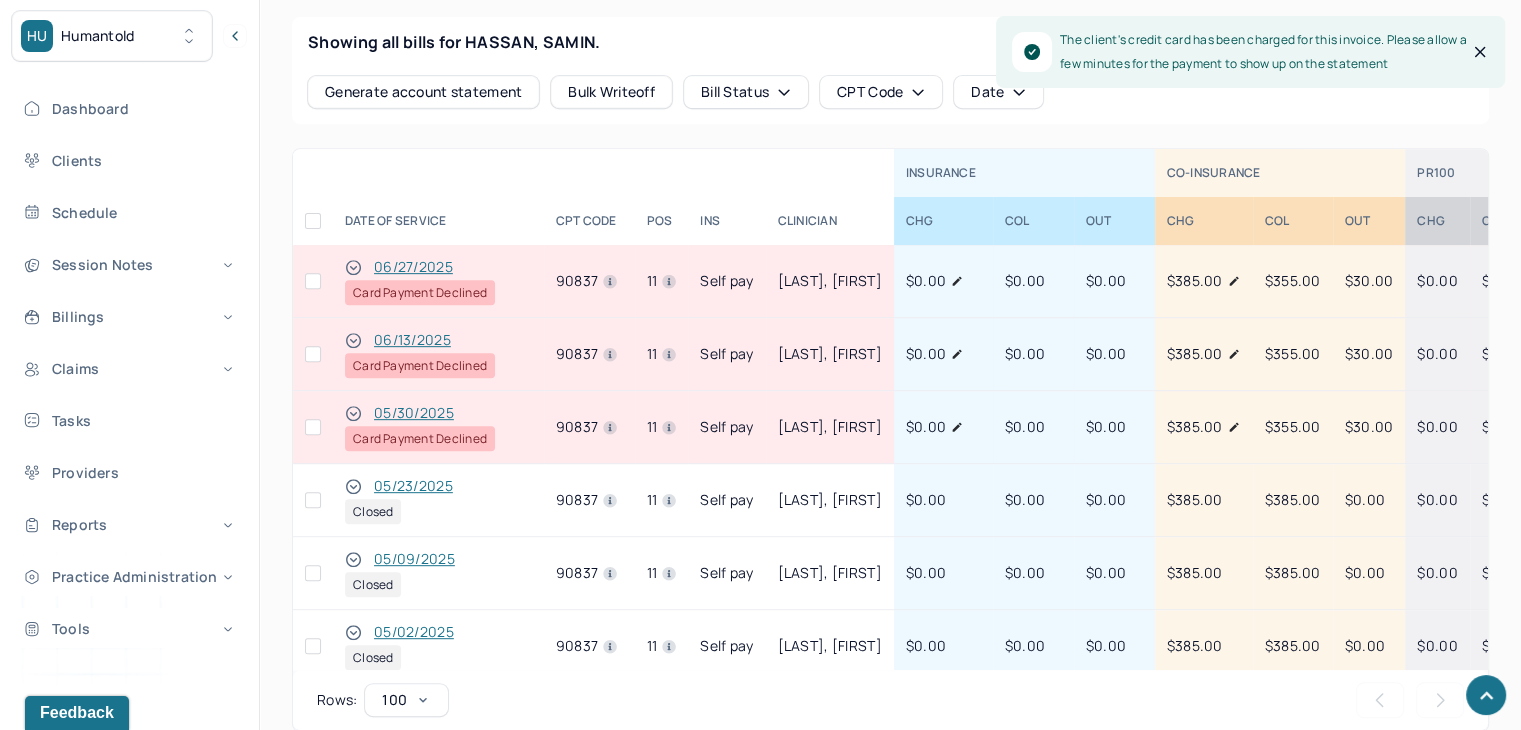 click at bounding box center [313, 427] 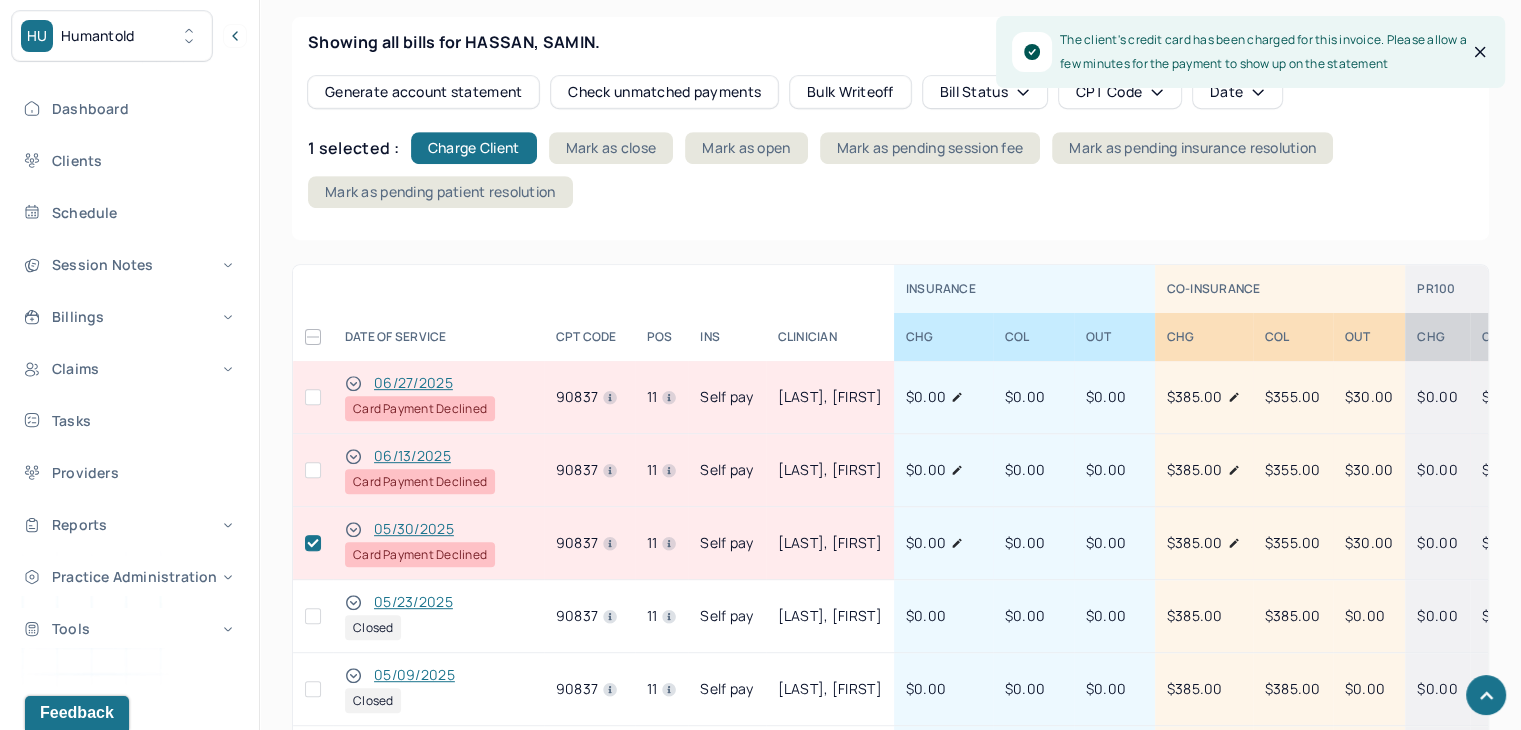 click at bounding box center (313, 470) 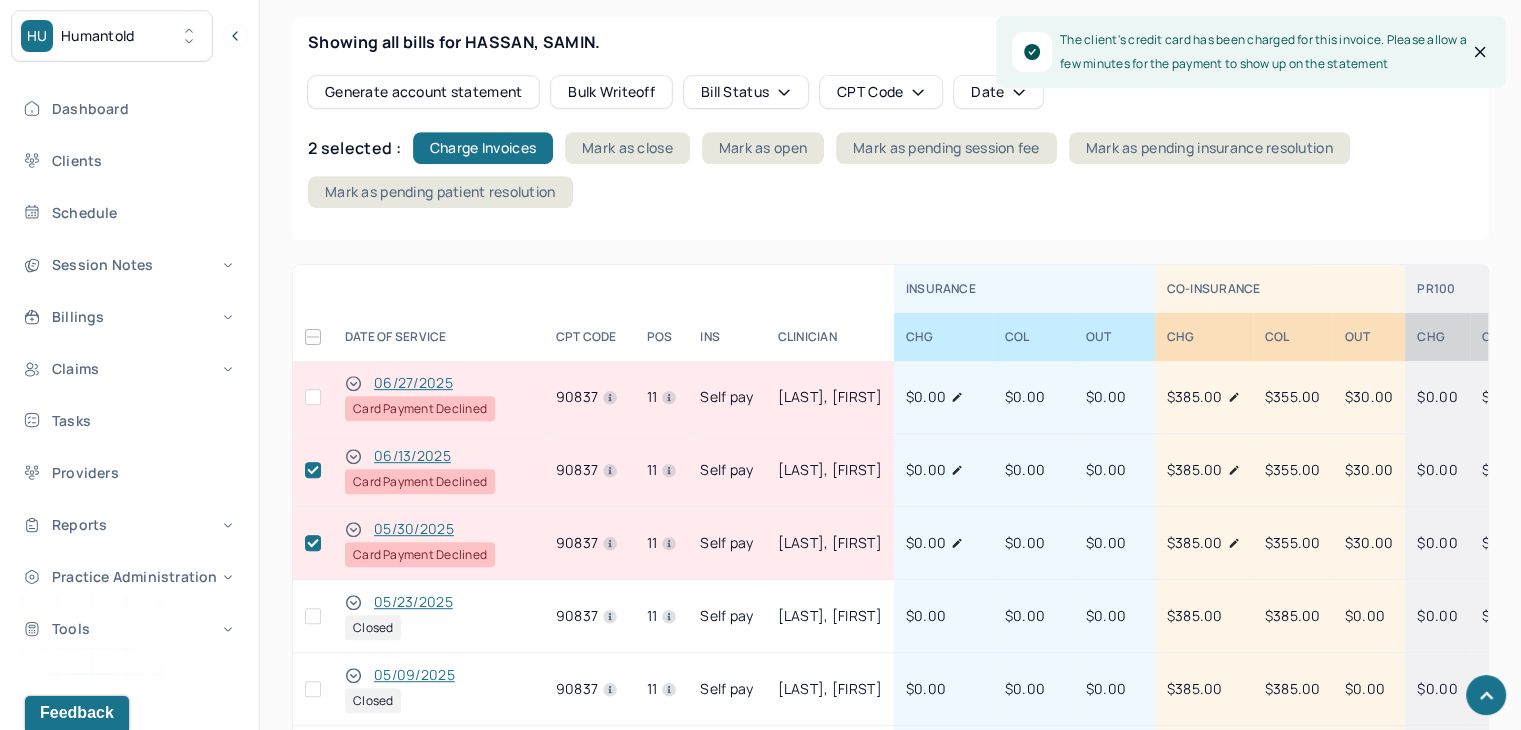 click at bounding box center (313, 397) 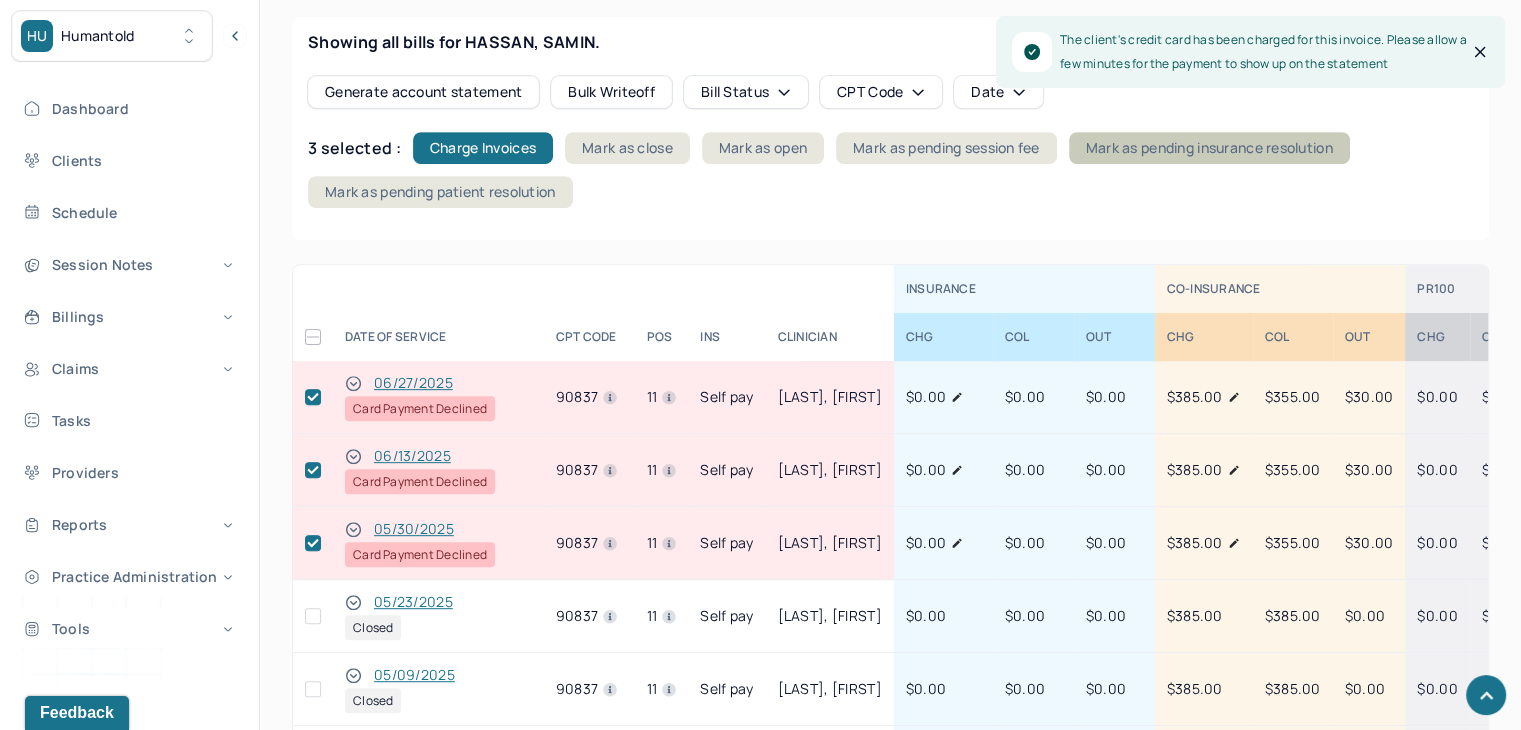 click on "Mark as pending insurance resolution" at bounding box center [1209, 148] 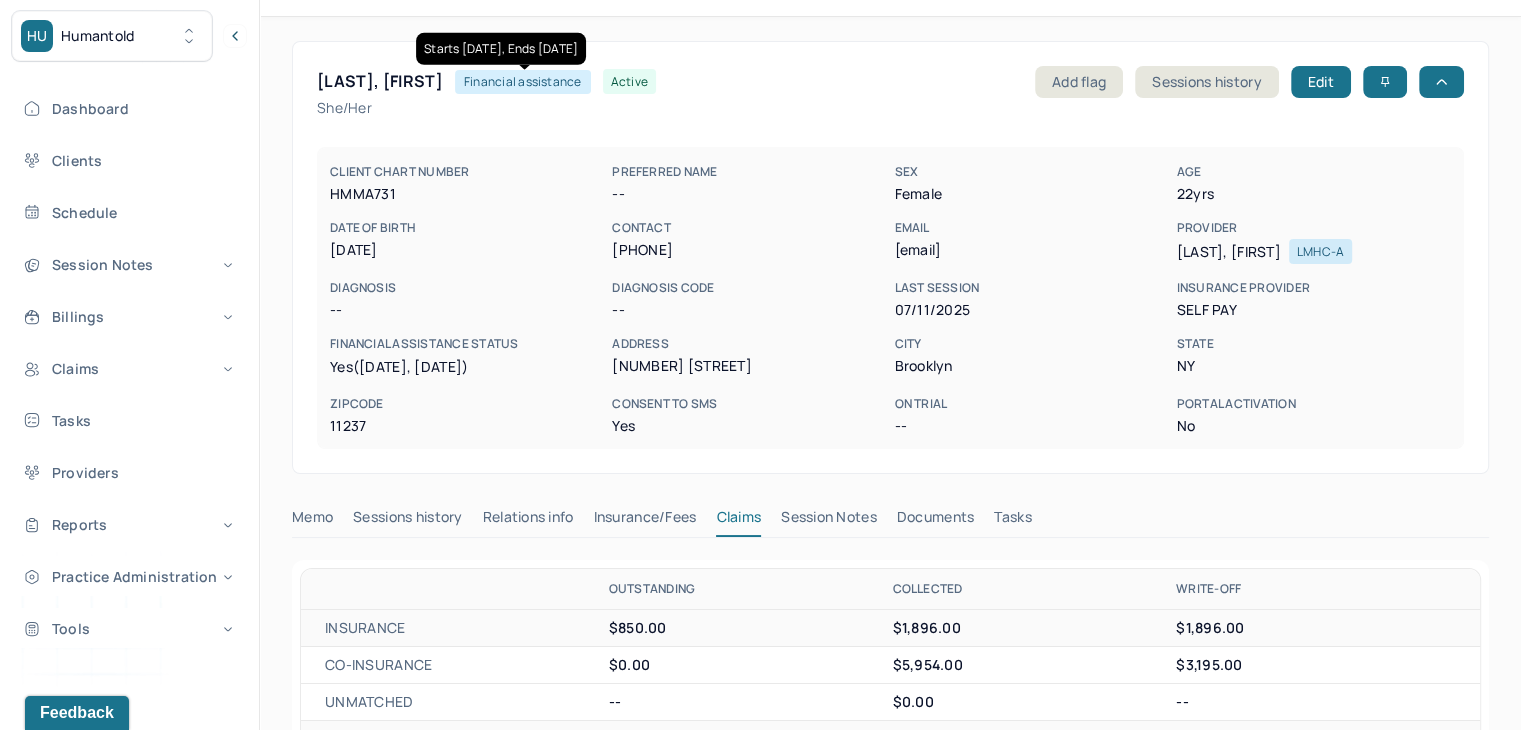 scroll, scrollTop: 0, scrollLeft: 0, axis: both 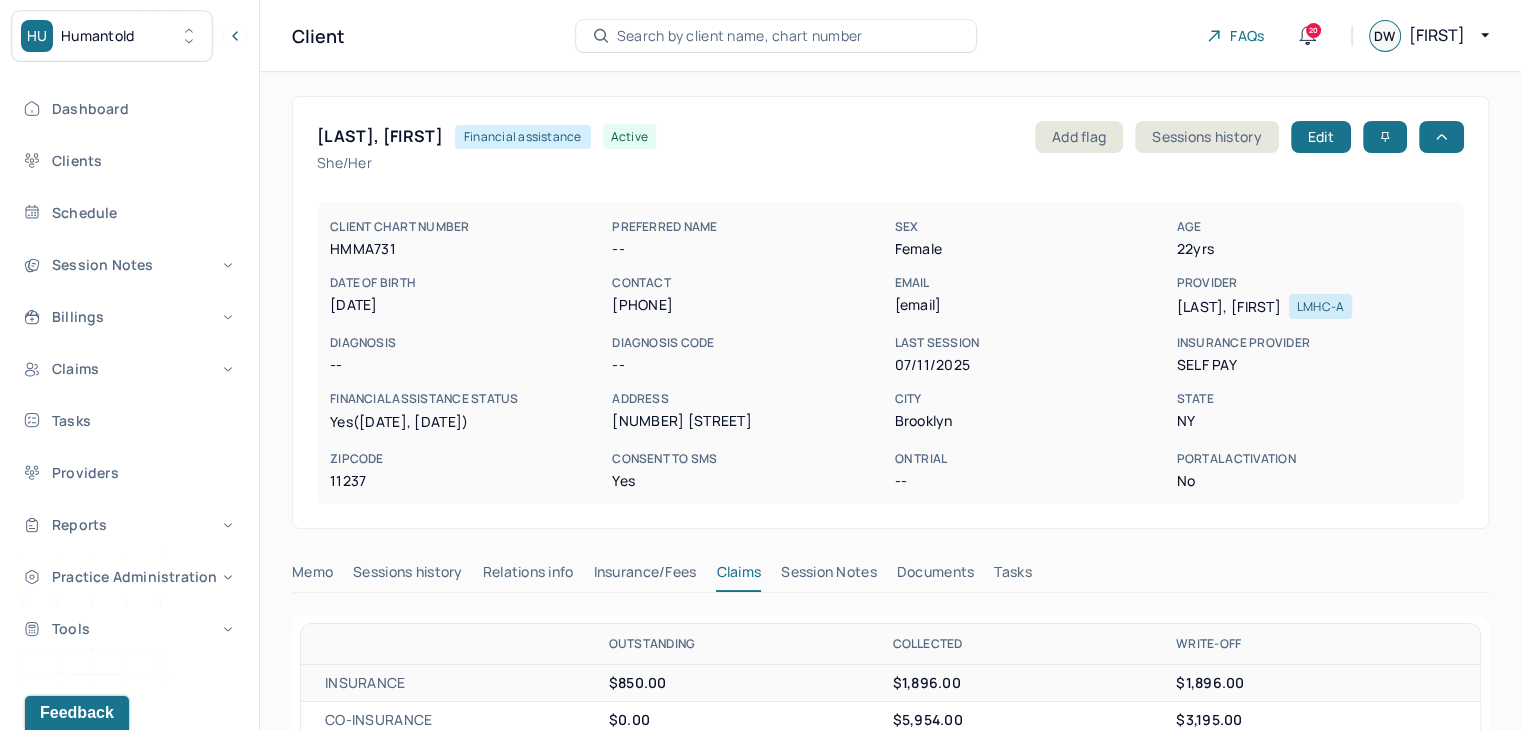 click on "Search by client name, chart number" at bounding box center [776, 36] 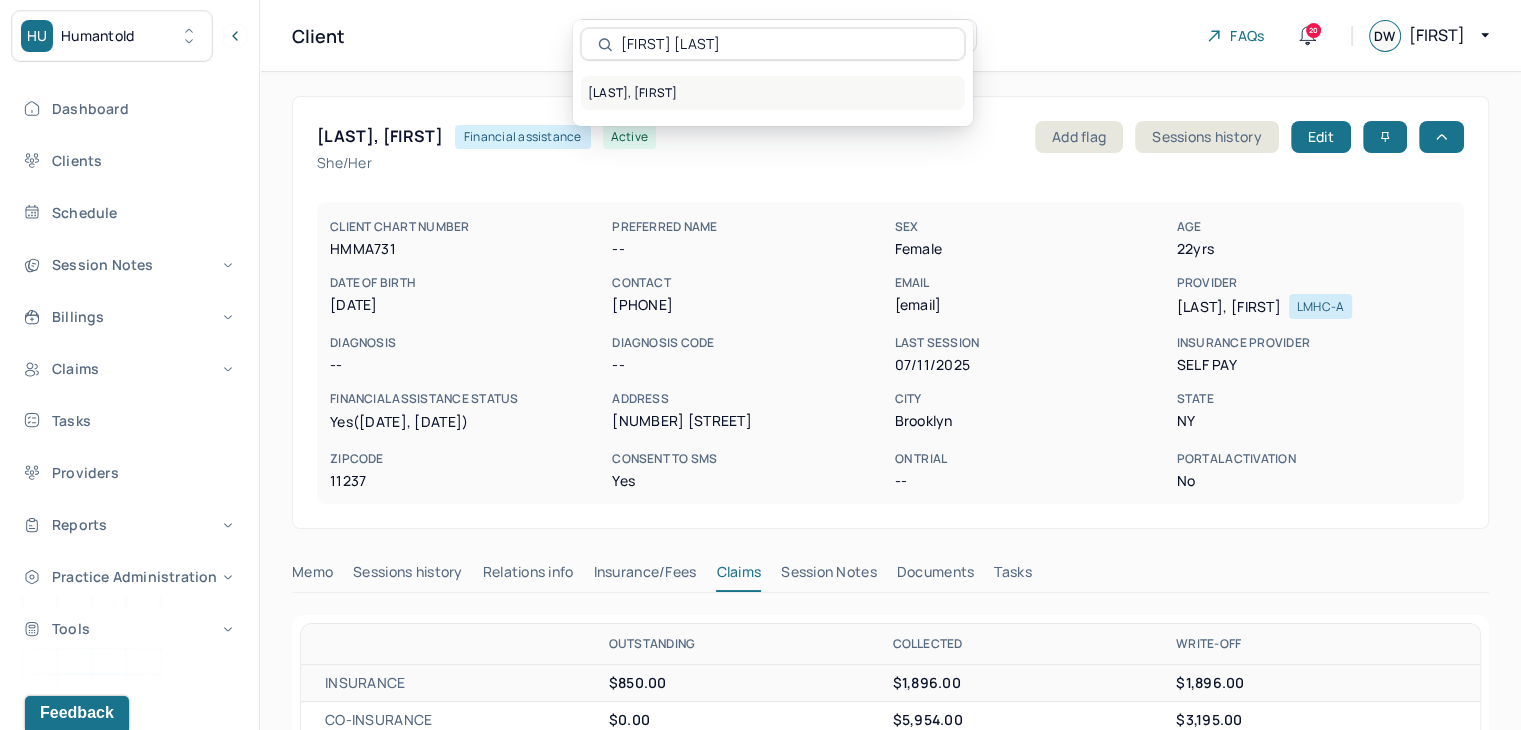 type on "Bryanna Na" 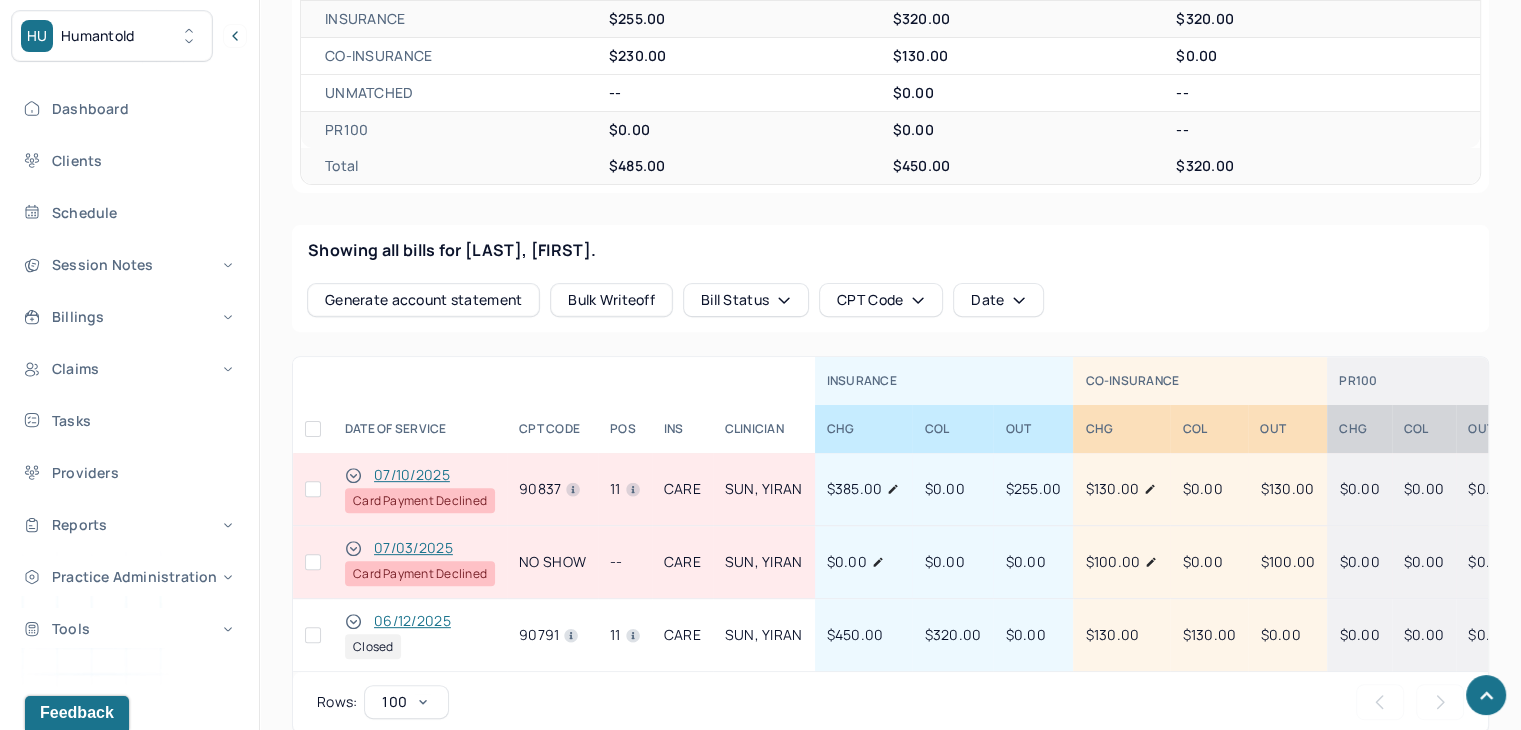 scroll, scrollTop: 700, scrollLeft: 0, axis: vertical 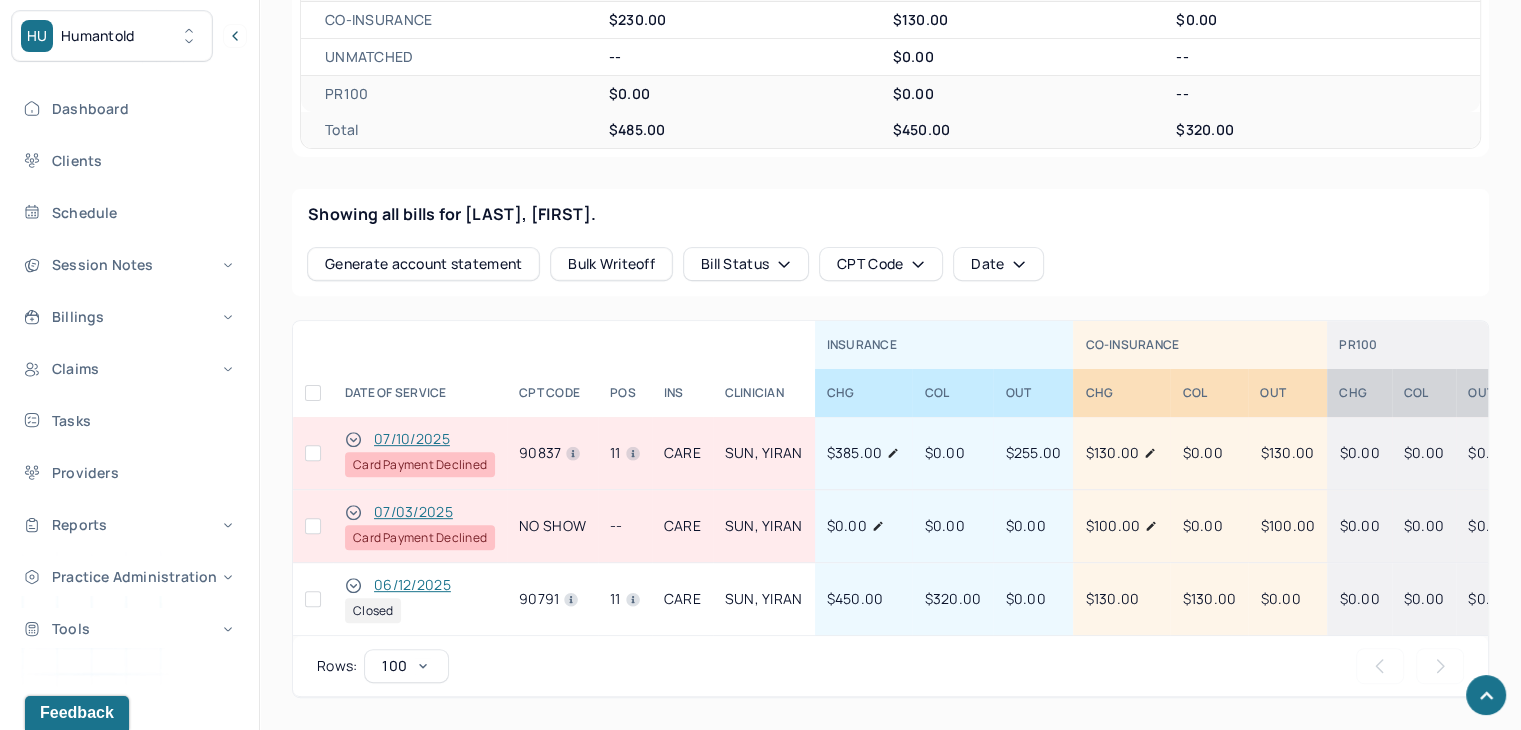 click at bounding box center (313, 526) 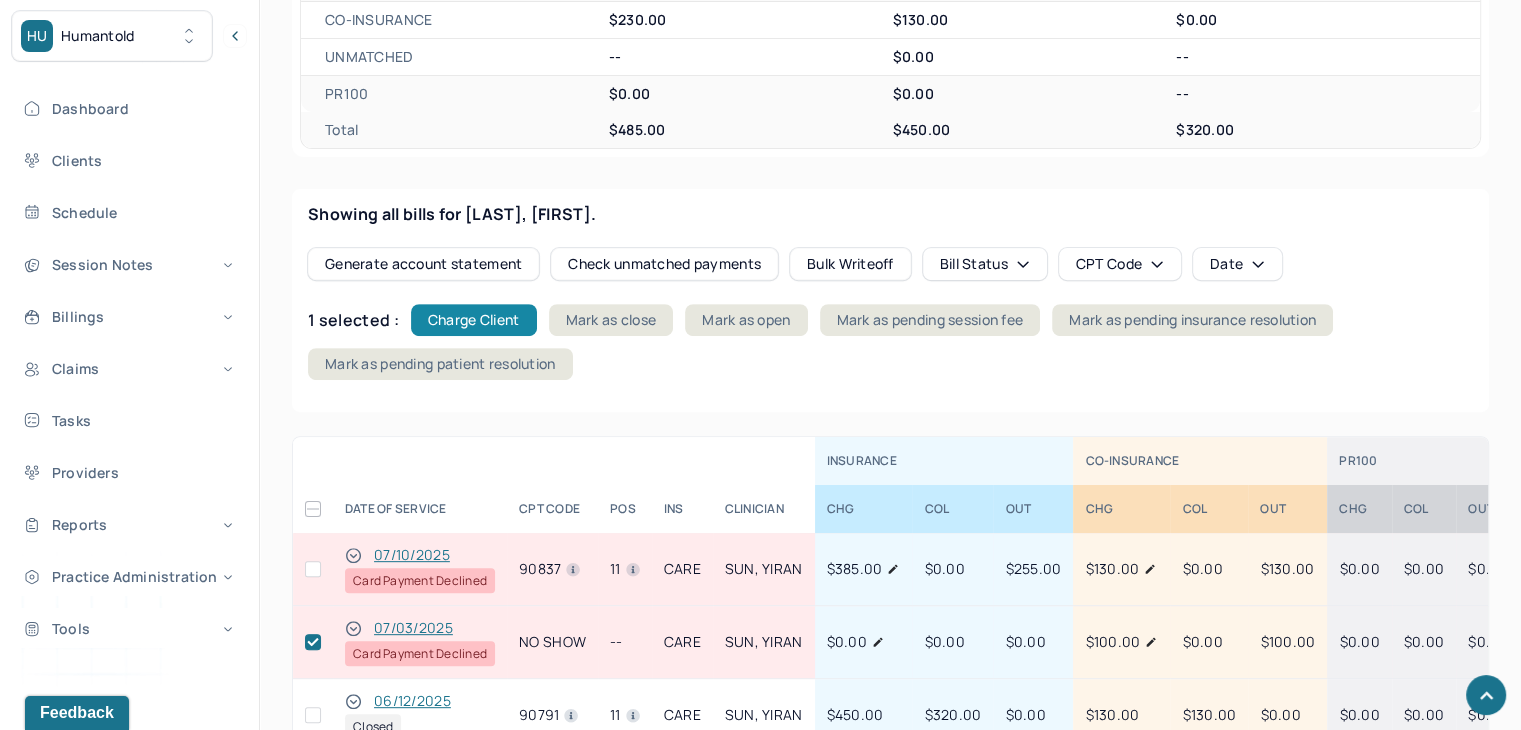 click on "Charge Client" at bounding box center (474, 320) 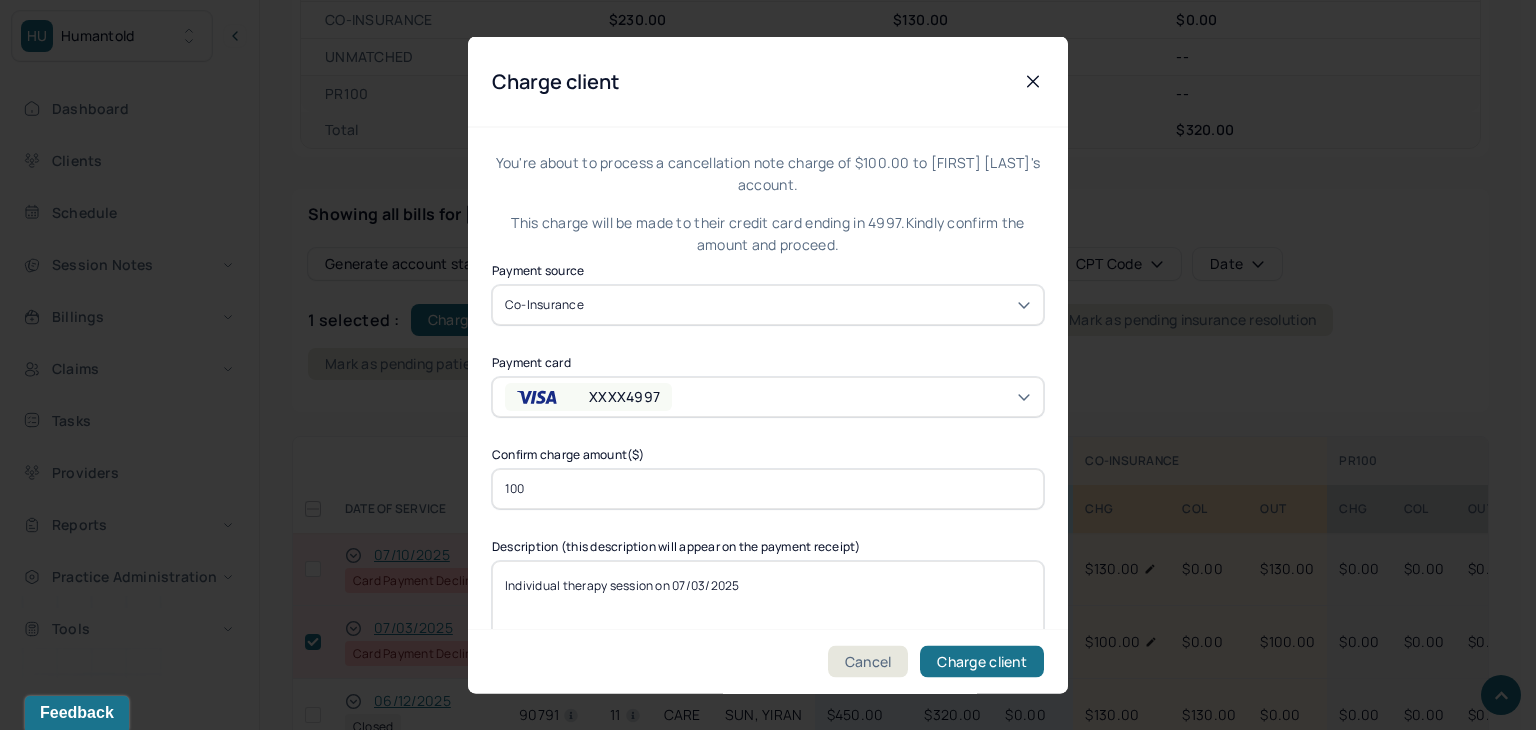 click on "XXXX4997" at bounding box center (588, 396) 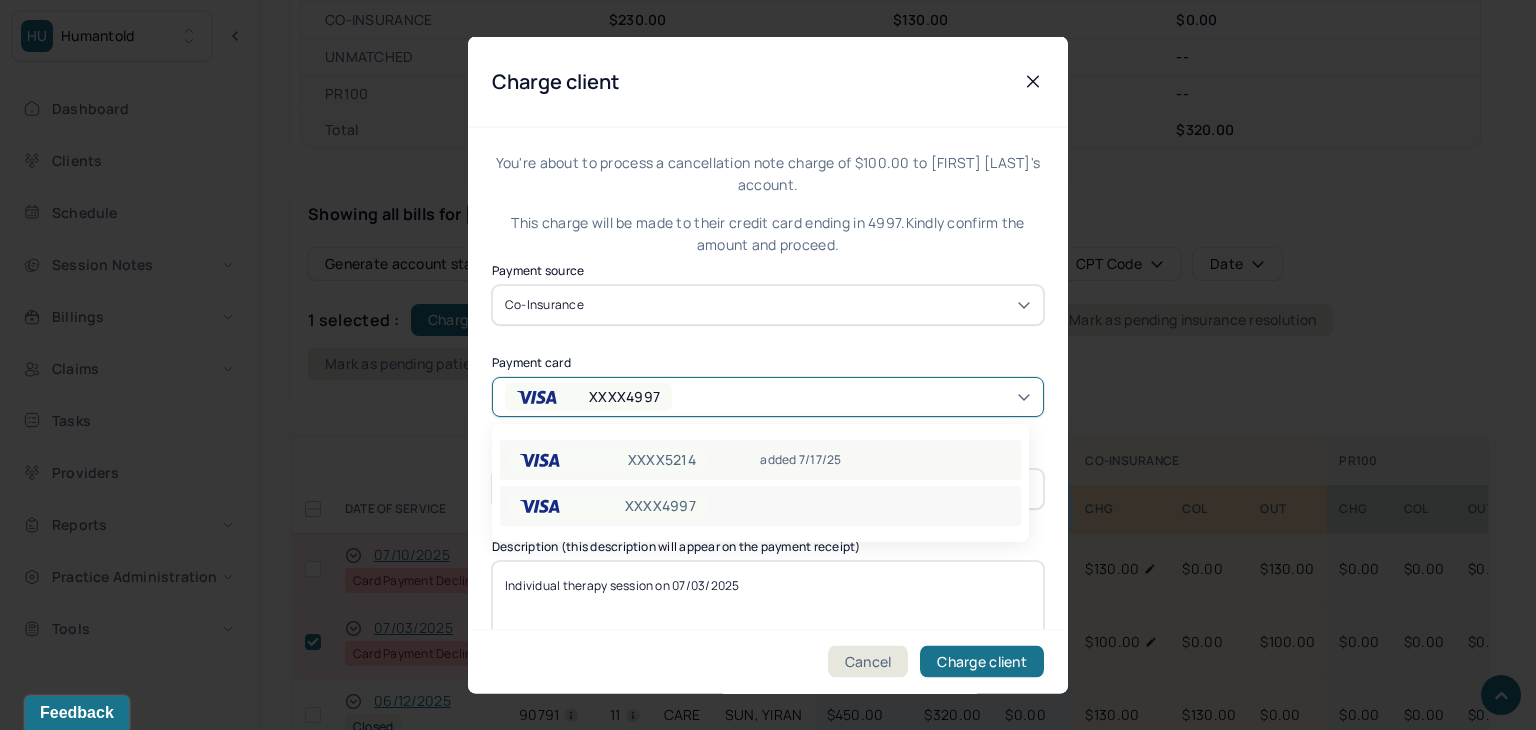 click on "XXXX5214" at bounding box center [608, 460] 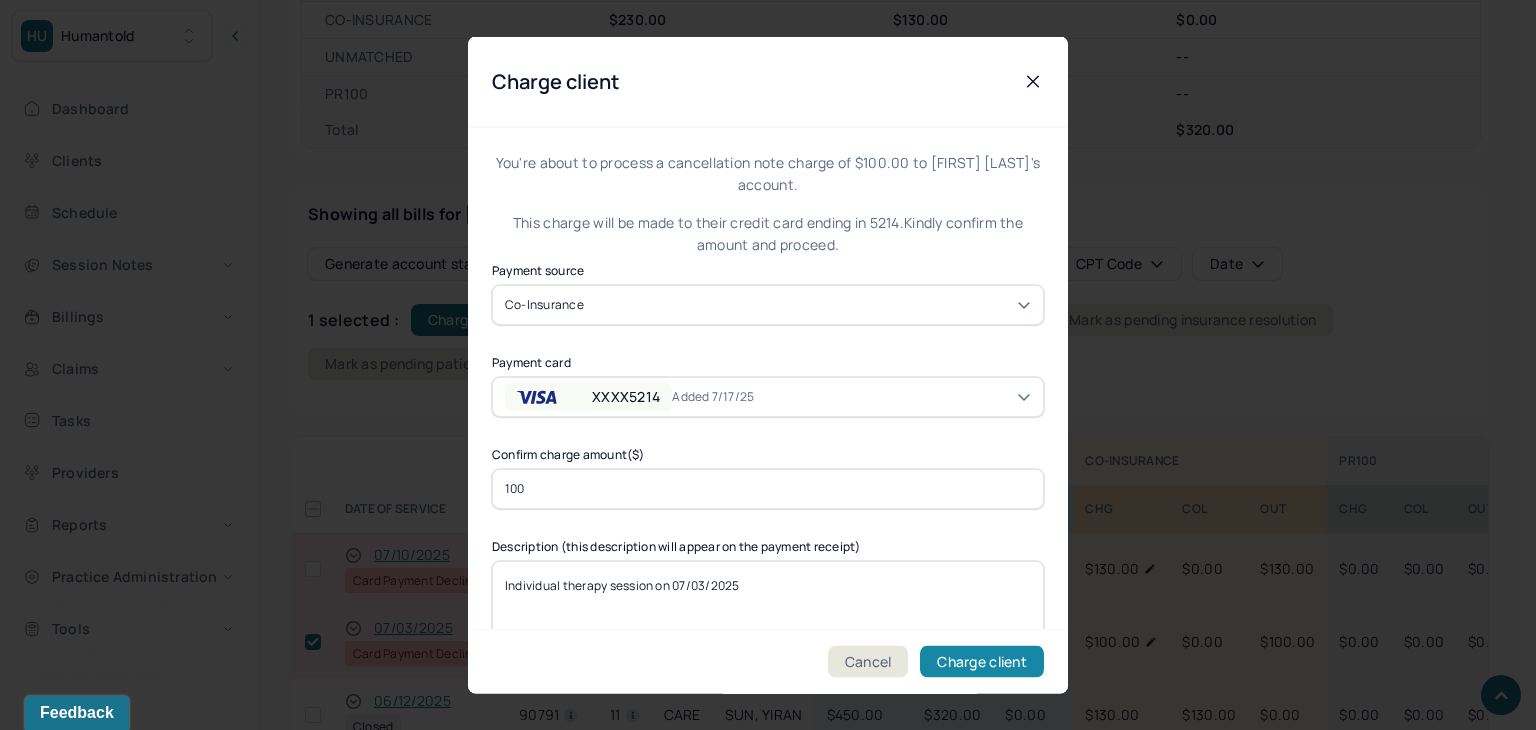 click on "Charge client" at bounding box center [982, 662] 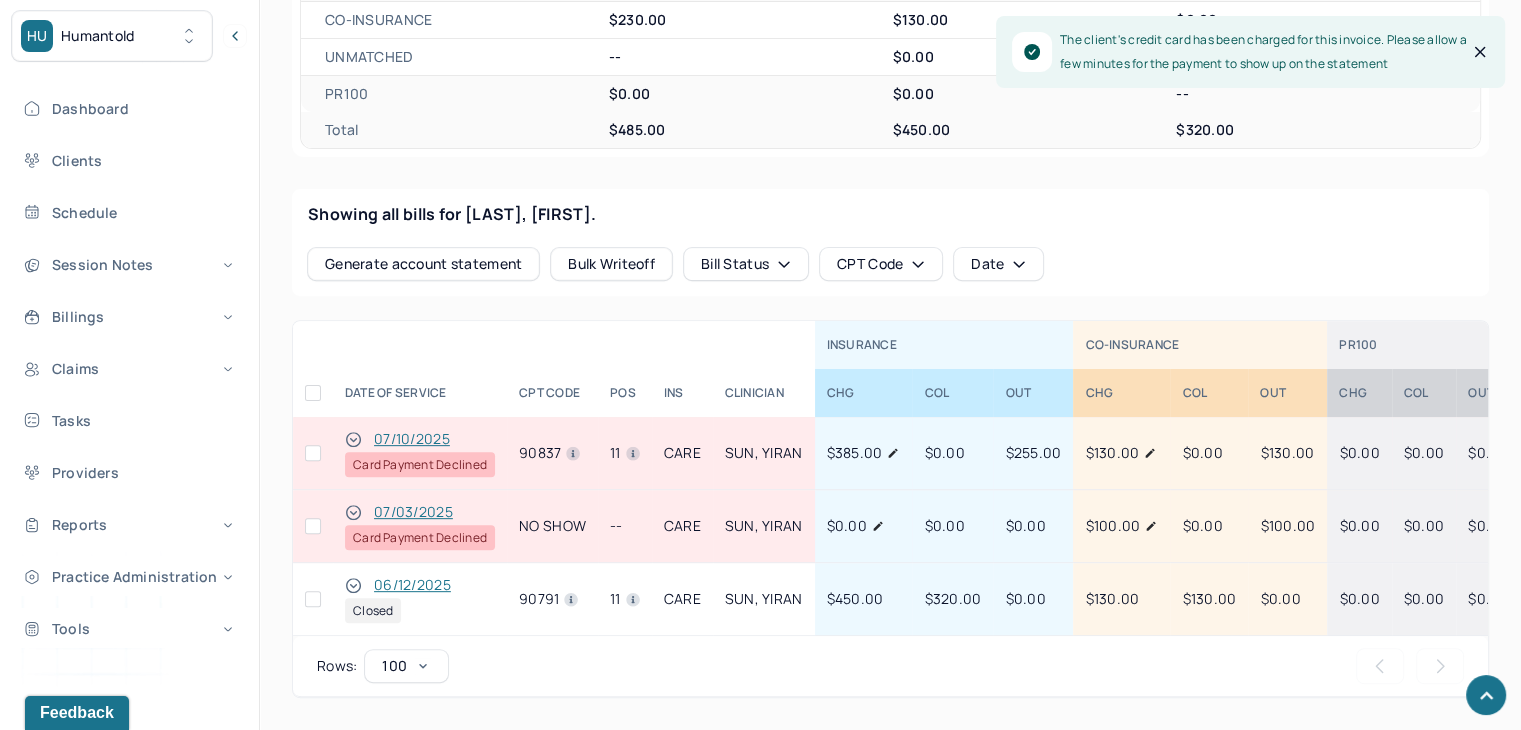 click at bounding box center (313, 453) 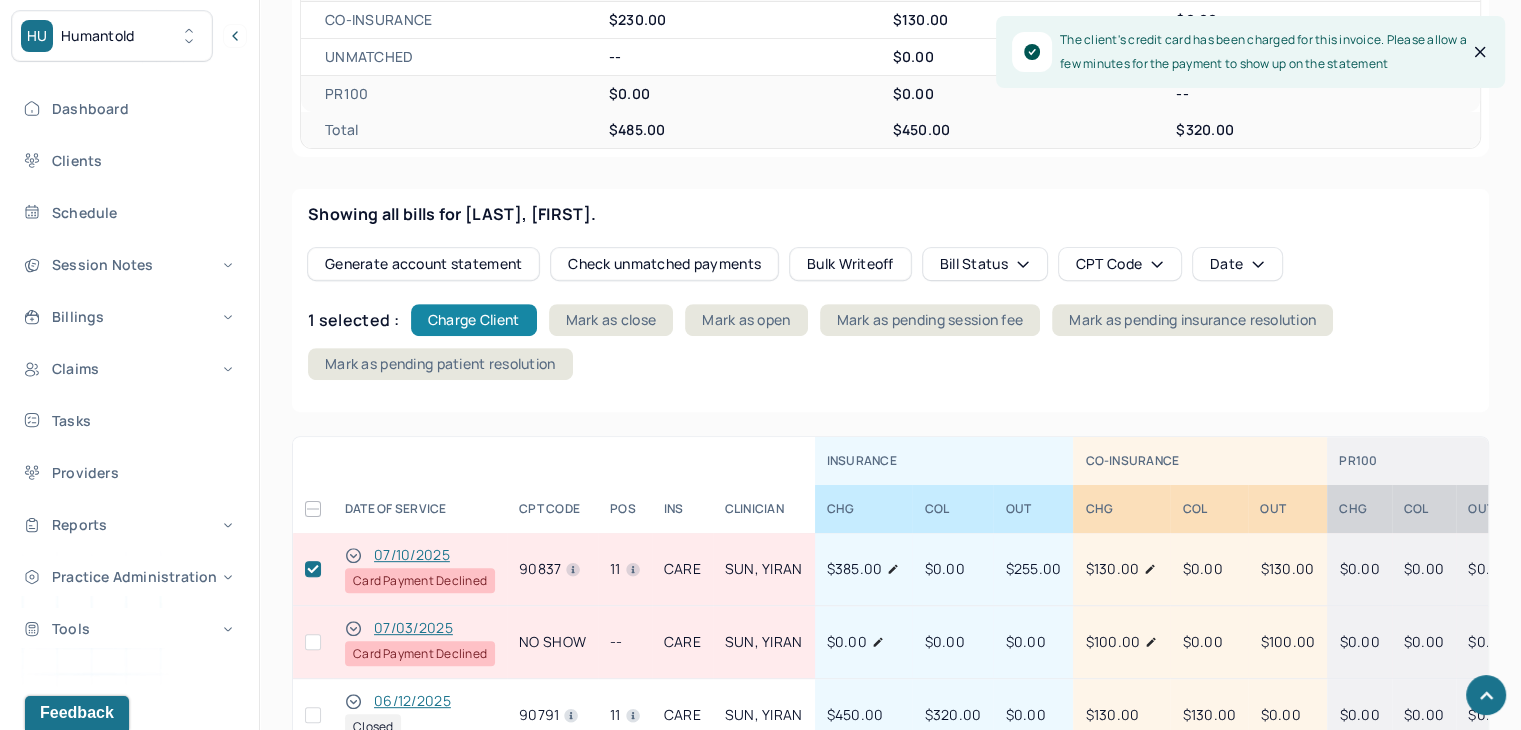 click on "Charge Client" at bounding box center (474, 320) 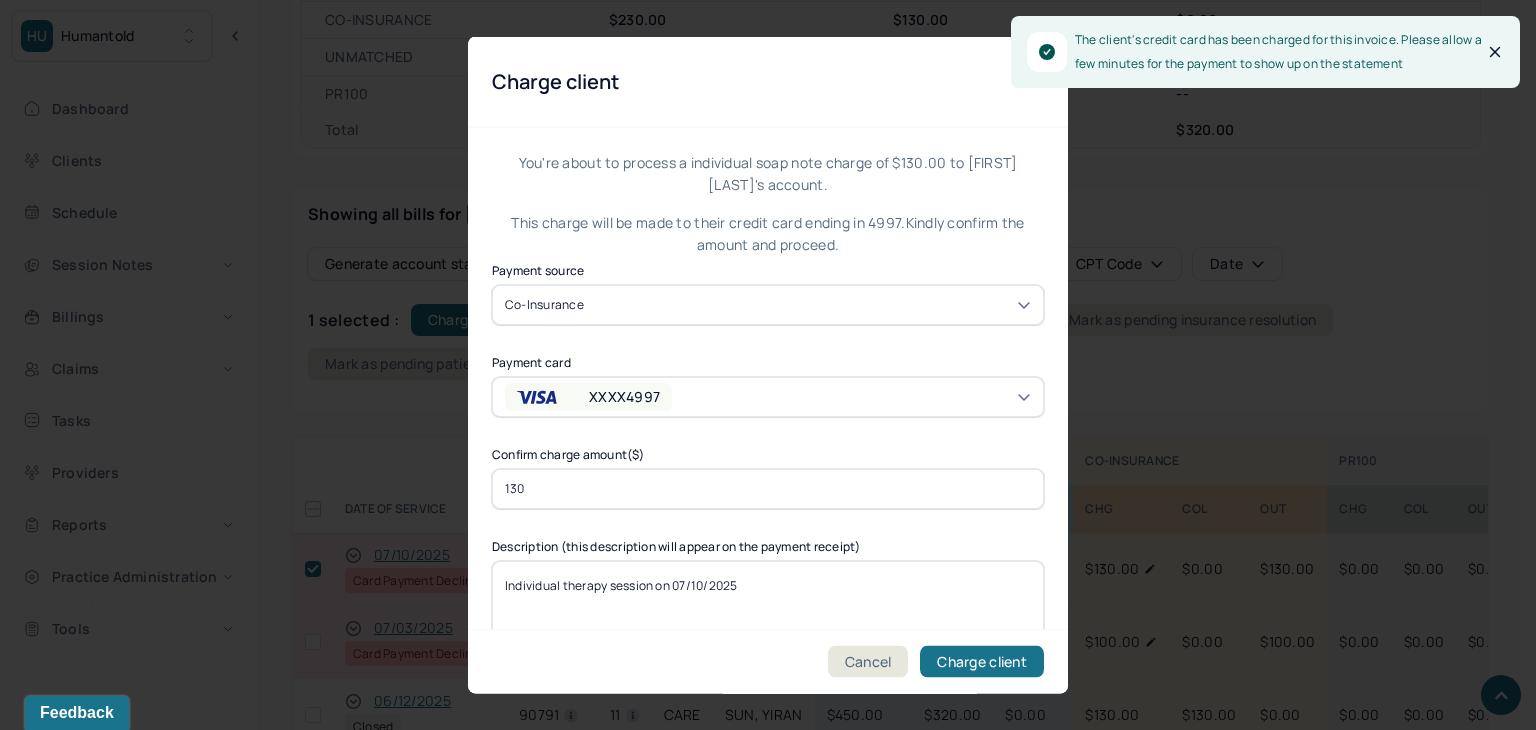 click on "XXXX4997" at bounding box center (624, 396) 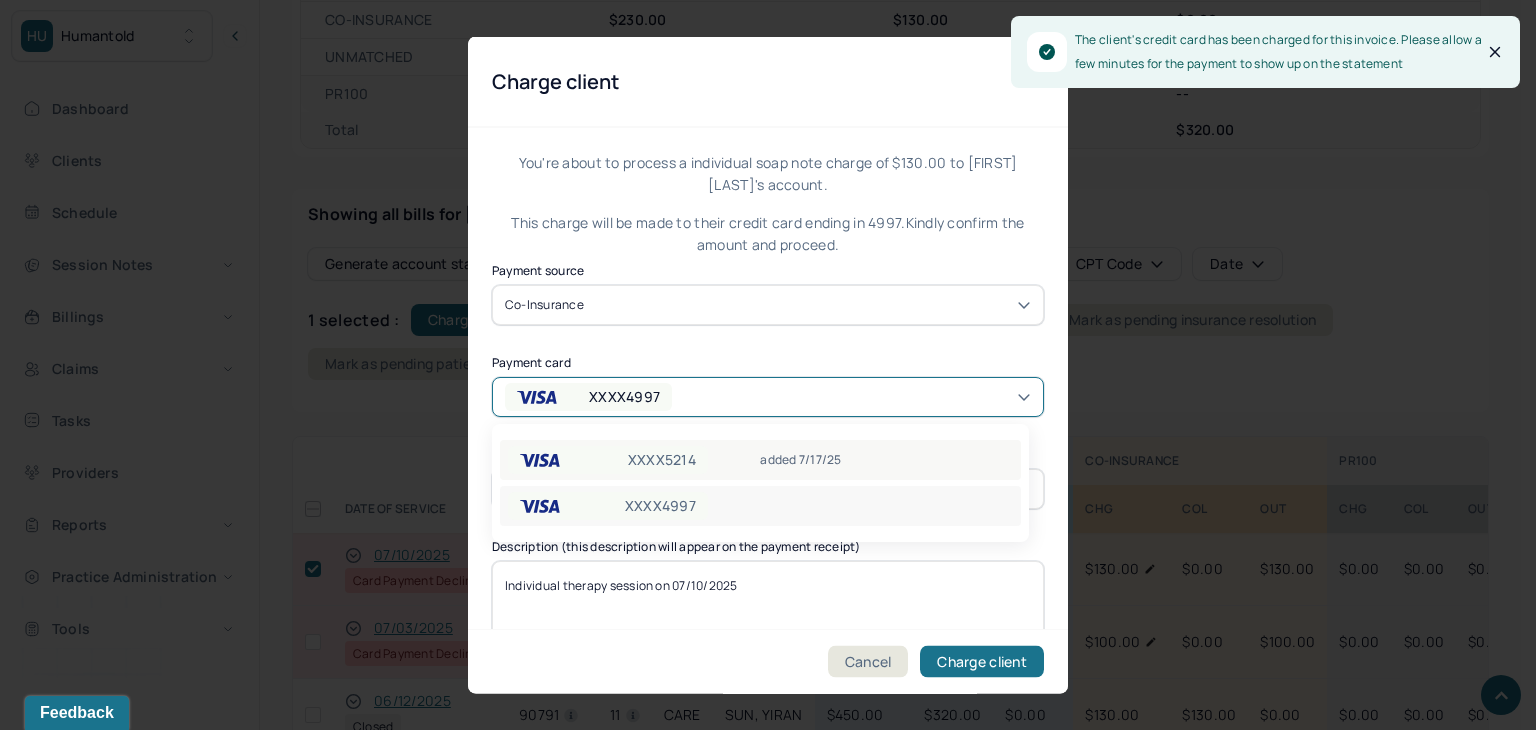 click on "XXXX5214" at bounding box center [662, 460] 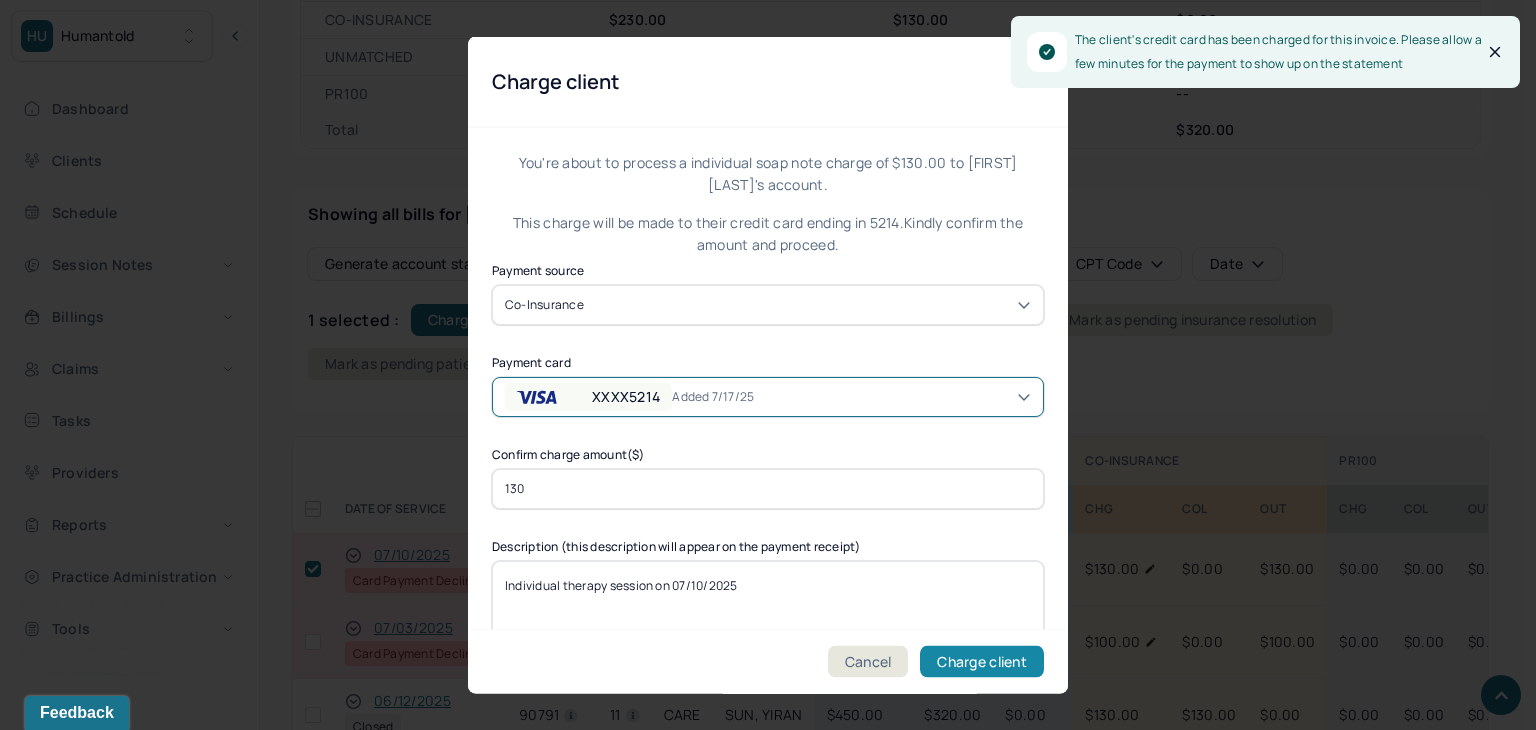 click on "Charge client" at bounding box center (982, 662) 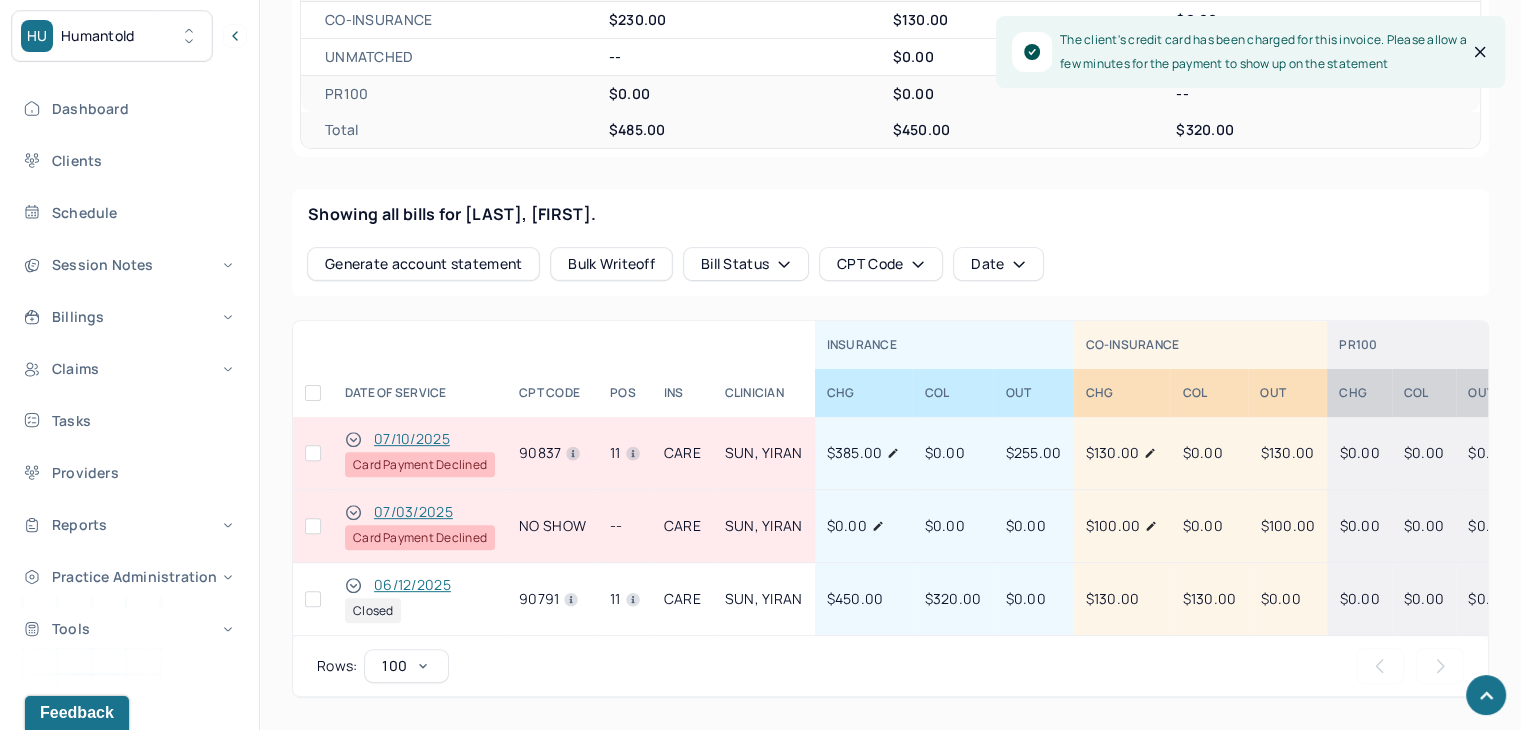 click at bounding box center [313, 526] 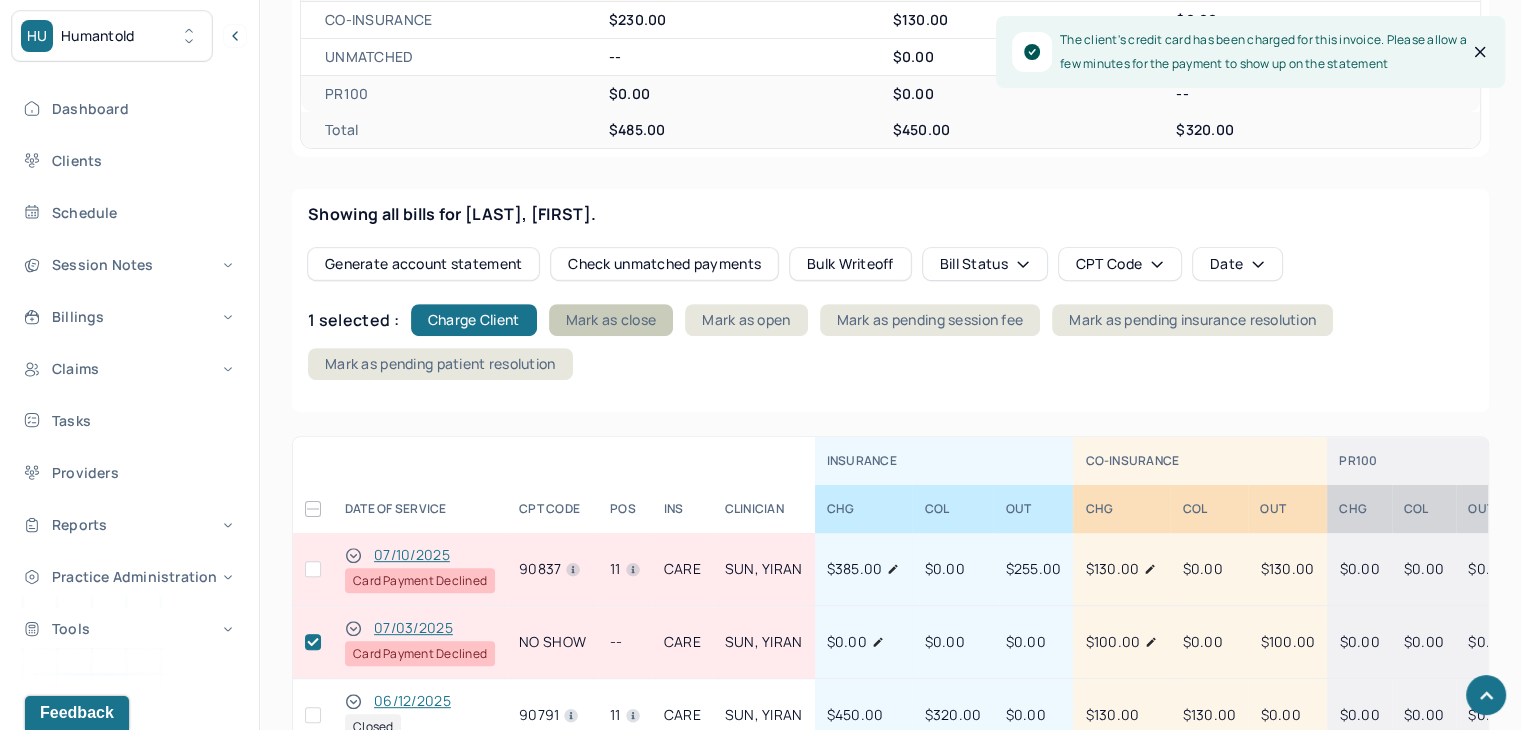 click on "Mark as close" at bounding box center [611, 320] 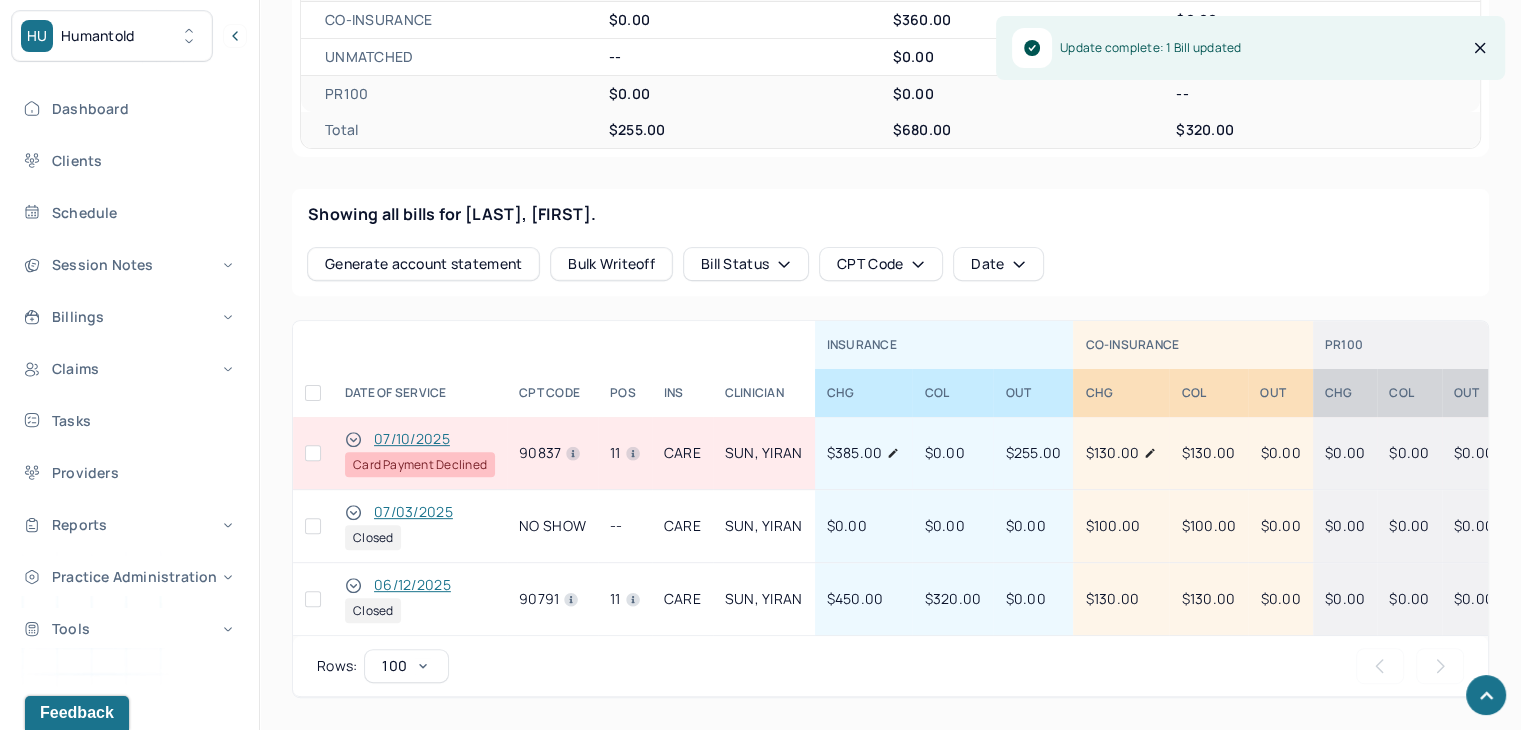 click at bounding box center [313, 453] 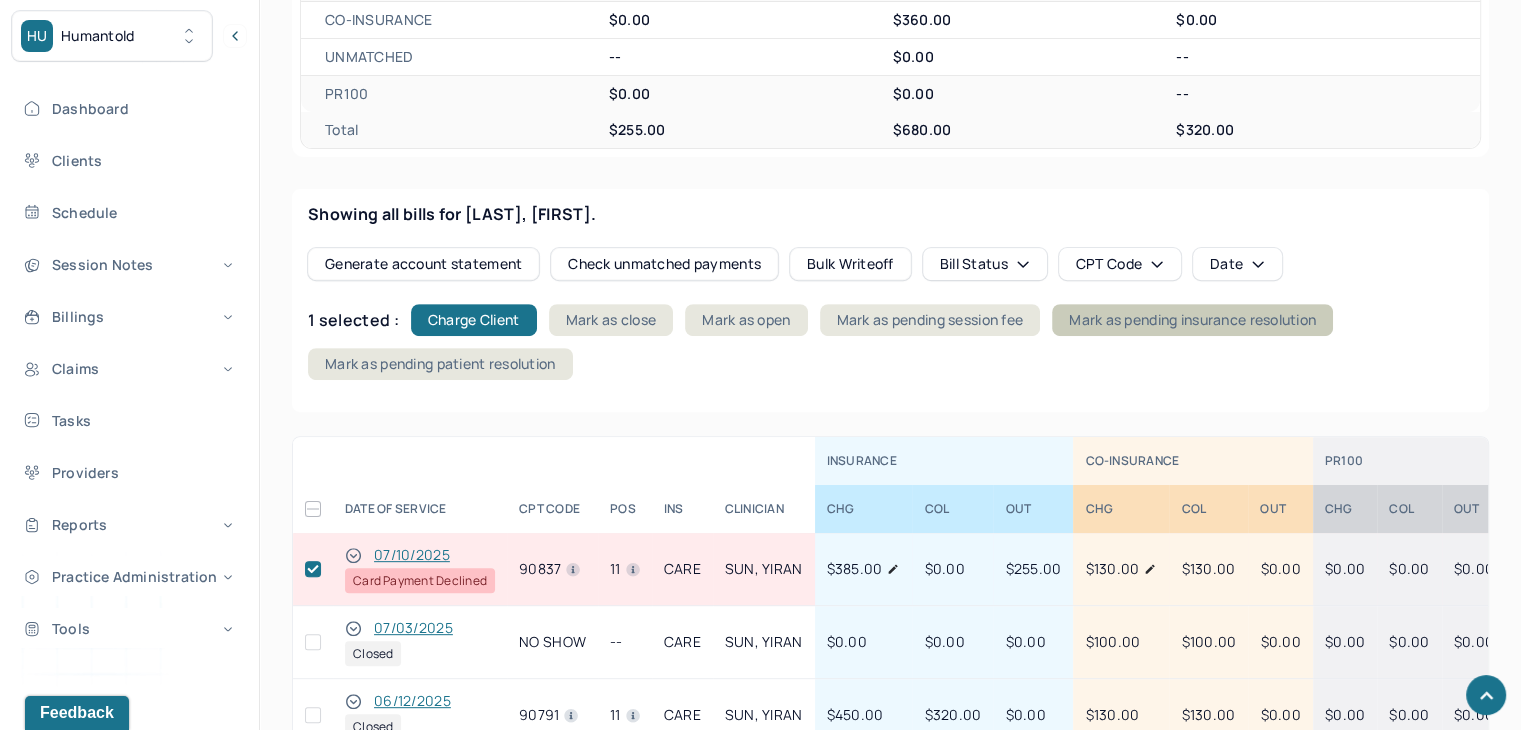 click on "Mark as pending insurance resolution" at bounding box center (1192, 320) 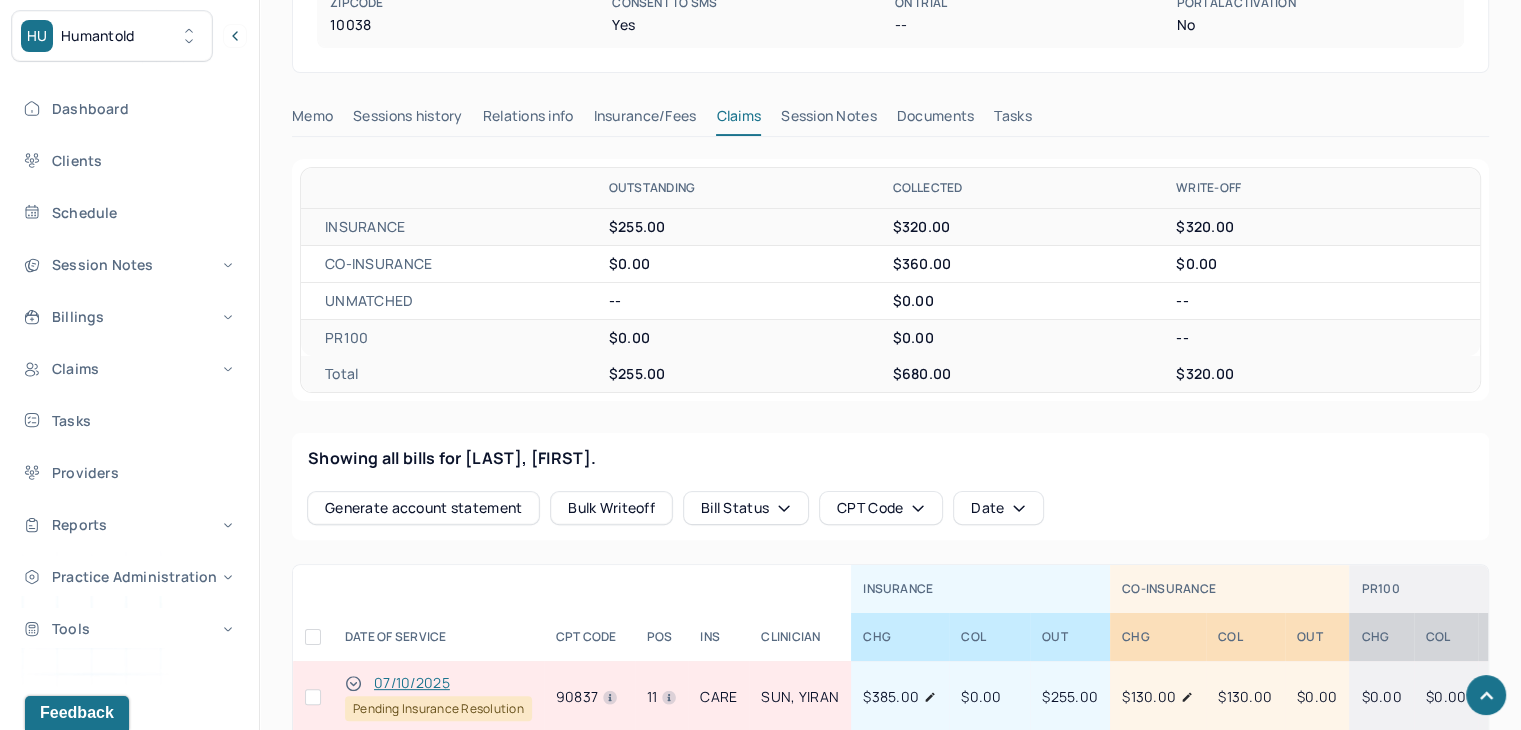 scroll, scrollTop: 0, scrollLeft: 0, axis: both 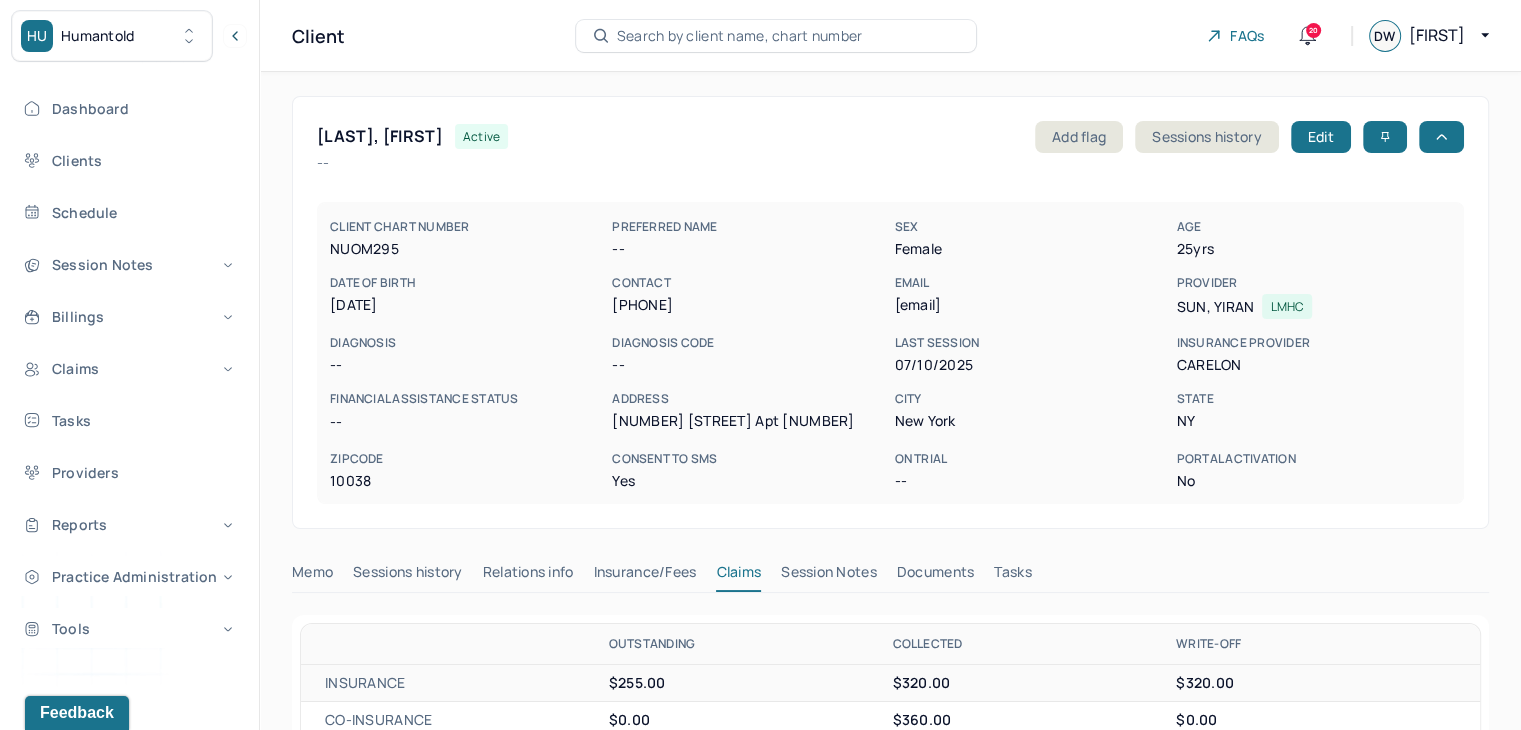 drag, startPoint x: 472, startPoint y: 141, endPoint x: 392, endPoint y: 136, distance: 80.1561 